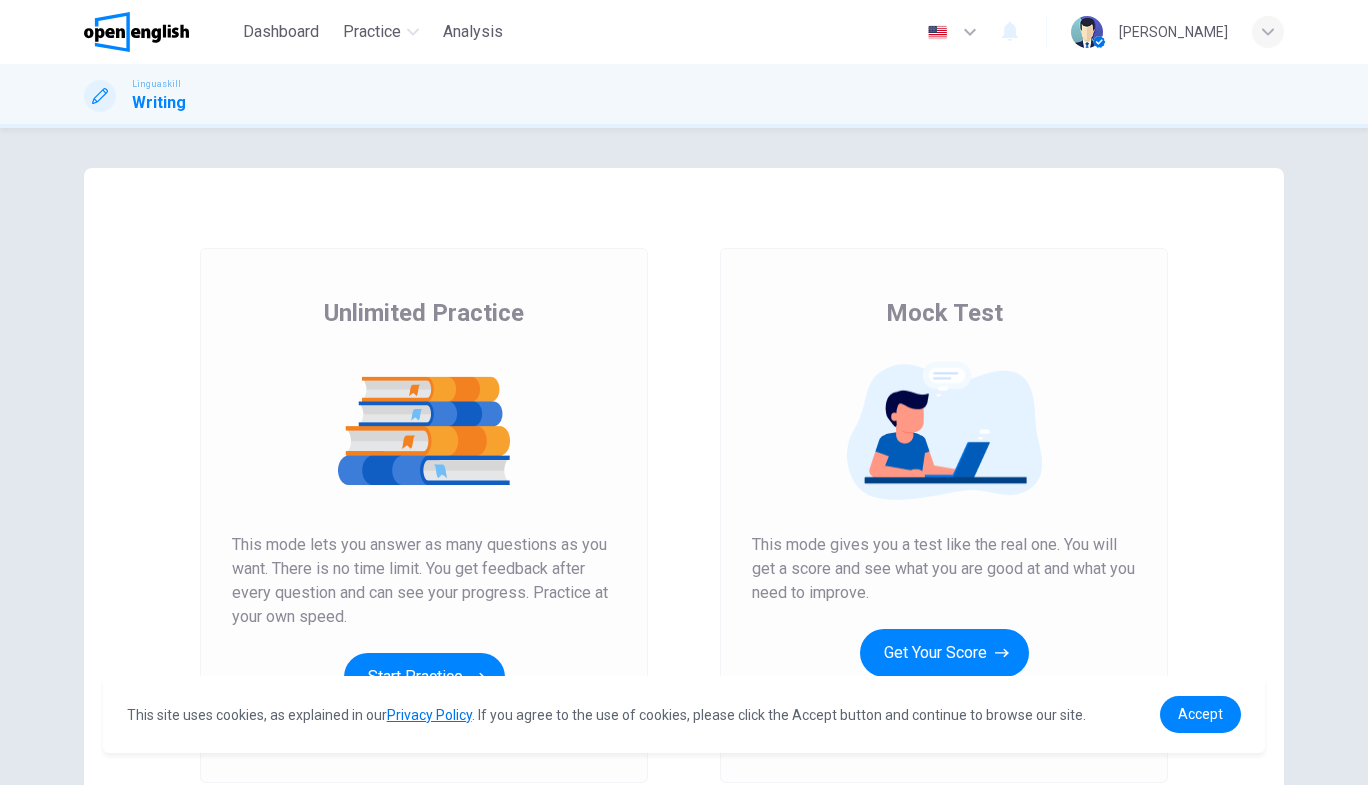scroll, scrollTop: 0, scrollLeft: 0, axis: both 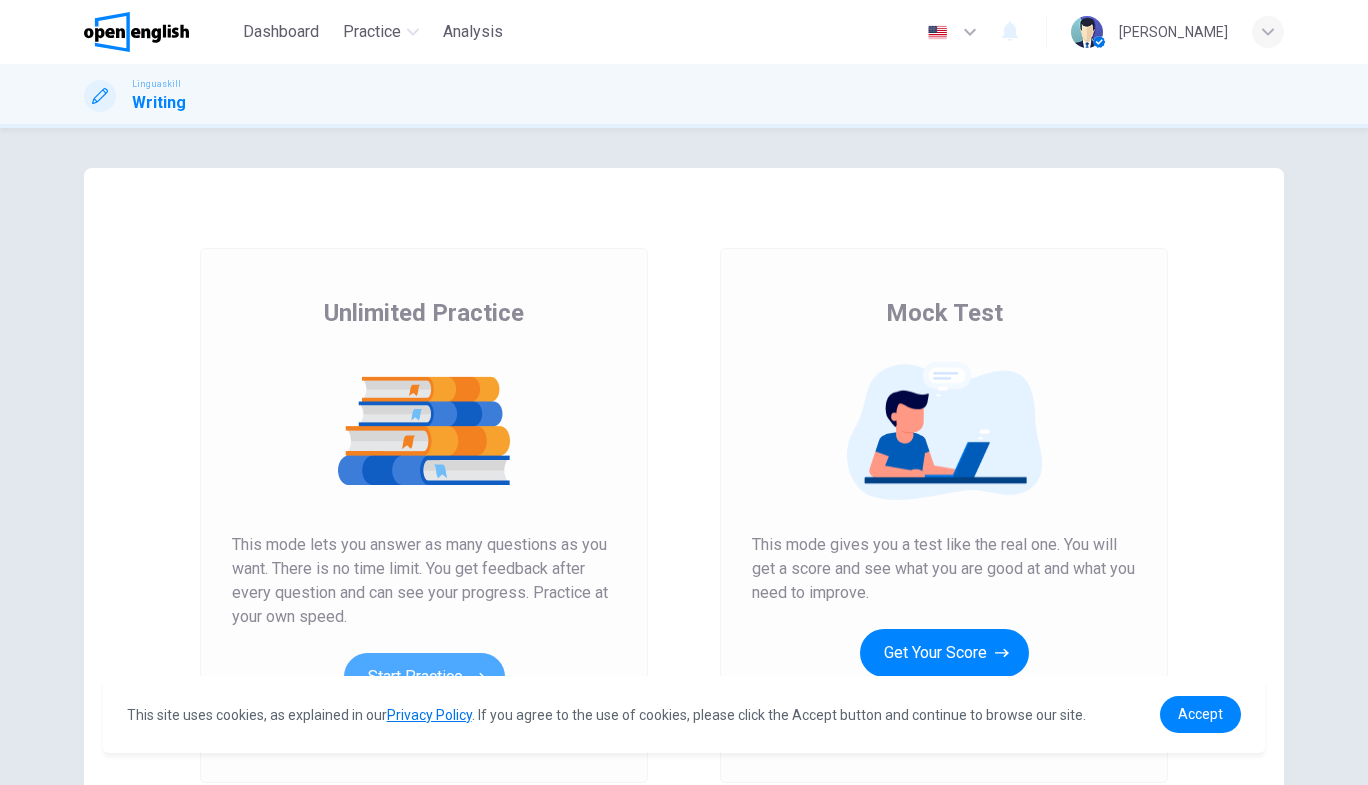 click on "Start Practice" at bounding box center (424, 677) 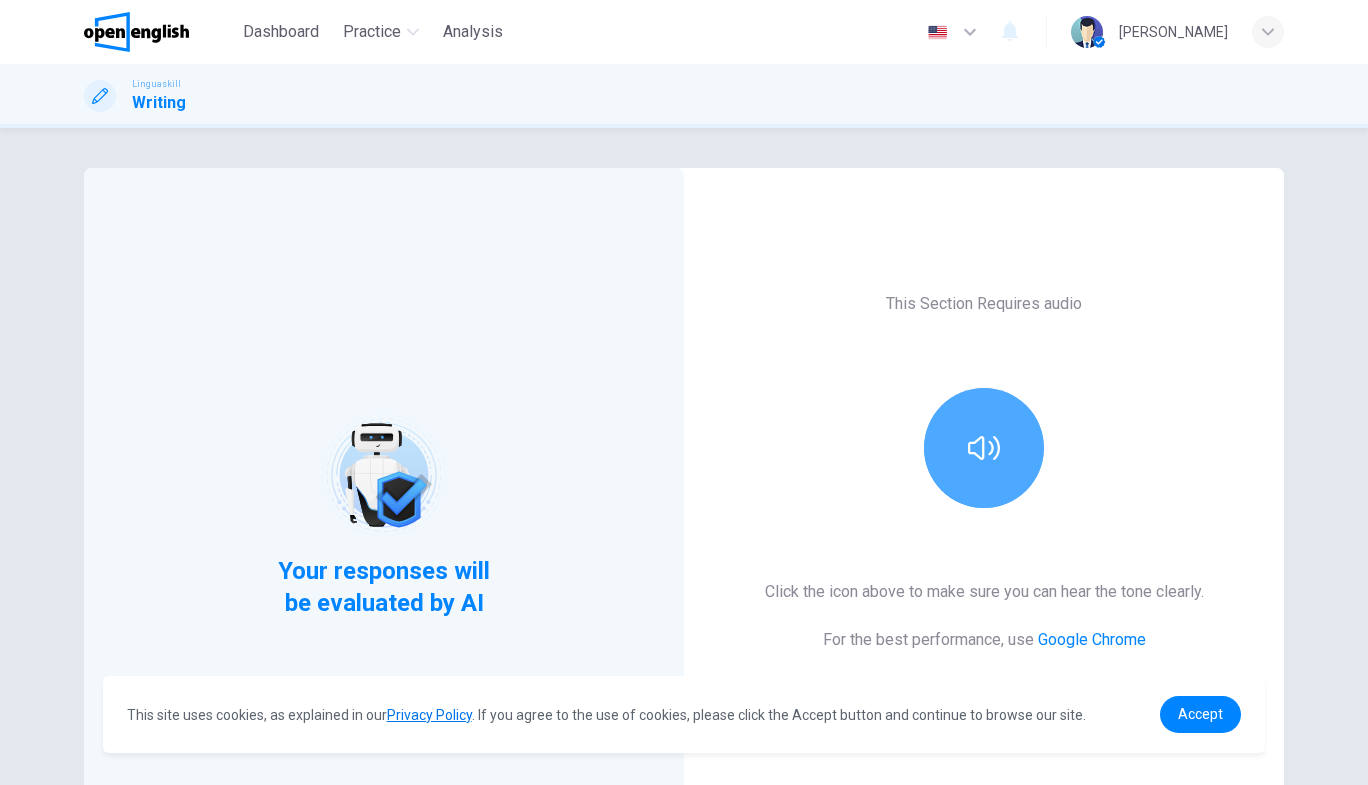 click at bounding box center (984, 448) 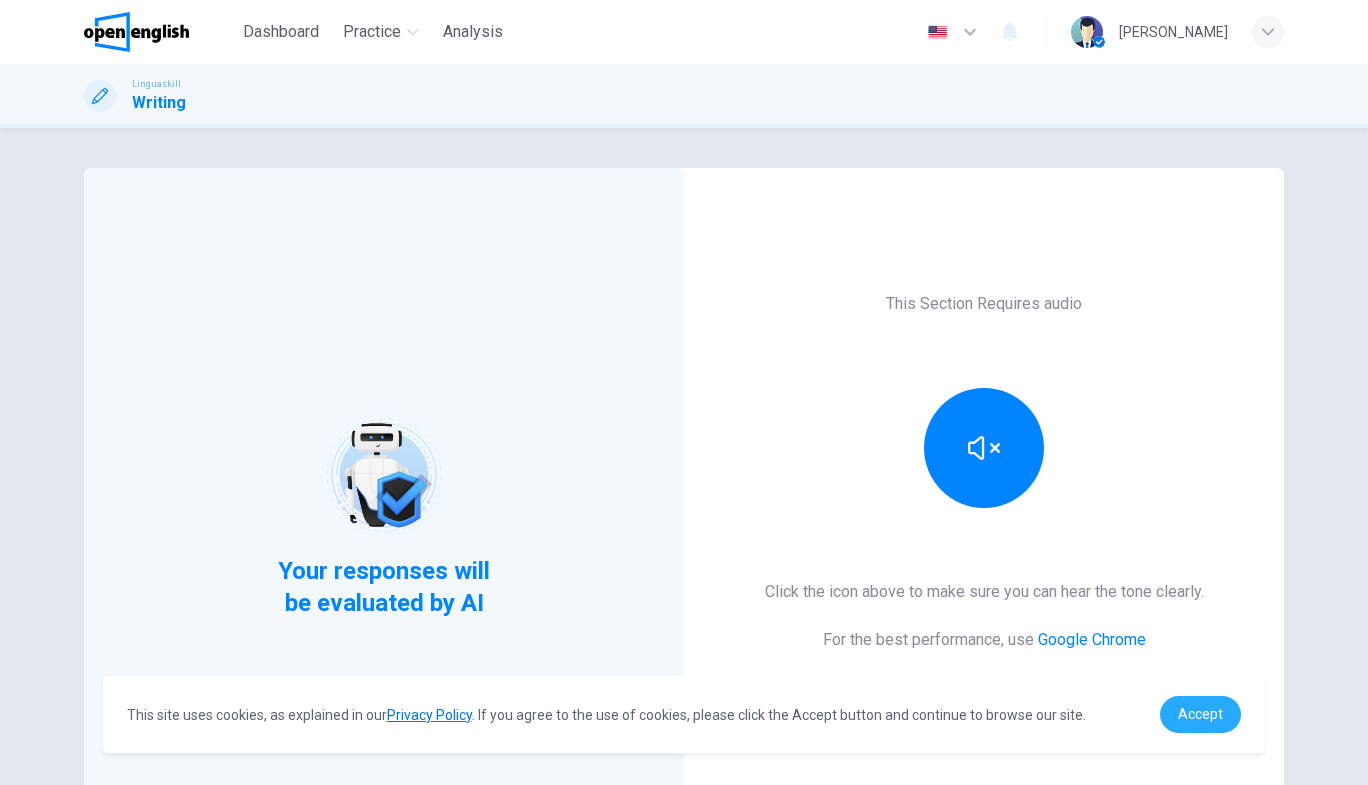 click on "Accept" at bounding box center (1200, 714) 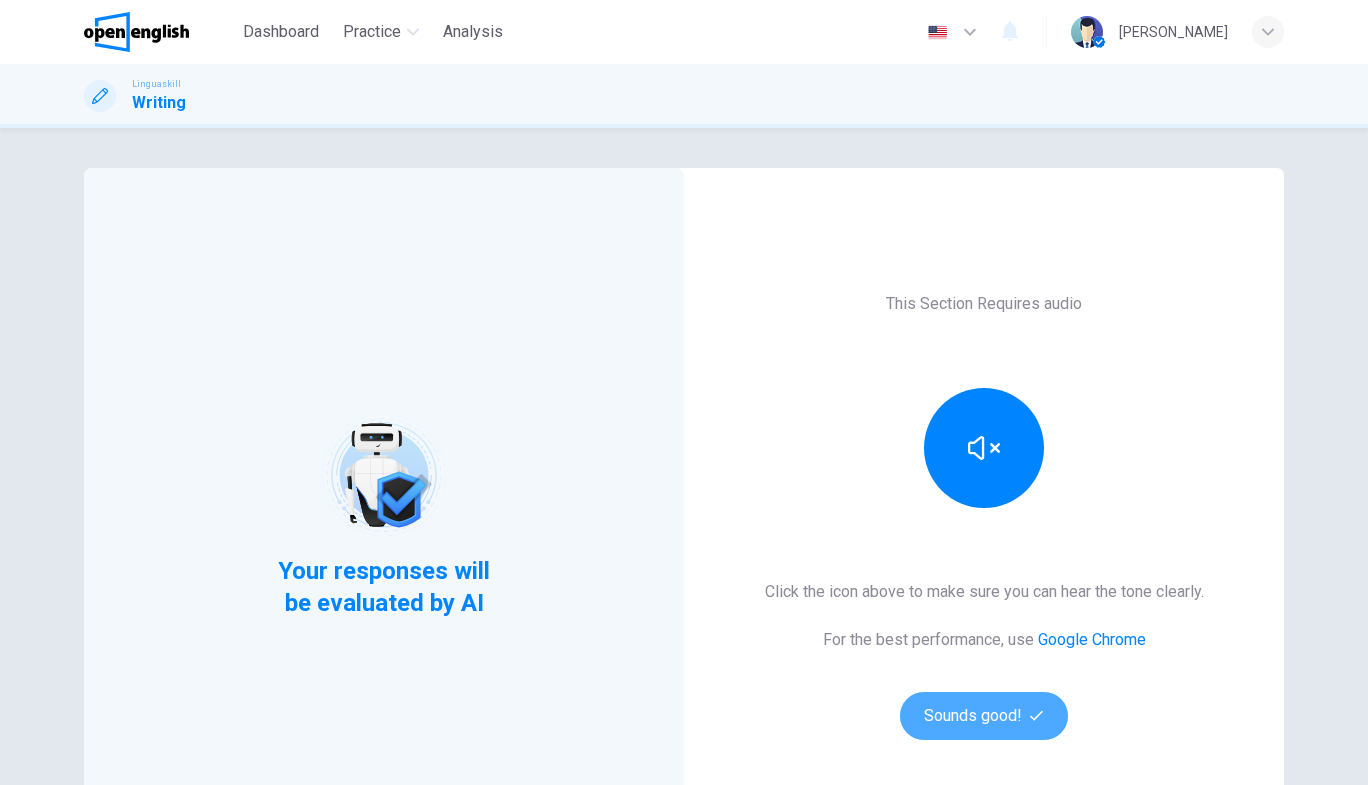click on "Sounds good!" at bounding box center [984, 716] 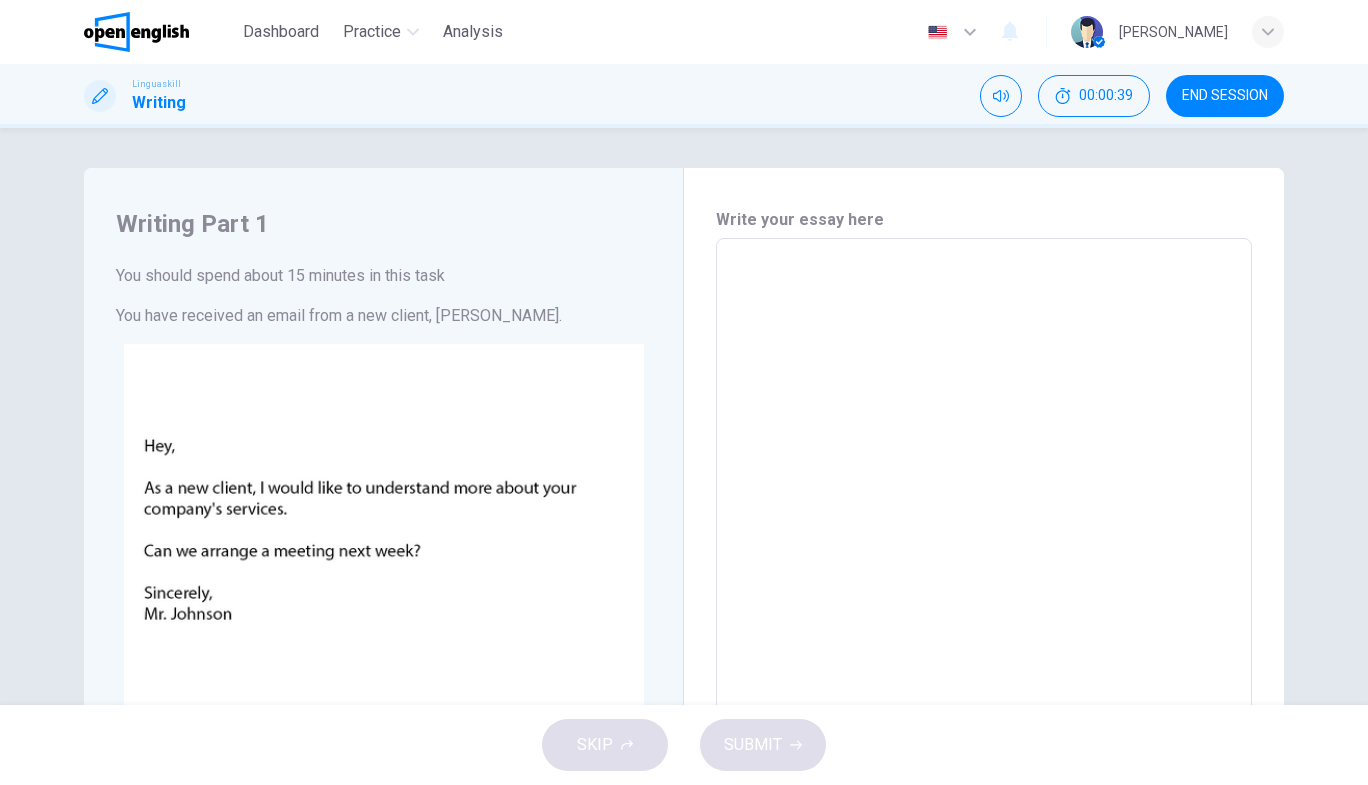 click at bounding box center [984, 611] 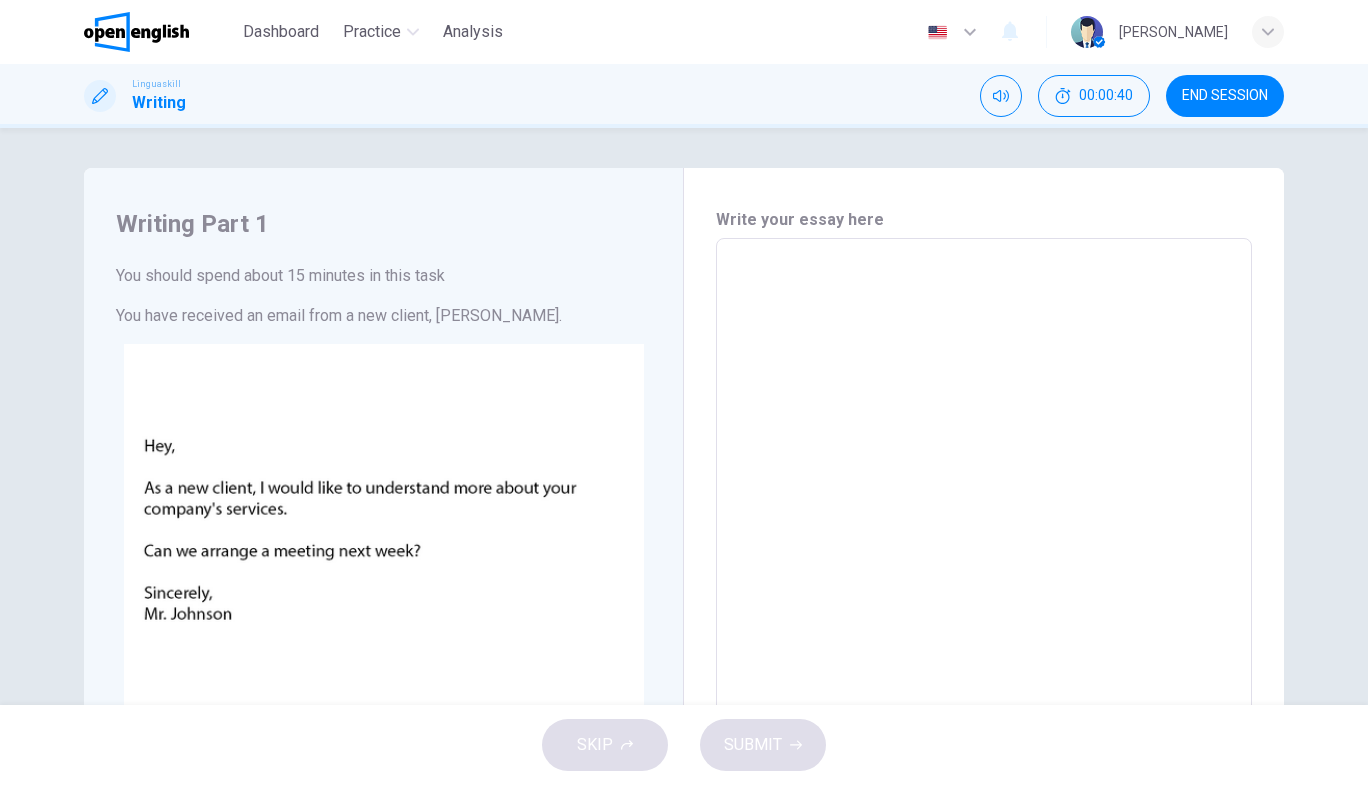 click at bounding box center [984, 611] 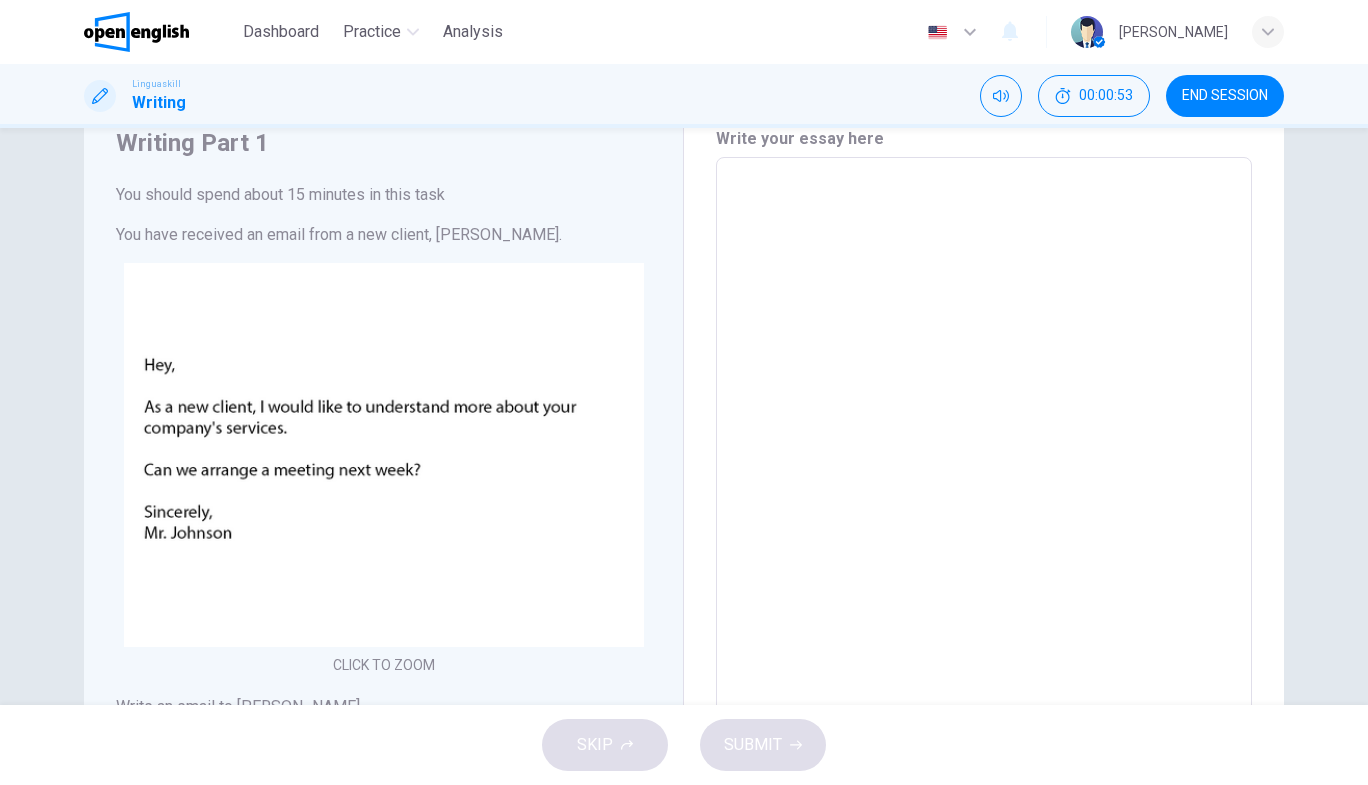 scroll, scrollTop: 77, scrollLeft: 0, axis: vertical 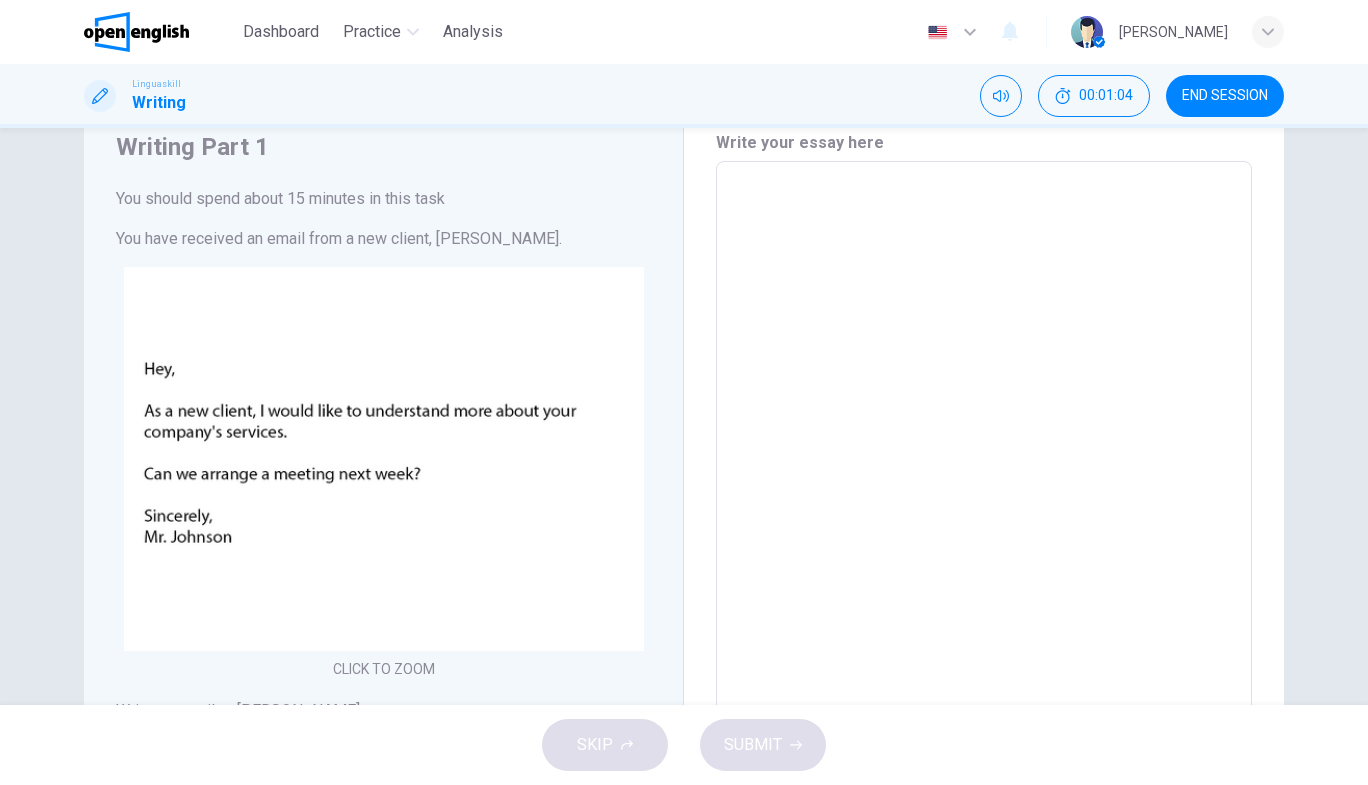 type on "*" 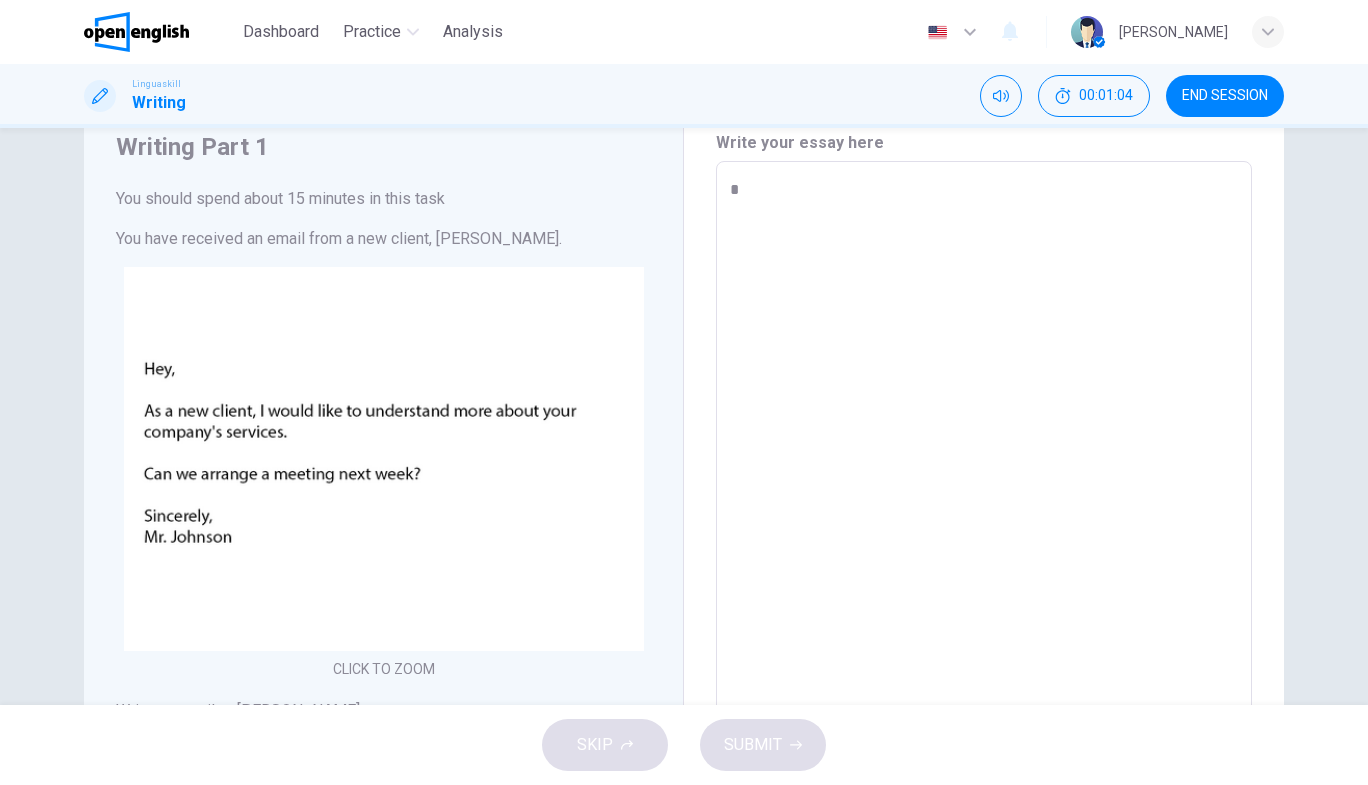 type on "*" 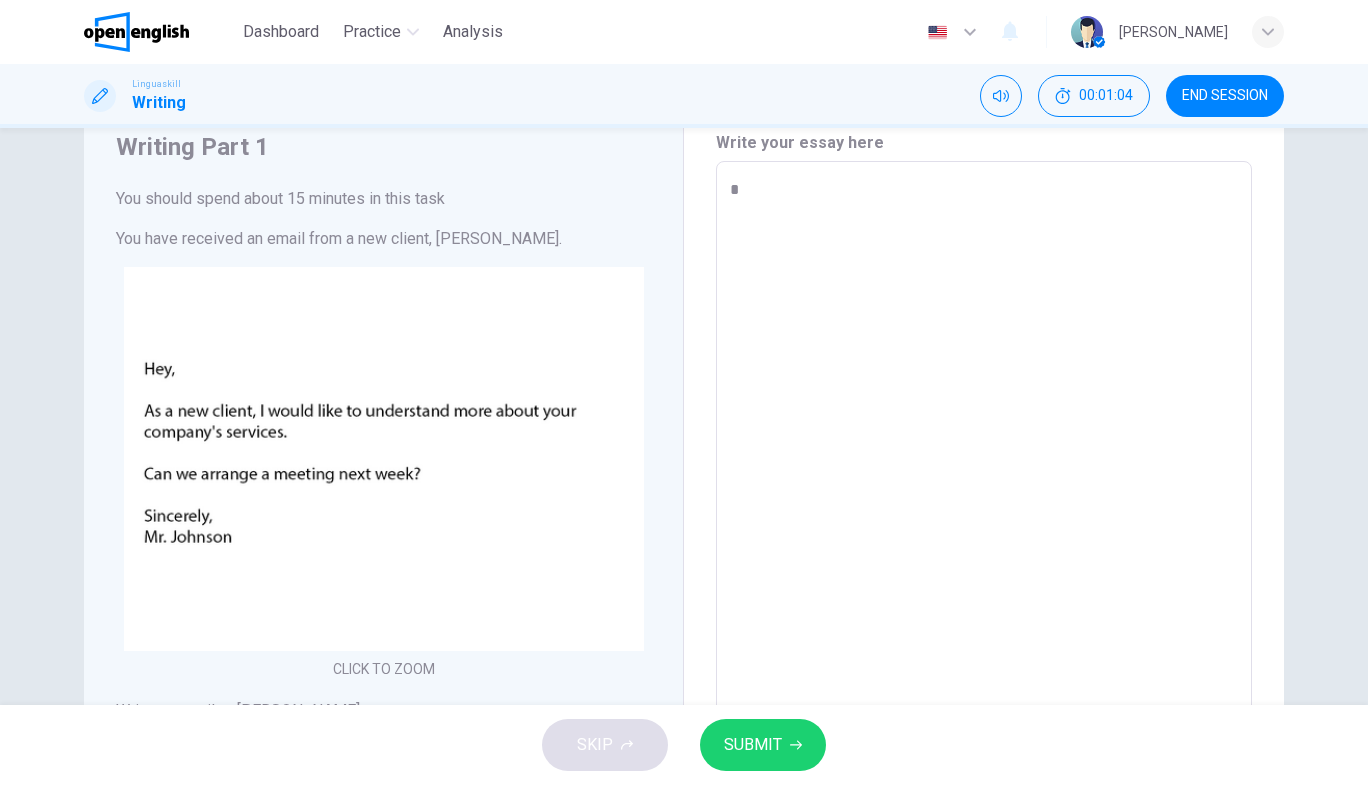 type on "**" 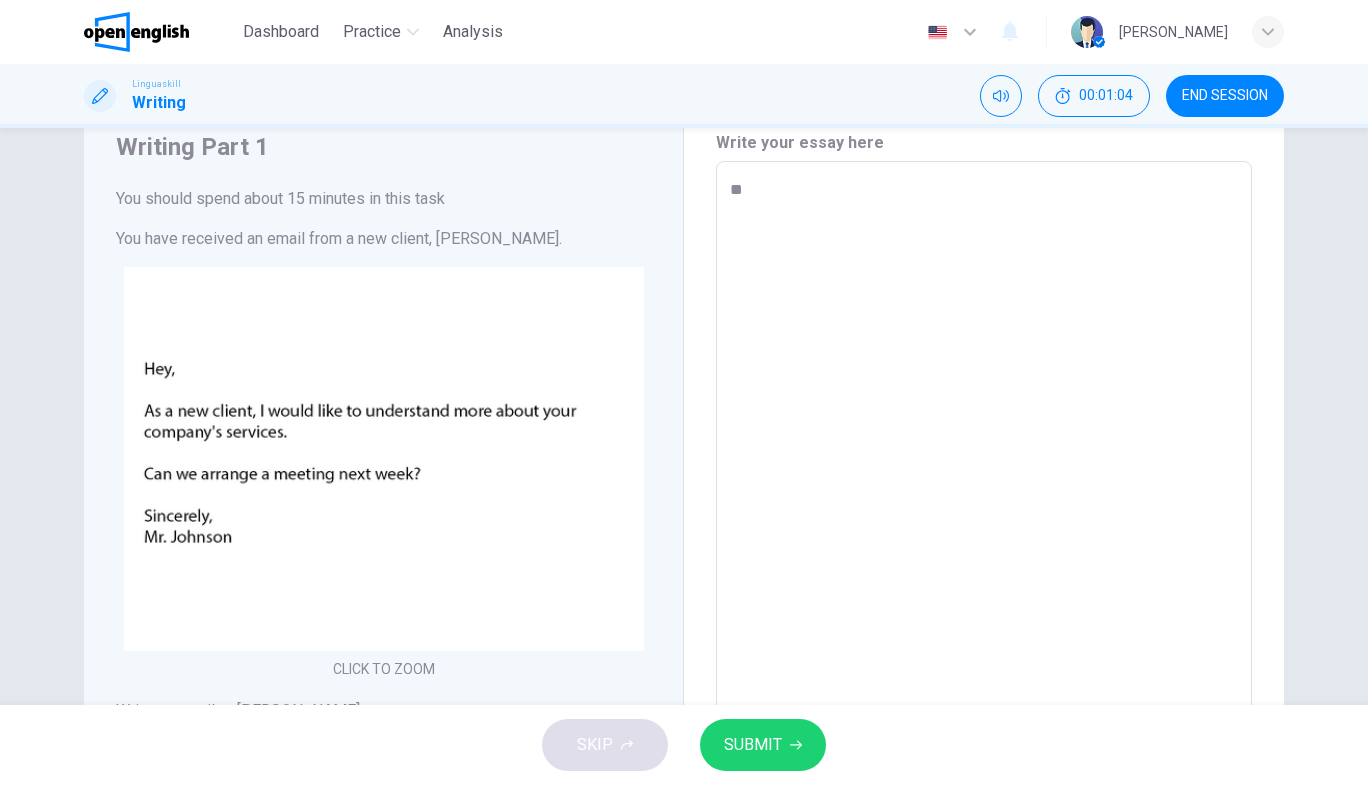 type on "*" 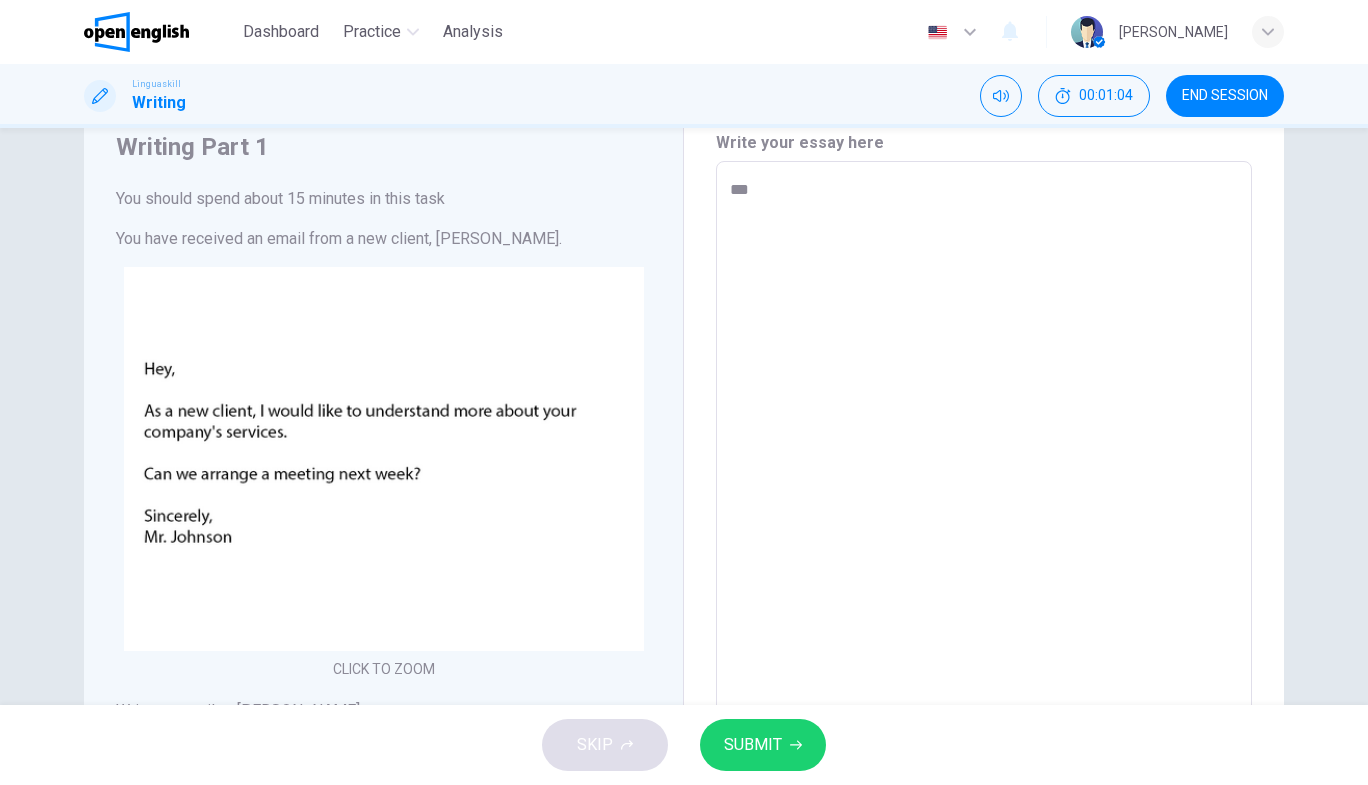 type on "*" 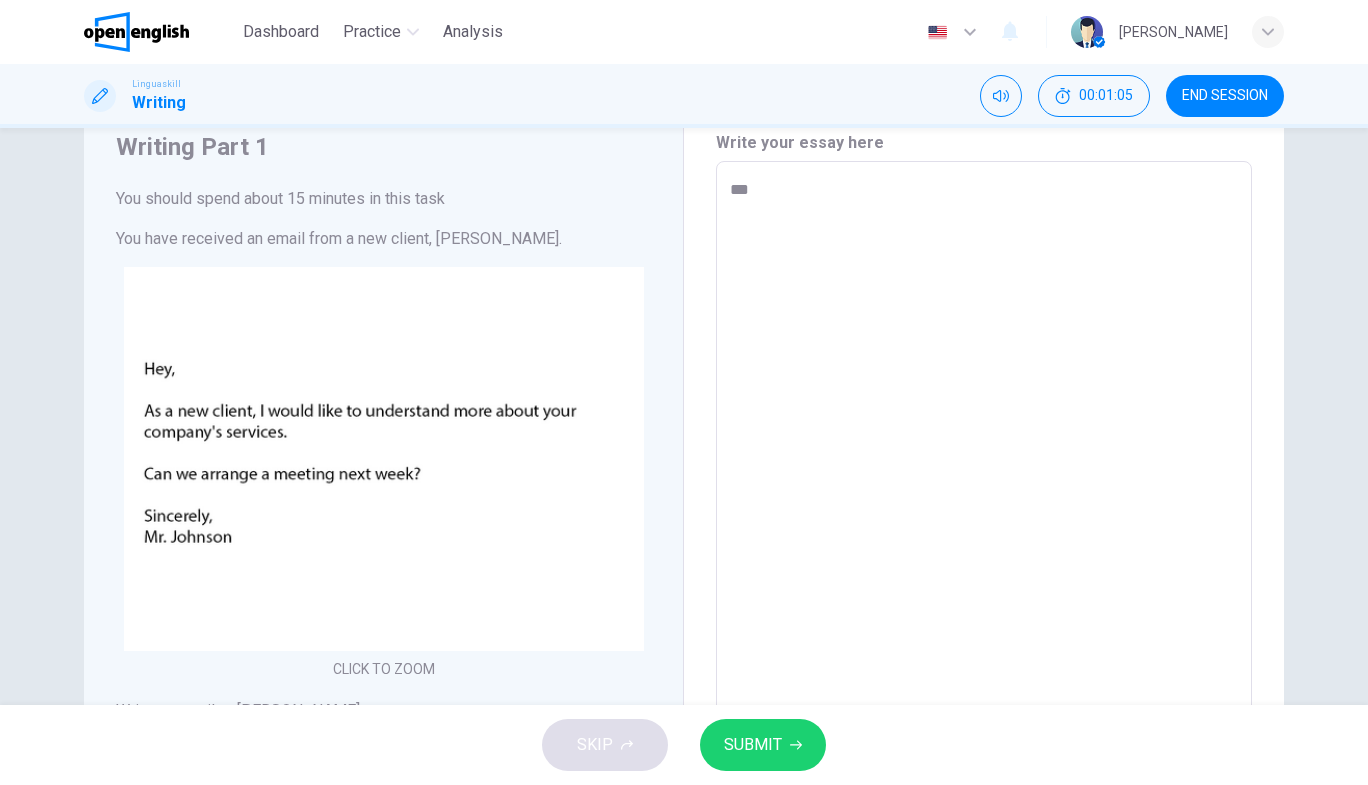 type on "****" 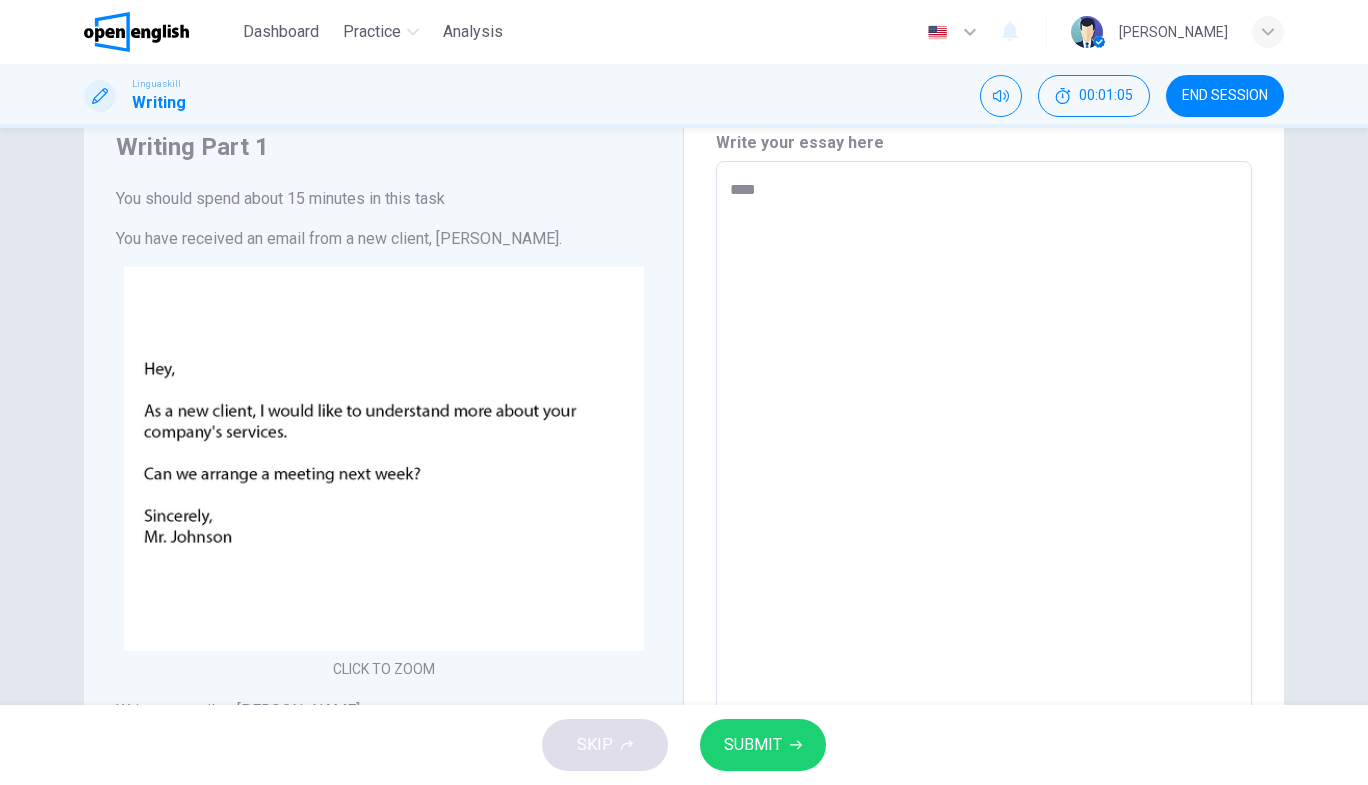 type on "*" 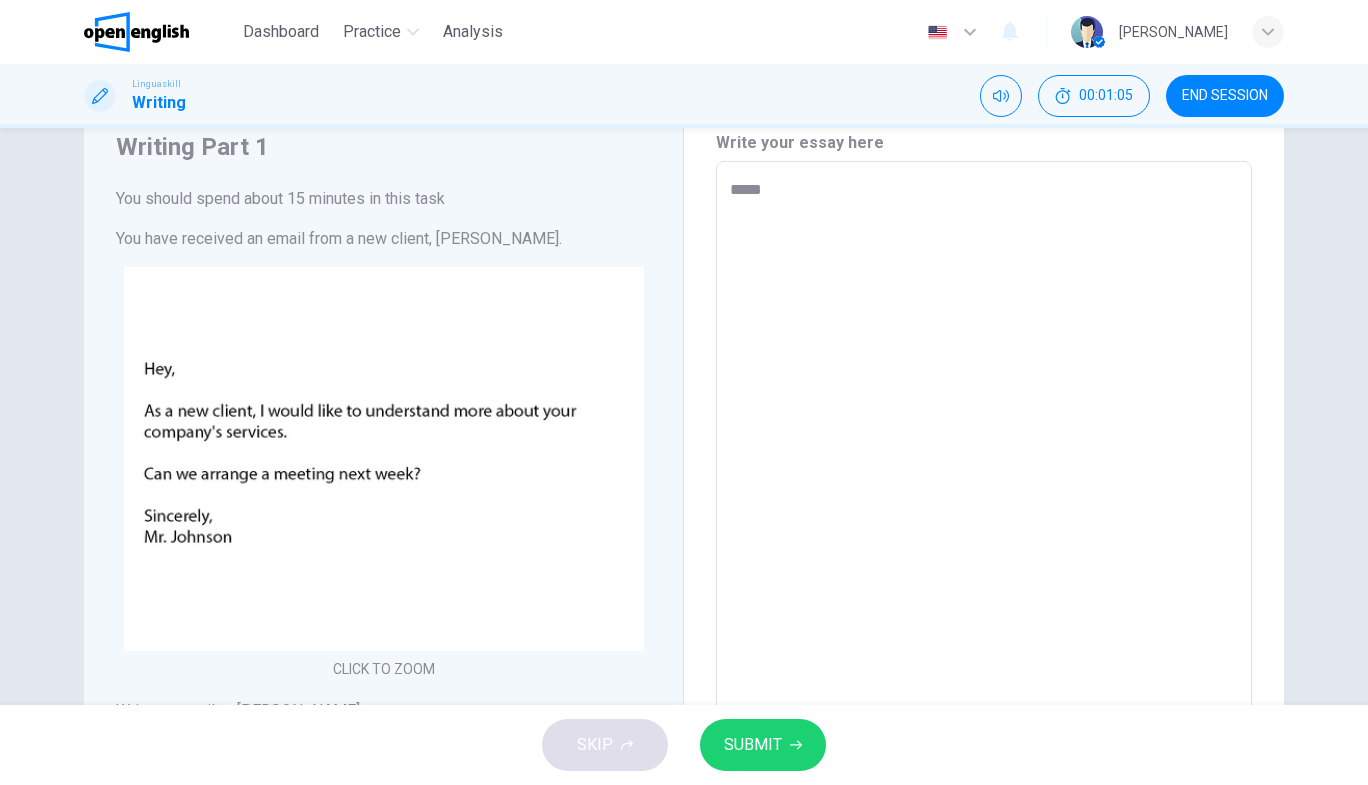 type on "*" 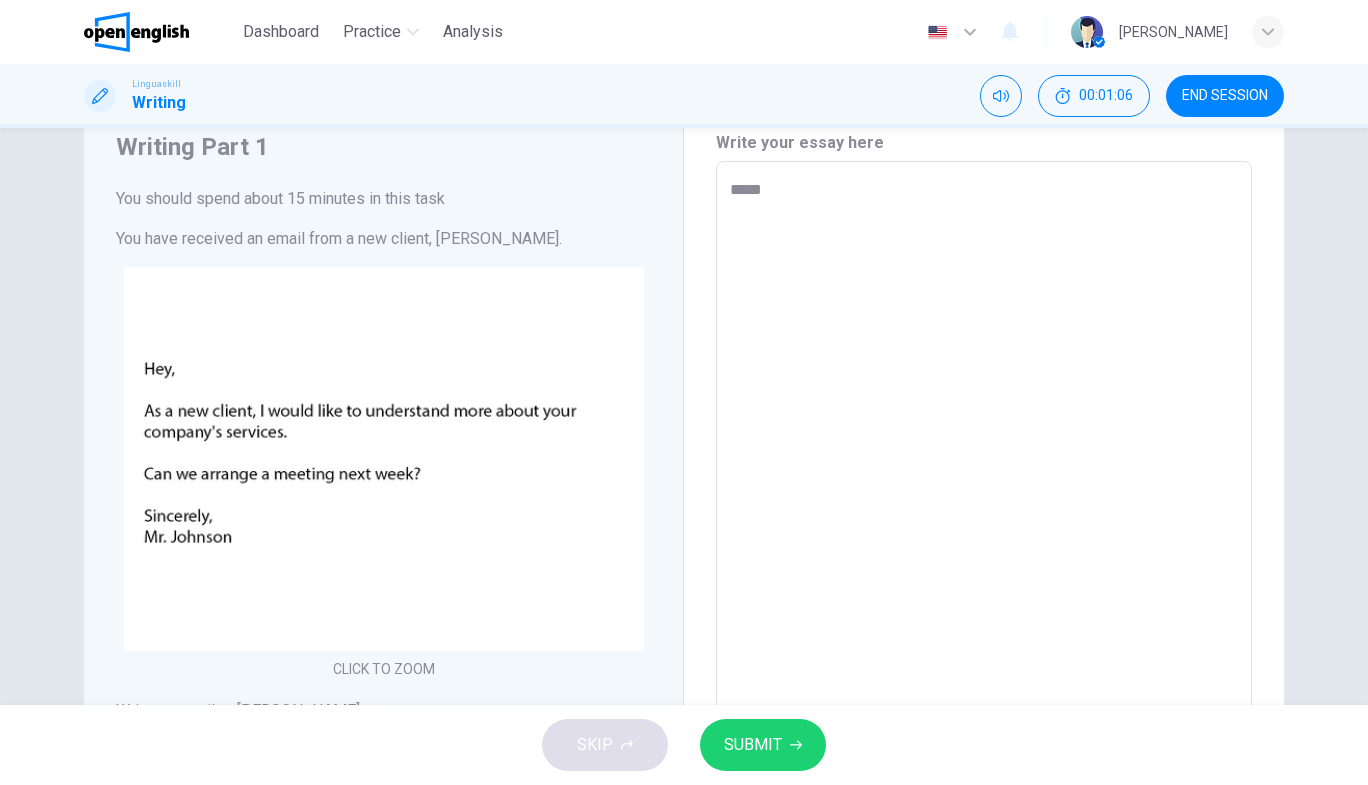 type on "******" 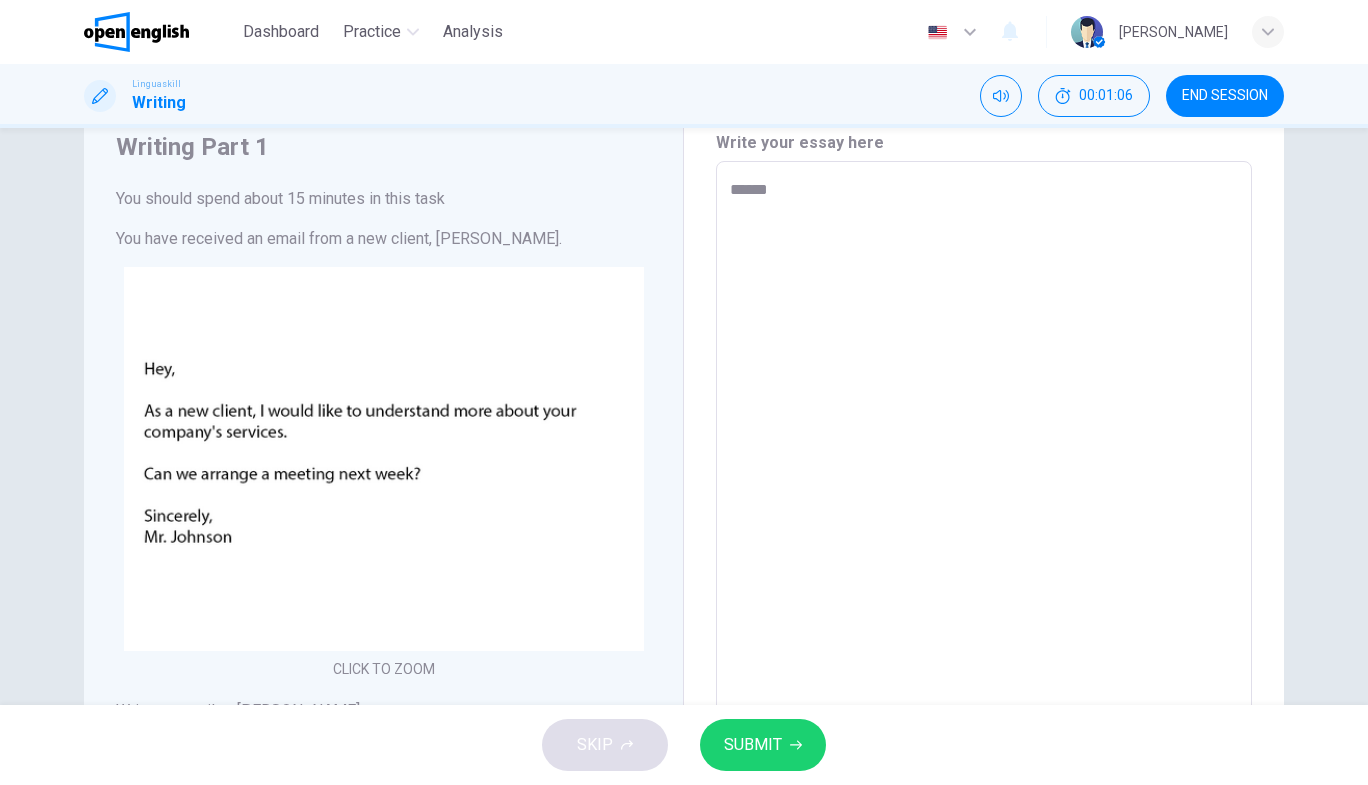 type on "*" 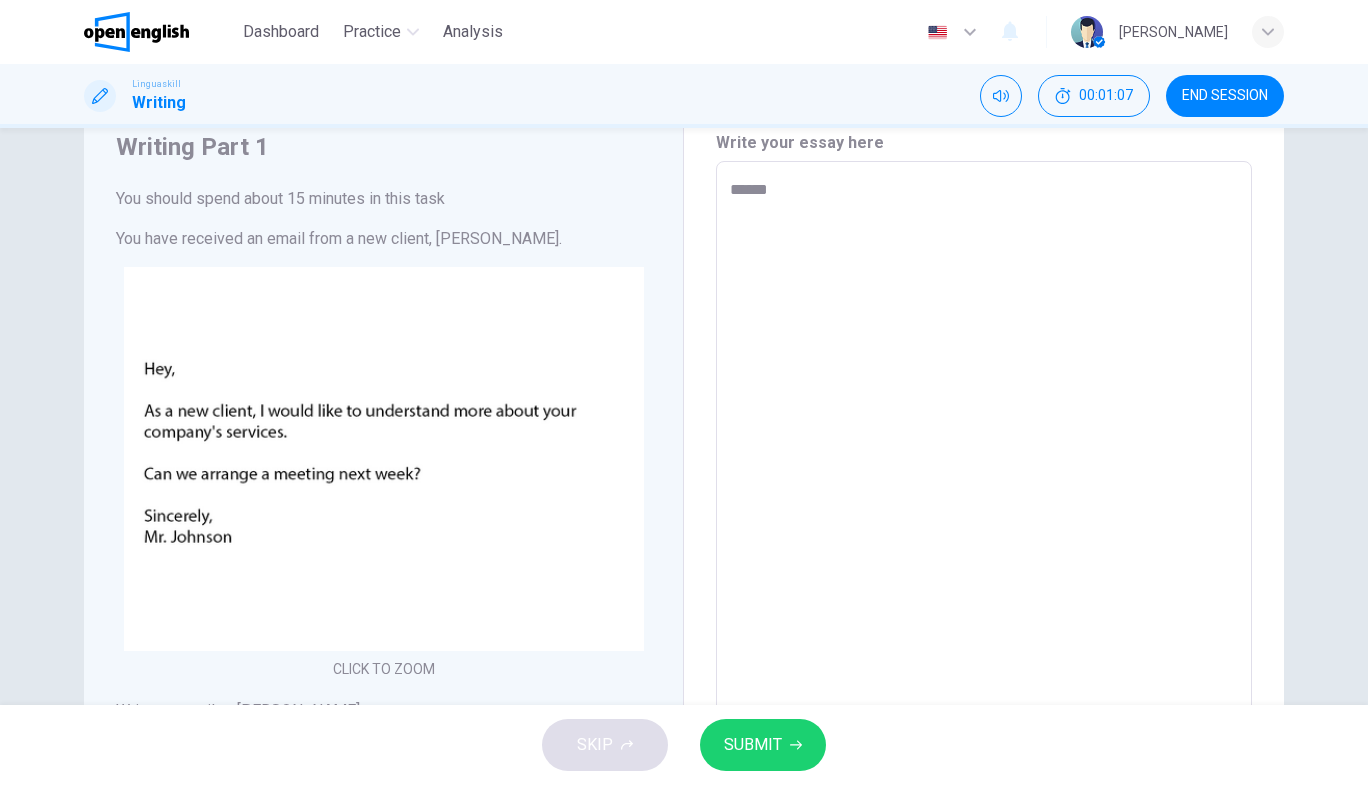 type on "*******" 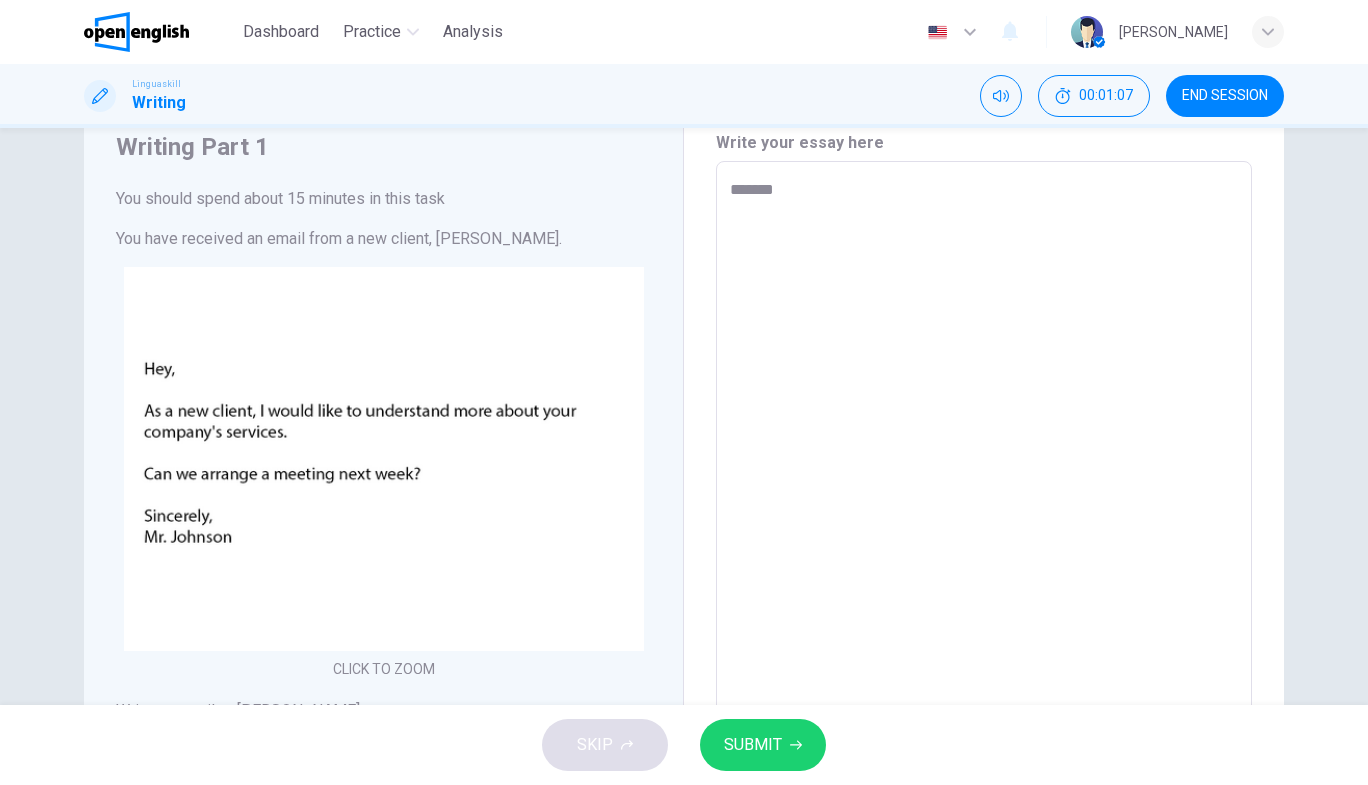 type on "*" 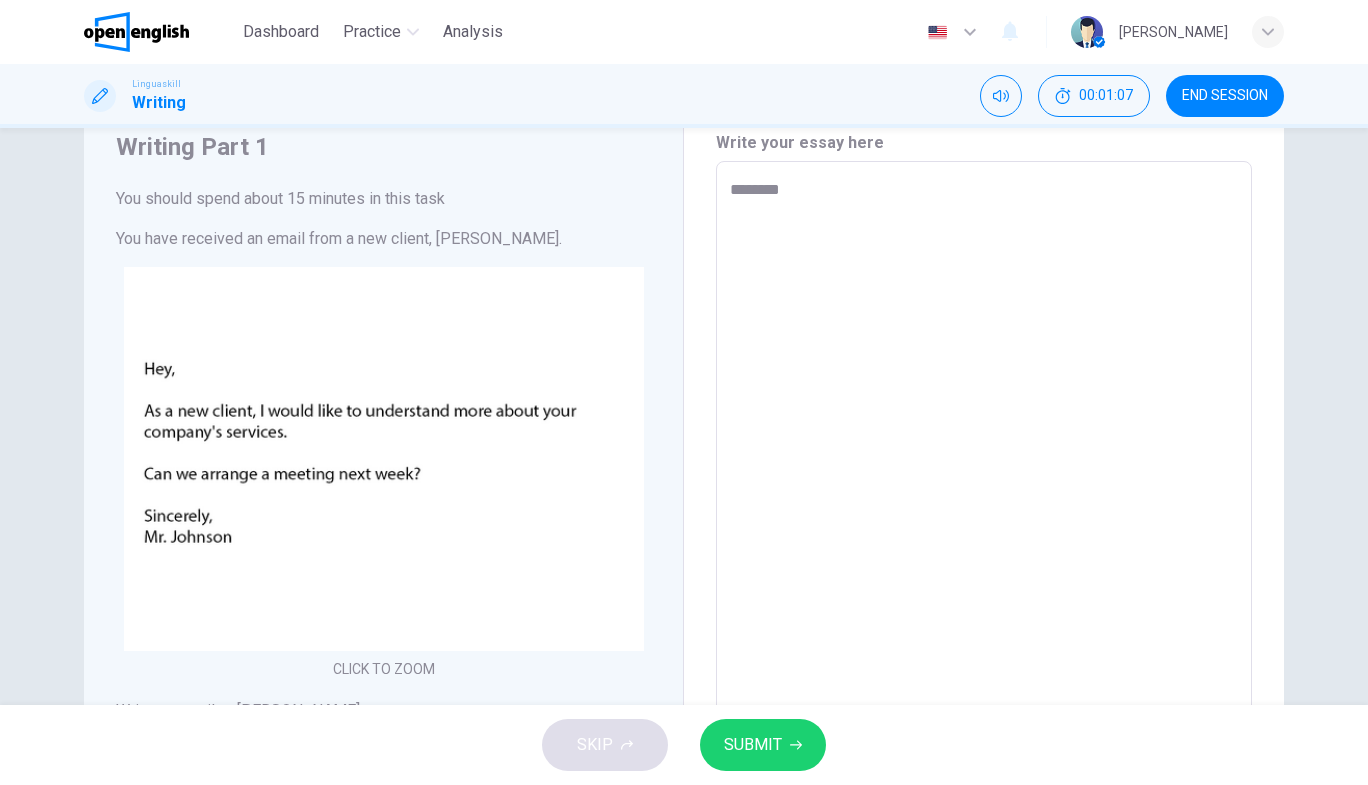 type on "*" 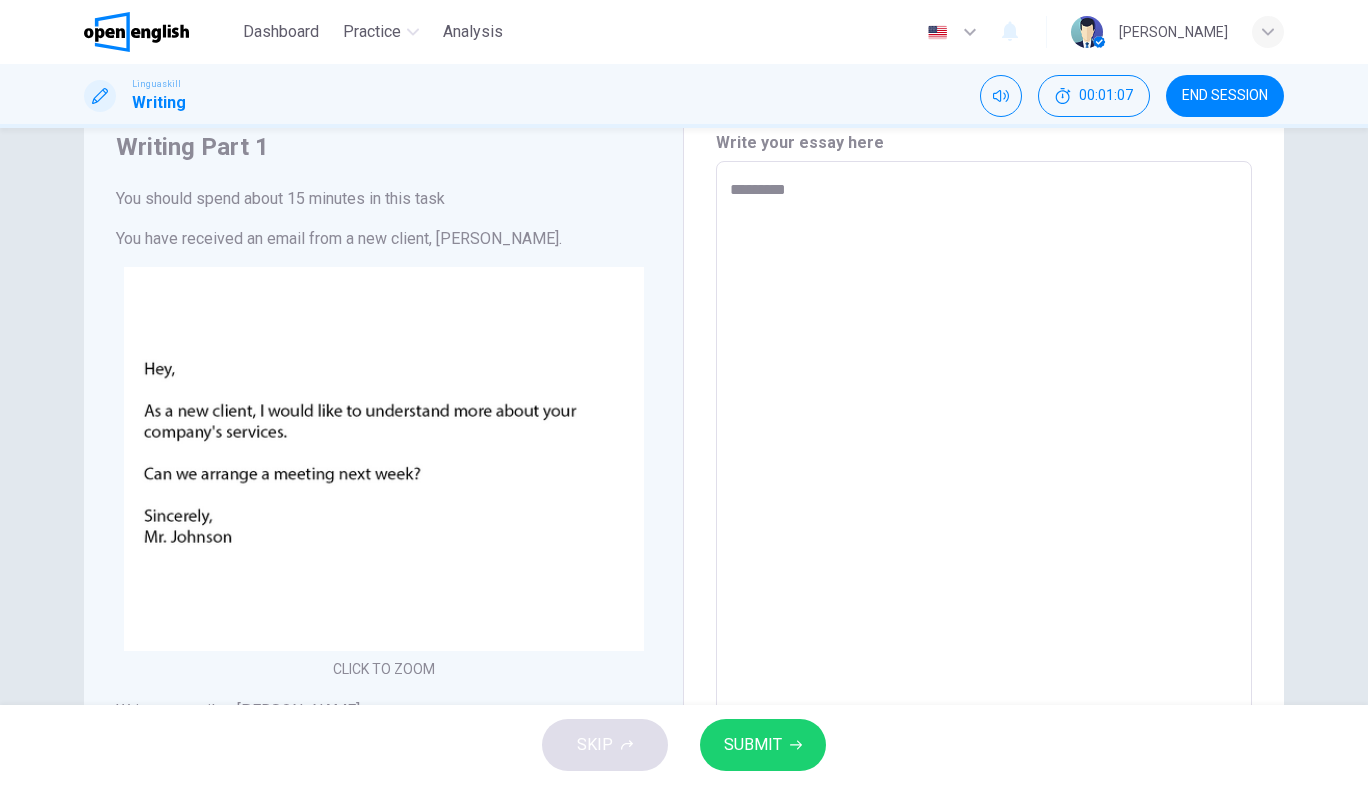 type on "*" 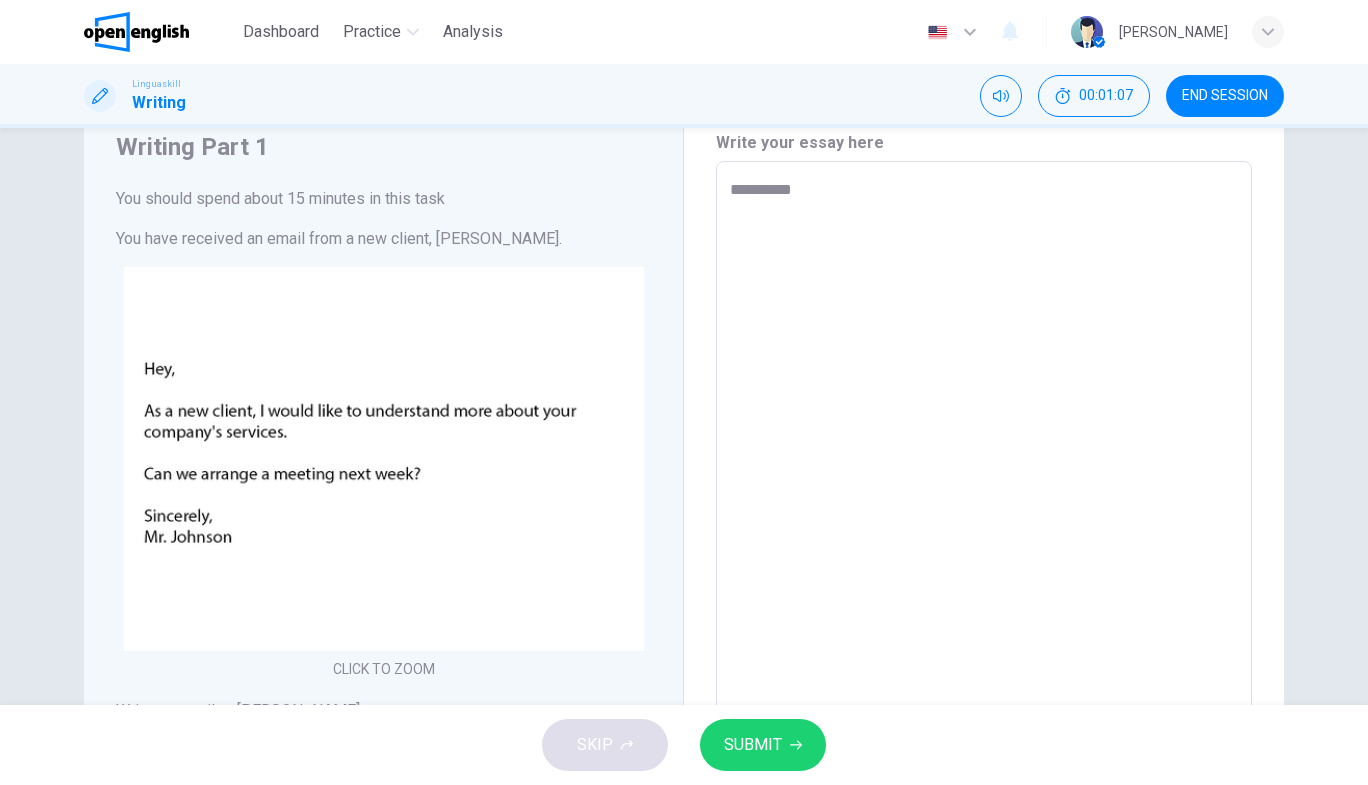 type on "*" 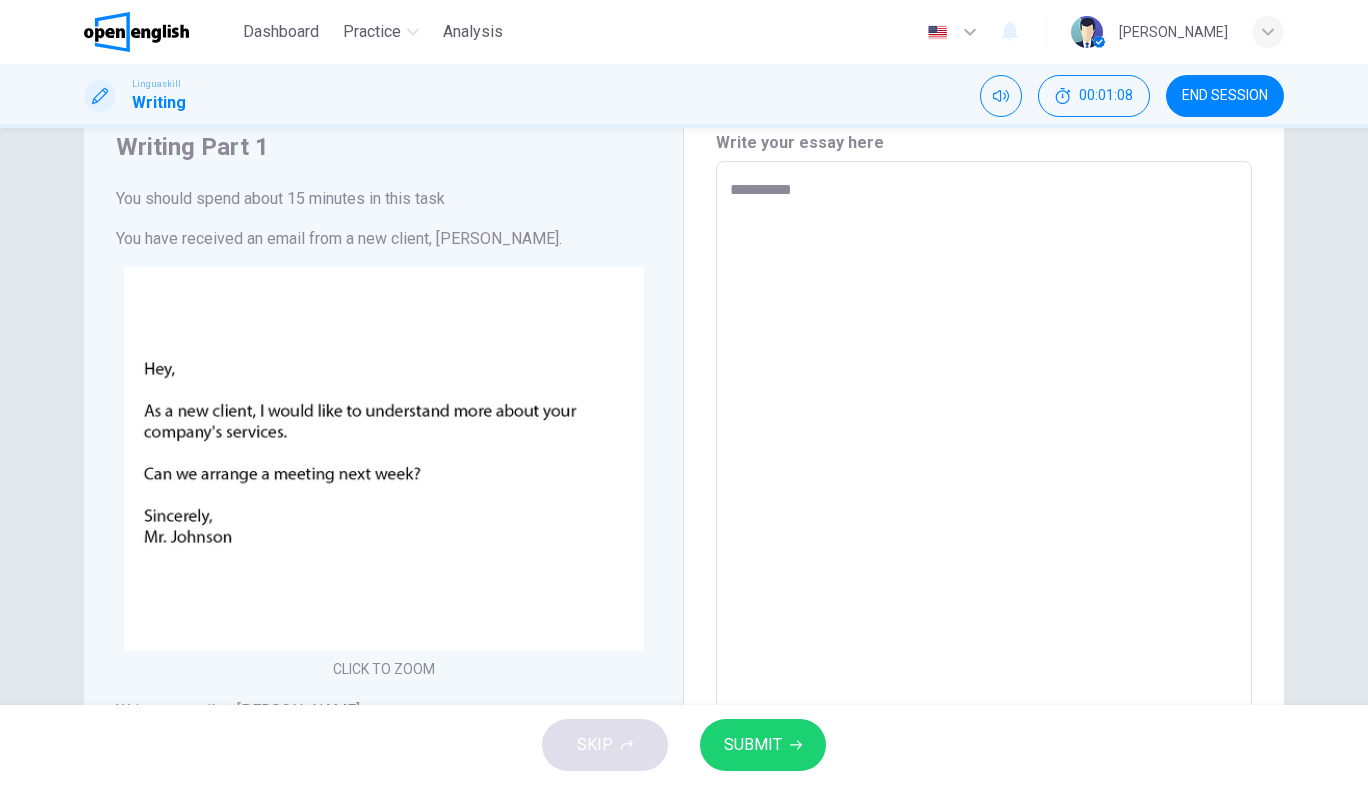 type on "**********" 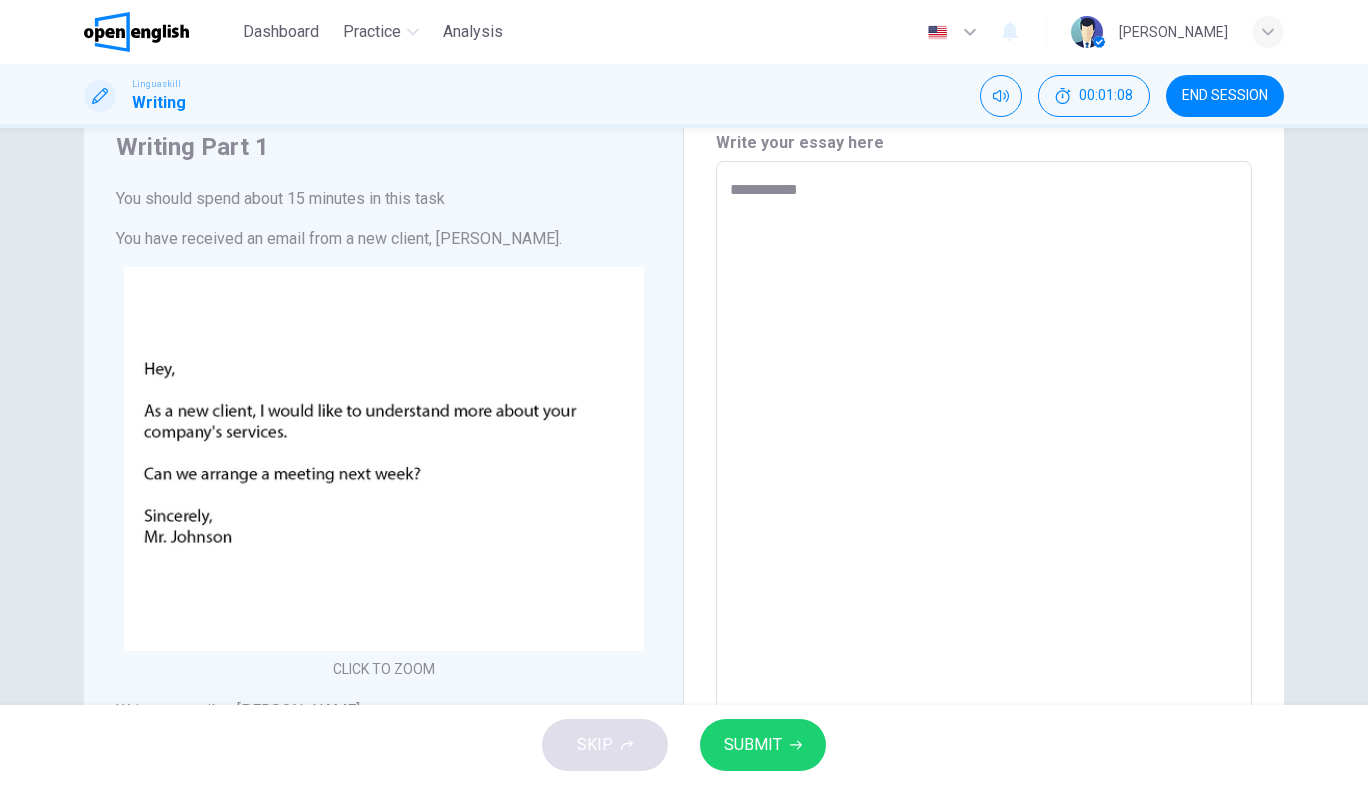 type on "*" 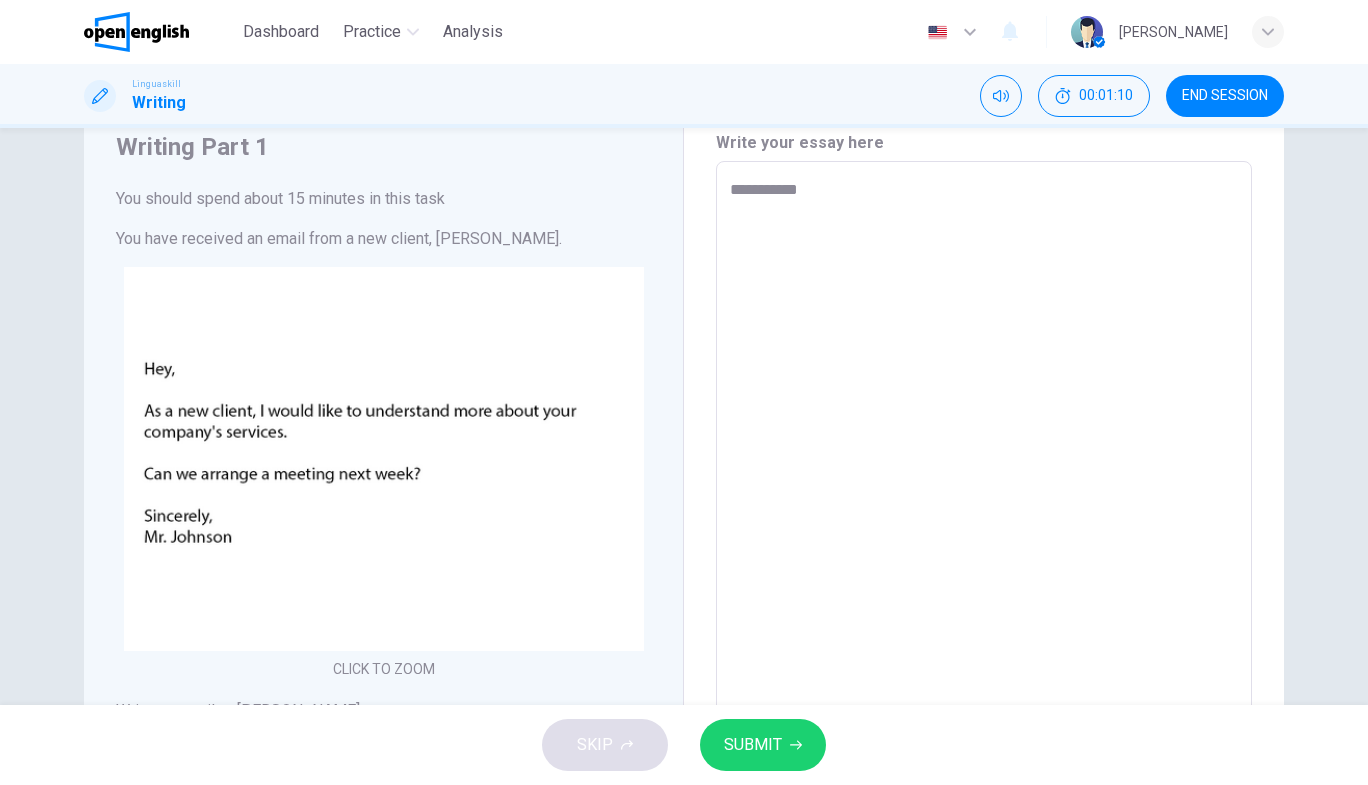 type on "**********" 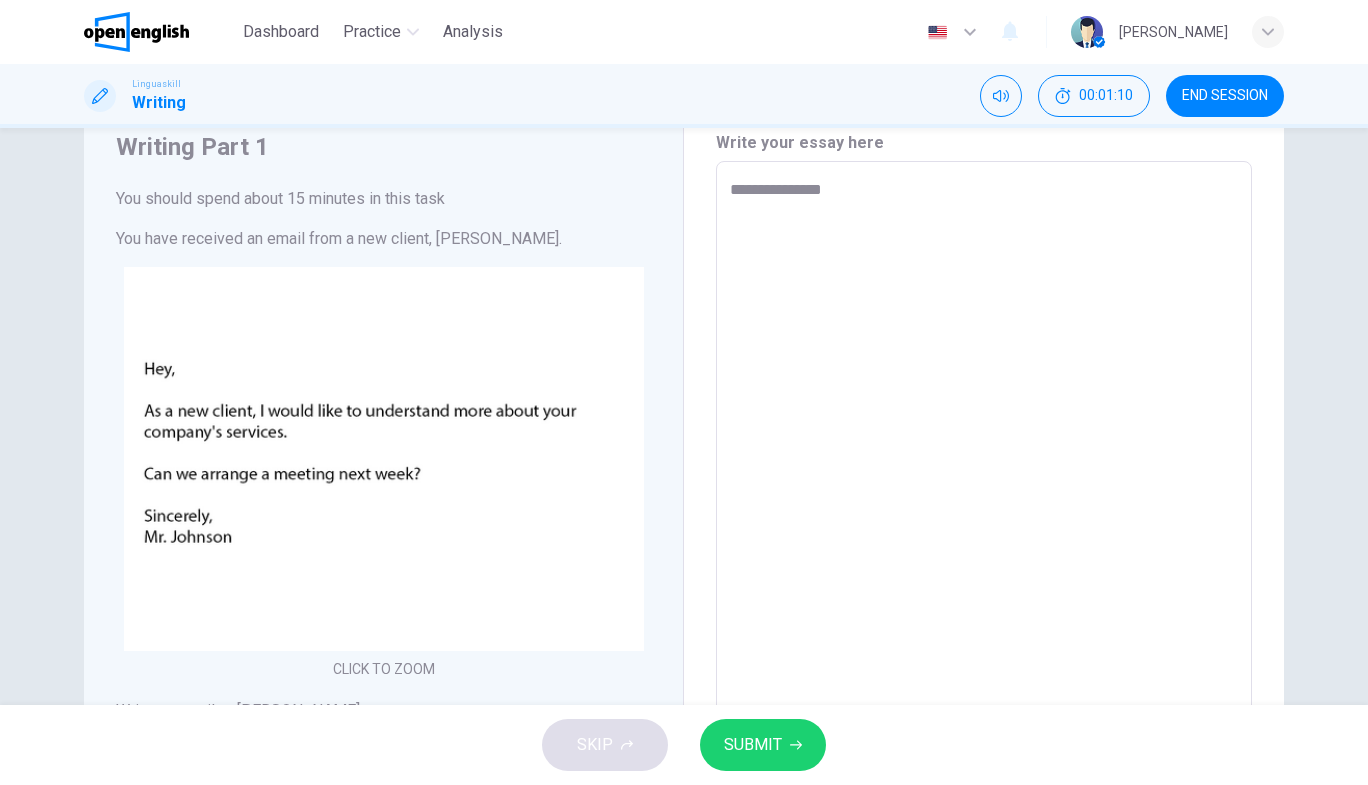 type on "*" 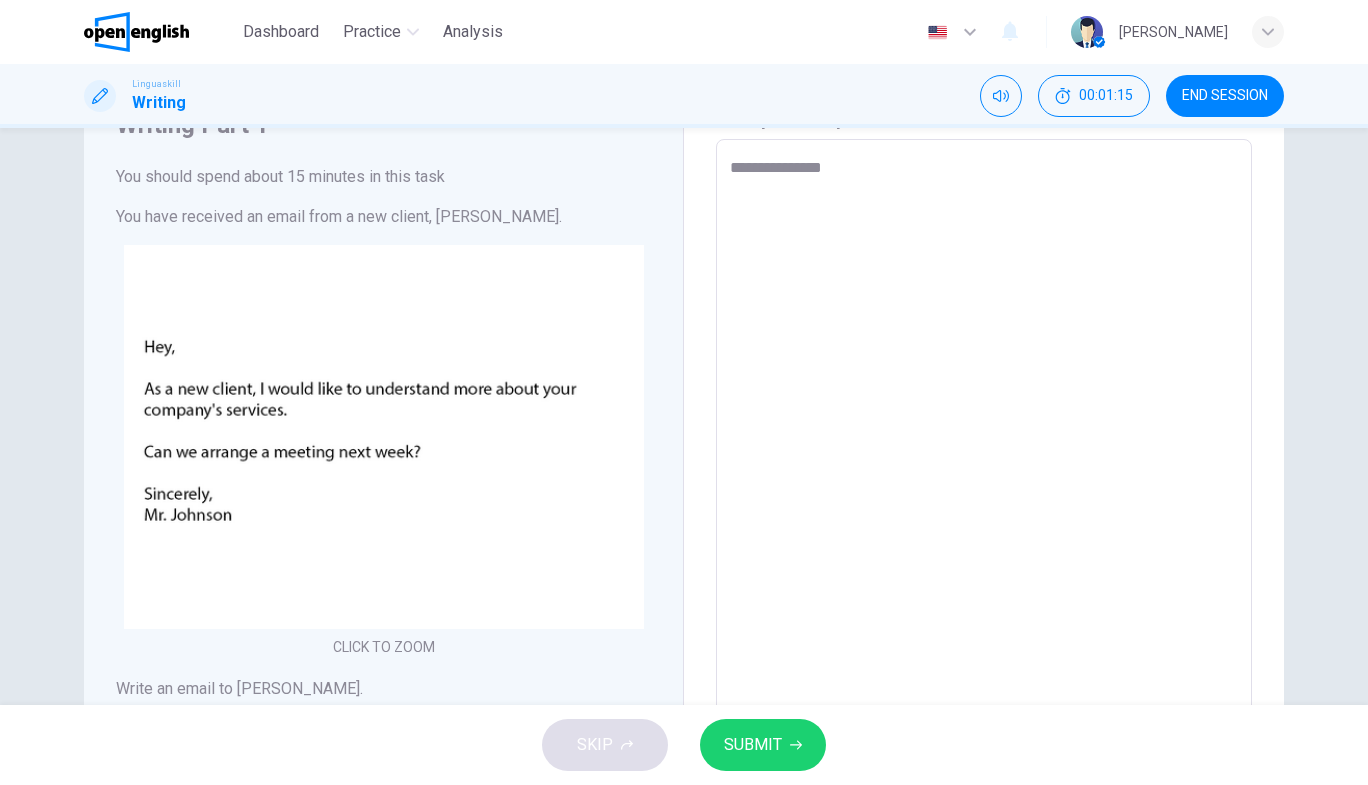 scroll, scrollTop: 102, scrollLeft: 0, axis: vertical 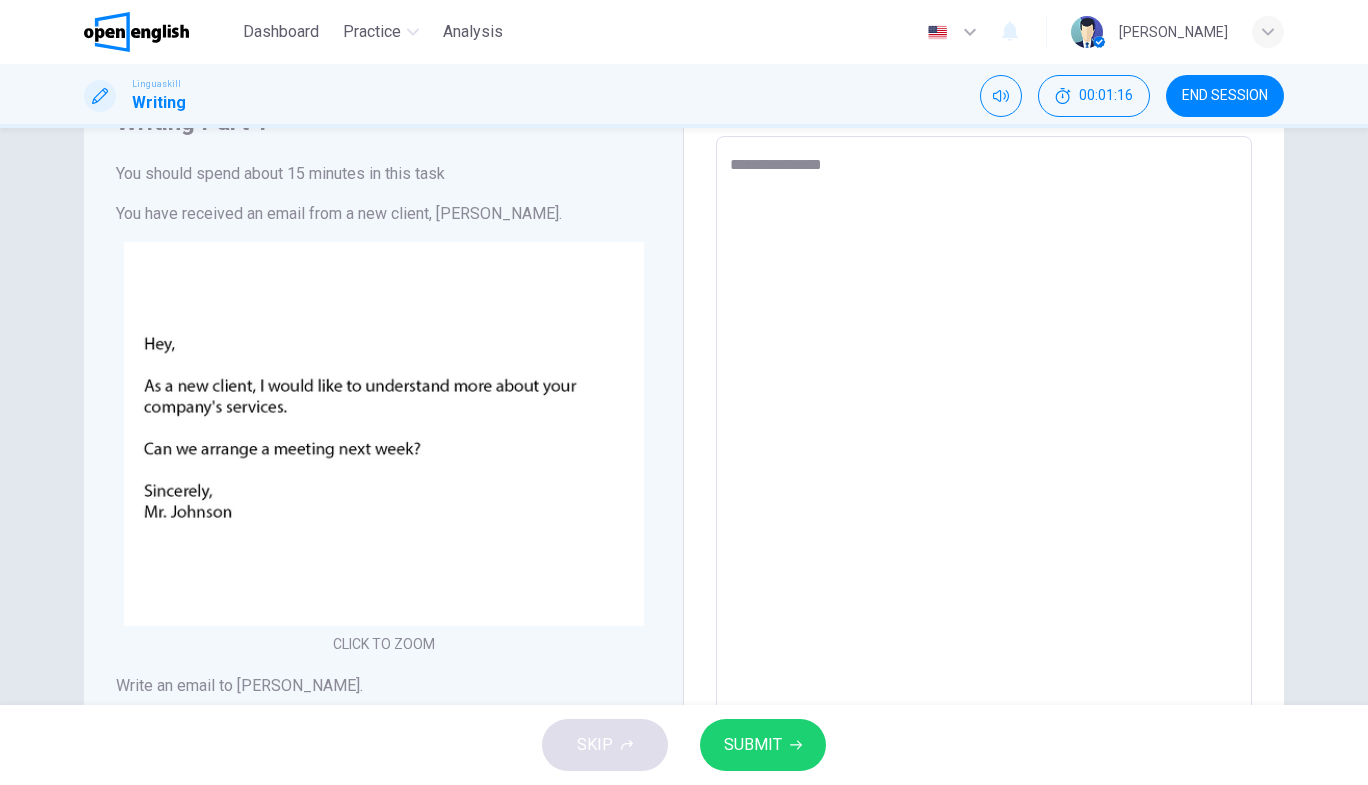 type on "**********" 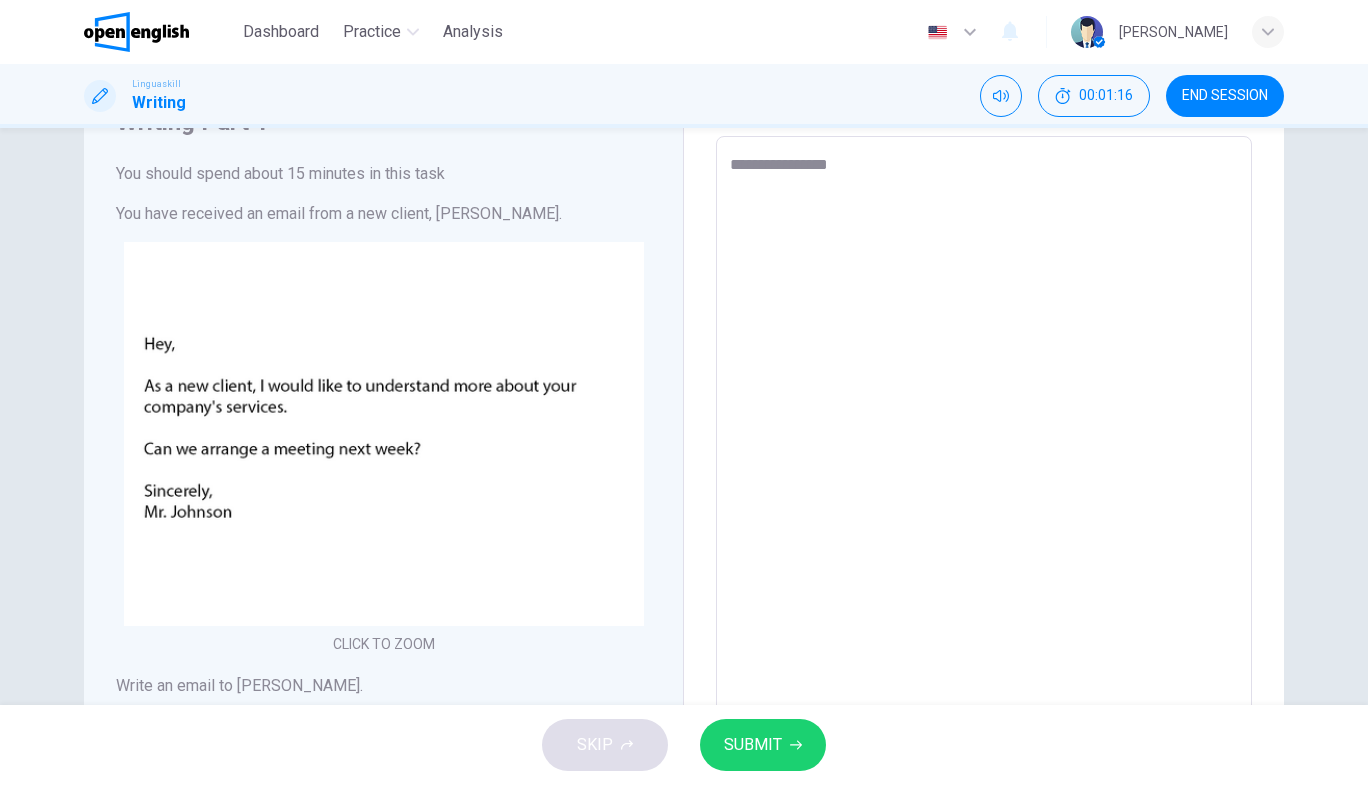 type on "*" 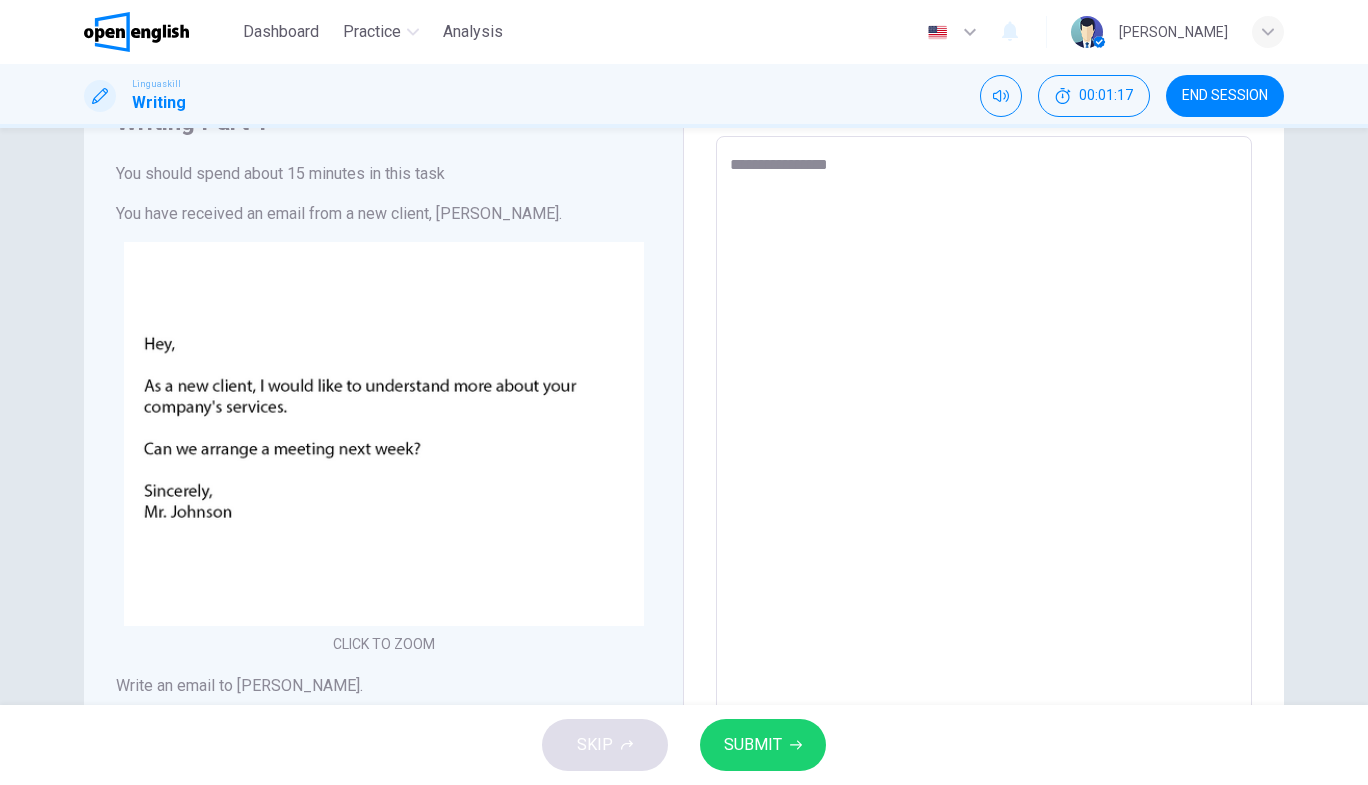 type on "**********" 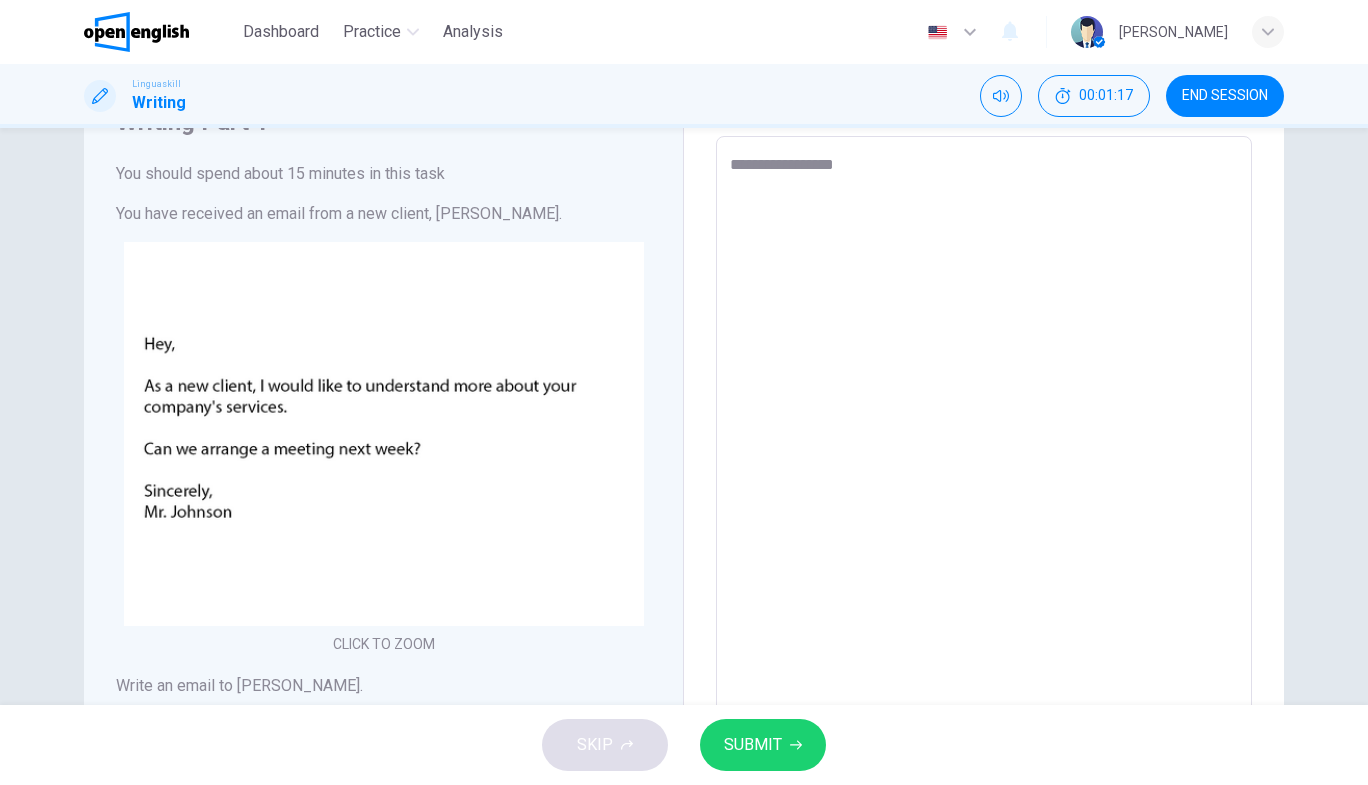 type on "*" 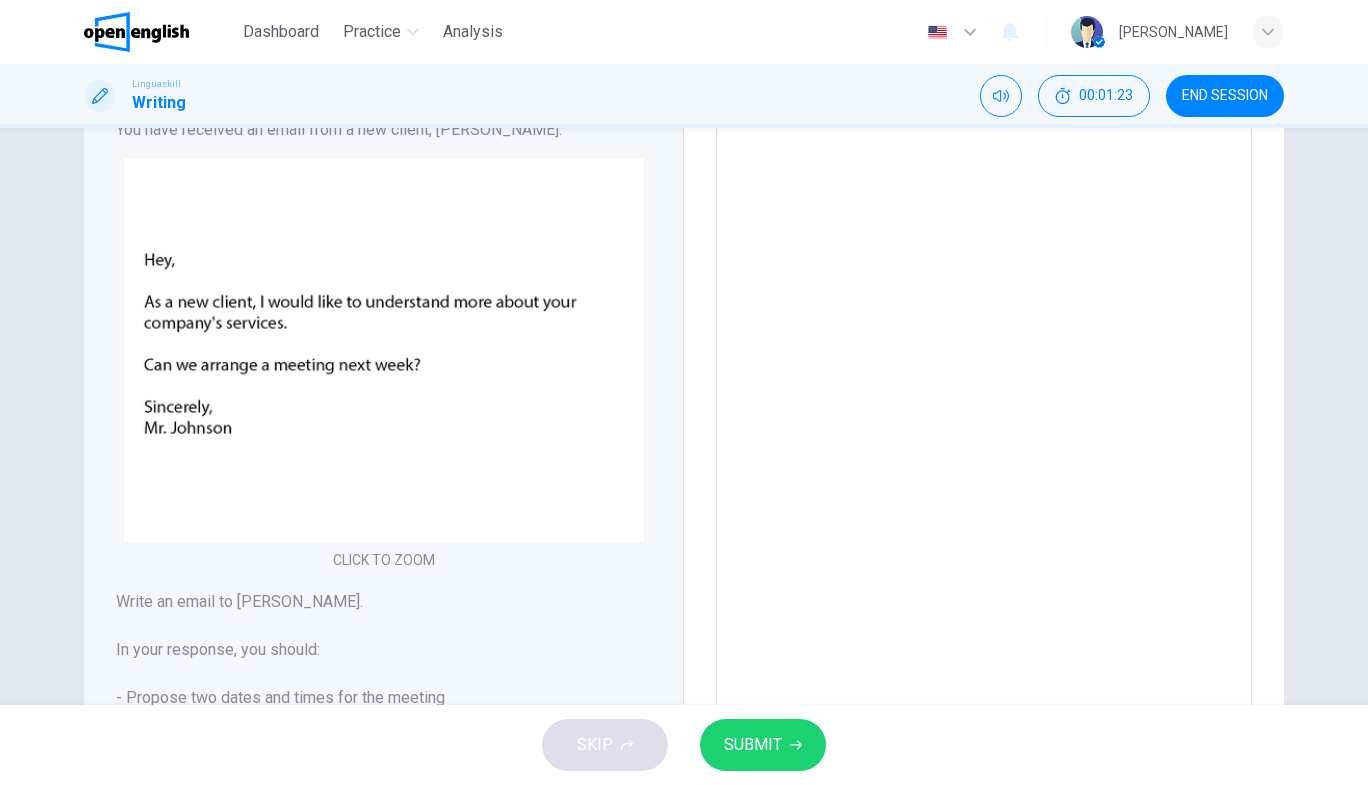 scroll, scrollTop: 186, scrollLeft: 0, axis: vertical 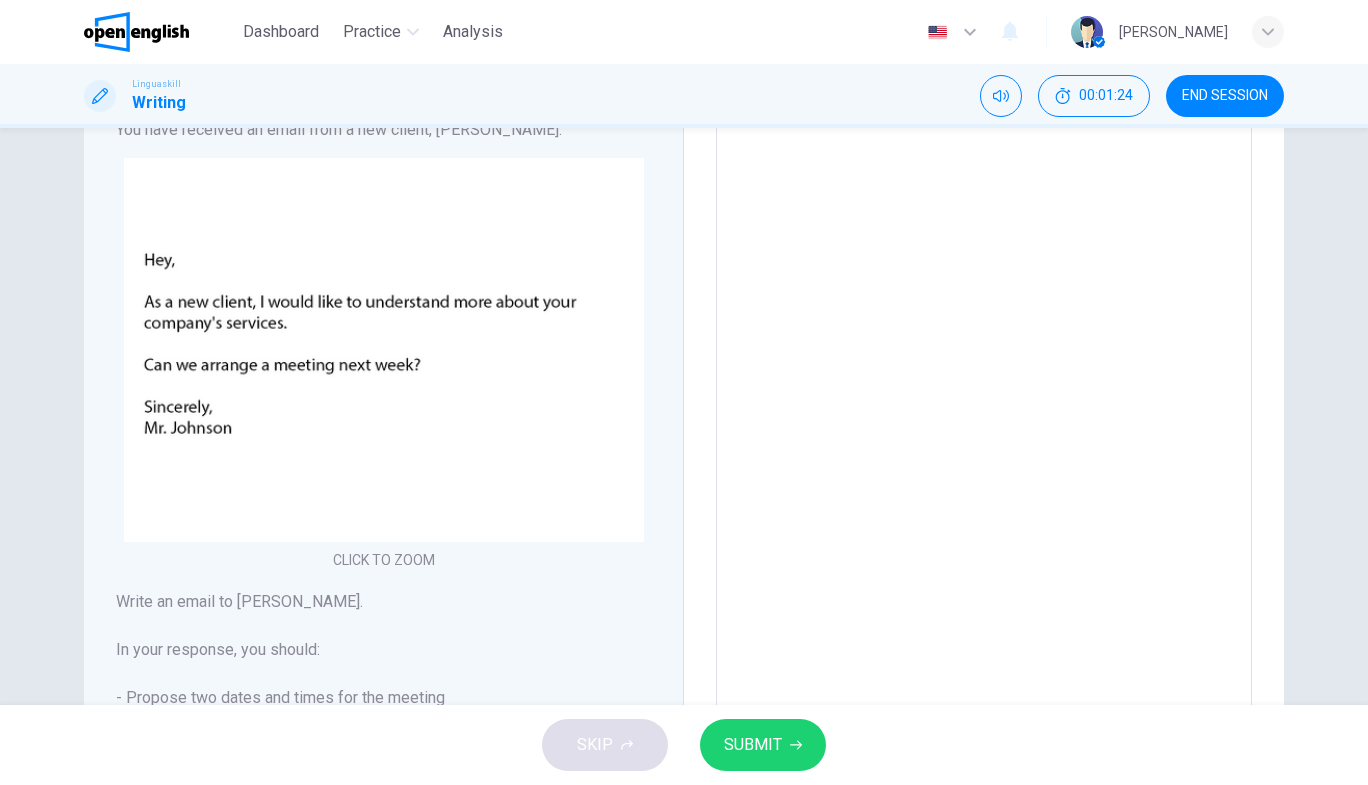 type on "**********" 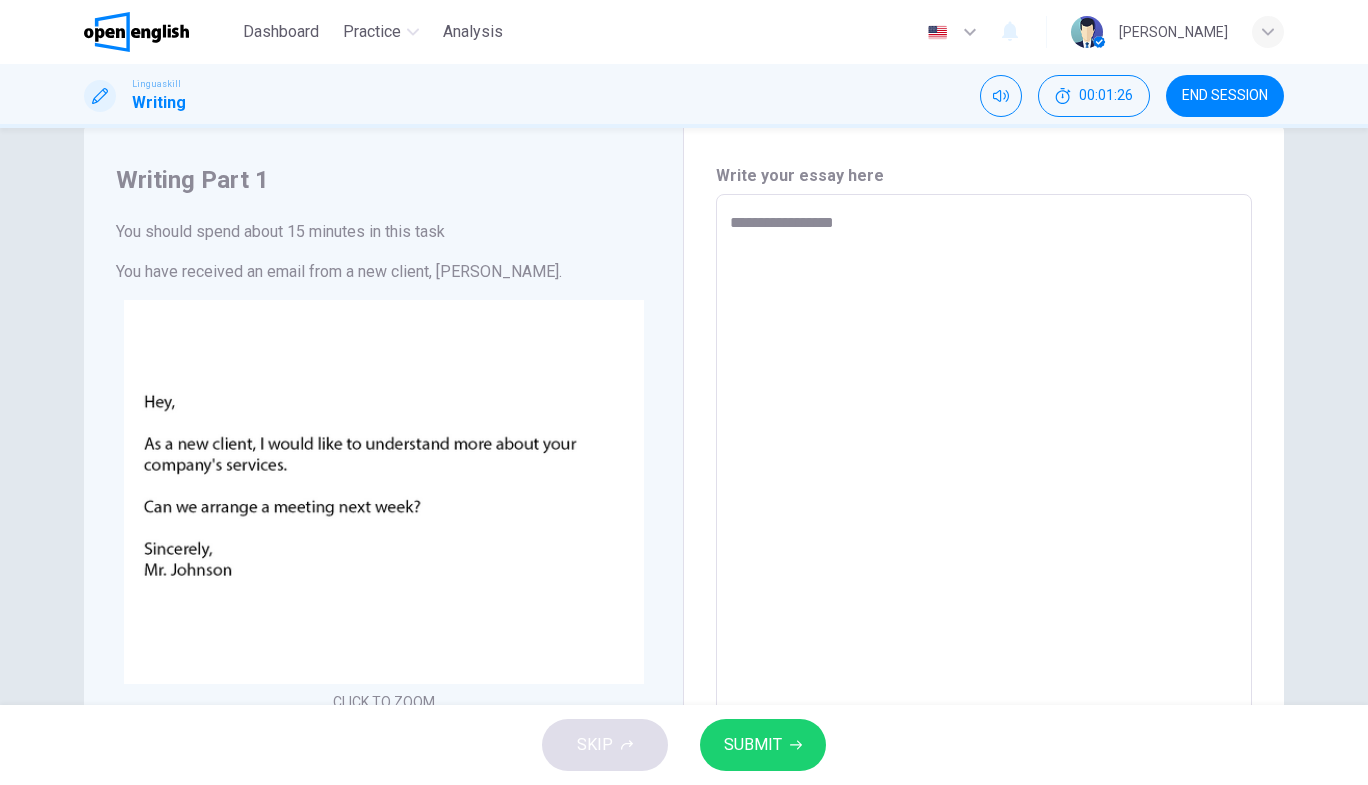scroll, scrollTop: 48, scrollLeft: 0, axis: vertical 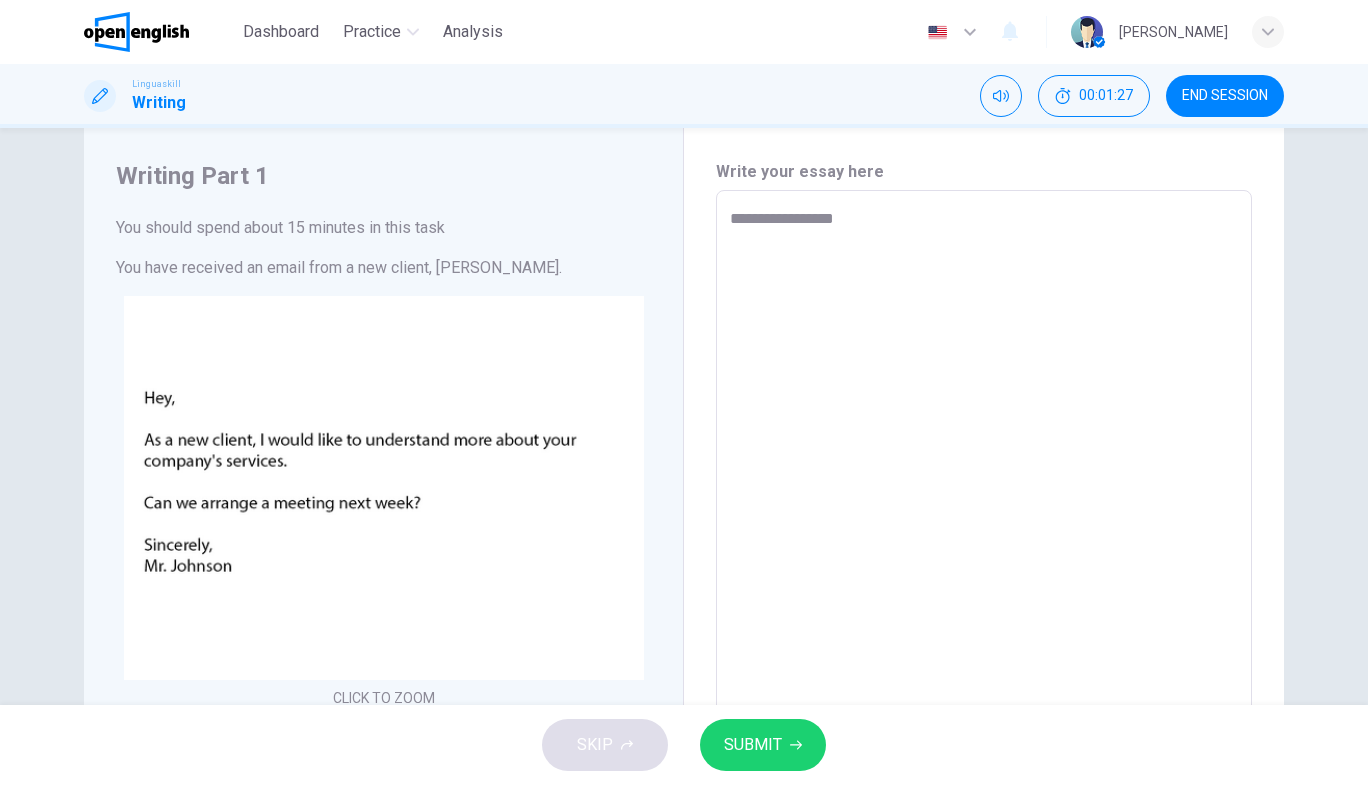 click on "**********" at bounding box center [984, 563] 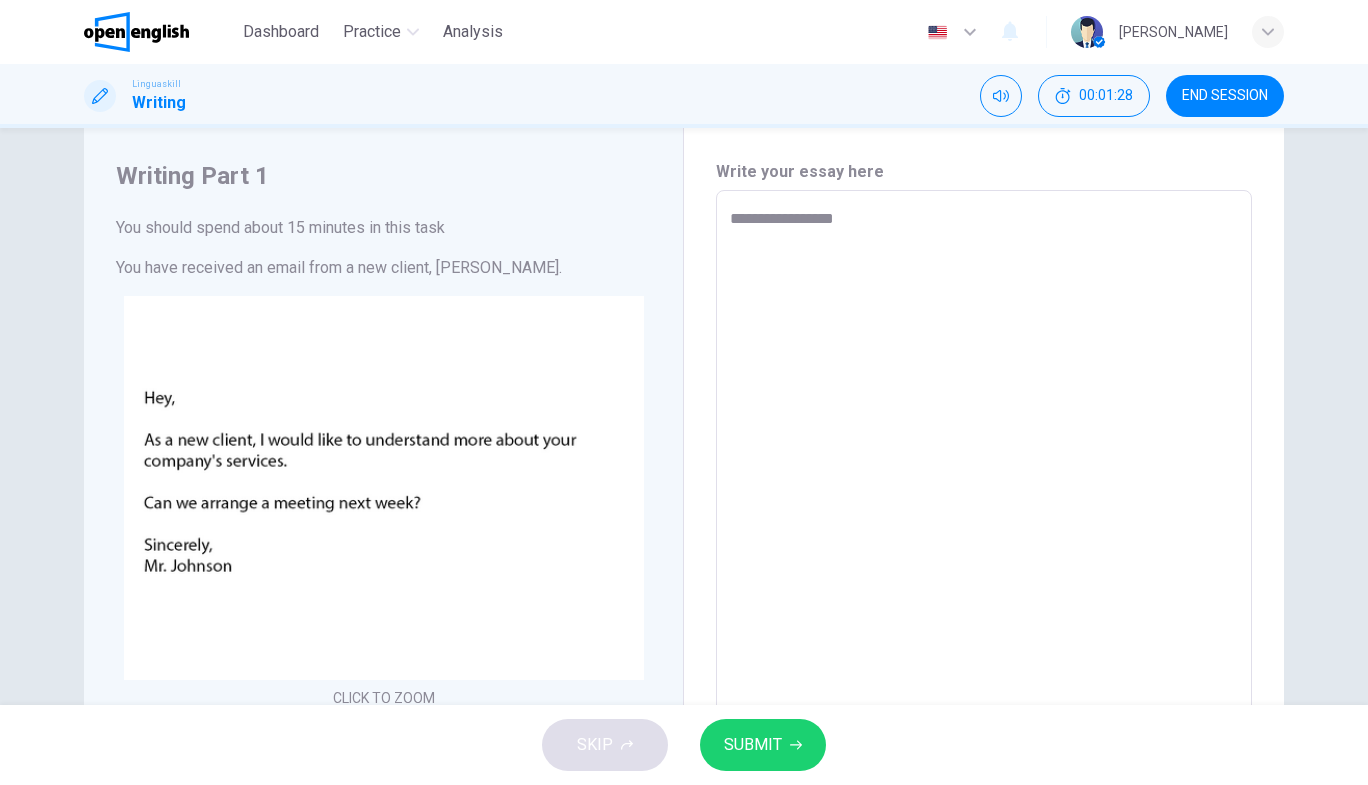 type on "*" 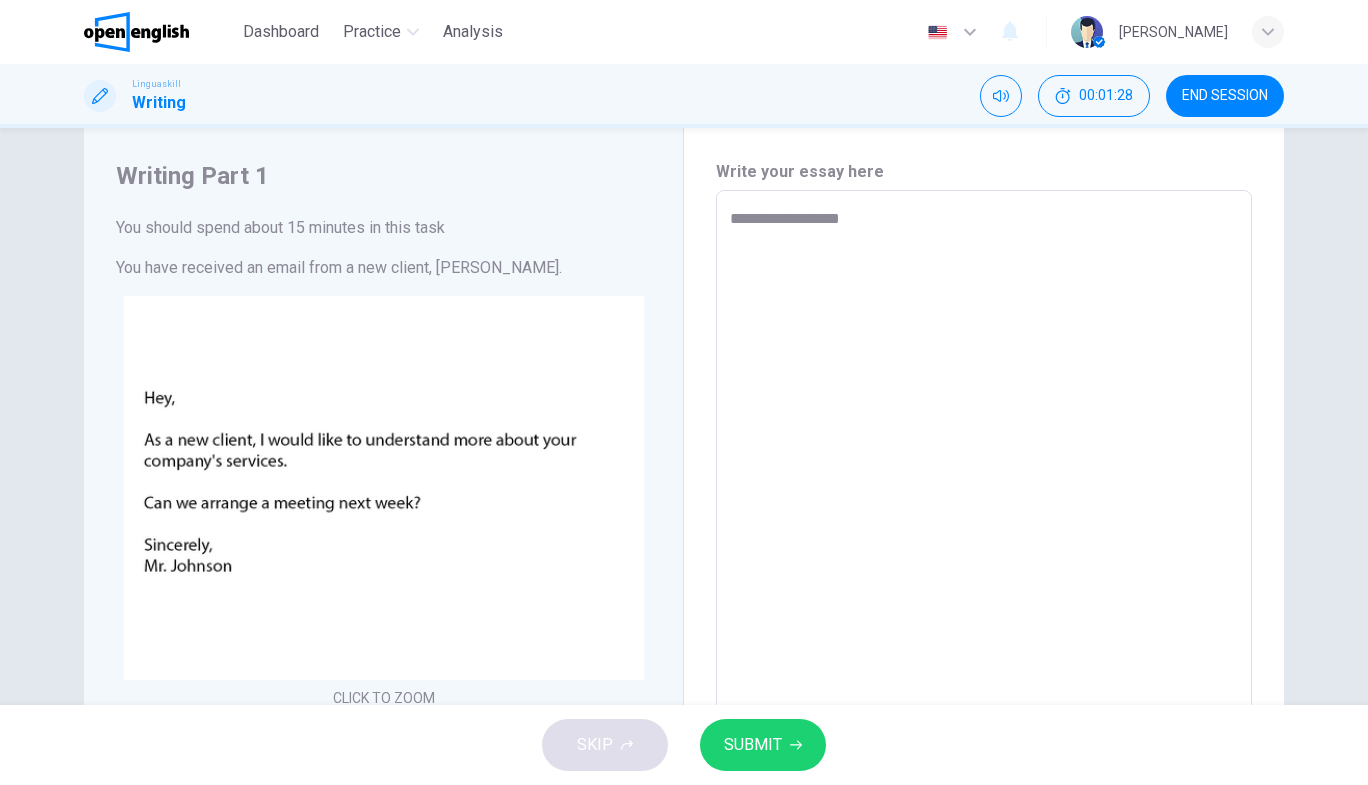 type on "*" 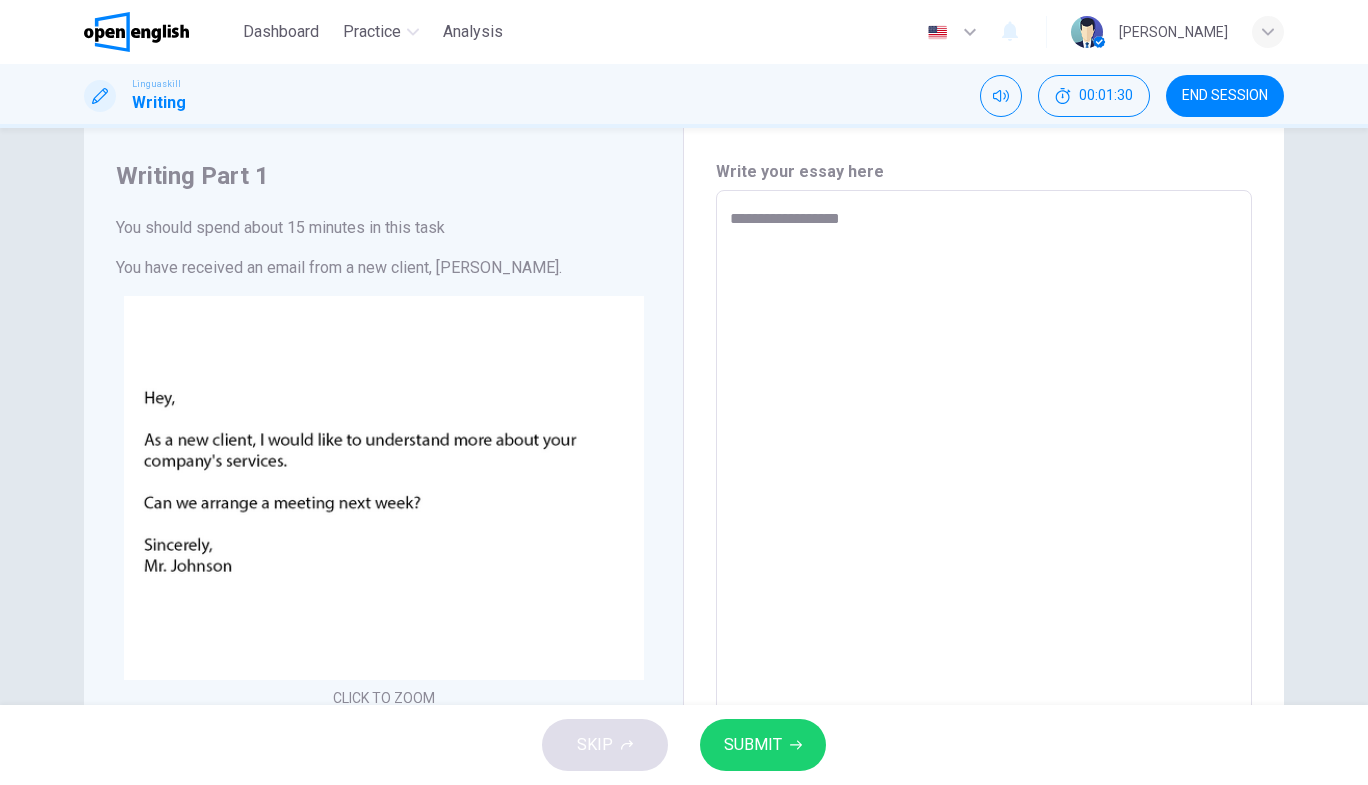 type on "**********" 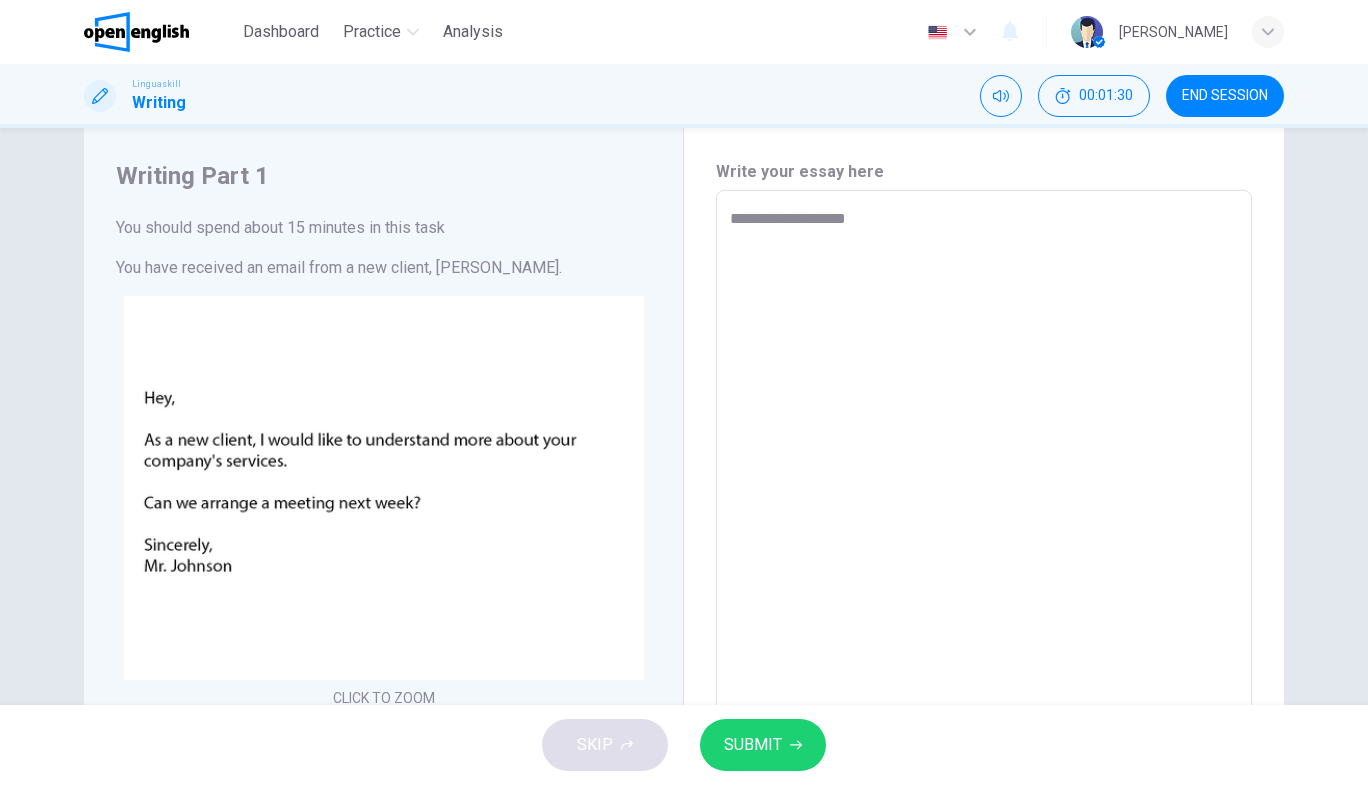 type on "*" 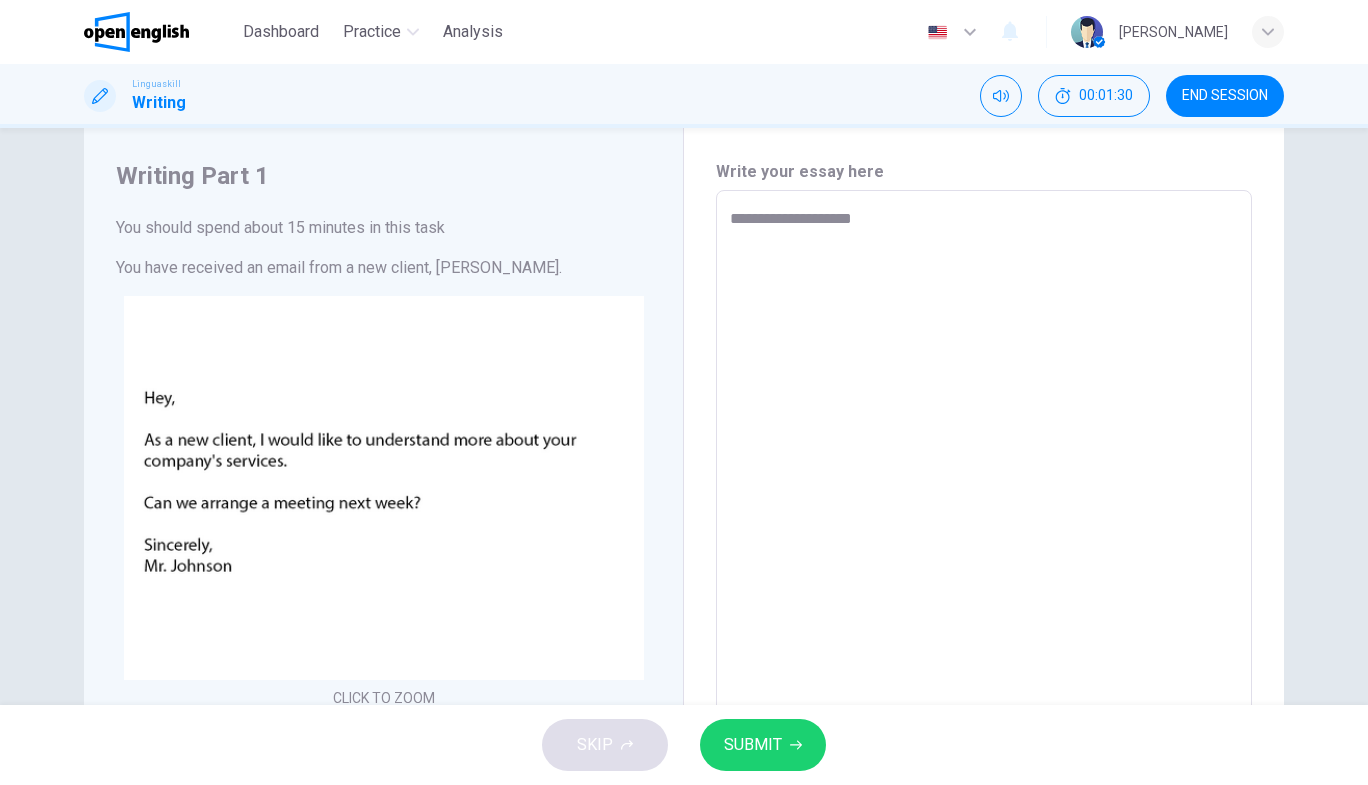type on "*" 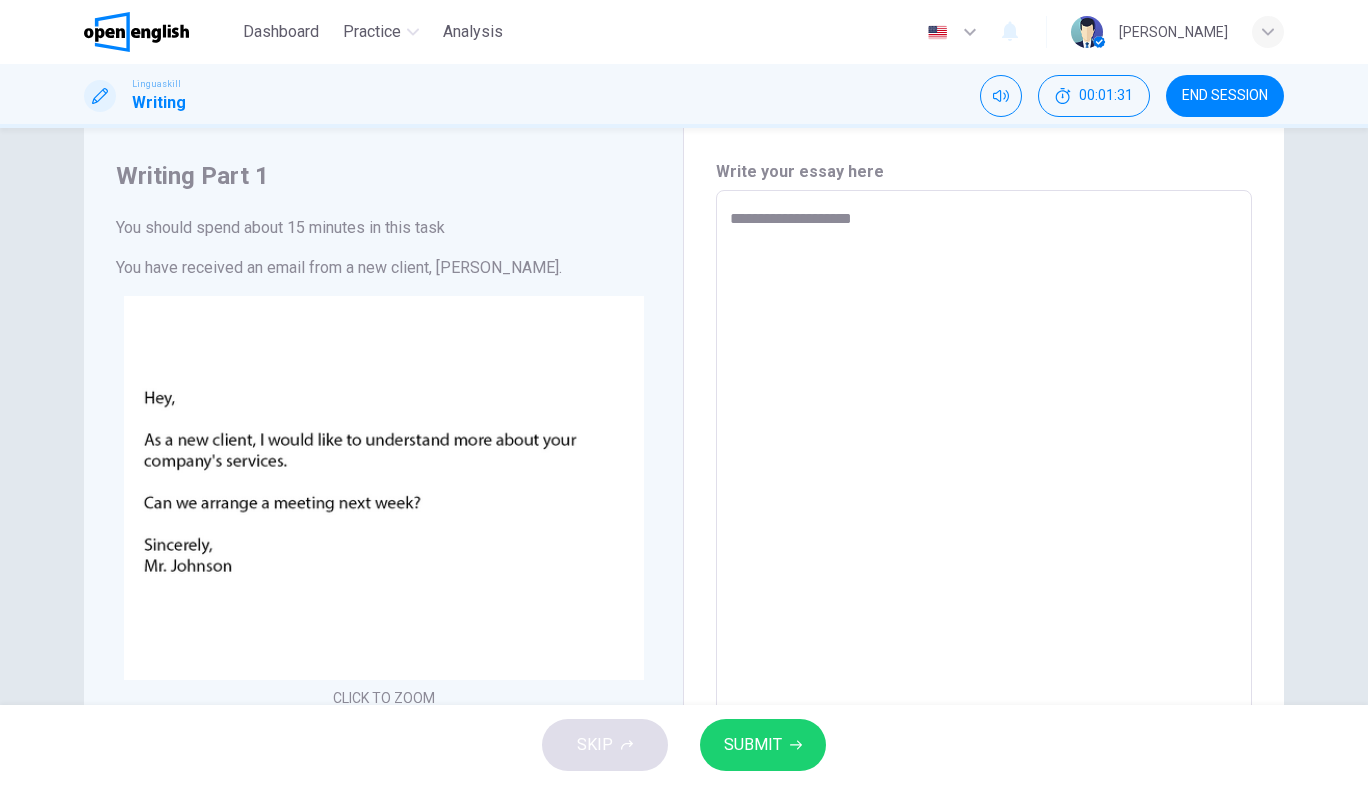 type on "**********" 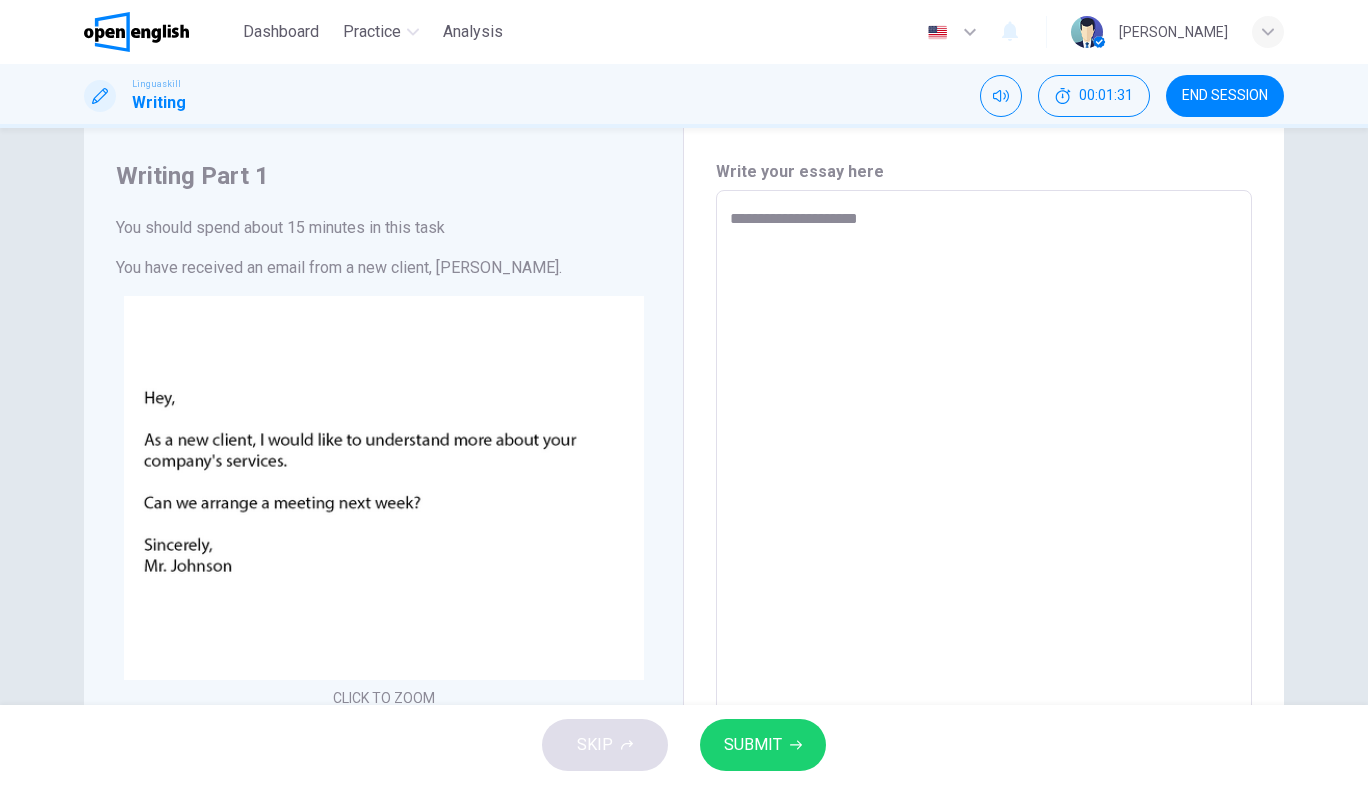 type on "*" 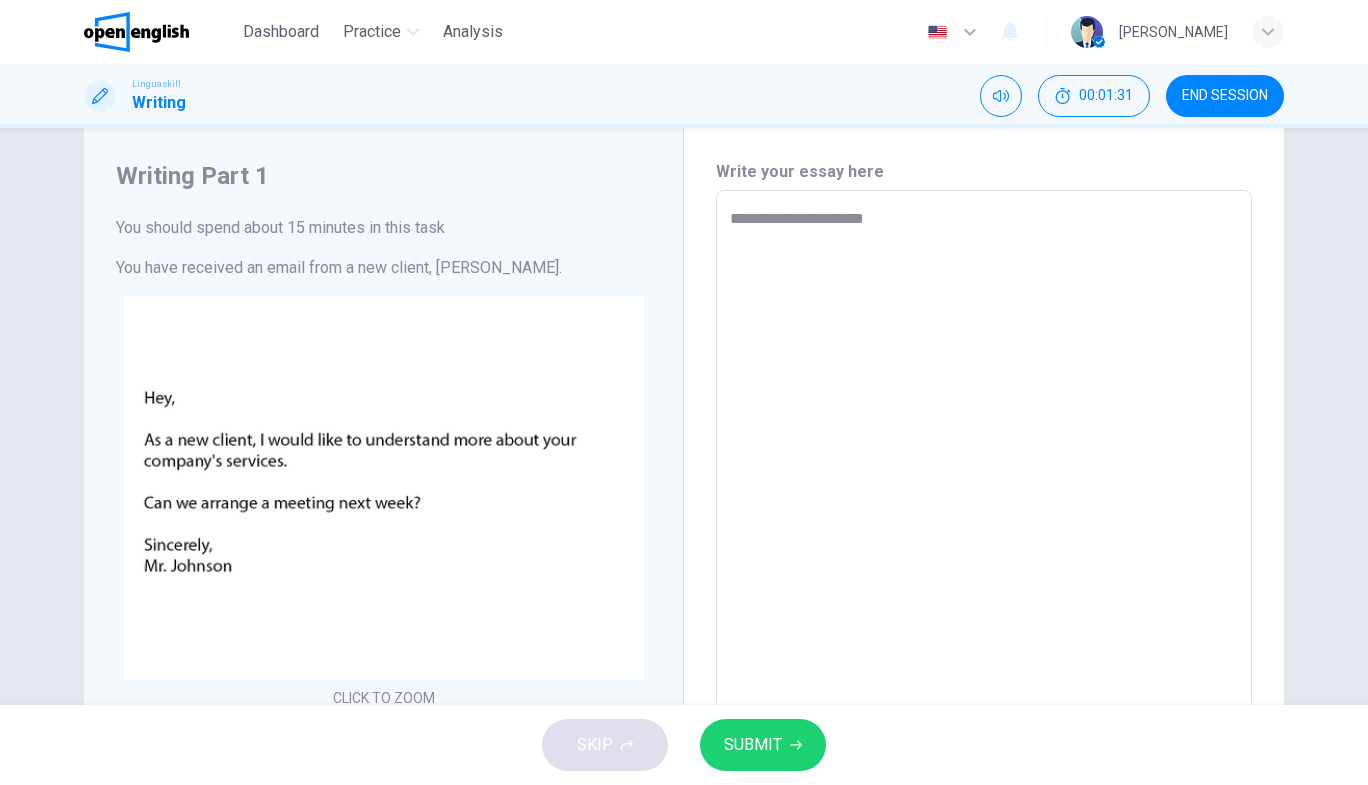 type on "*" 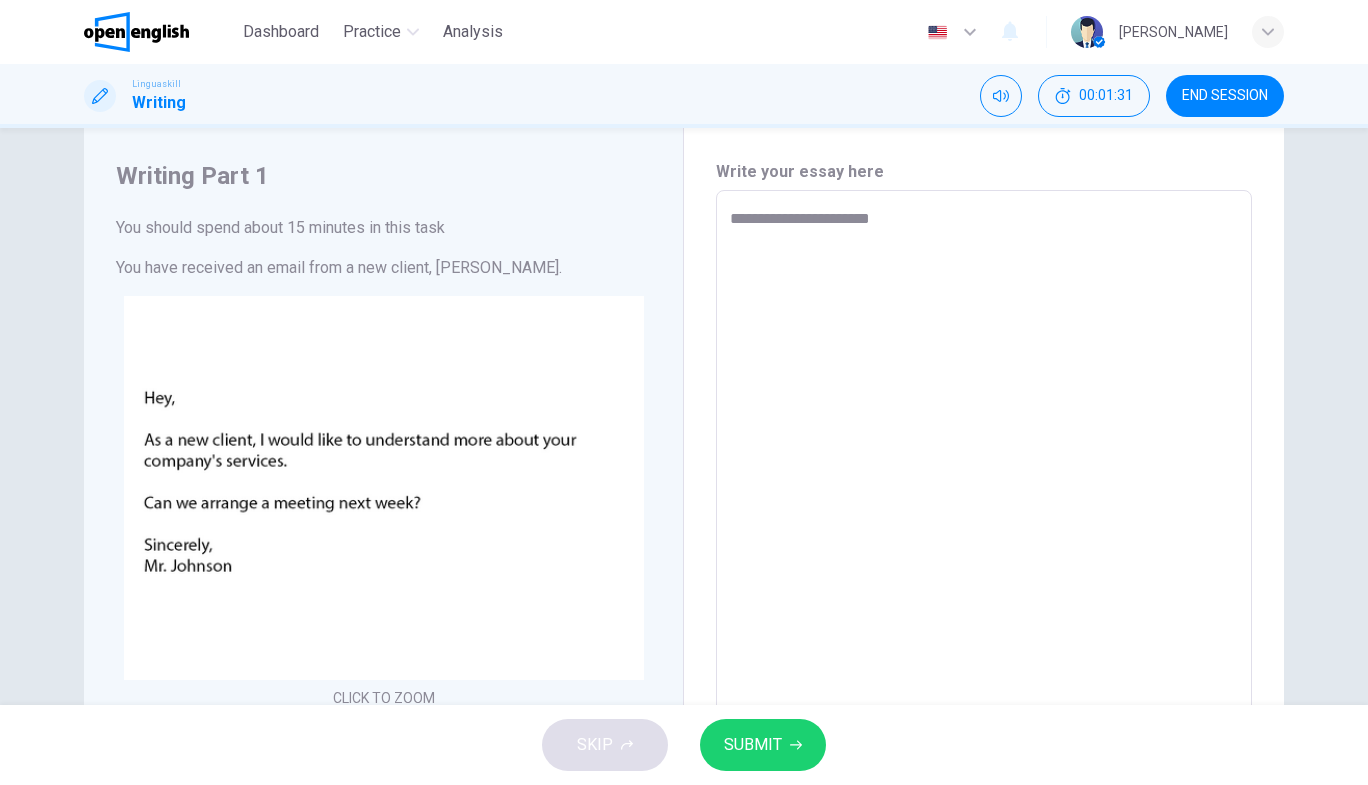 type on "*" 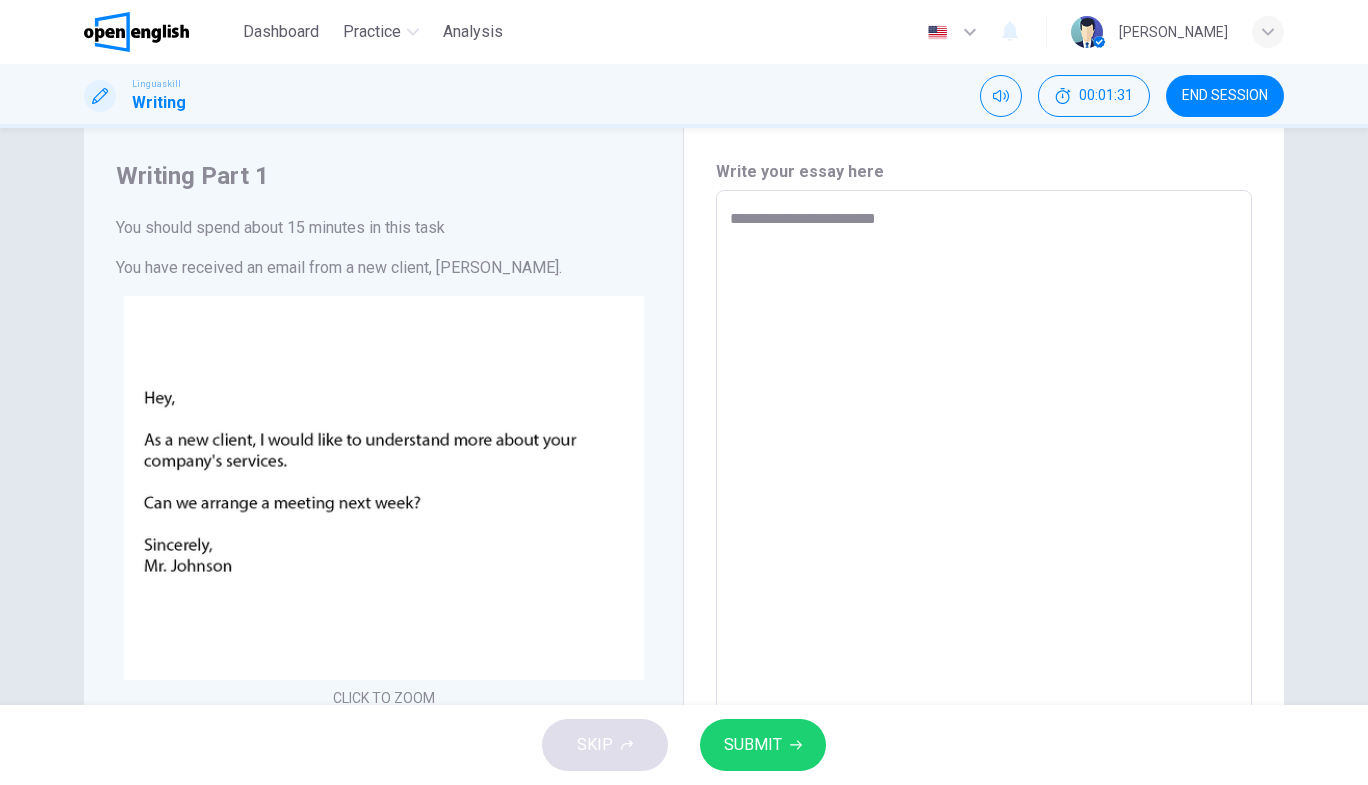 type on "*" 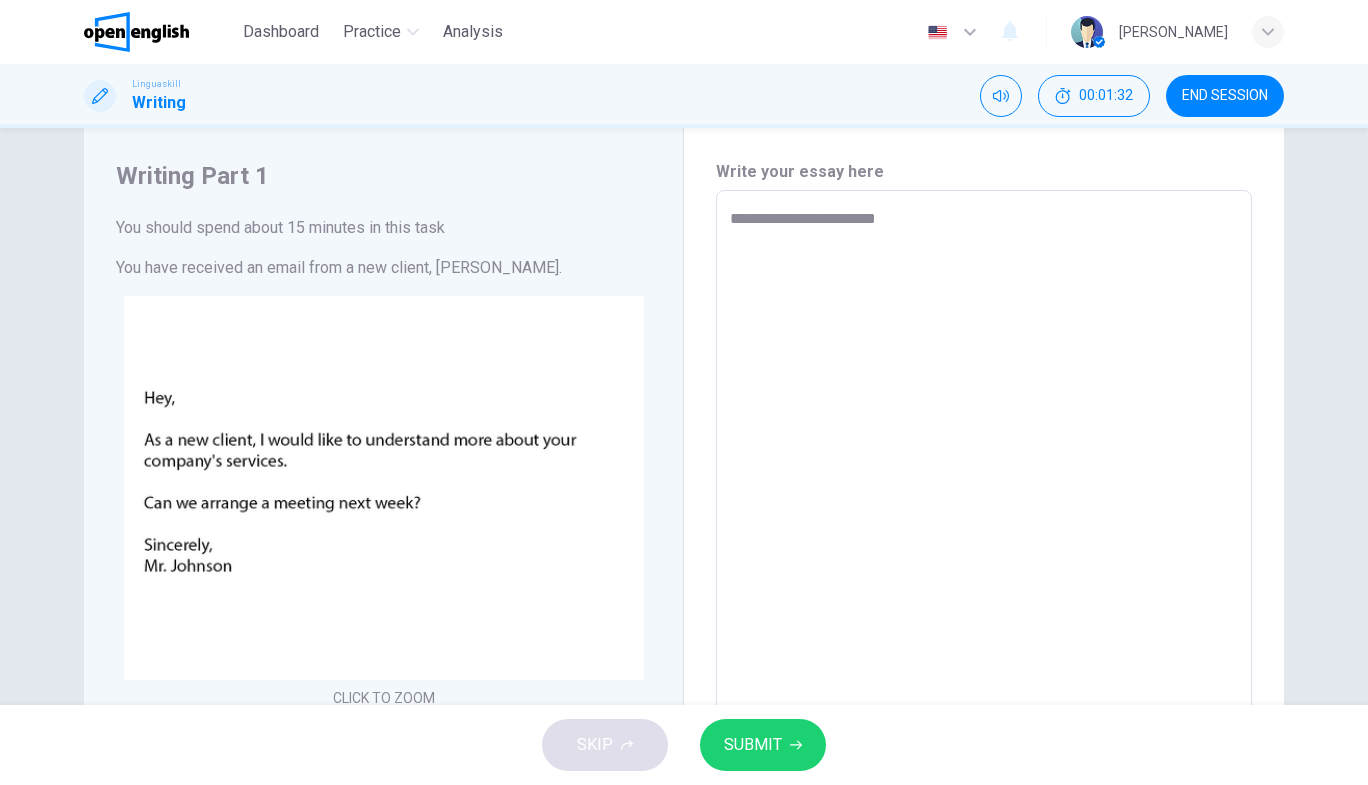 type on "**********" 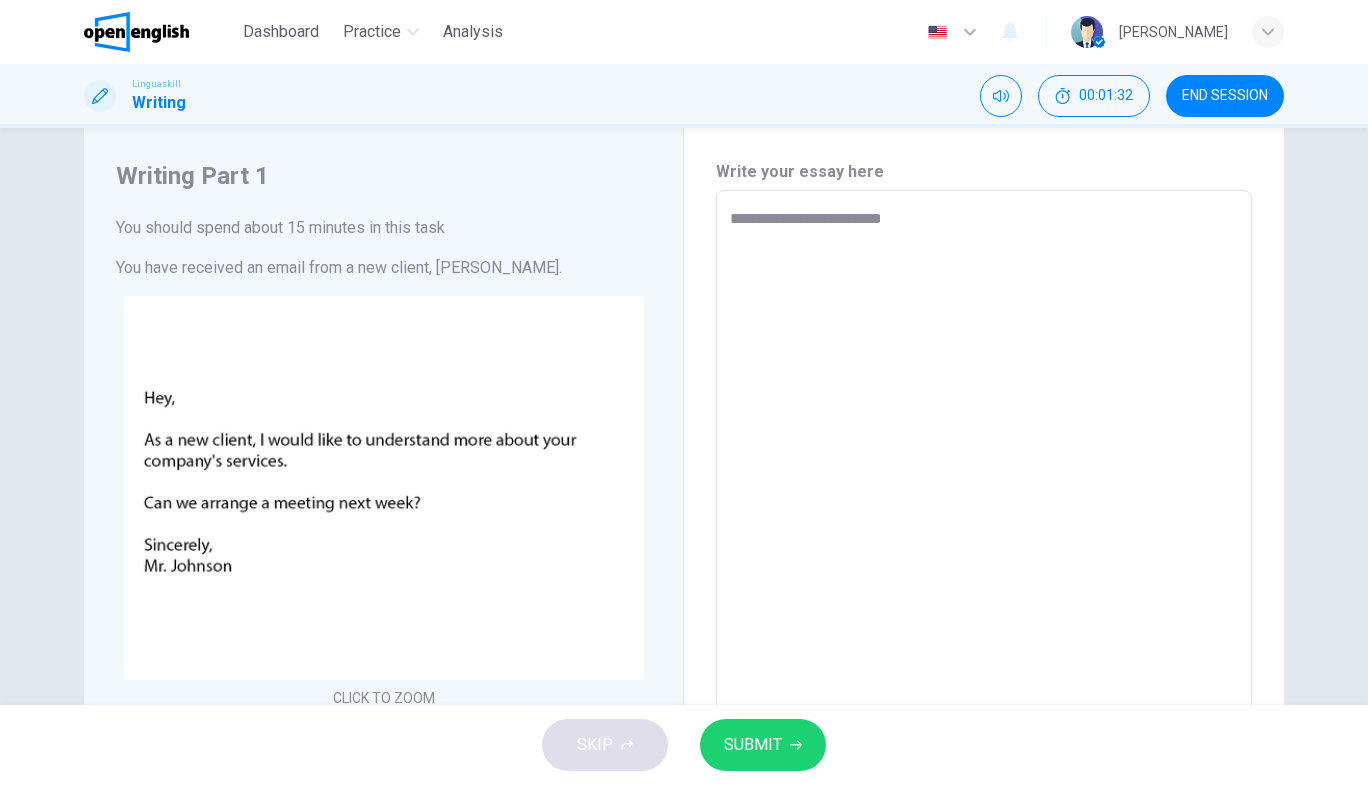 type on "*" 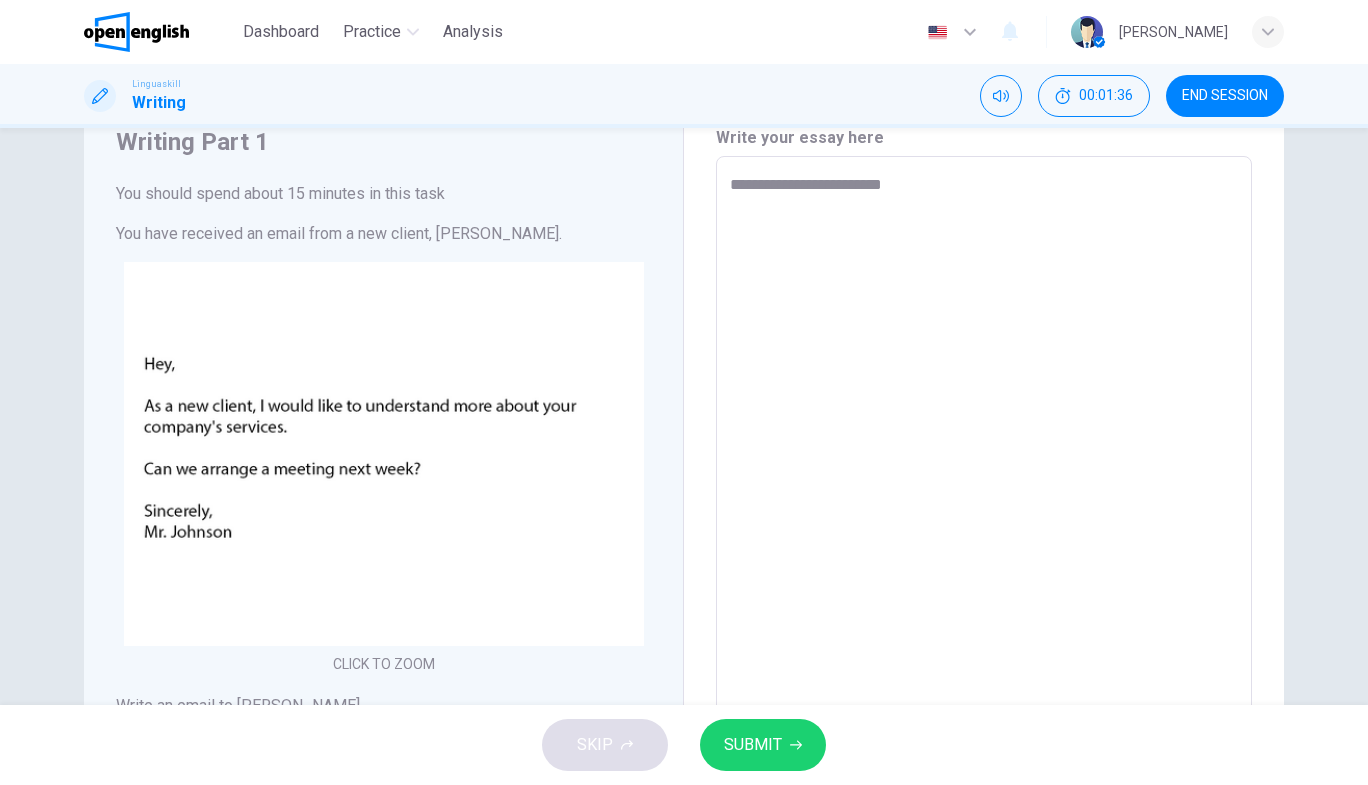 scroll, scrollTop: 81, scrollLeft: 0, axis: vertical 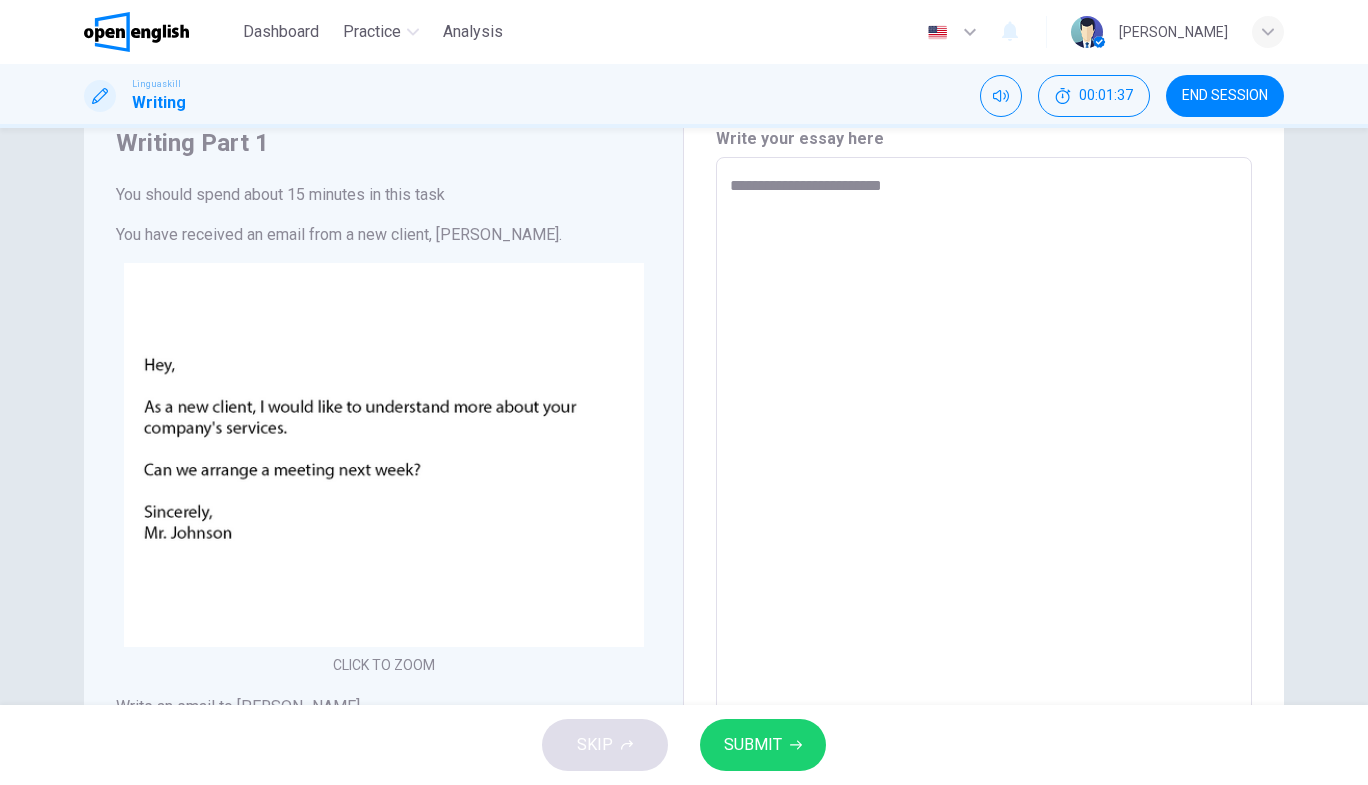 click on "**********" at bounding box center (984, 530) 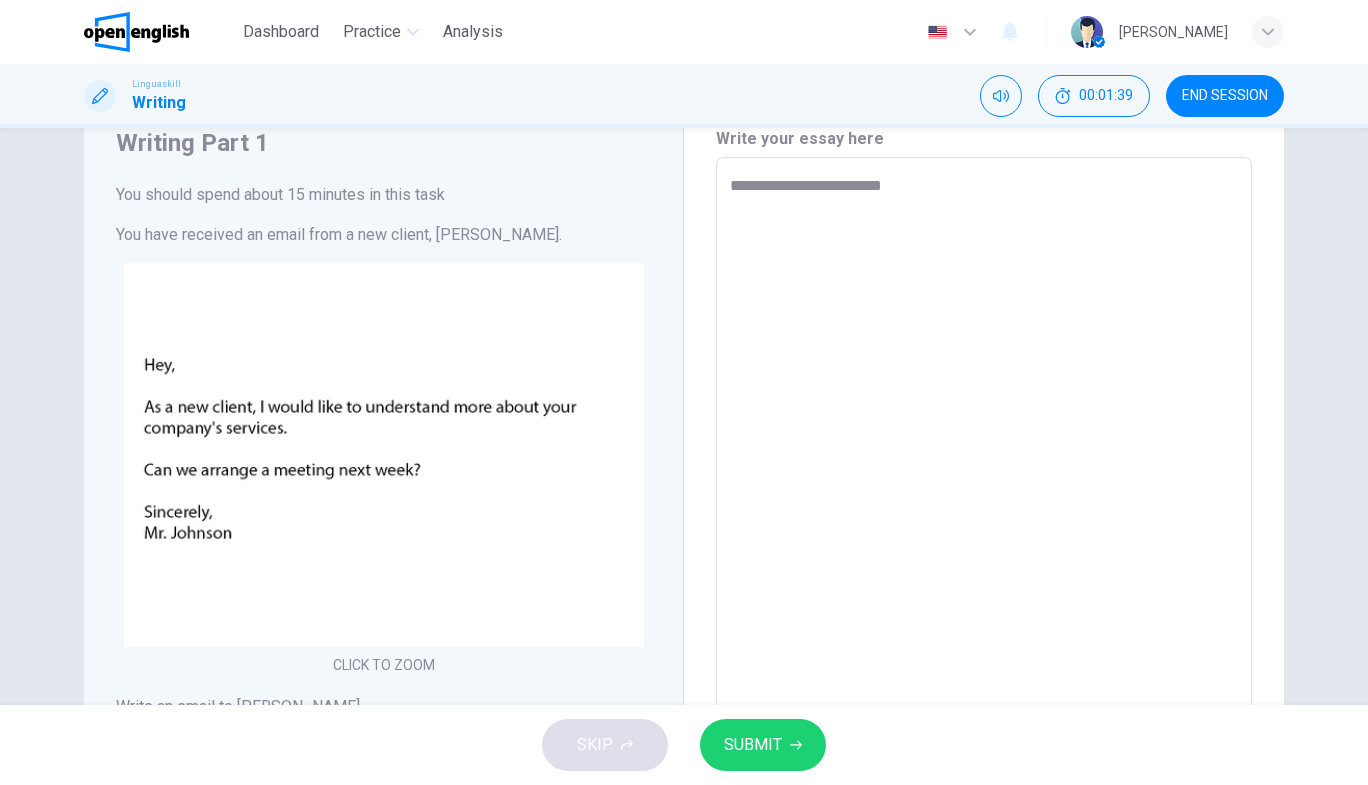 type on "**********" 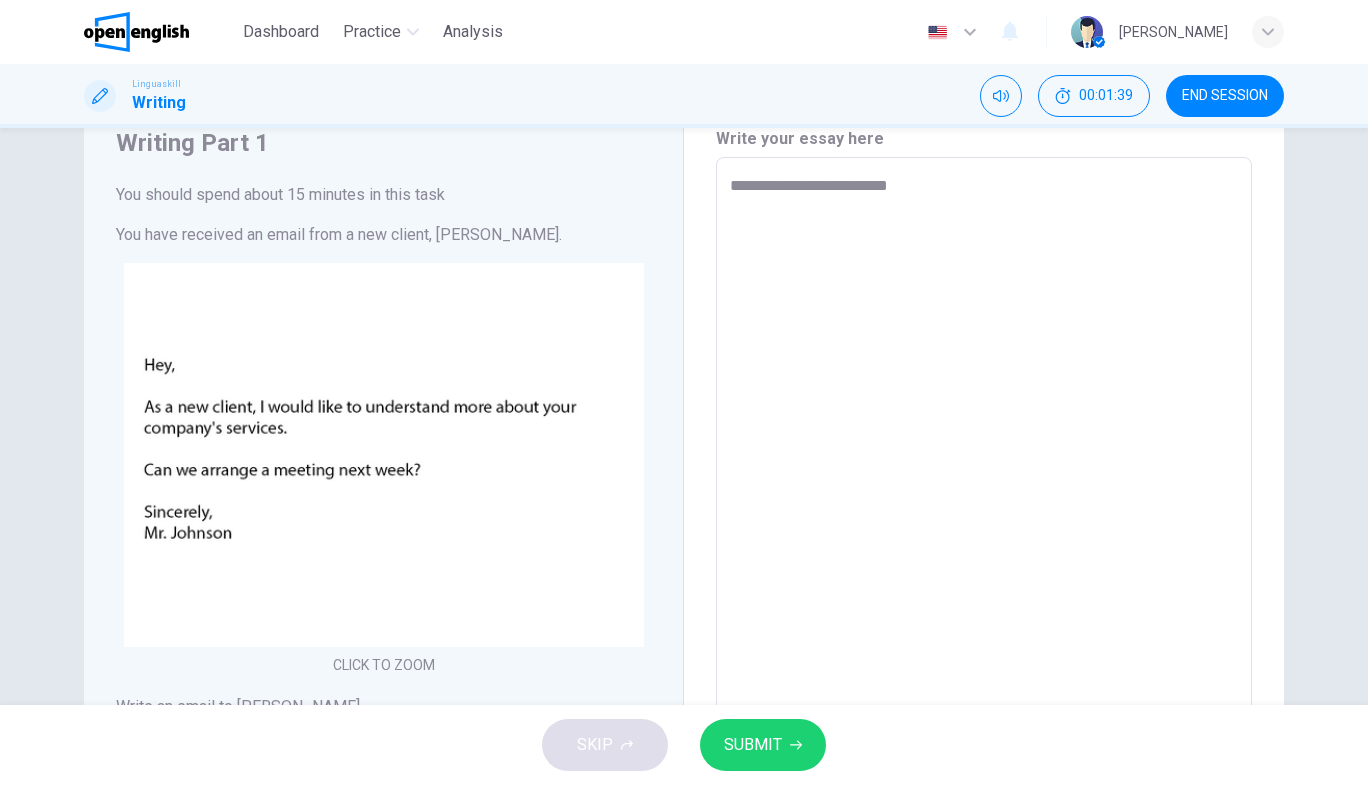 type on "*" 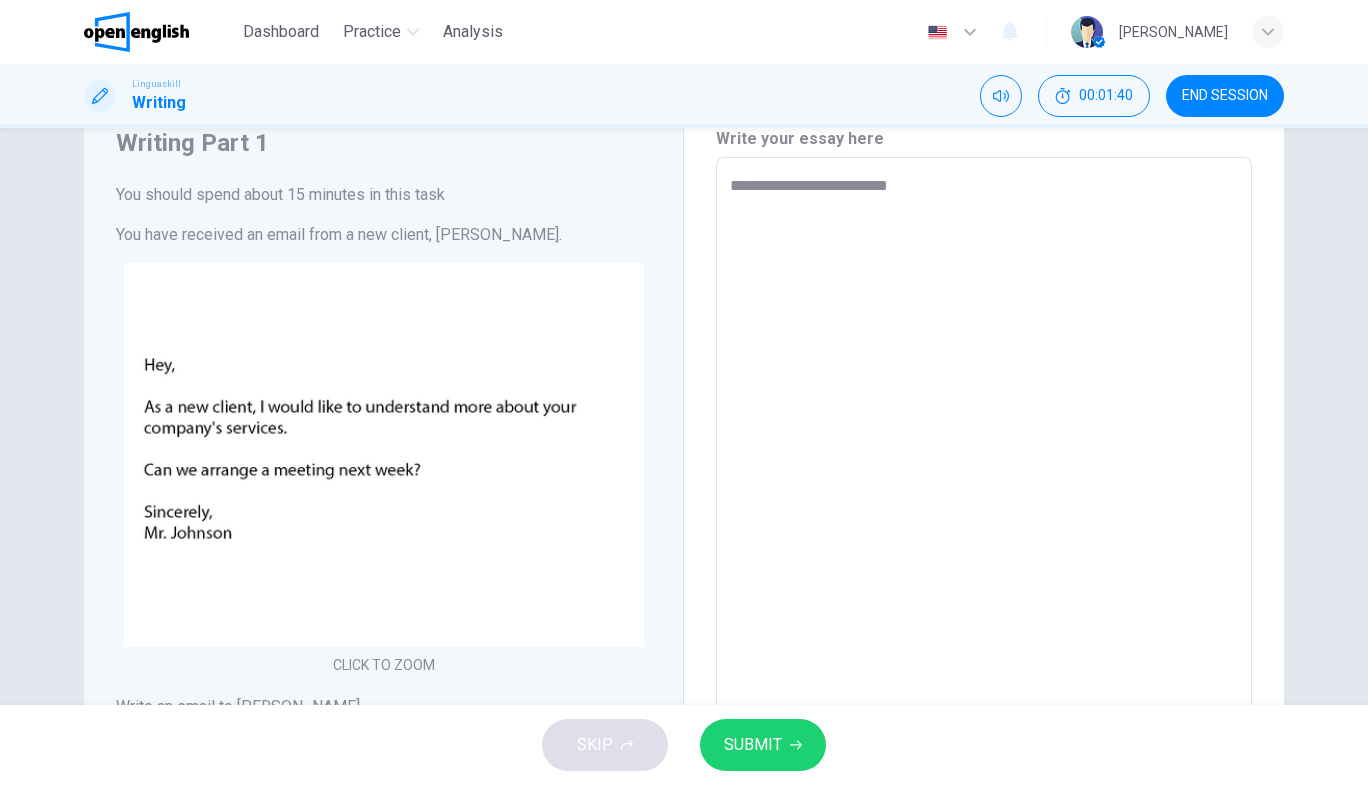 click on "**********" at bounding box center [984, 530] 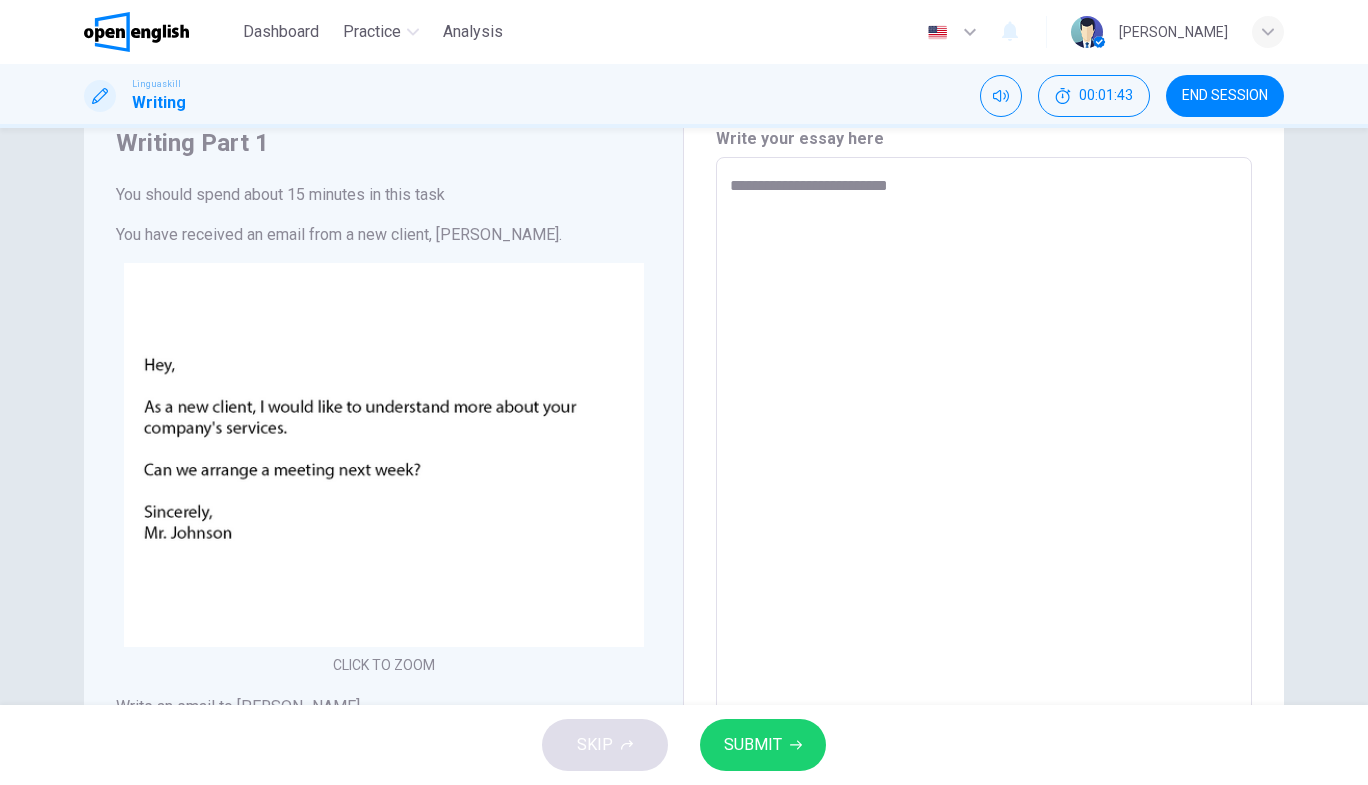 click on "**********" at bounding box center [984, 530] 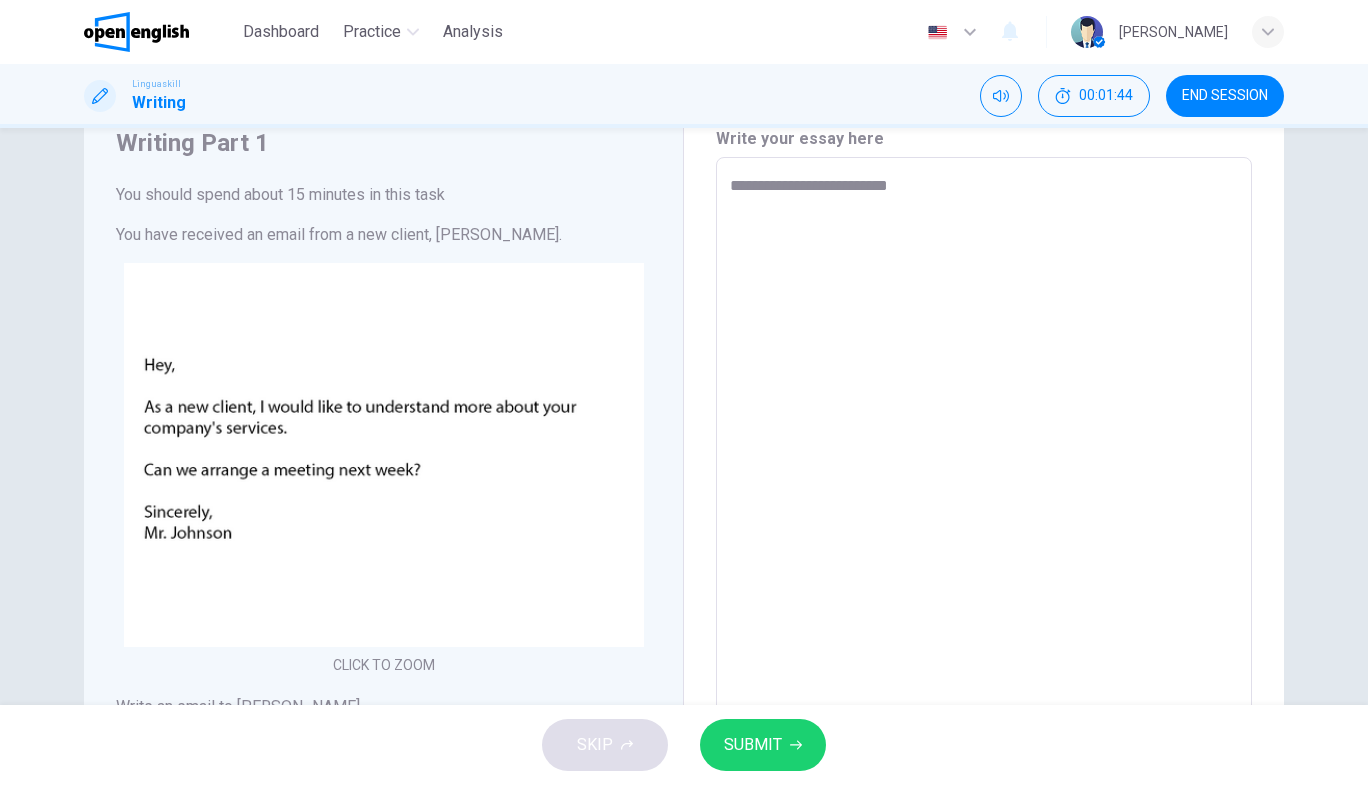type on "**********" 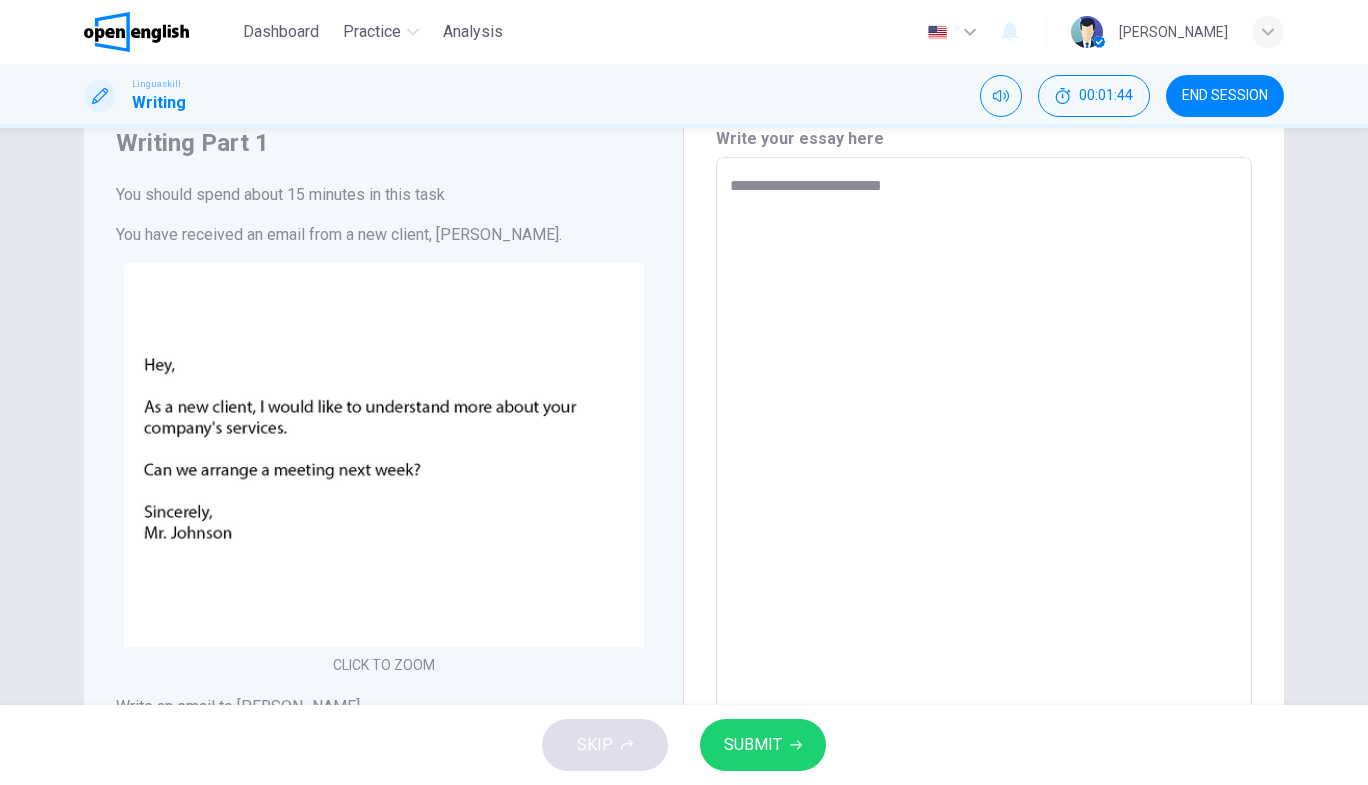 type on "*" 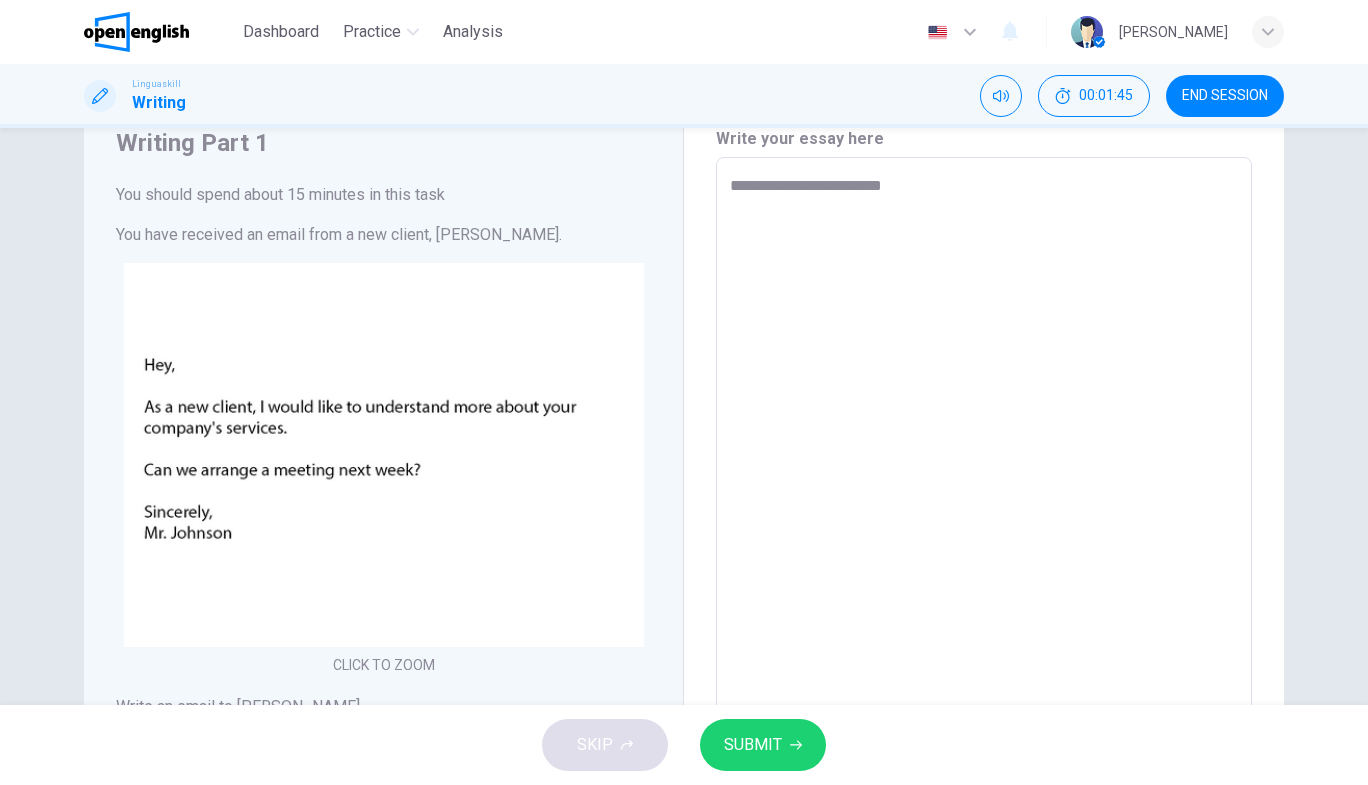 click on "**********" at bounding box center [984, 530] 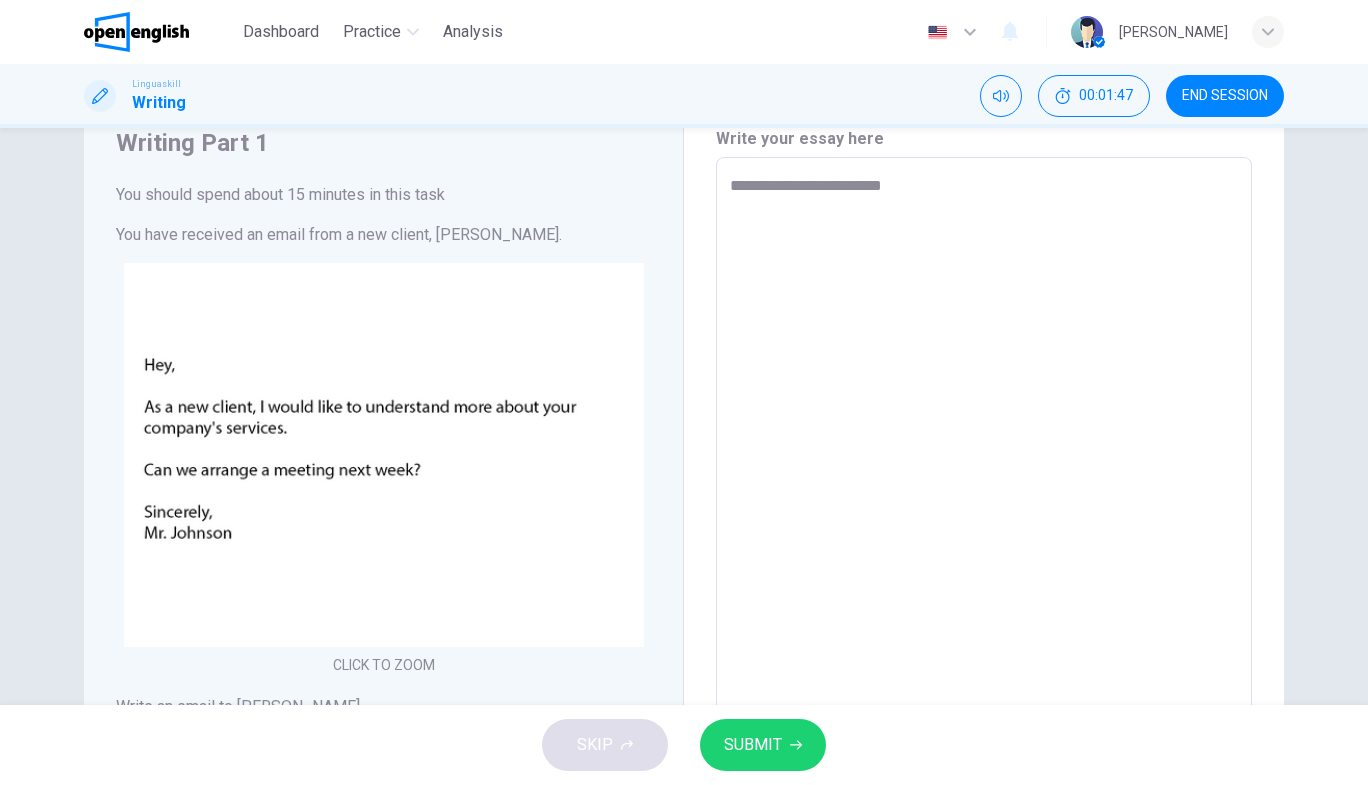 type on "**********" 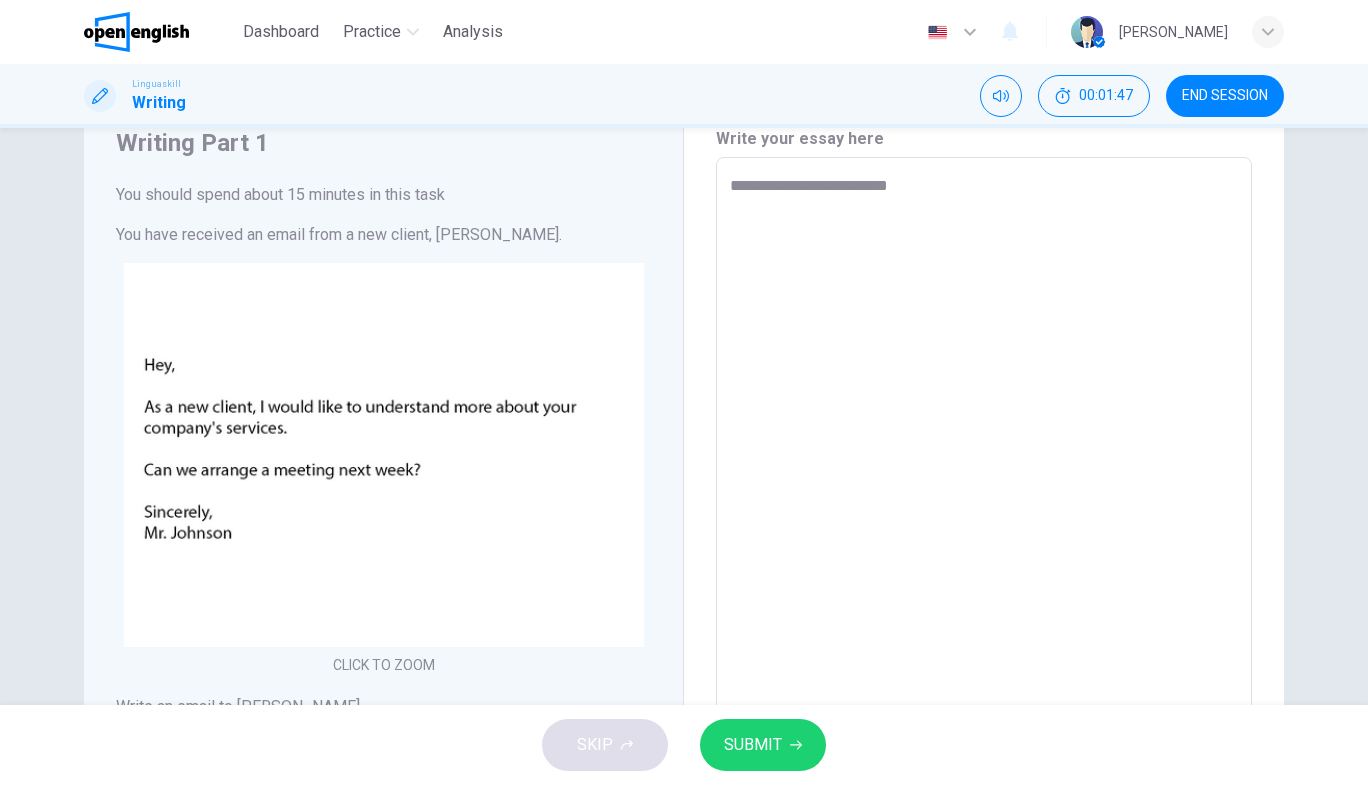 type on "*" 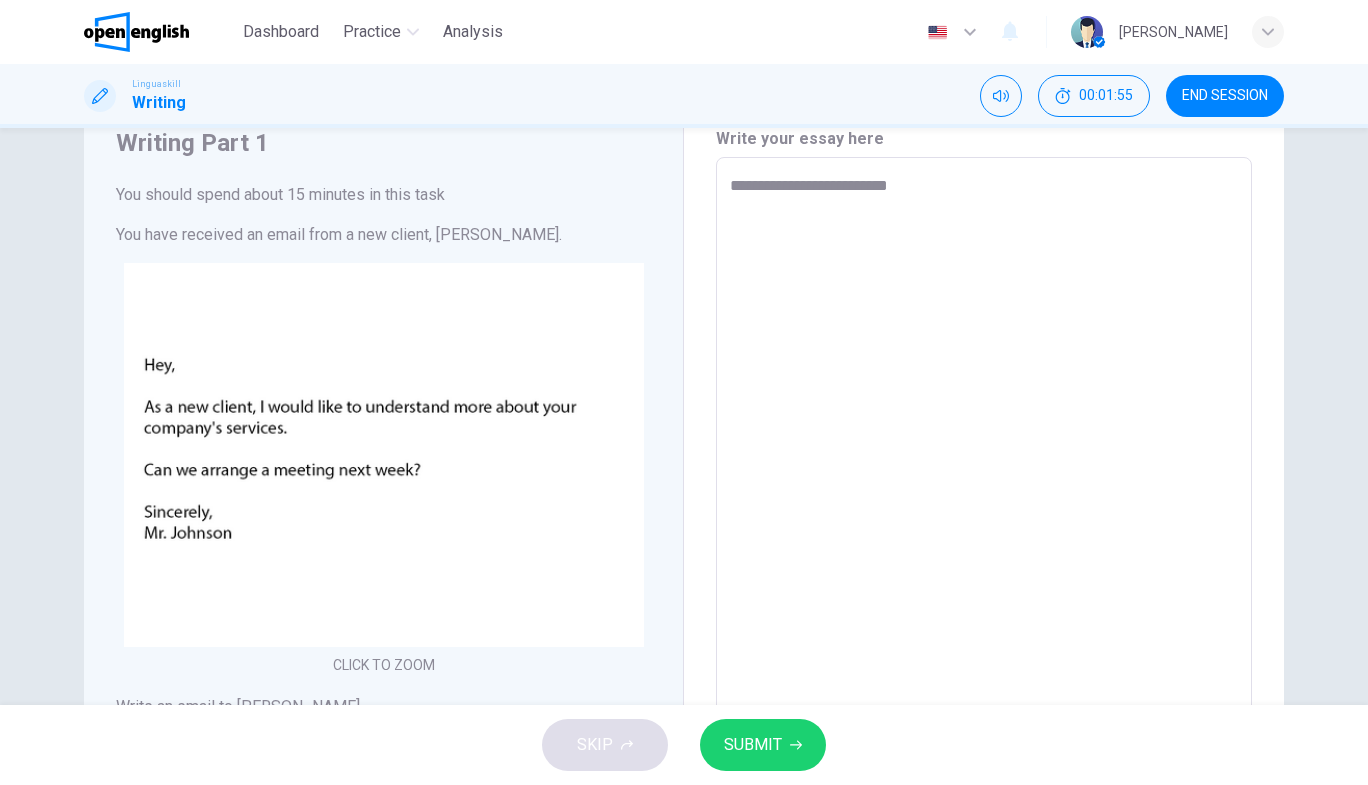 click on "**********" at bounding box center (984, 530) 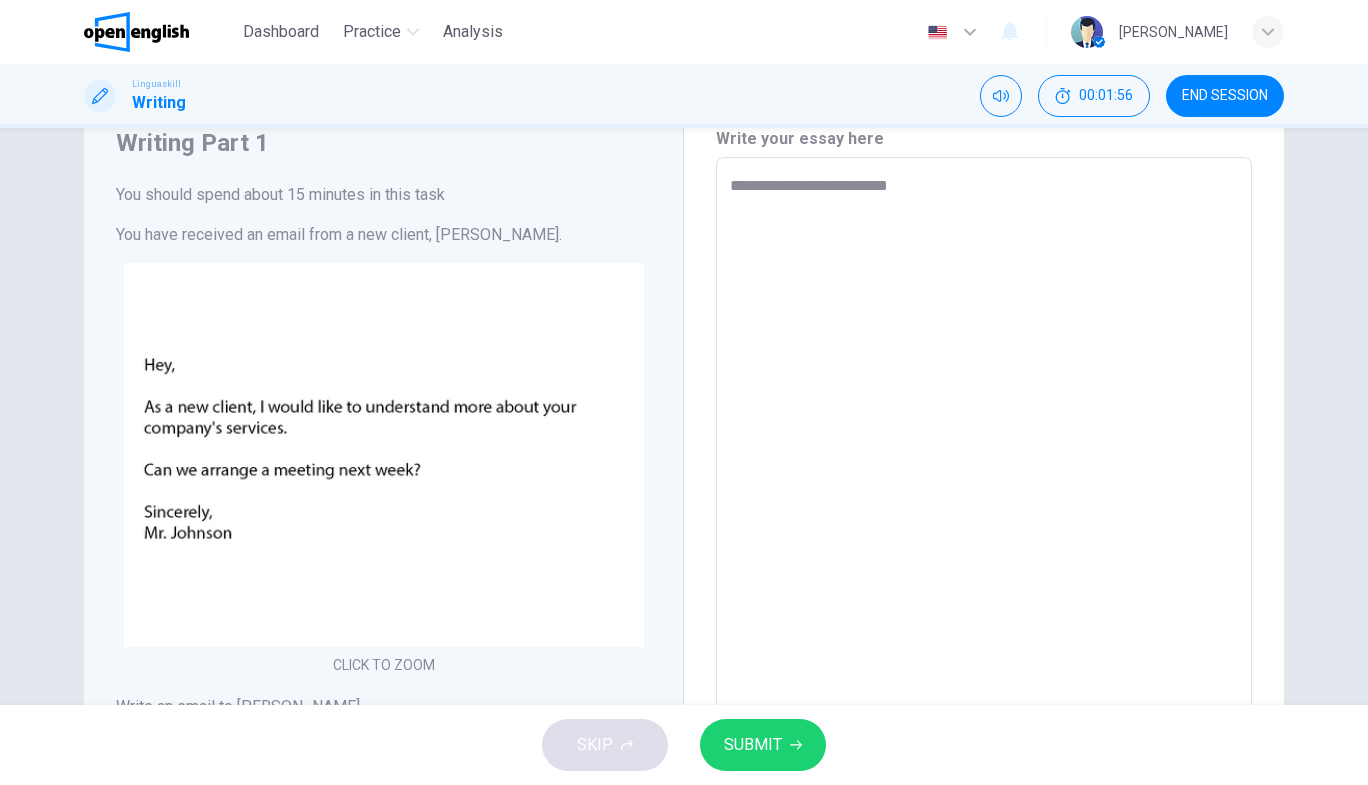 type on "**********" 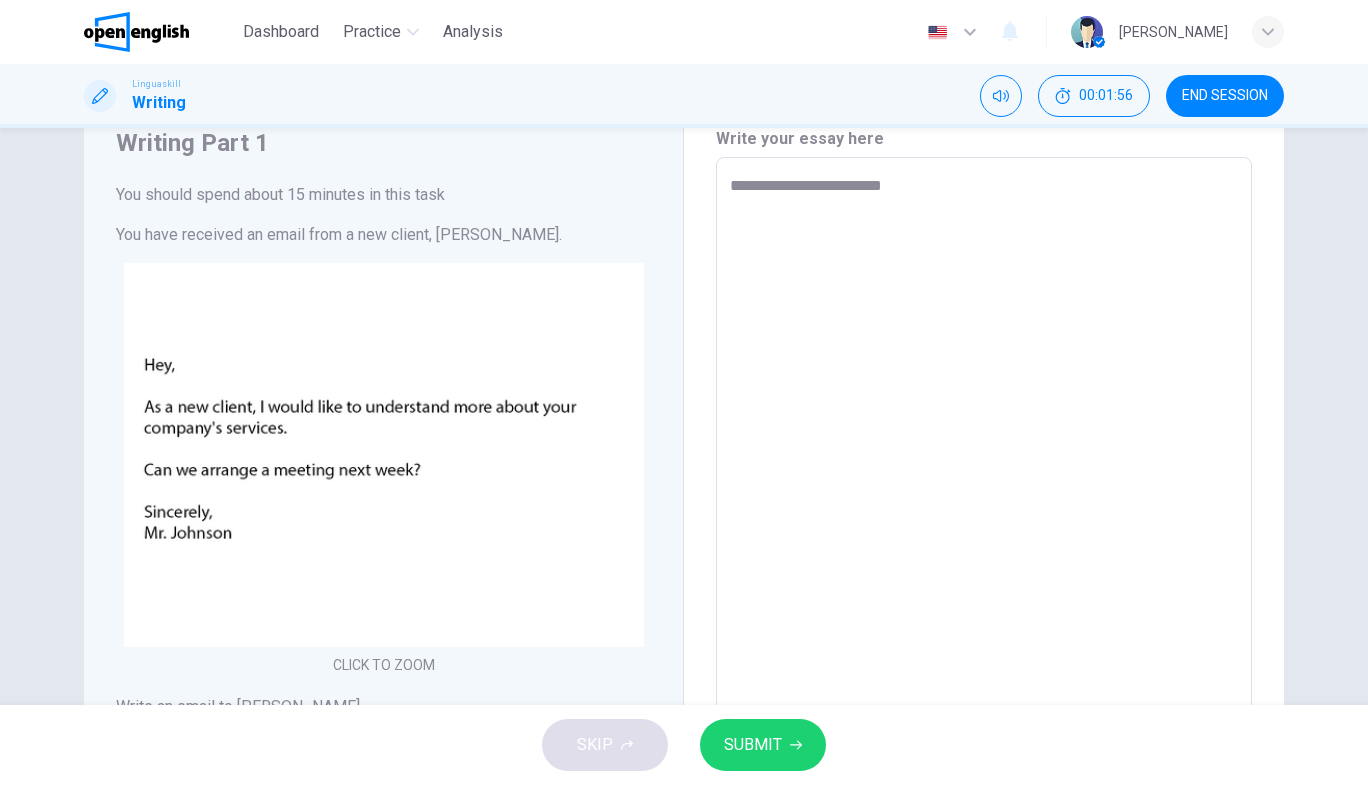 type on "*" 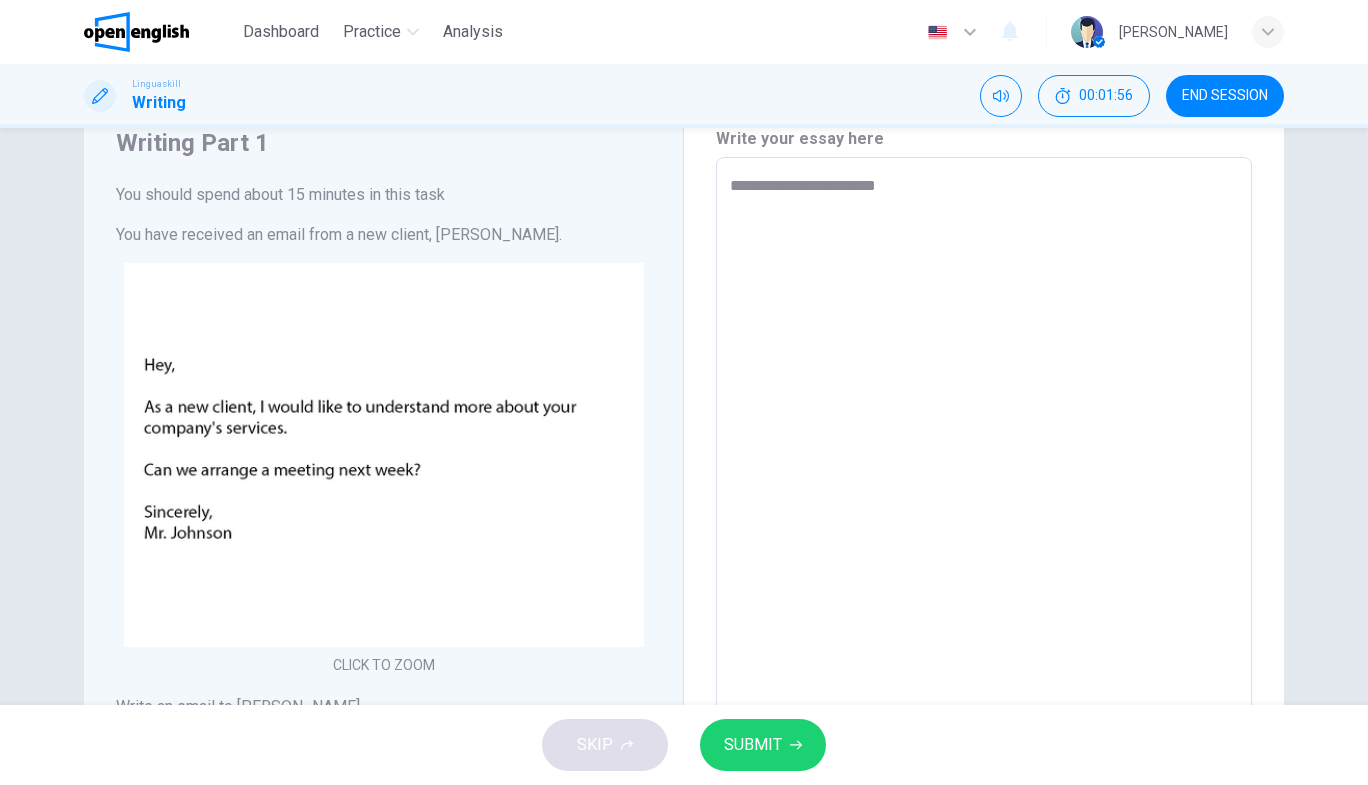type on "*" 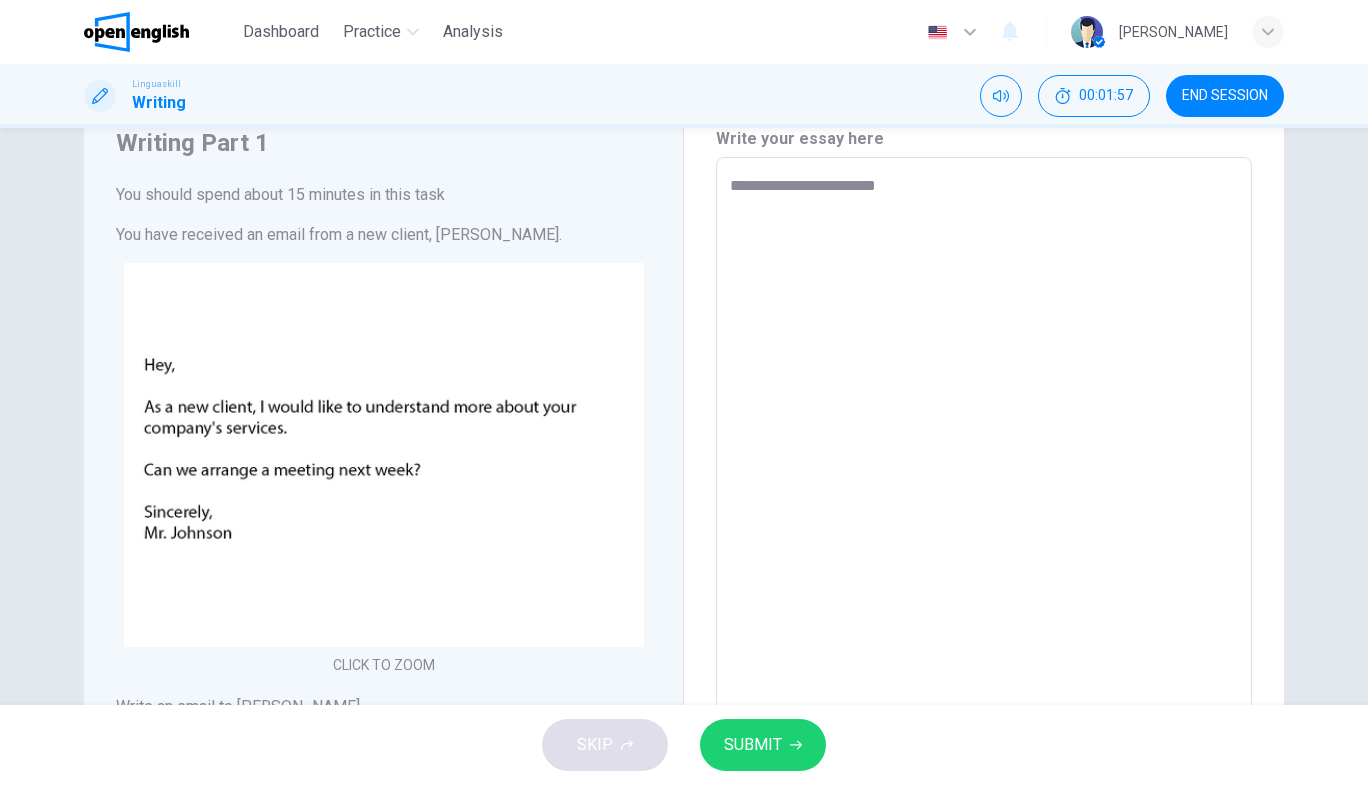 type on "**********" 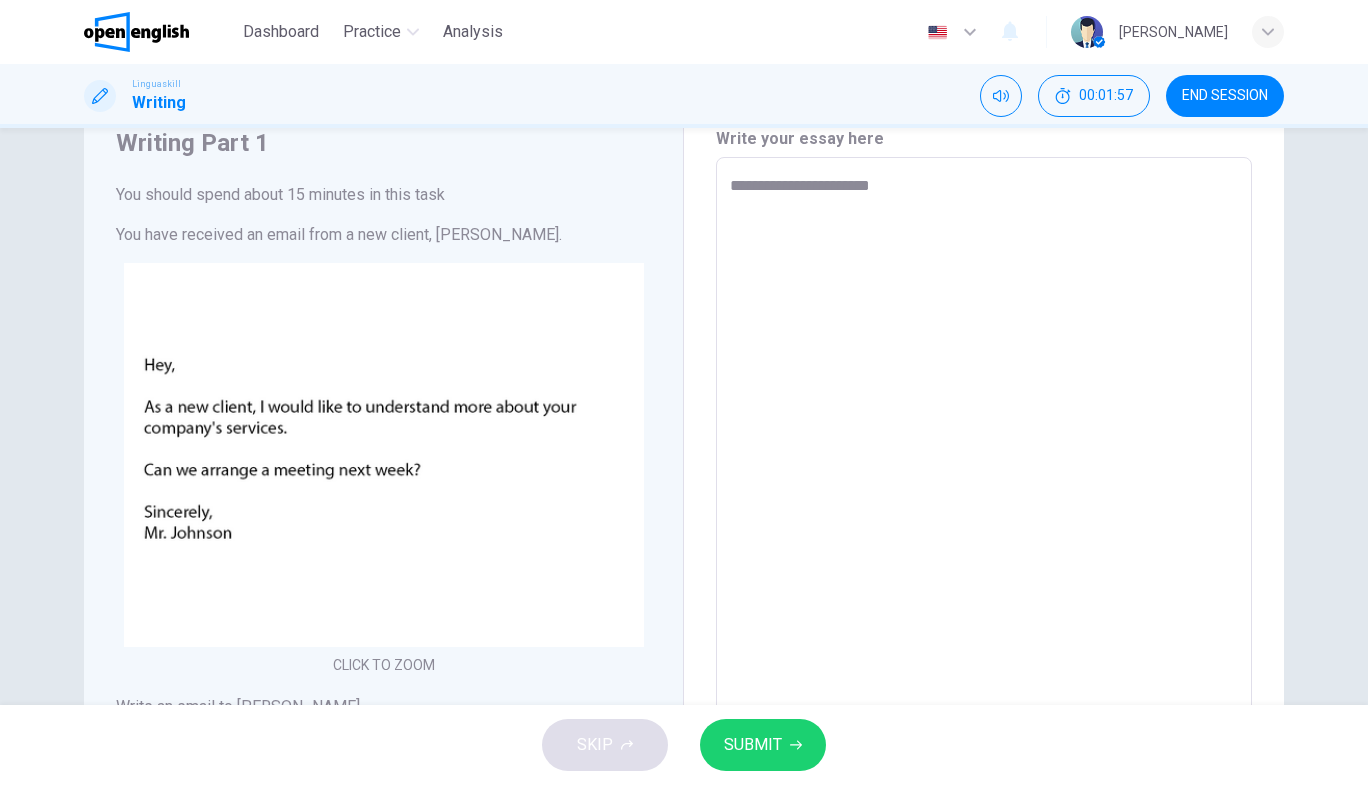 type on "*" 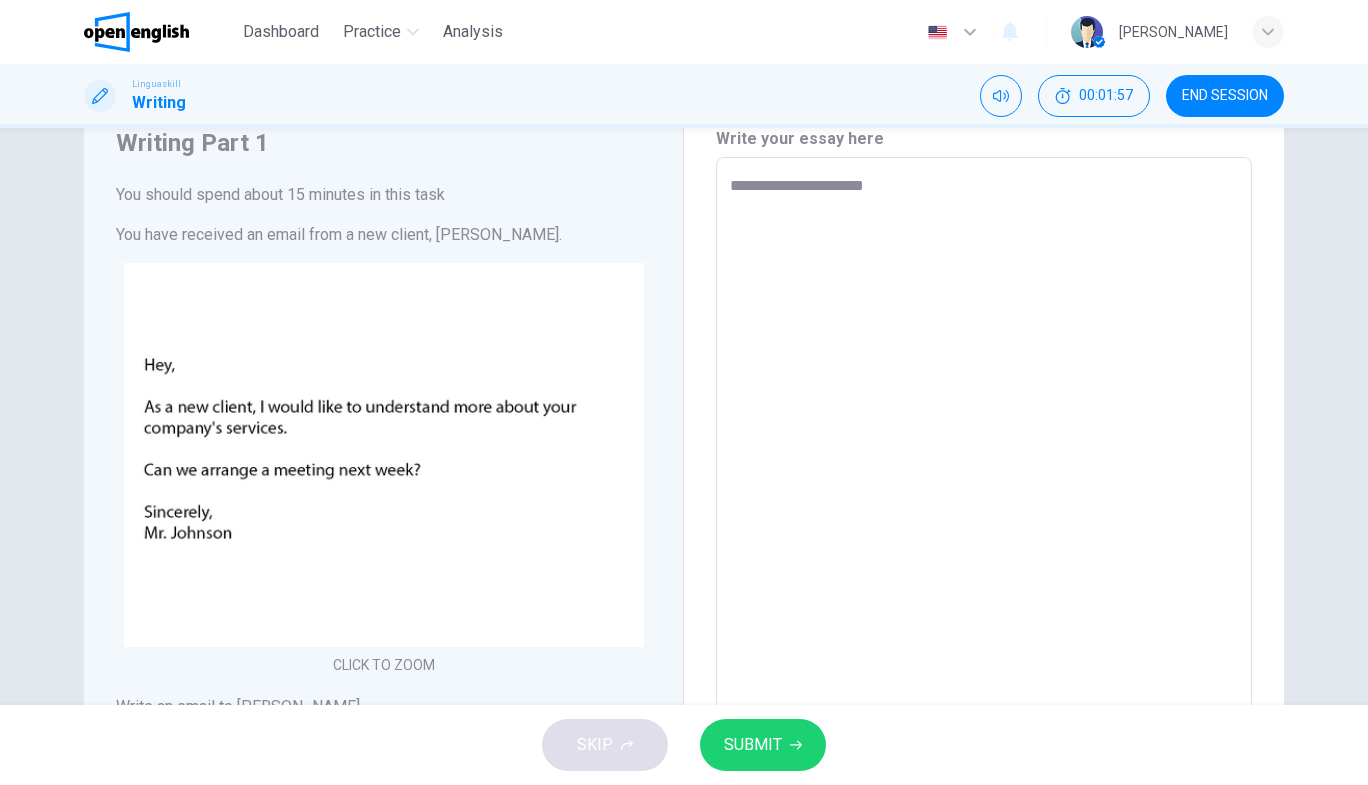 type on "*" 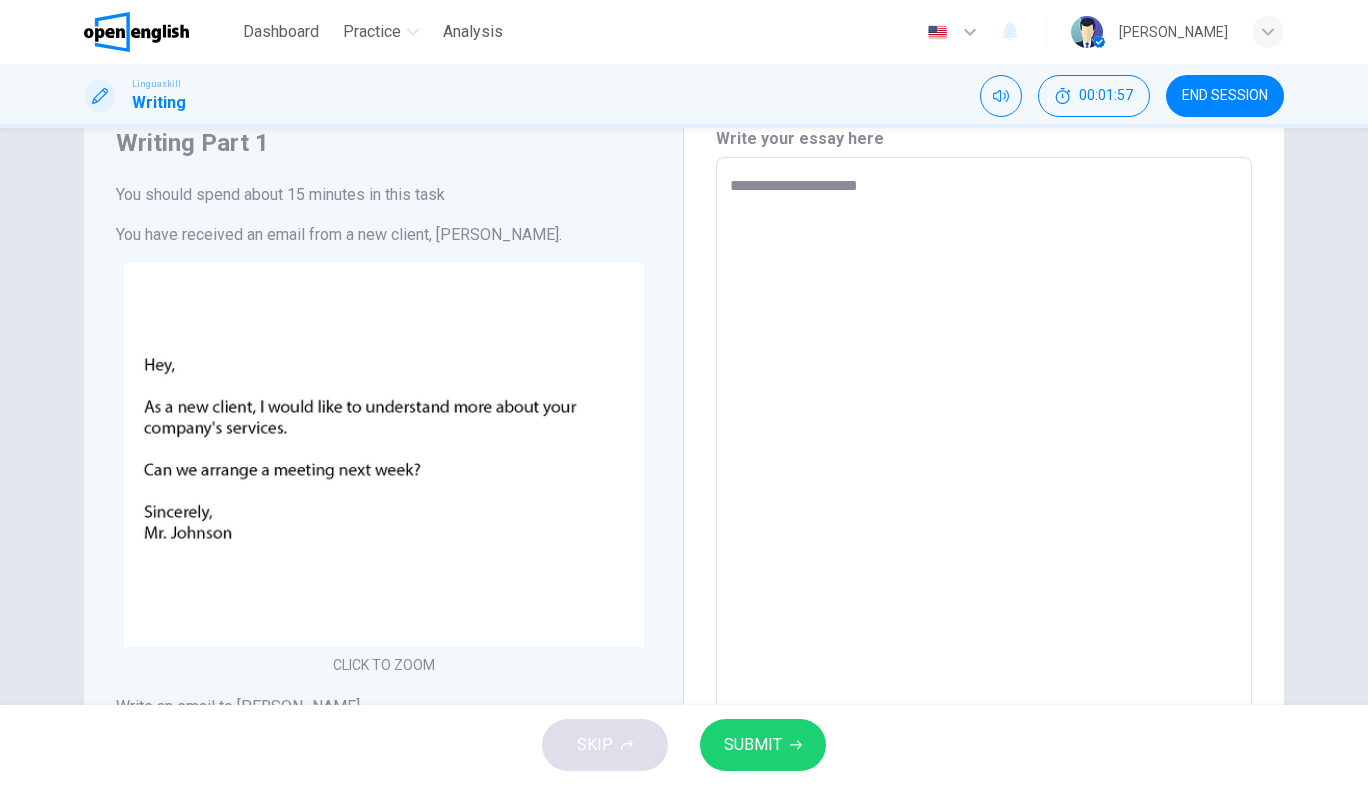 type on "*" 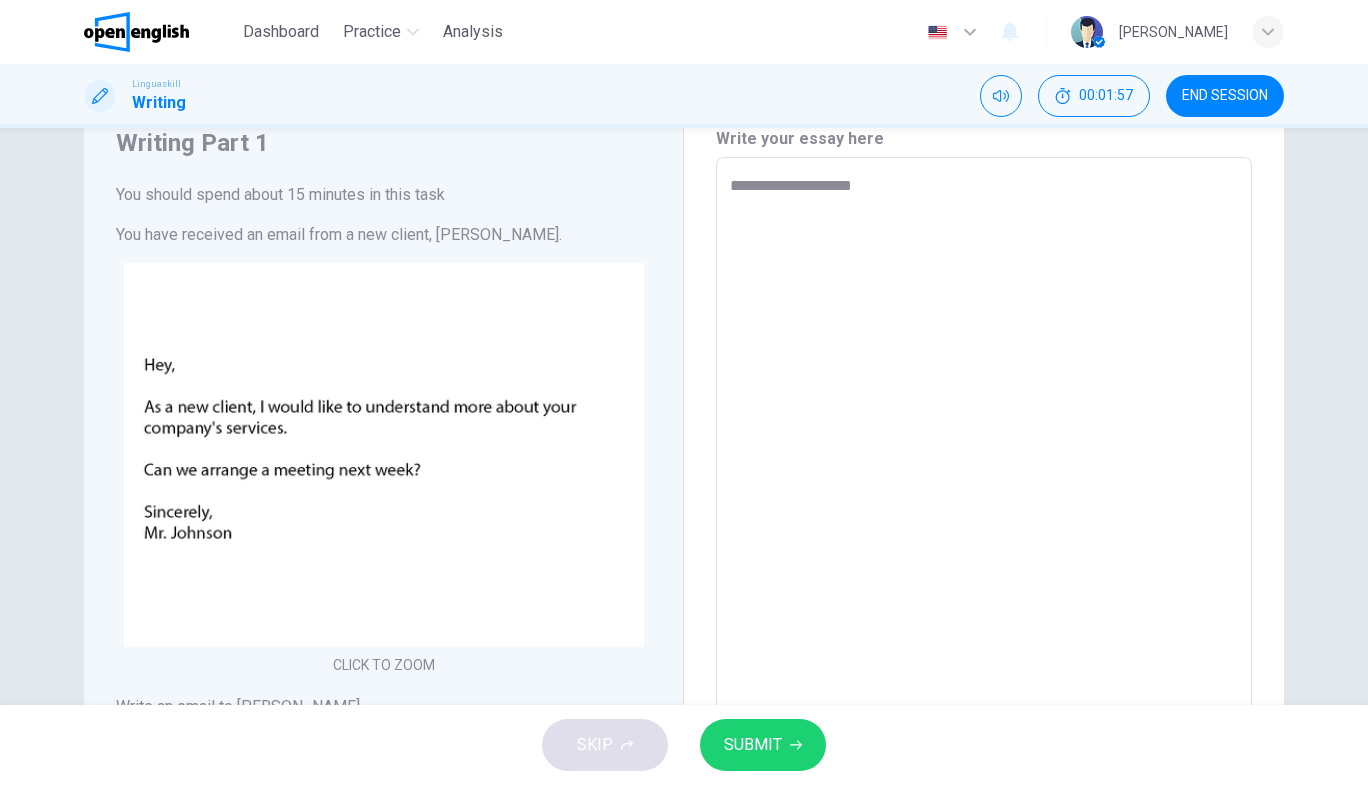 type on "*" 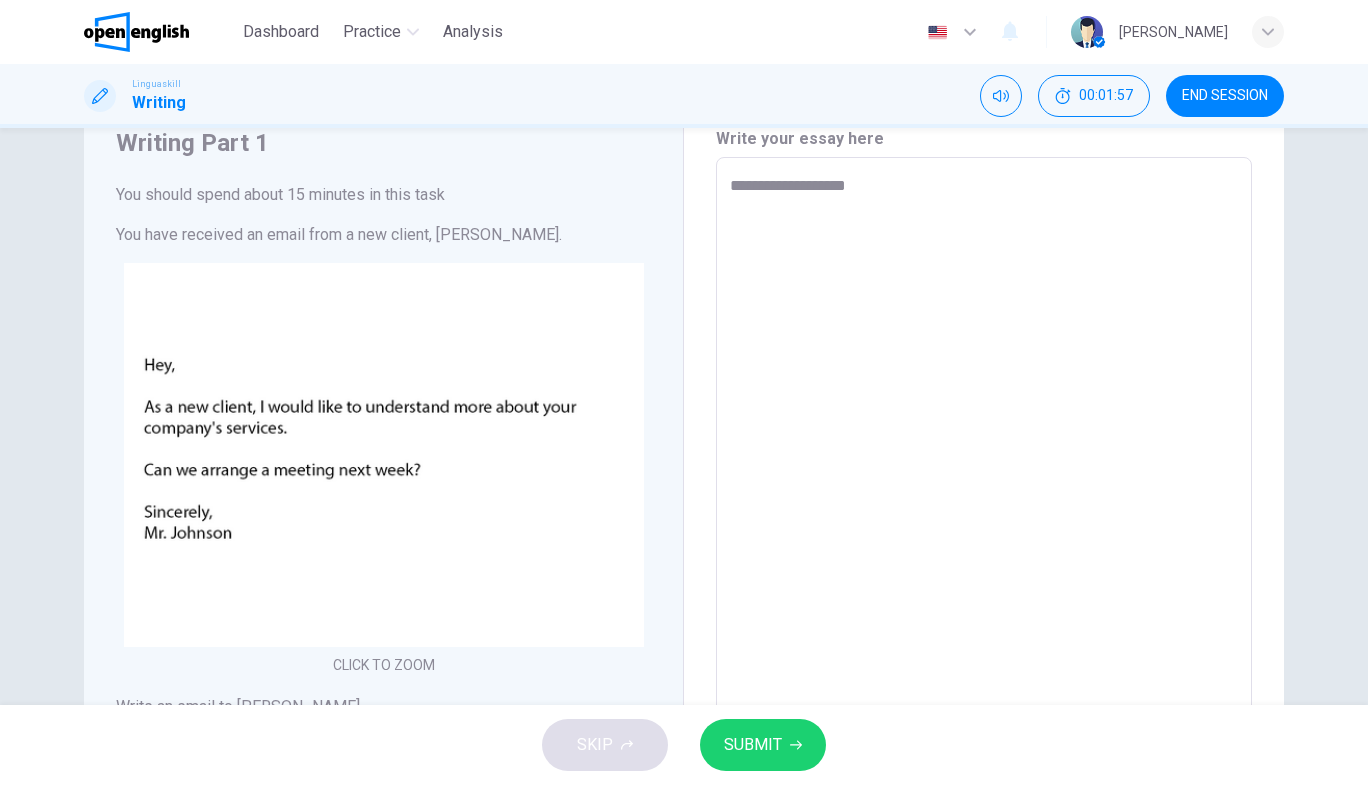 type on "*" 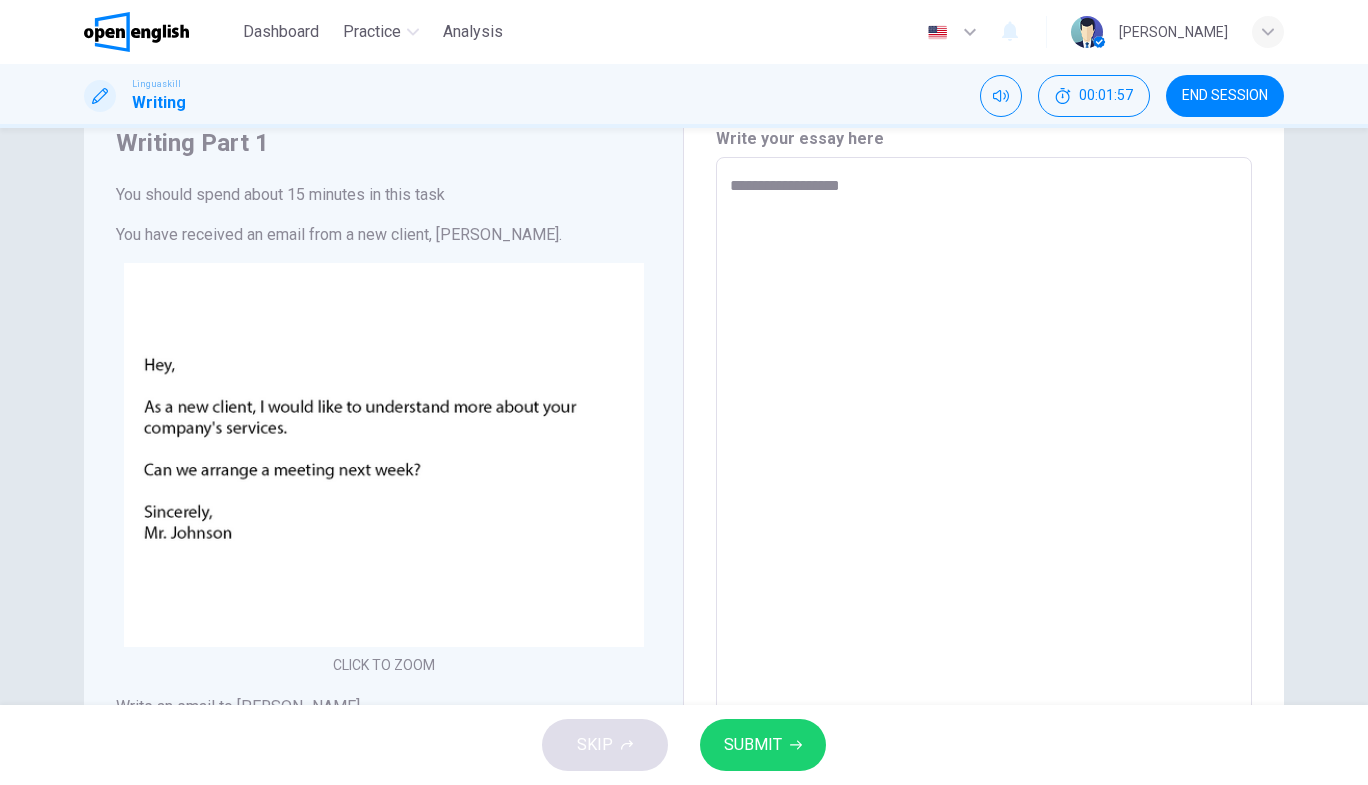 type on "*" 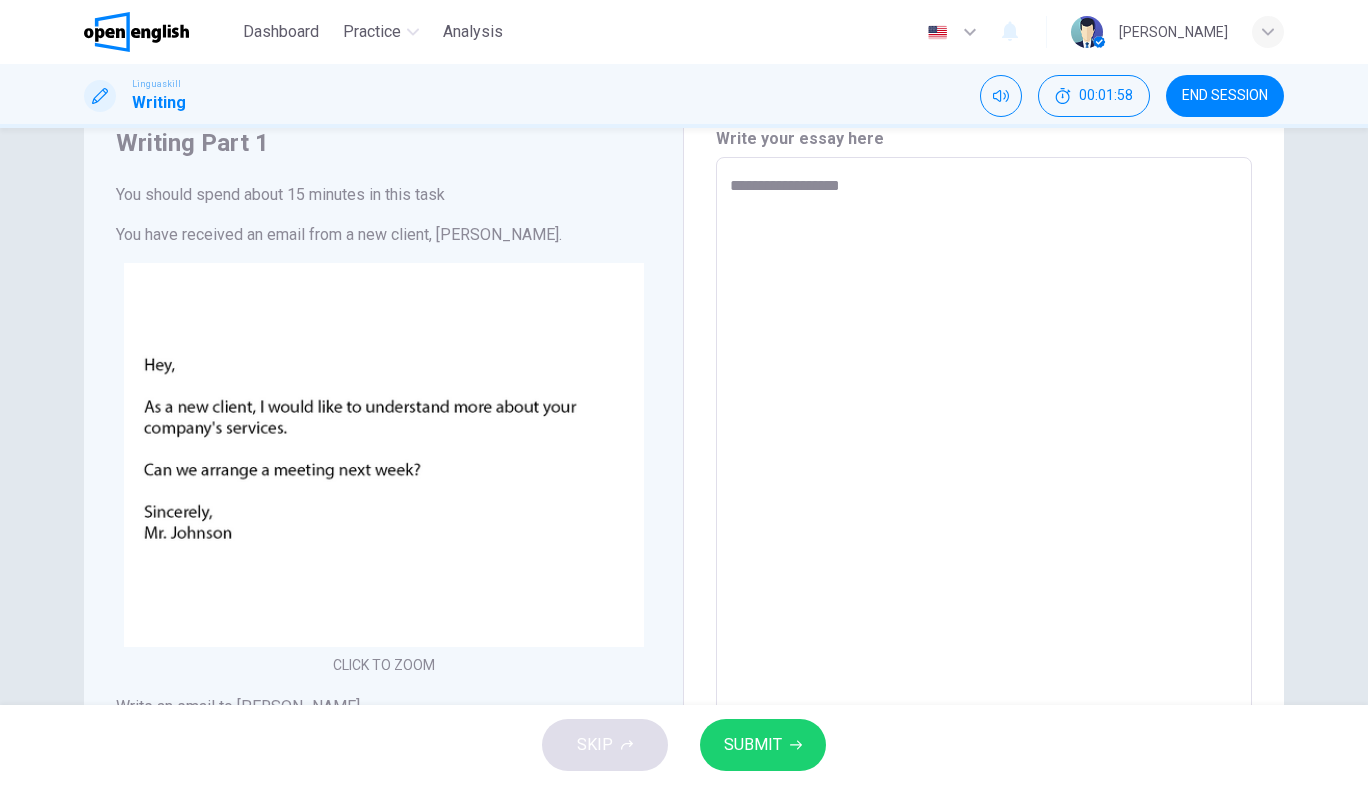 type on "**********" 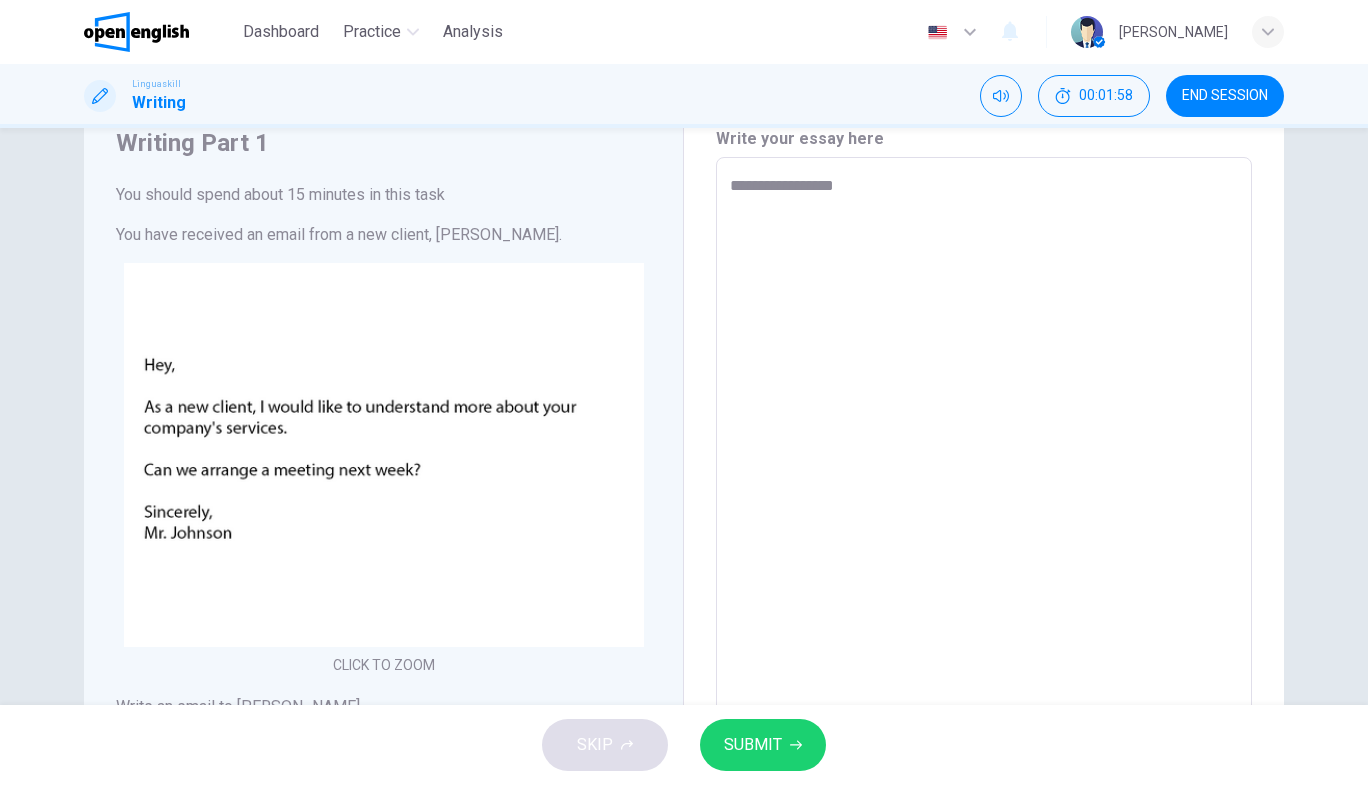type on "*" 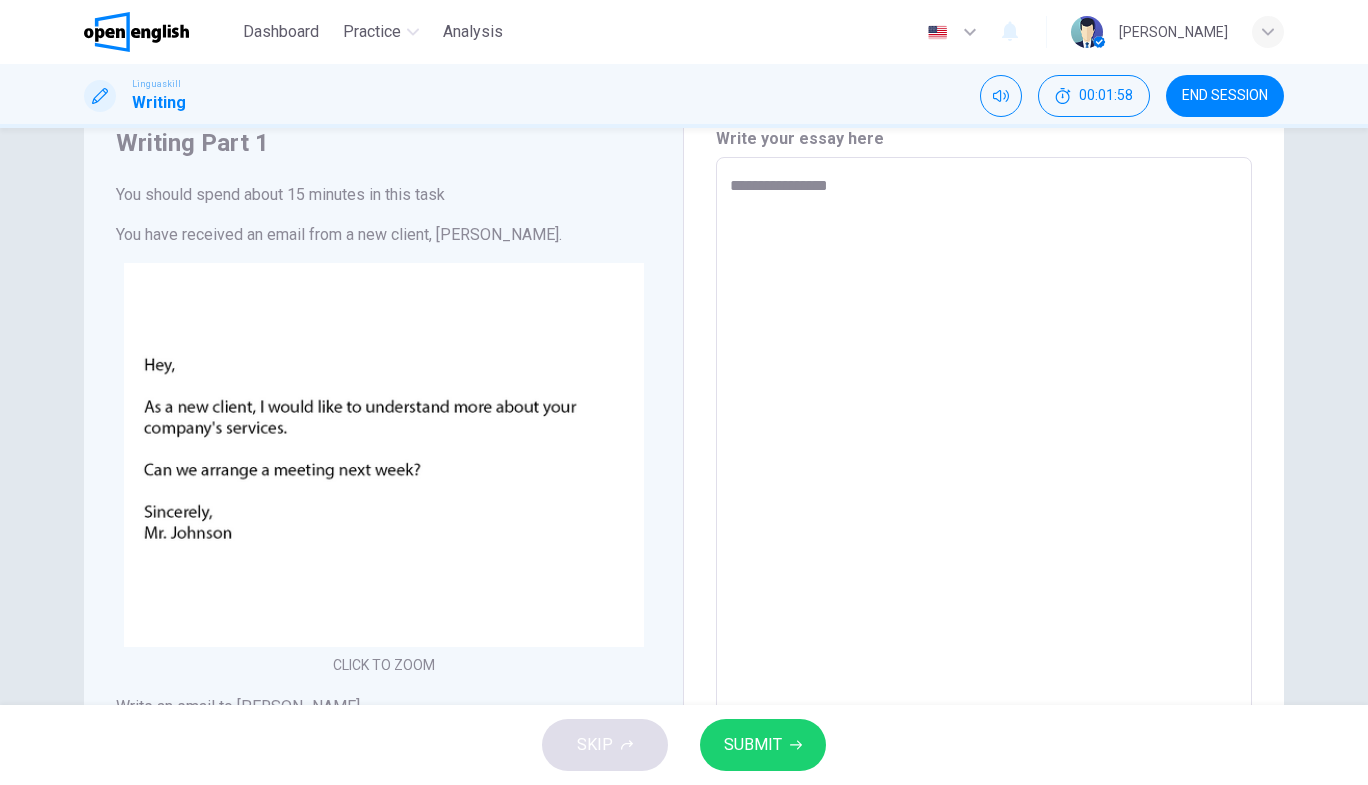 type on "*" 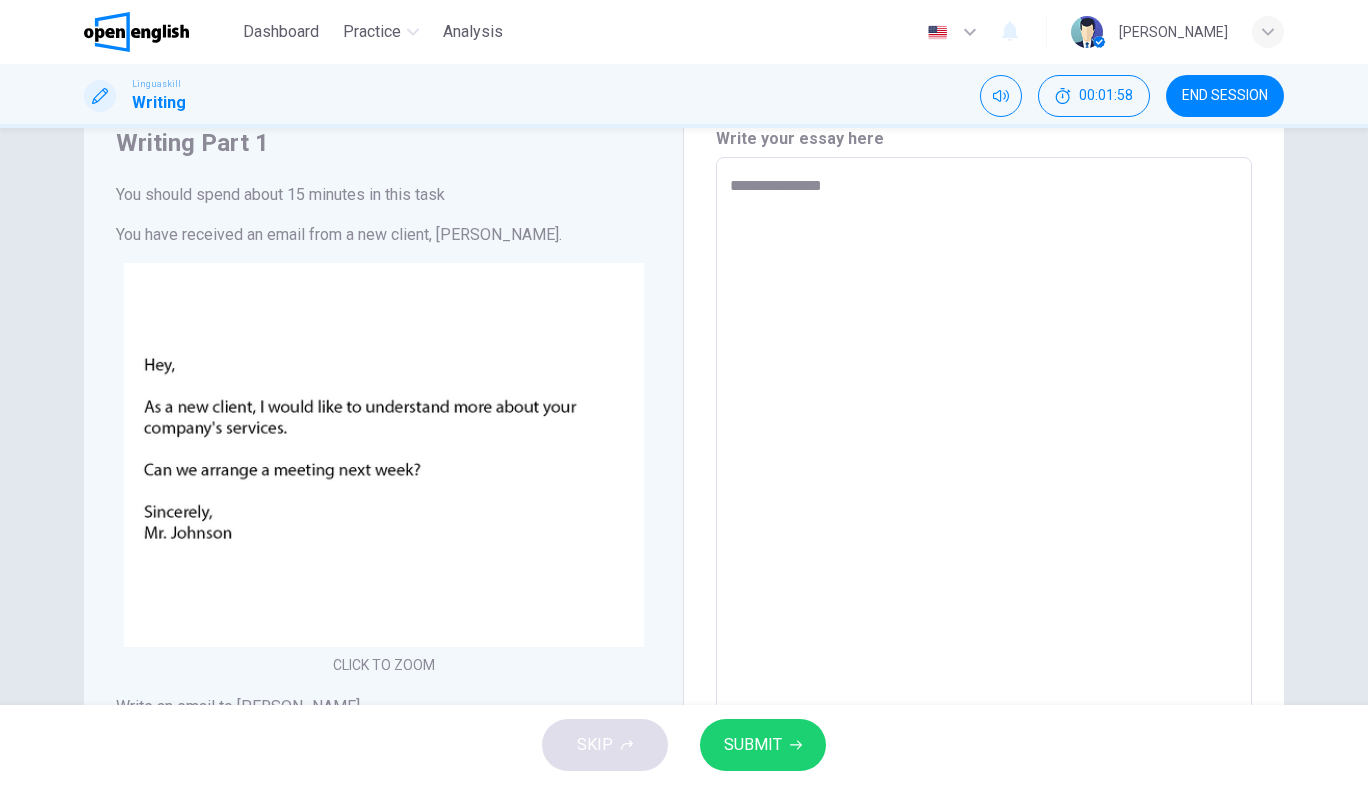 type on "*" 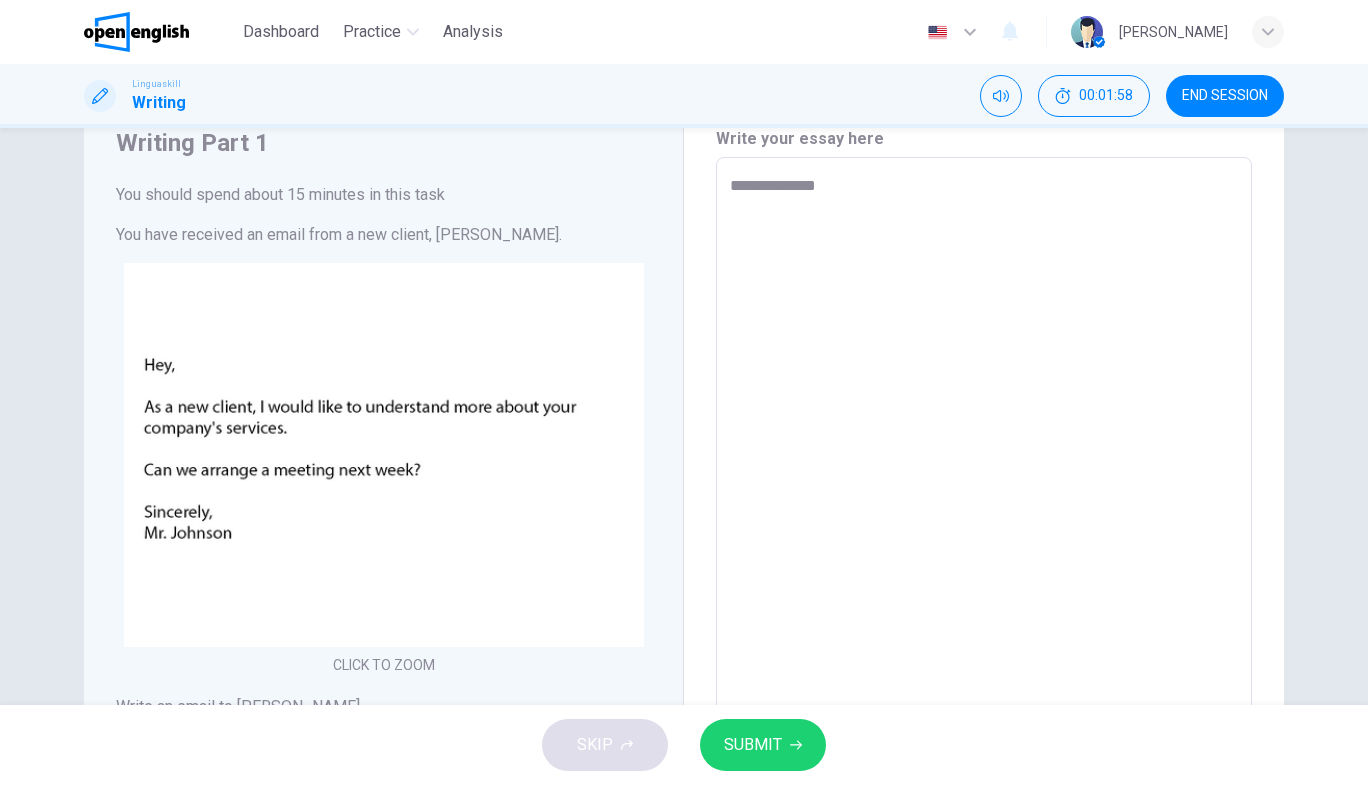 type on "*" 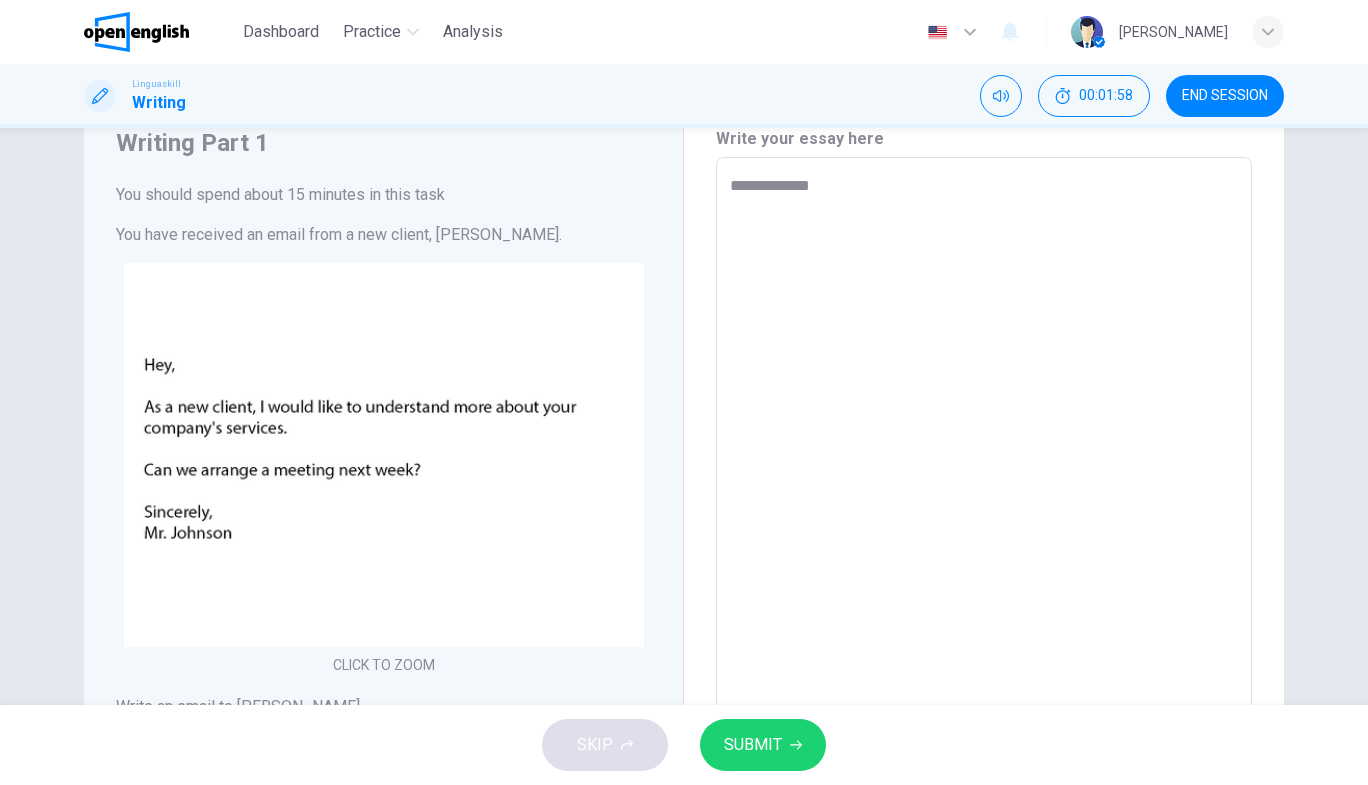 type on "*" 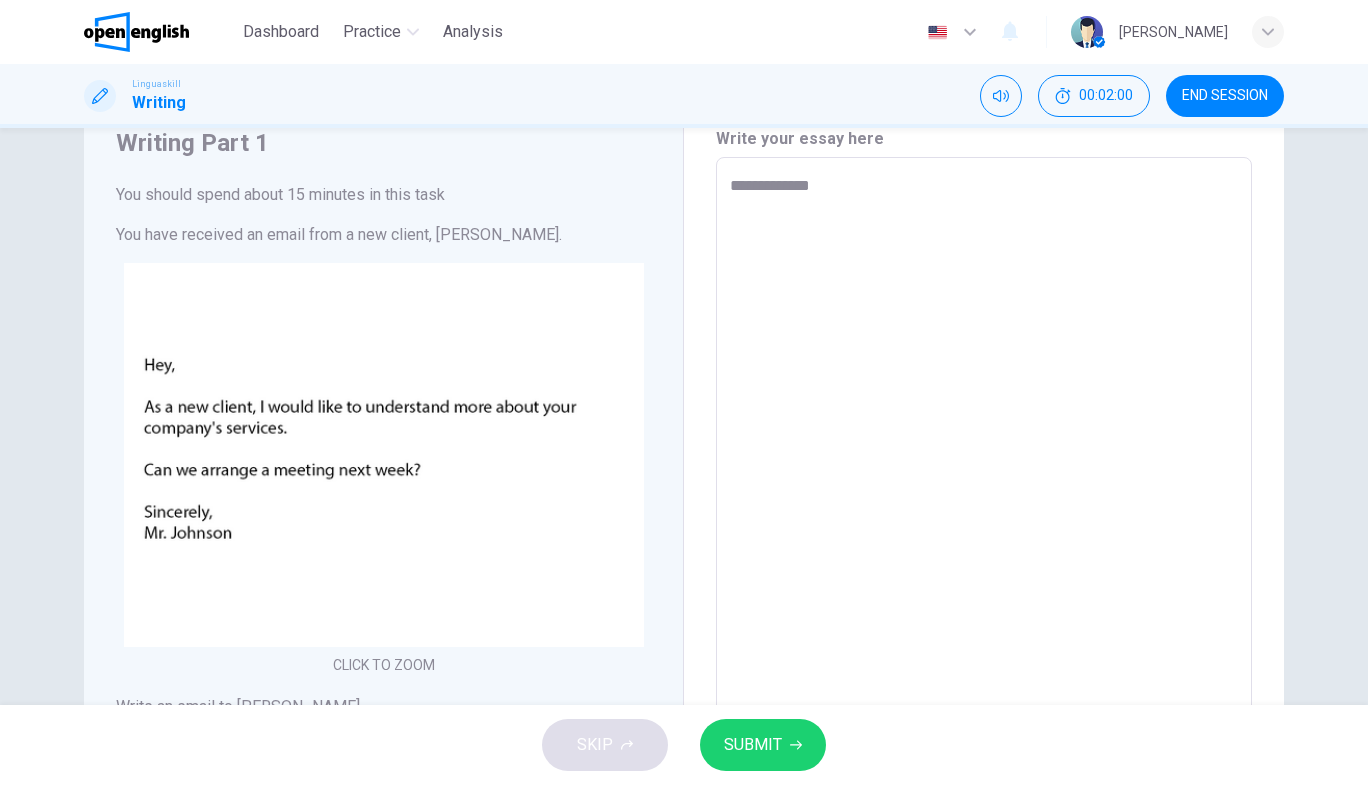 type on "**********" 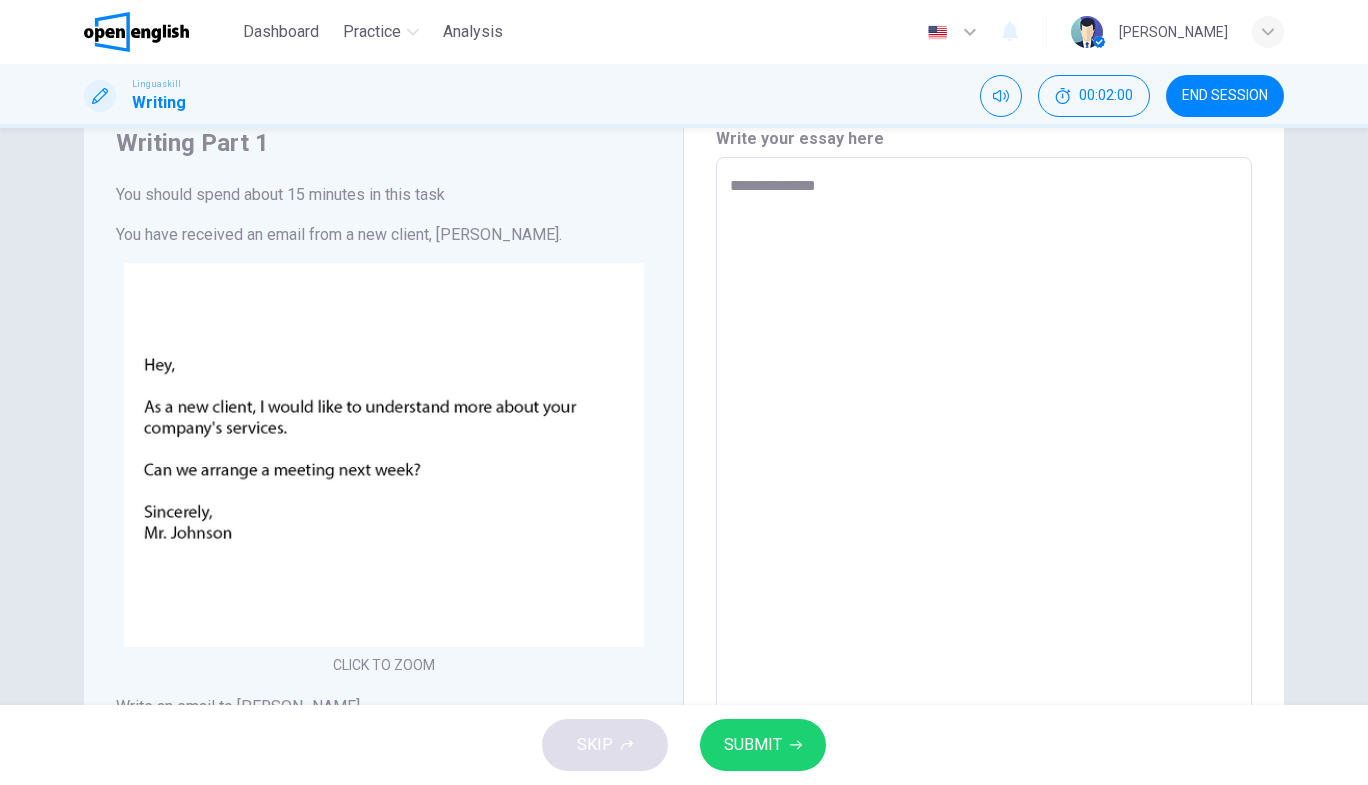 type on "*" 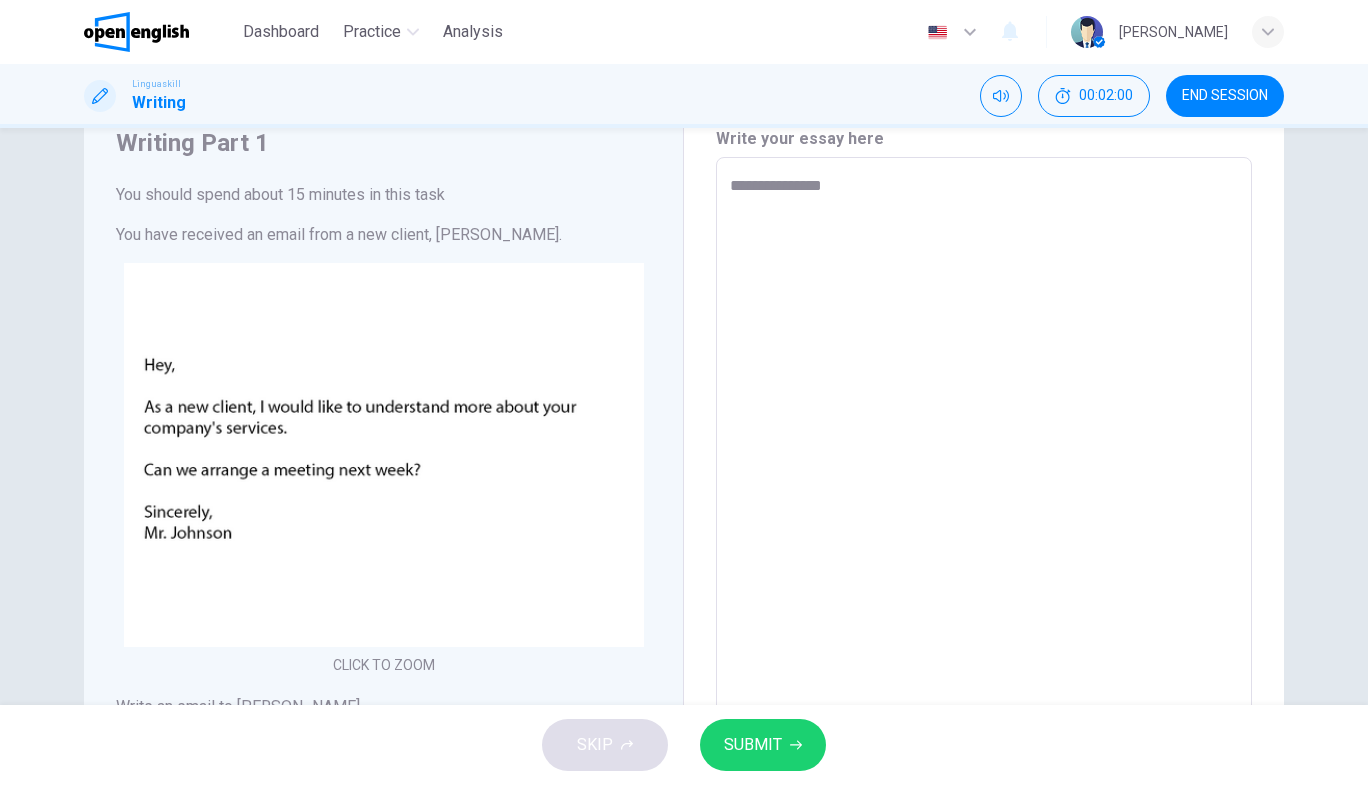 type on "*" 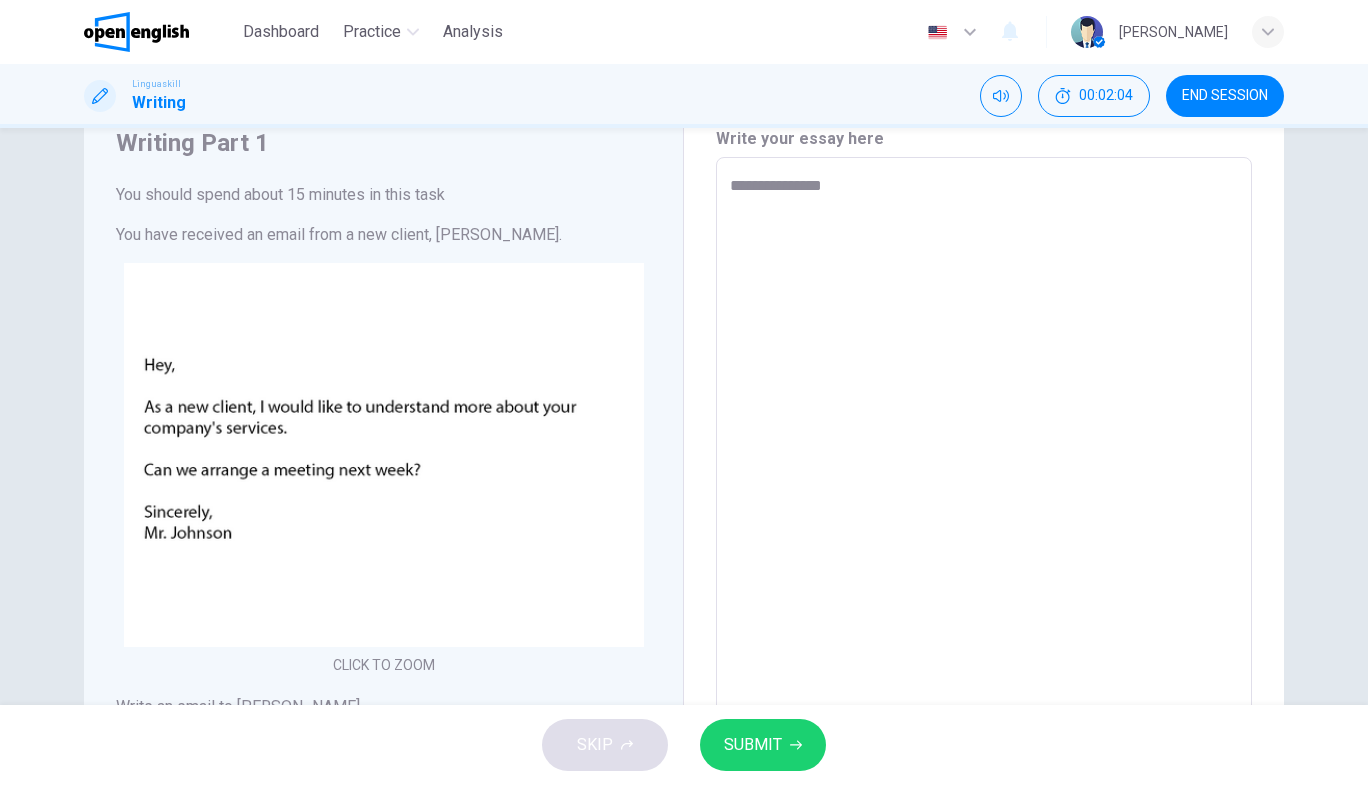 type on "**********" 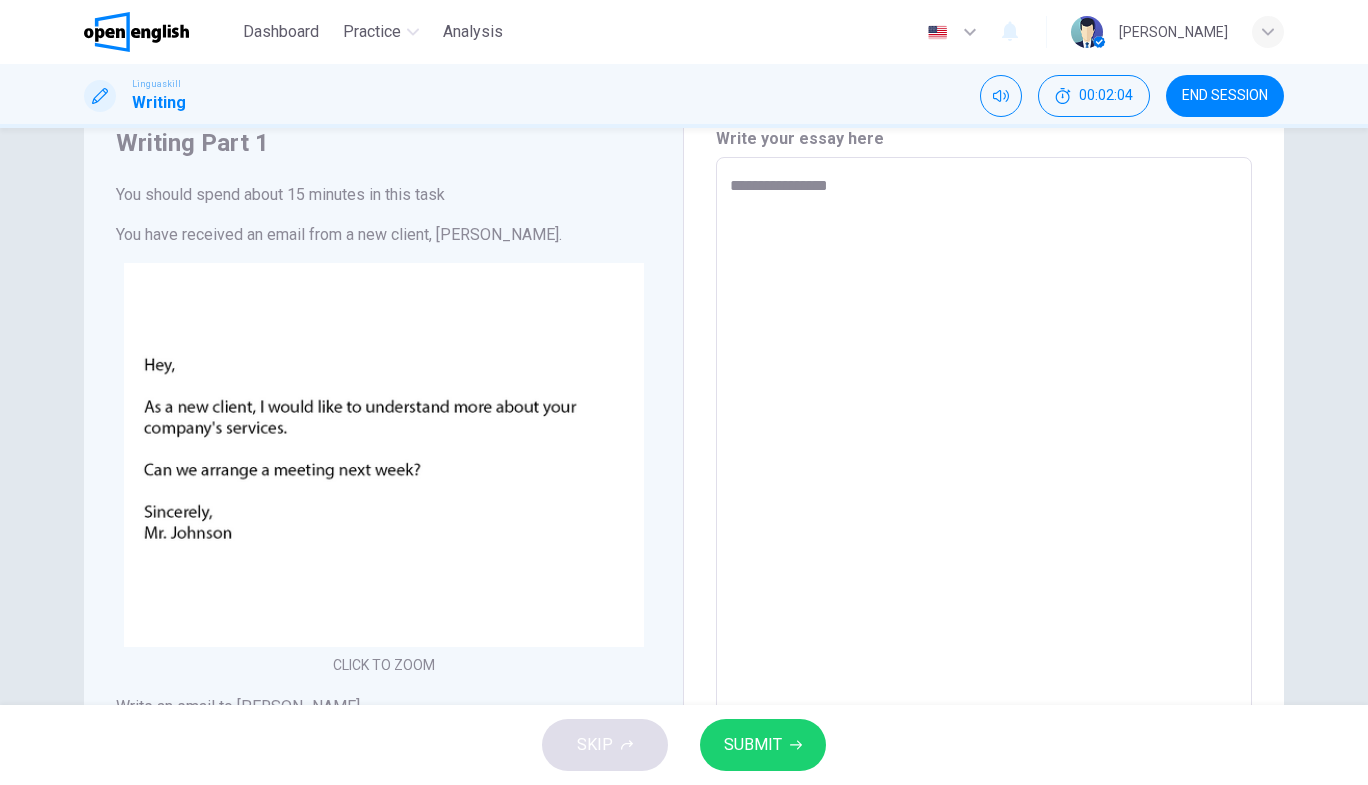 type on "*" 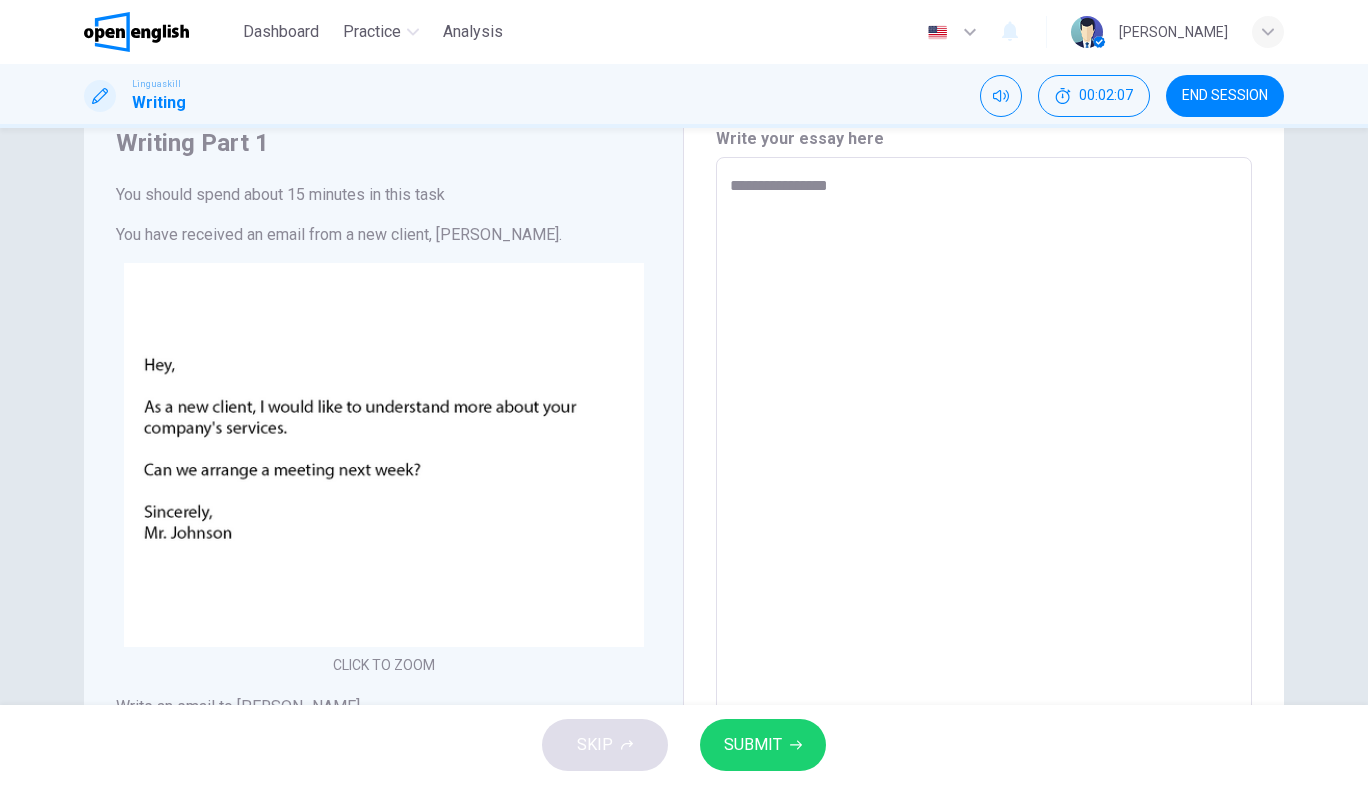 type on "**********" 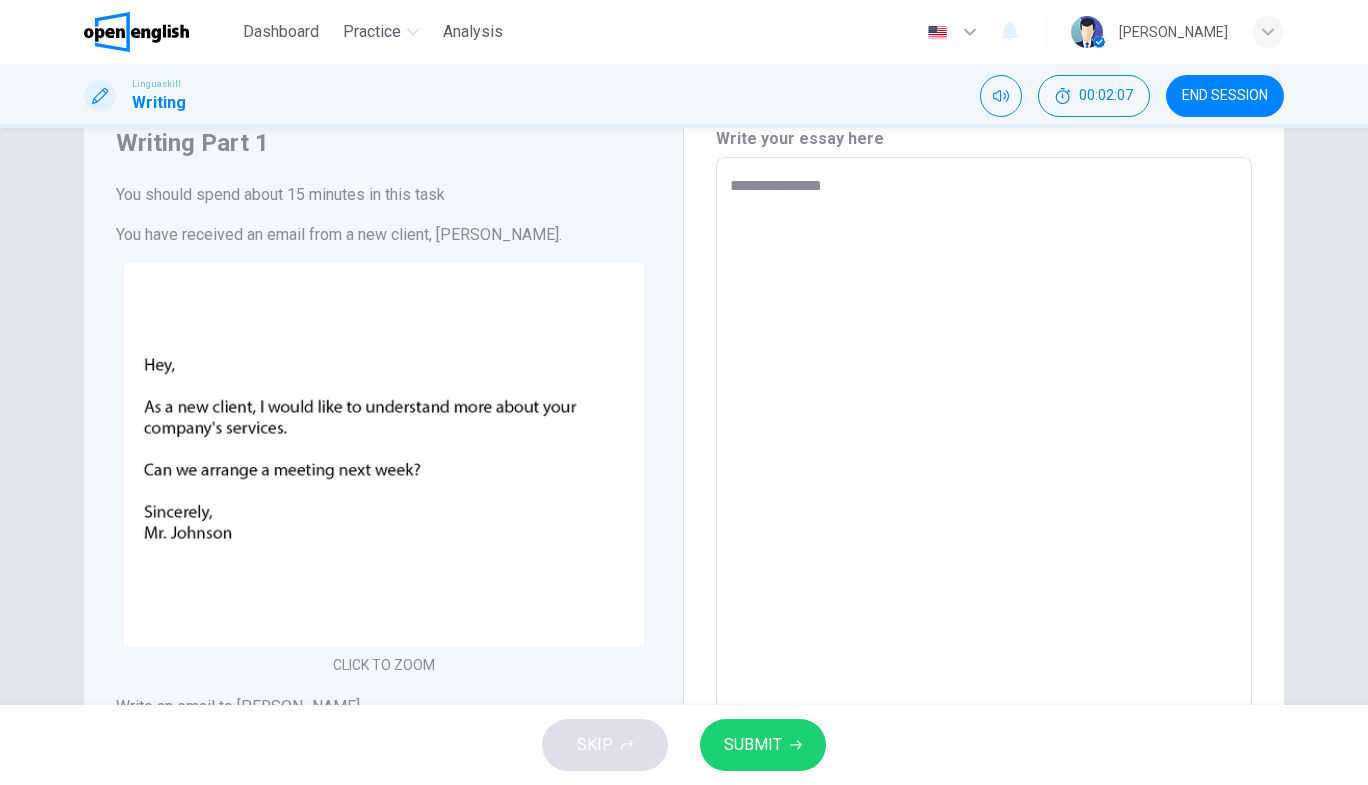 type on "*" 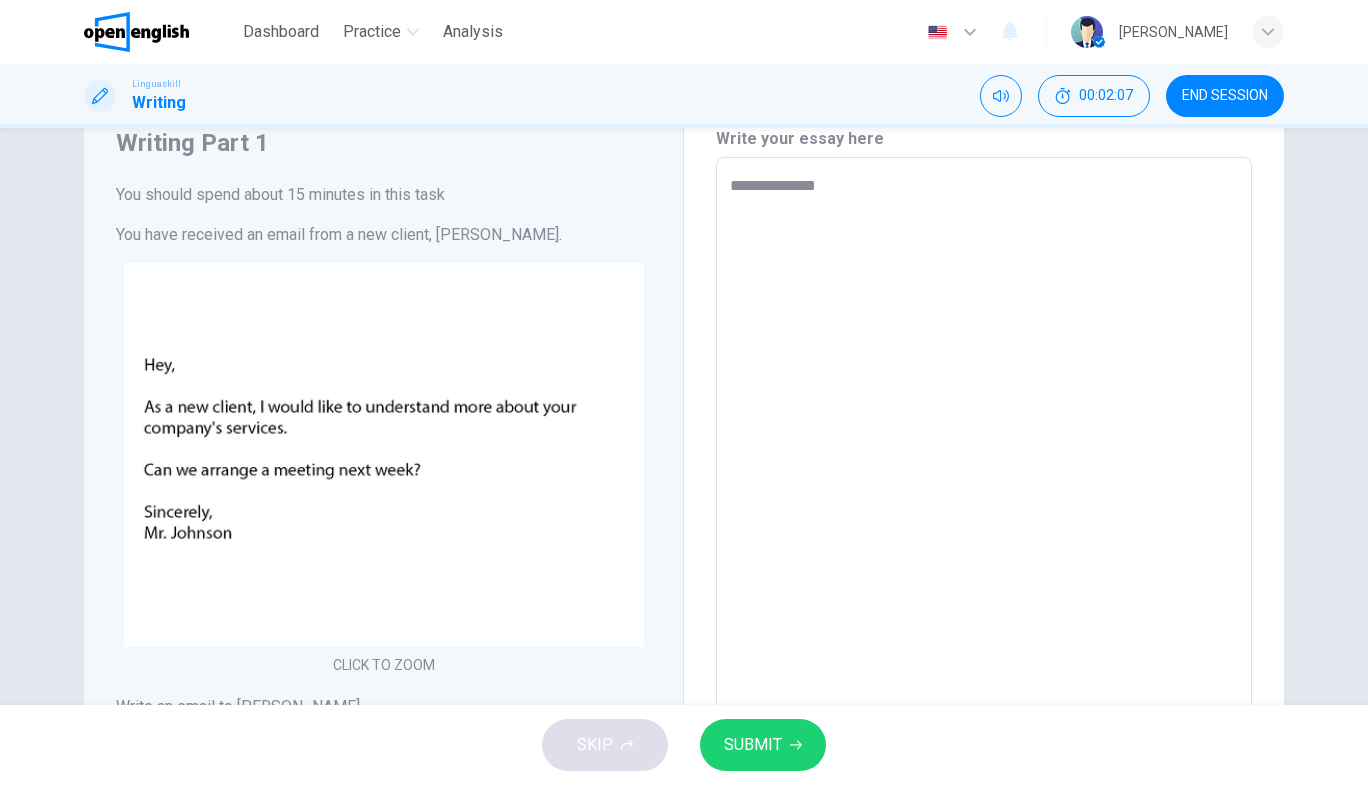 type on "*" 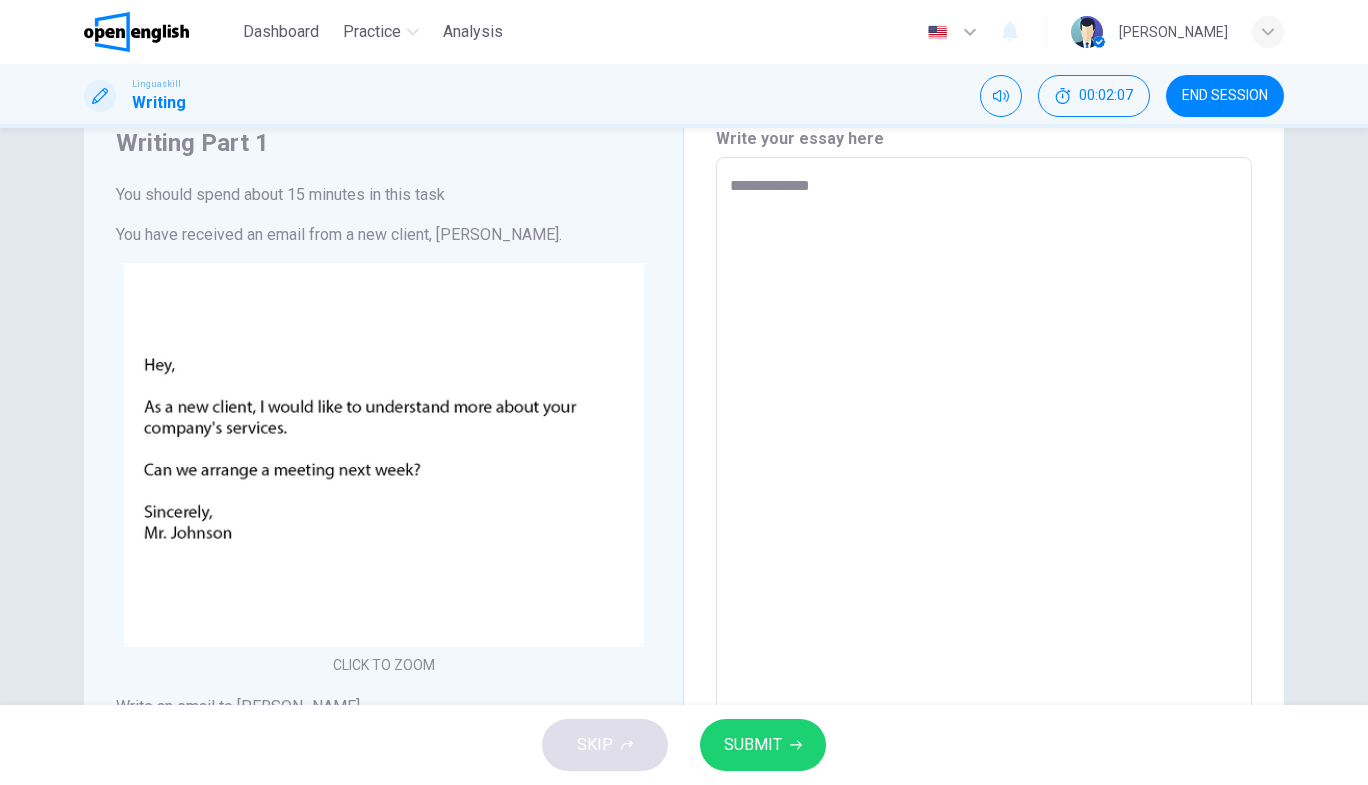 type on "*" 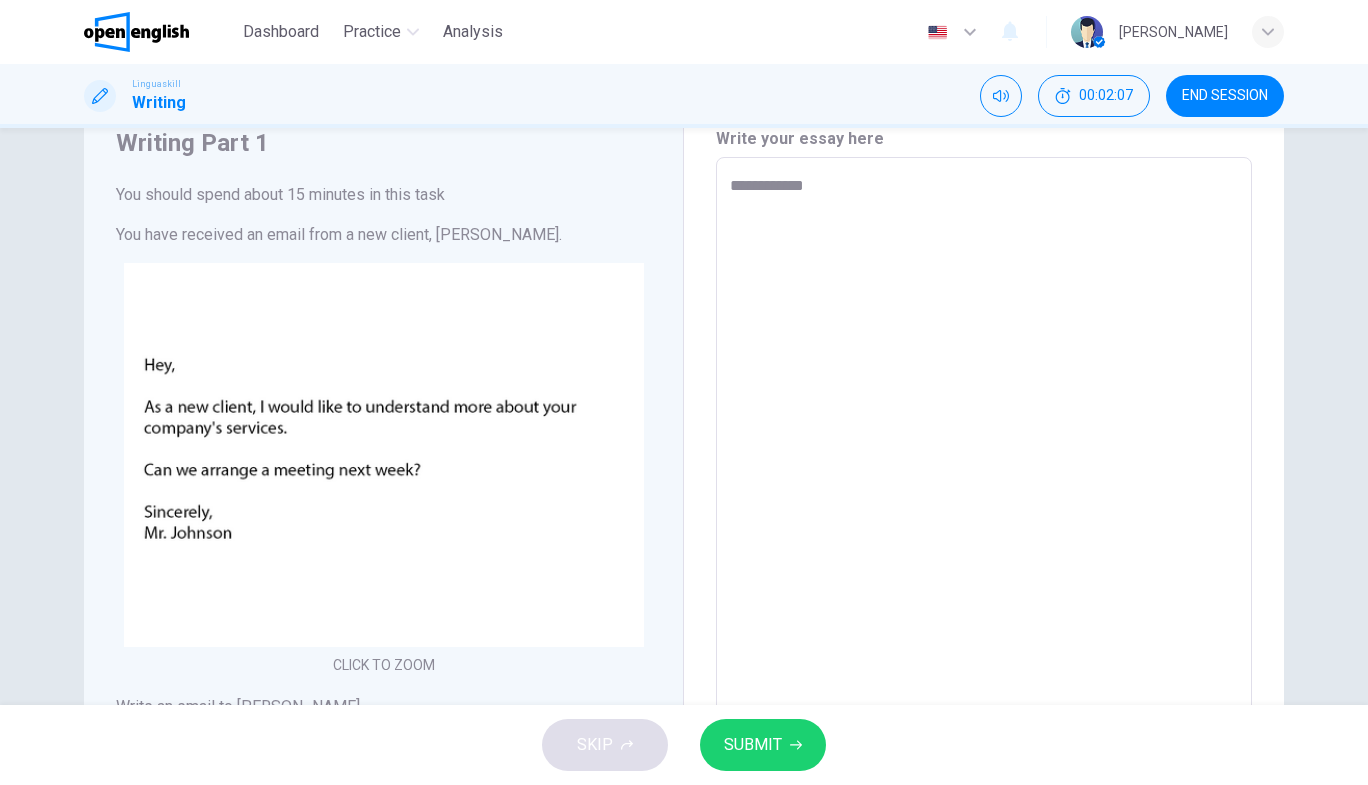 type on "*" 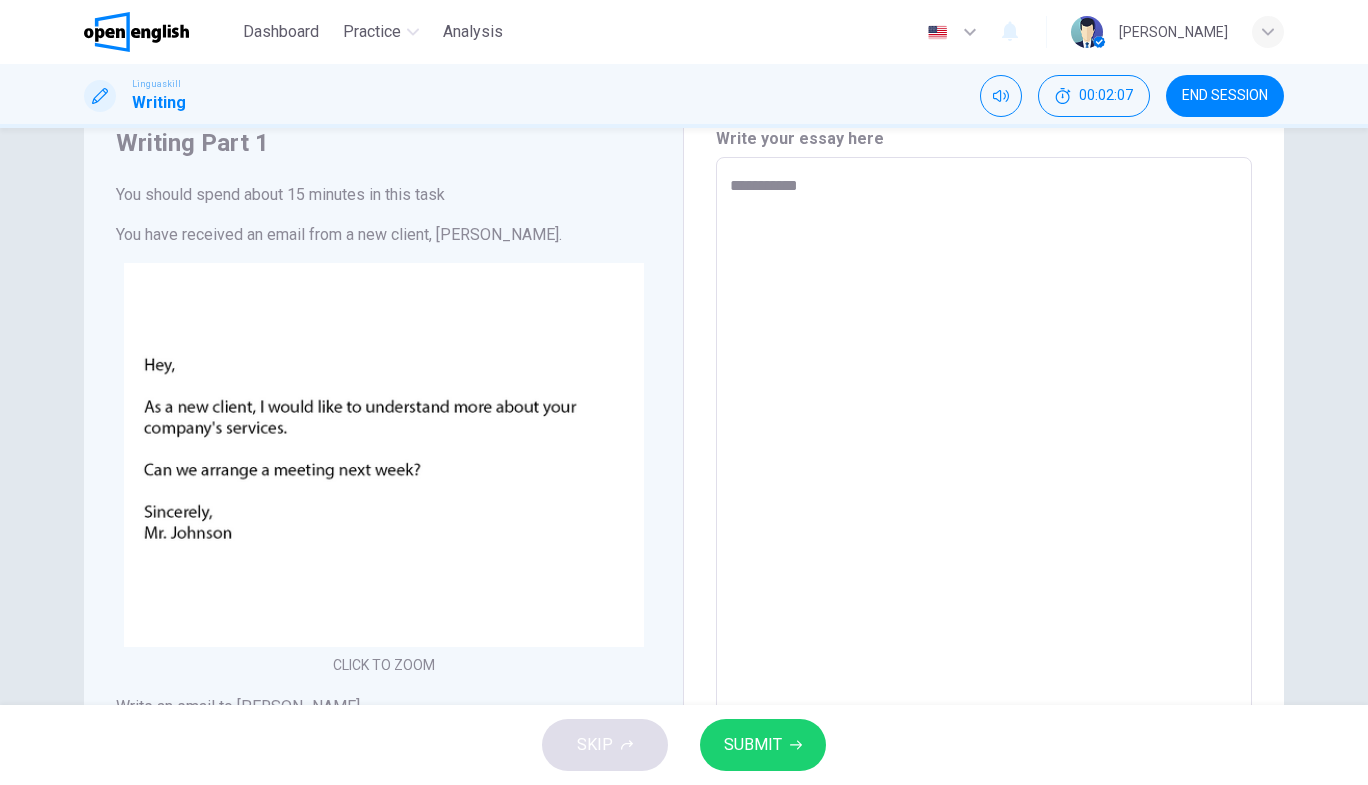 type on "*" 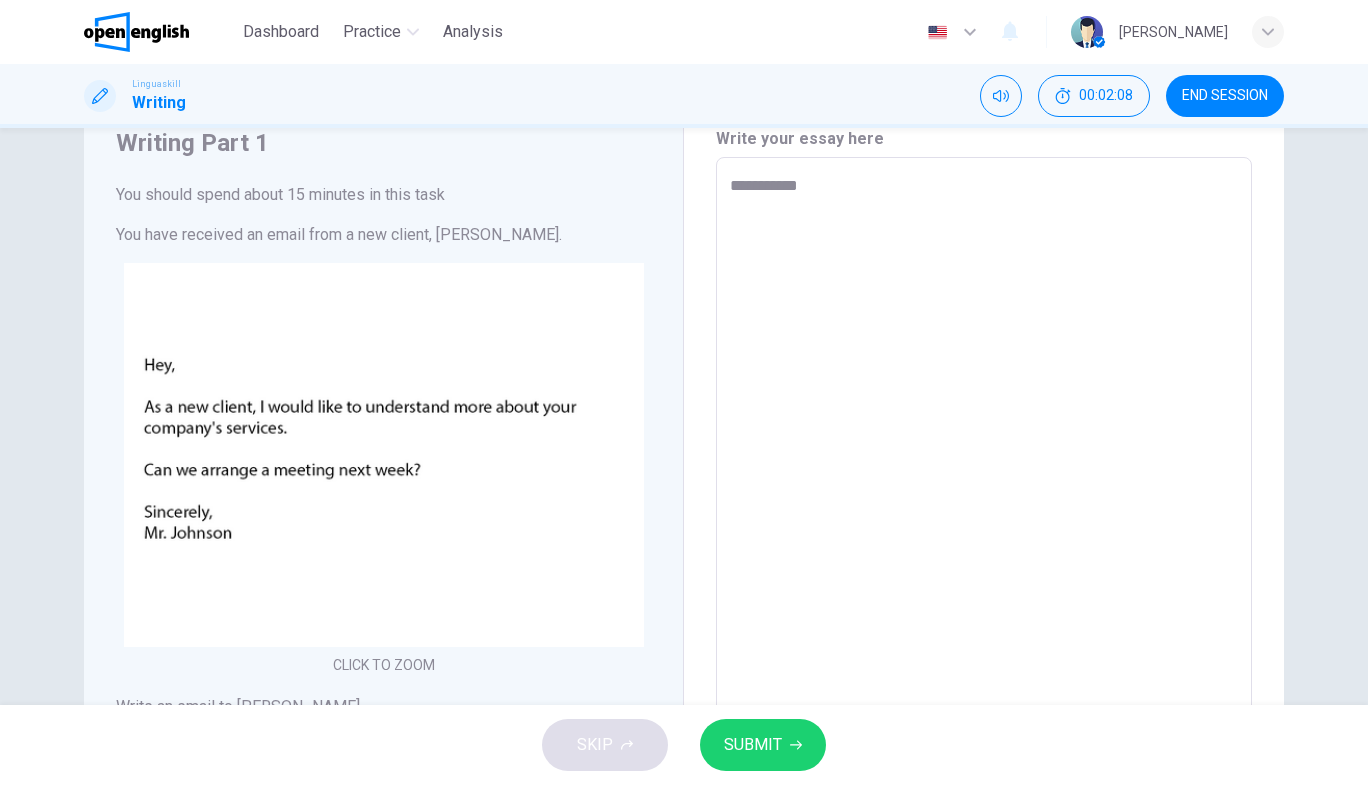 type on "**********" 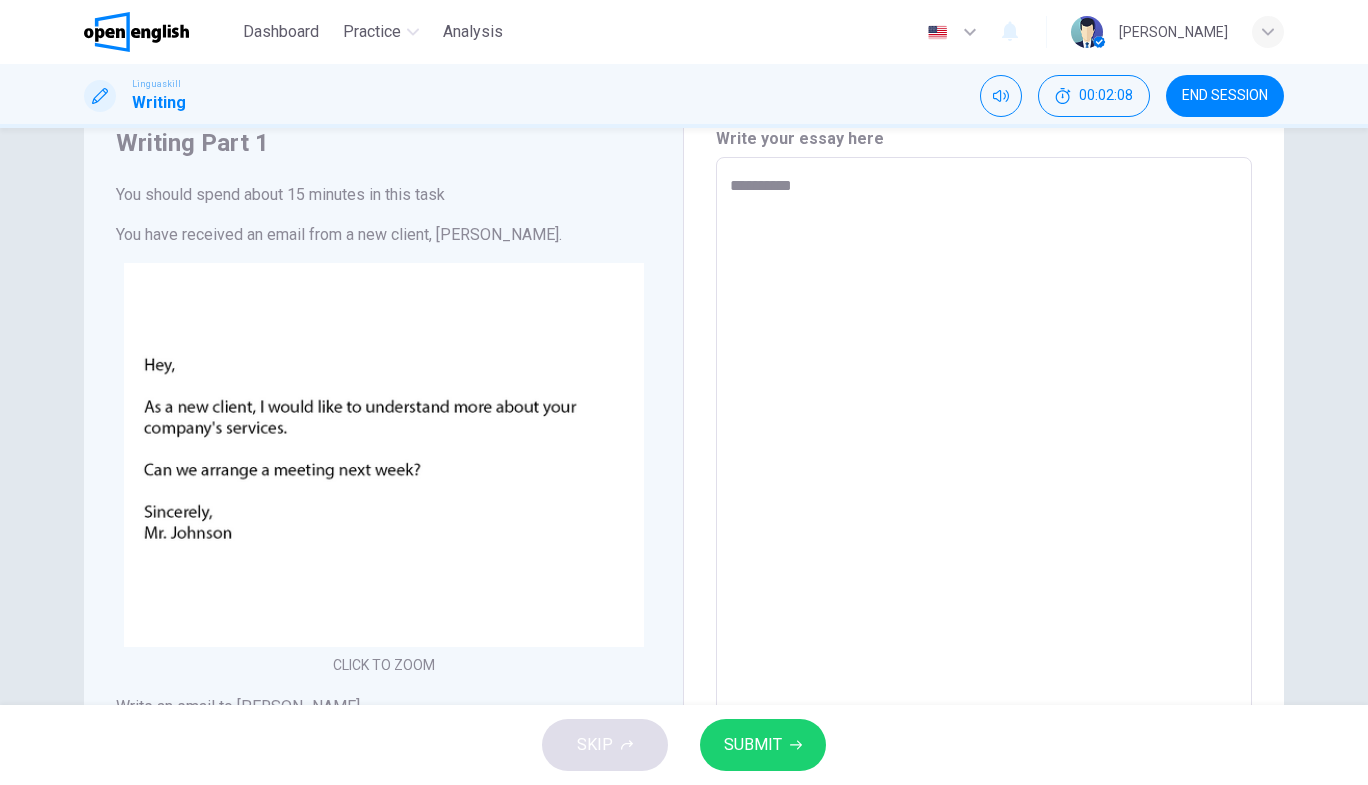 type on "*" 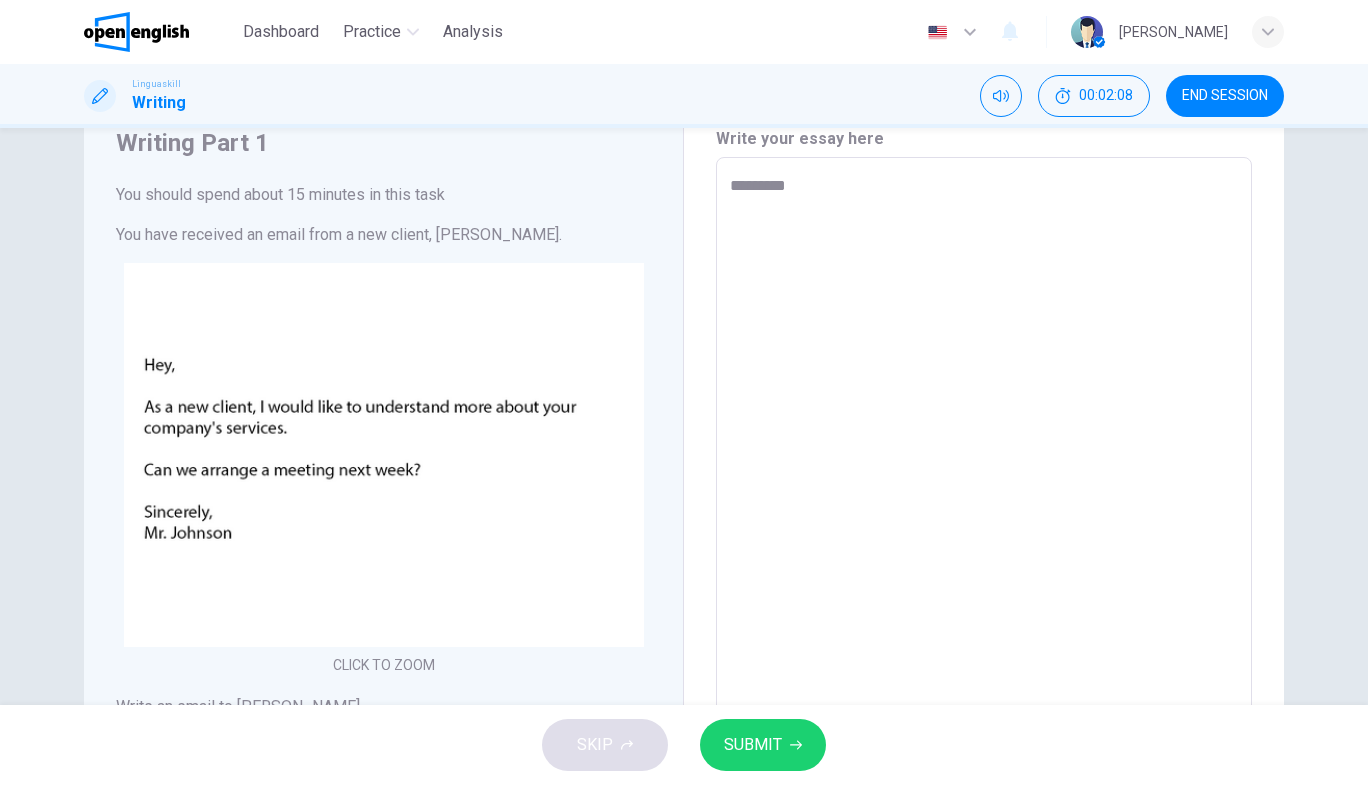 type on "*" 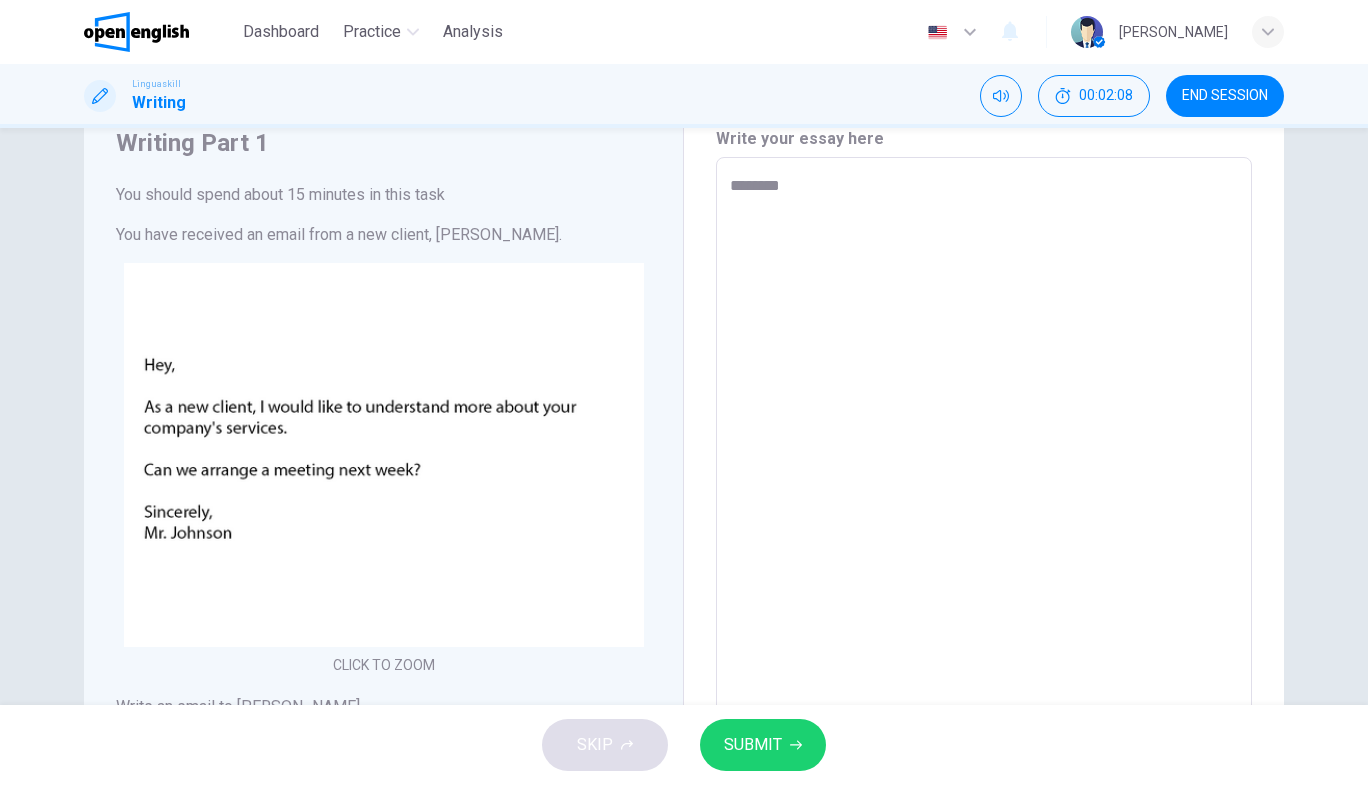 type on "*" 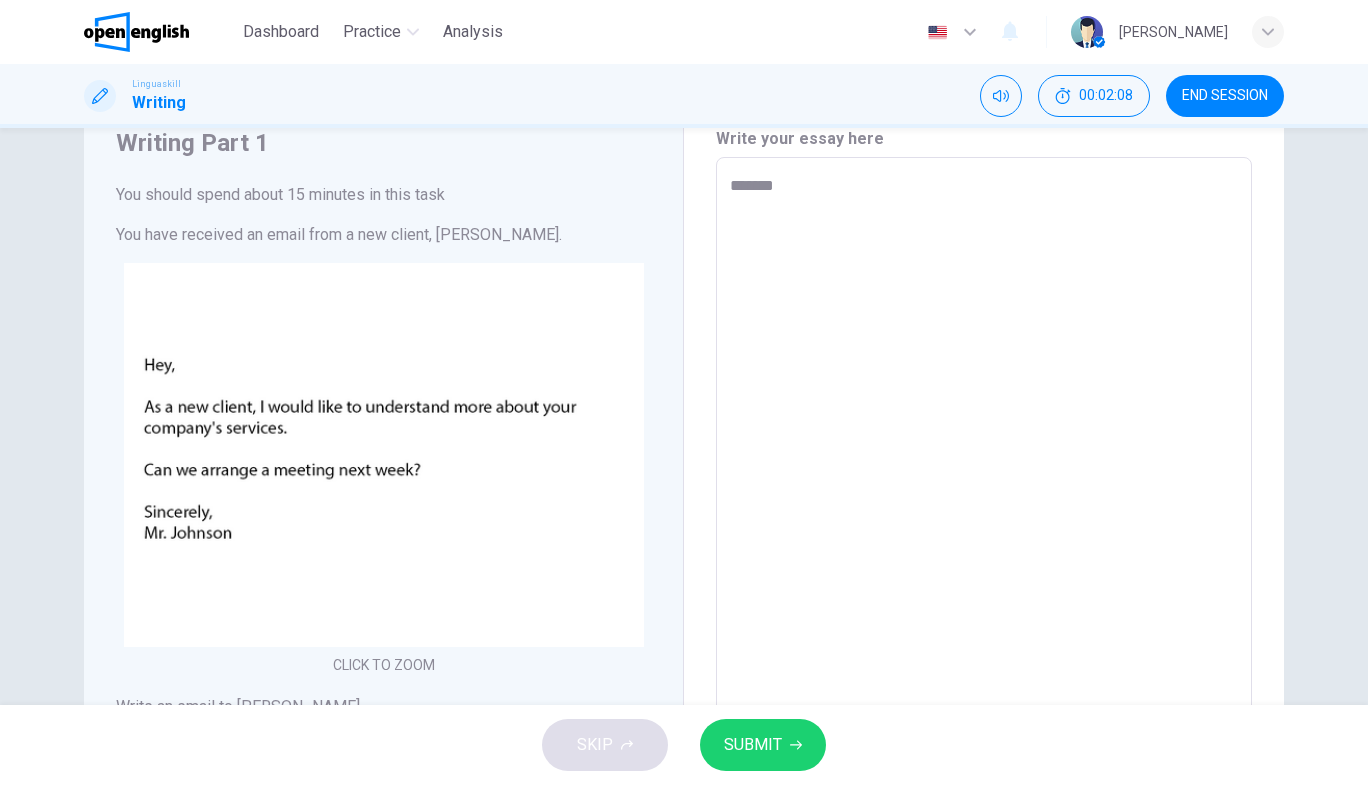 type on "*" 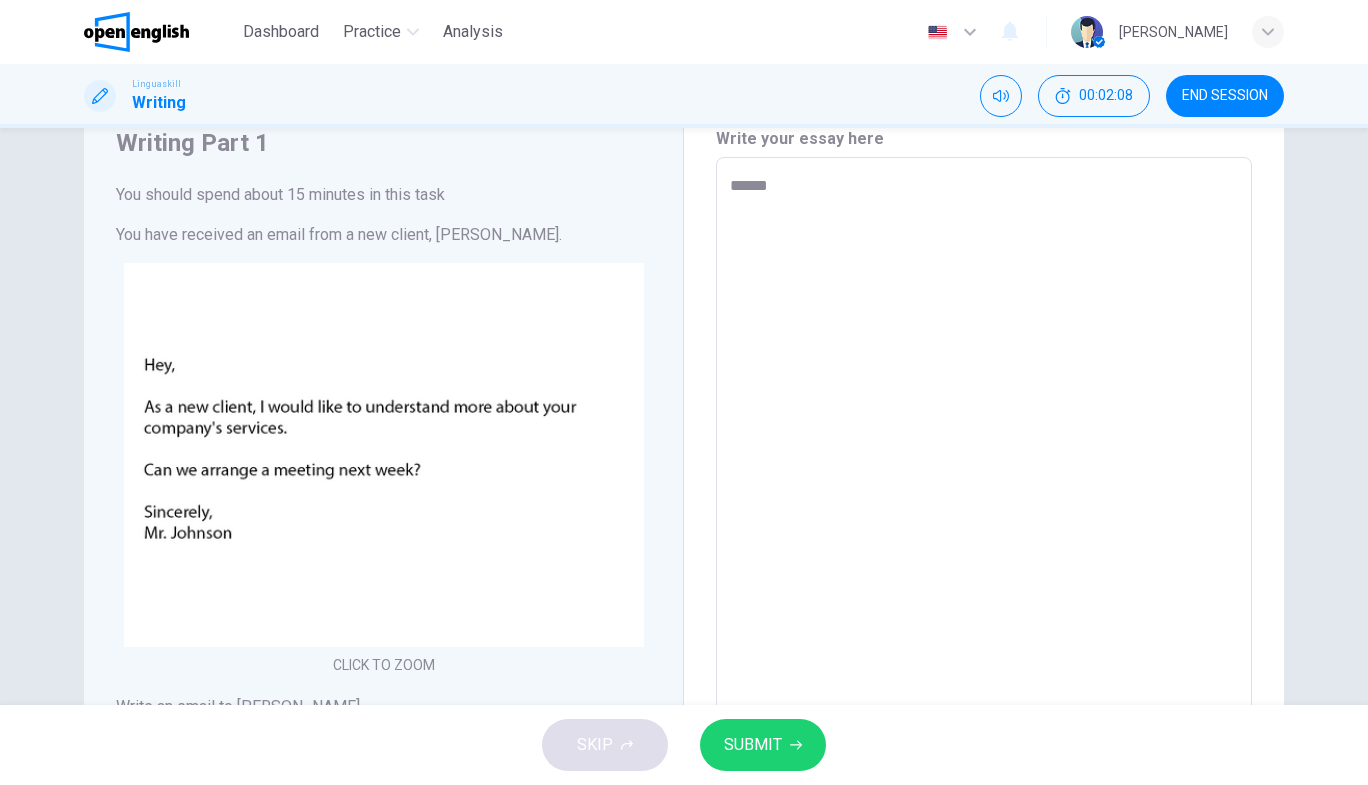 type on "*" 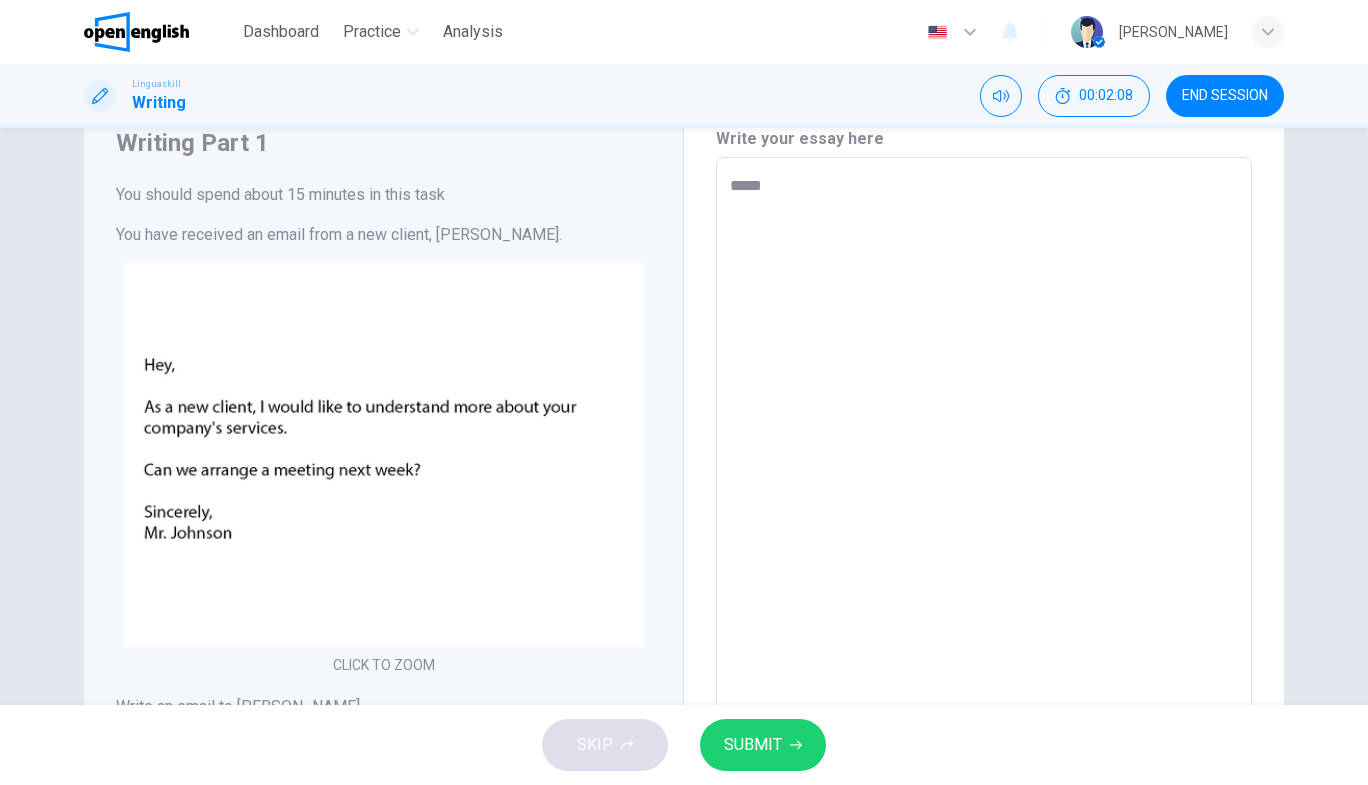 type on "*" 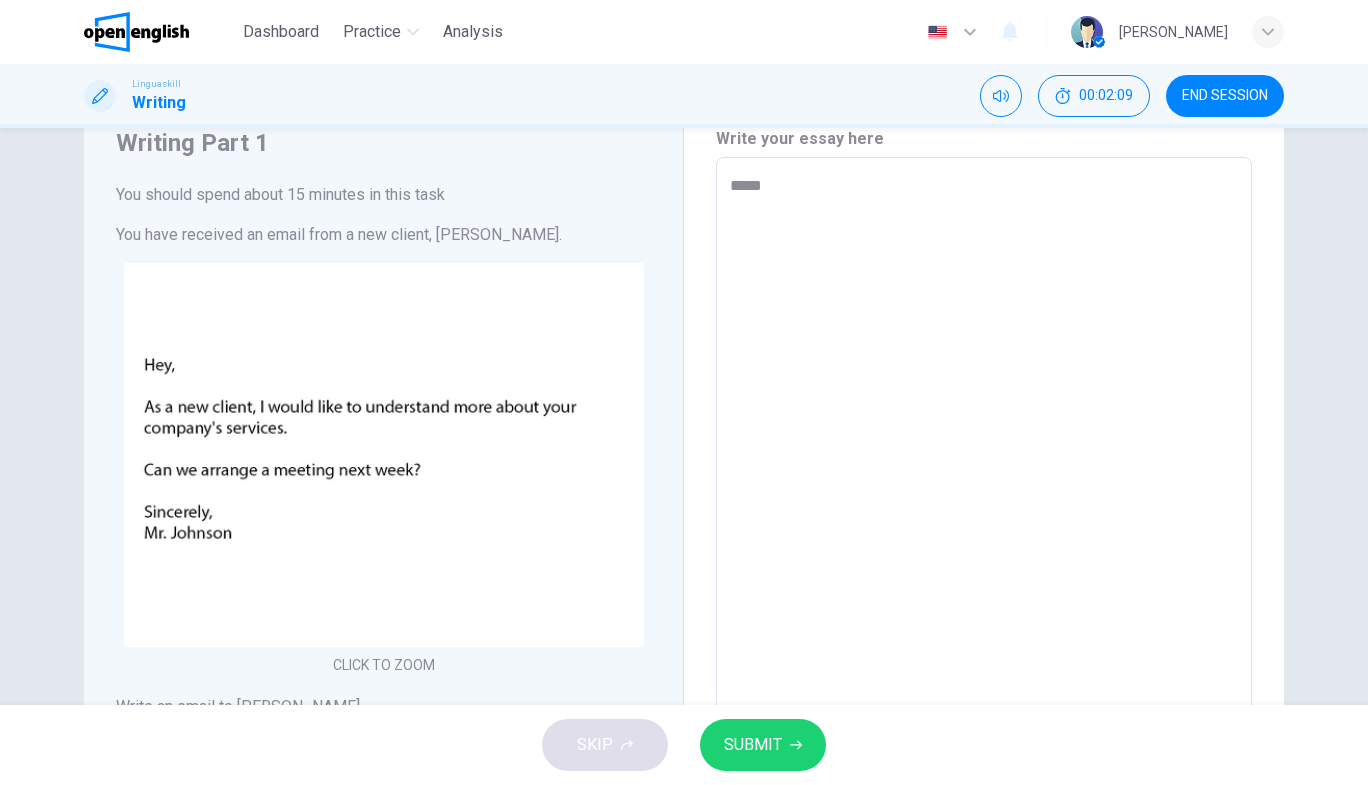 type on "****" 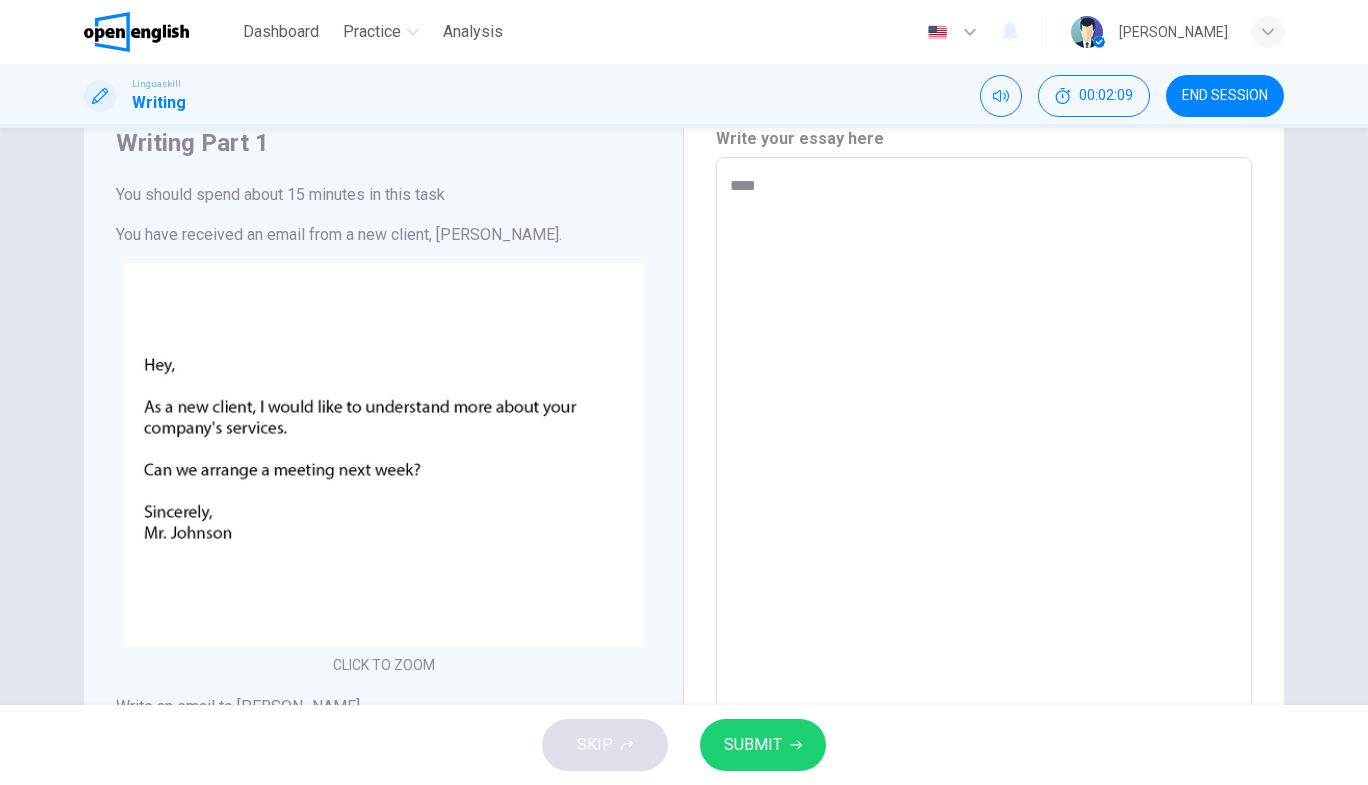 type on "*" 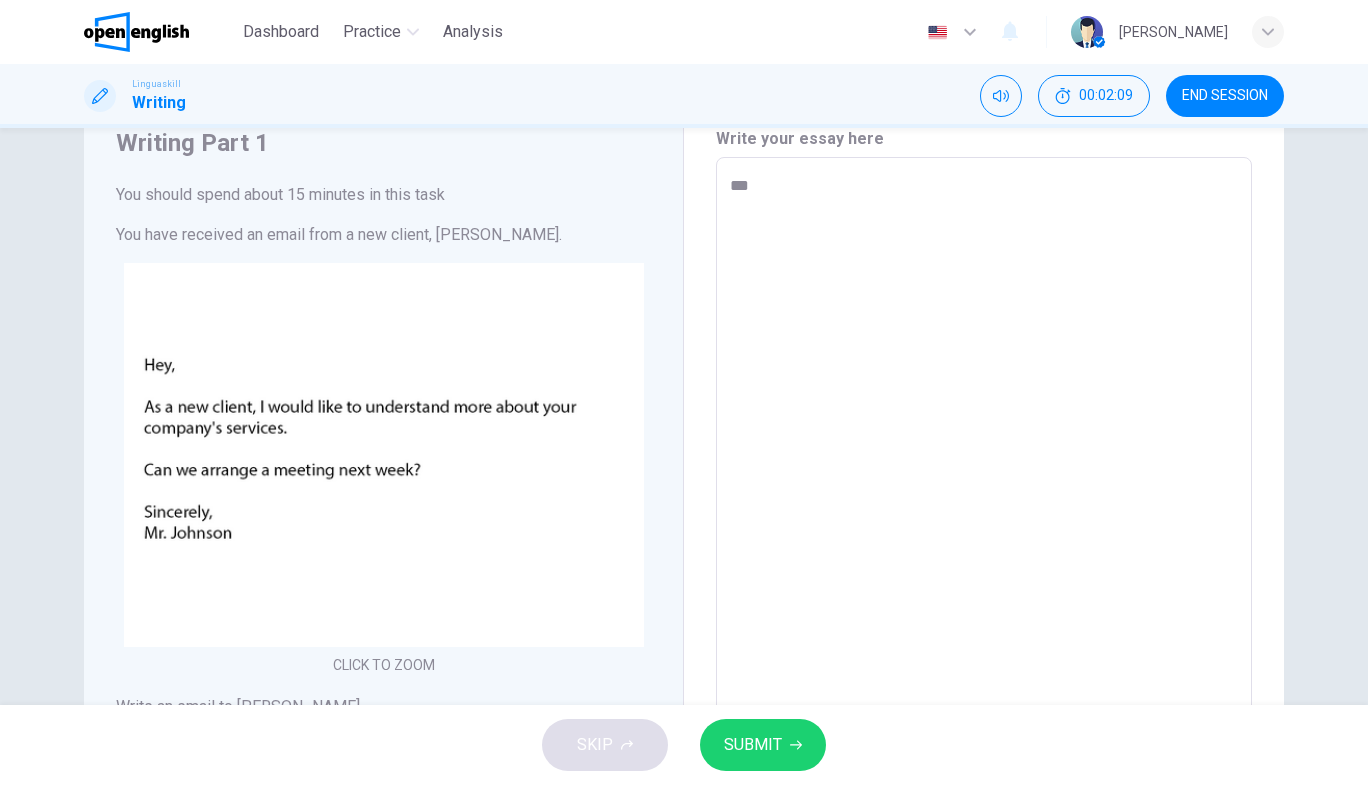 type on "*" 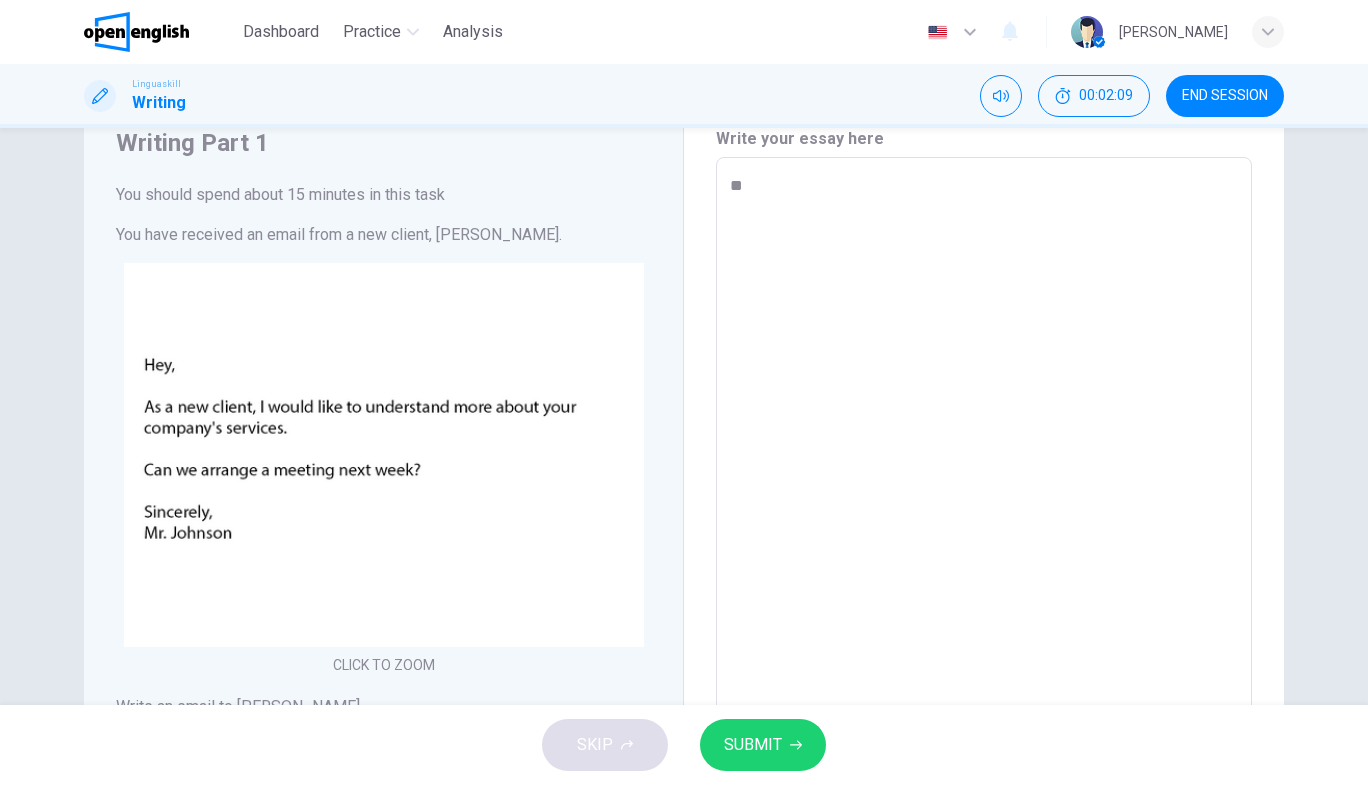 type on "*" 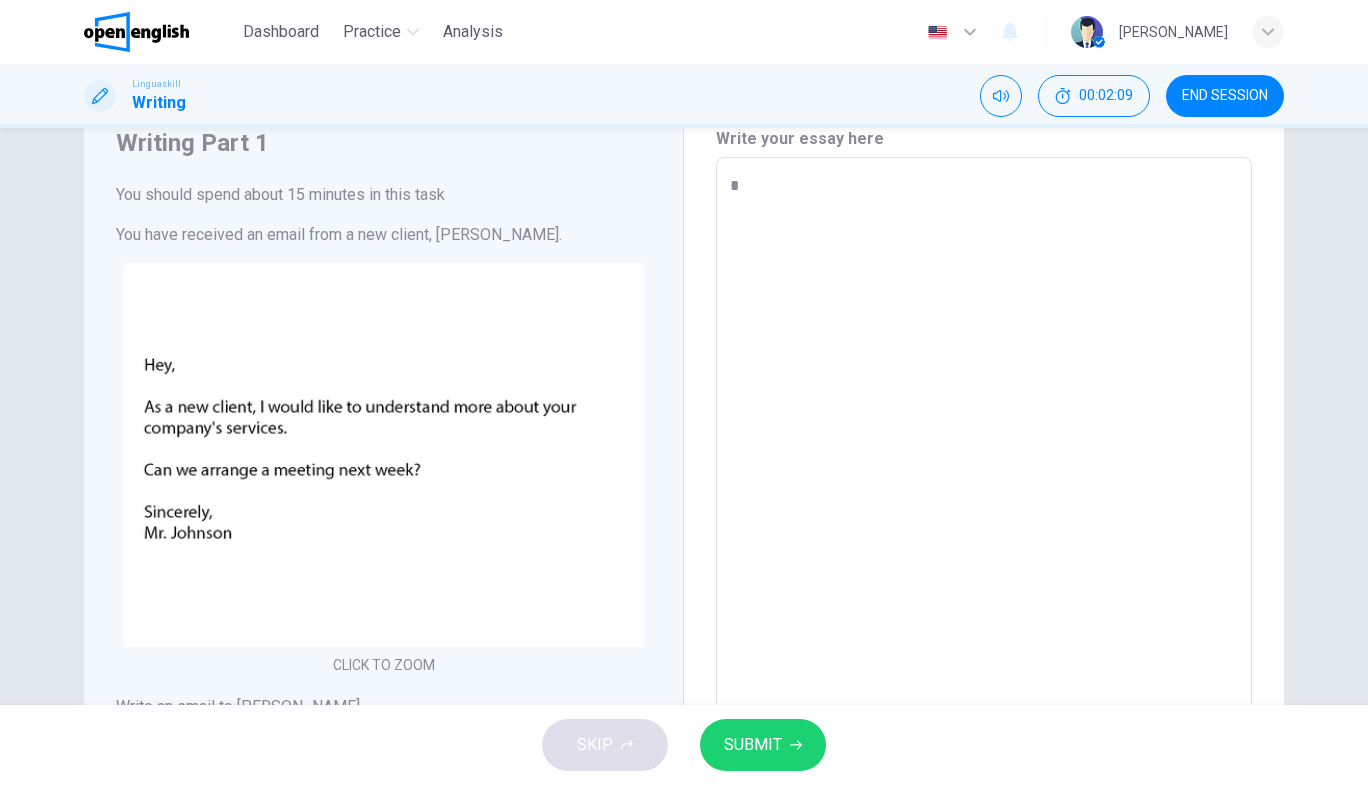 type on "*" 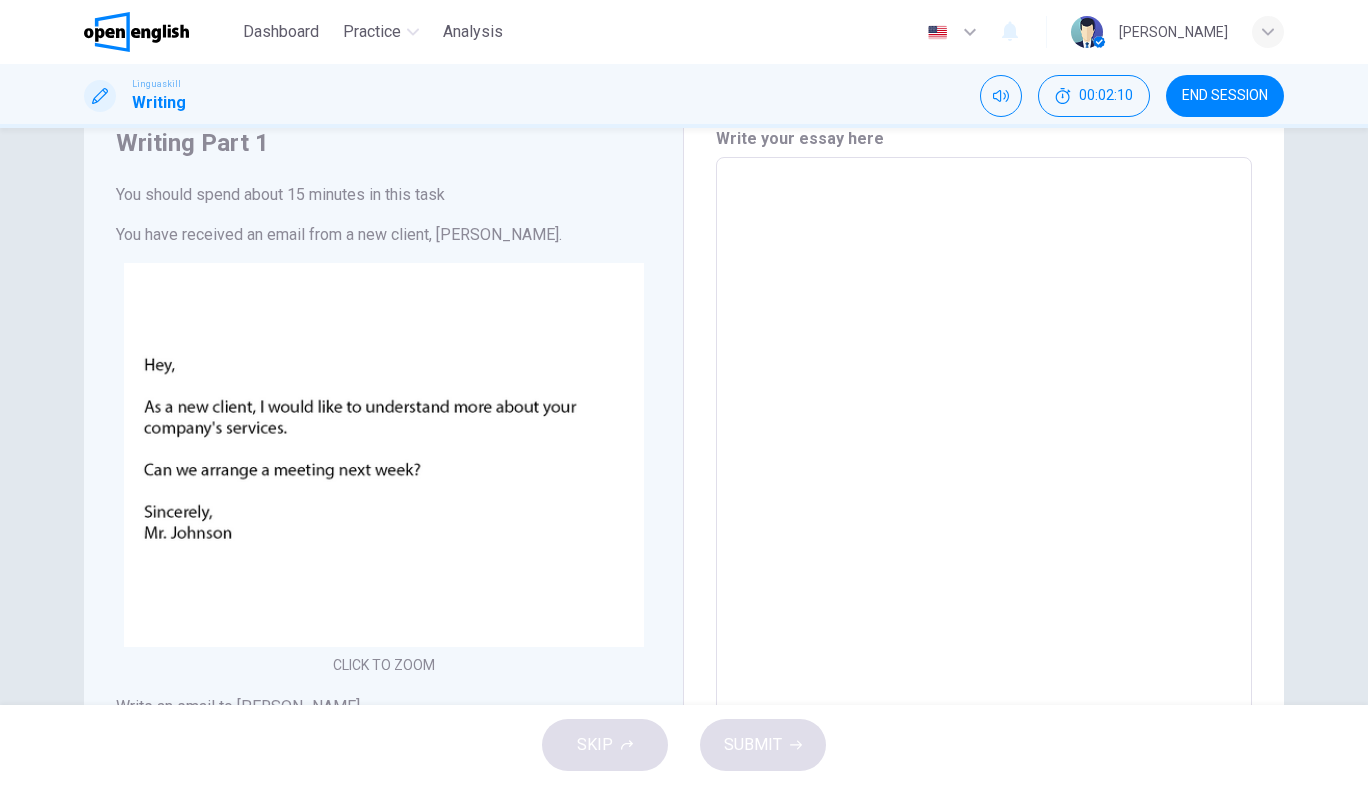 type on "*" 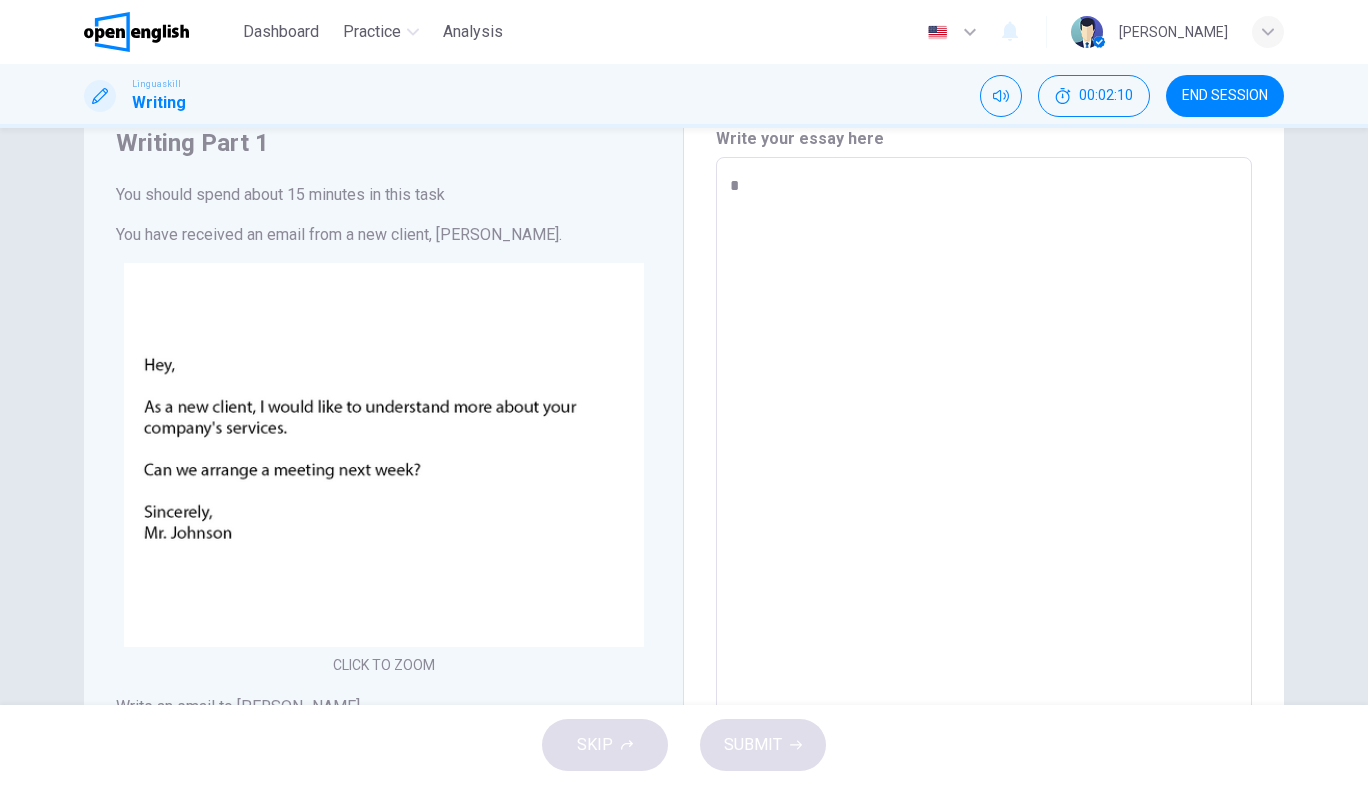 type on "*" 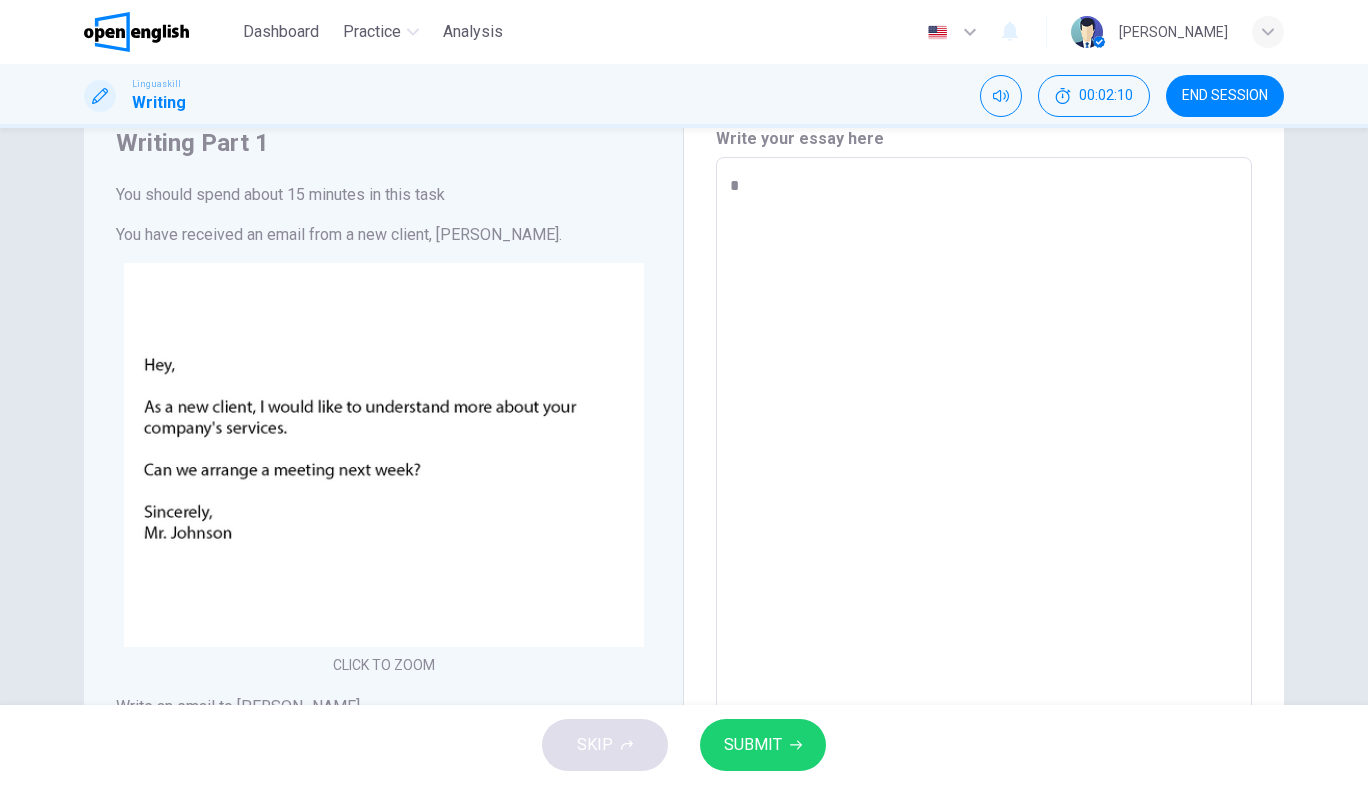 type on "**" 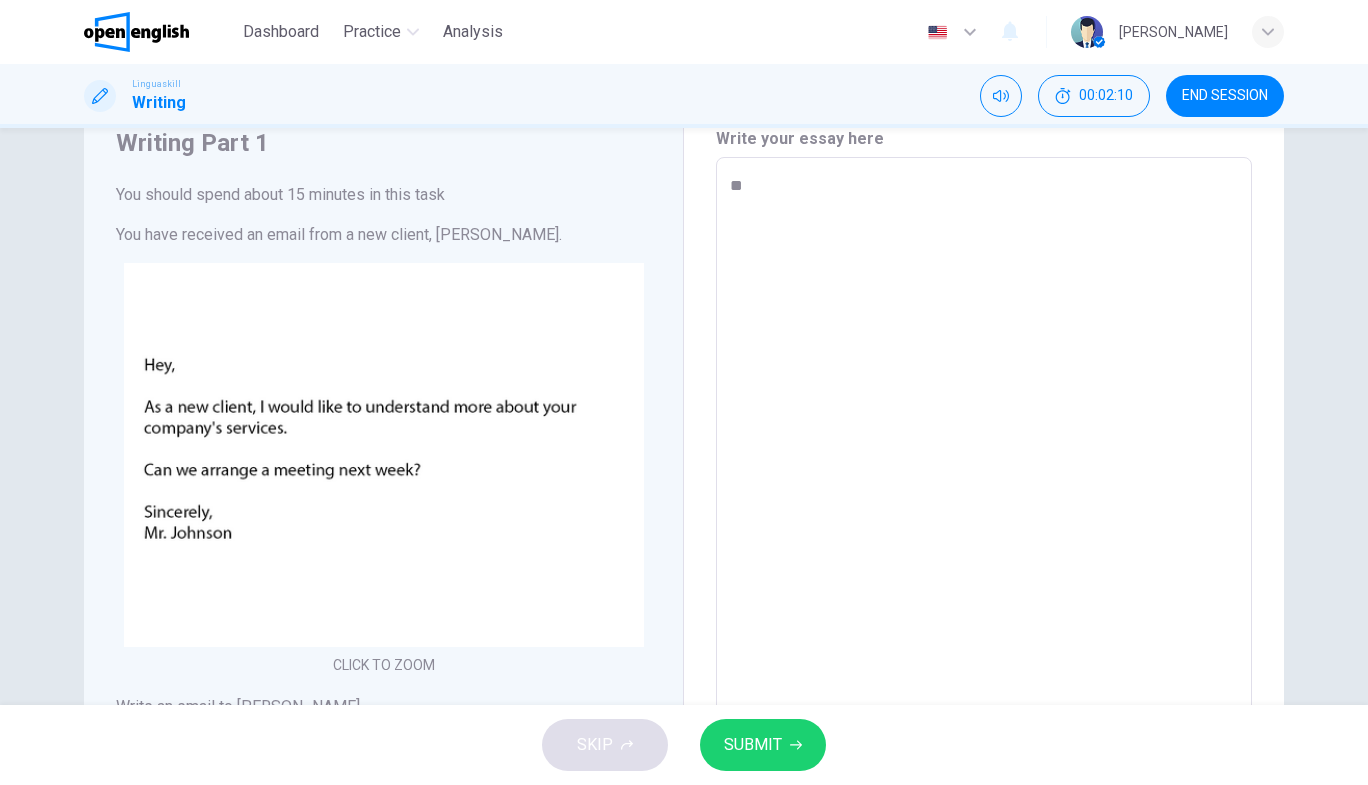 type on "*" 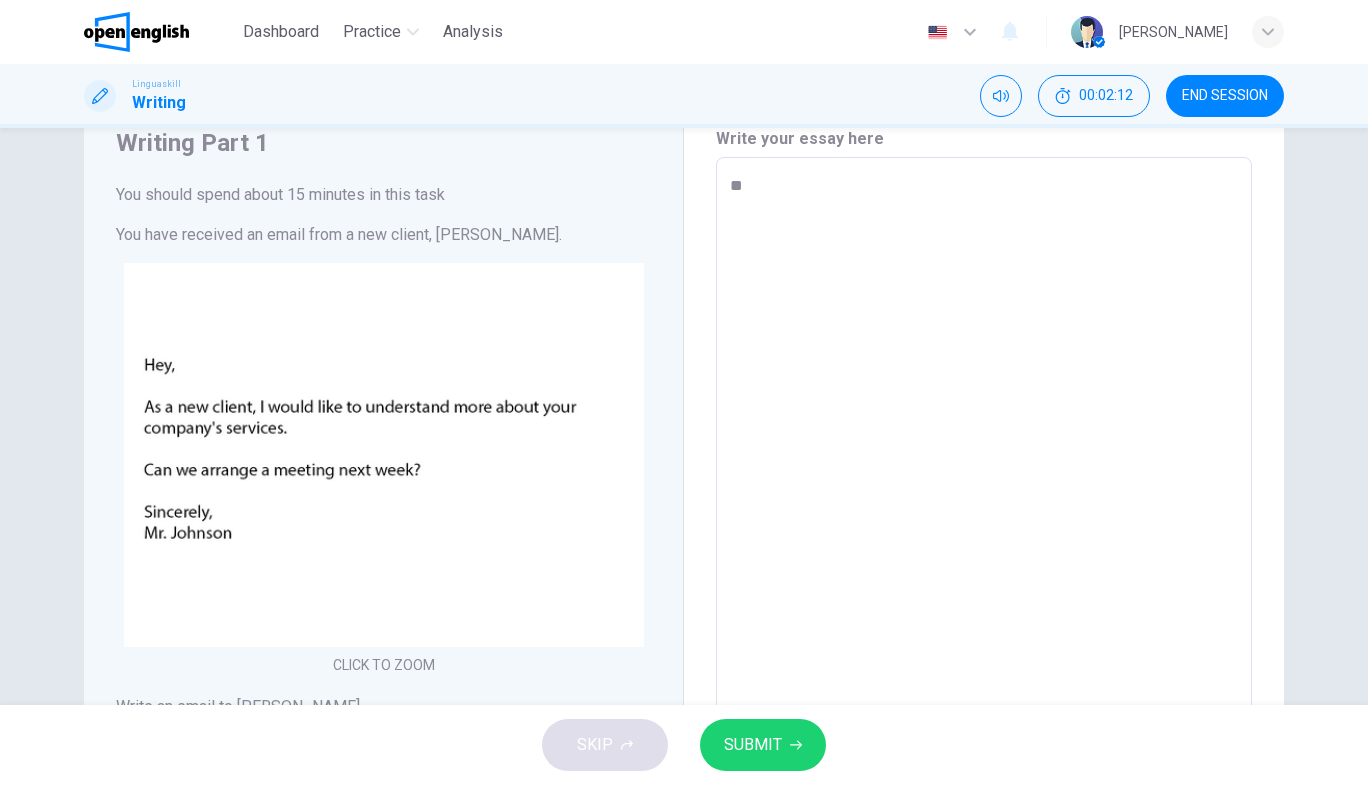 type on "*" 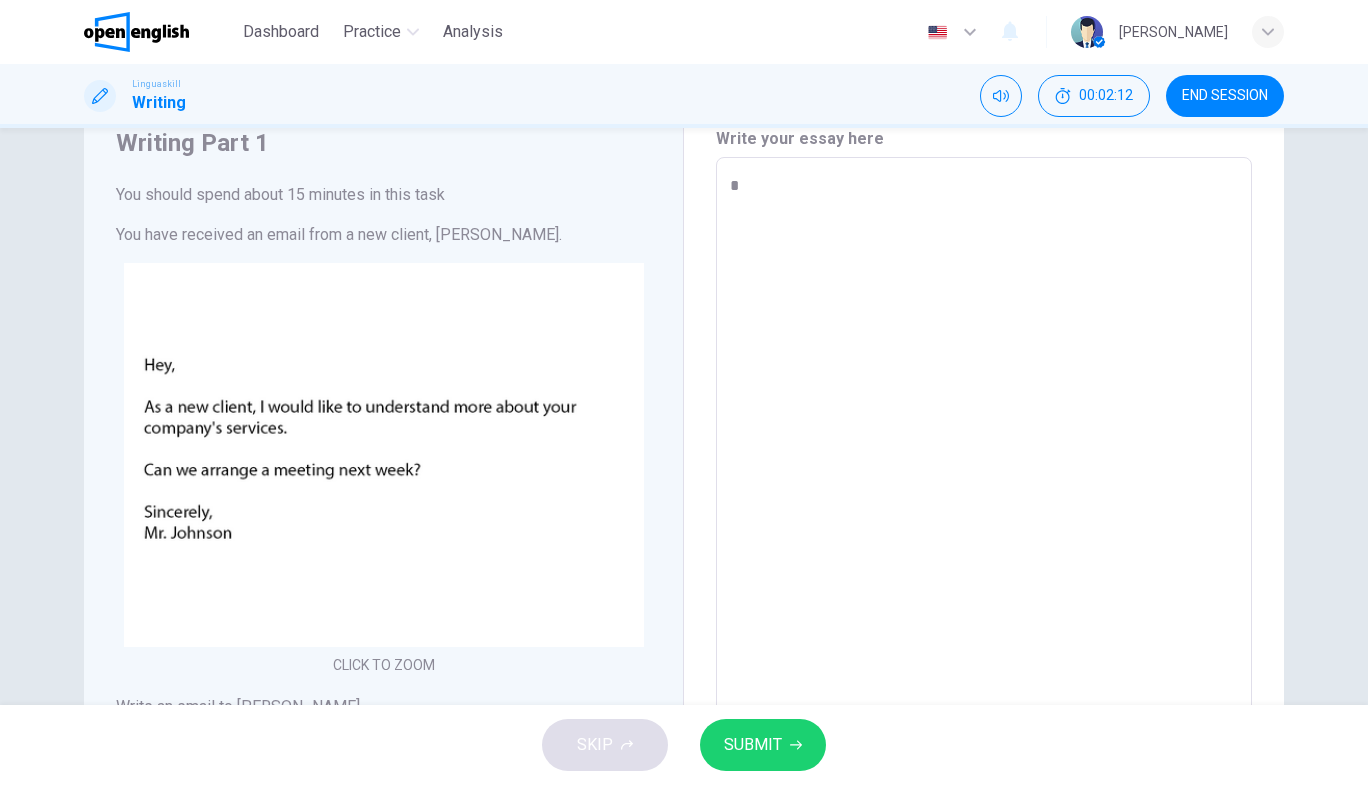 type on "*" 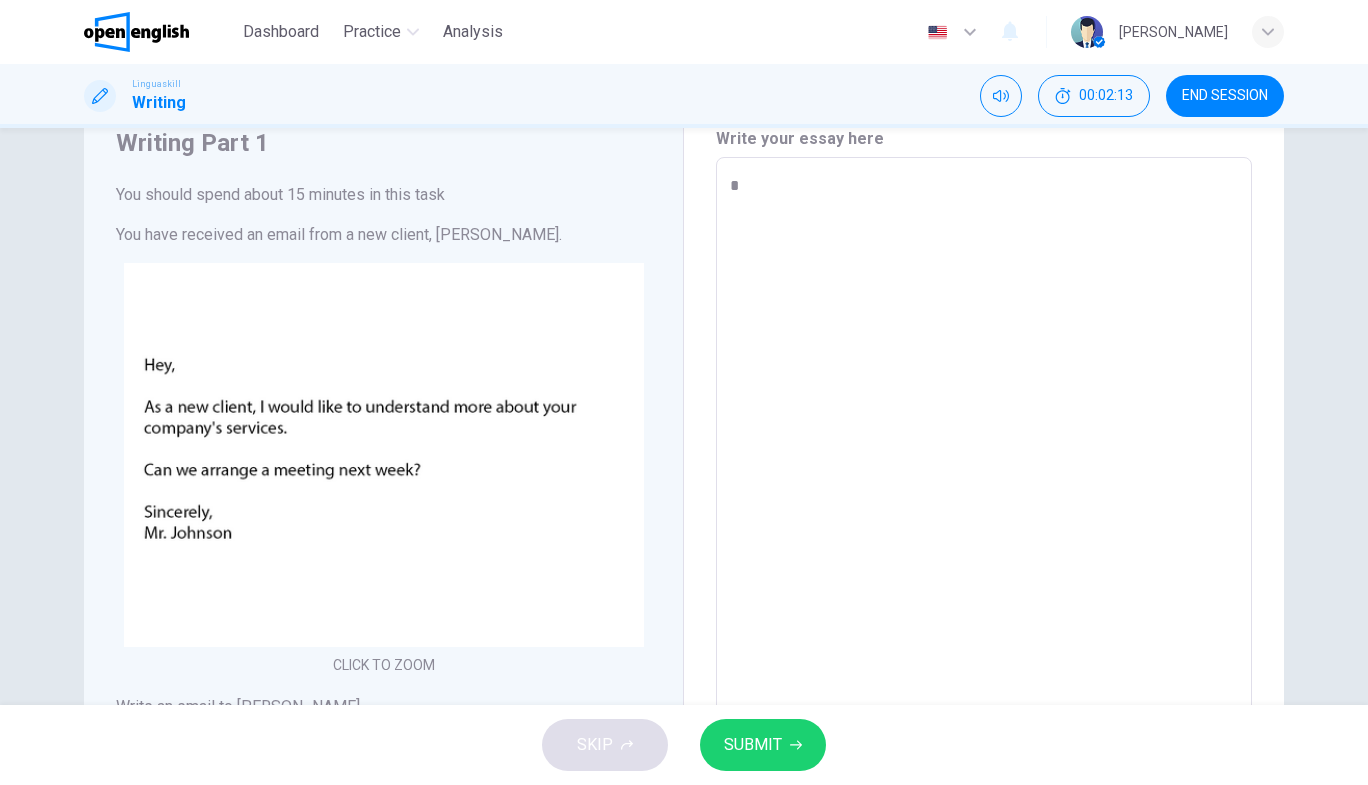 type on "**" 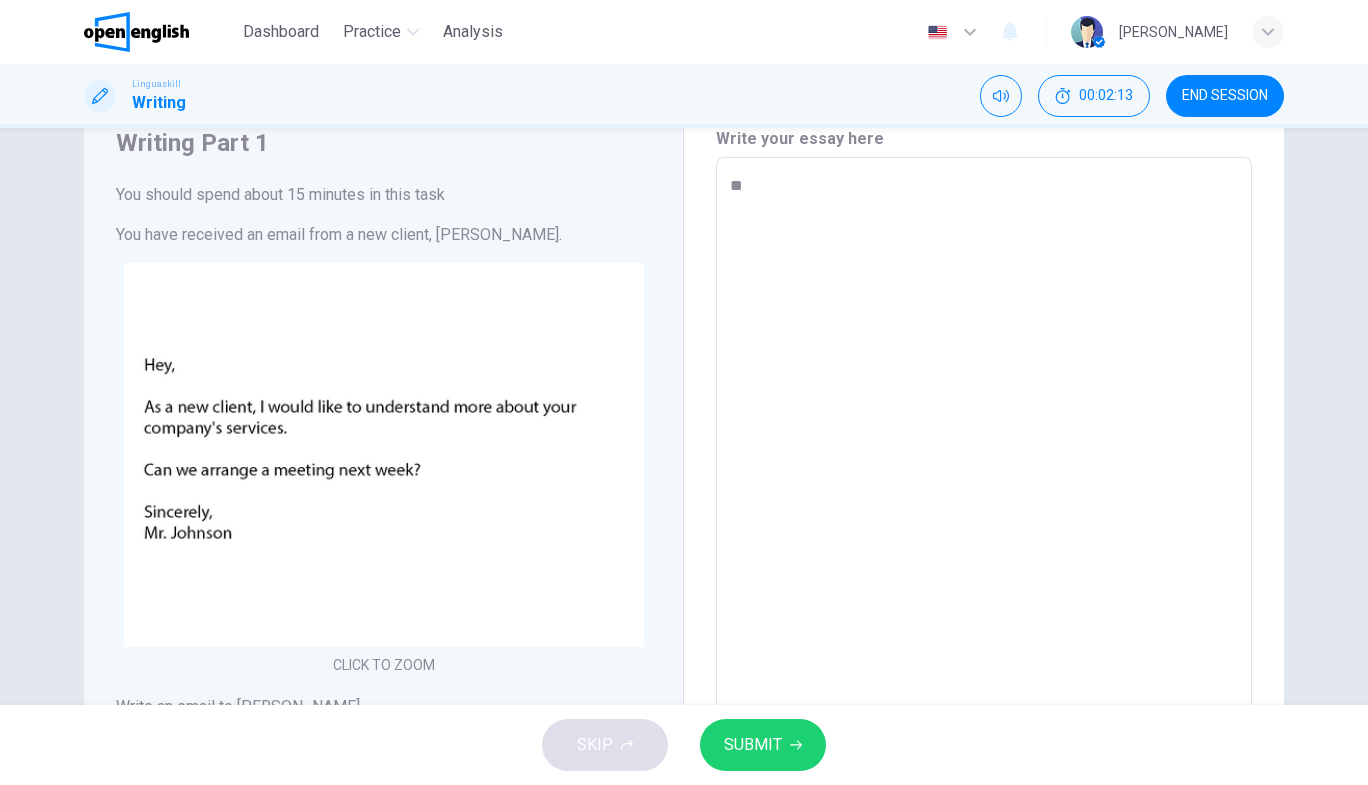 type on "*" 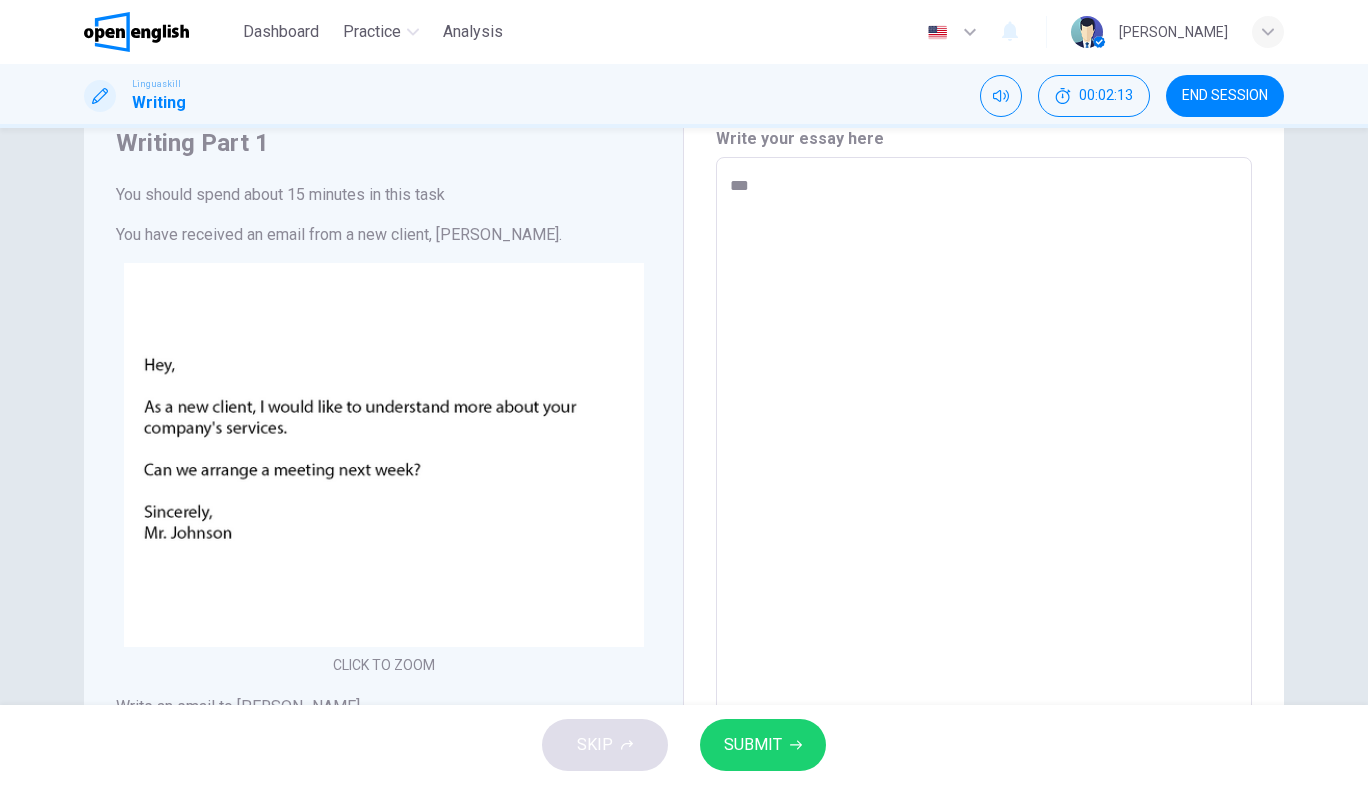 type on "*" 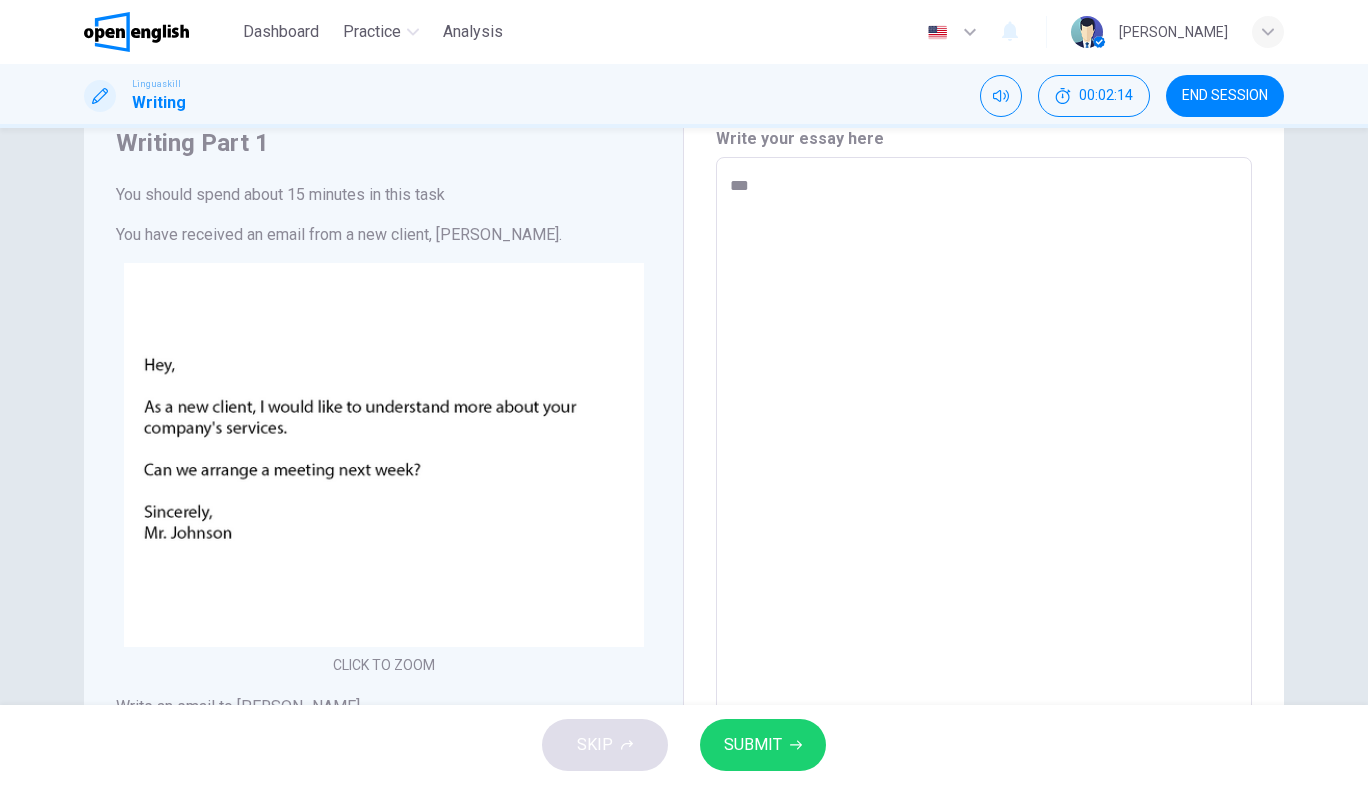 type on "**" 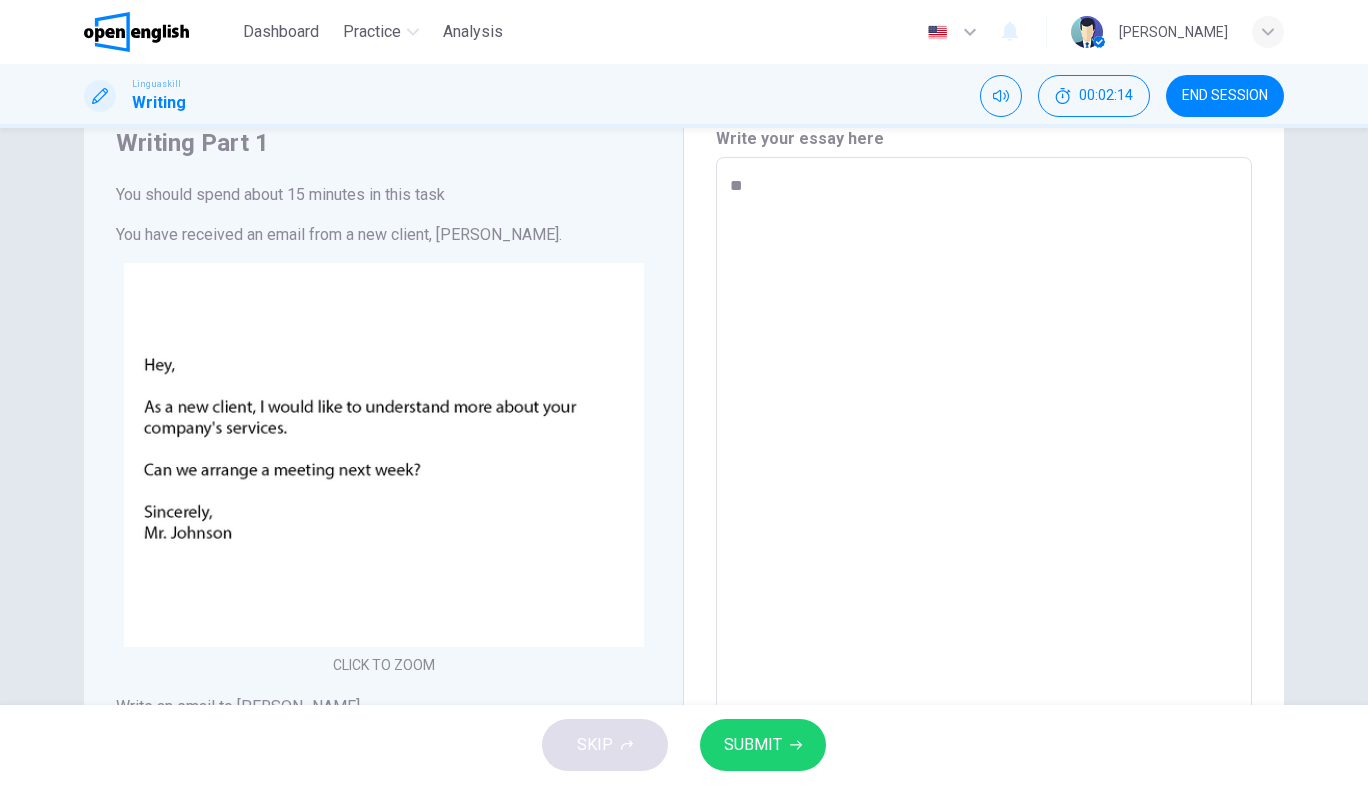 type on "*" 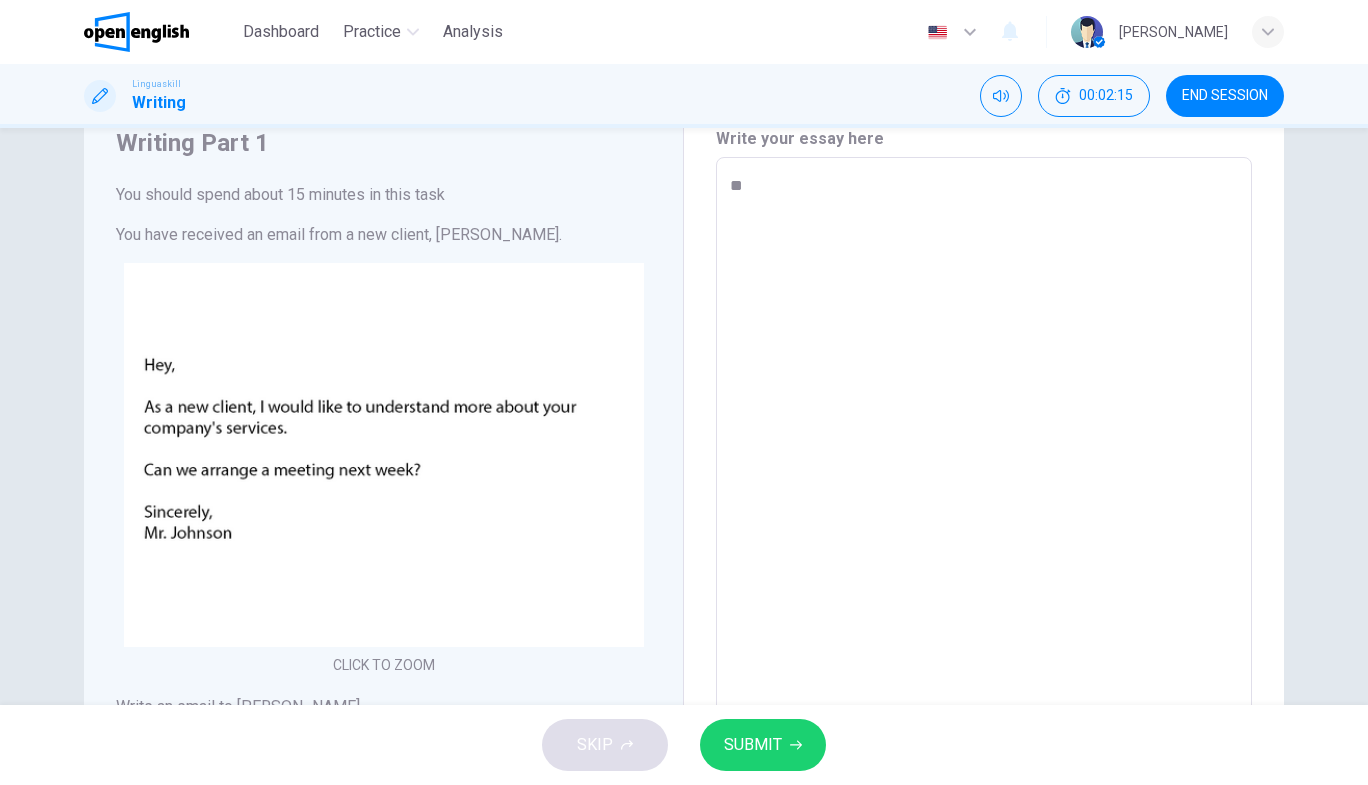 type on "*" 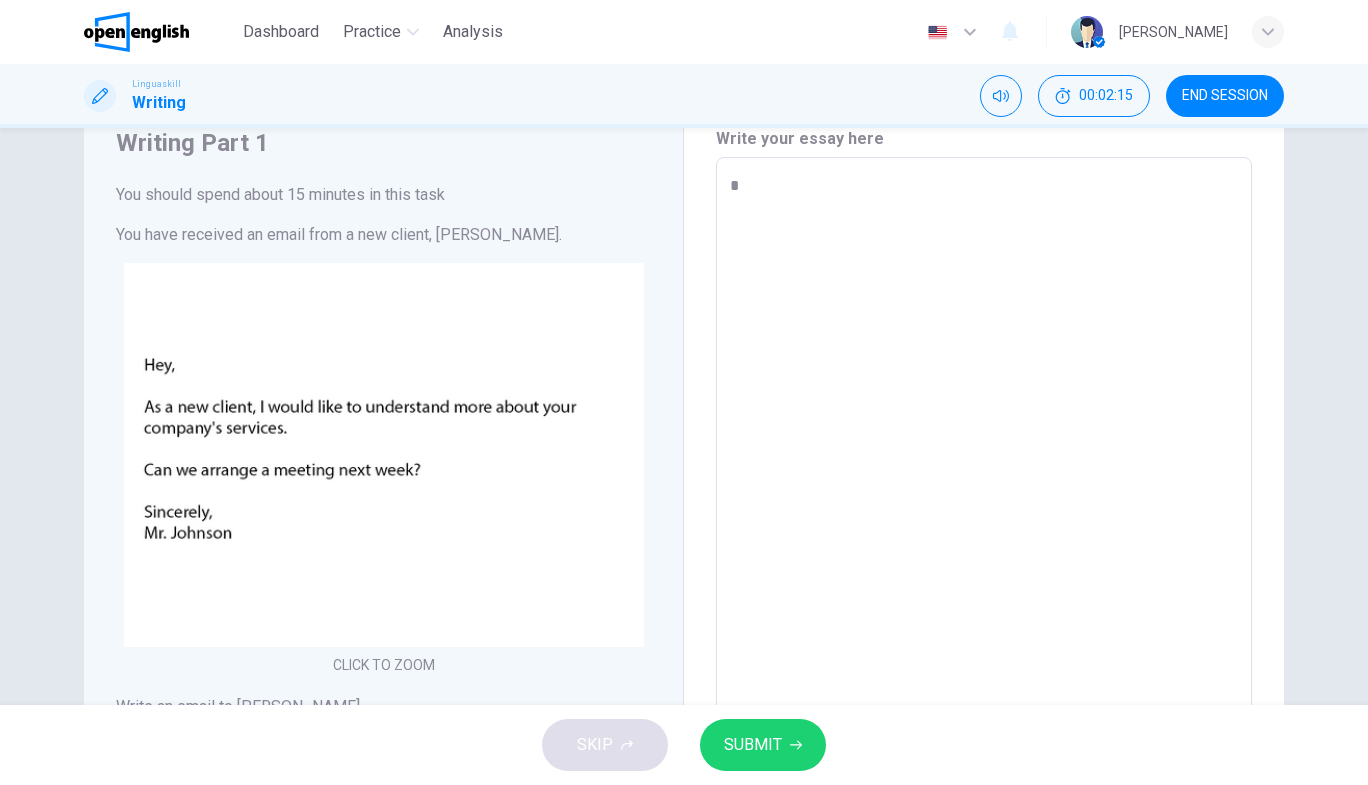 type on "*" 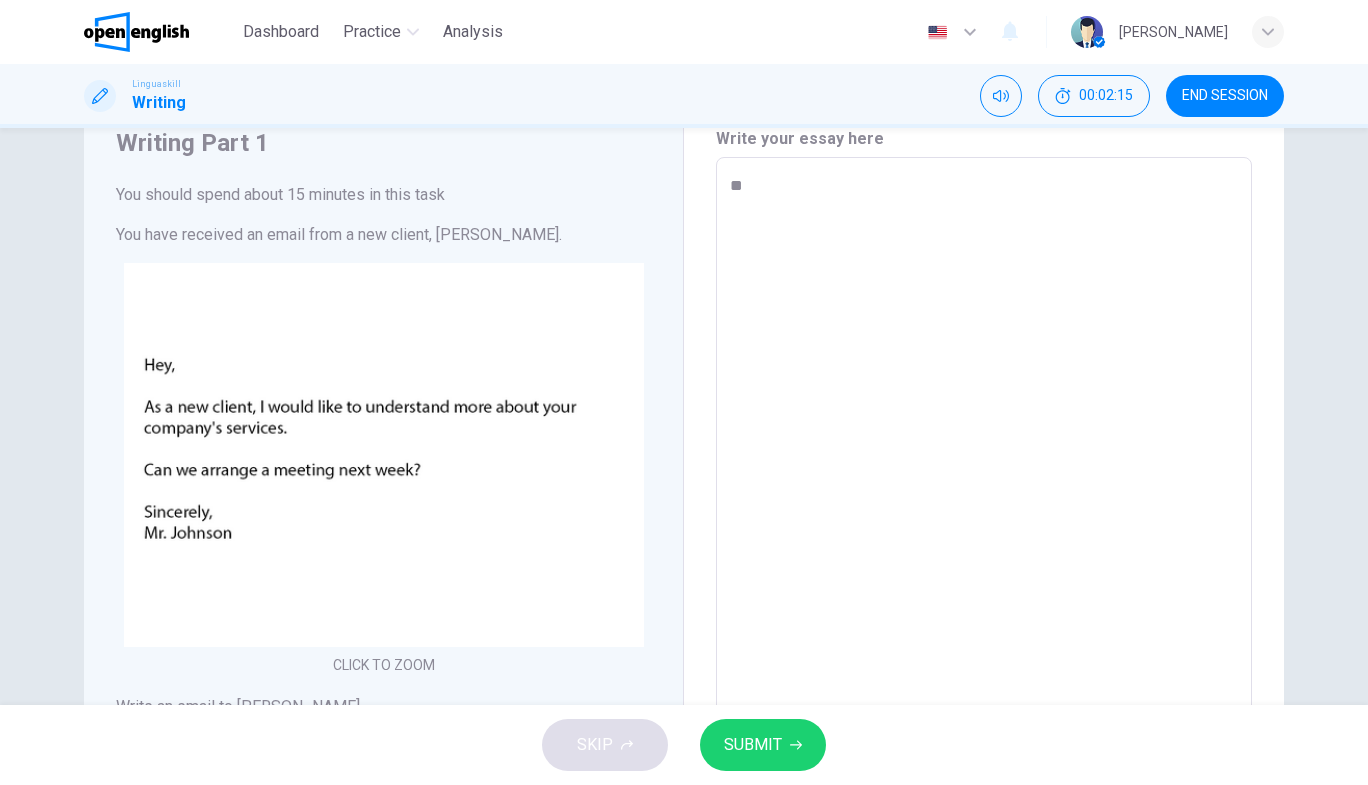 type on "*" 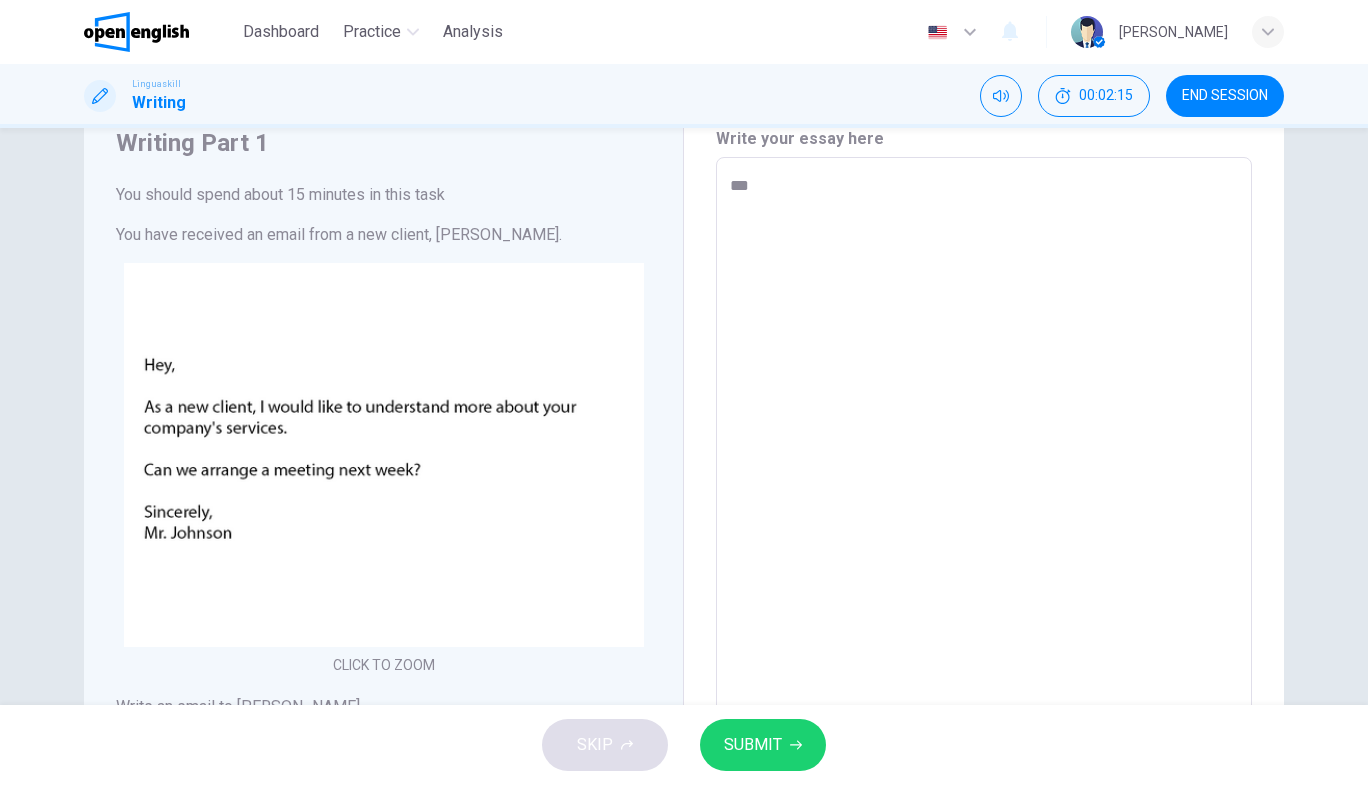 type on "****" 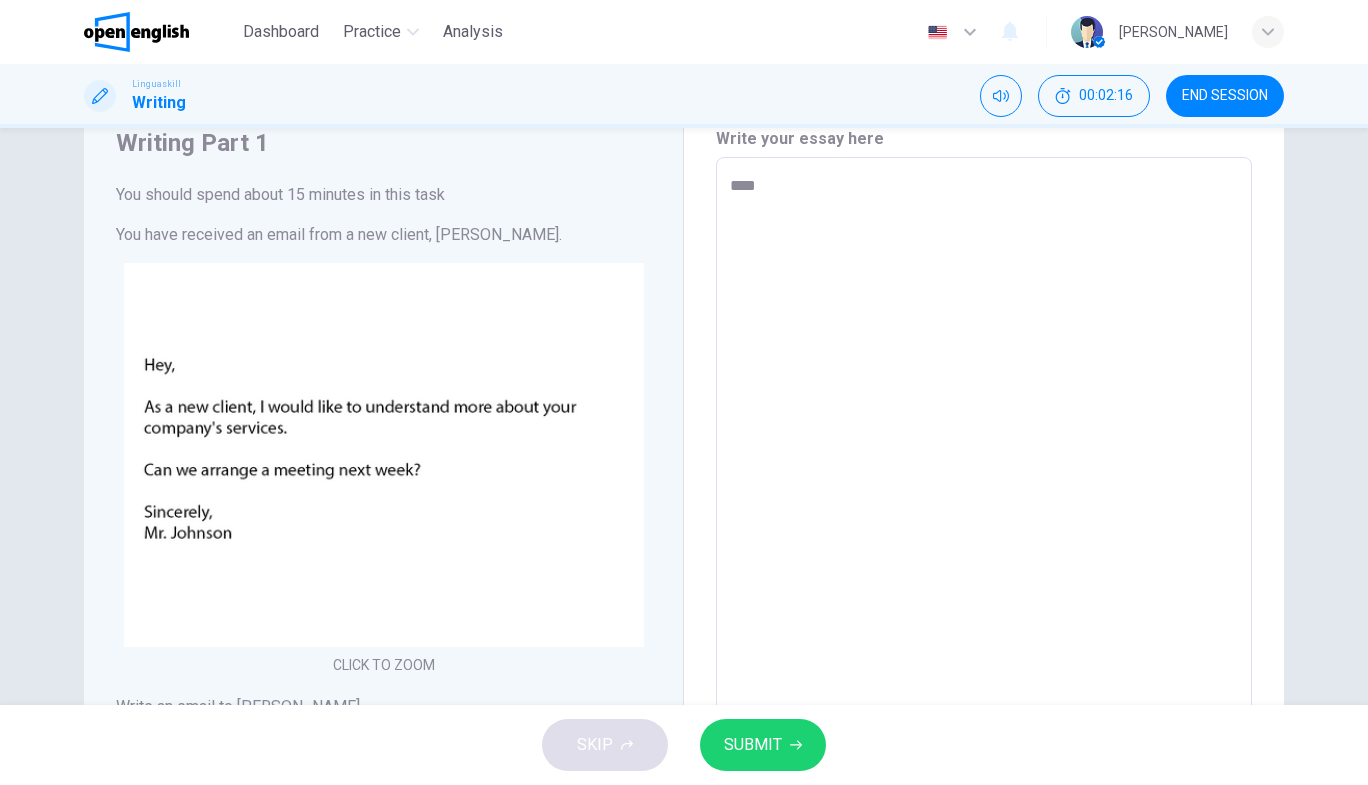 type on "*" 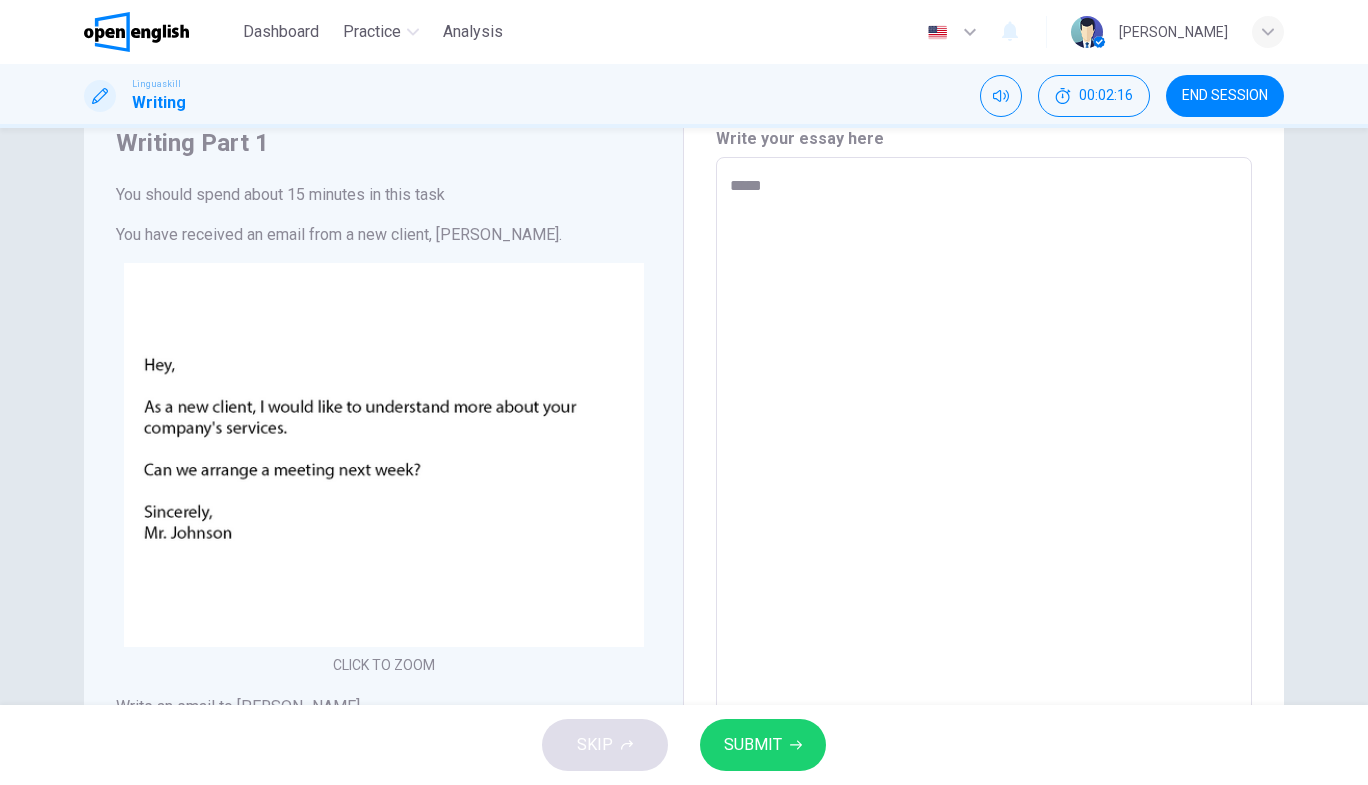 type on "*" 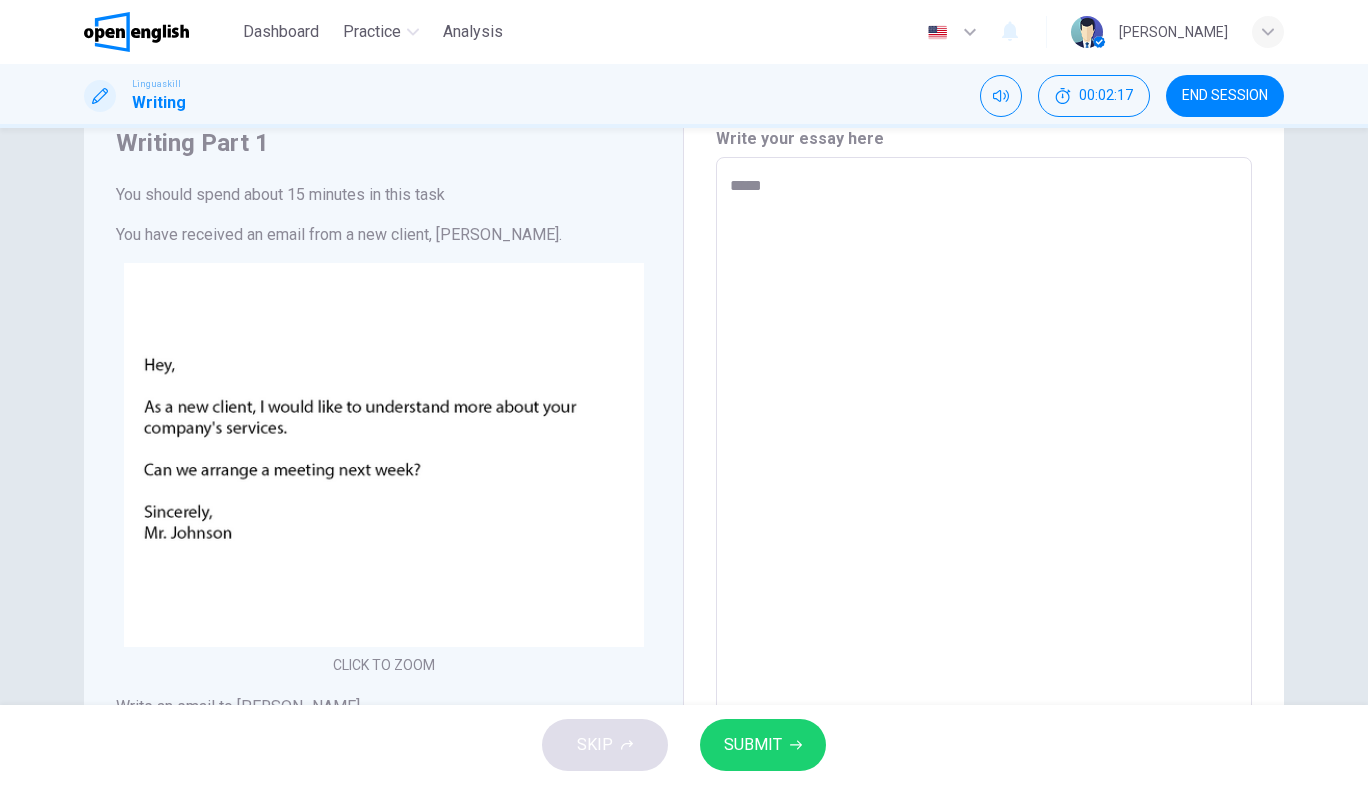 type on "******" 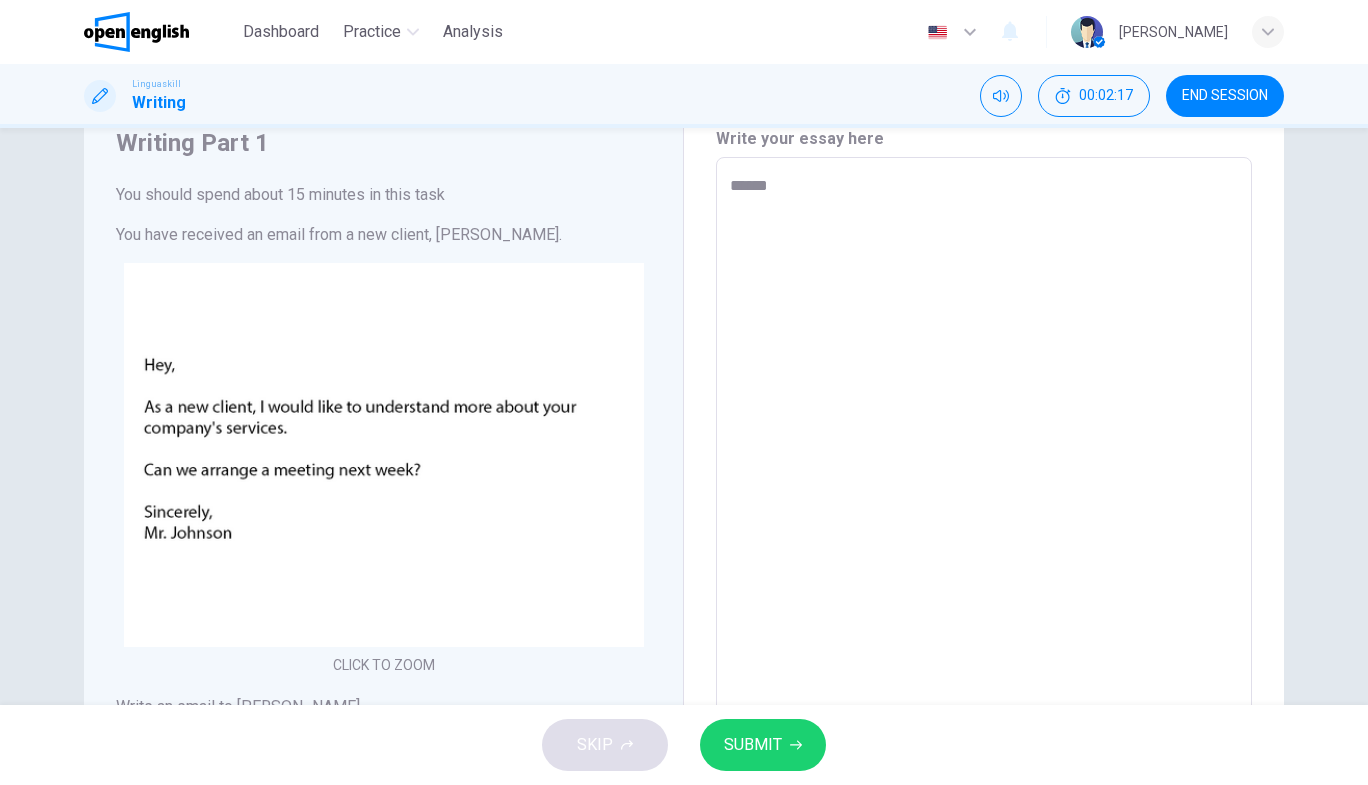 type on "*" 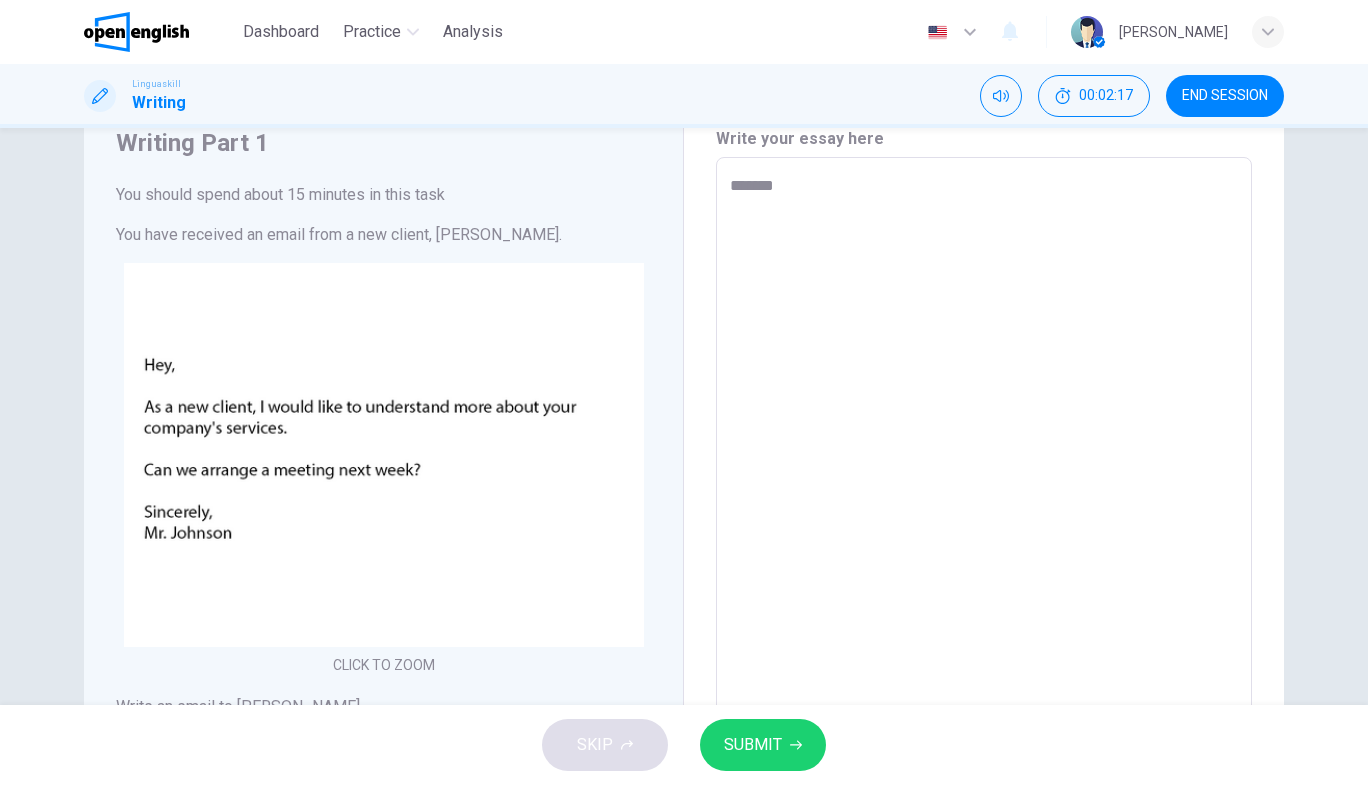 type on "*" 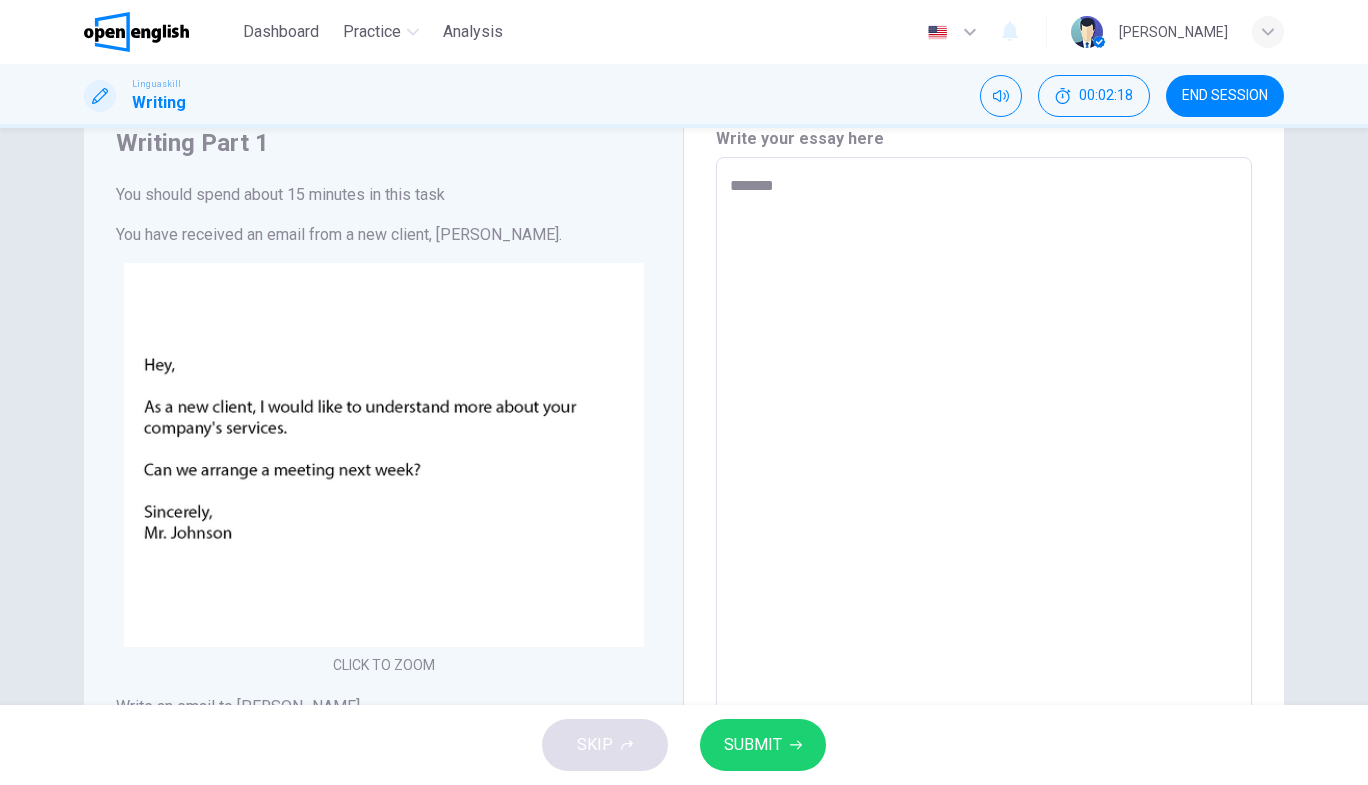 type on "********" 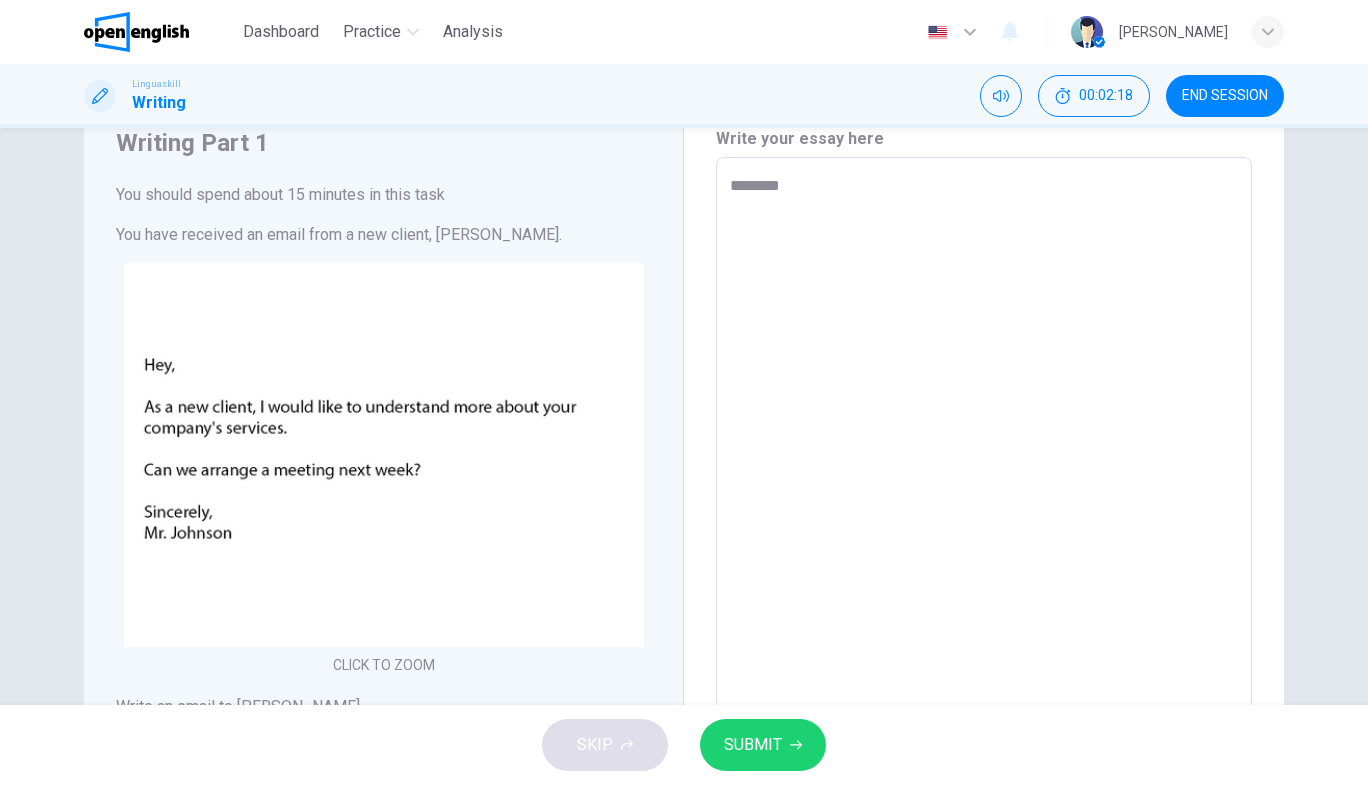 type on "*" 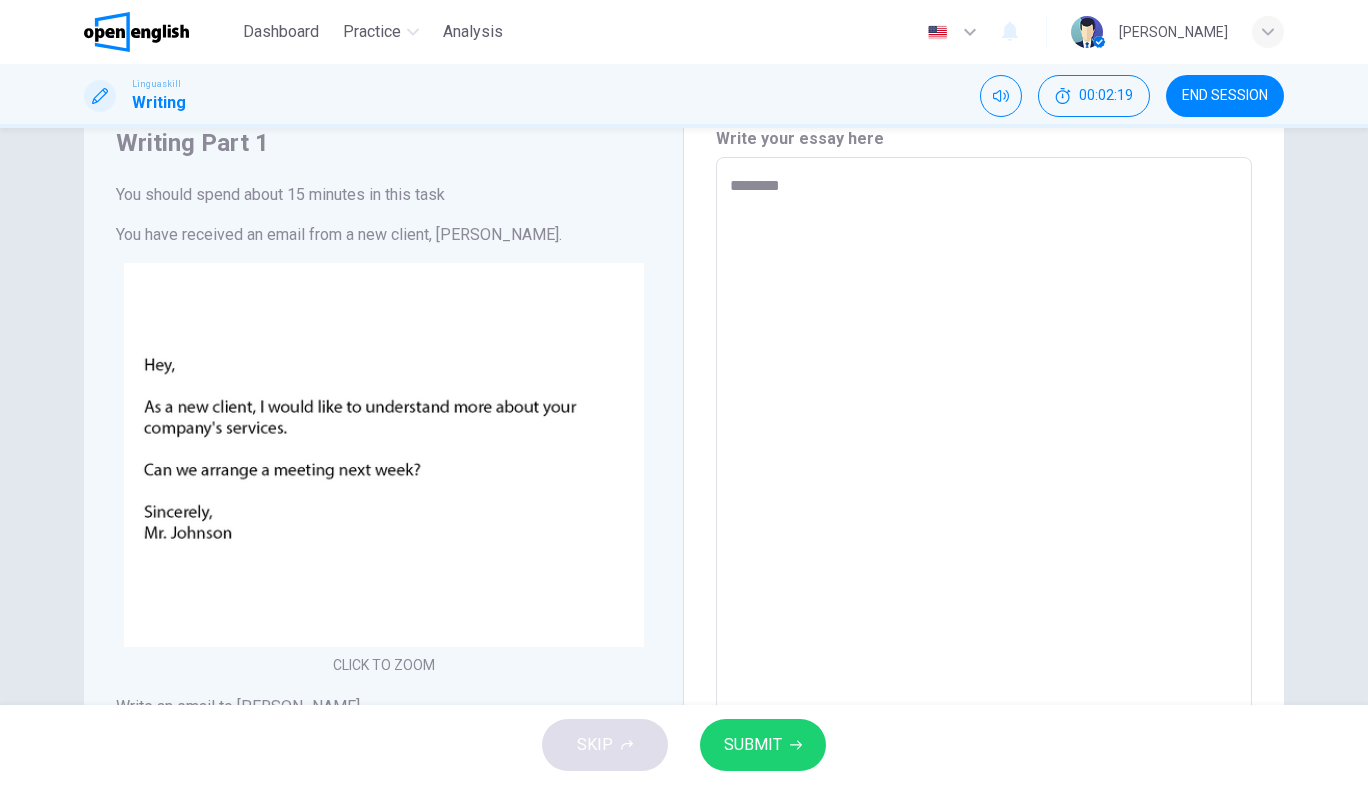 type on "********" 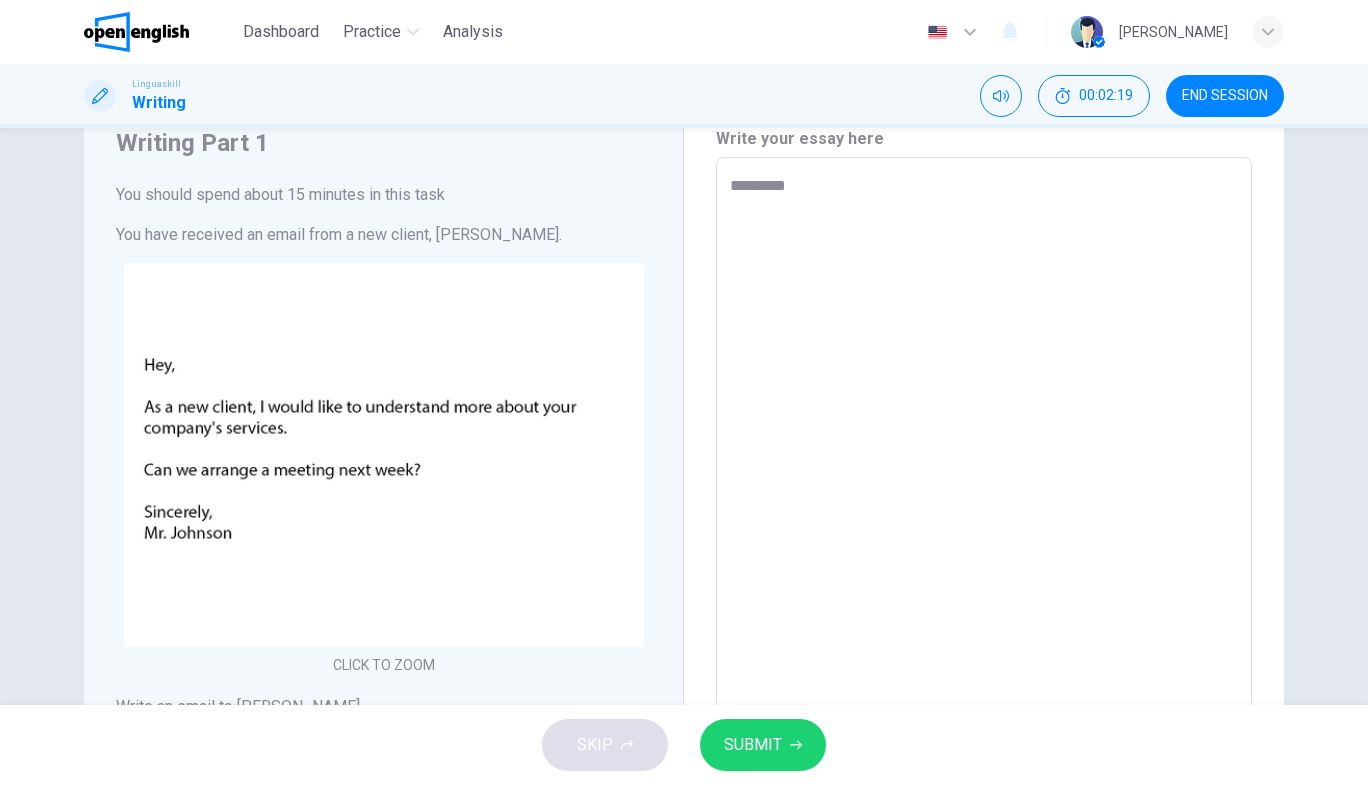 type on "*" 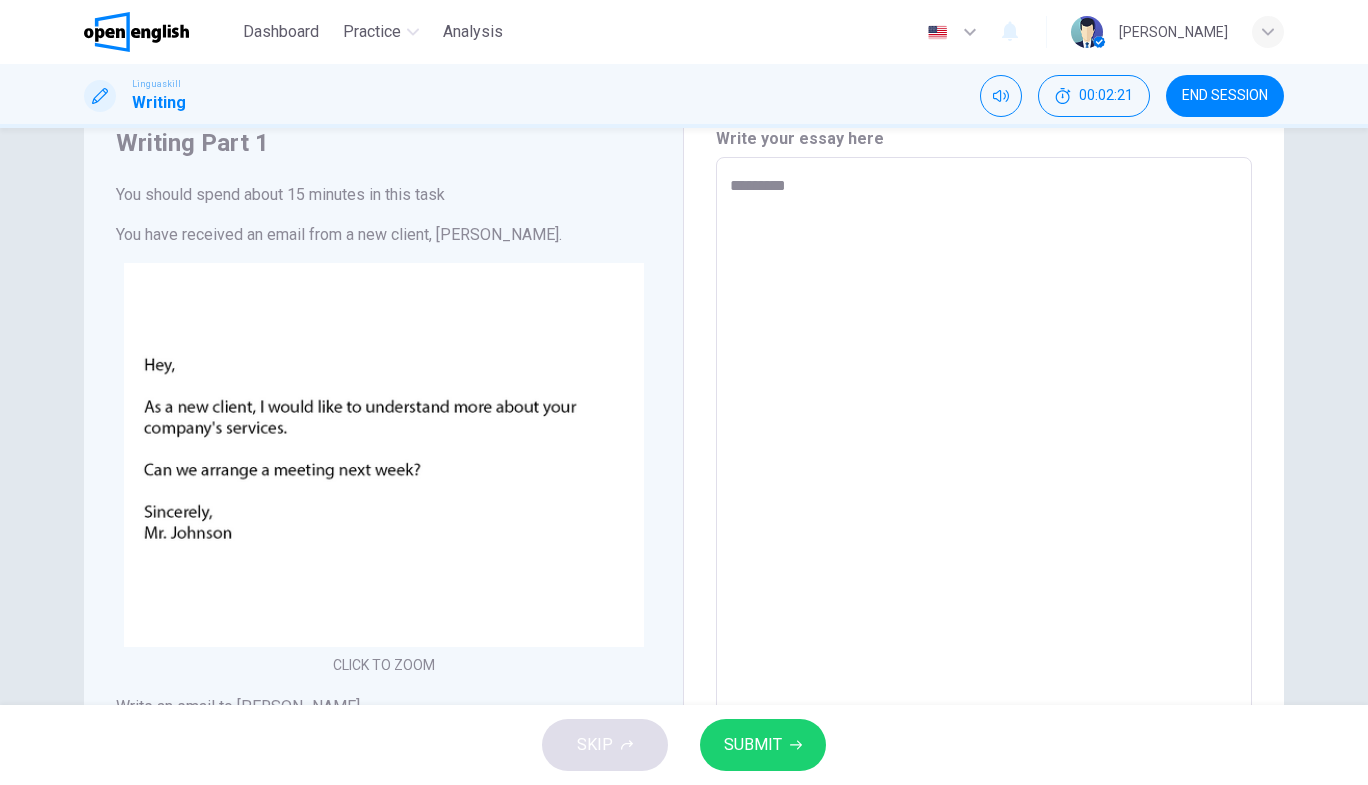 type on "**********" 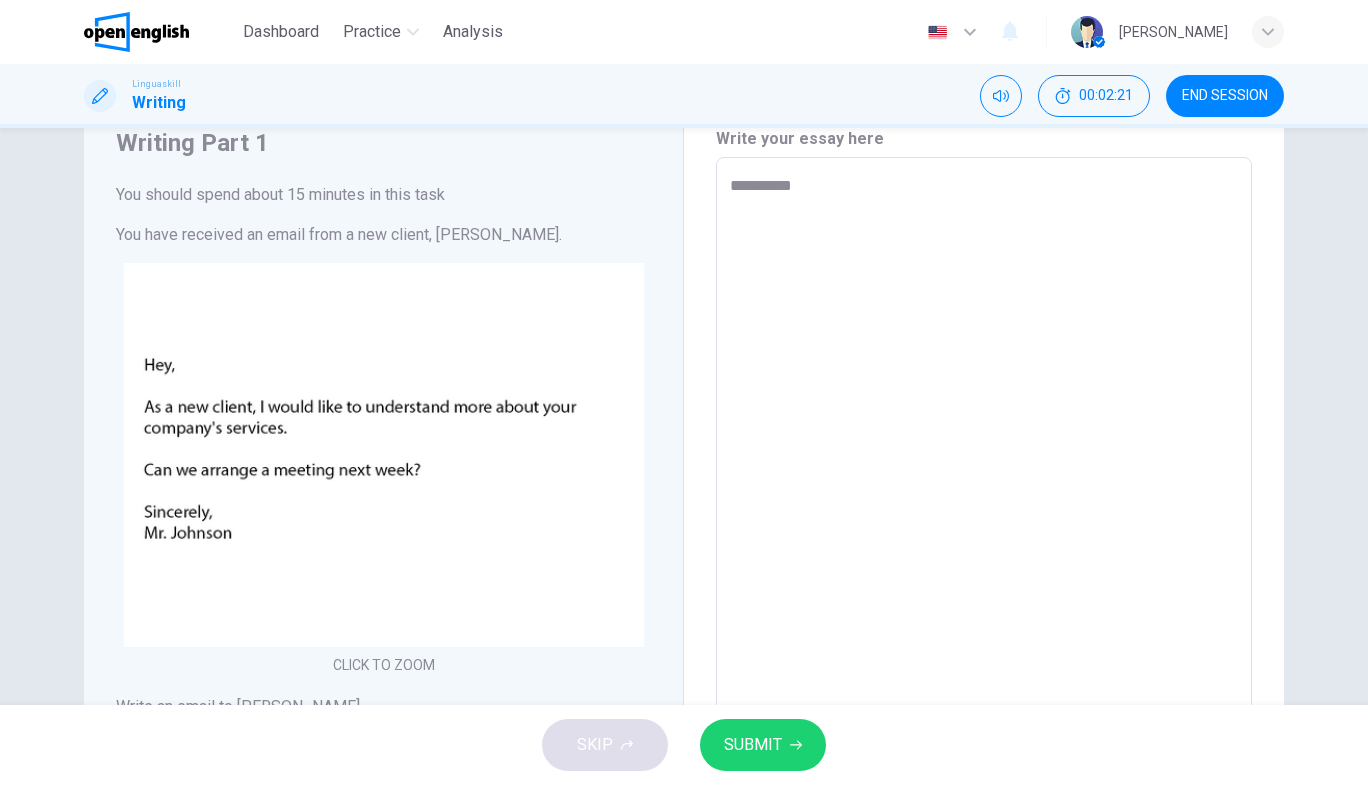 type on "*" 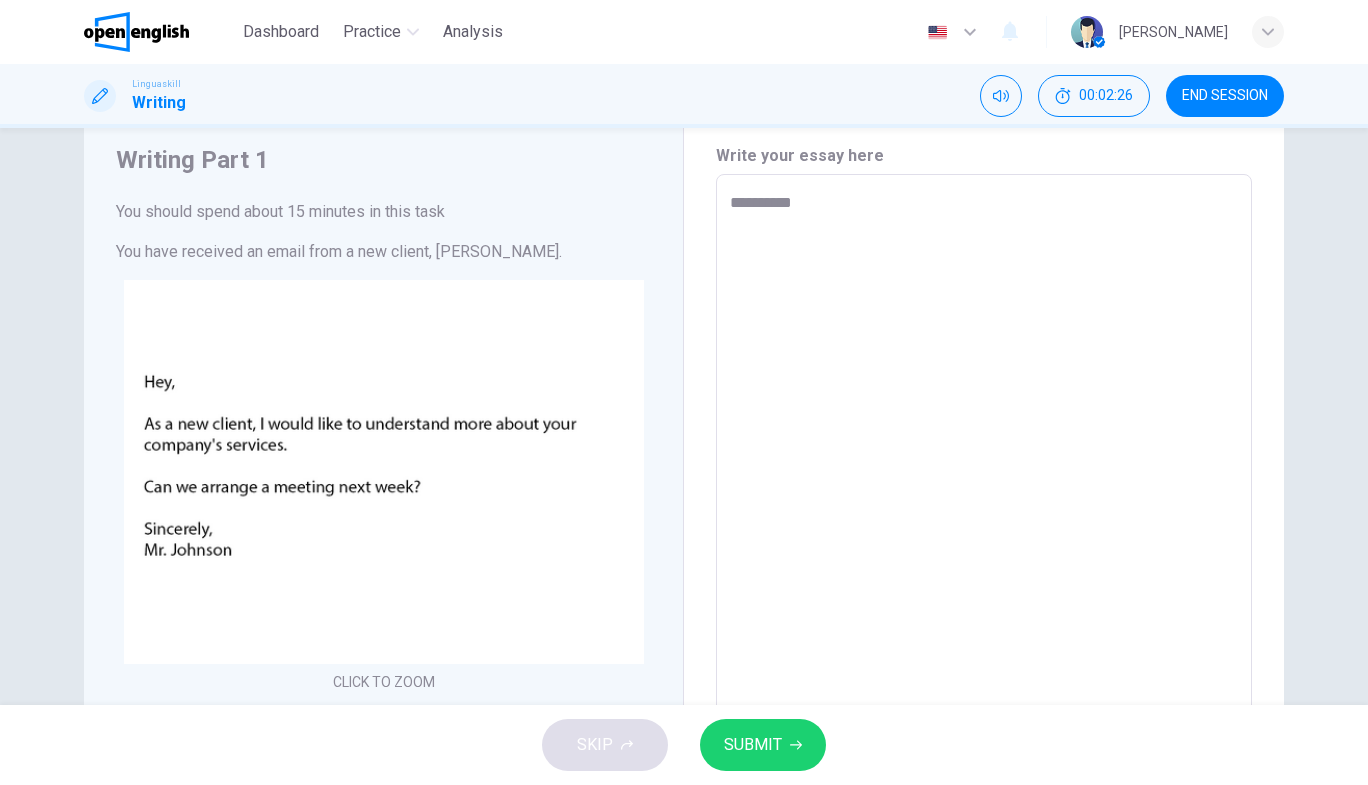 scroll, scrollTop: 66, scrollLeft: 0, axis: vertical 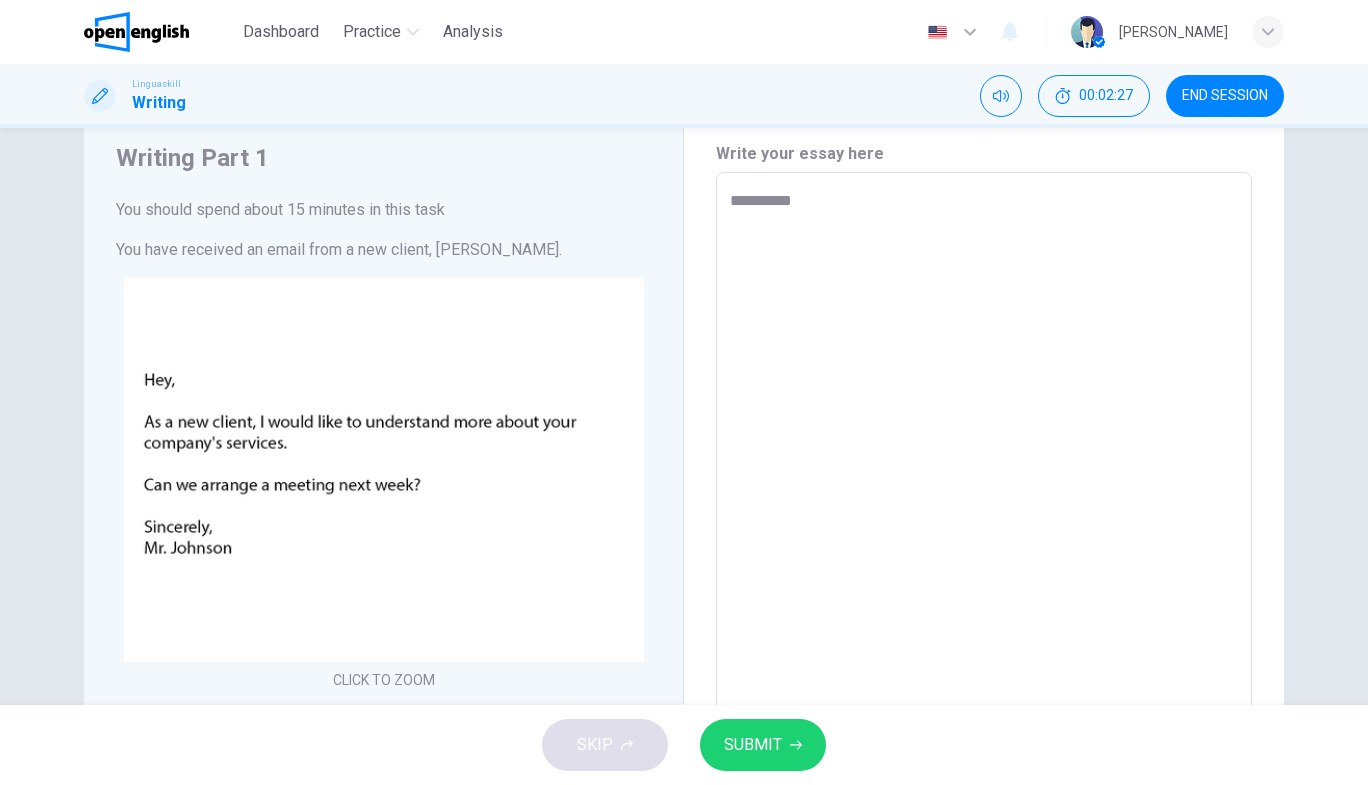 type on "**********" 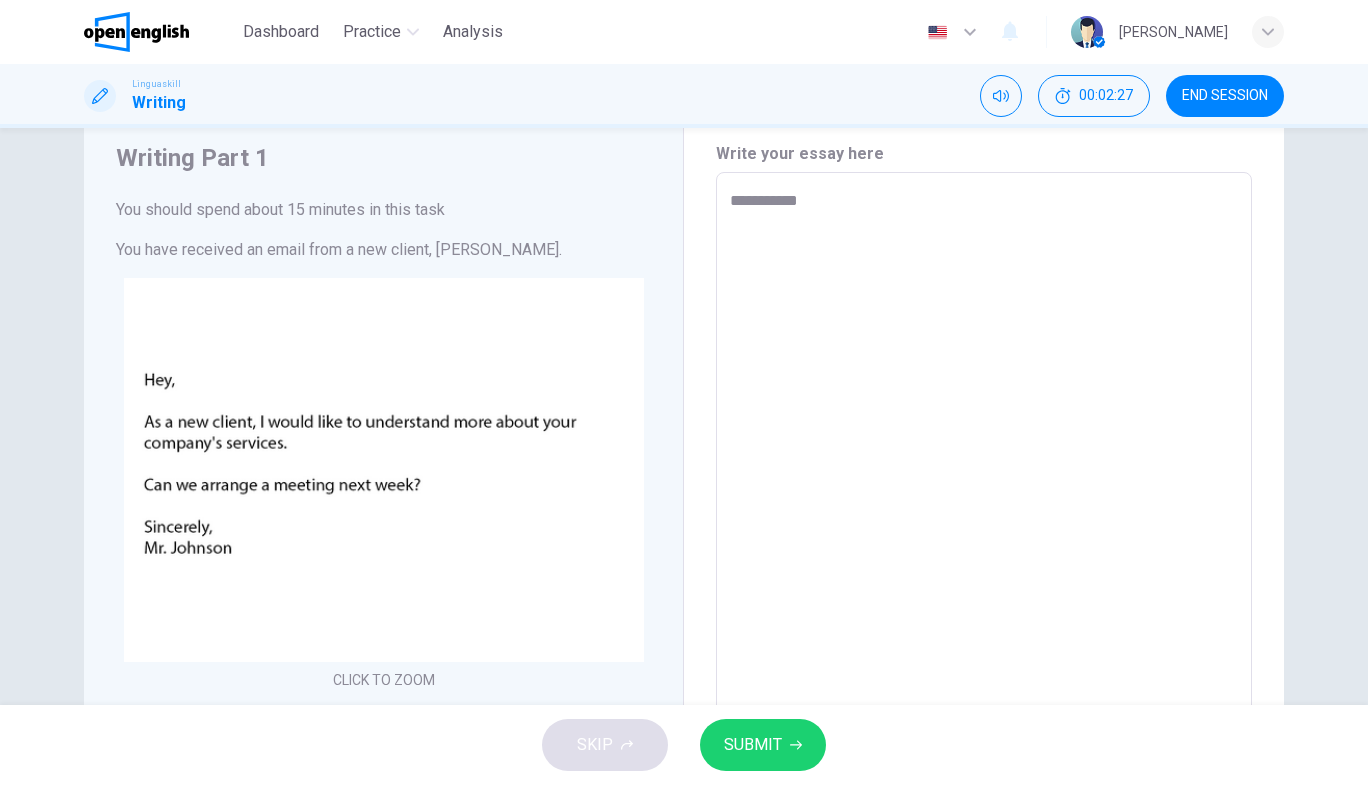 type on "*" 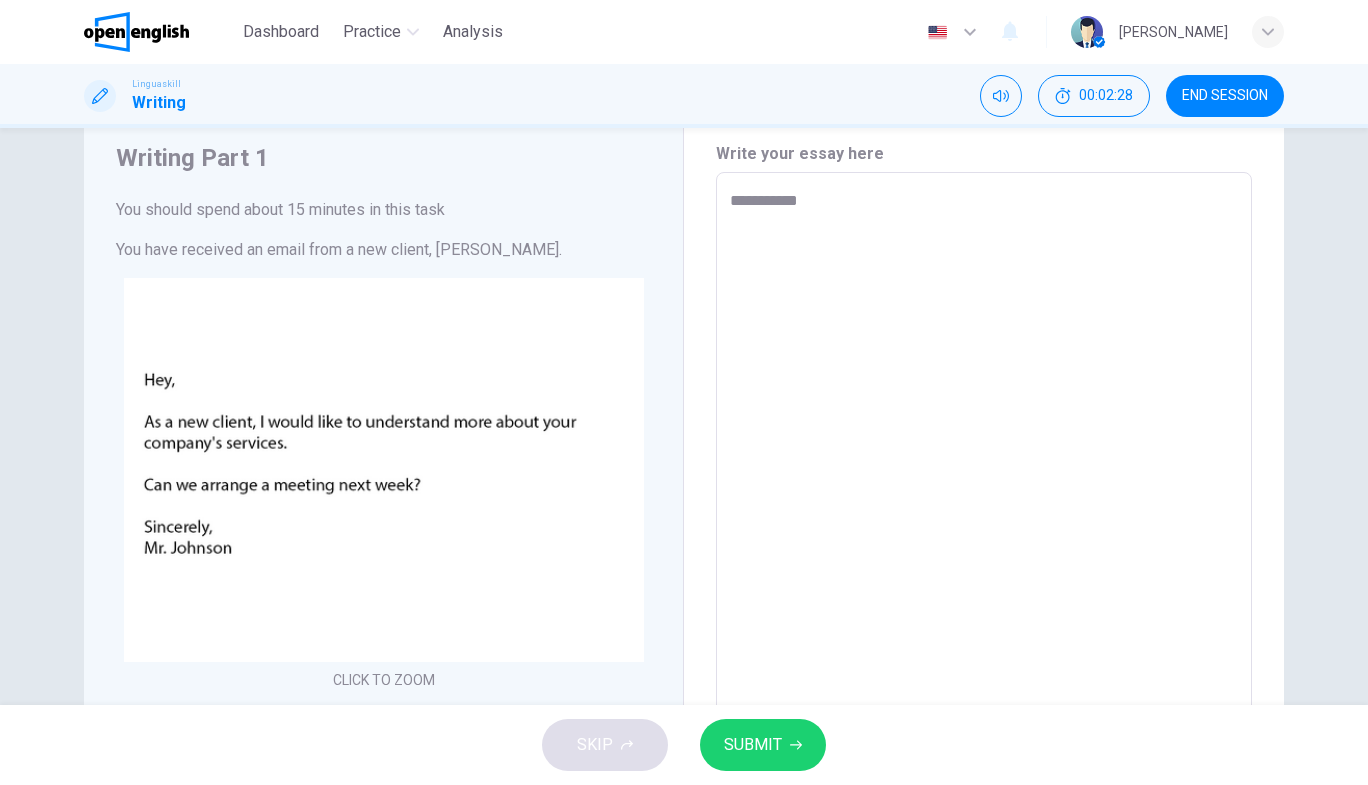 type on "**********" 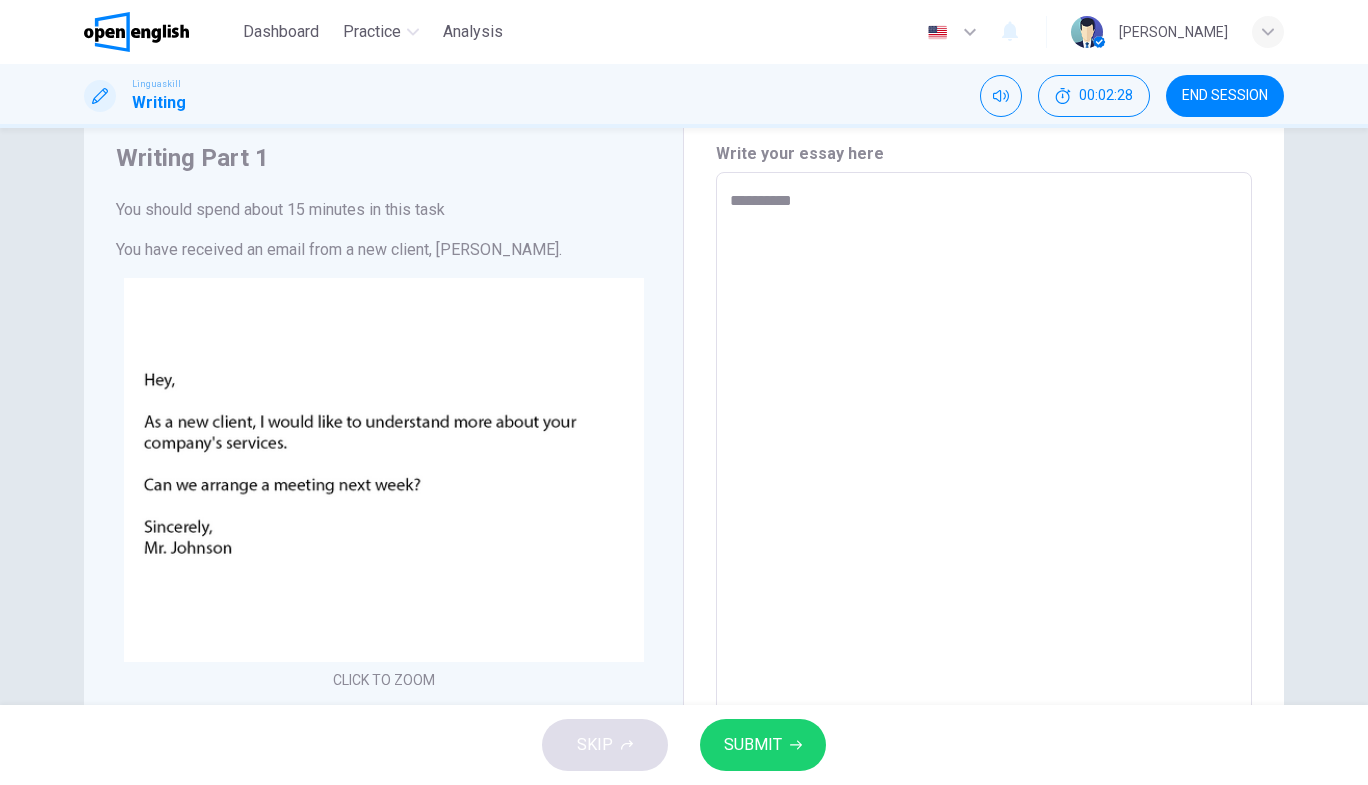 type on "*" 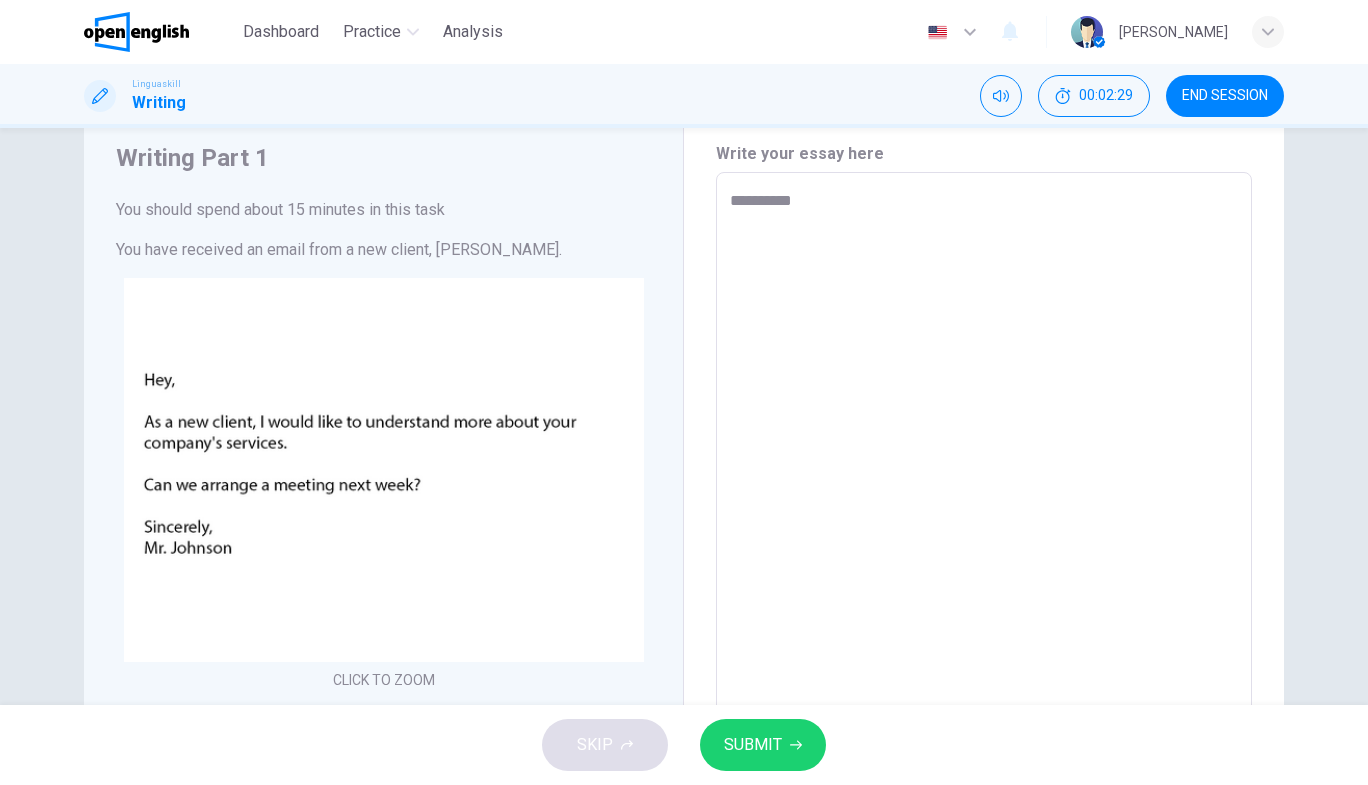 type on "**********" 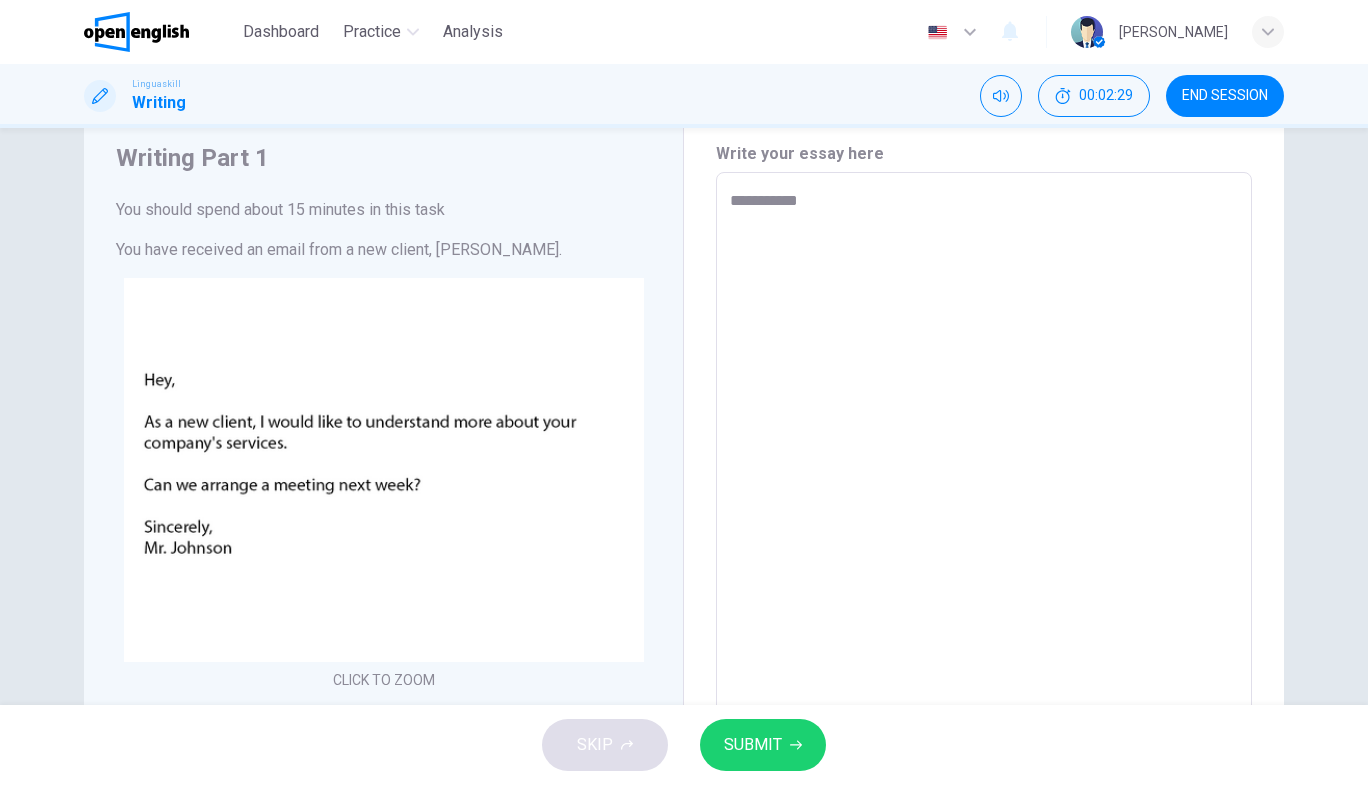 type on "*" 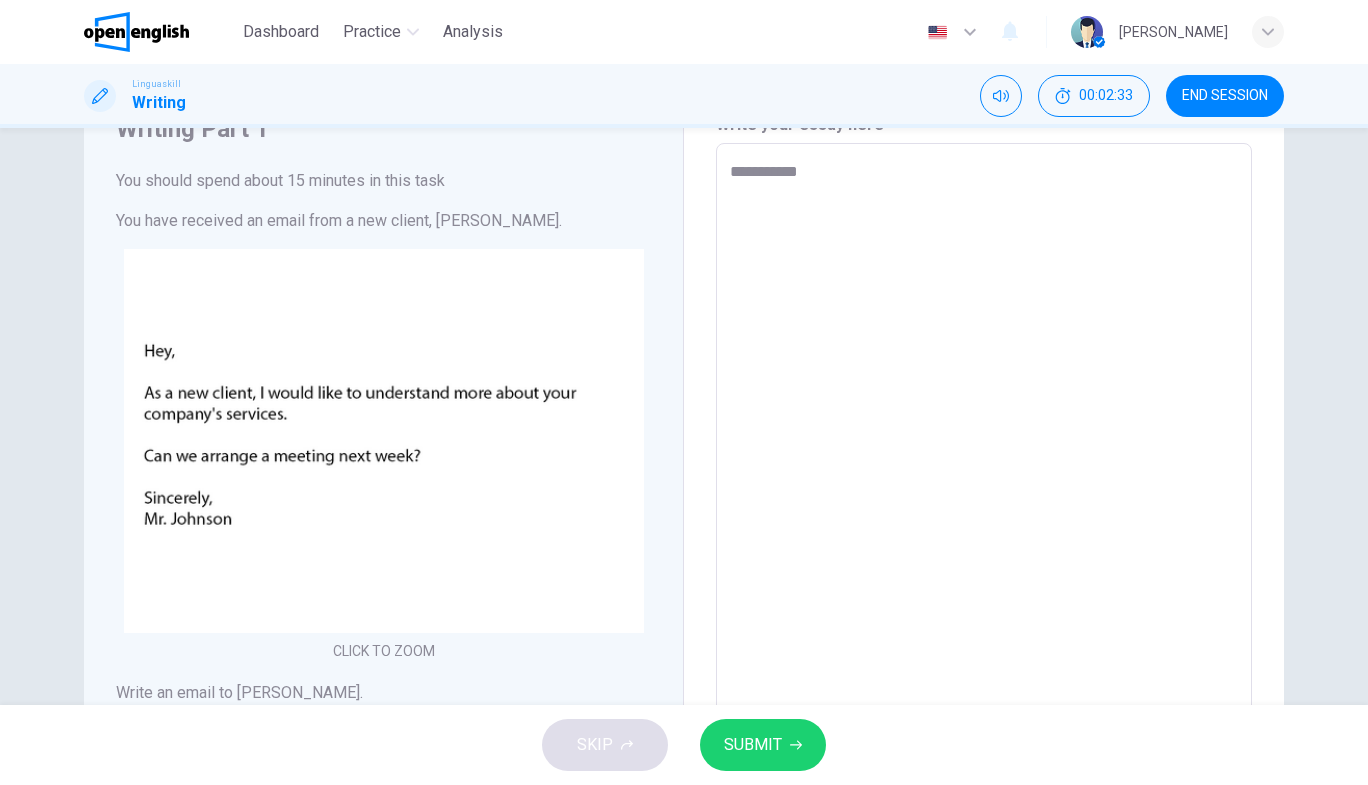 scroll, scrollTop: 97, scrollLeft: 0, axis: vertical 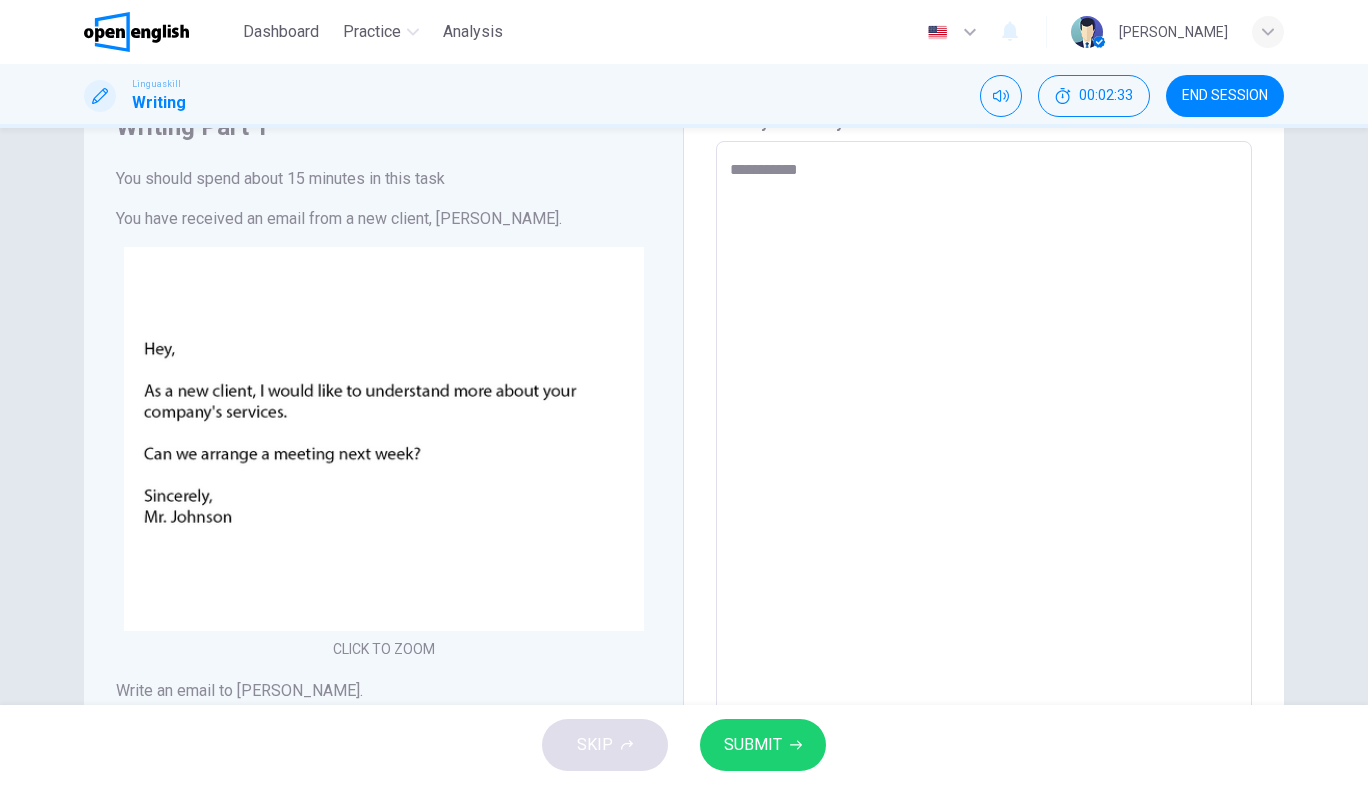 type on "**********" 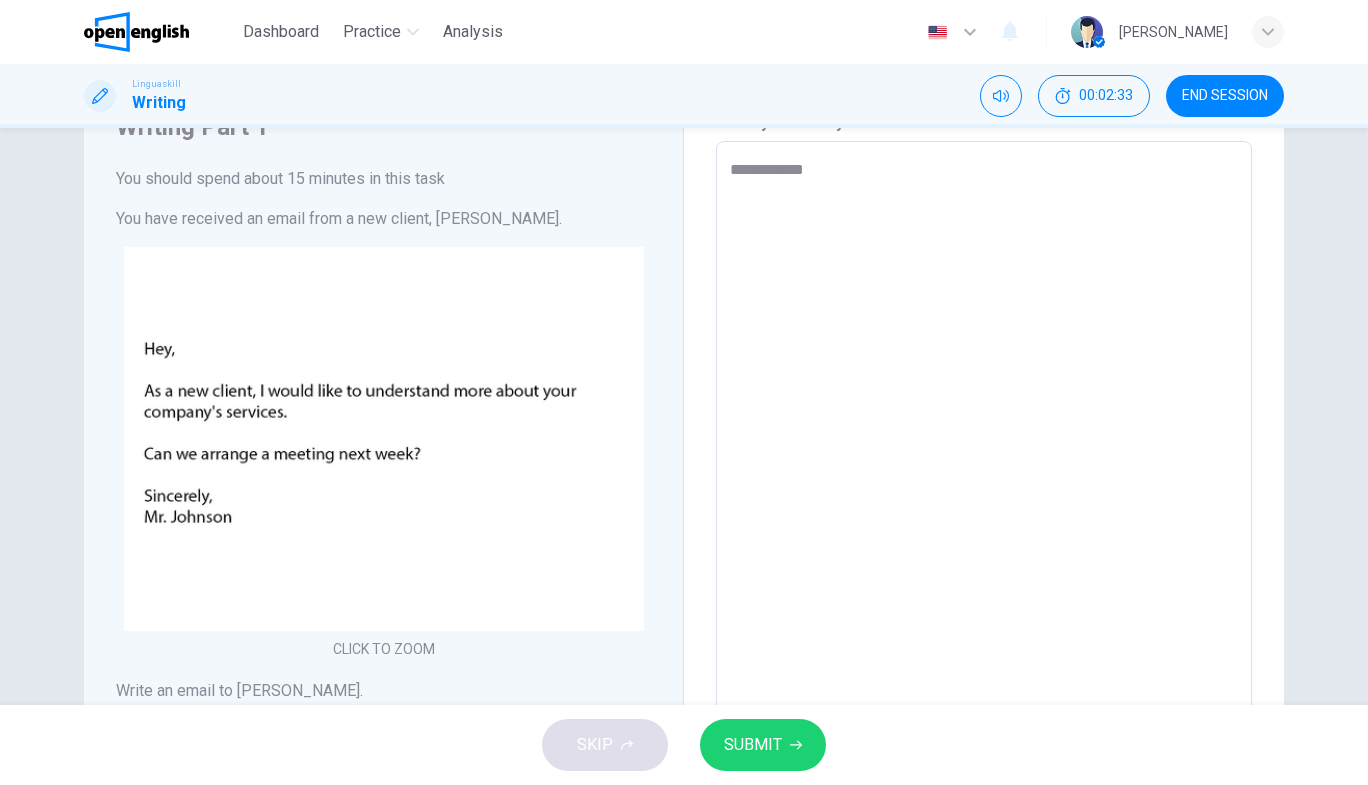 type on "*" 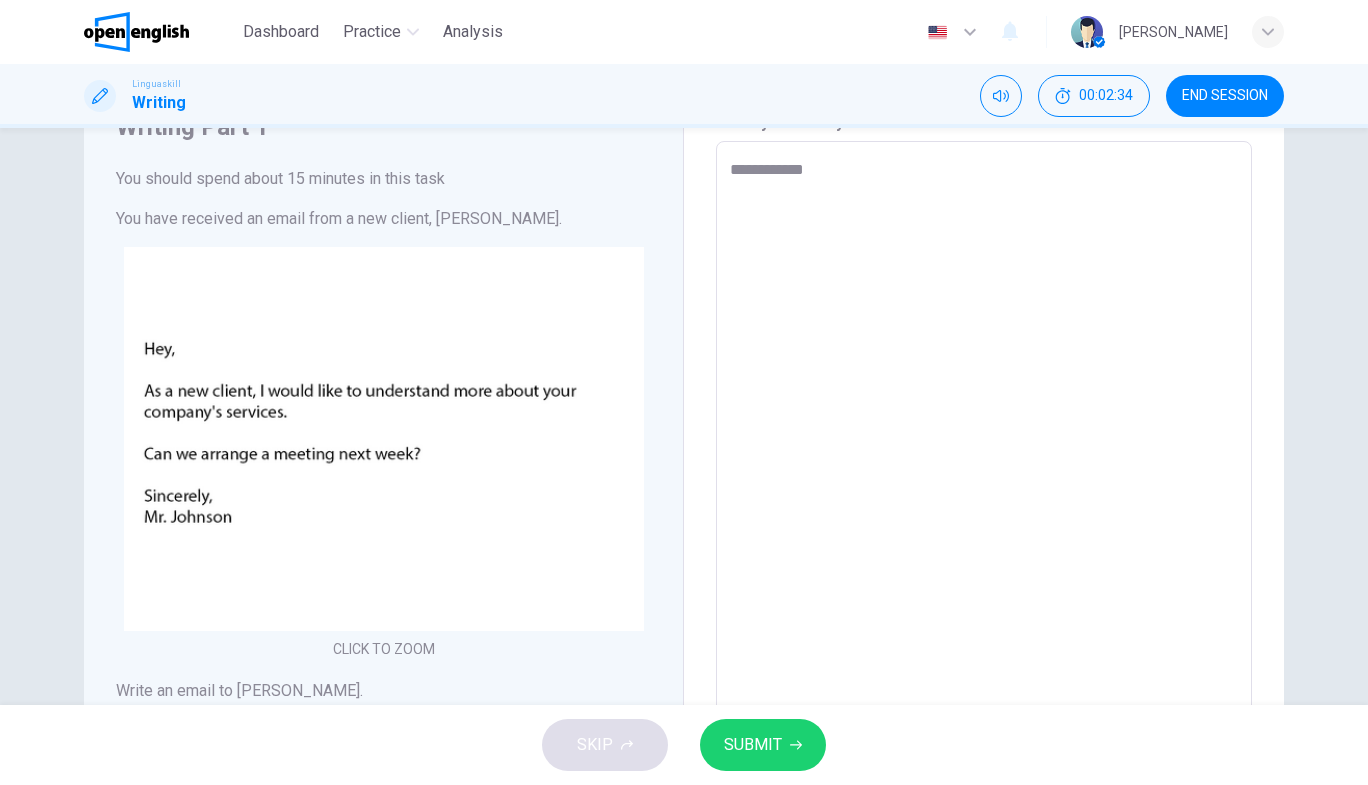 type on "**********" 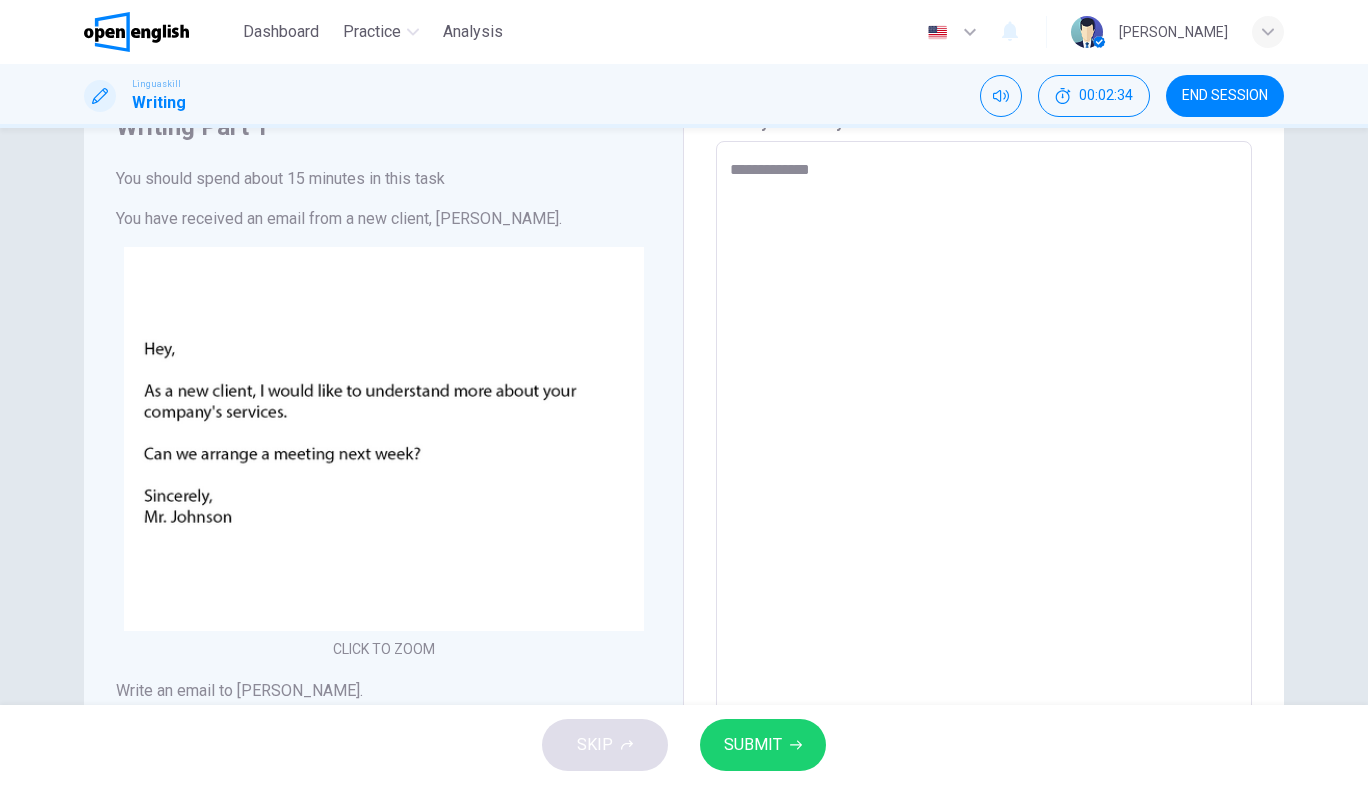 type on "*" 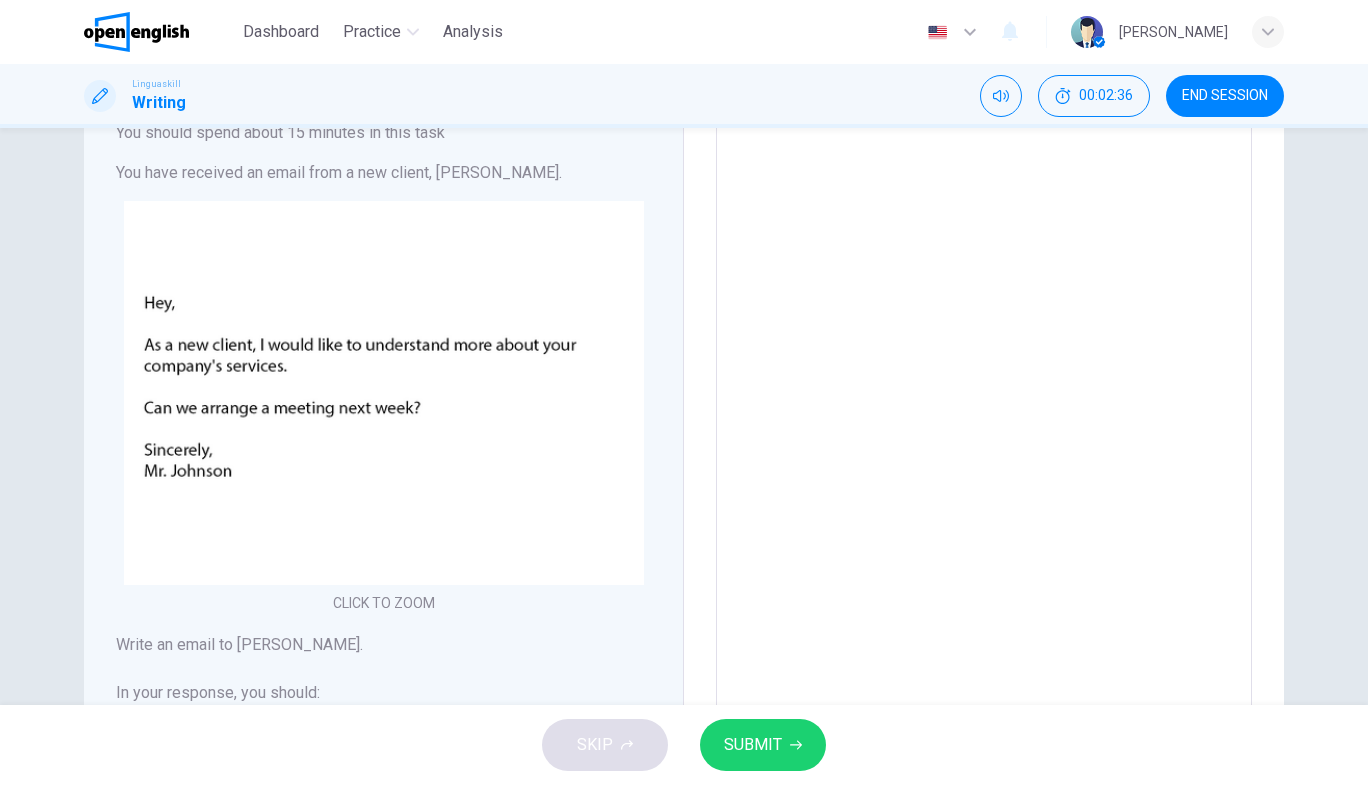 type on "**********" 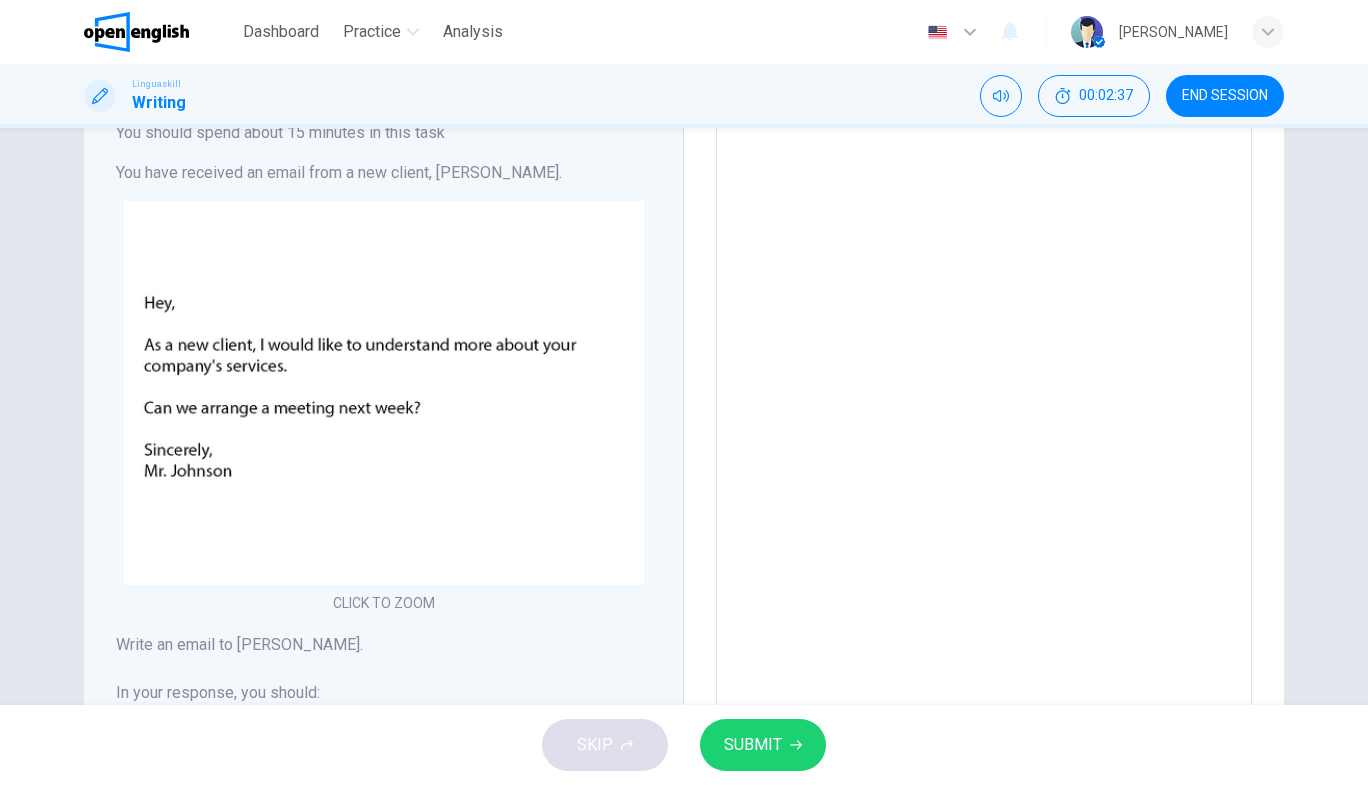 scroll, scrollTop: 128, scrollLeft: 0, axis: vertical 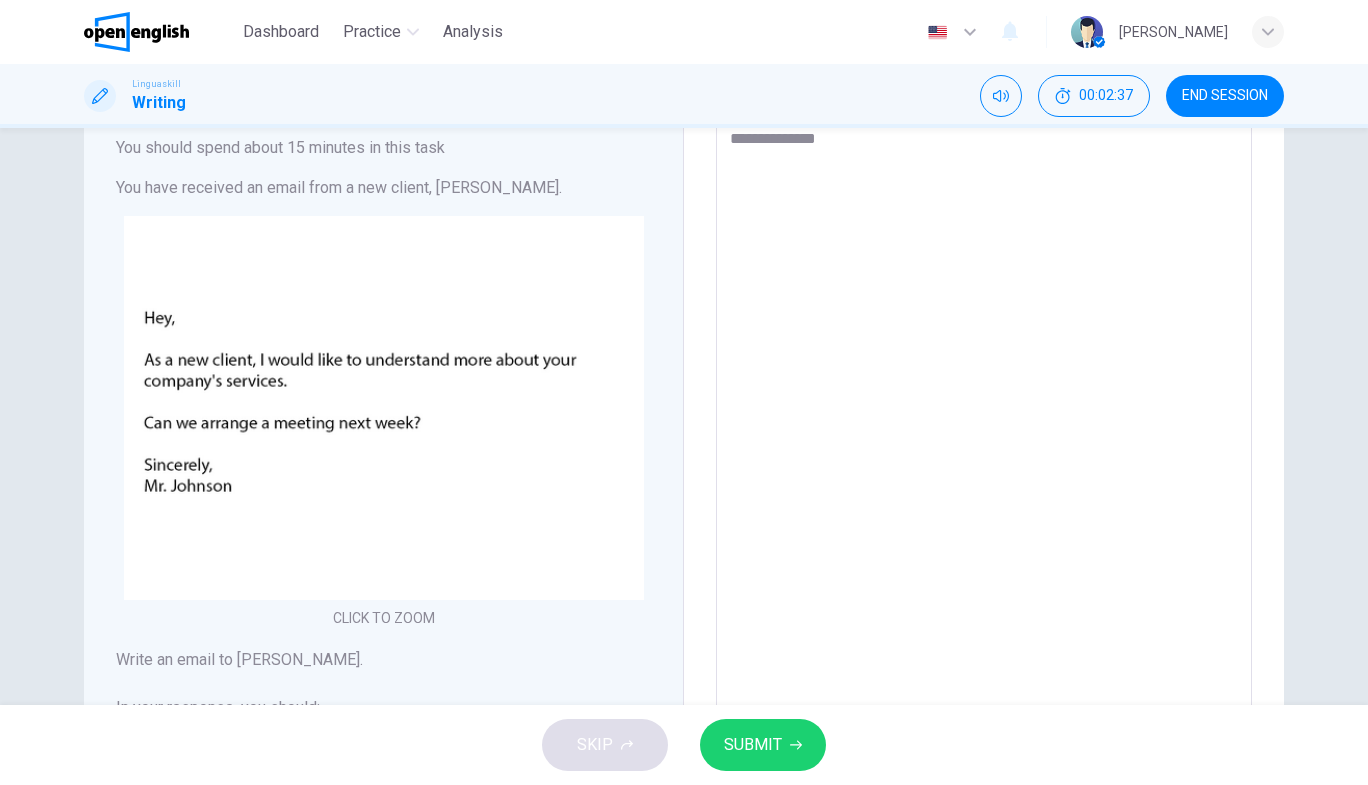 type on "**********" 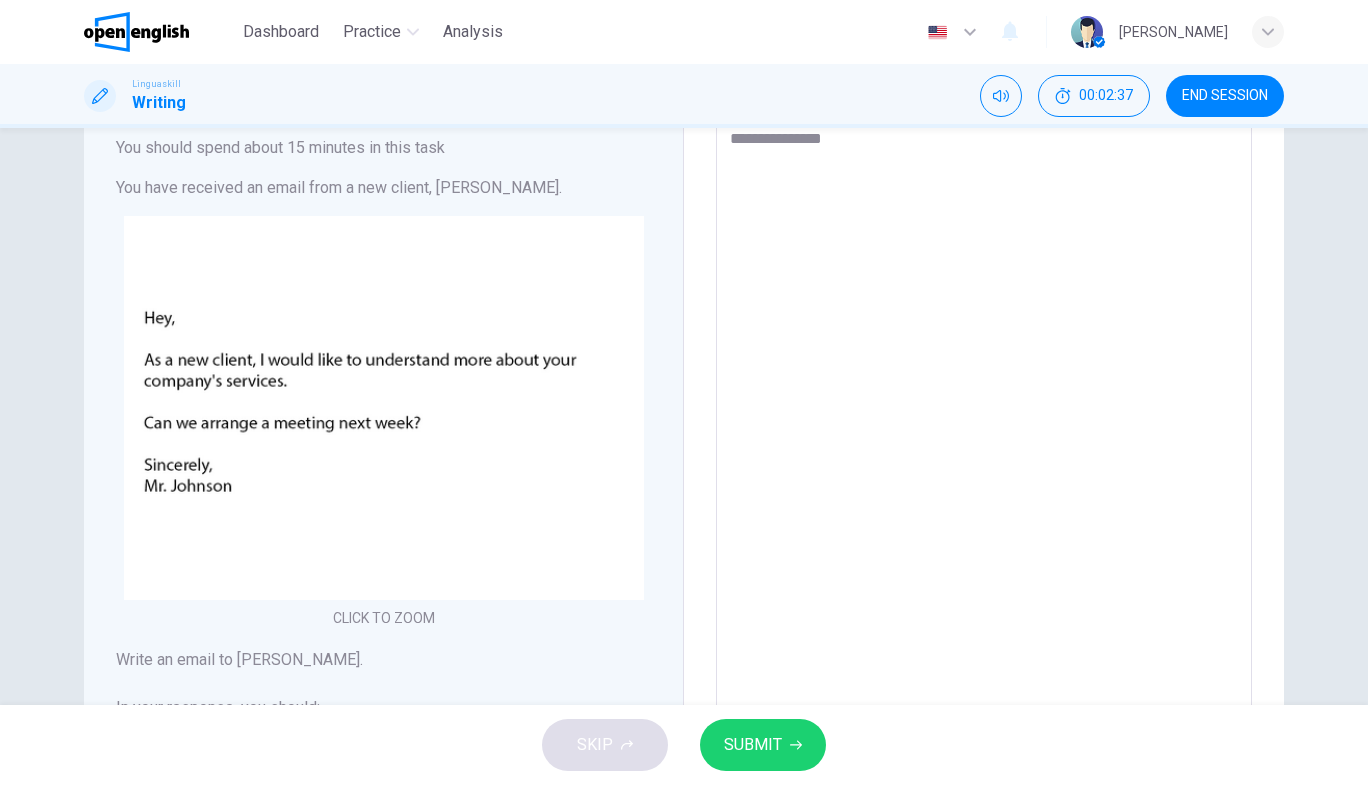 type on "*" 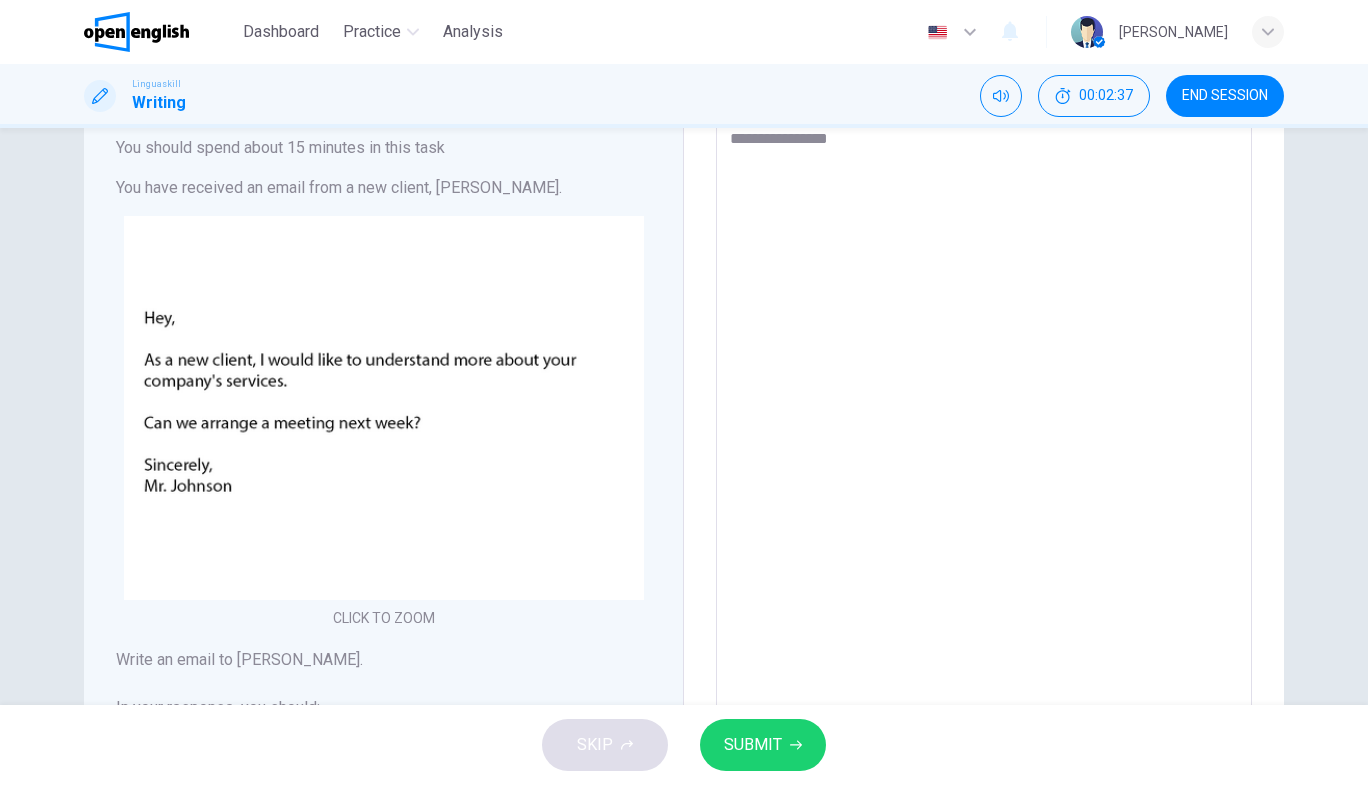 type on "*" 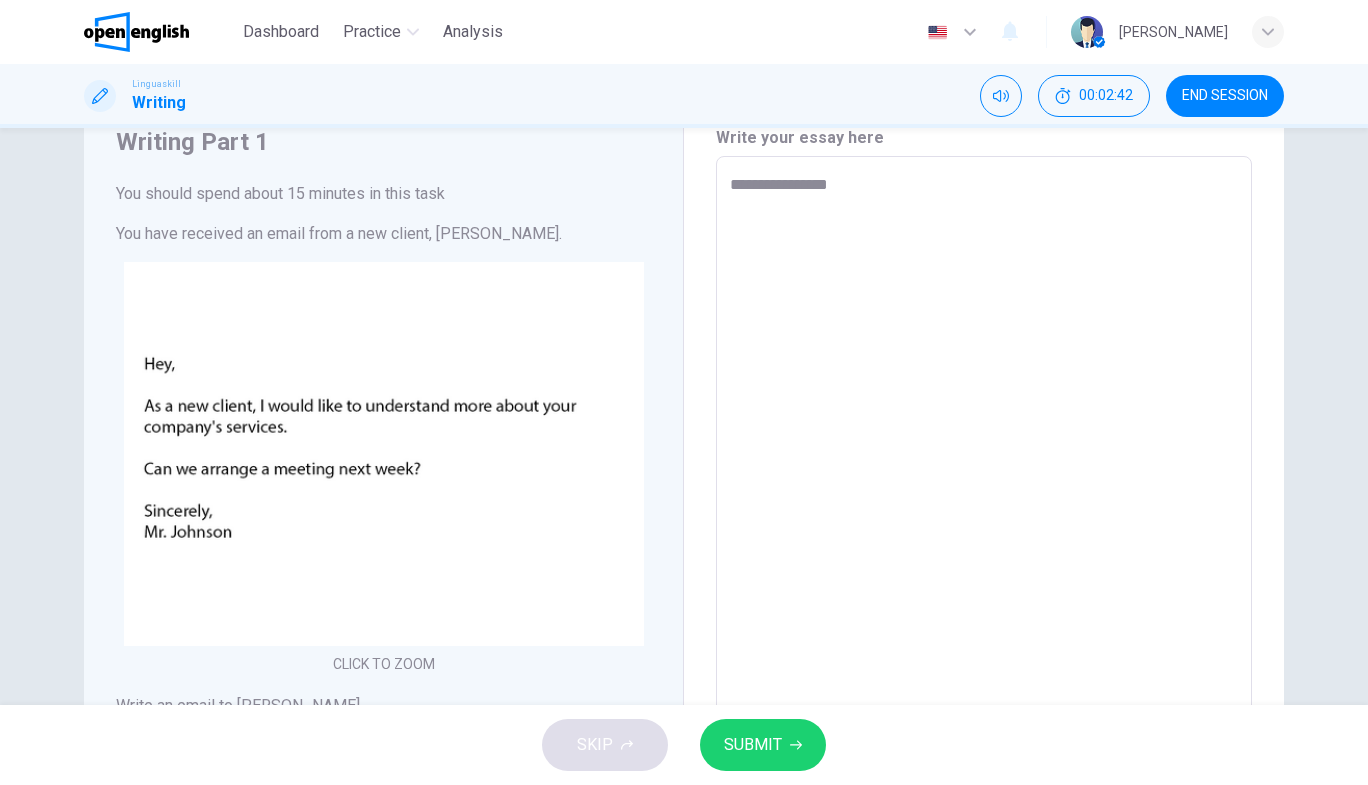 scroll, scrollTop: 84, scrollLeft: 0, axis: vertical 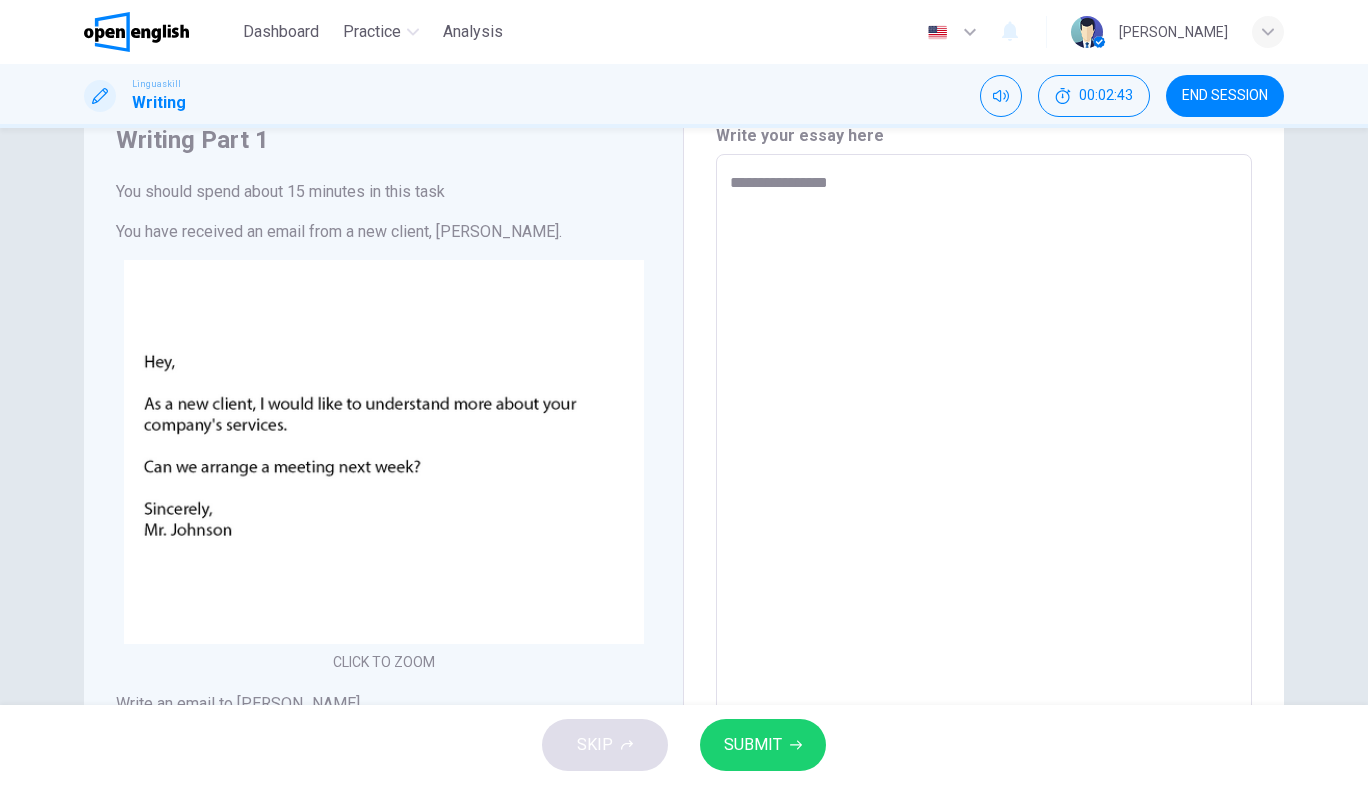 type on "**********" 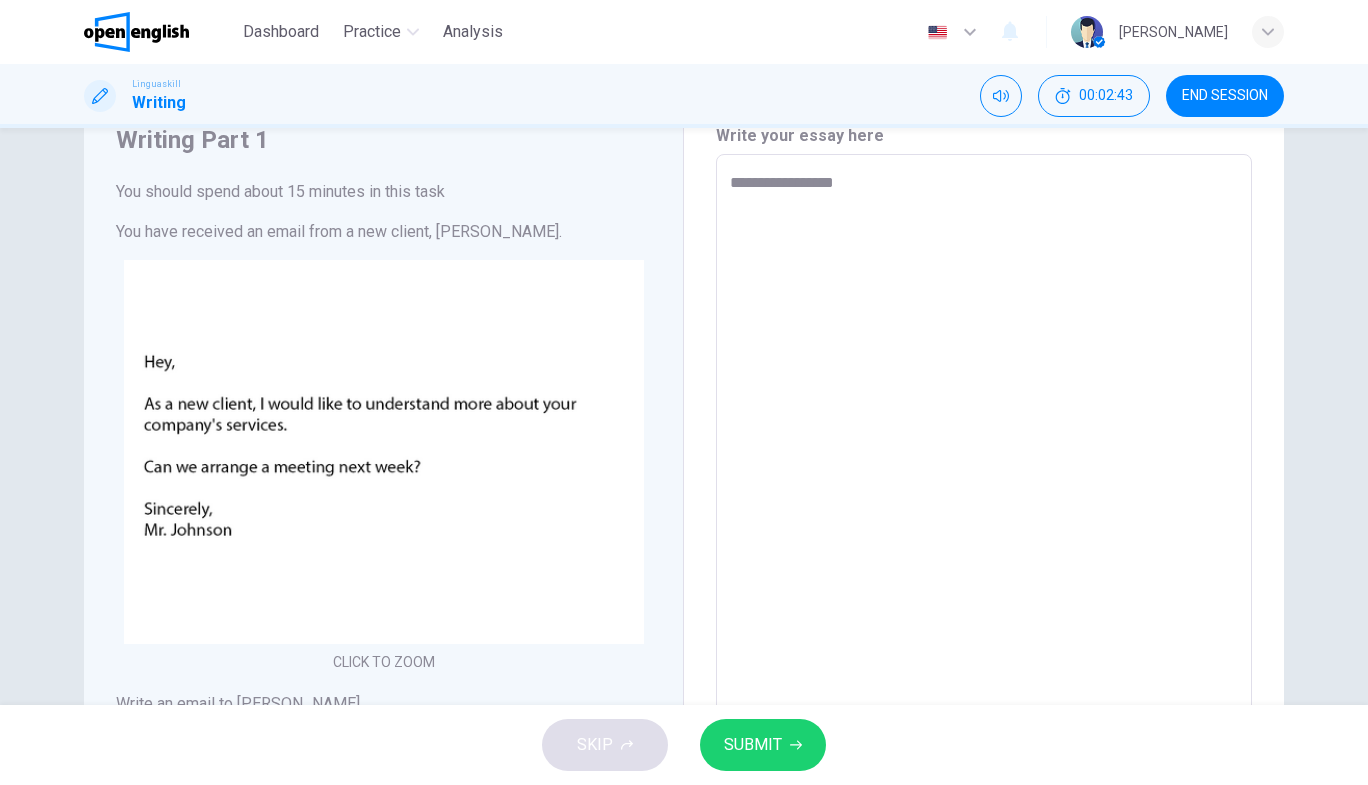 type on "*" 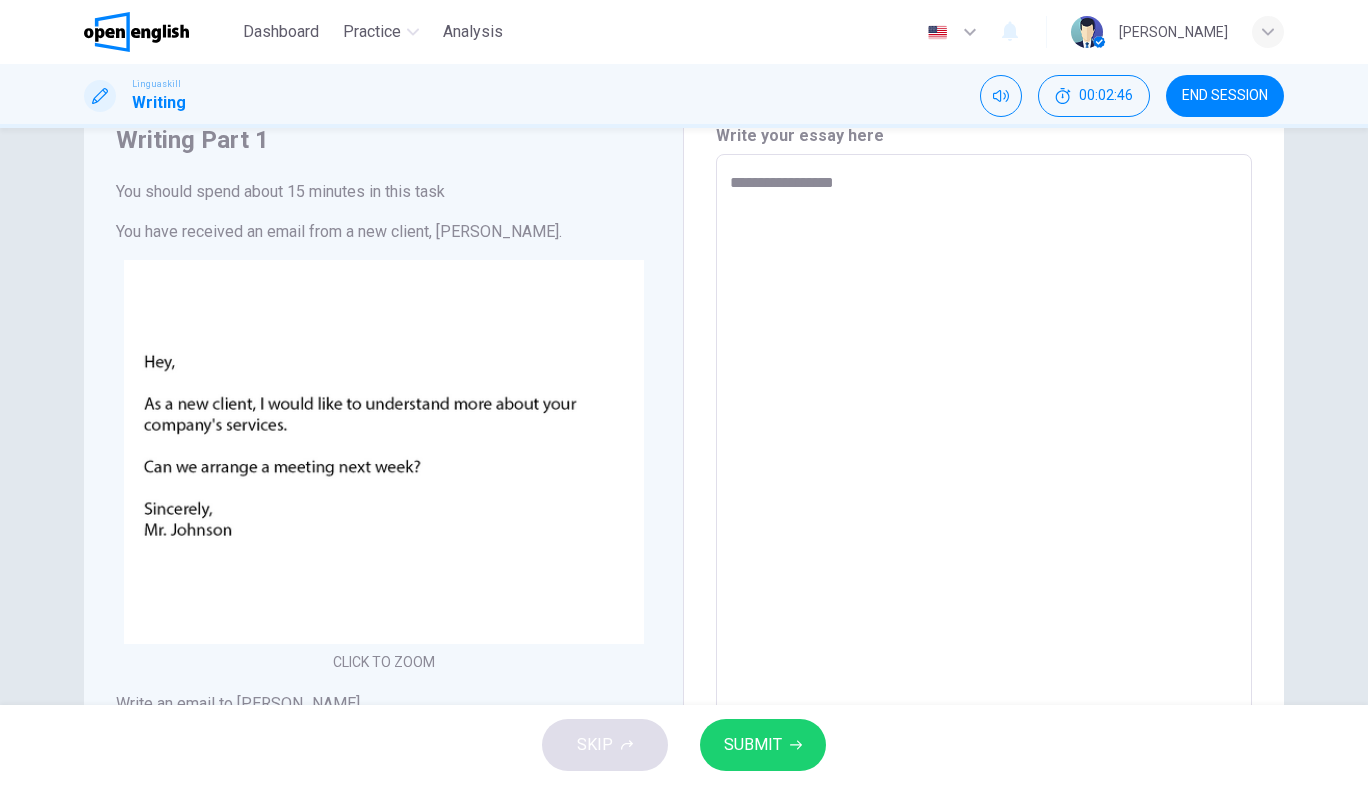 click on "**********" at bounding box center (984, 527) 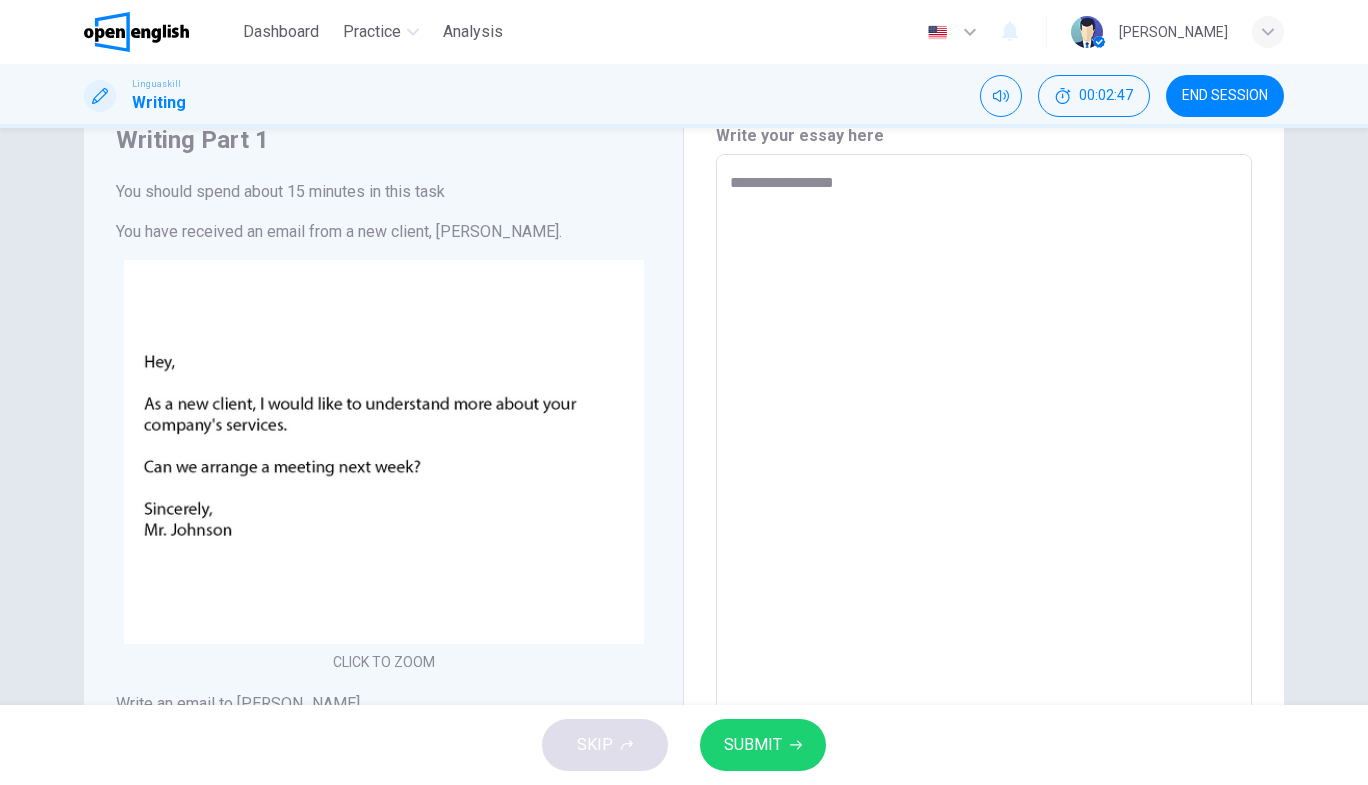 type on "**********" 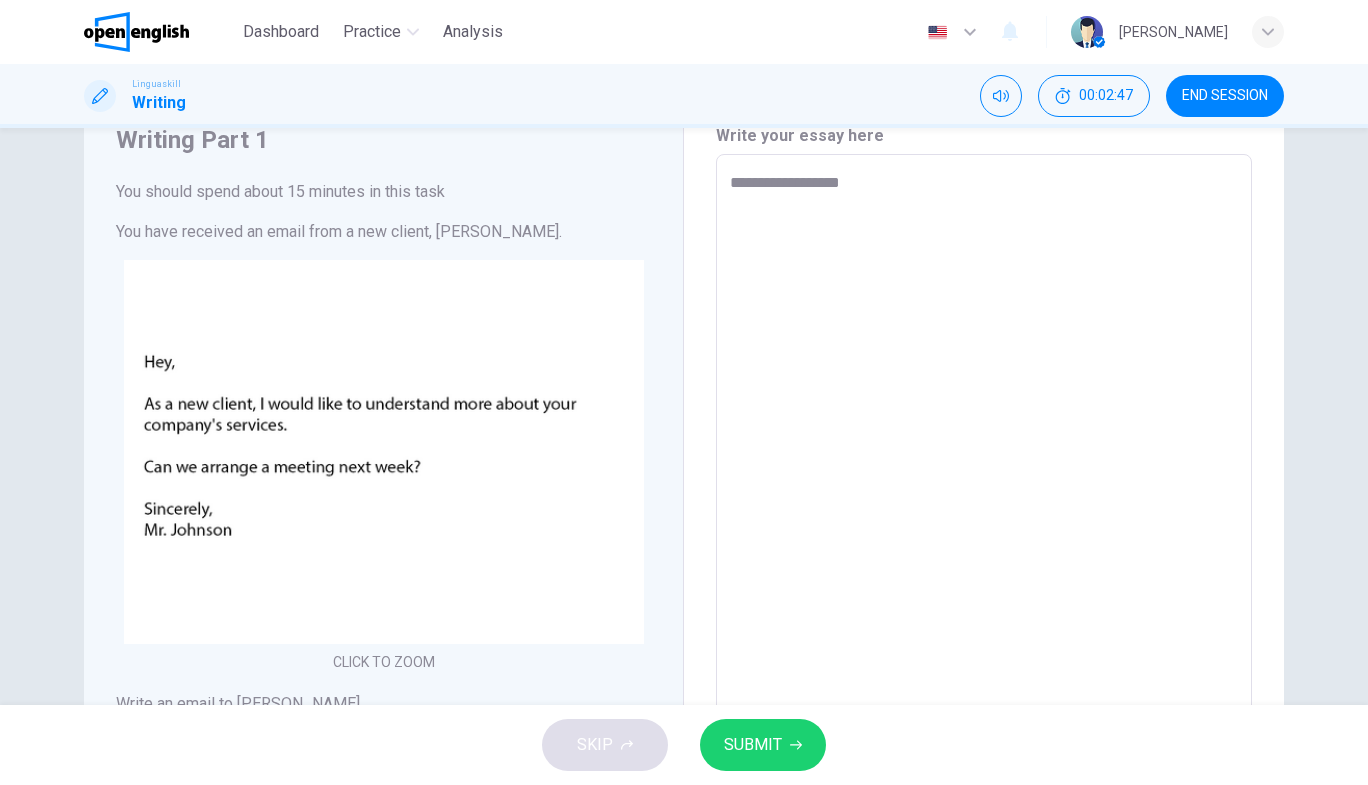 type on "*" 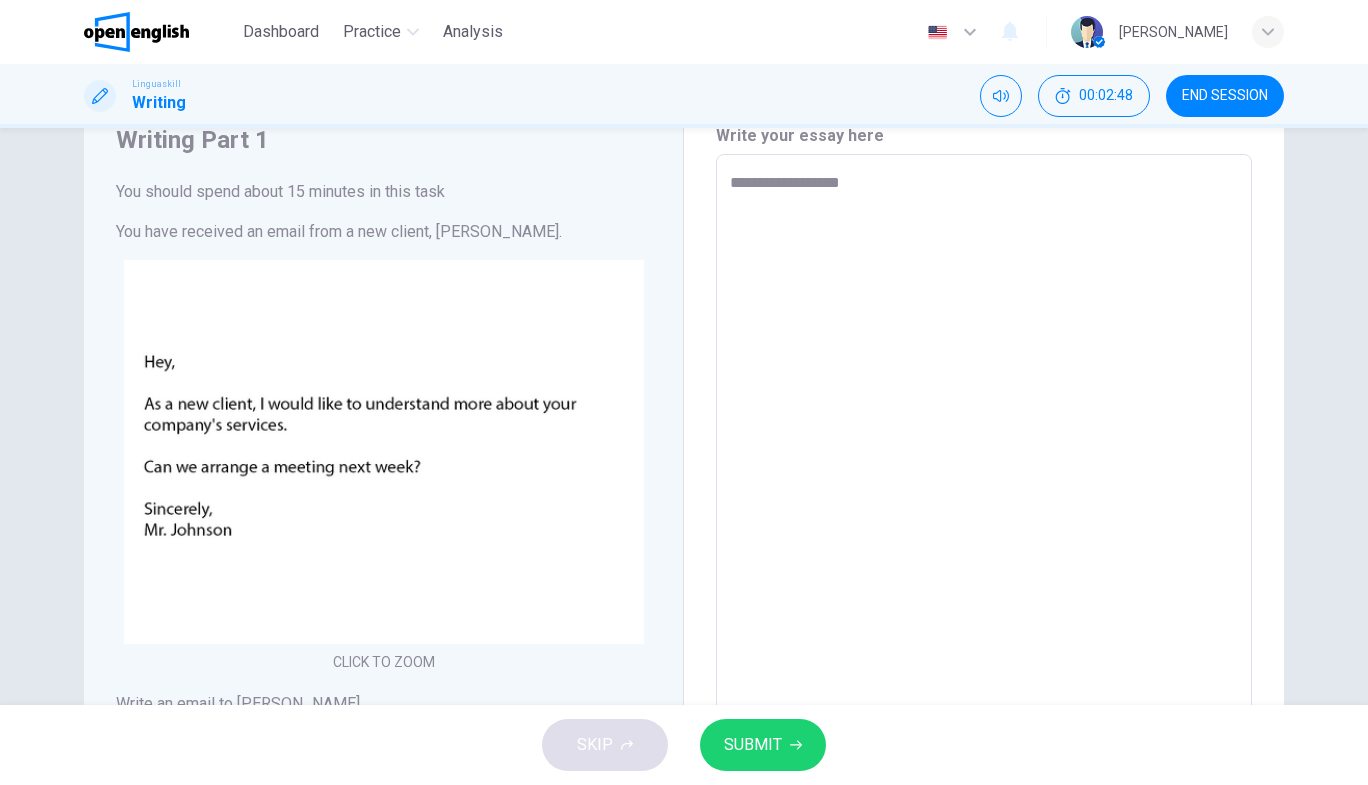 type on "**********" 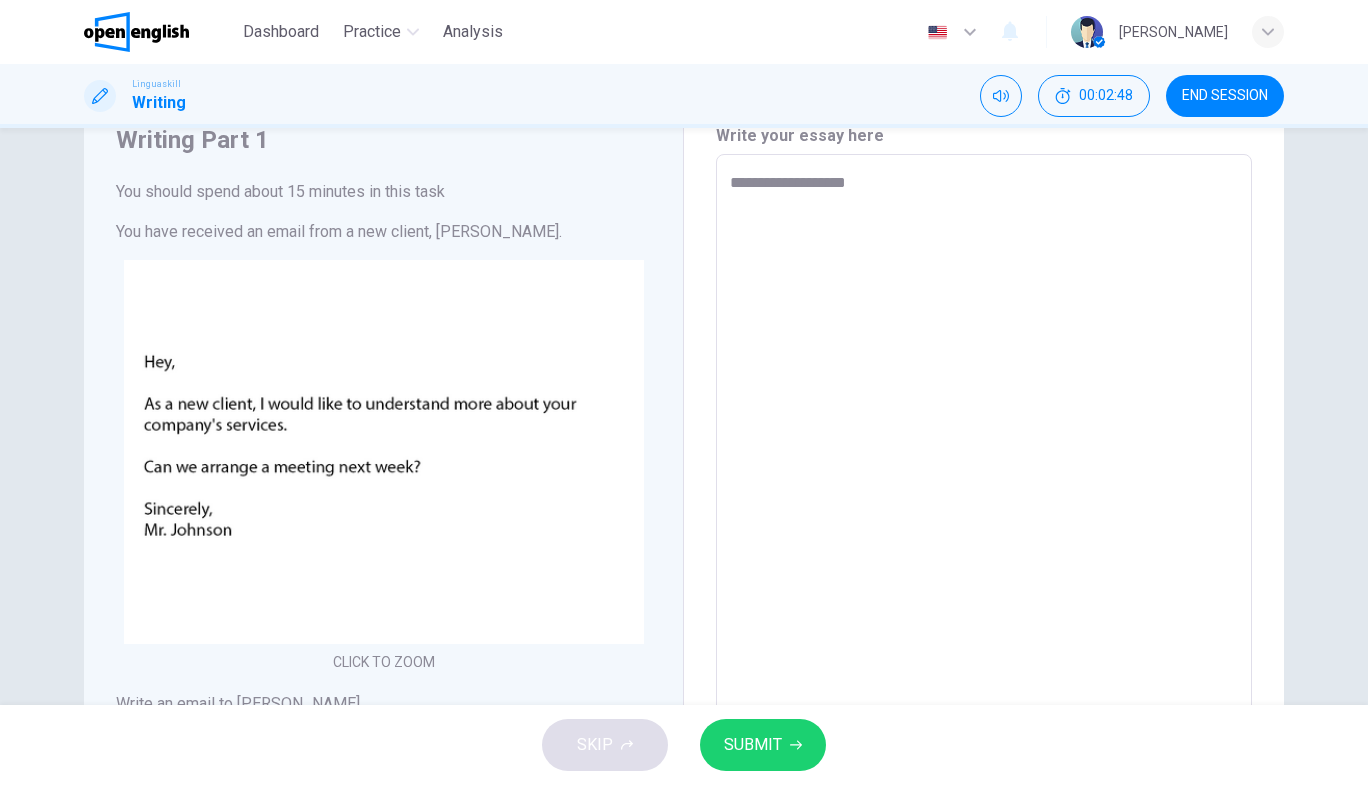 type on "*" 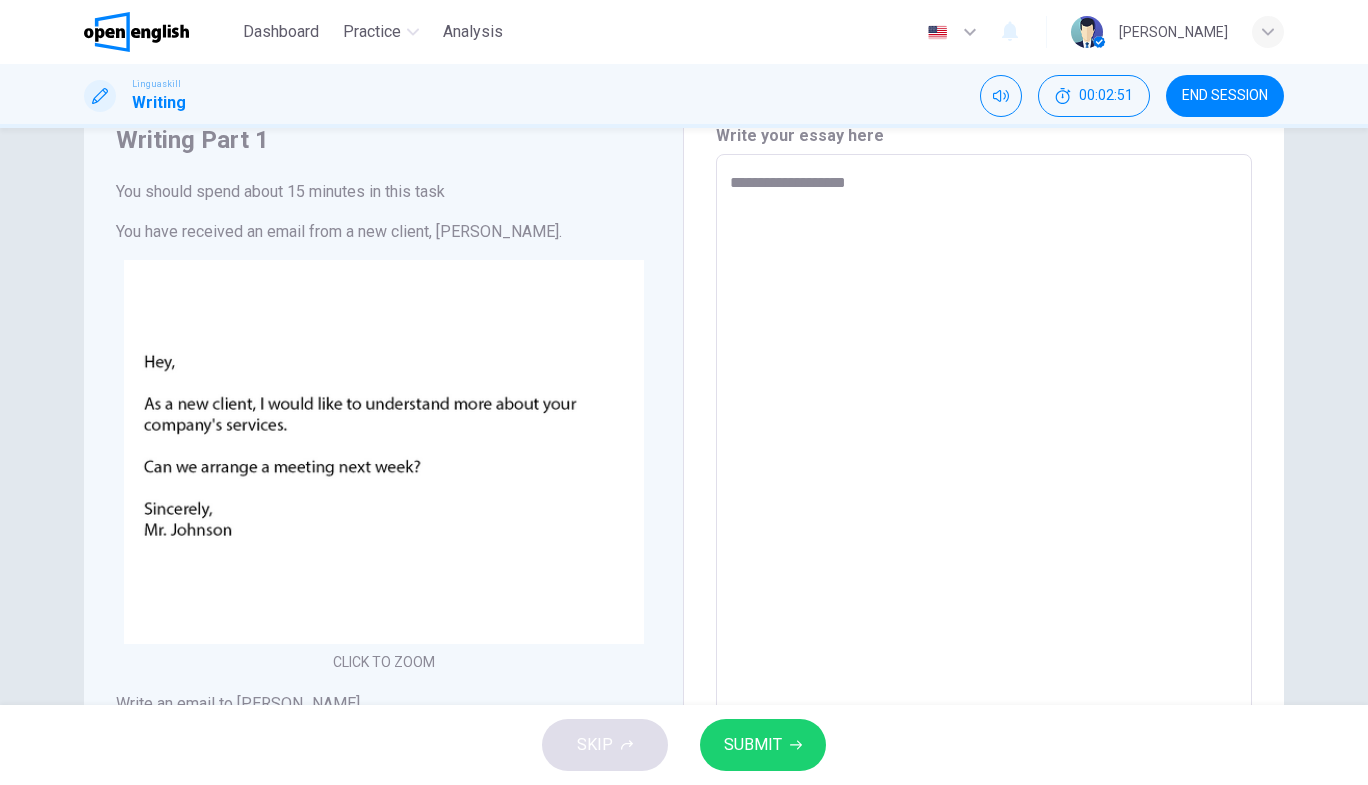 type on "**********" 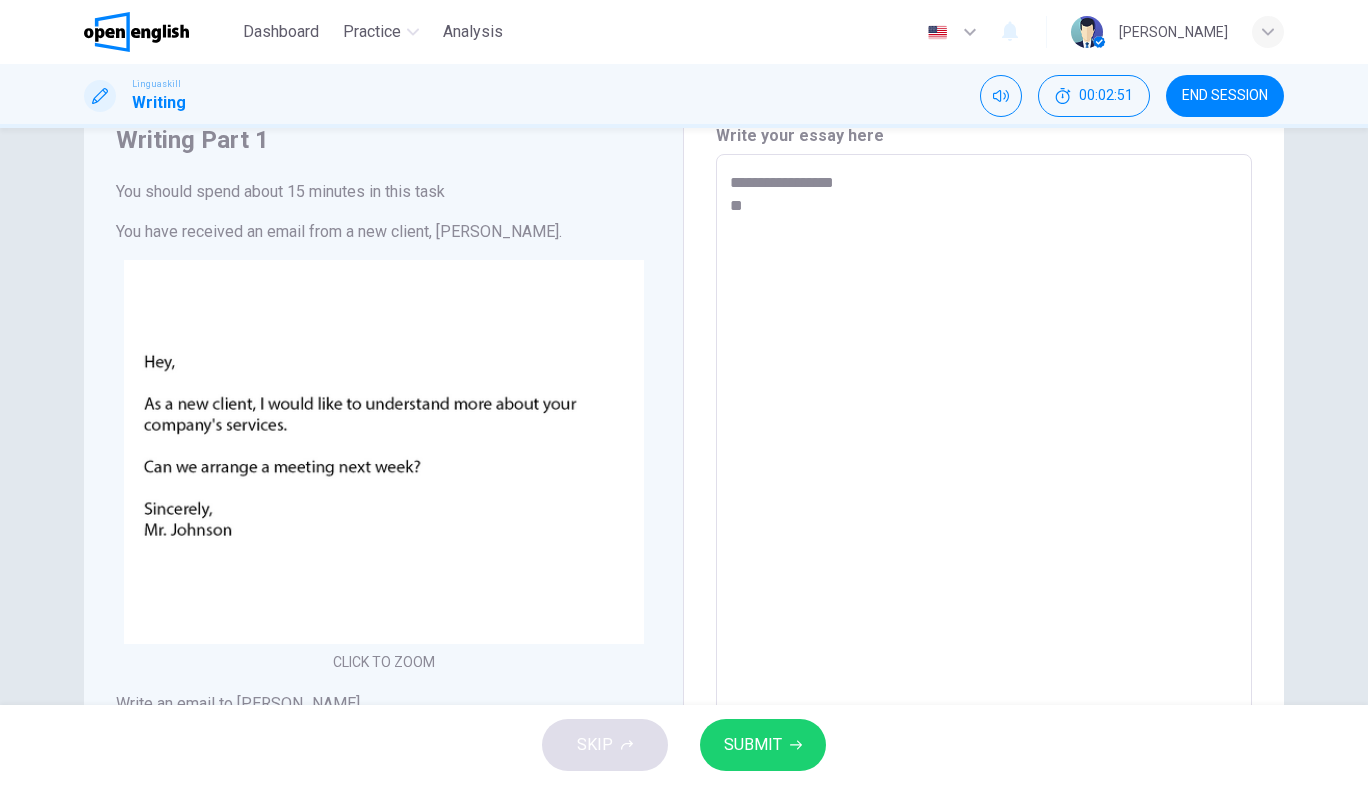 type on "*" 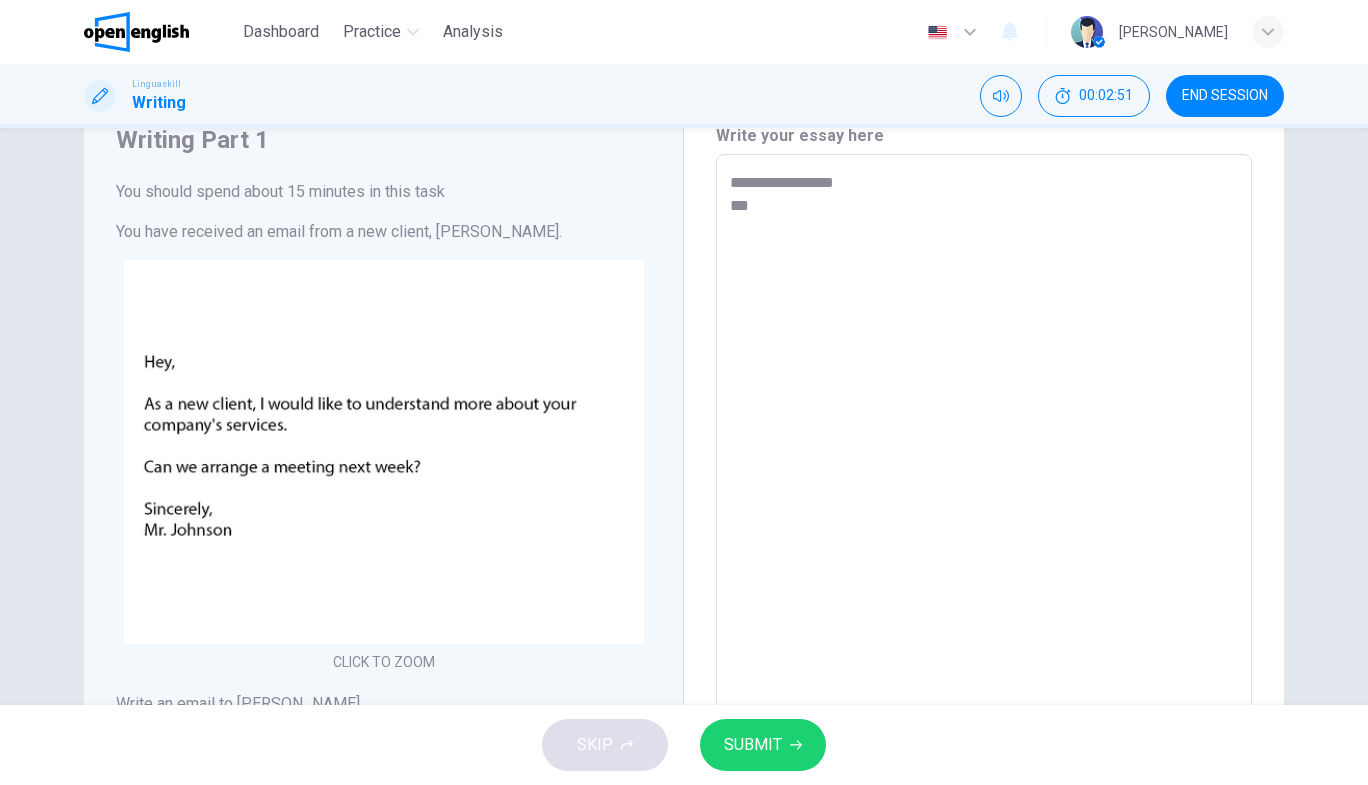 type on "*" 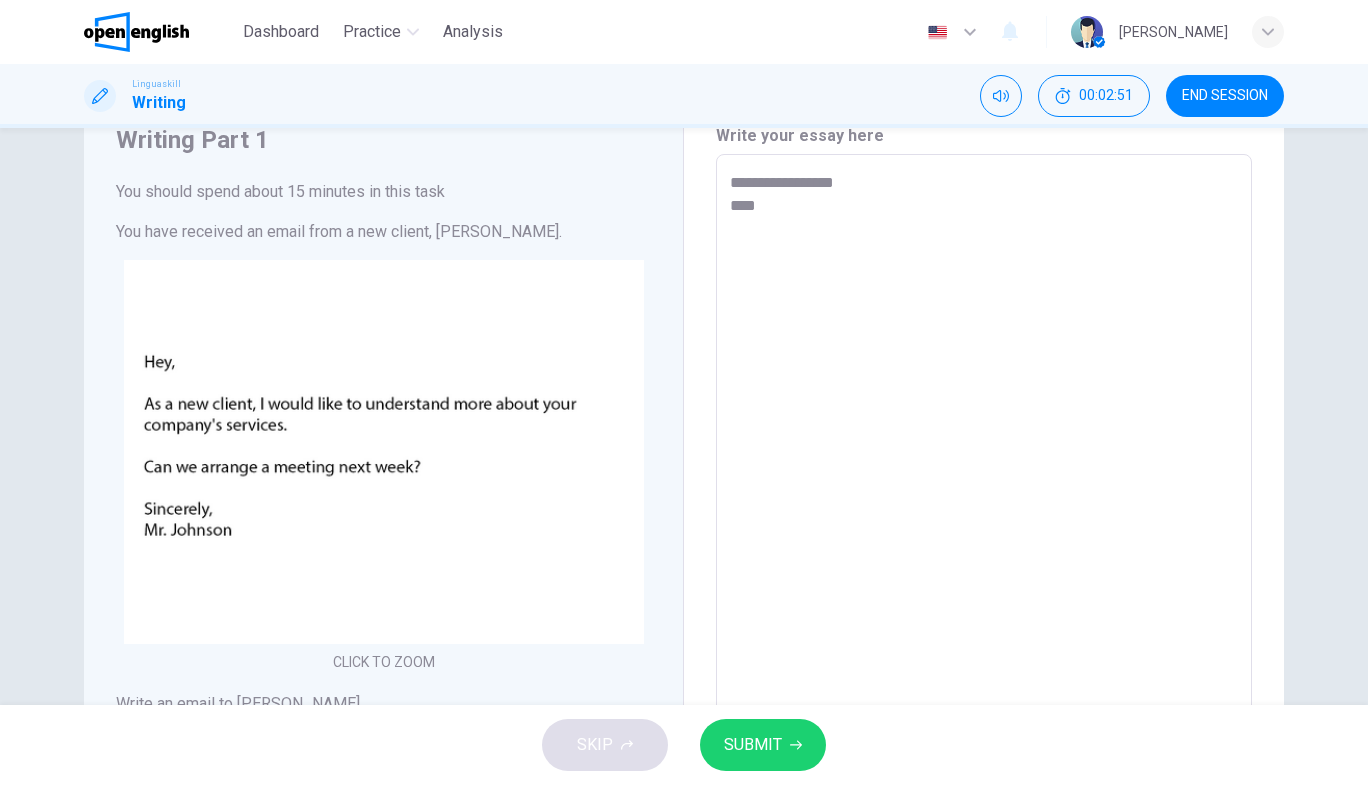 type on "*" 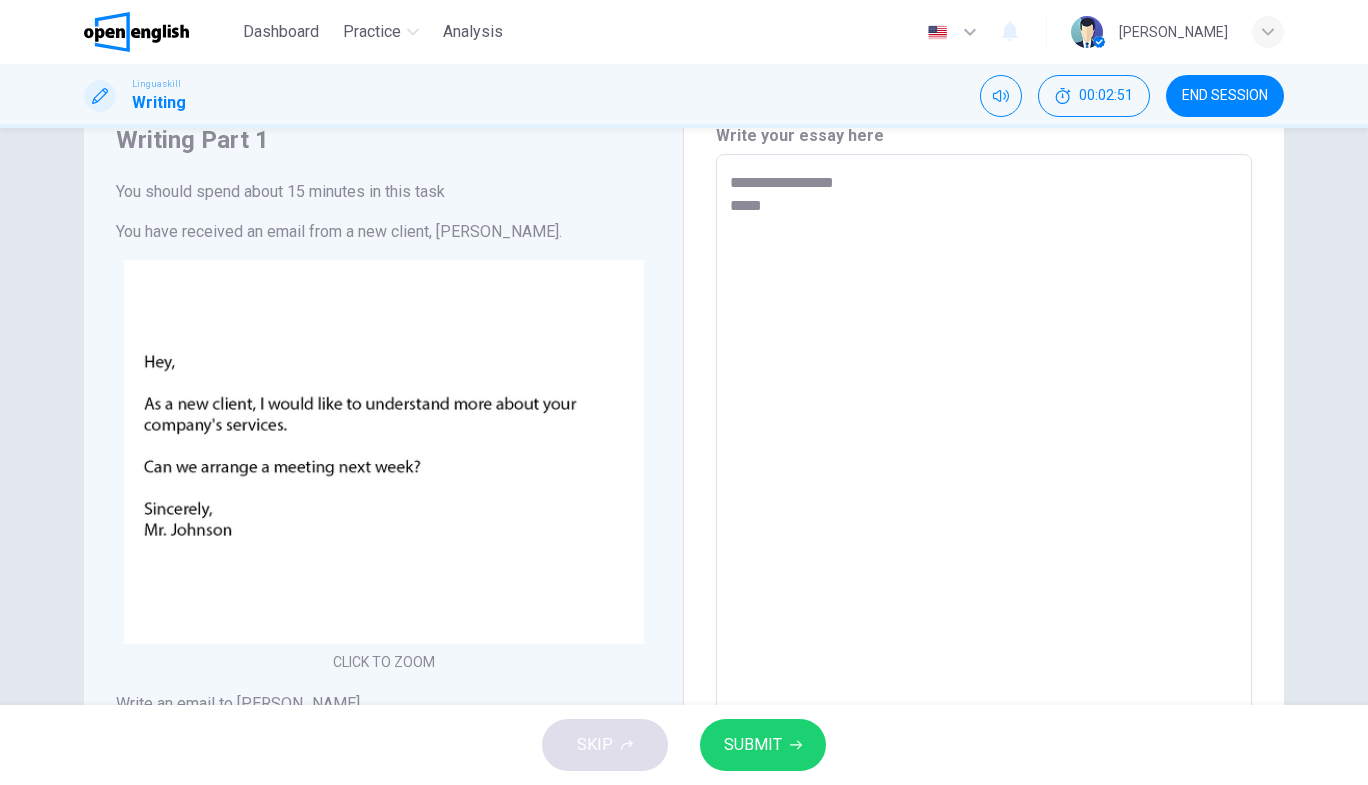 type on "*" 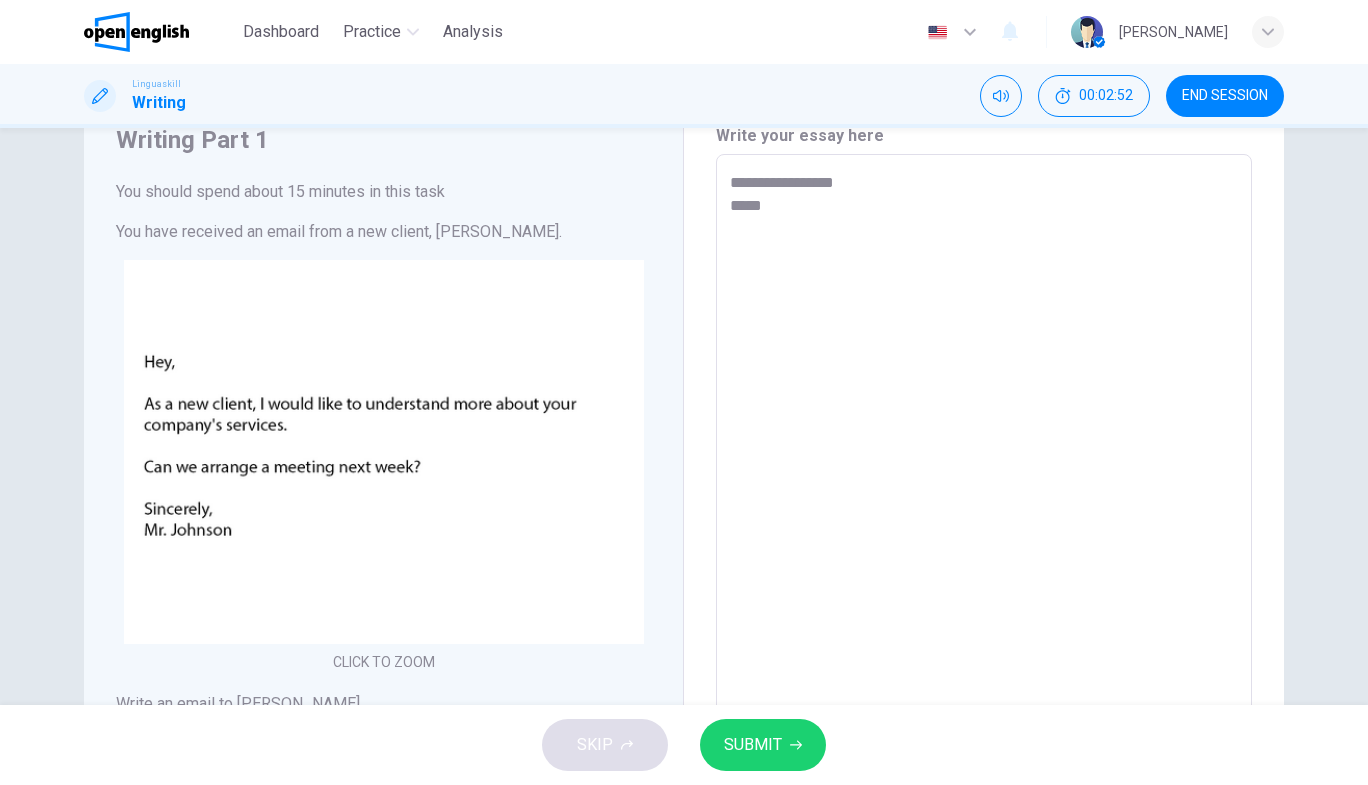 type on "**********" 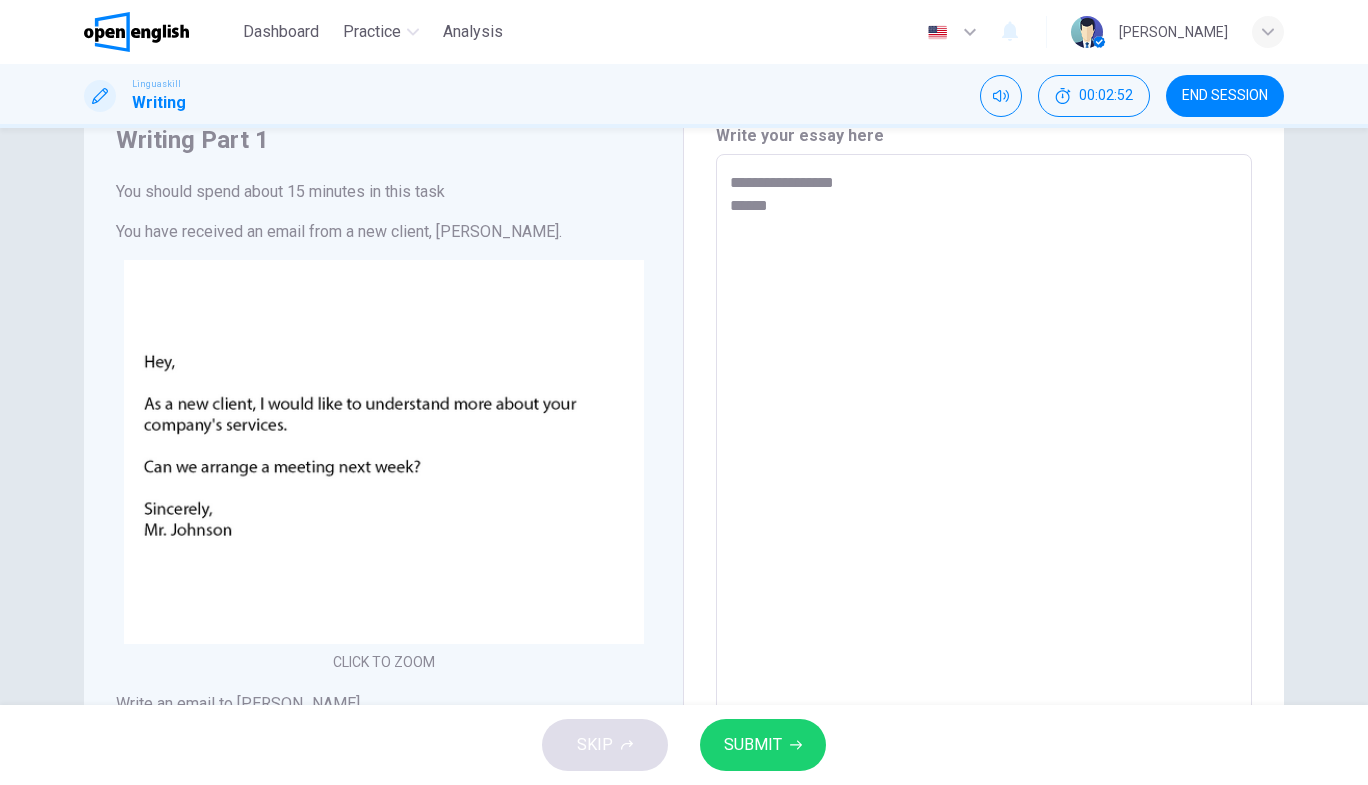 type on "*" 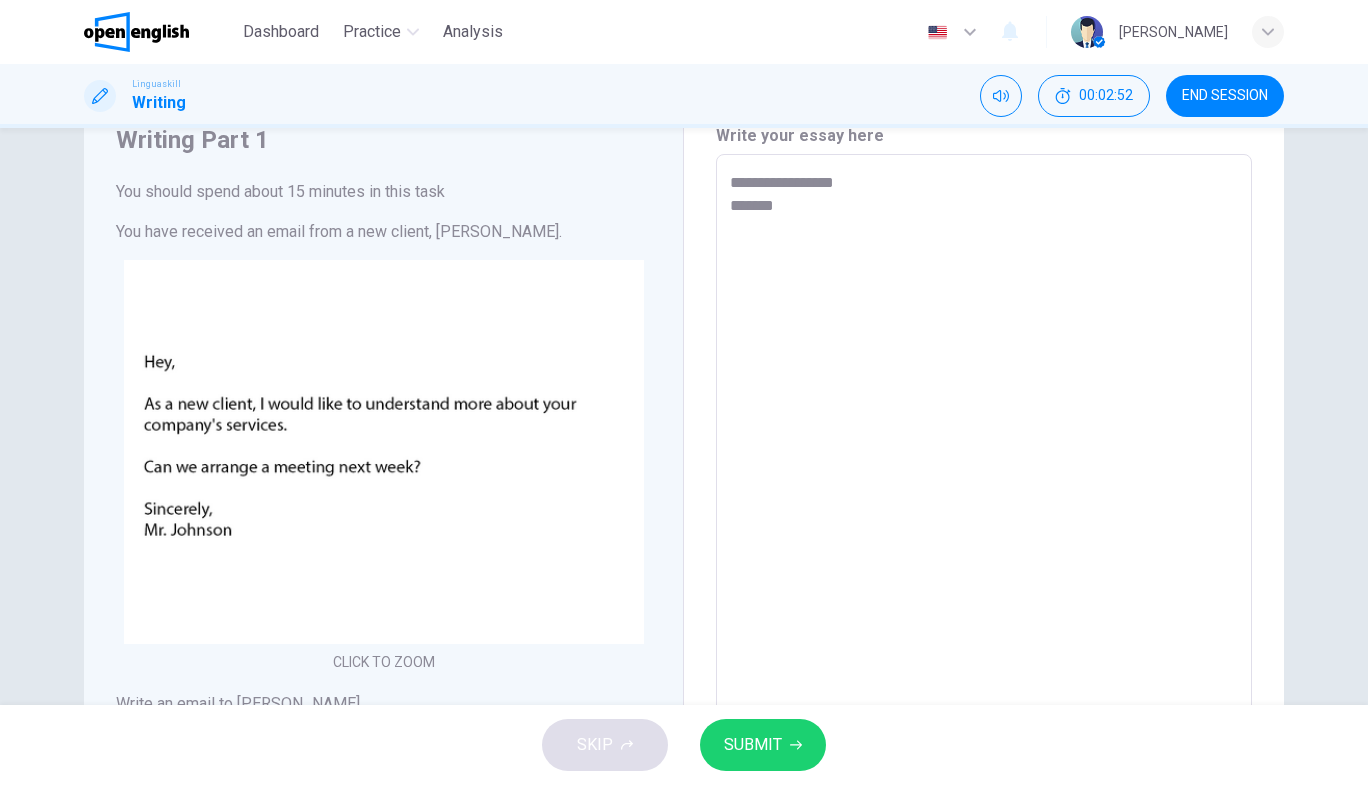 type on "*" 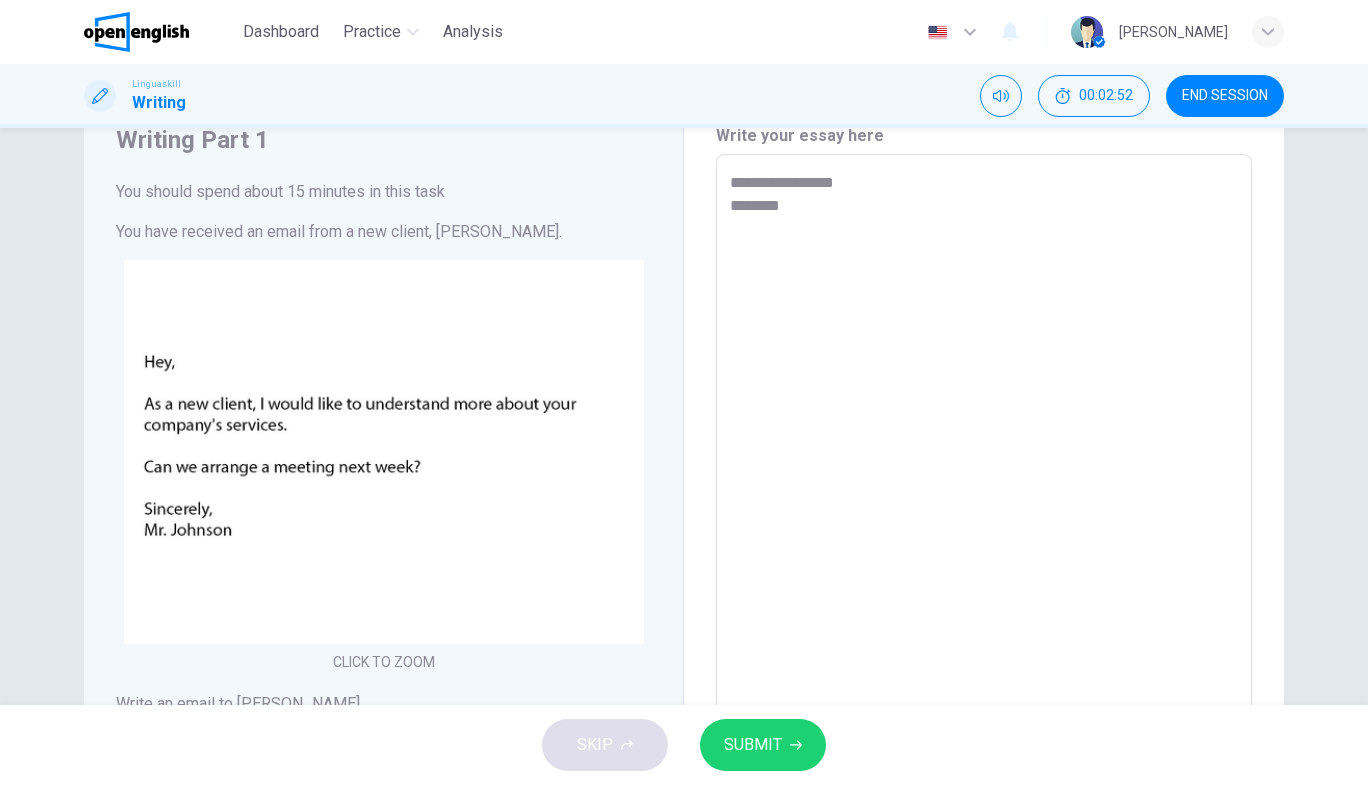 type on "*" 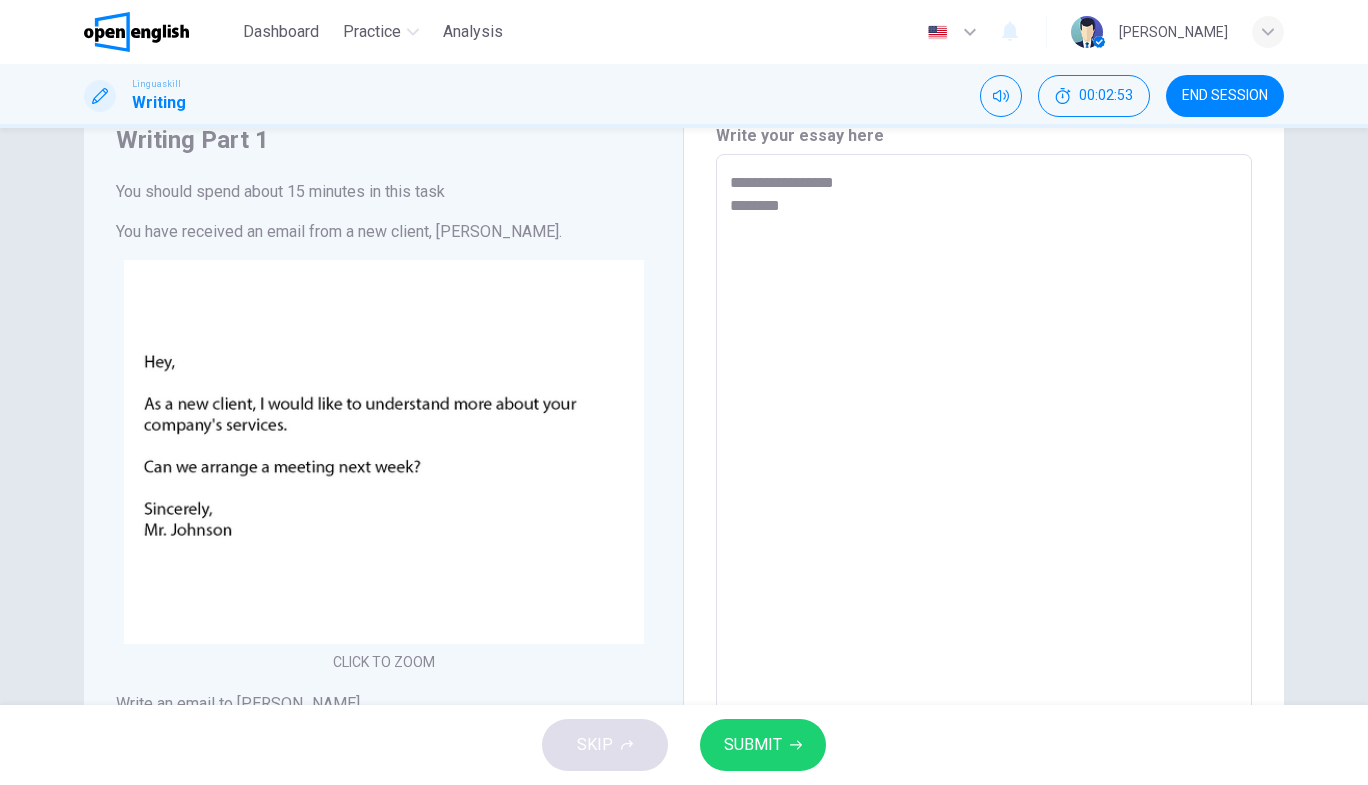 type on "**********" 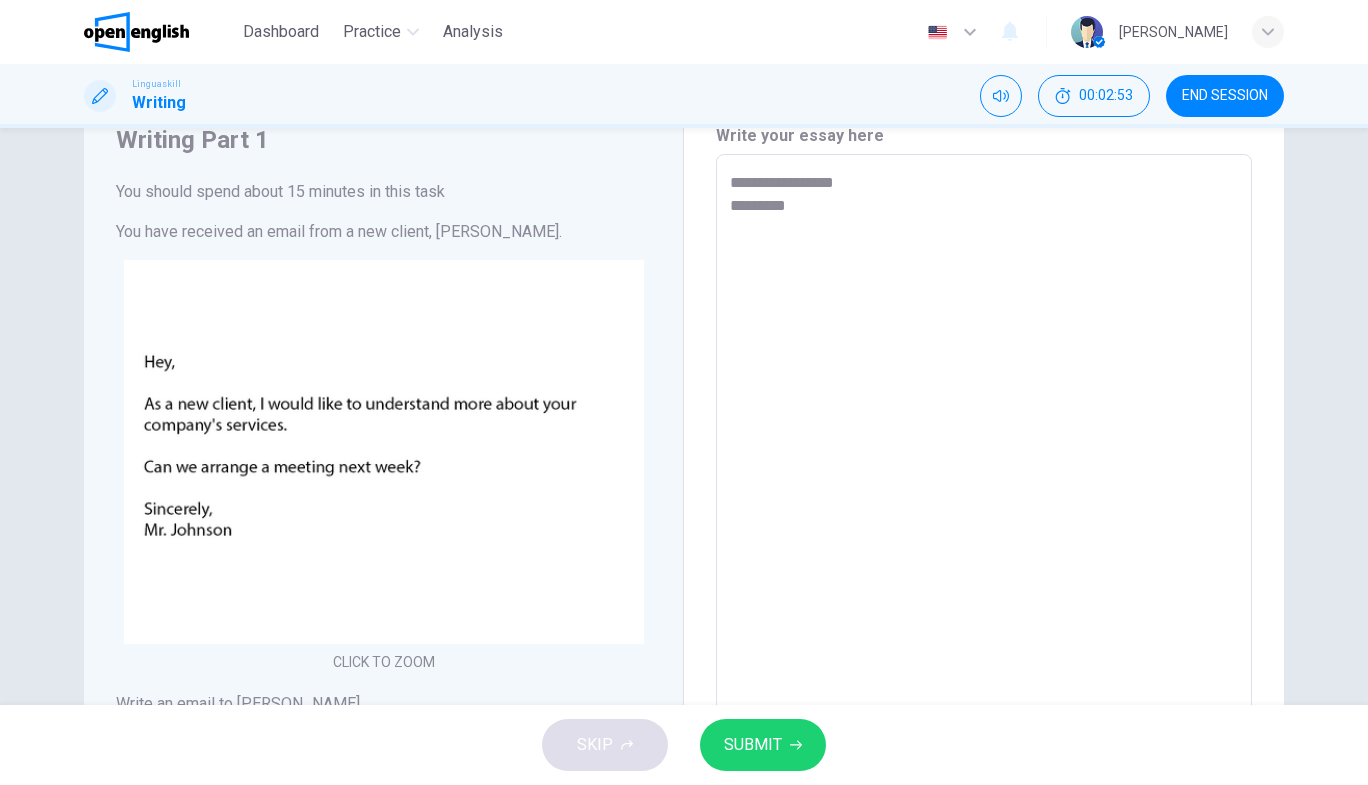 type on "*" 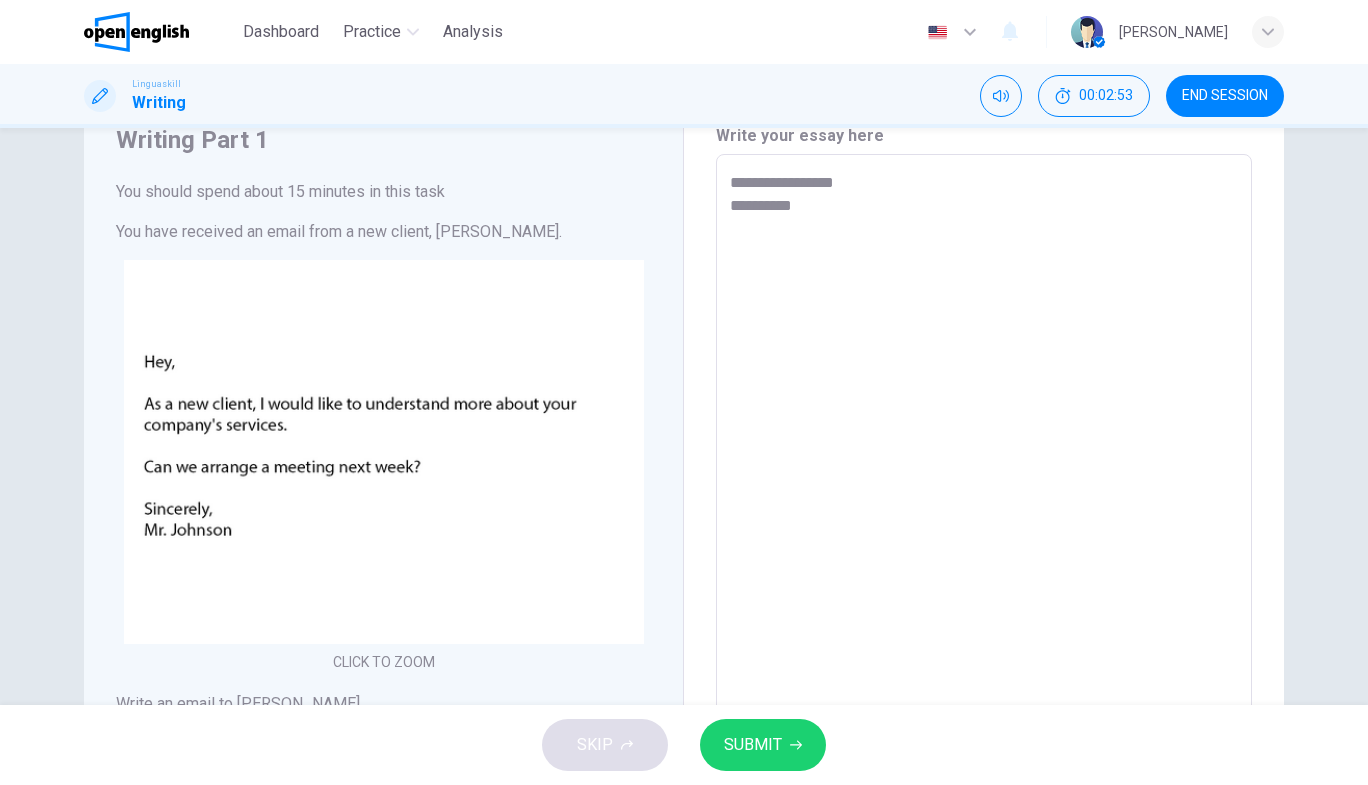type on "*" 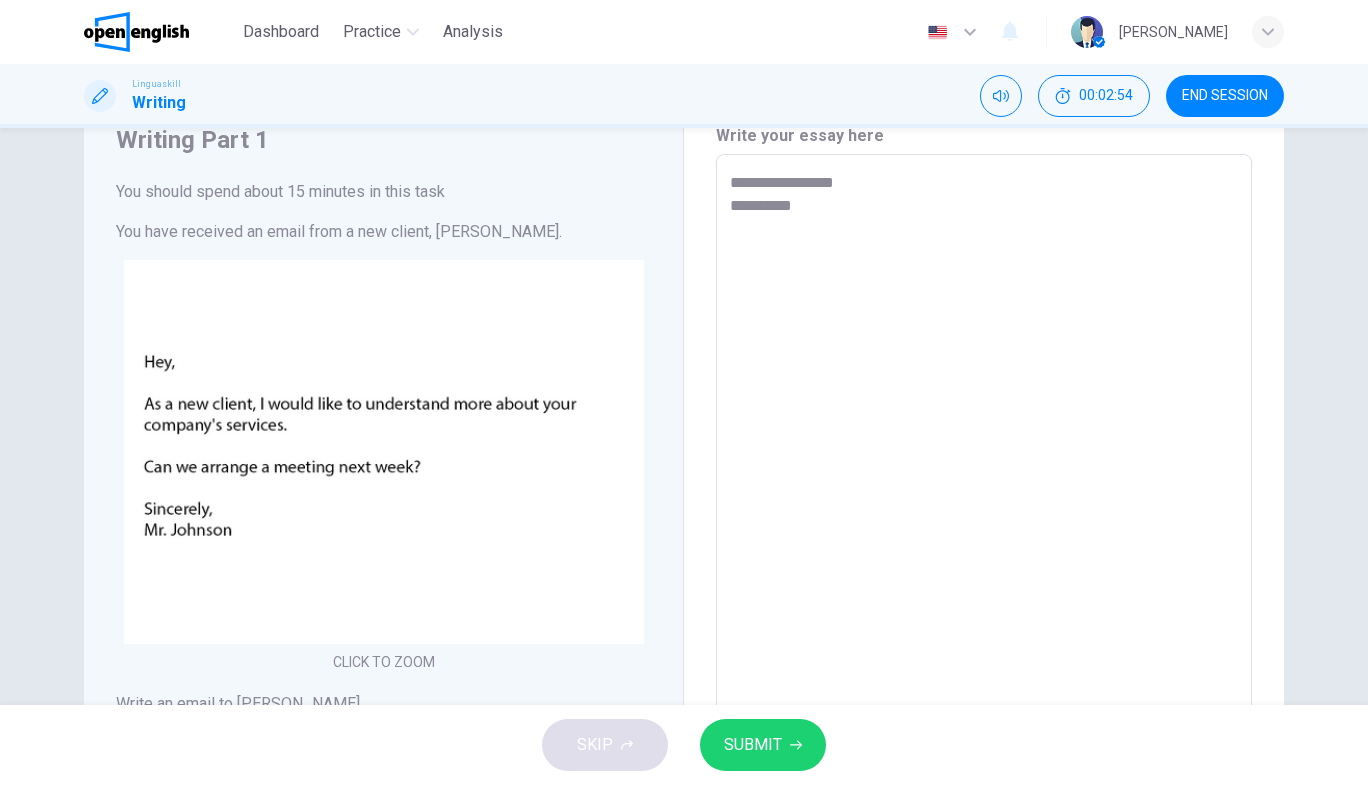type on "**********" 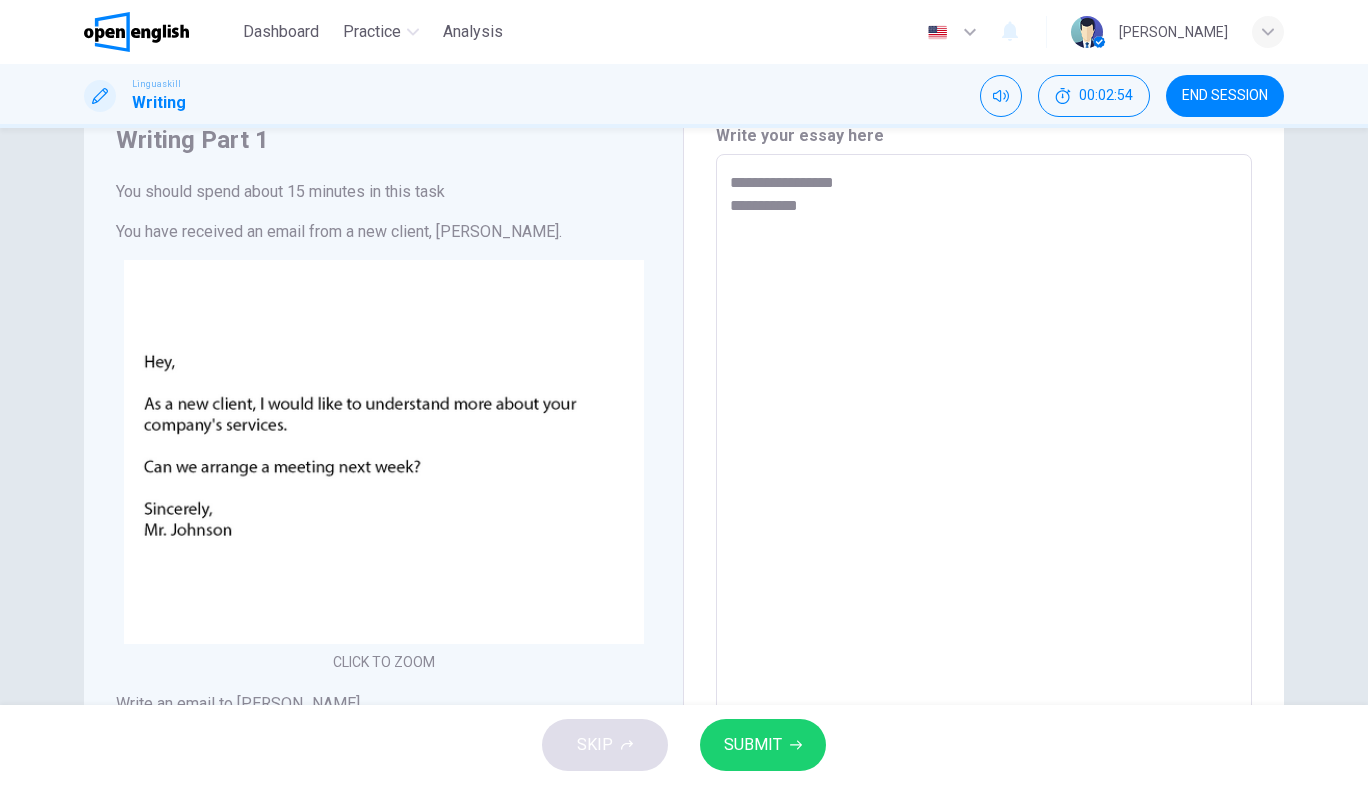 type on "*" 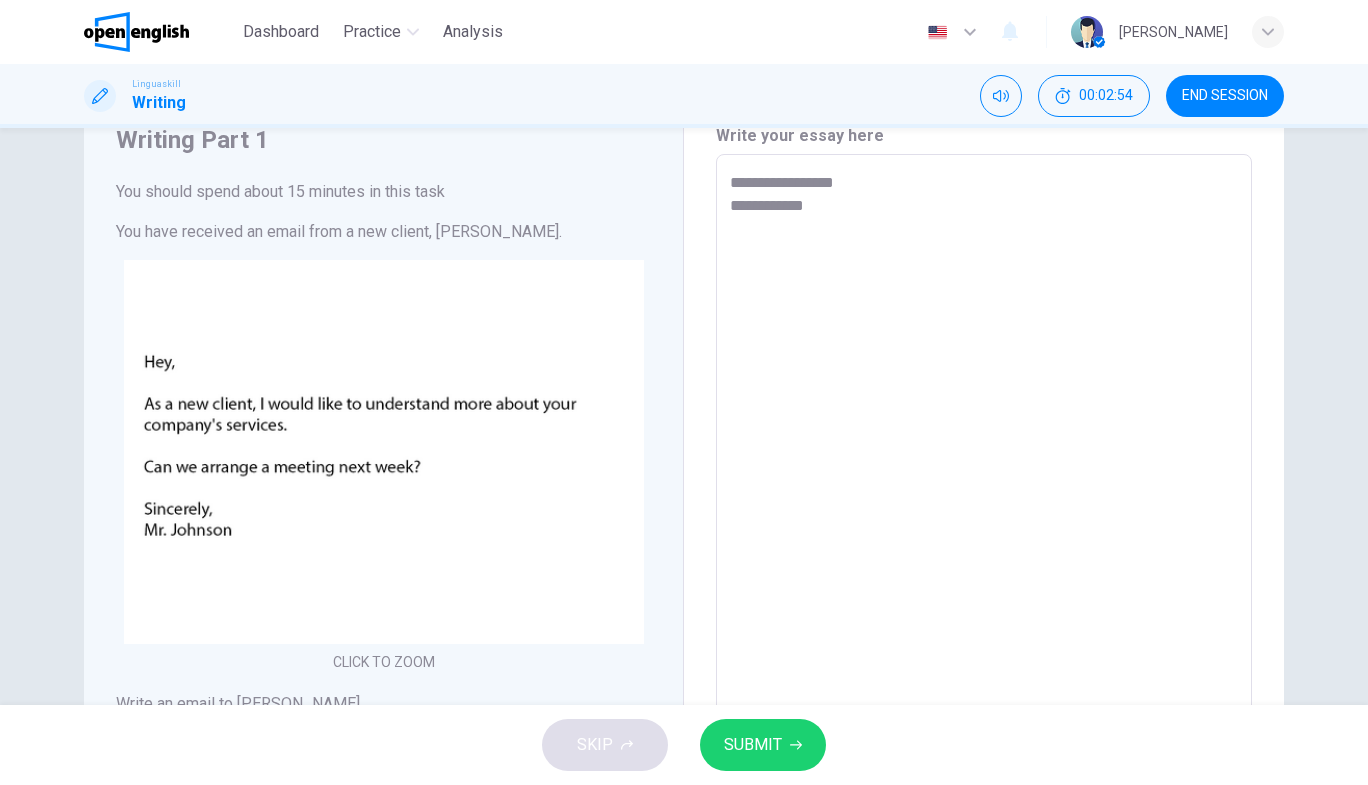 type on "*" 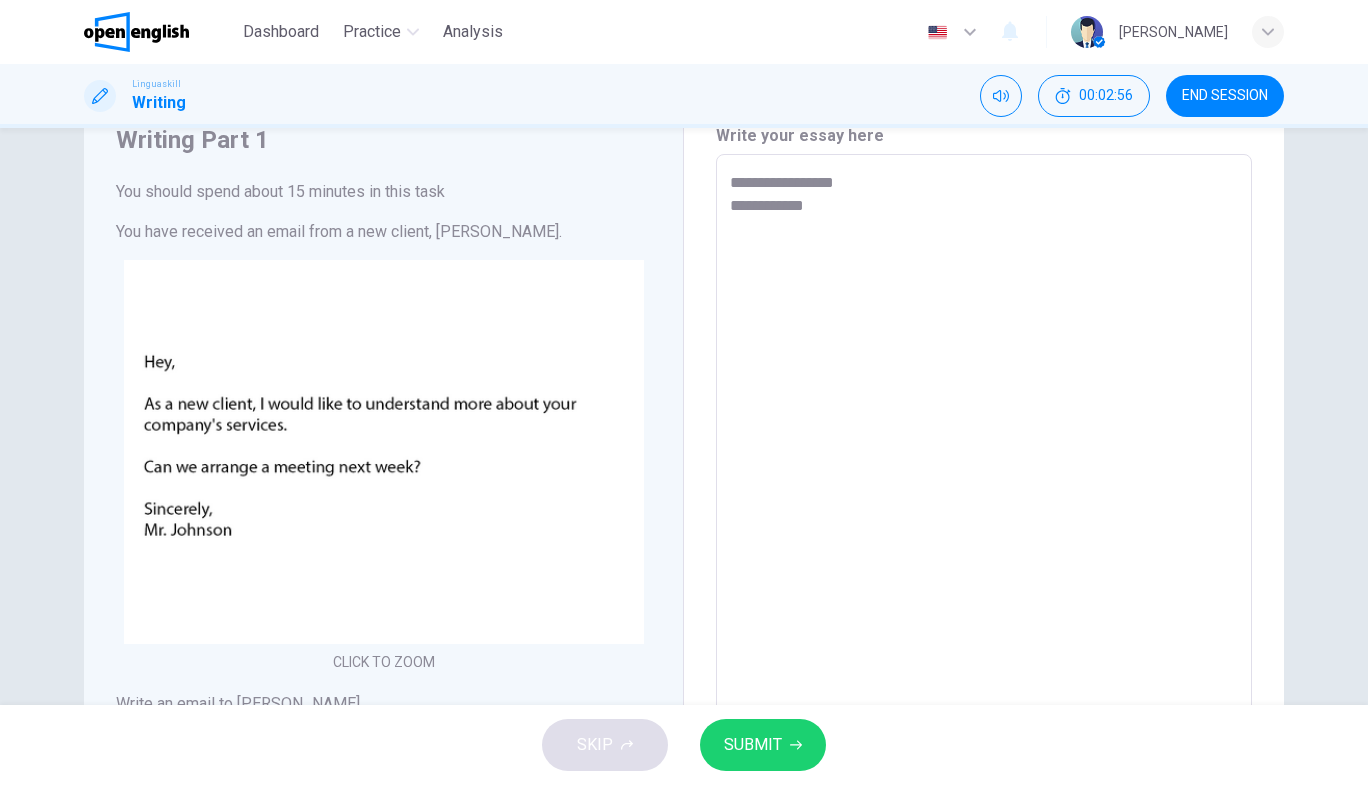 type on "**********" 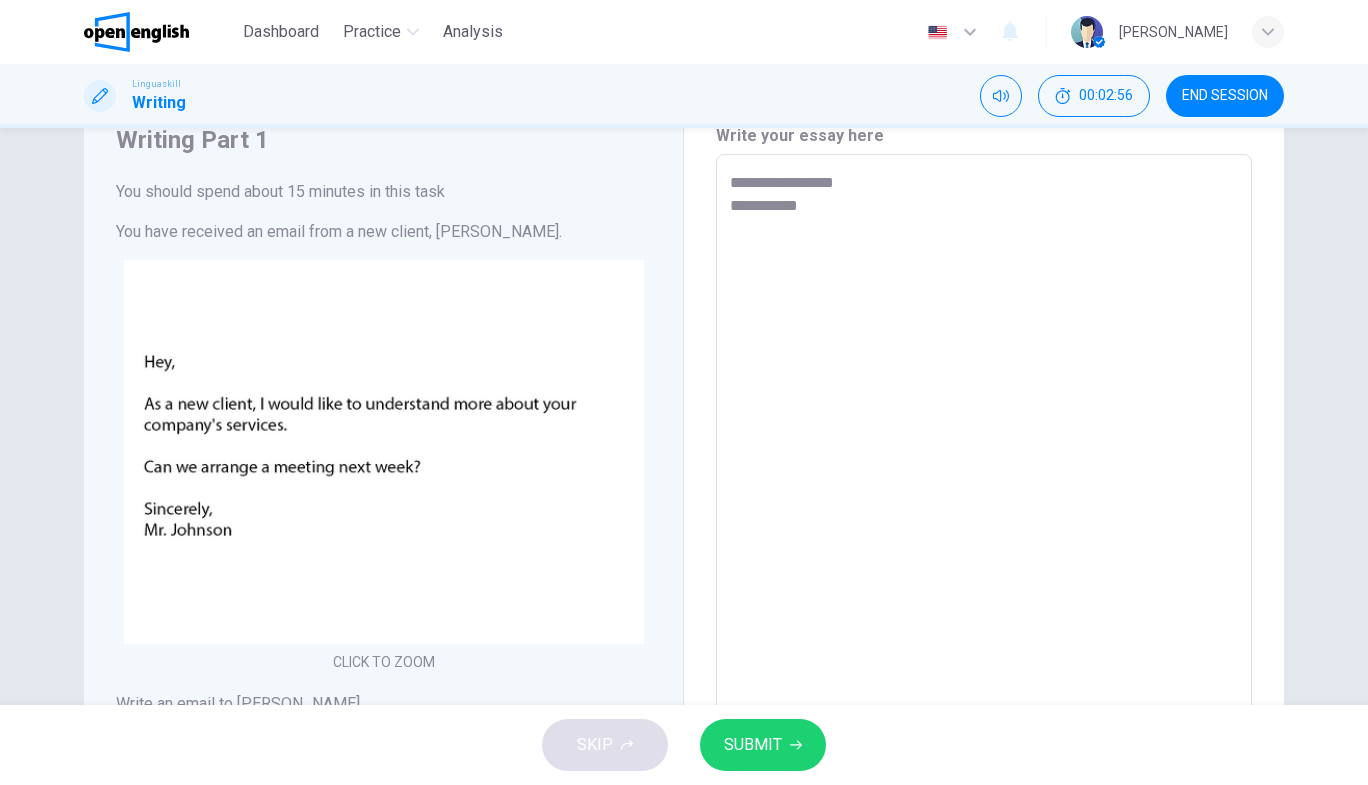 type on "*" 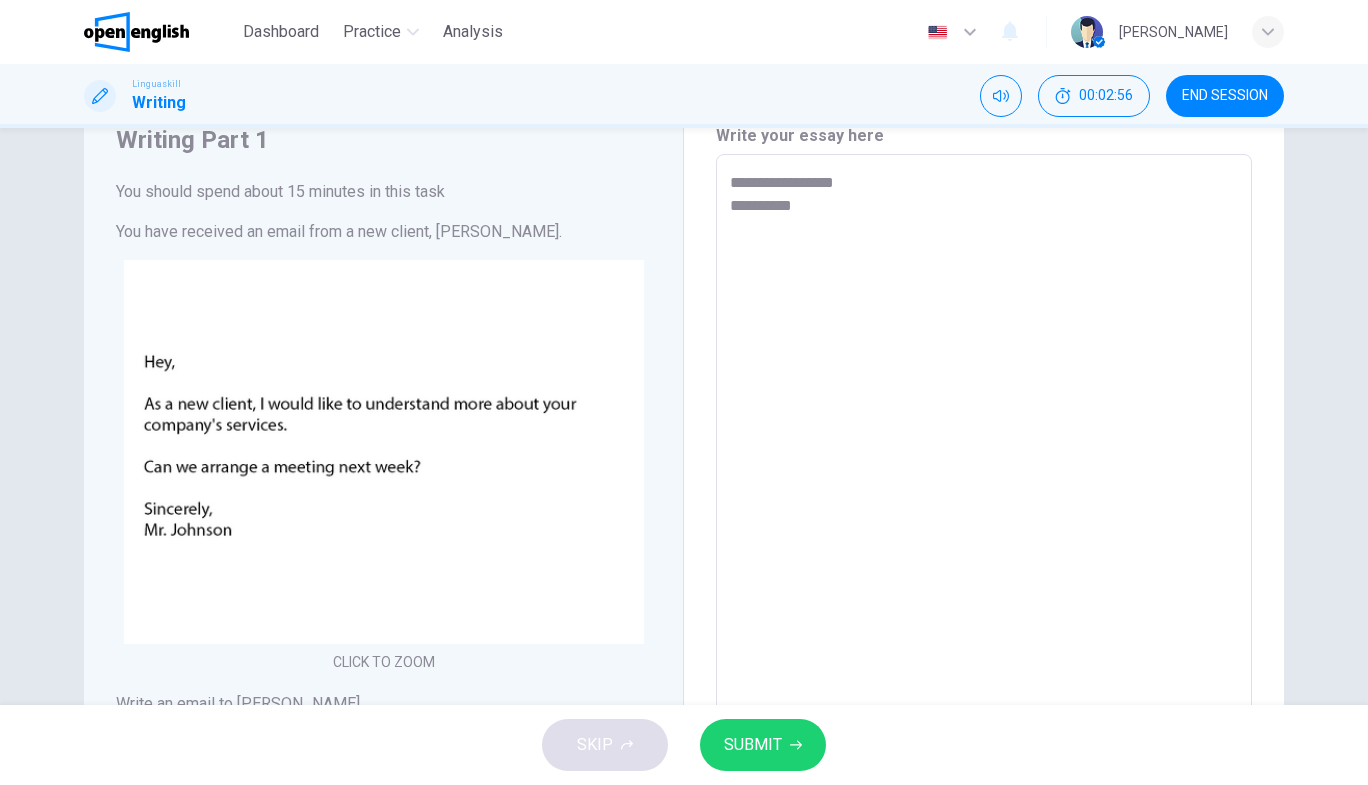 type on "*" 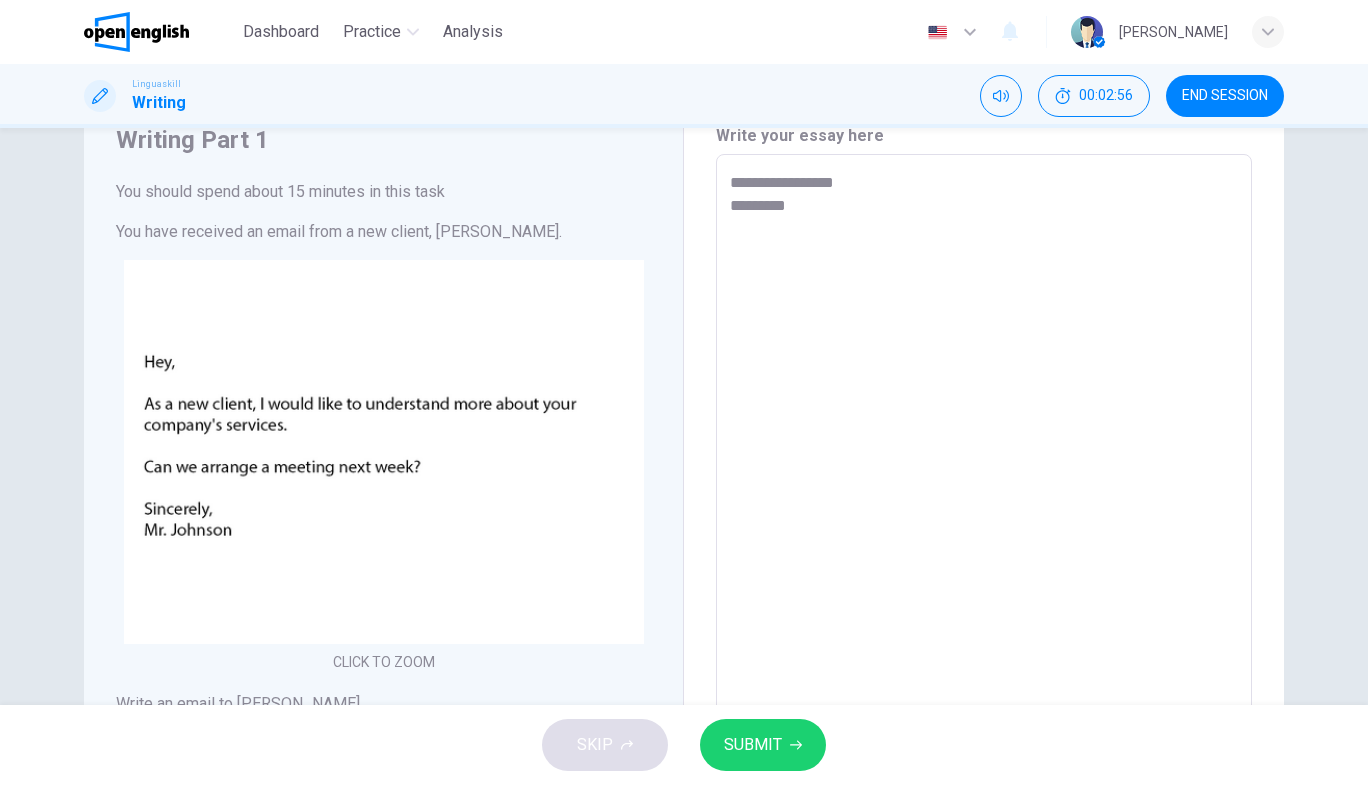type on "*" 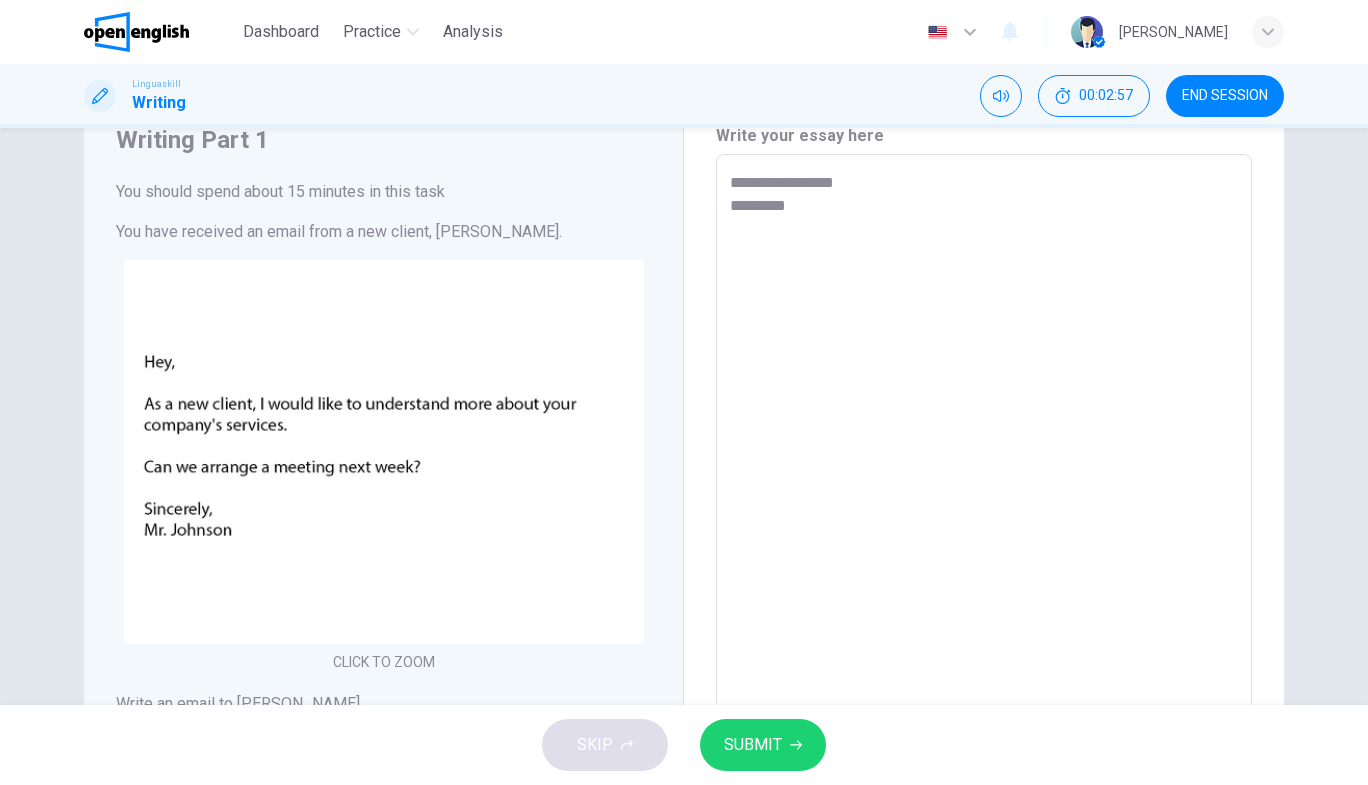 type on "**********" 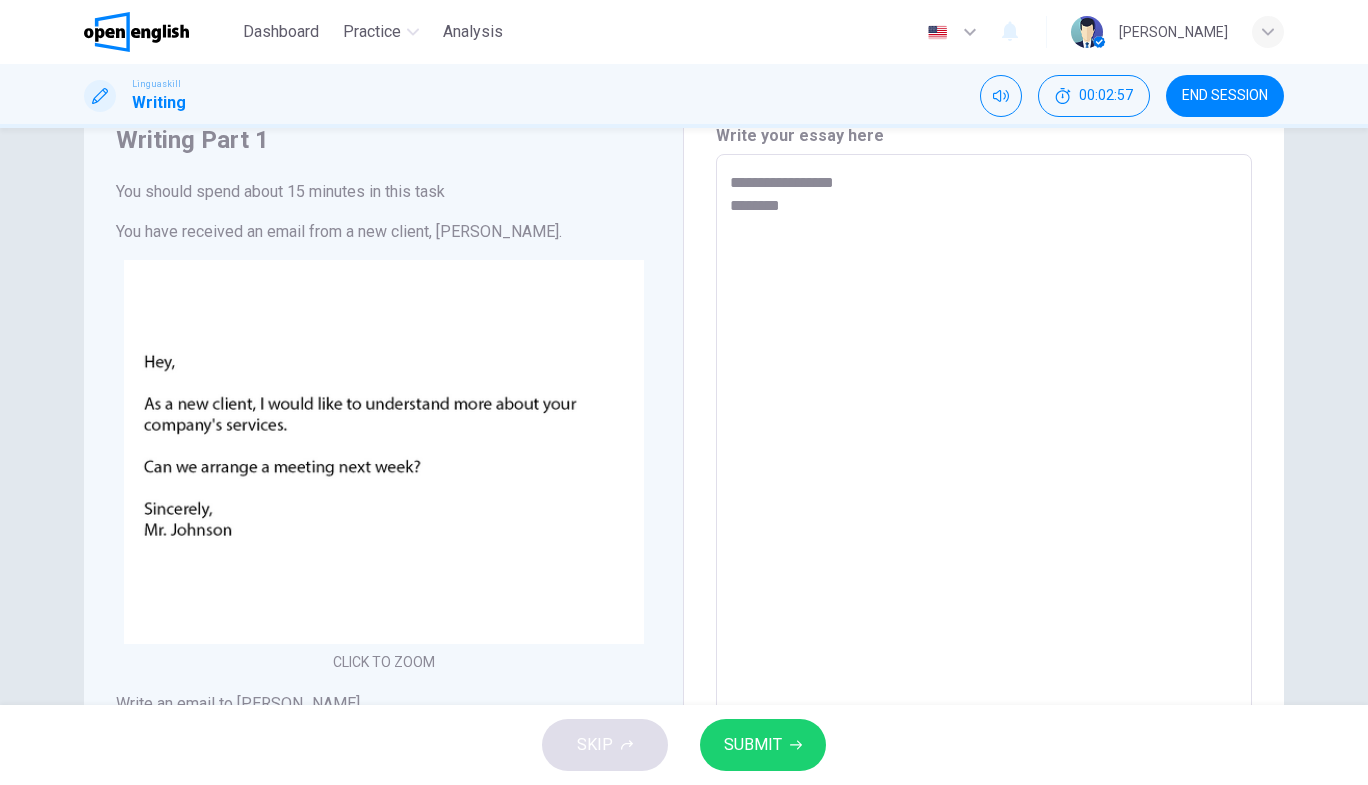 type on "*" 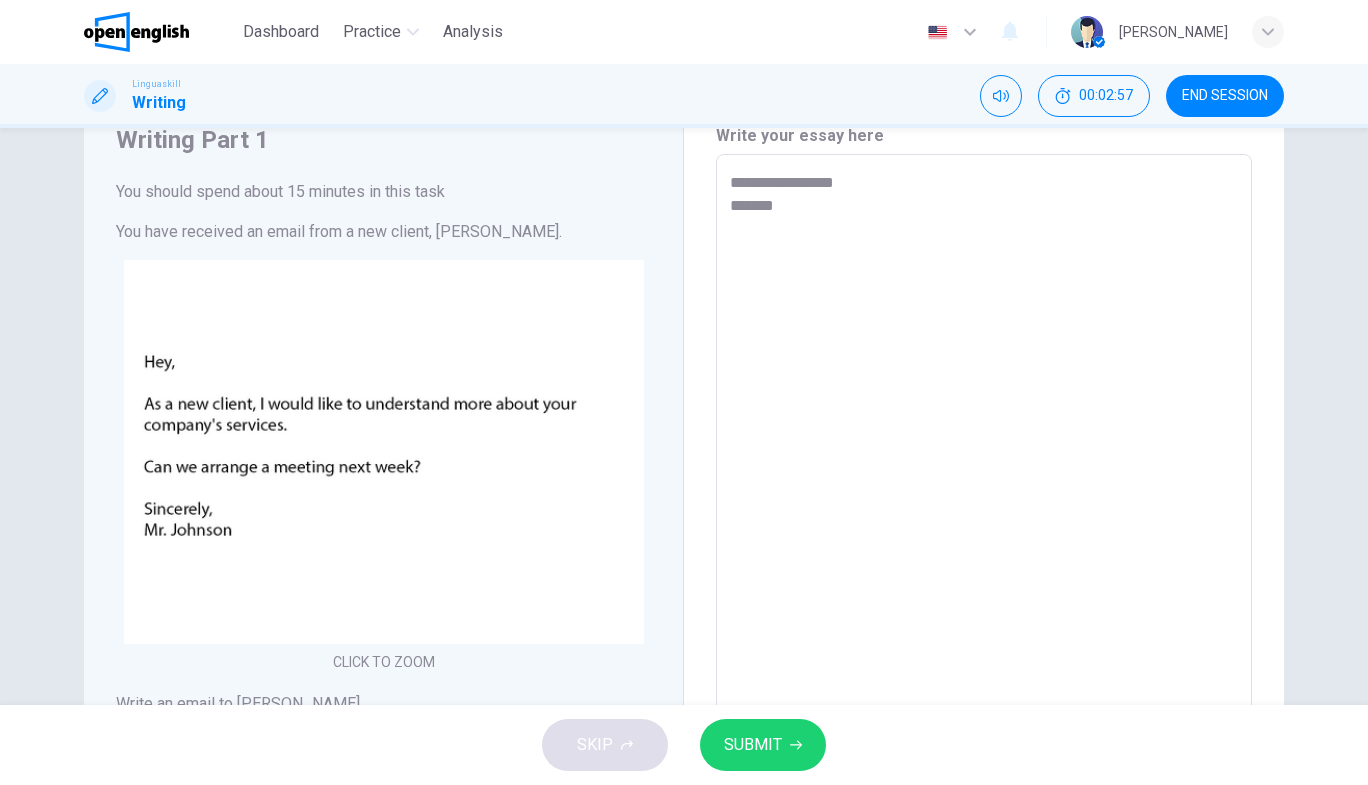type on "*" 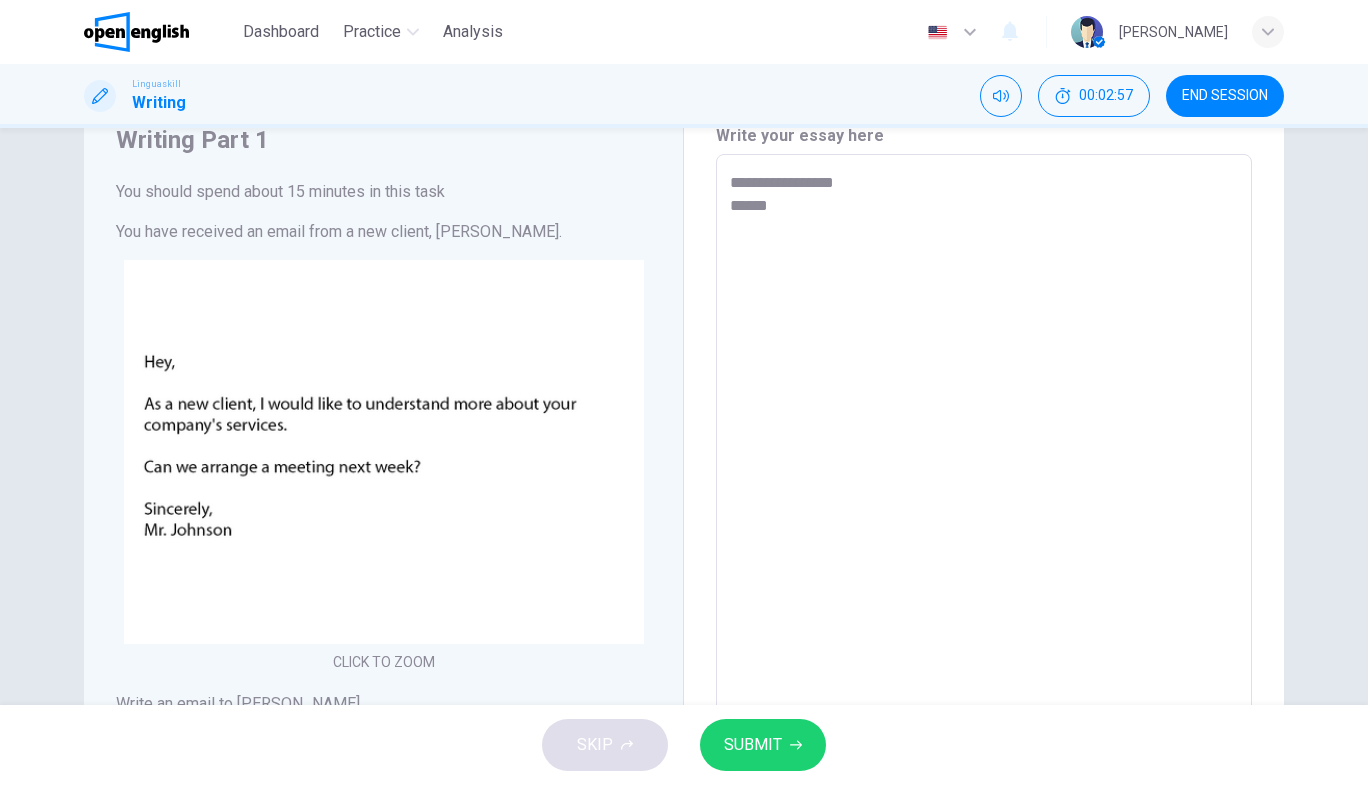 type on "*" 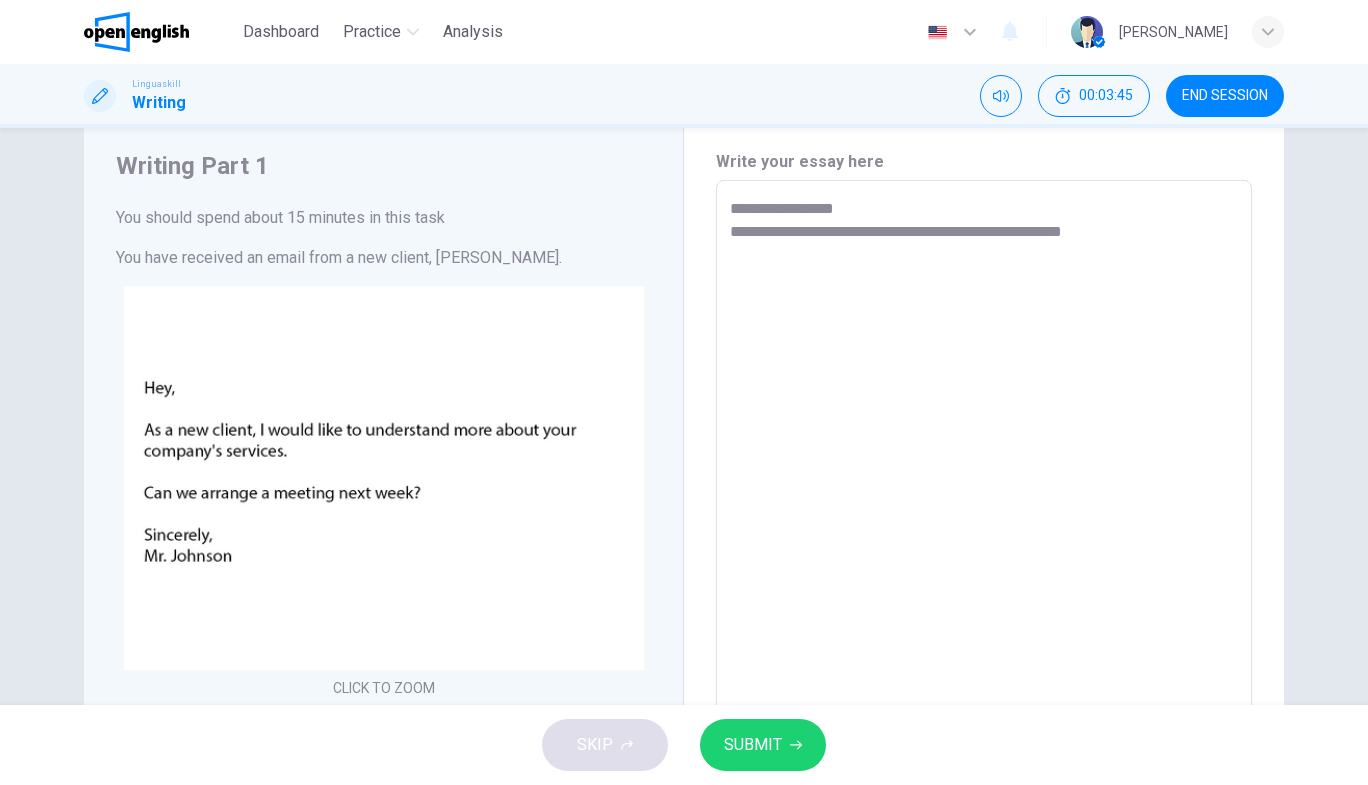 scroll, scrollTop: 57, scrollLeft: 0, axis: vertical 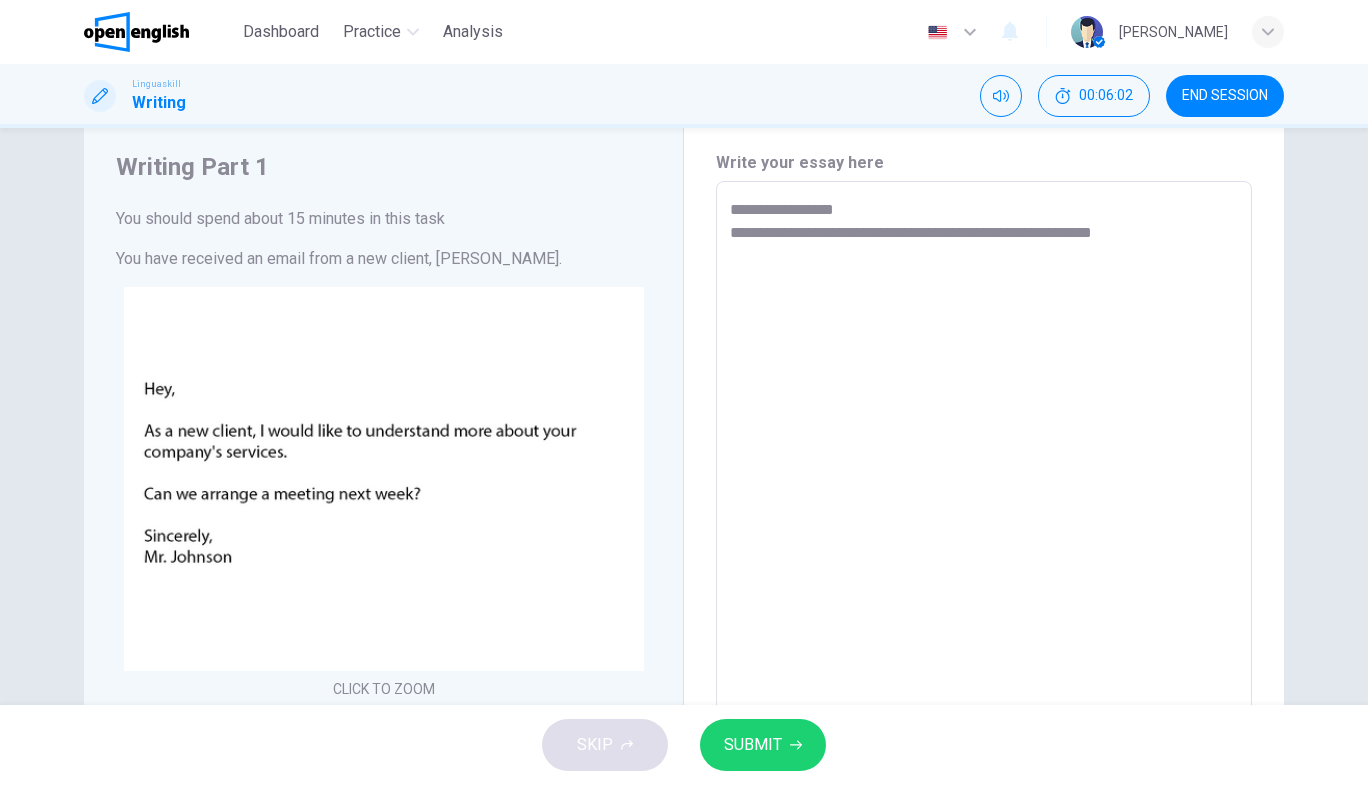 click on "**********" at bounding box center (984, 554) 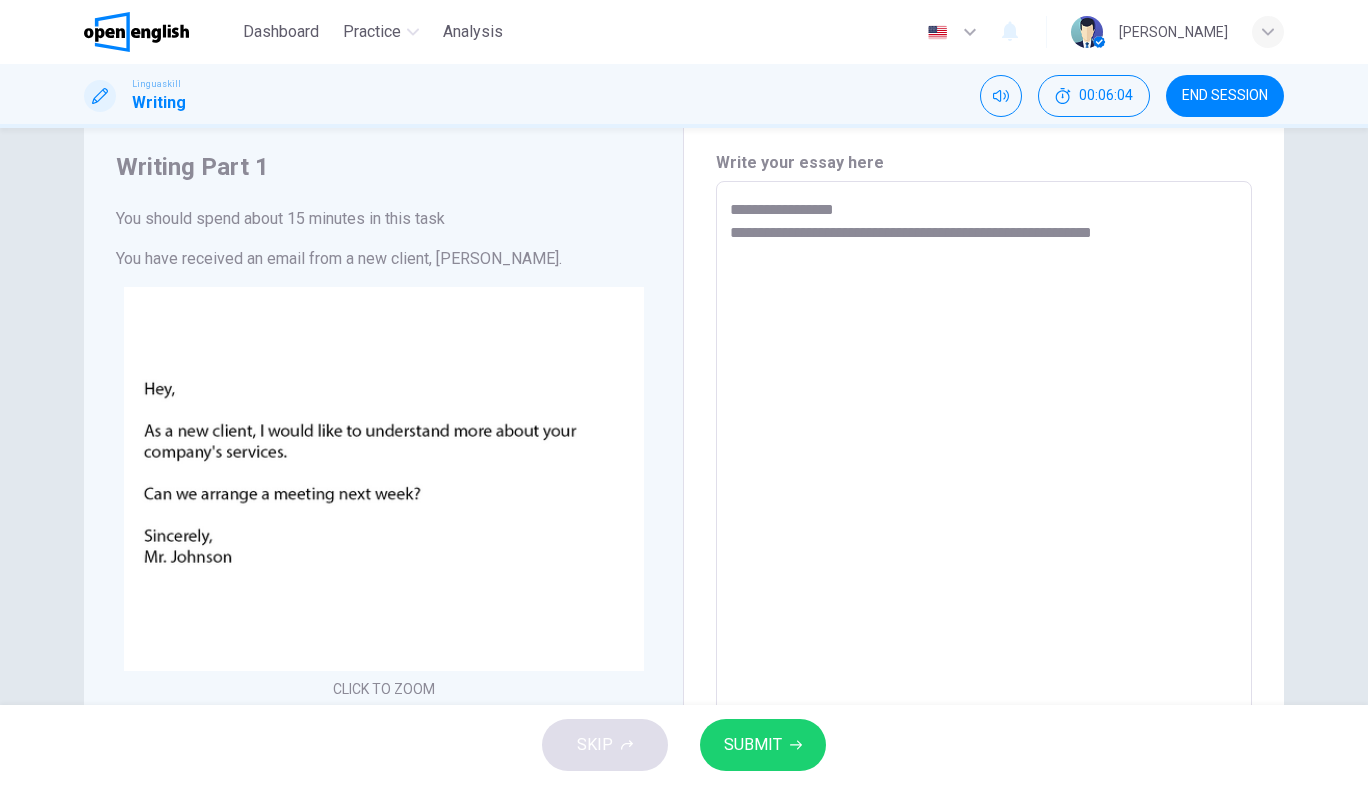 click on "**********" at bounding box center [984, 554] 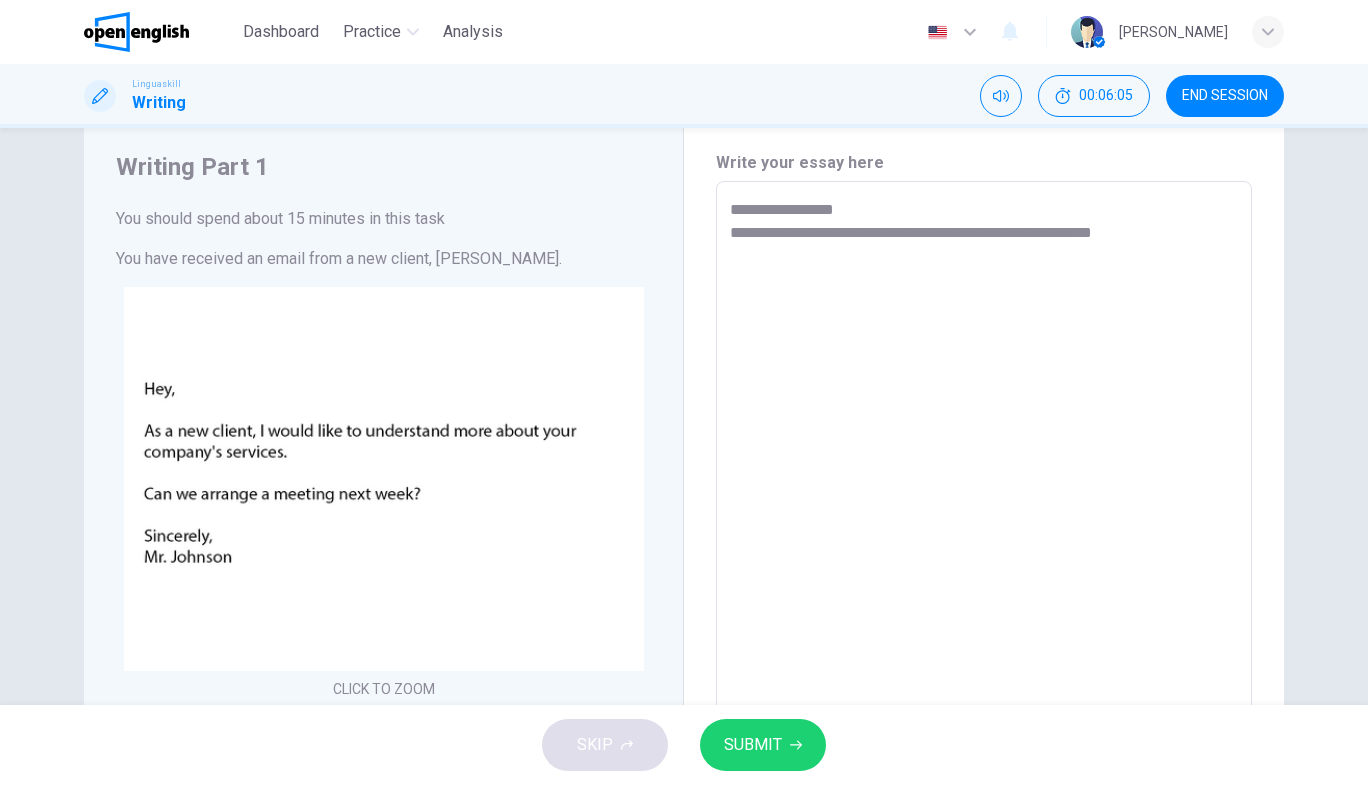 click on "**********" at bounding box center (984, 554) 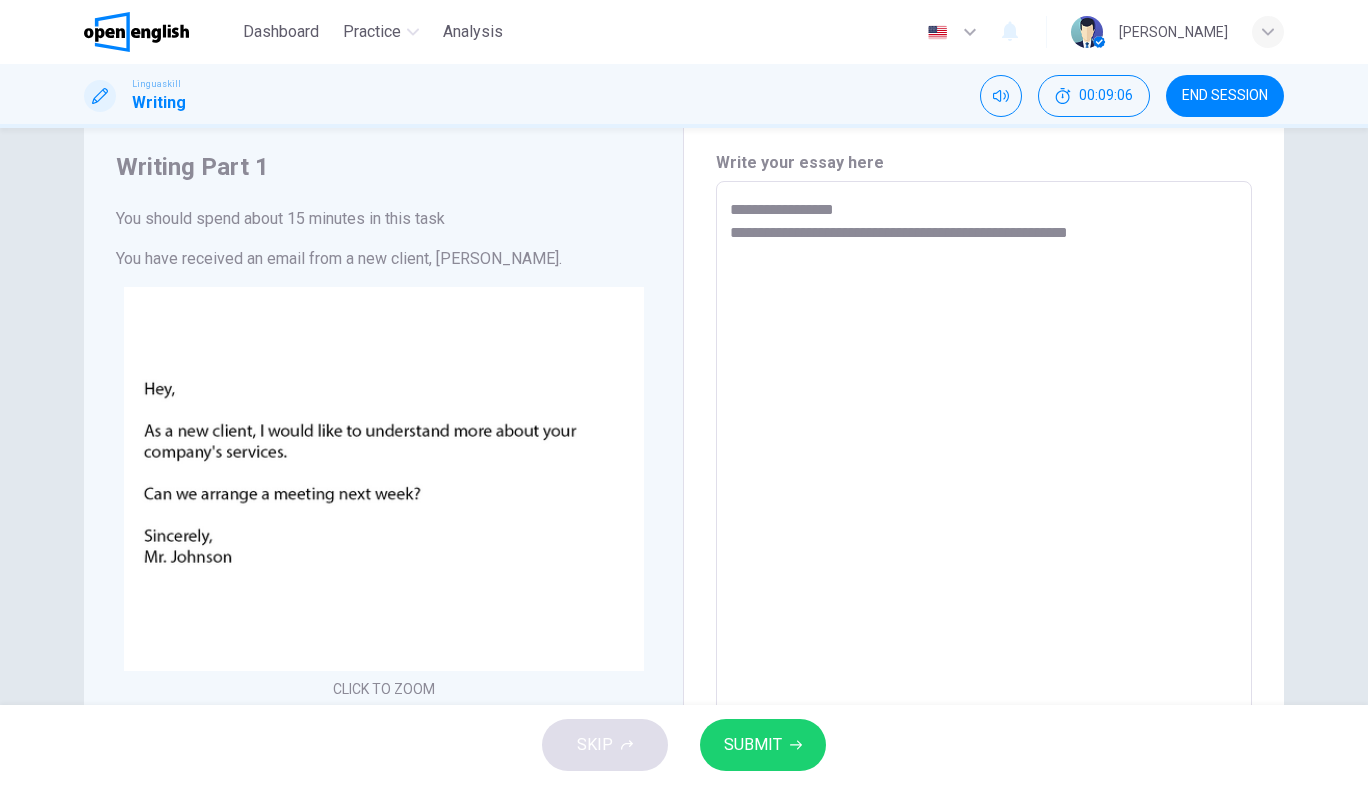 click on "**********" at bounding box center [984, 554] 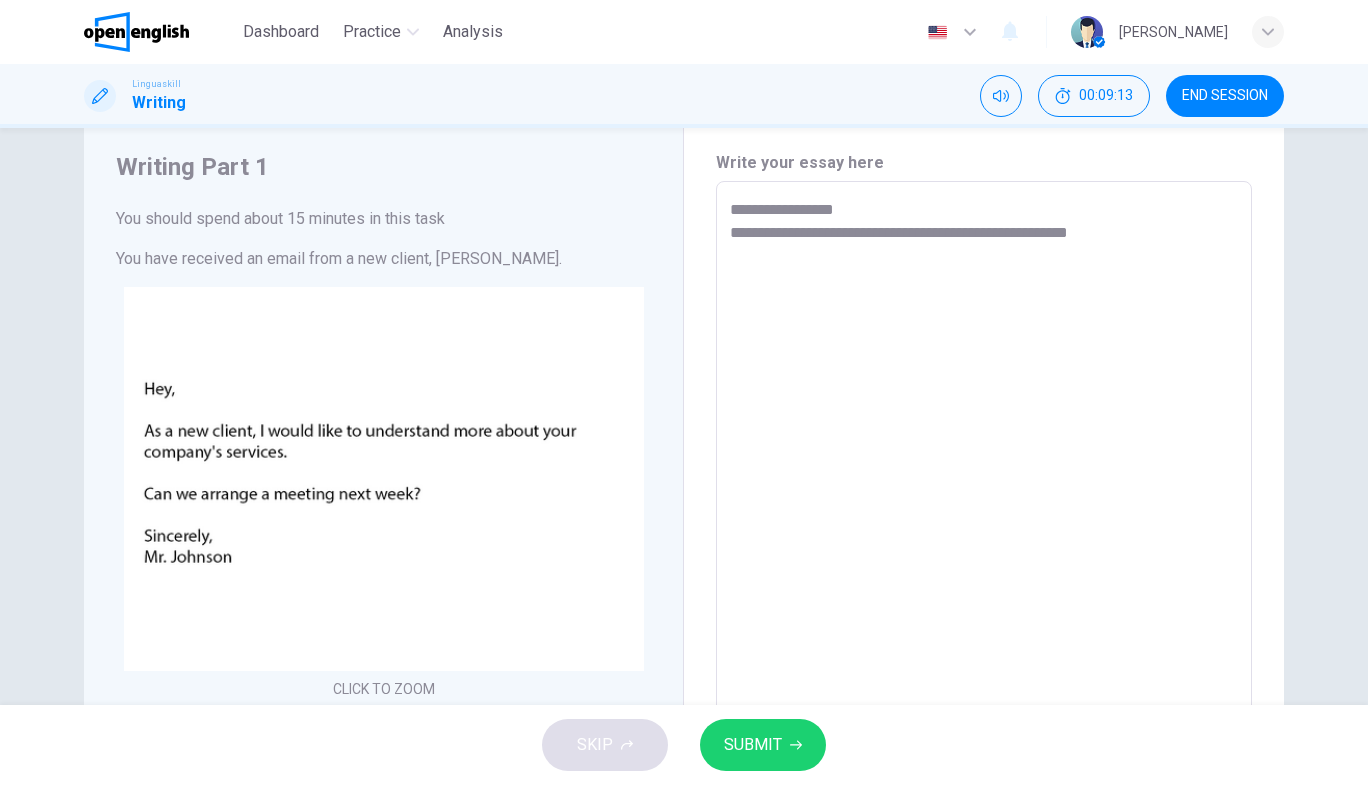 click on "**********" at bounding box center [984, 554] 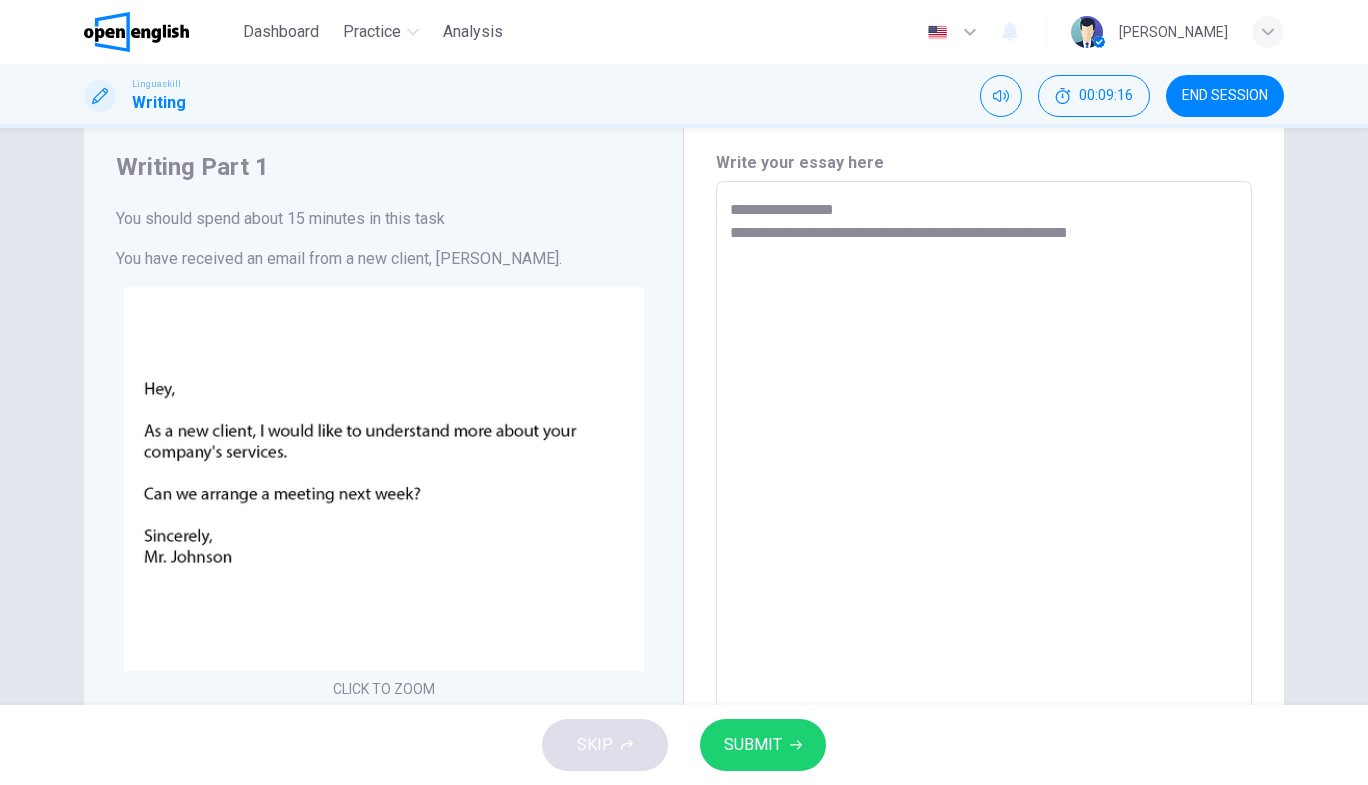 click on "**********" at bounding box center (984, 554) 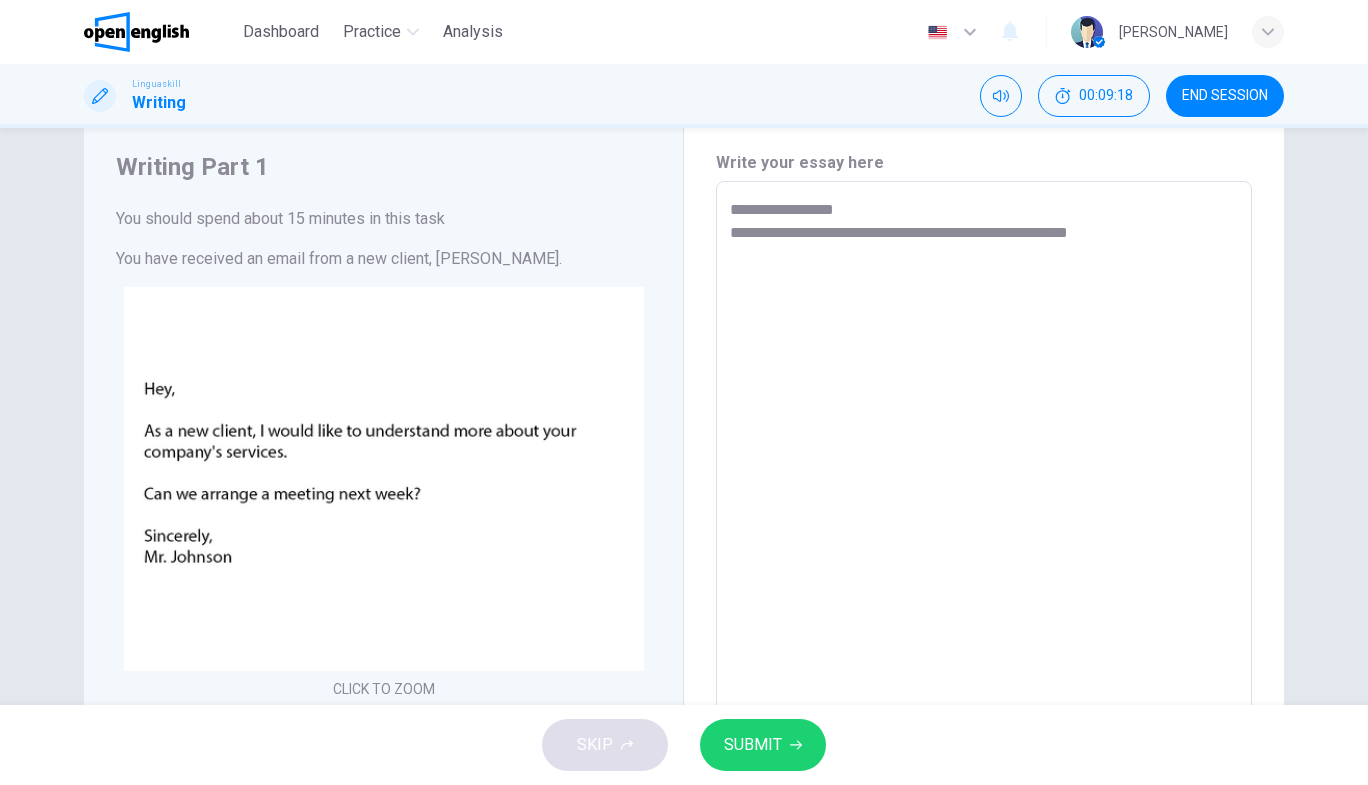 click on "**********" at bounding box center (984, 554) 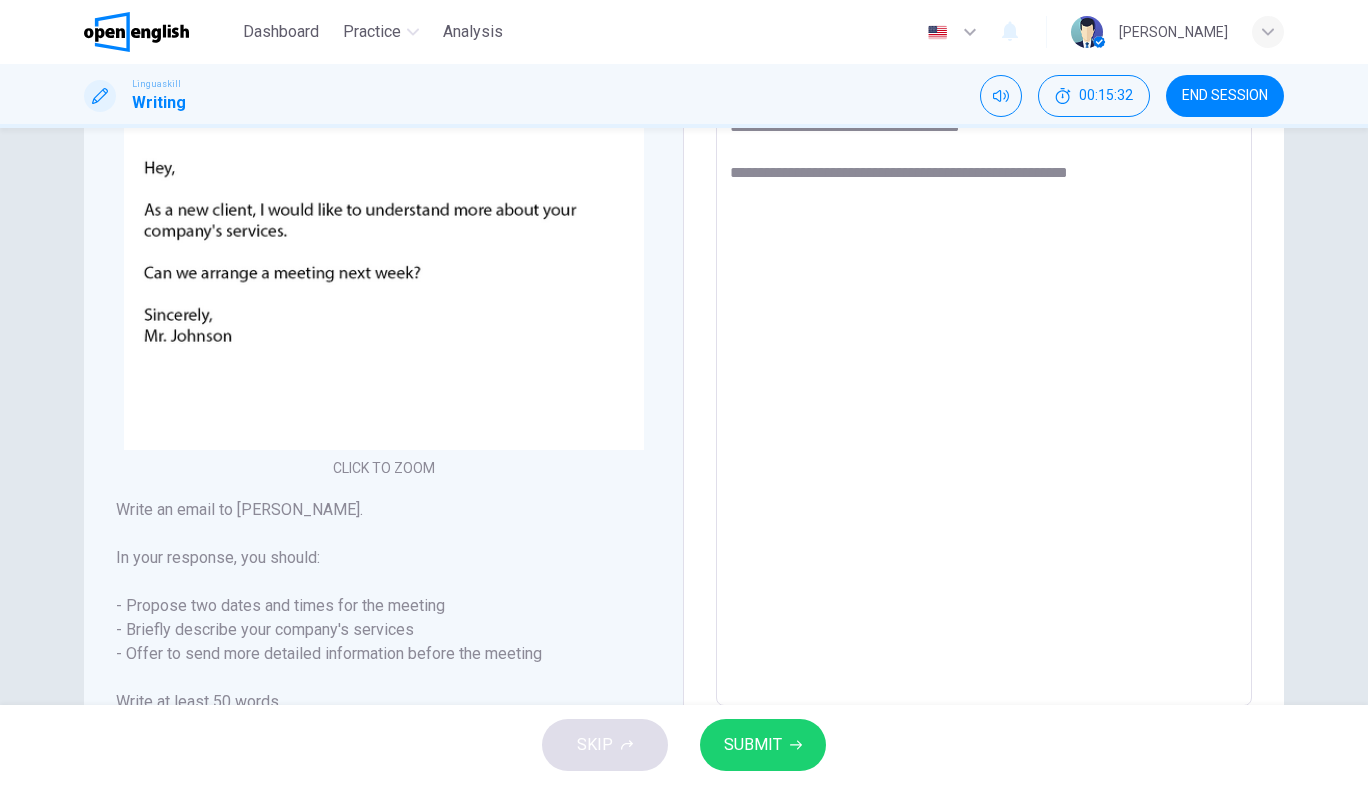 scroll, scrollTop: 274, scrollLeft: 0, axis: vertical 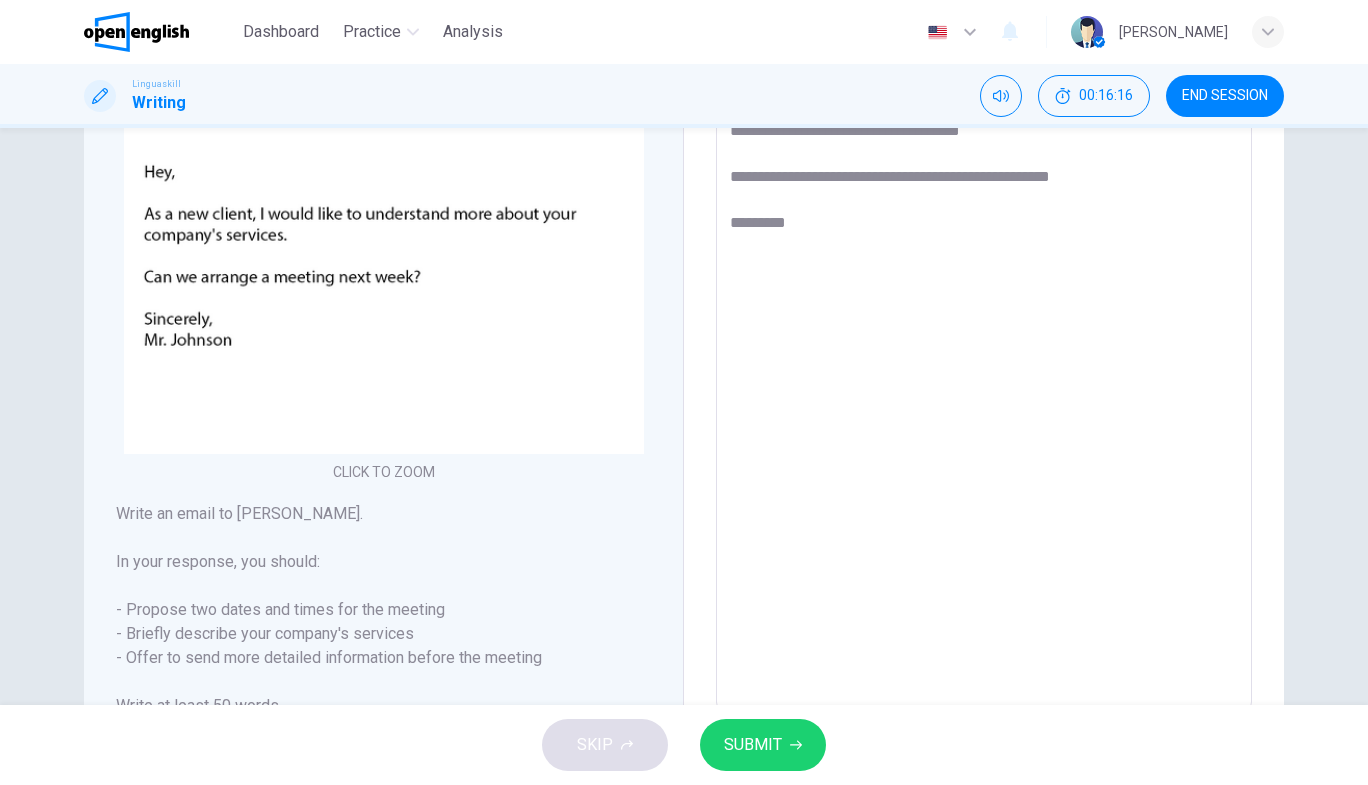 click on "**********" at bounding box center [984, 337] 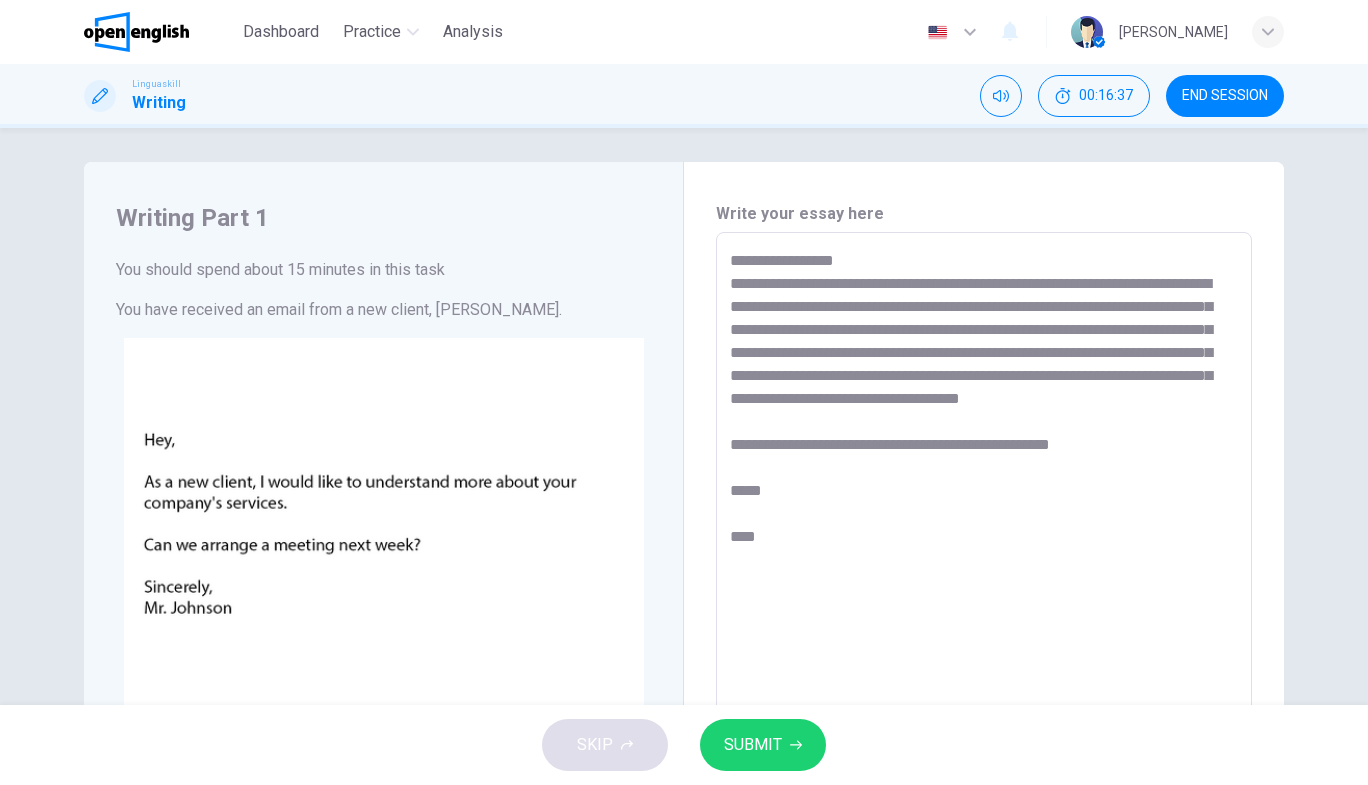 scroll, scrollTop: 2, scrollLeft: 0, axis: vertical 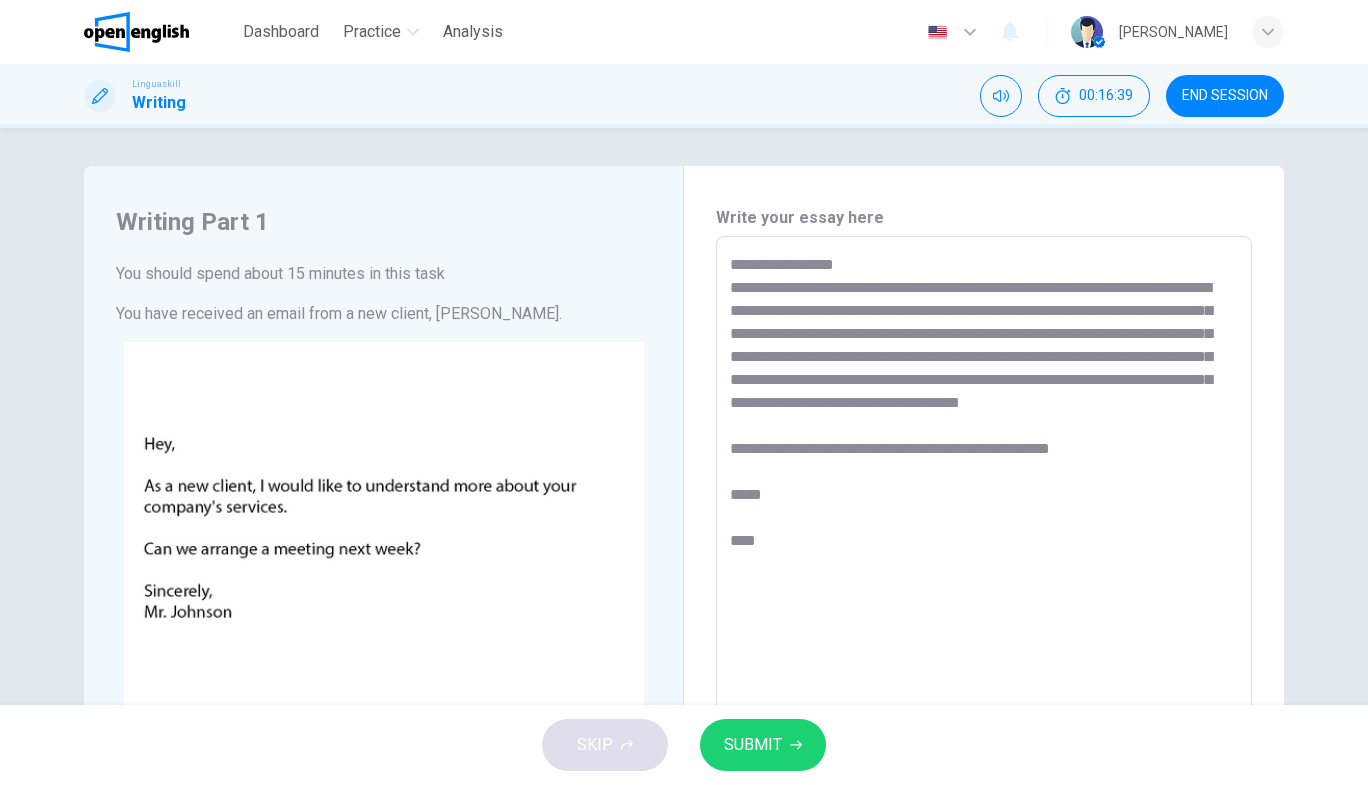 drag, startPoint x: 723, startPoint y: 262, endPoint x: 733, endPoint y: 459, distance: 197.25365 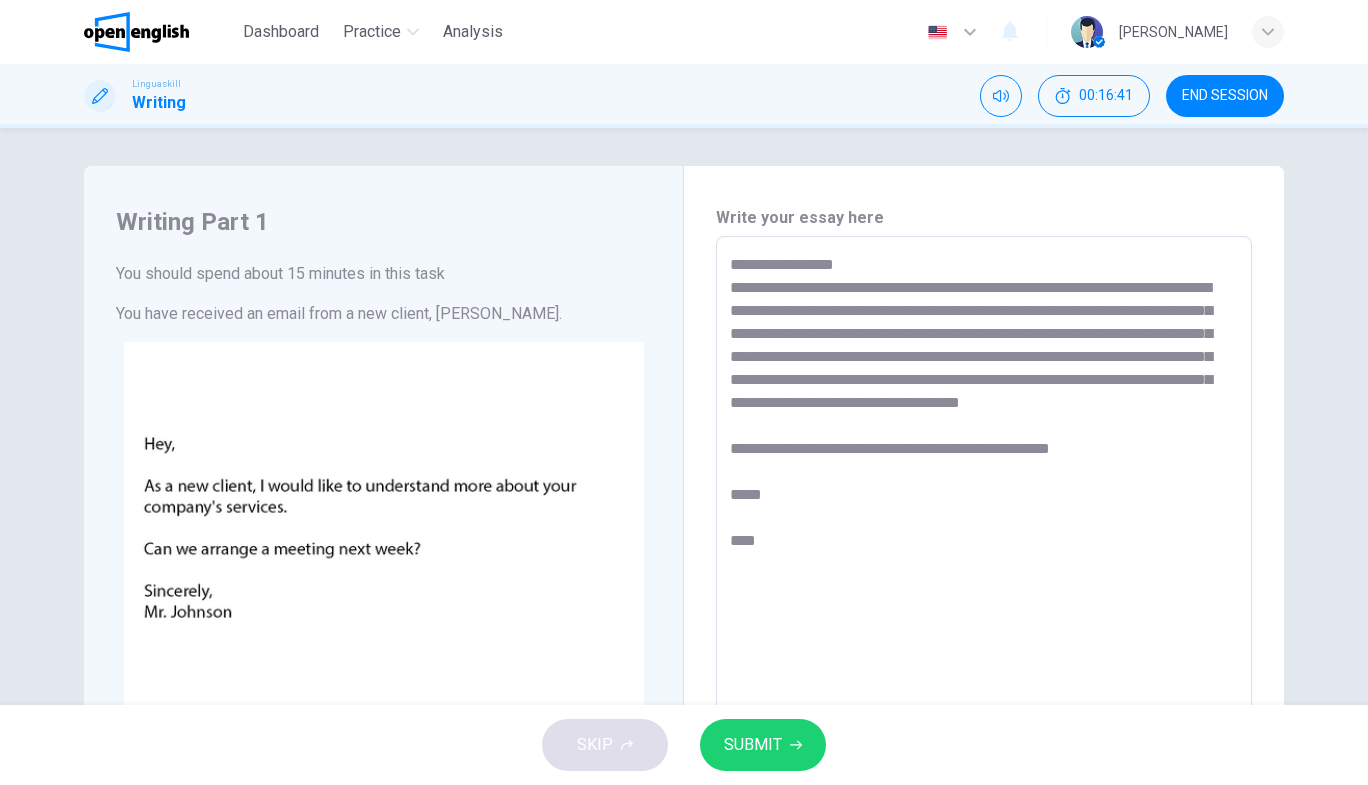 drag, startPoint x: 724, startPoint y: 267, endPoint x: 778, endPoint y: 272, distance: 54.230988 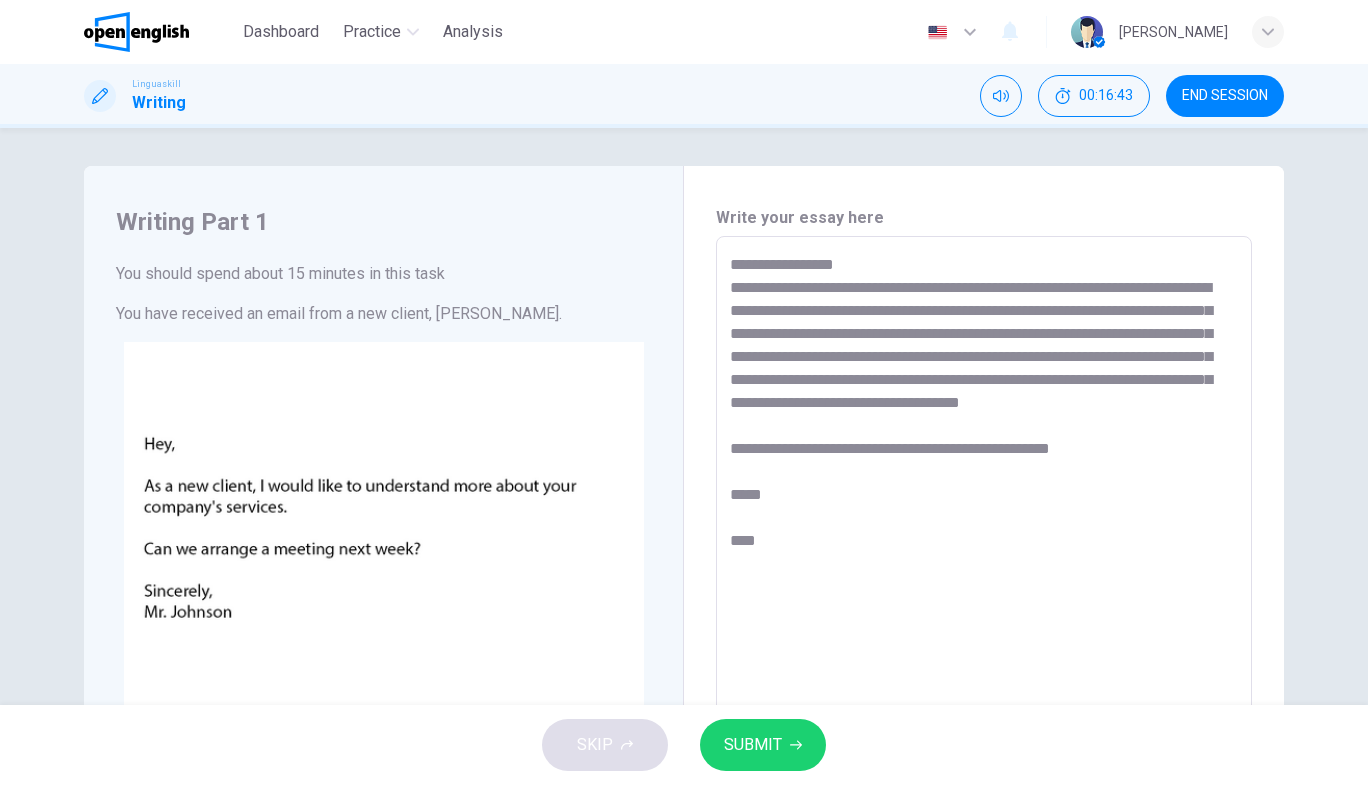 drag, startPoint x: 727, startPoint y: 262, endPoint x: 796, endPoint y: 582, distance: 327.35455 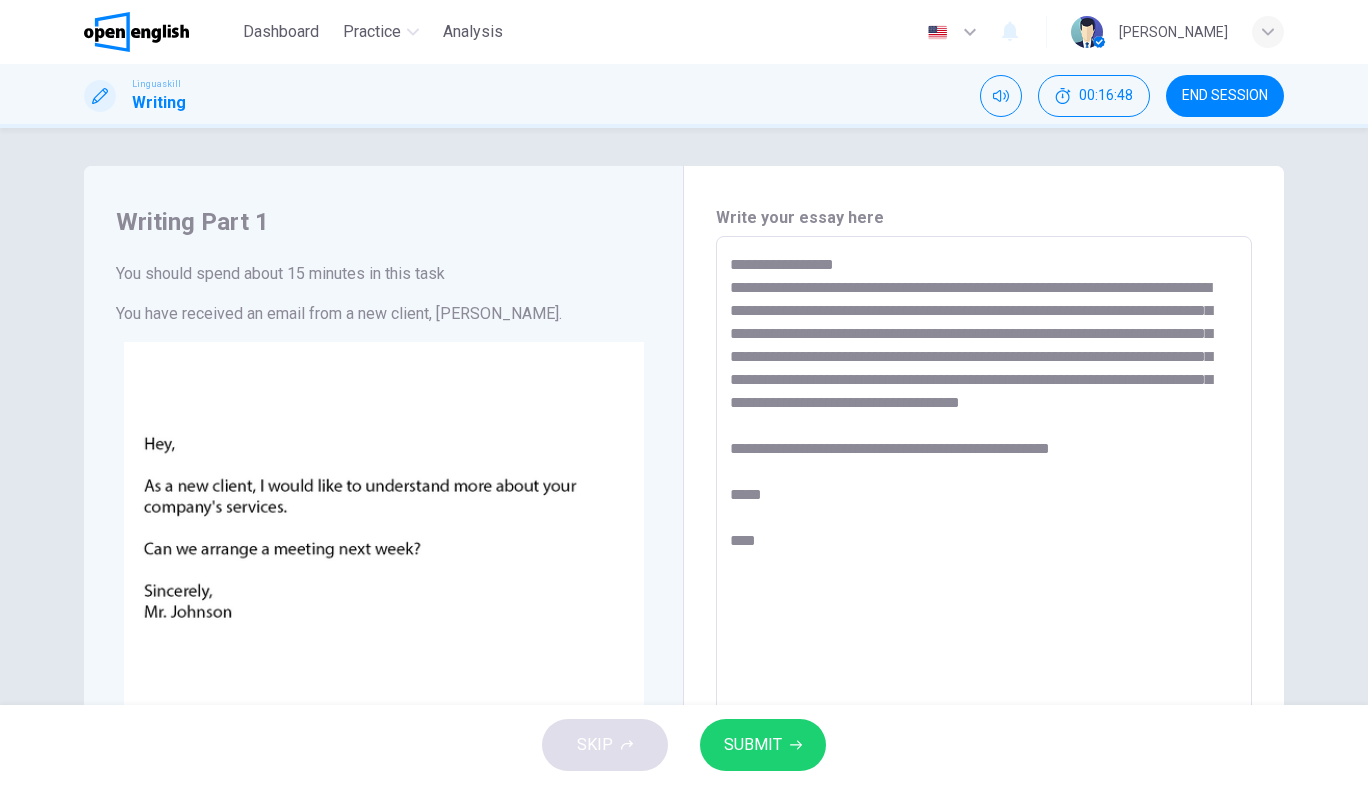 click on "**********" at bounding box center [984, 609] 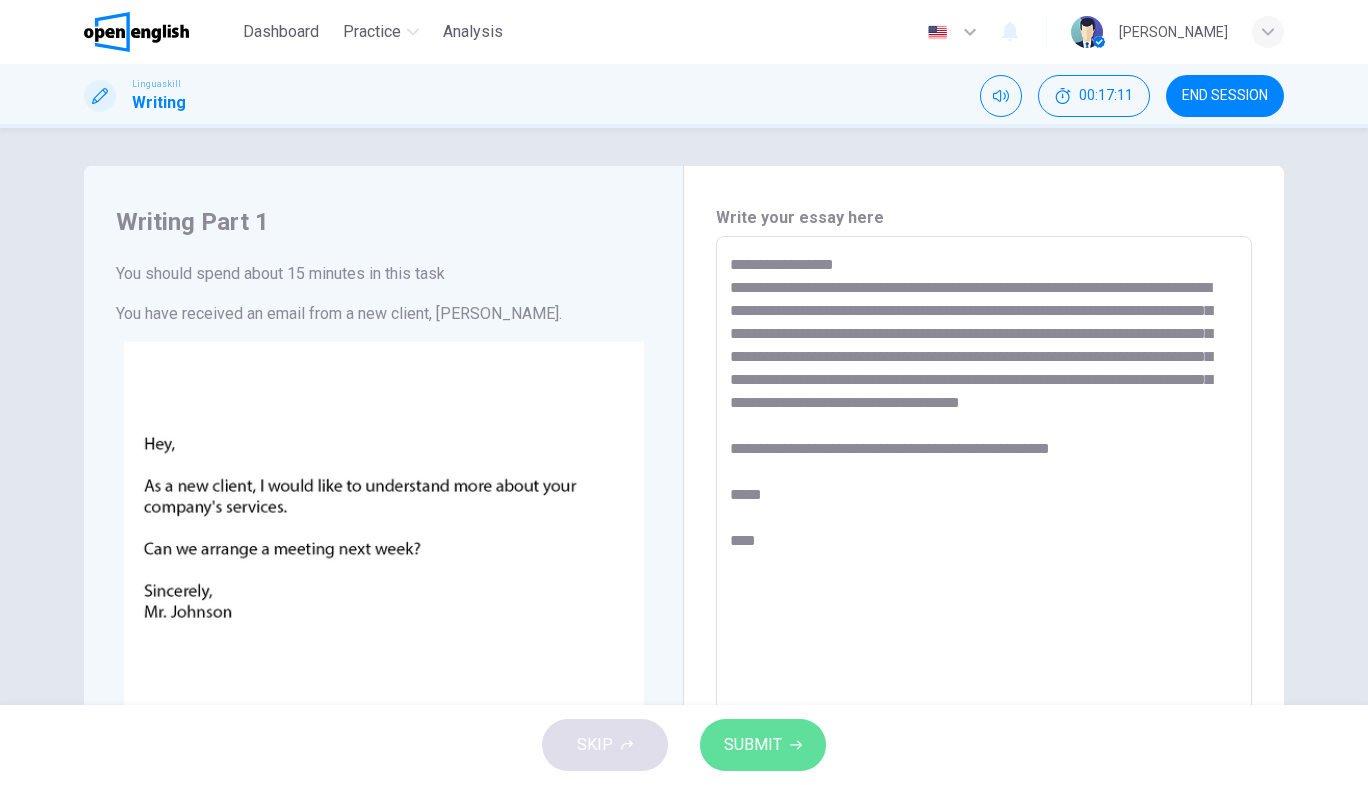 click on "SUBMIT" at bounding box center (753, 745) 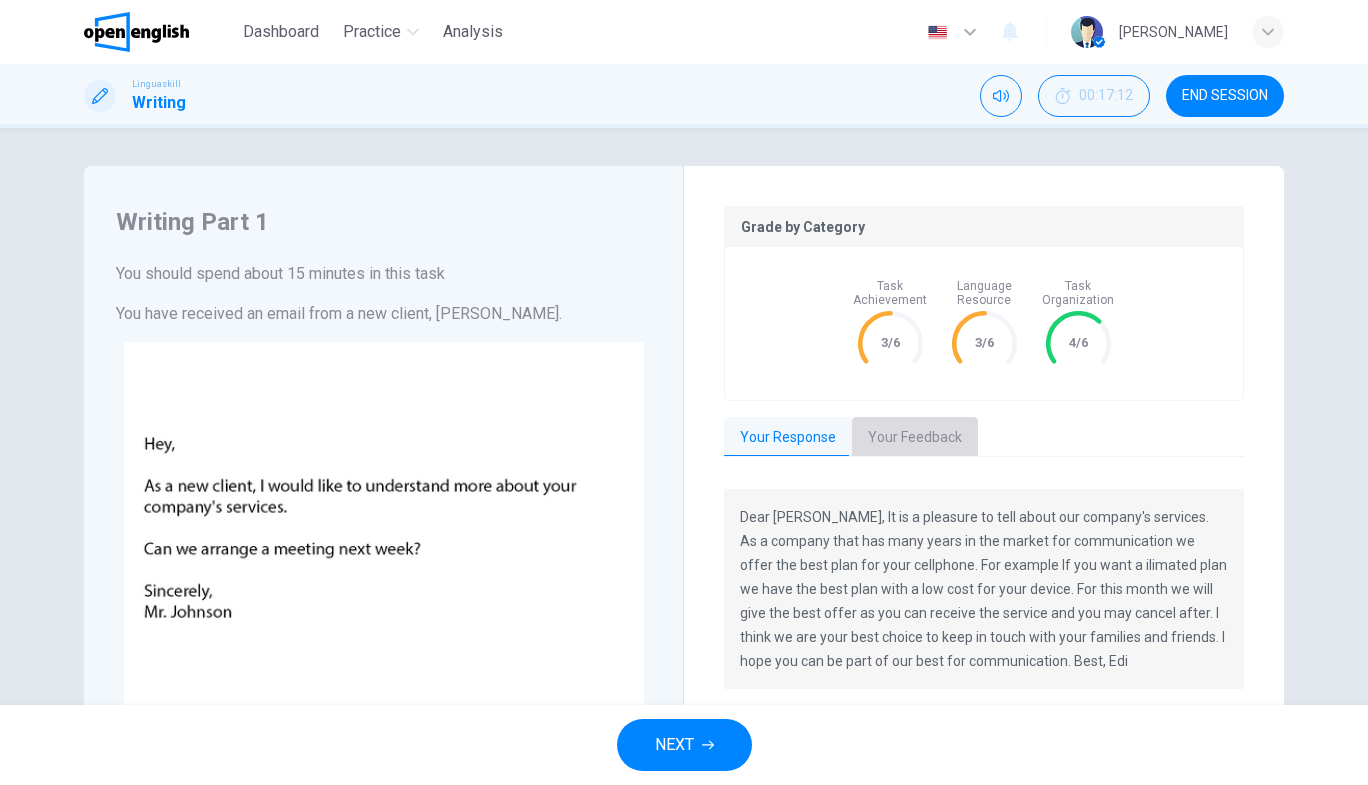 click on "Your Feedback" at bounding box center [915, 438] 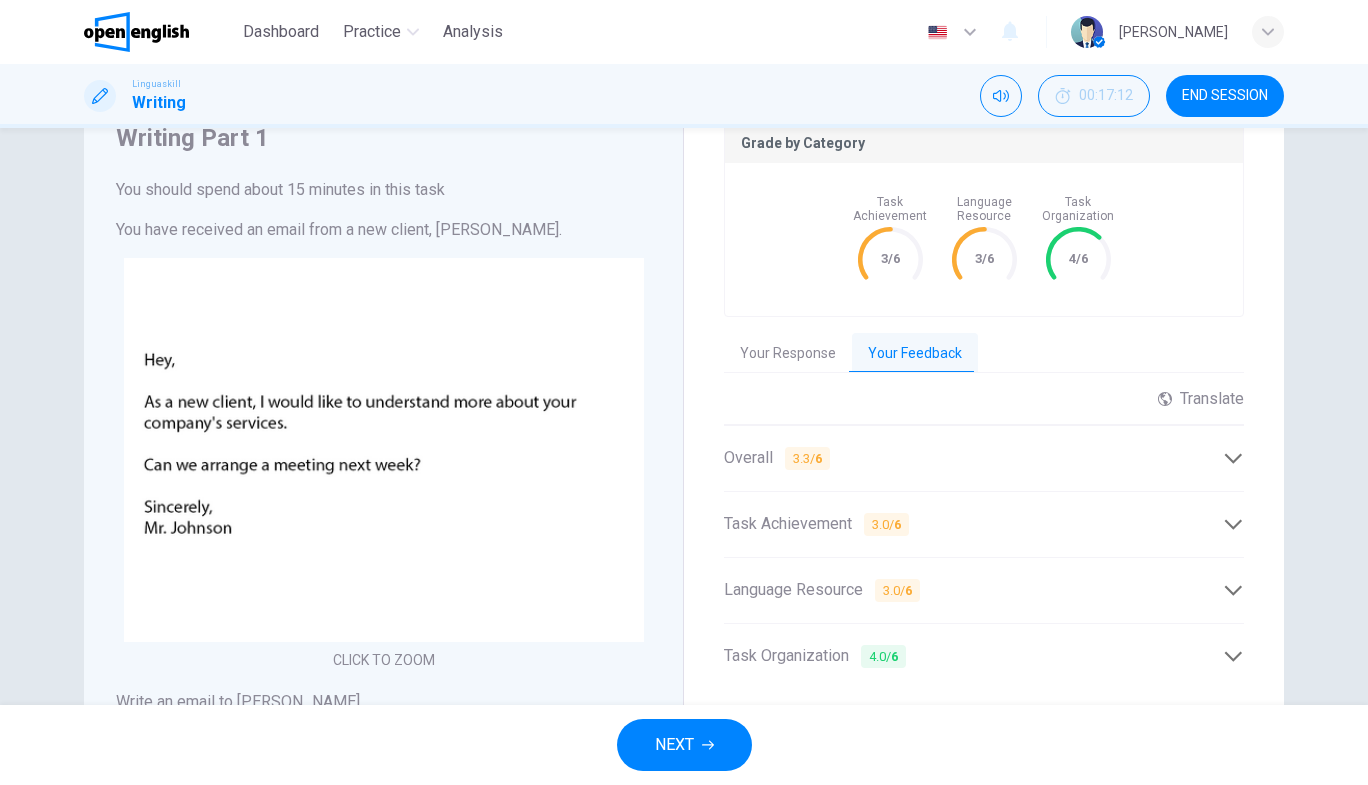 scroll, scrollTop: 85, scrollLeft: 0, axis: vertical 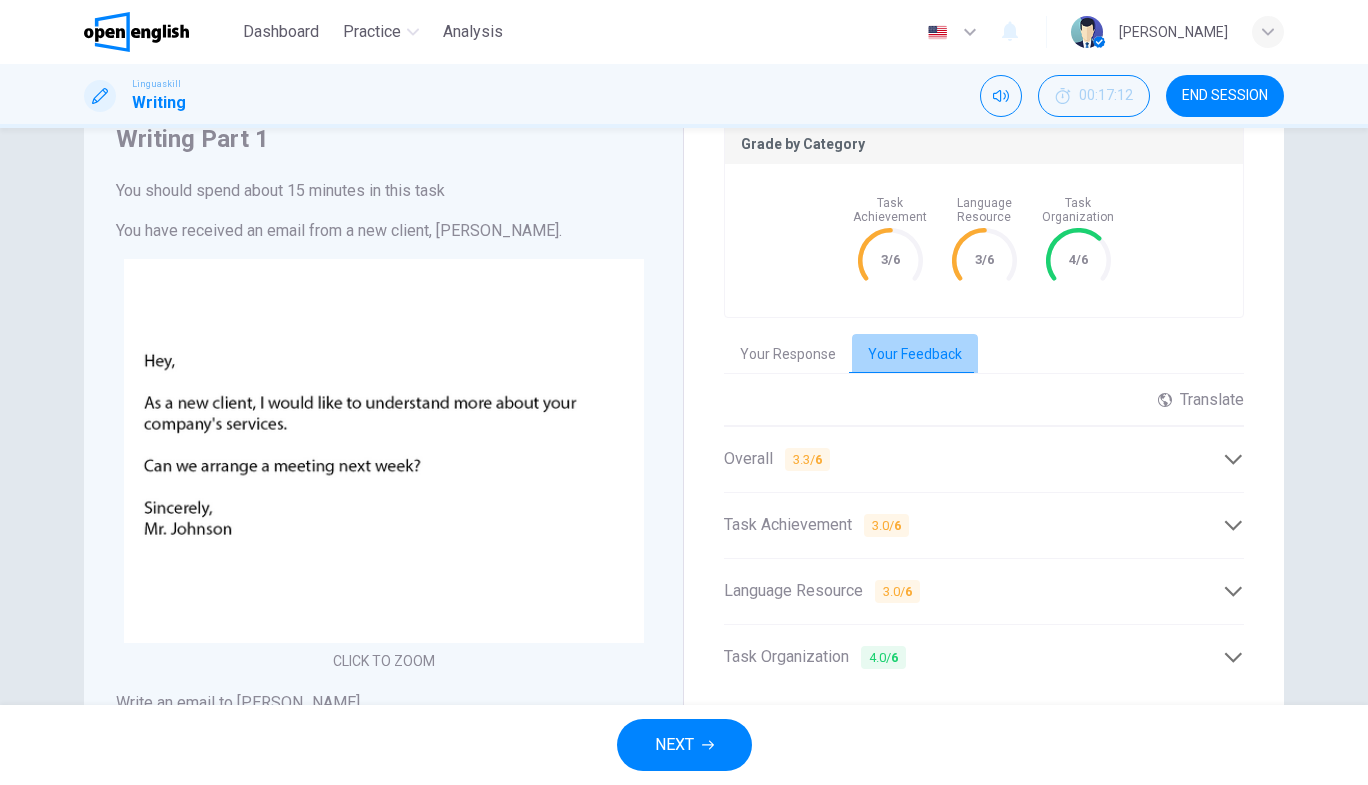 click on "Your Feedback" at bounding box center (915, 355) 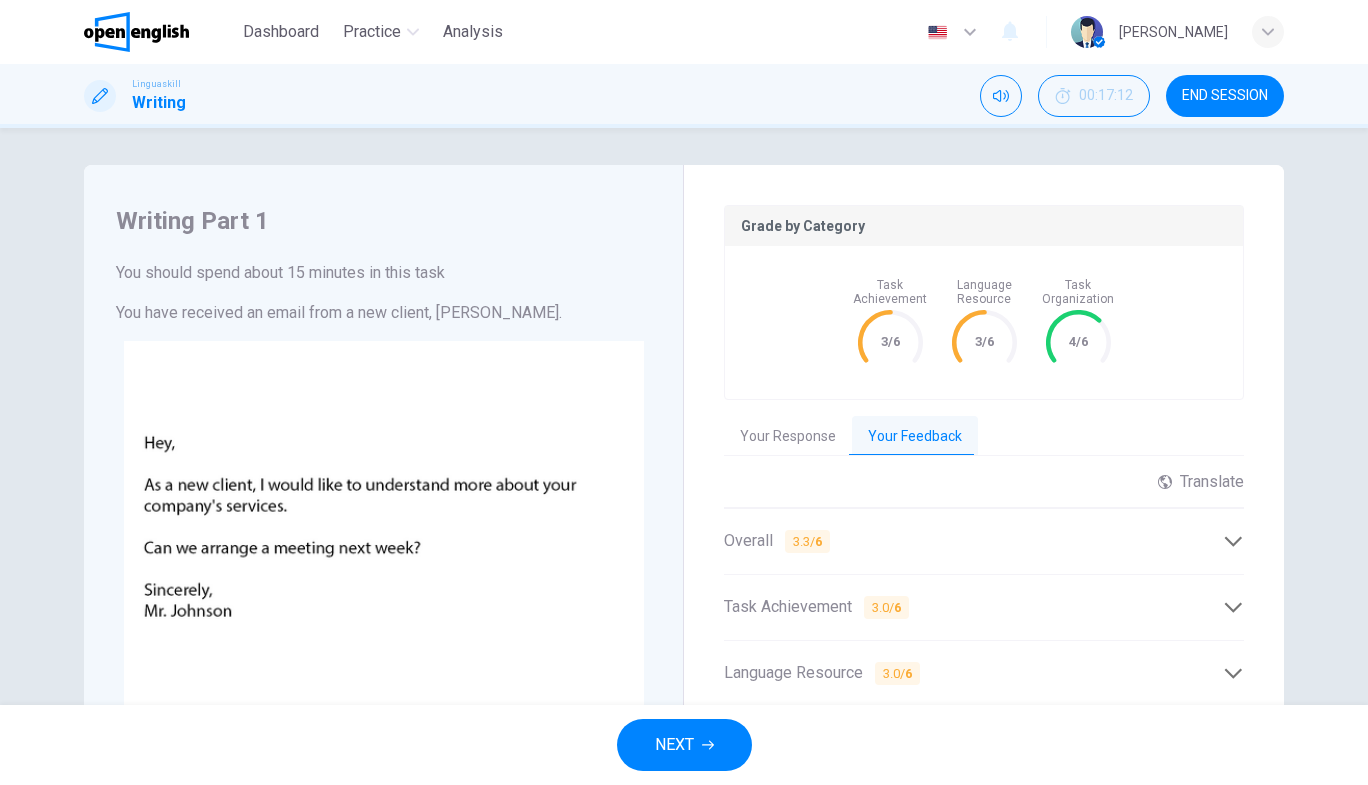 scroll, scrollTop: 0, scrollLeft: 0, axis: both 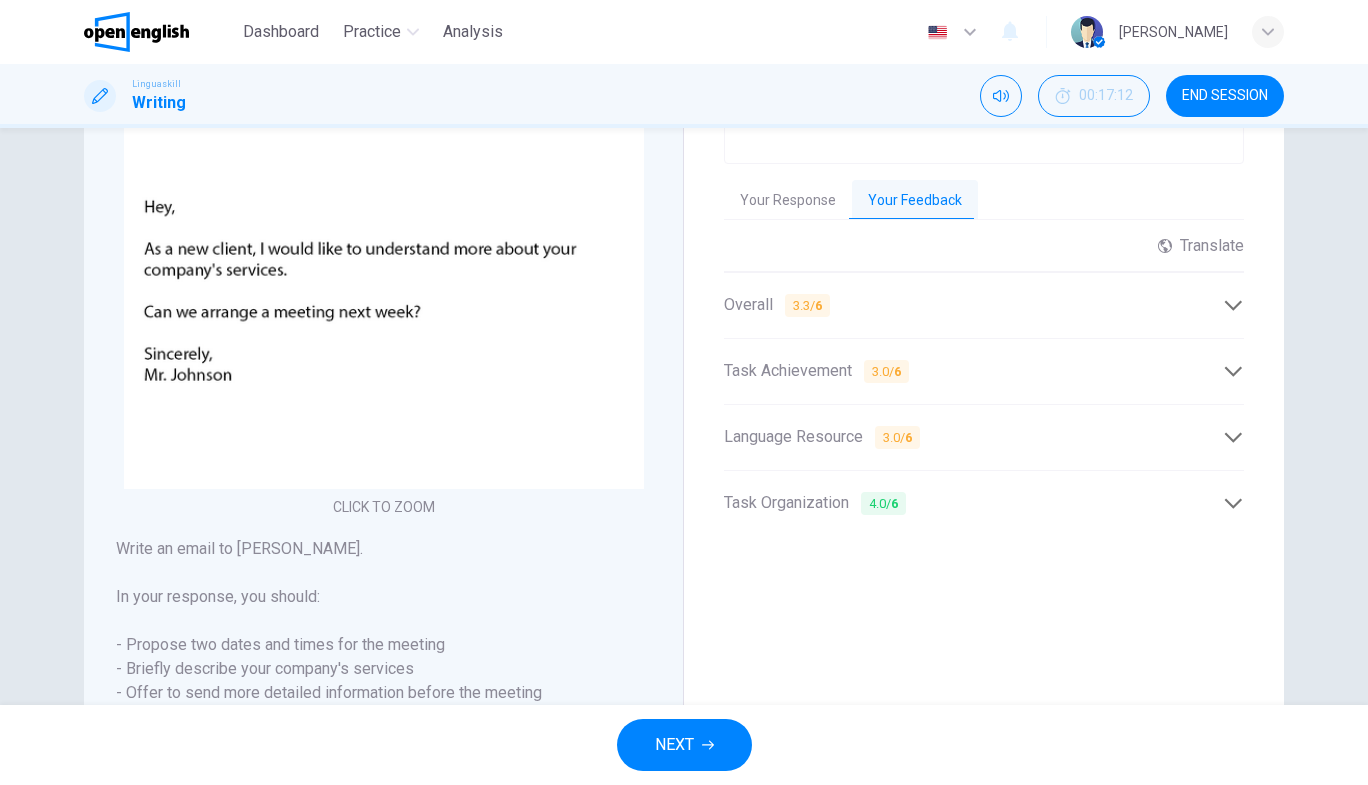 click 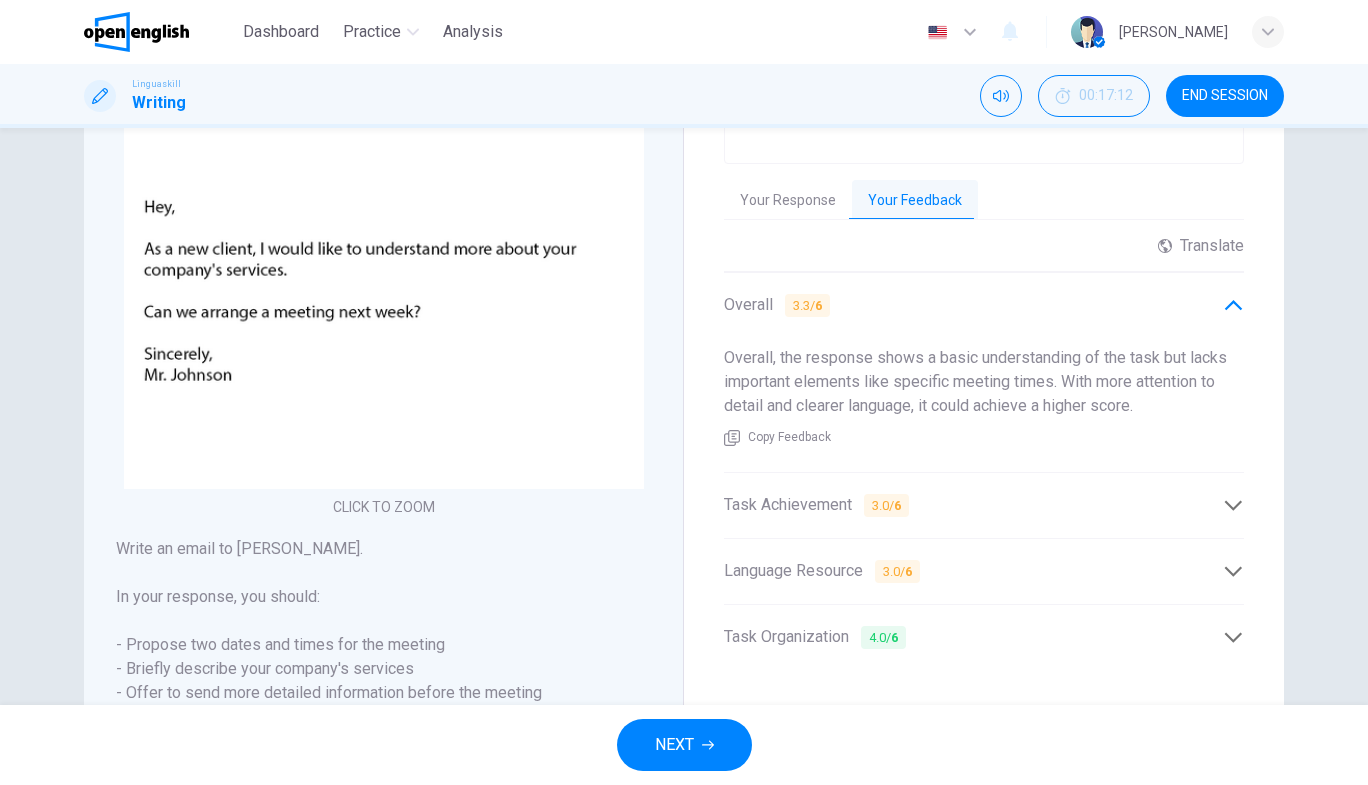 click 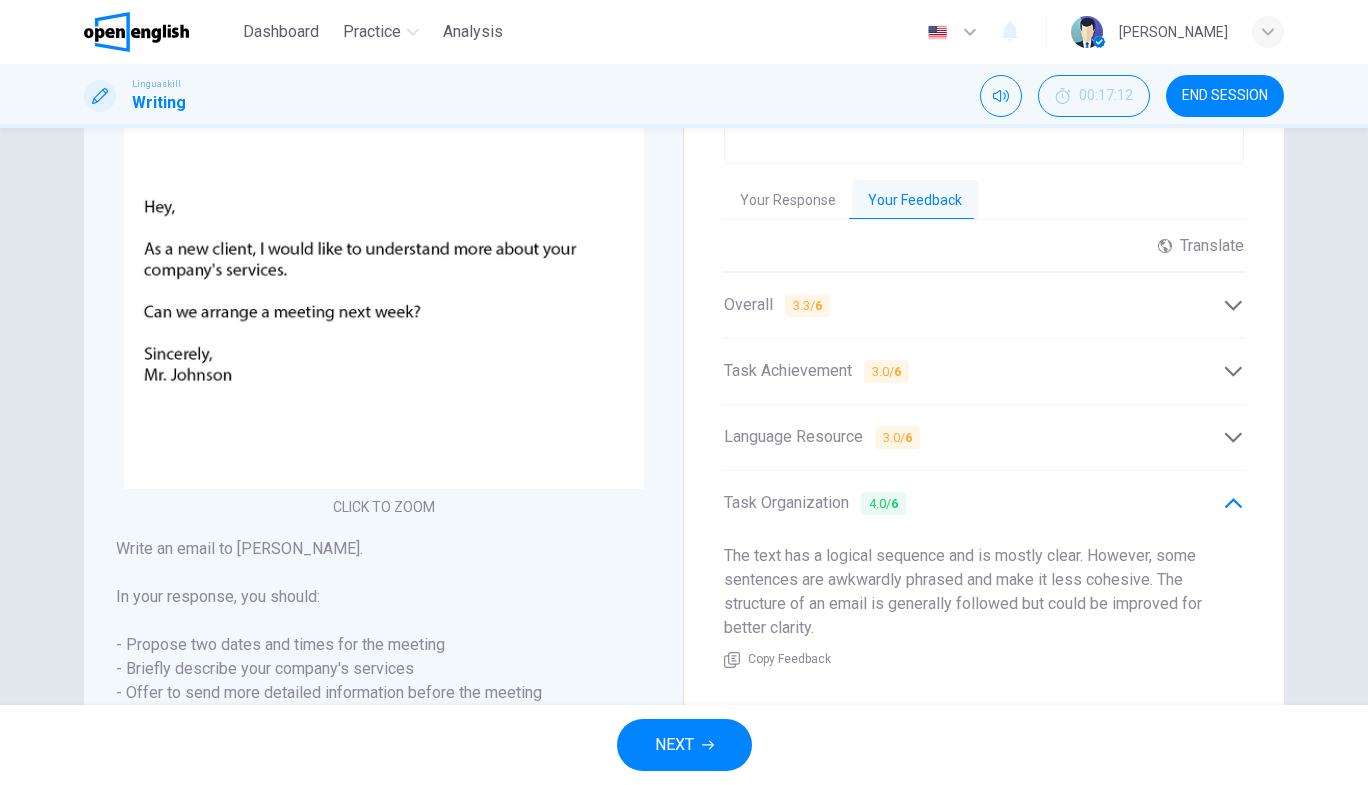 drag, startPoint x: 657, startPoint y: 367, endPoint x: 659, endPoint y: 221, distance: 146.0137 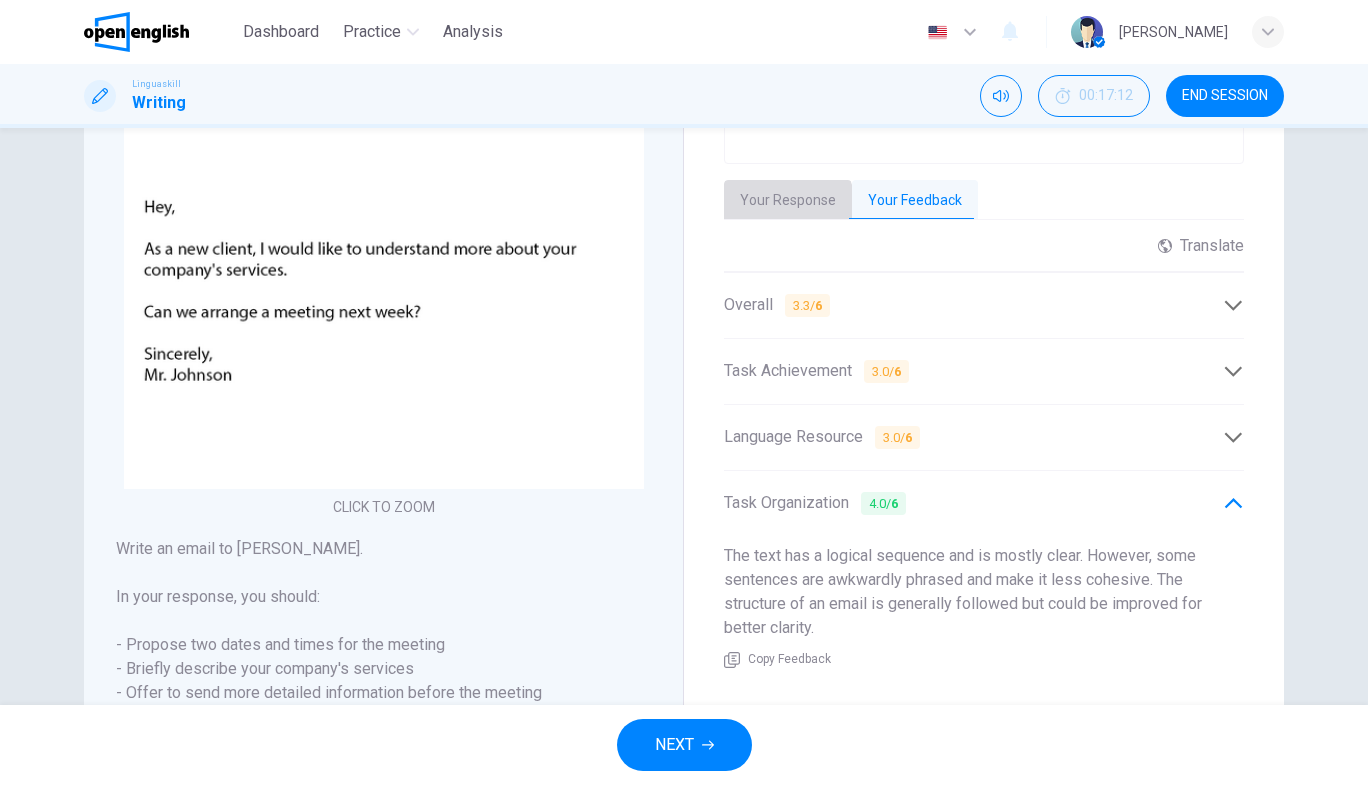 click on "Your Response" at bounding box center (788, 201) 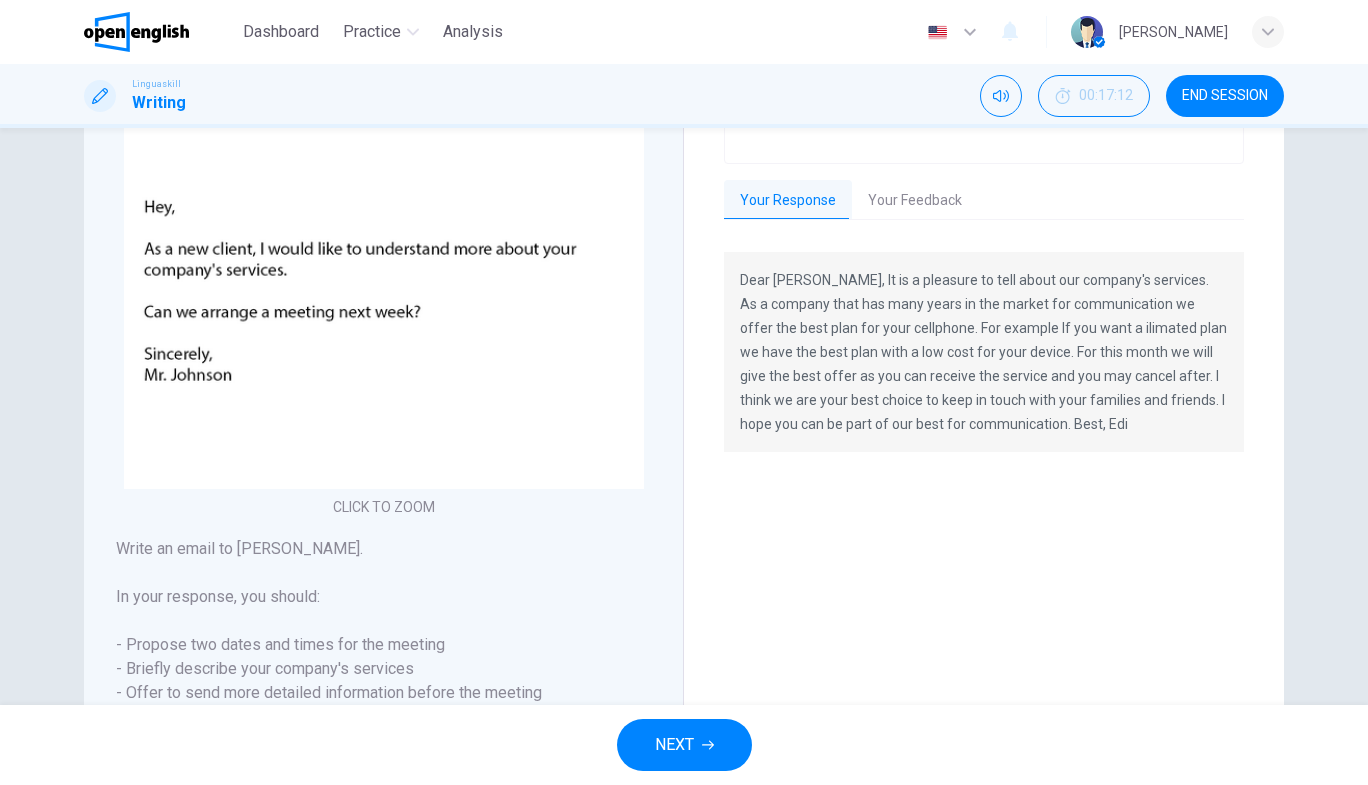 click on "Dear [PERSON_NAME],
It is a pleasure to tell about our company's services. As a company that has many years in the market for communication we offer the best plan for your cellphone. For example If you want a ilimated plan we have the best plan with a low cost for your device. For this month we will give the best offer as you can receive the service and you may cancel after. I think we are your best choice to keep in touch with your families and friends.
I hope you can be part of our best for communication.
Best,
Edi" at bounding box center (984, 352) 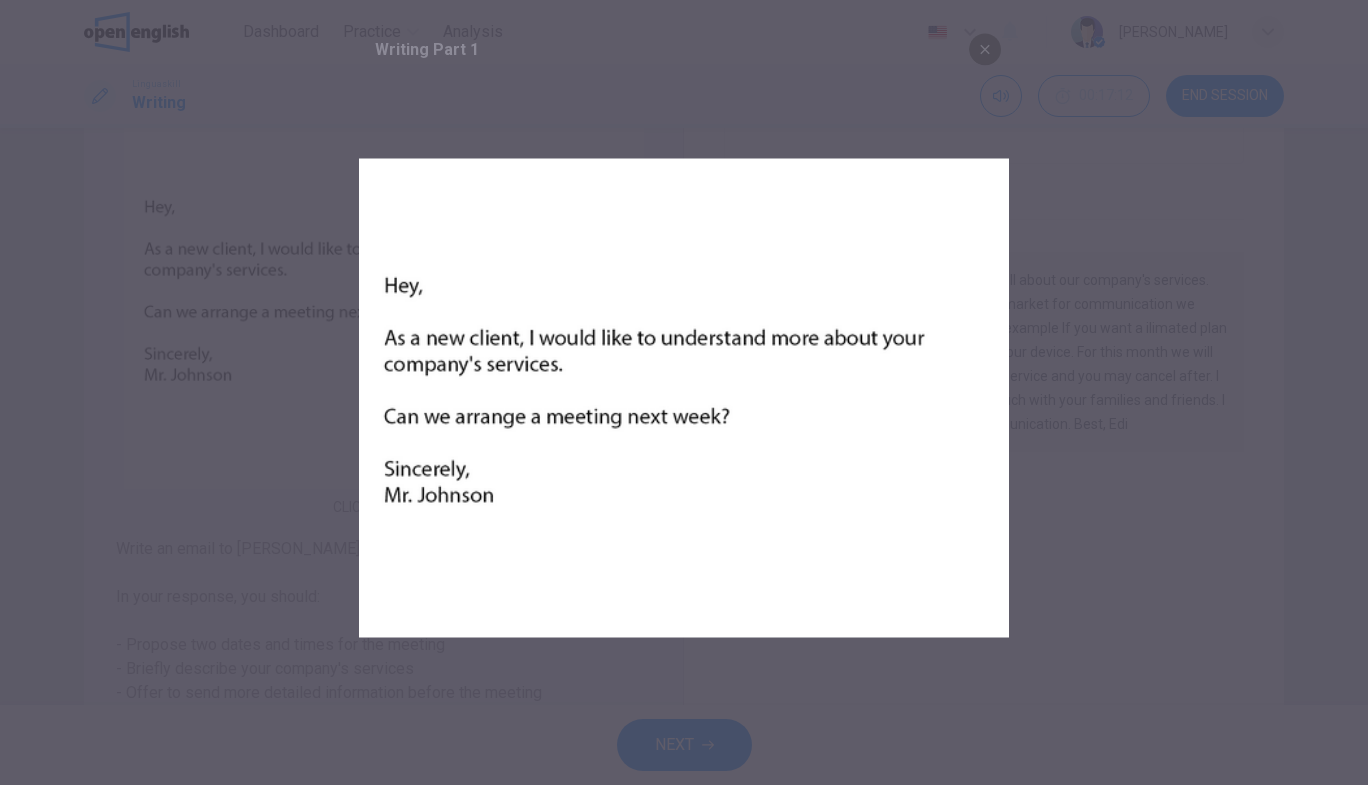 click 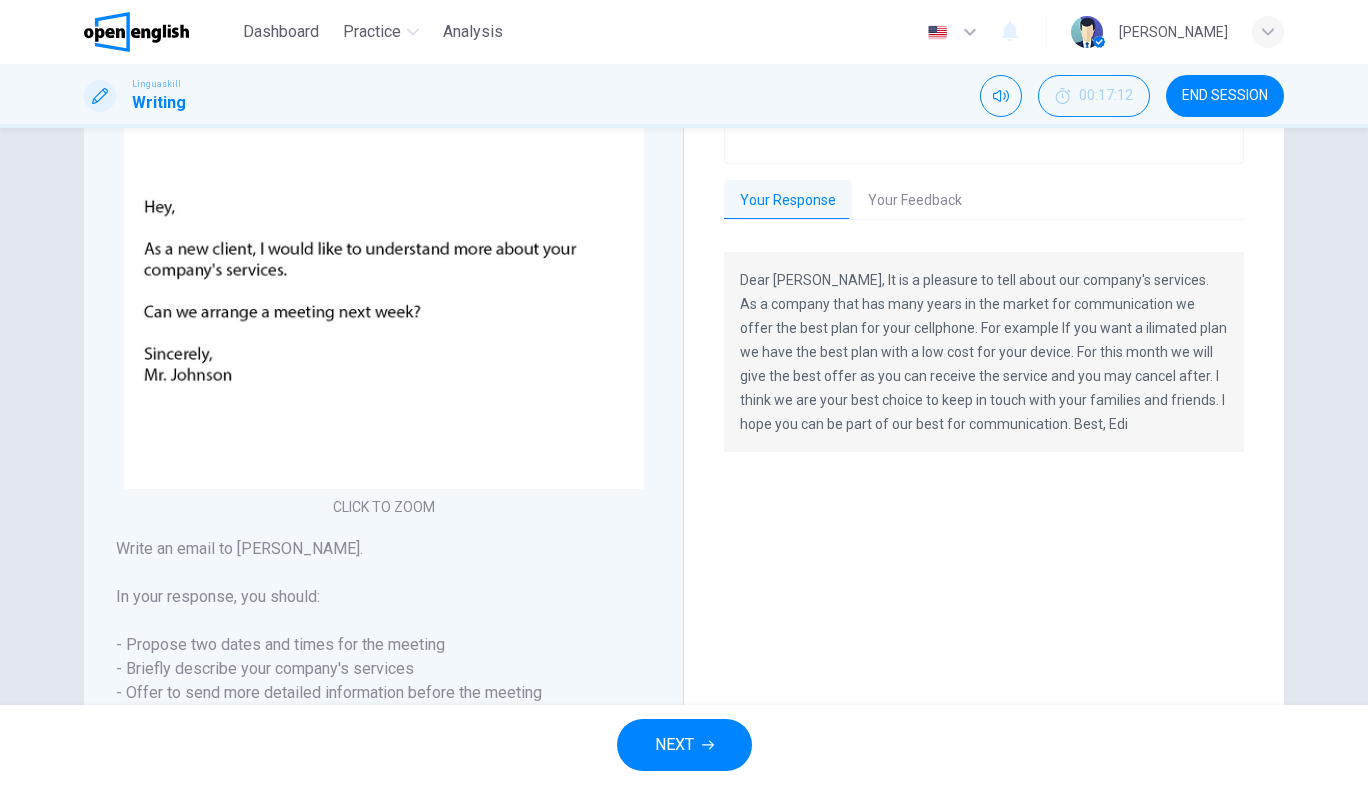 click 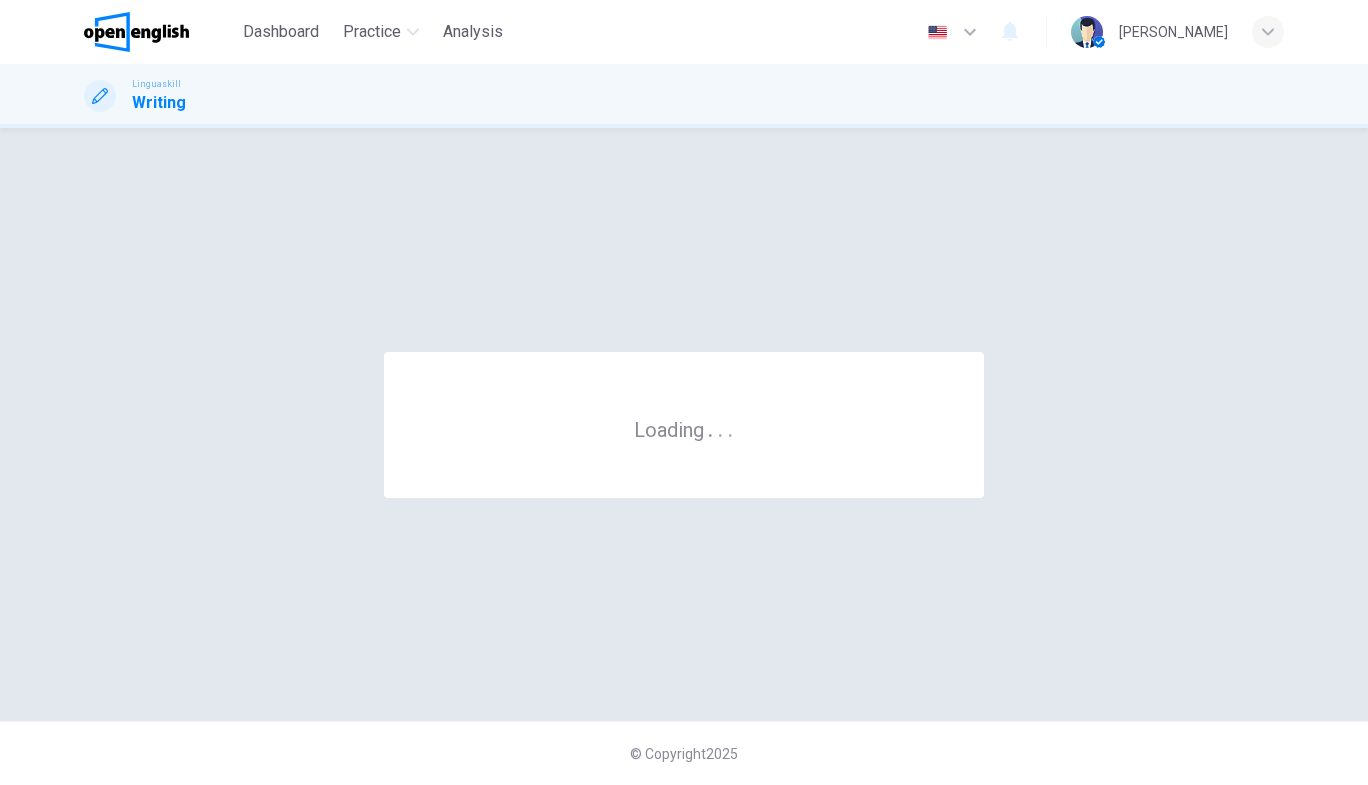 scroll, scrollTop: 0, scrollLeft: 0, axis: both 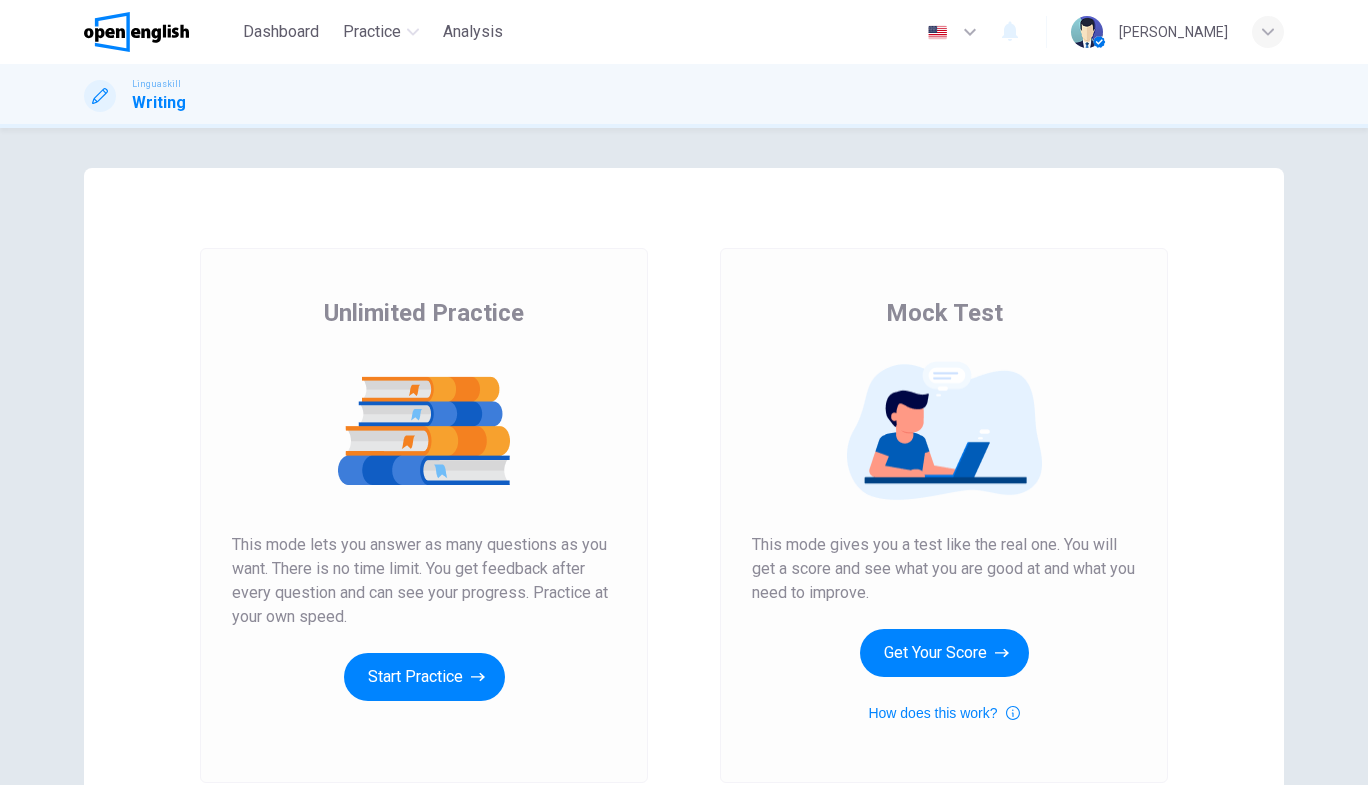 click on "Start Practice" at bounding box center (424, 677) 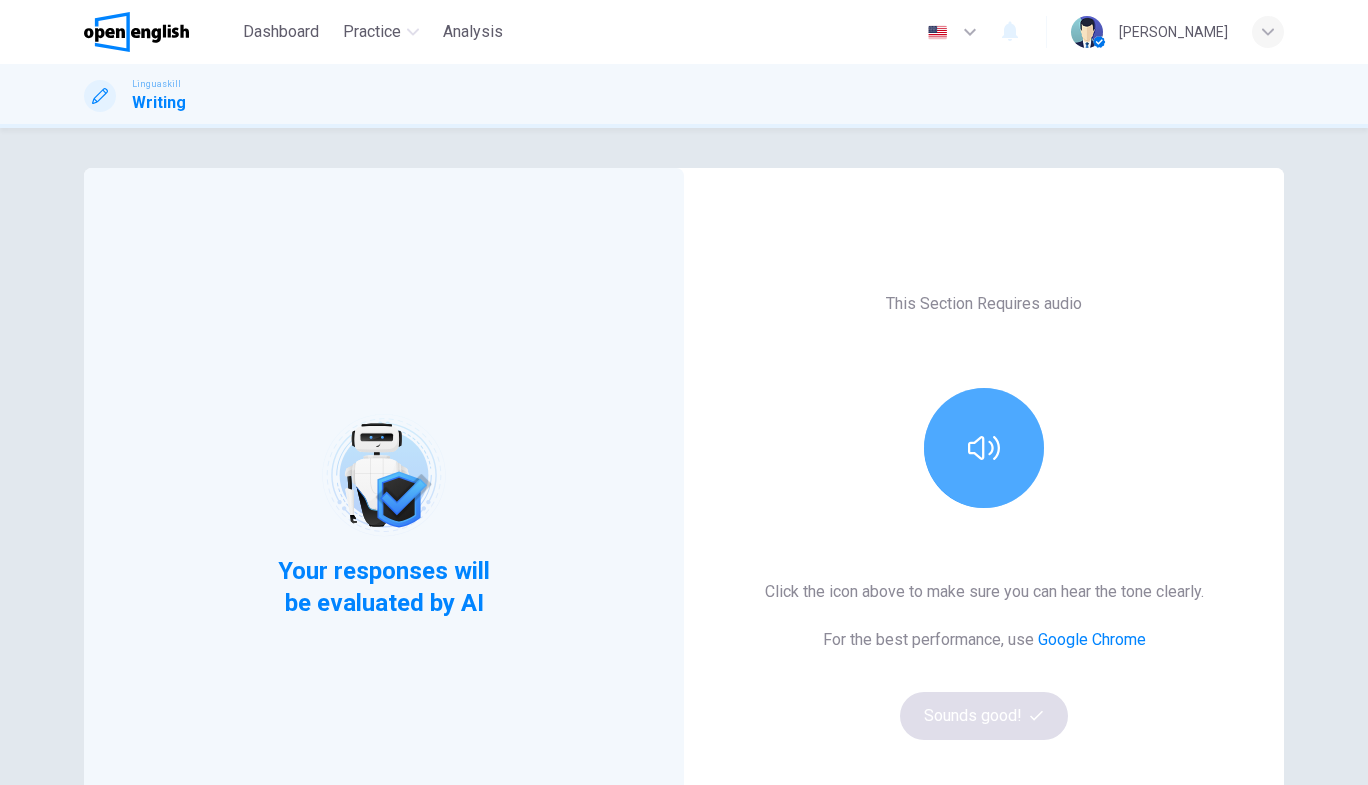 click at bounding box center (984, 448) 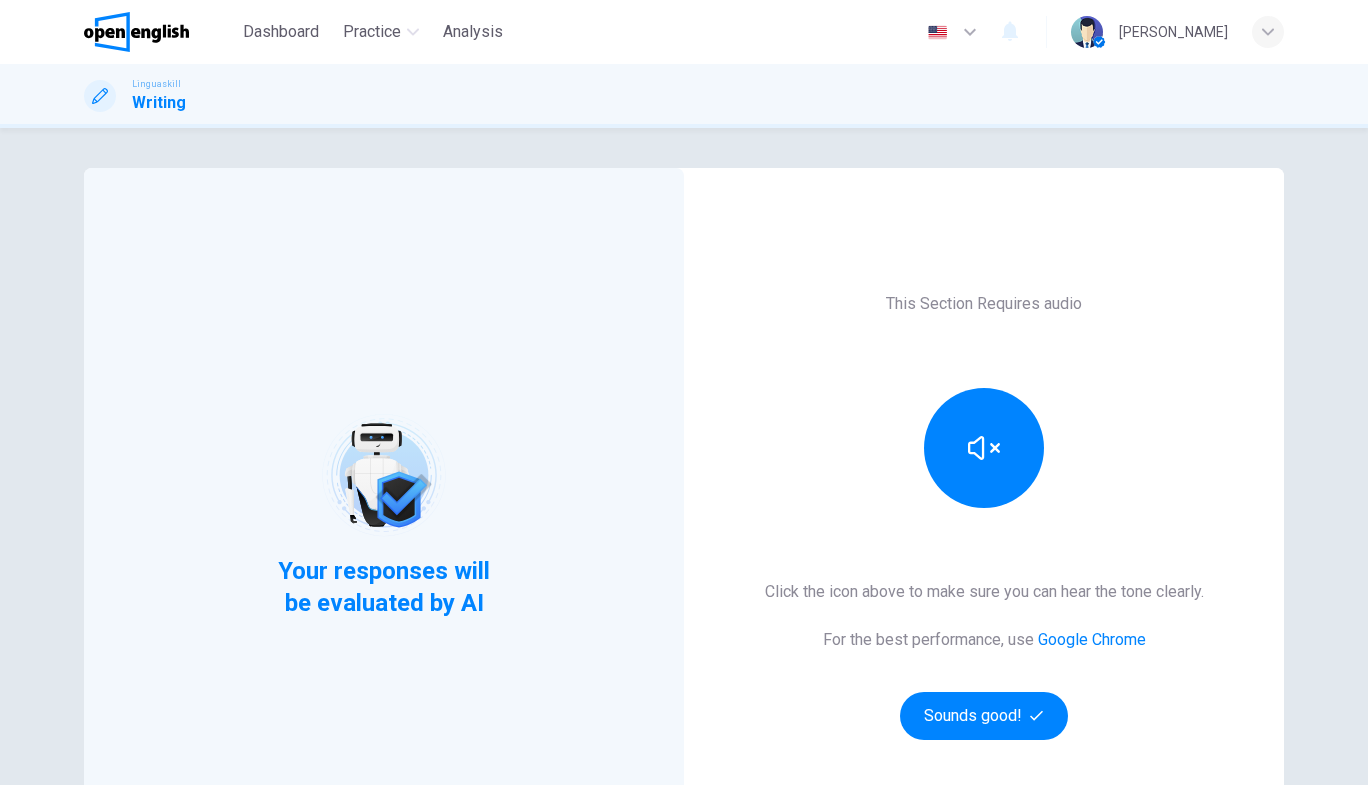 click on "Sounds good!" at bounding box center [984, 716] 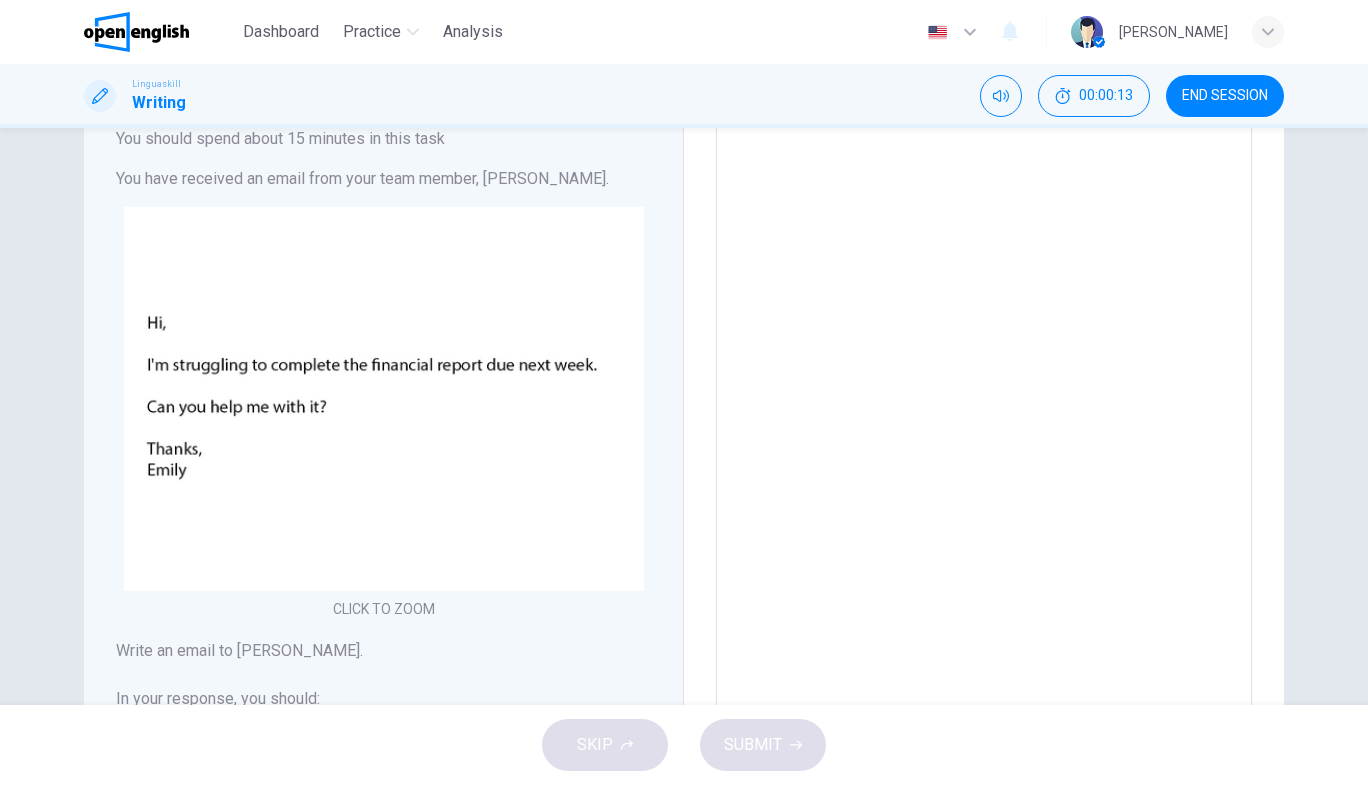 scroll, scrollTop: 138, scrollLeft: 0, axis: vertical 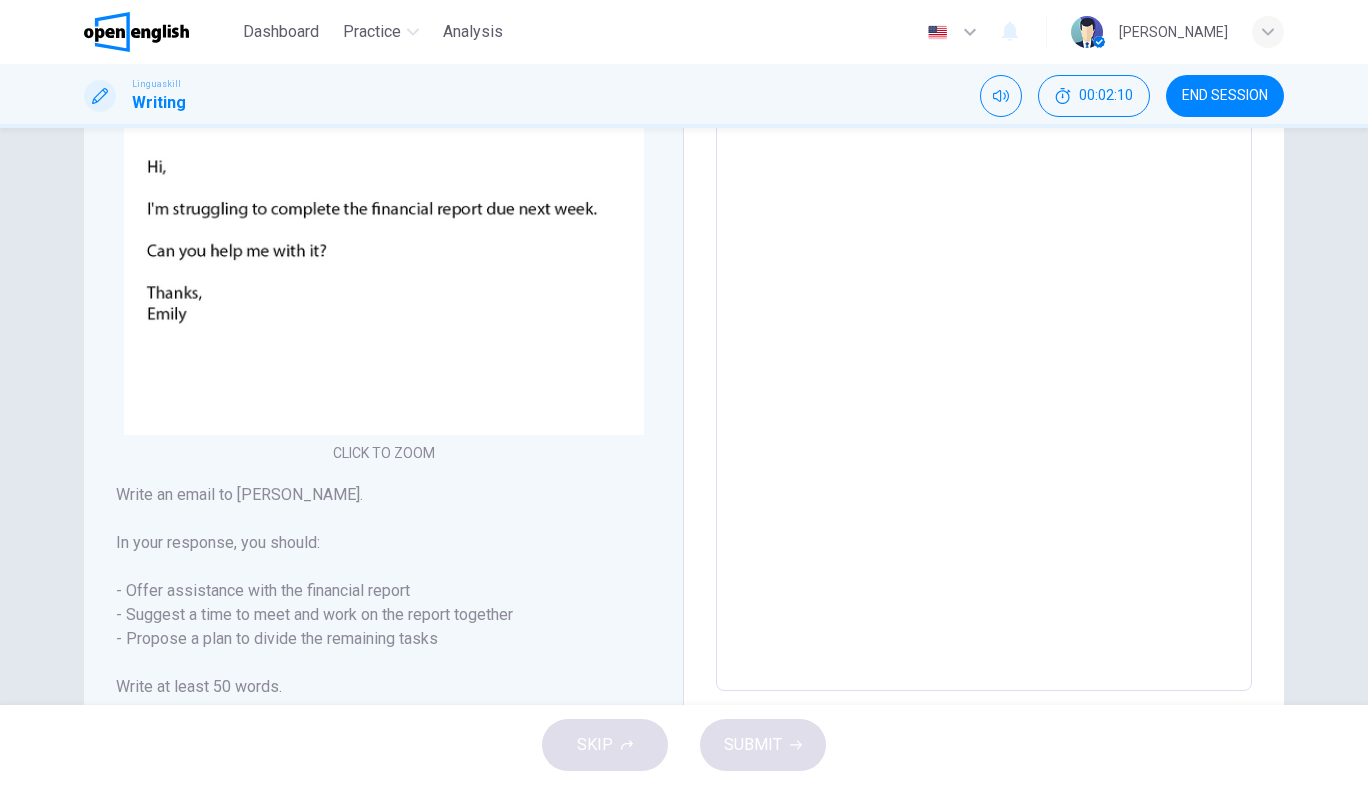 click on "Click to Zoom" at bounding box center (383, 259) 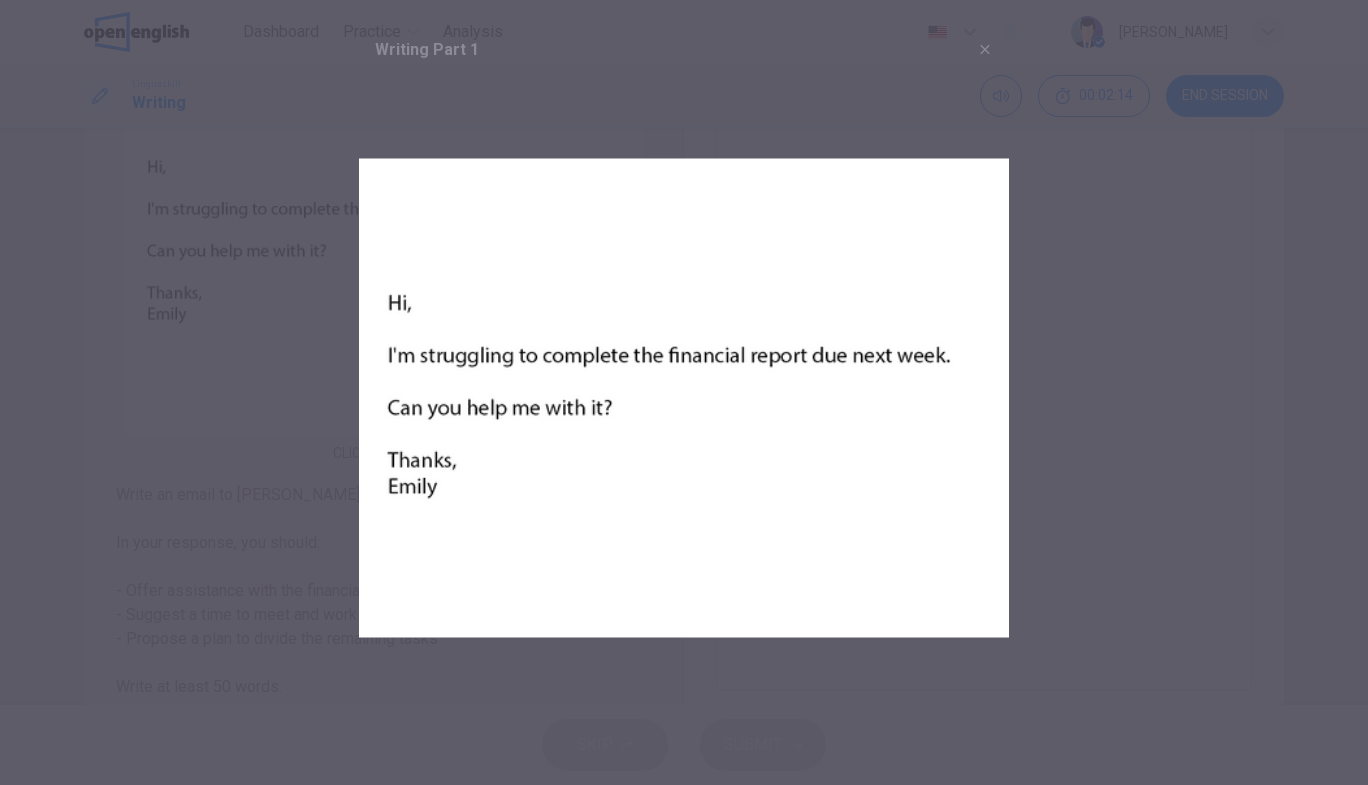 drag, startPoint x: 382, startPoint y: 287, endPoint x: 394, endPoint y: 509, distance: 222.32408 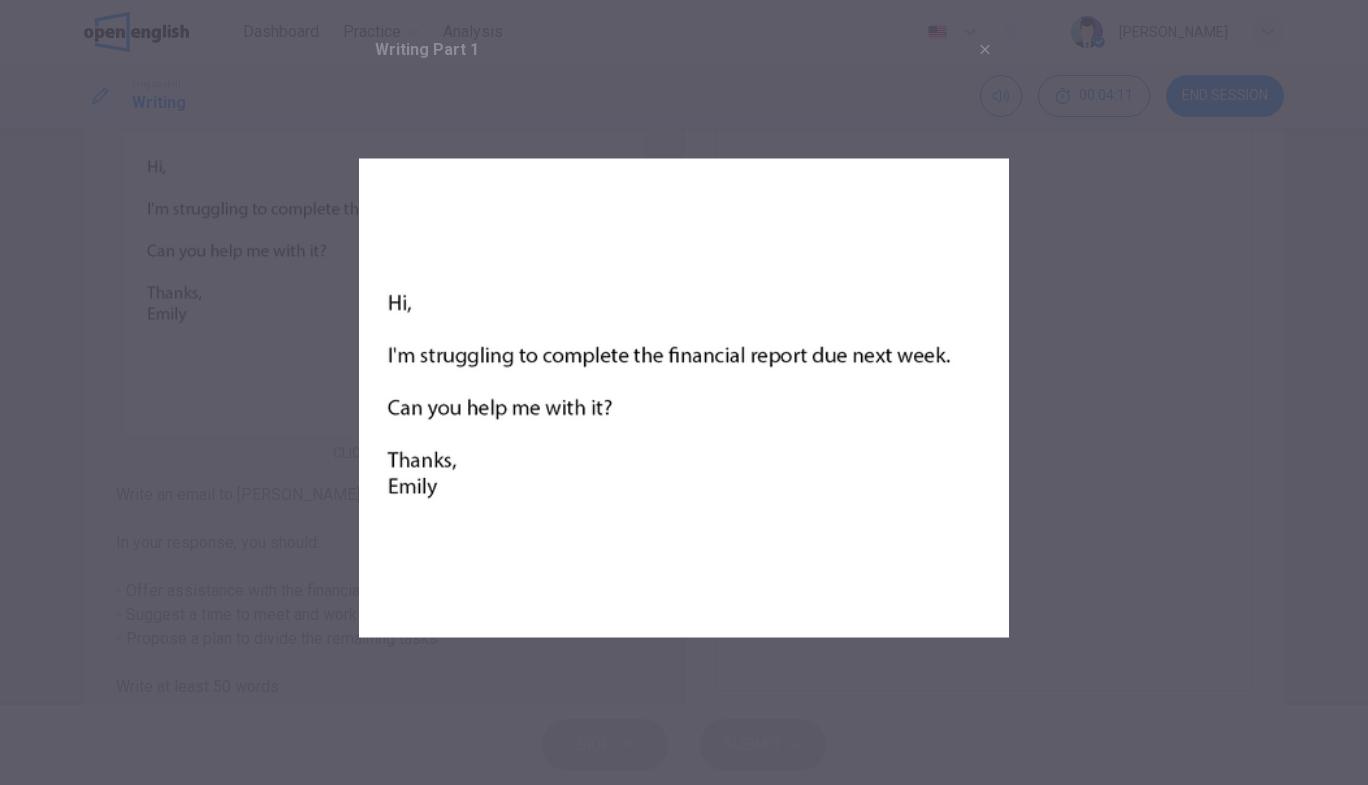 click at bounding box center [684, 392] 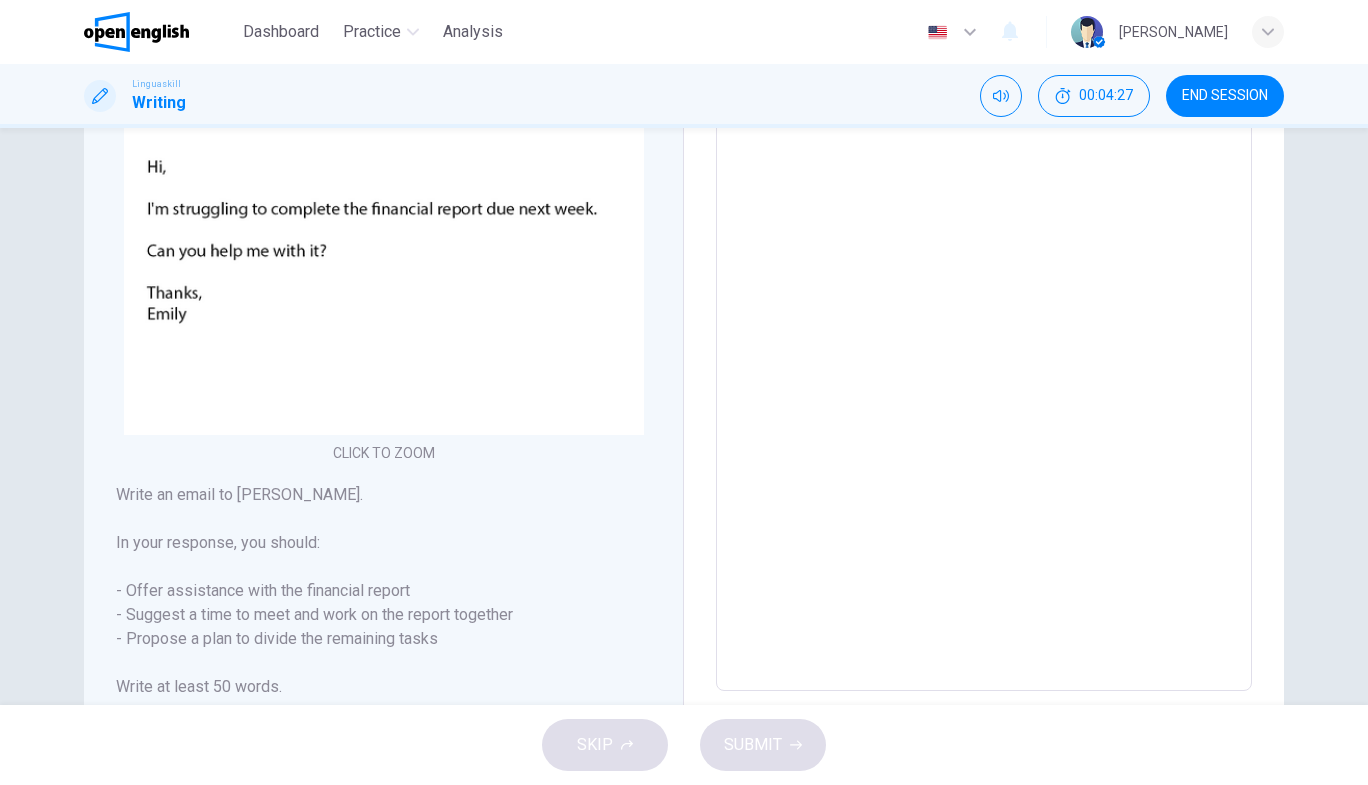 click at bounding box center (984, 318) 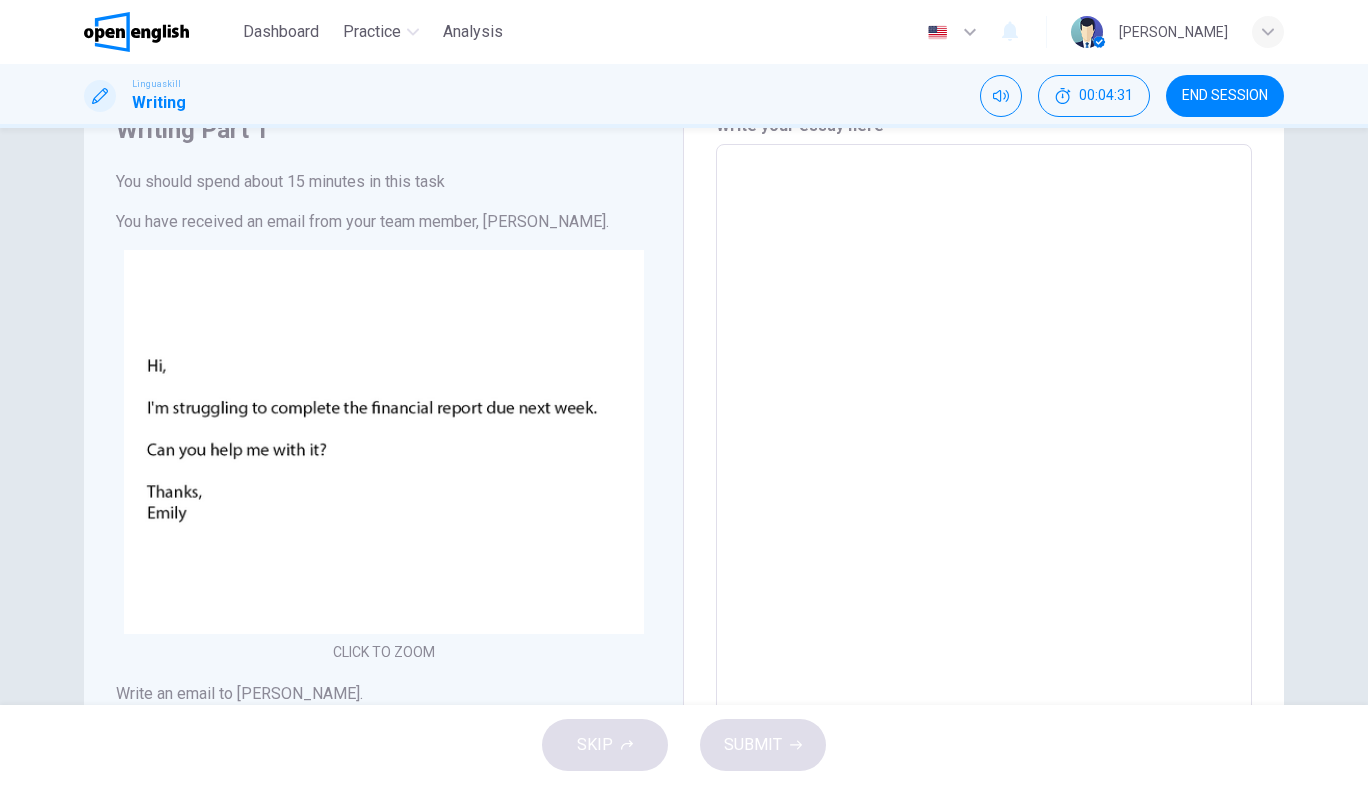 scroll, scrollTop: 93, scrollLeft: 0, axis: vertical 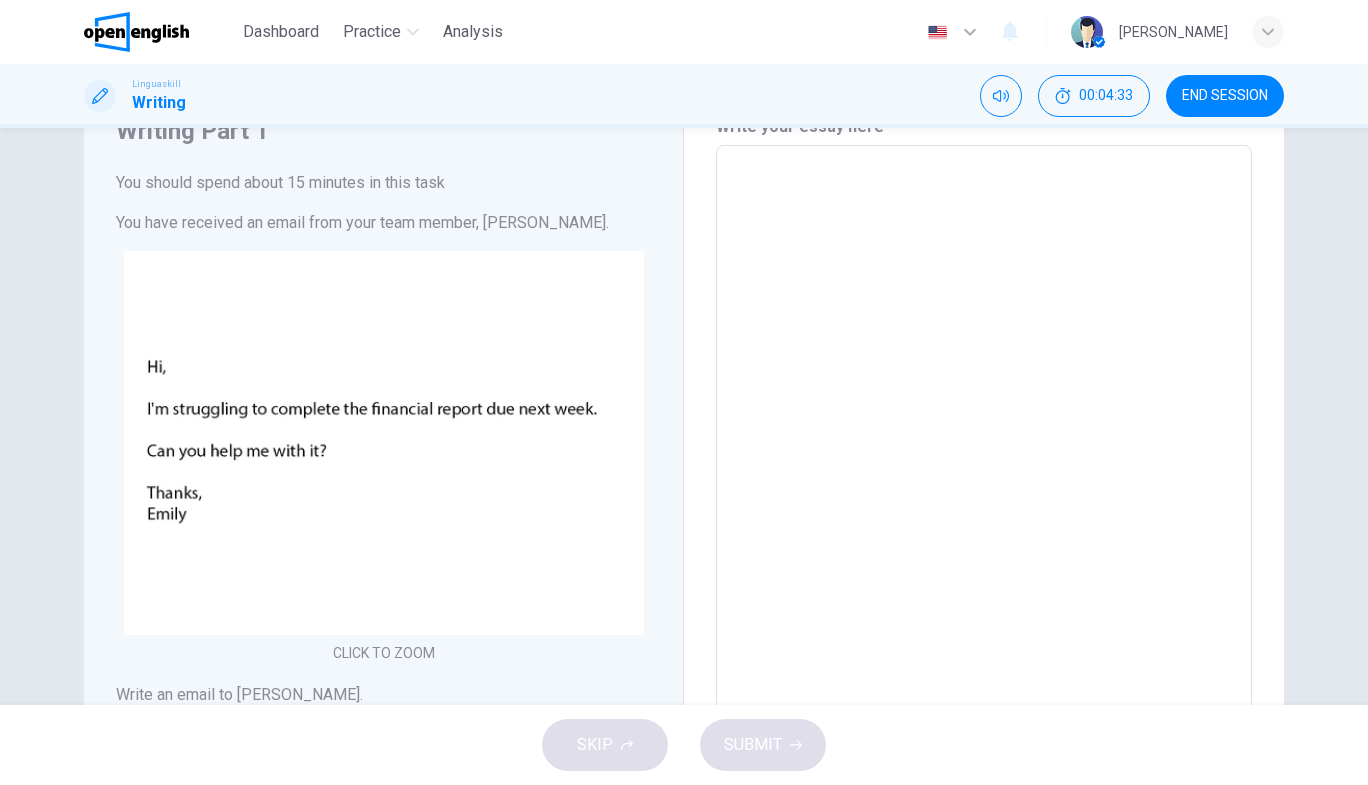 click at bounding box center (984, 518) 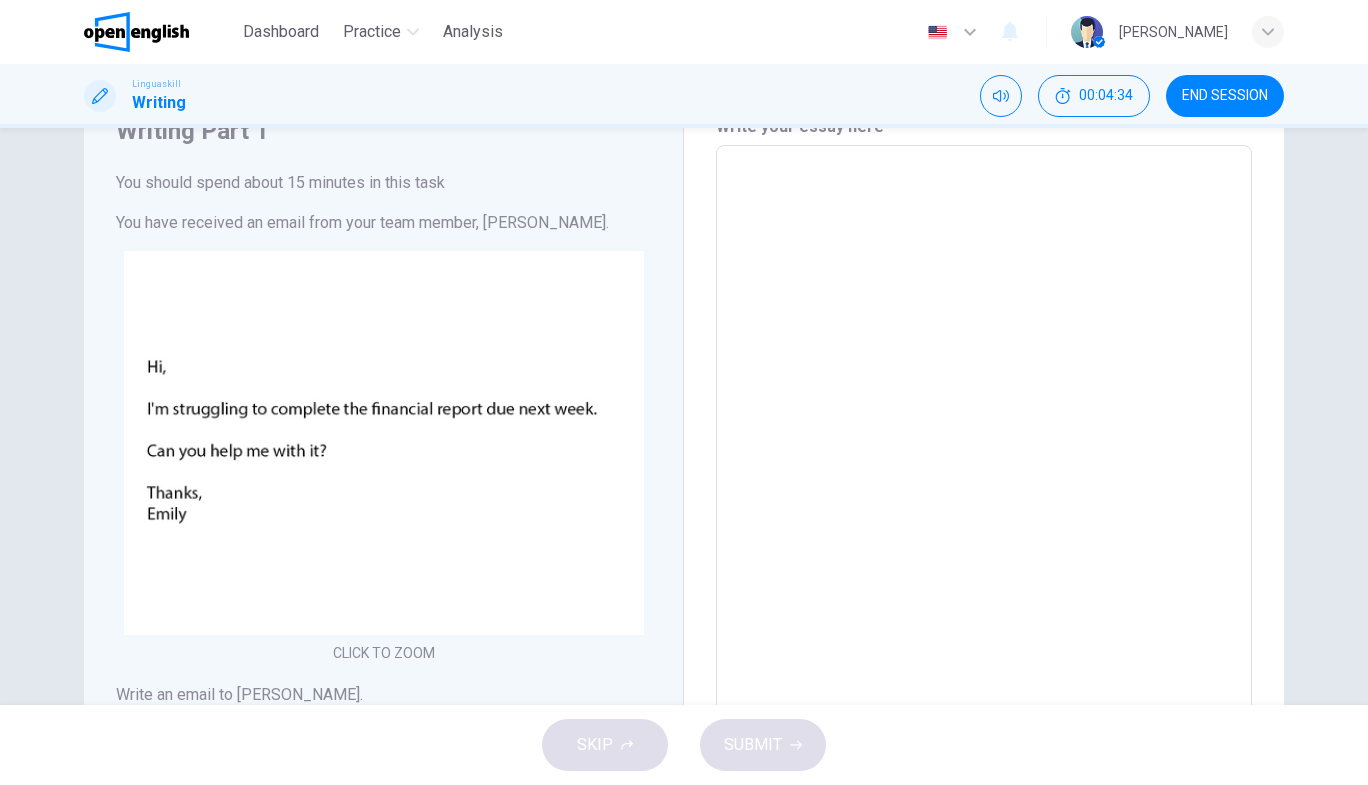 type on "*" 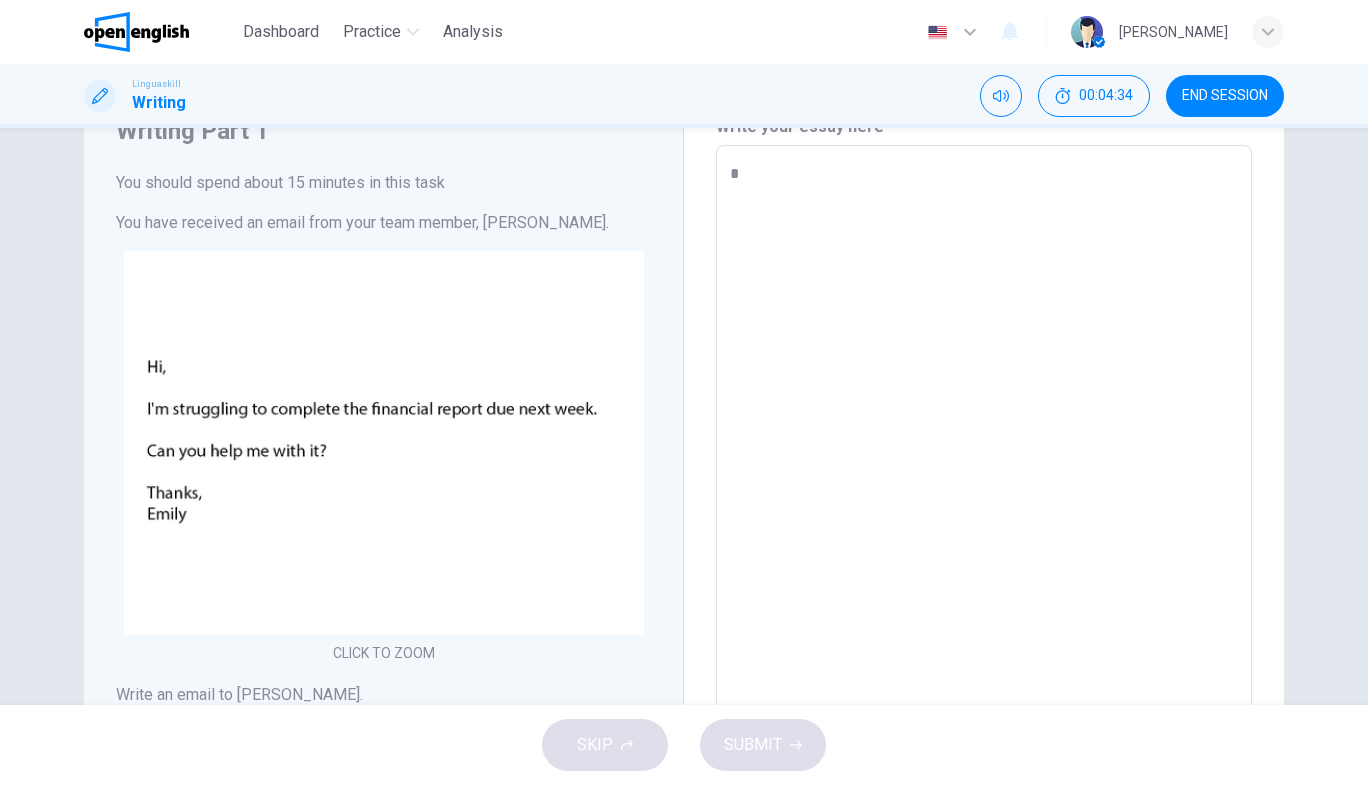 type on "*" 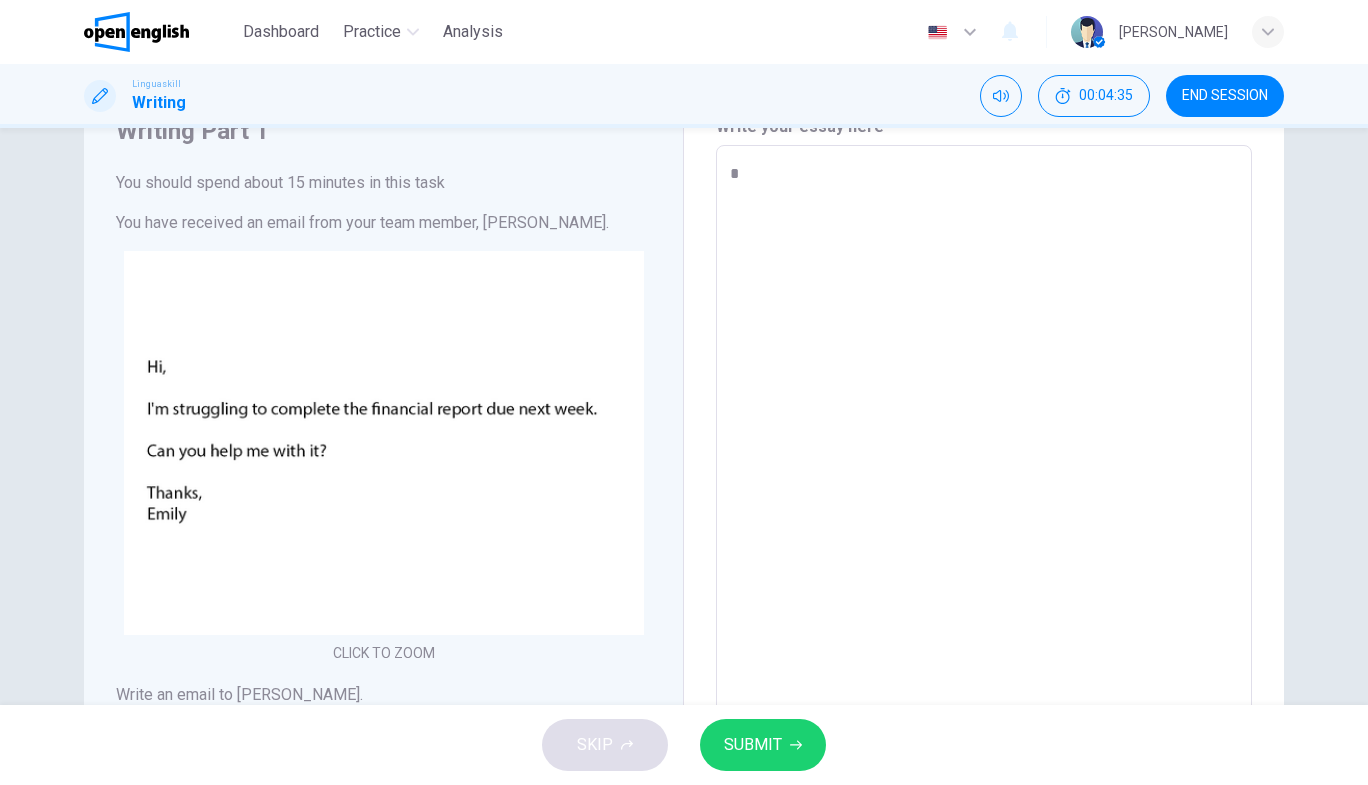 type on "**" 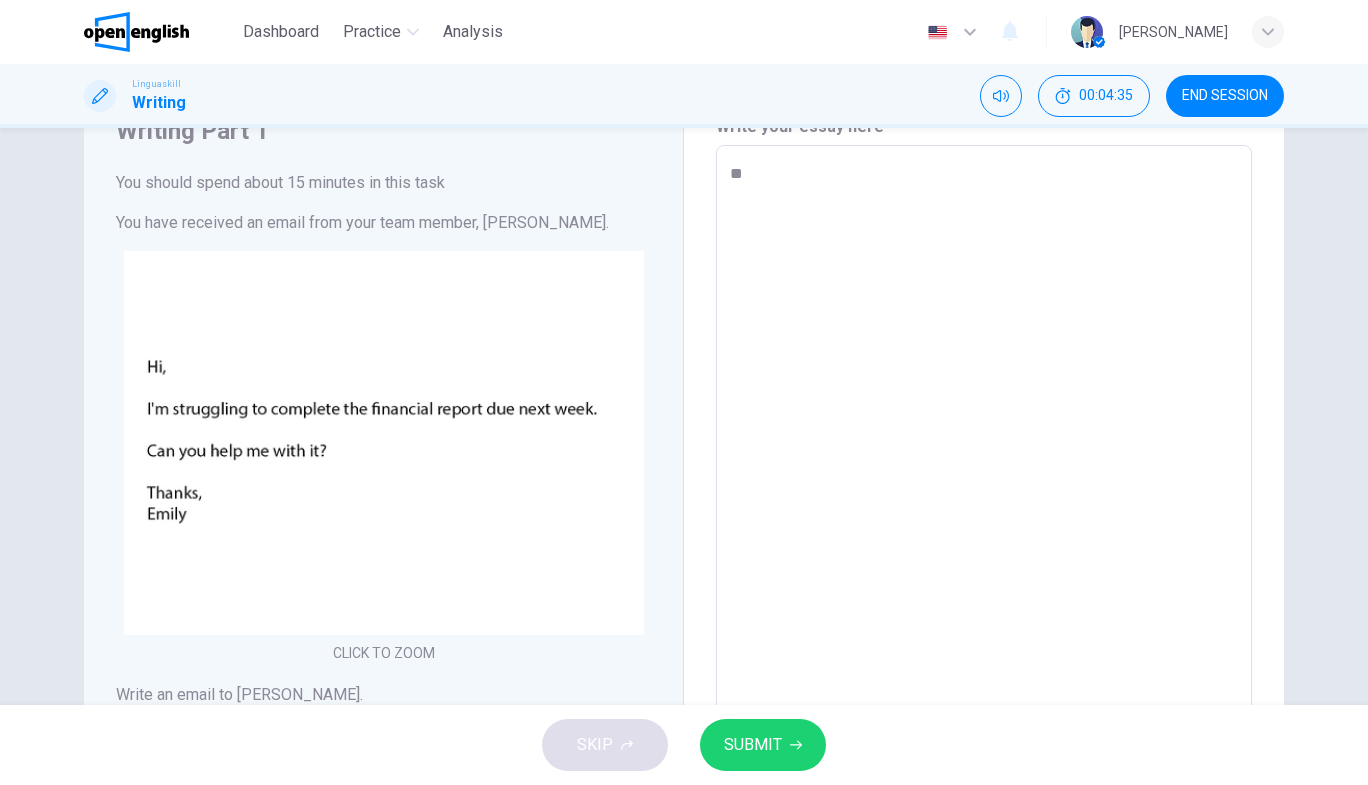 type on "*" 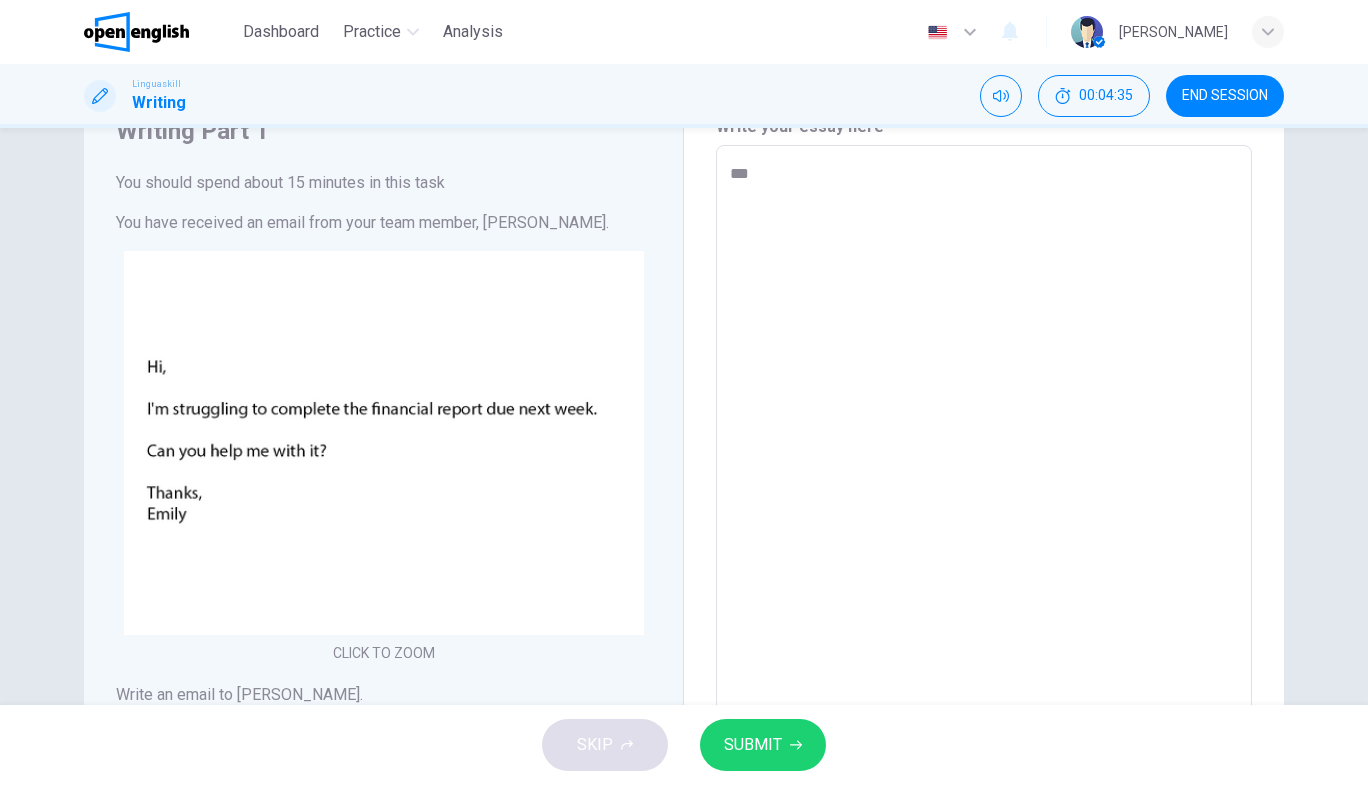 type on "*" 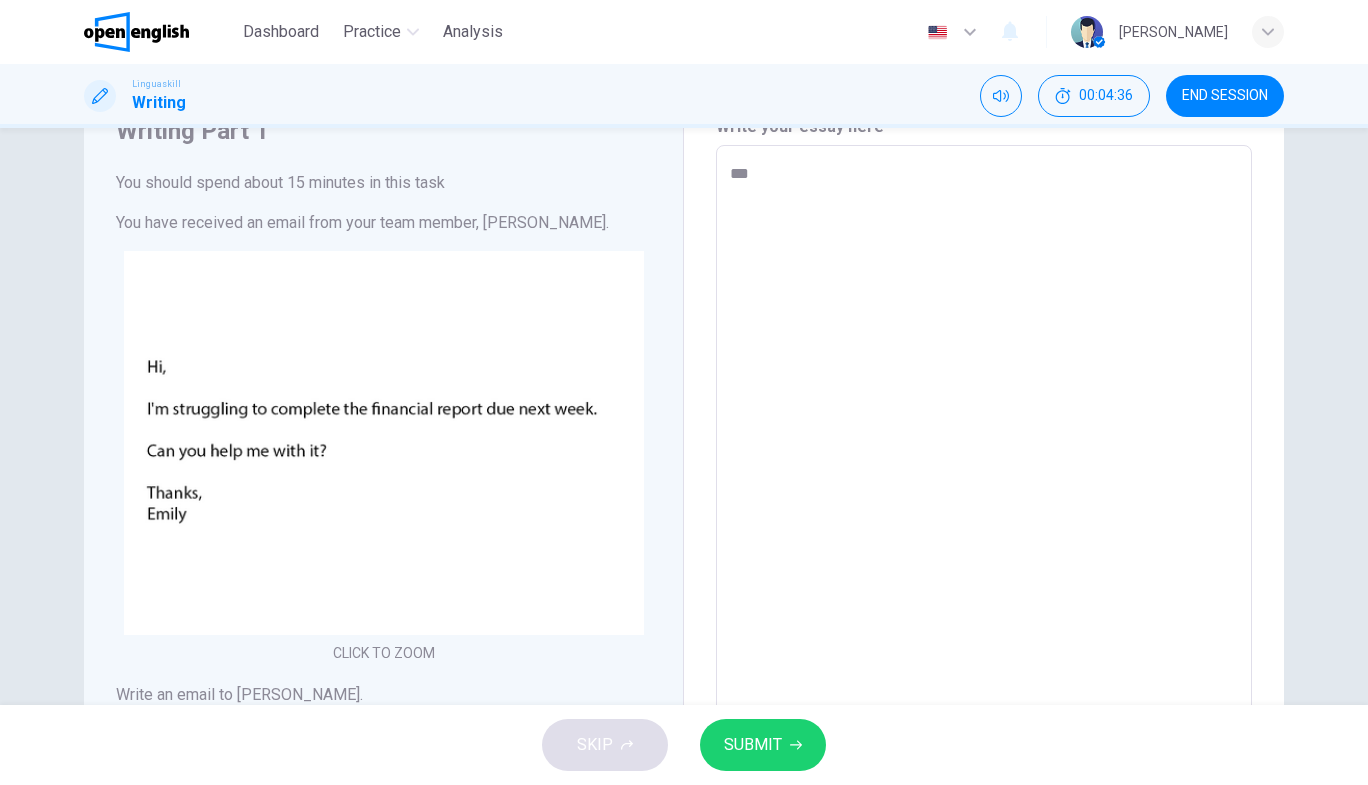 type on "****" 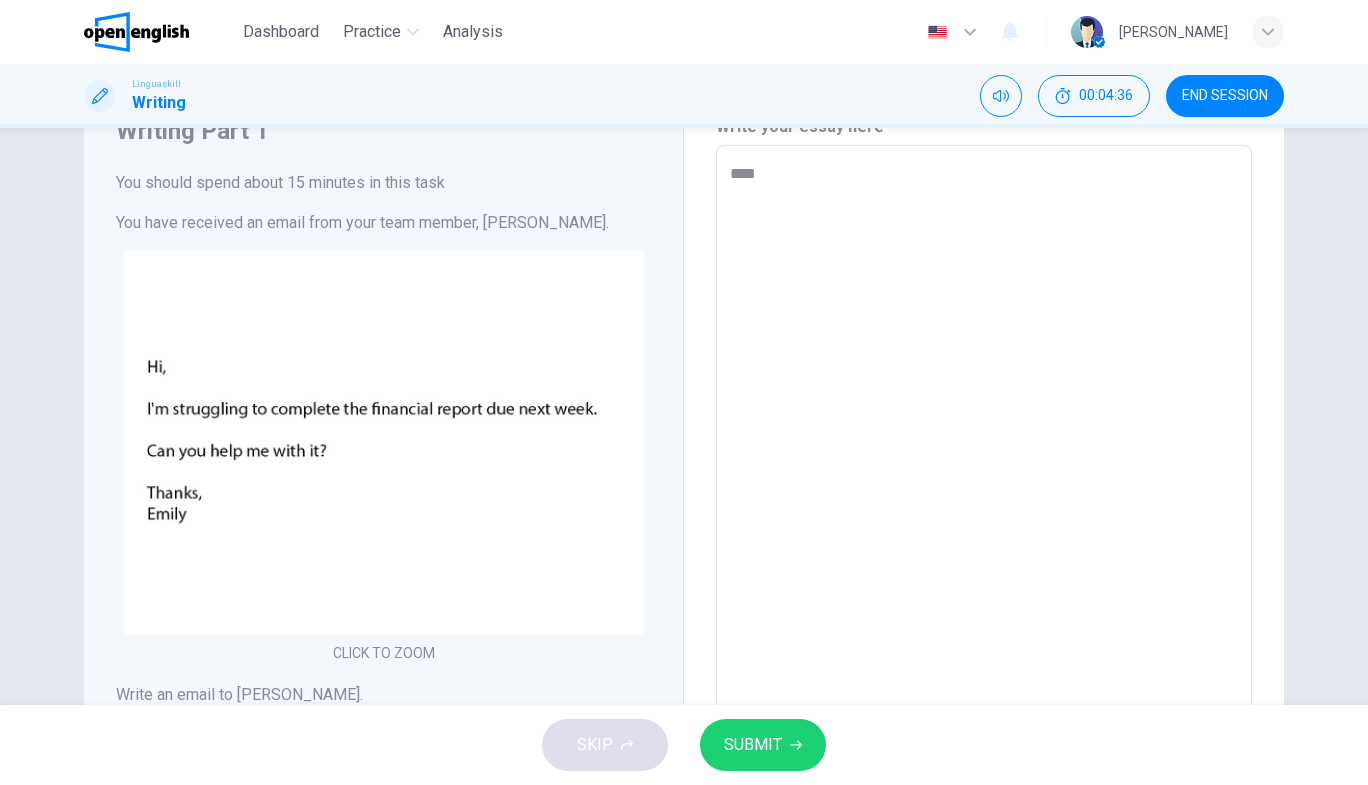 type on "*" 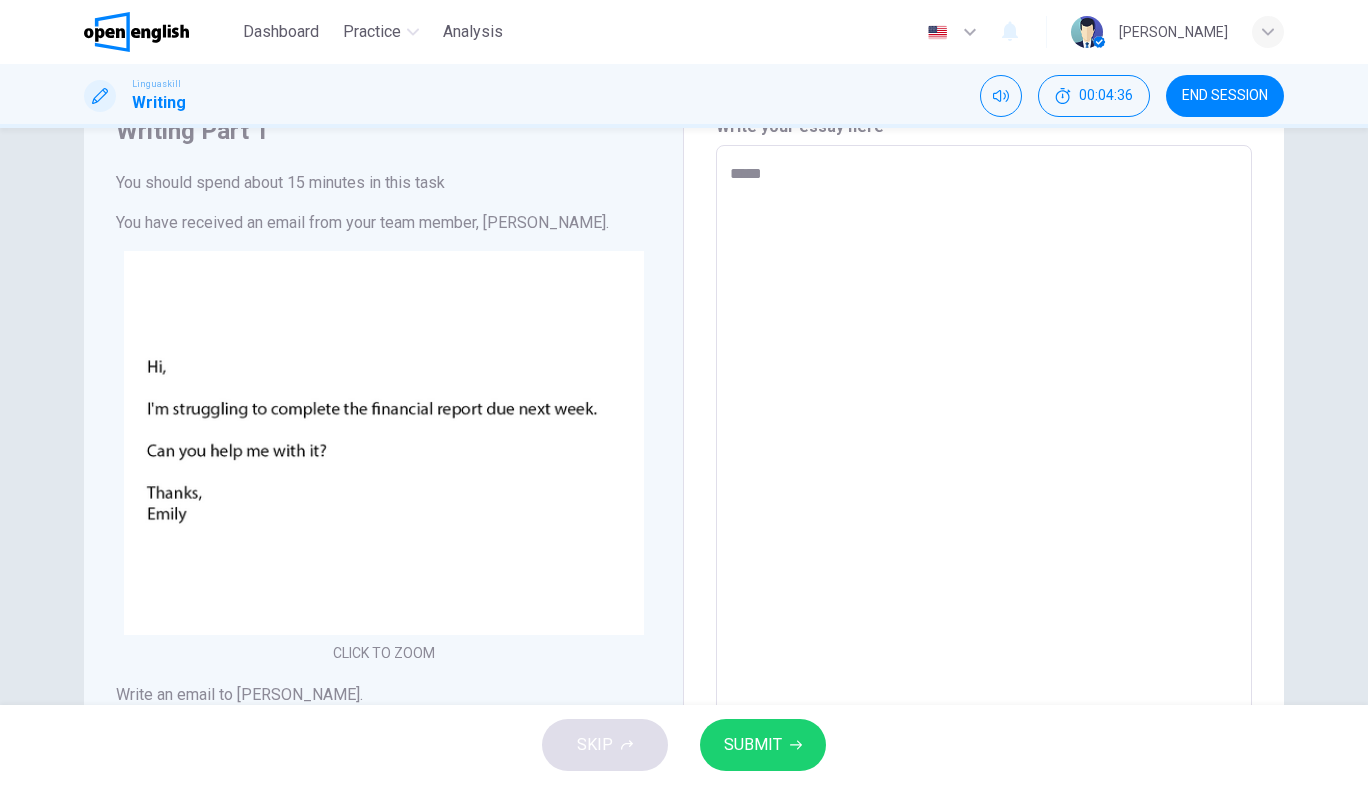 type on "*" 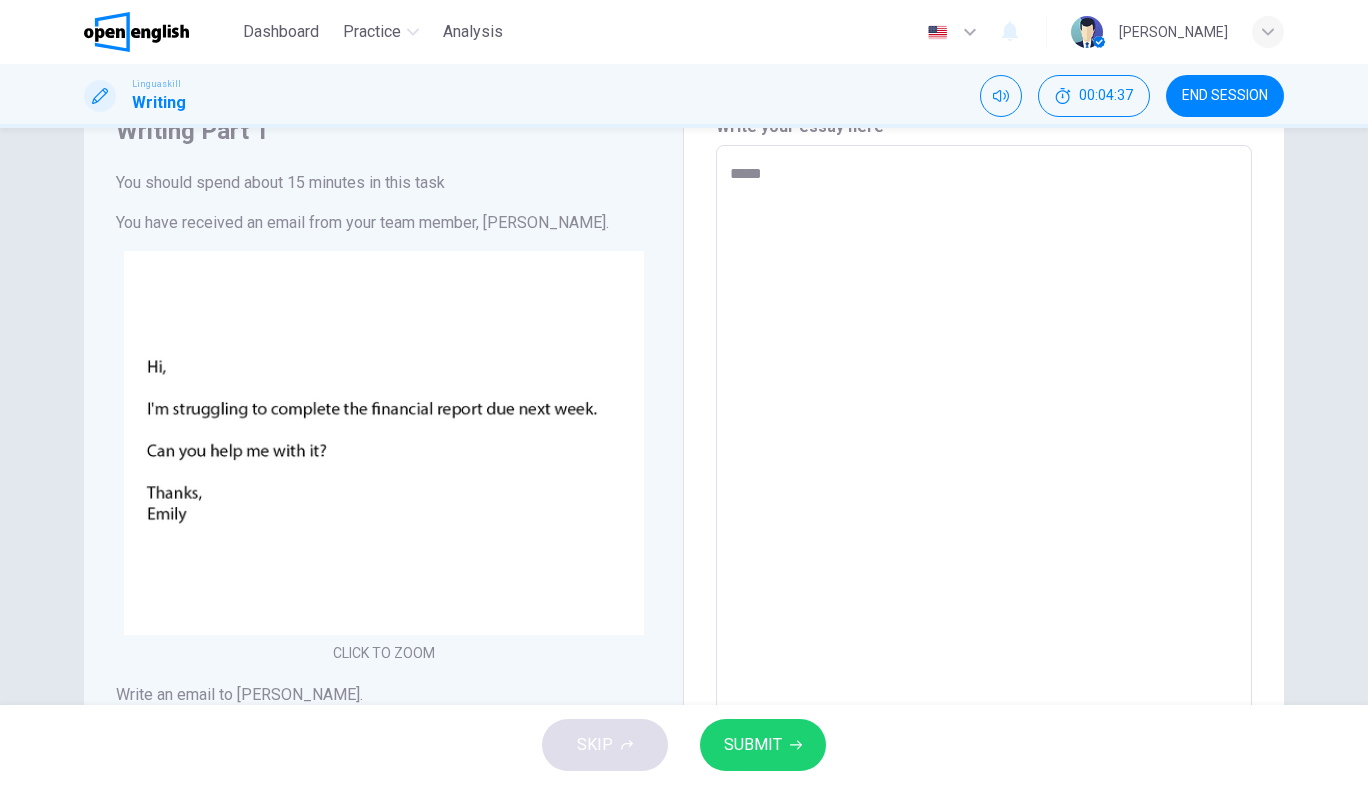 type on "******" 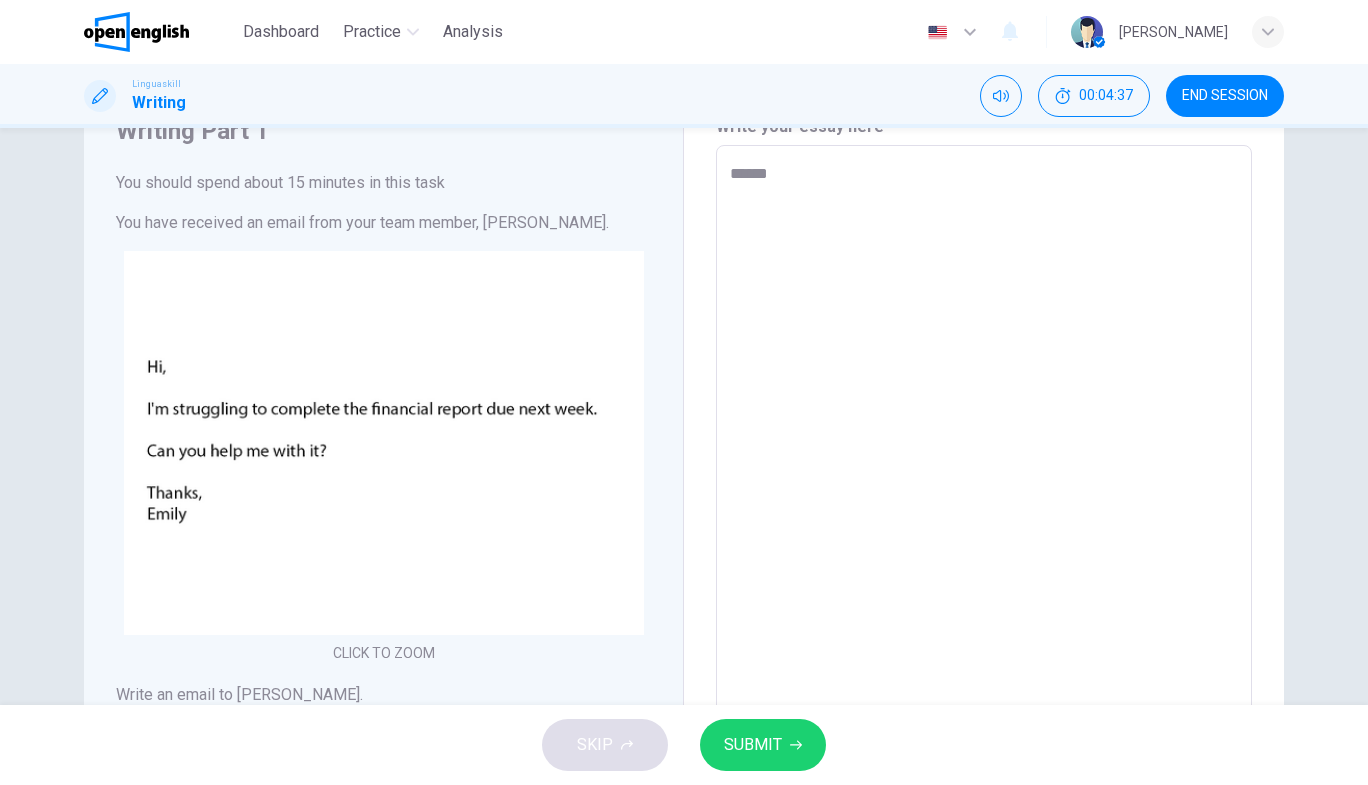 type on "*" 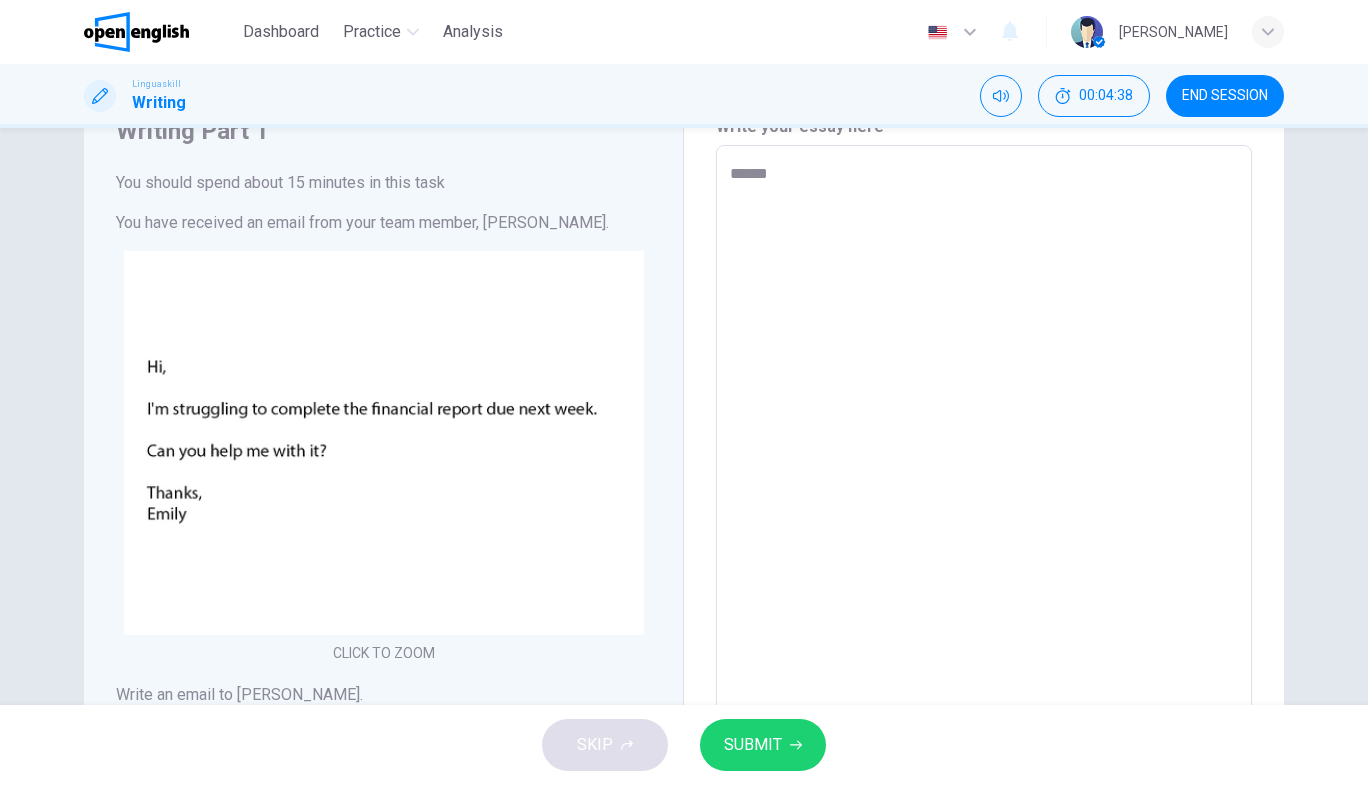 type on "******" 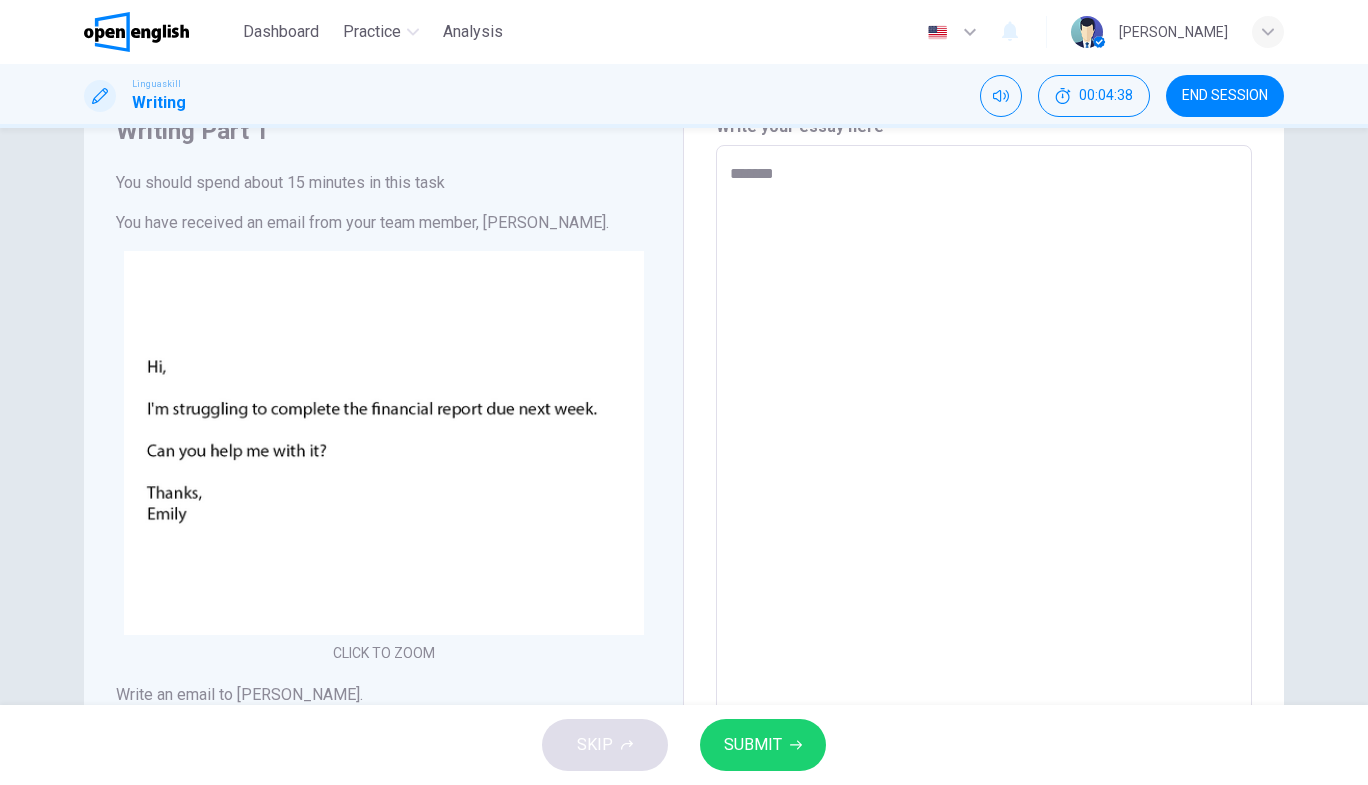type on "*" 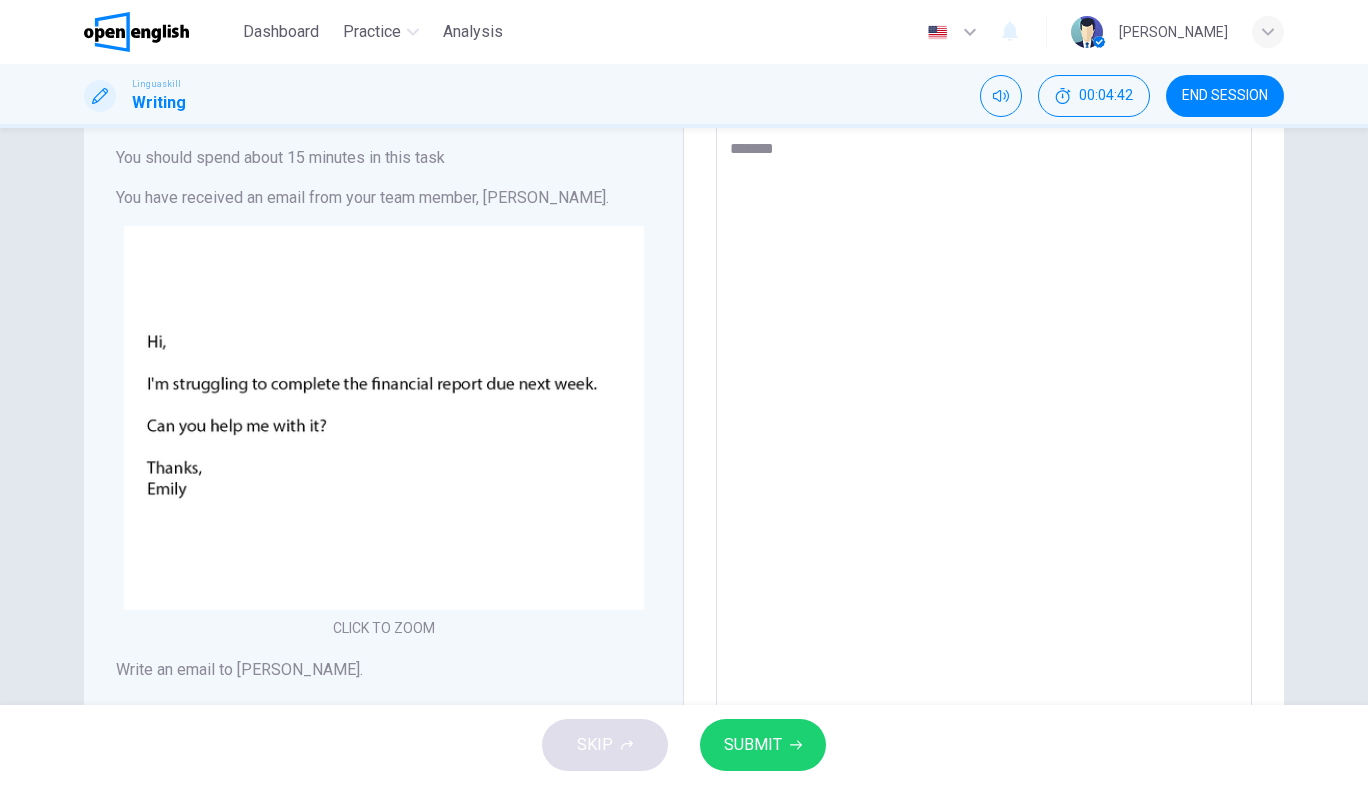 scroll, scrollTop: 119, scrollLeft: 0, axis: vertical 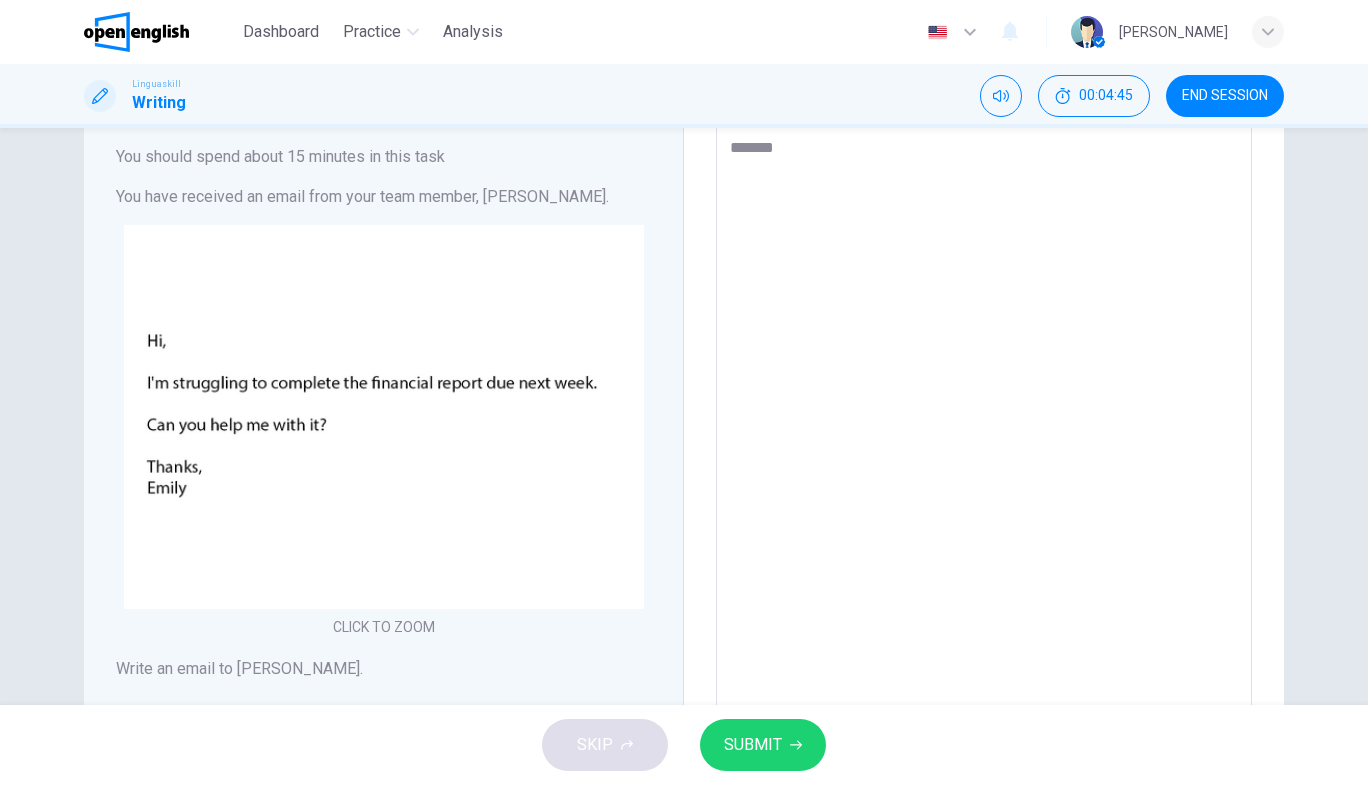 type on "******
*" 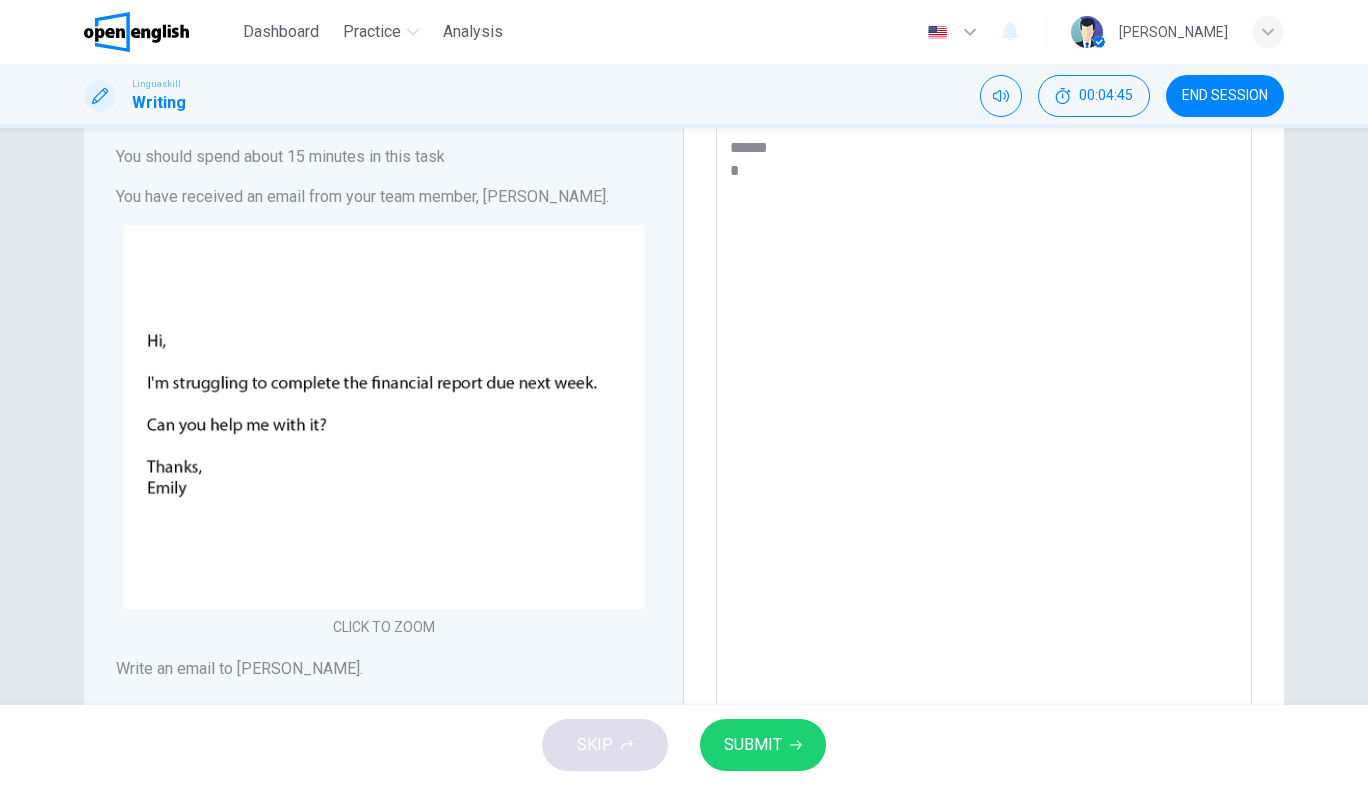 type on "*" 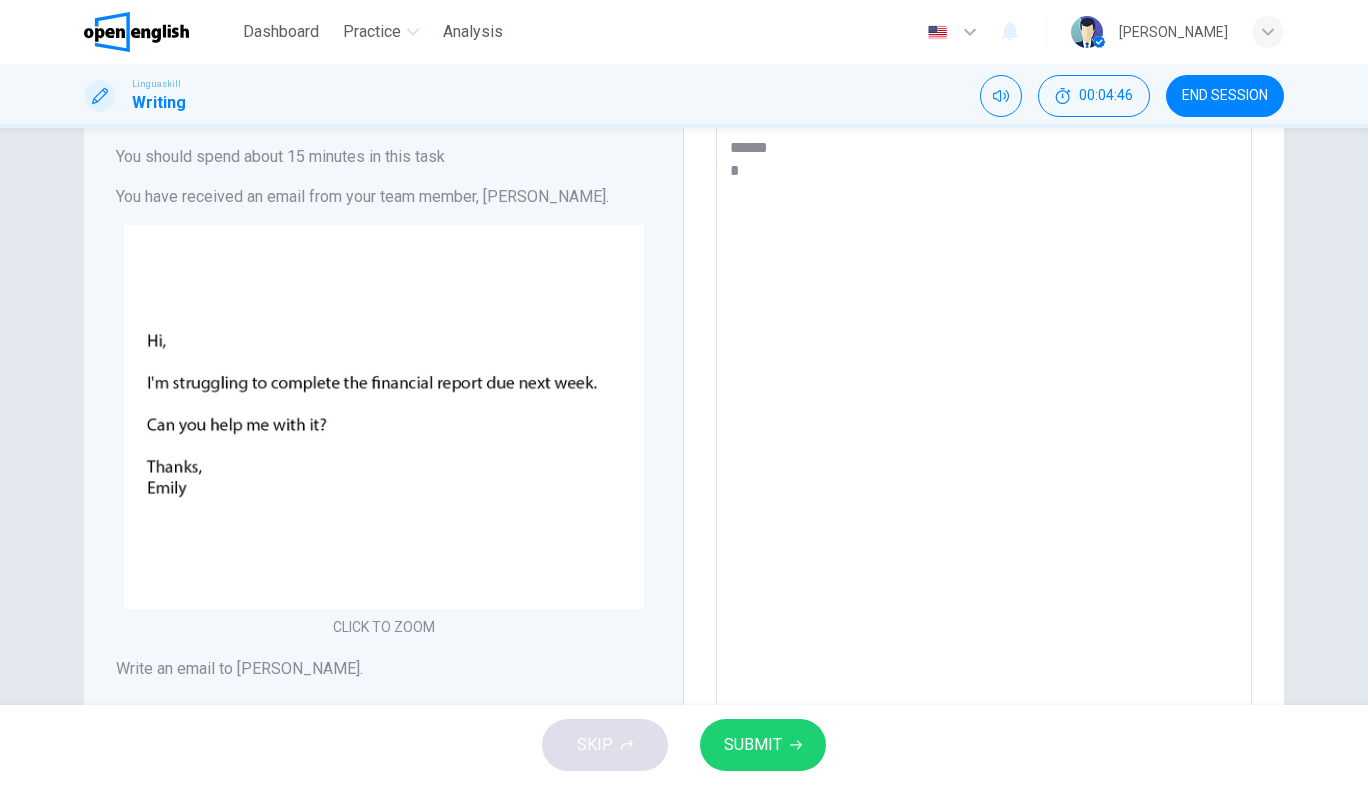 type on "******
**" 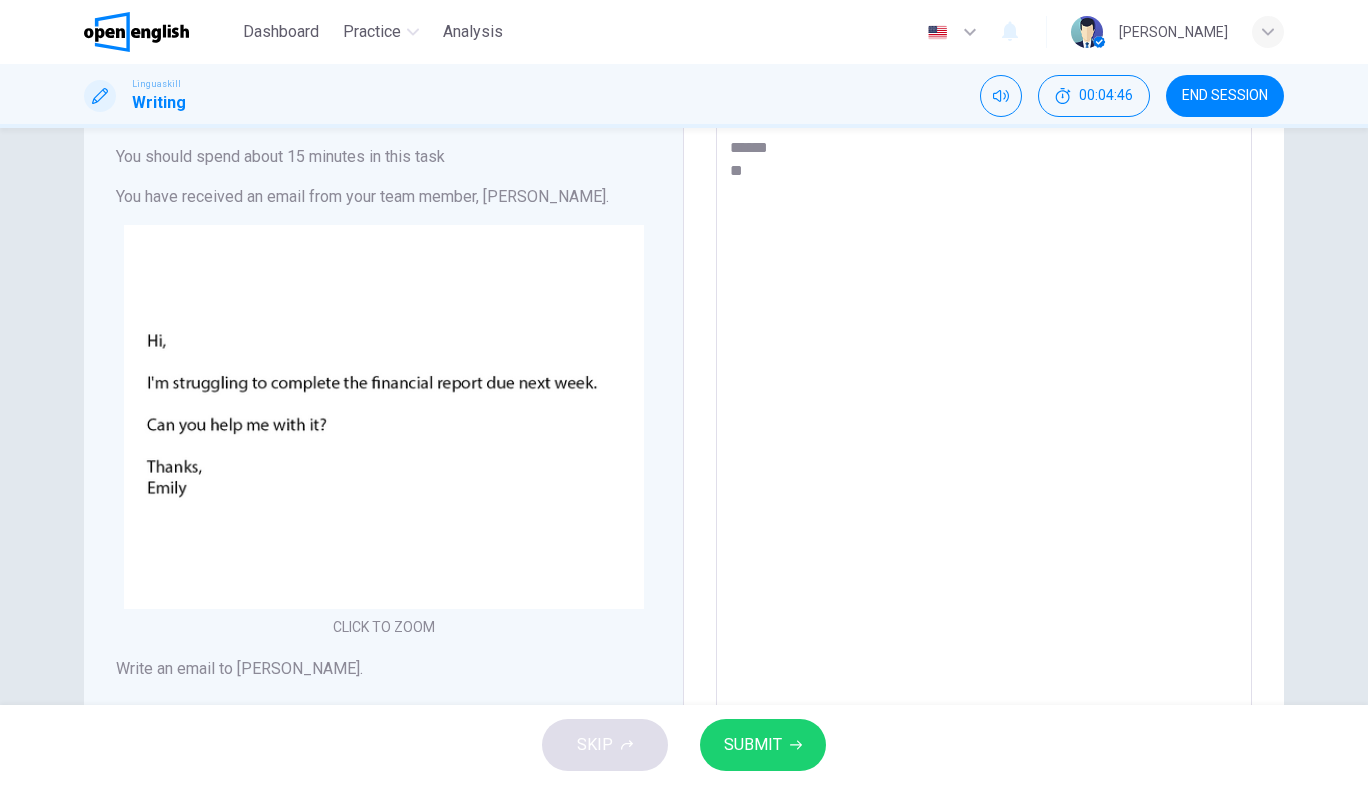 type on "*" 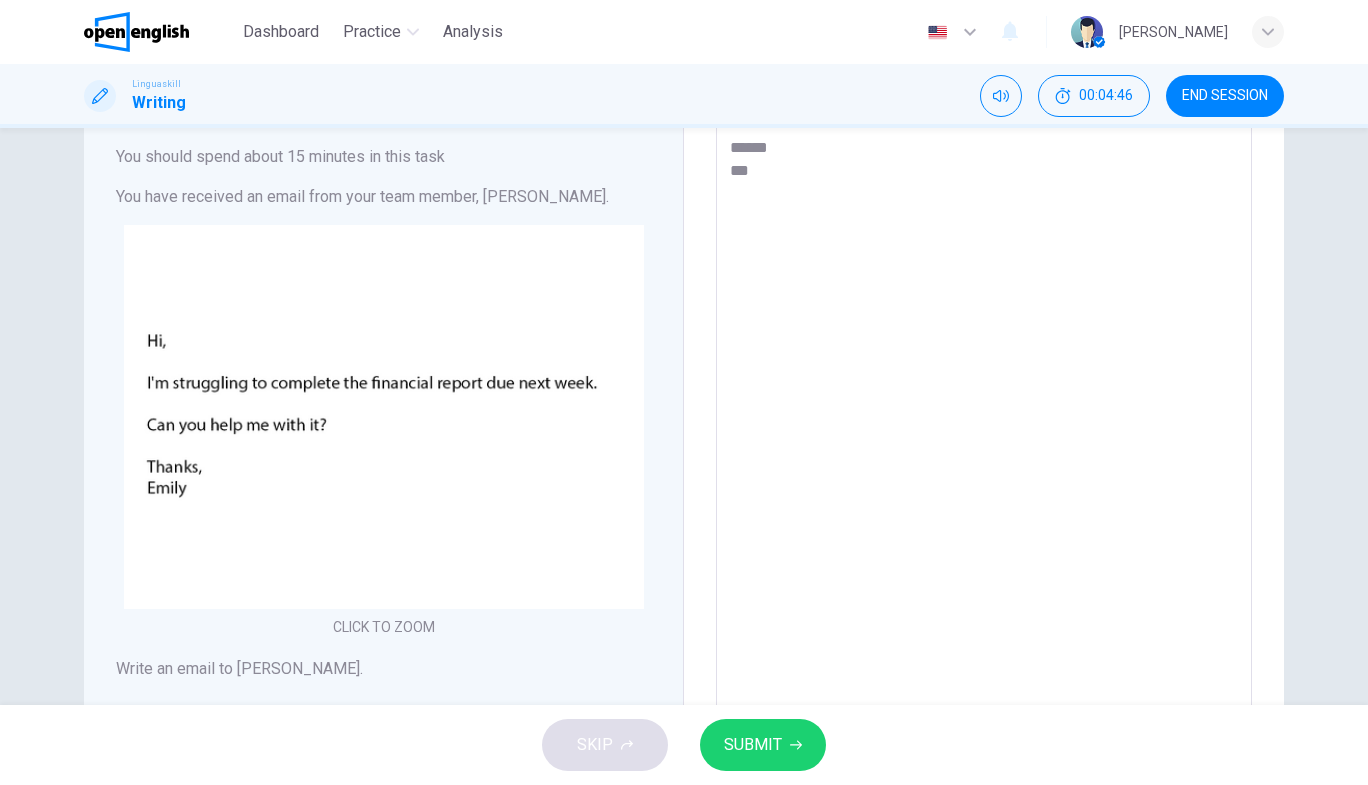 type on "*" 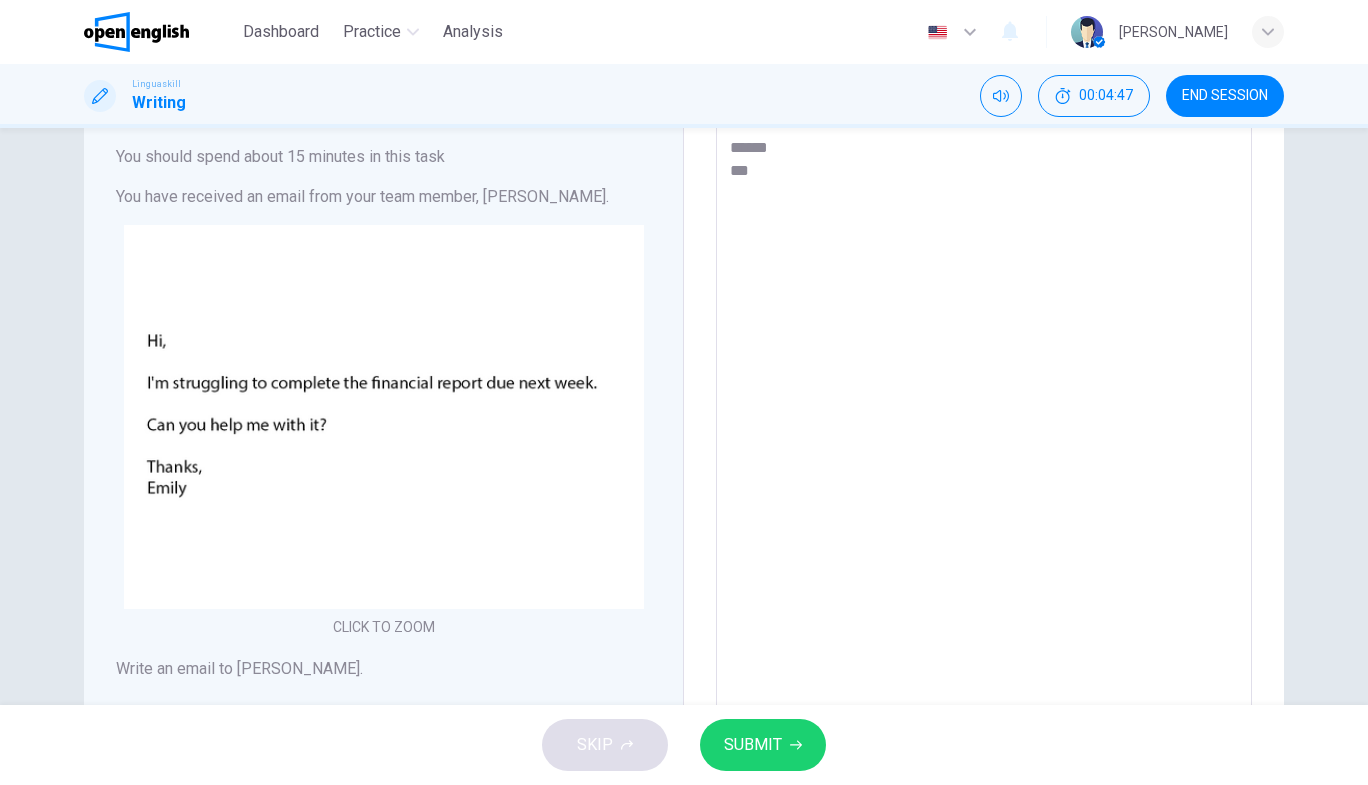 type on "******
****" 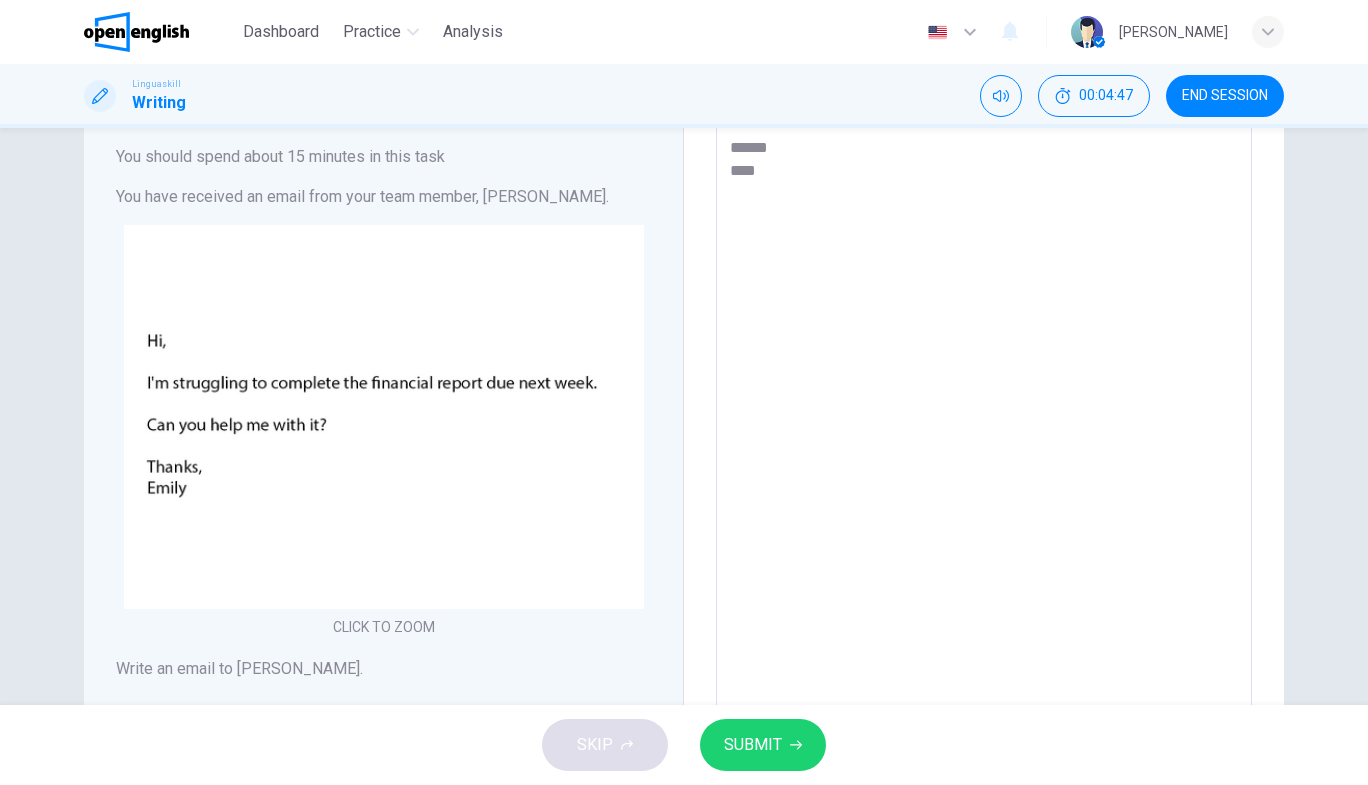 type on "*" 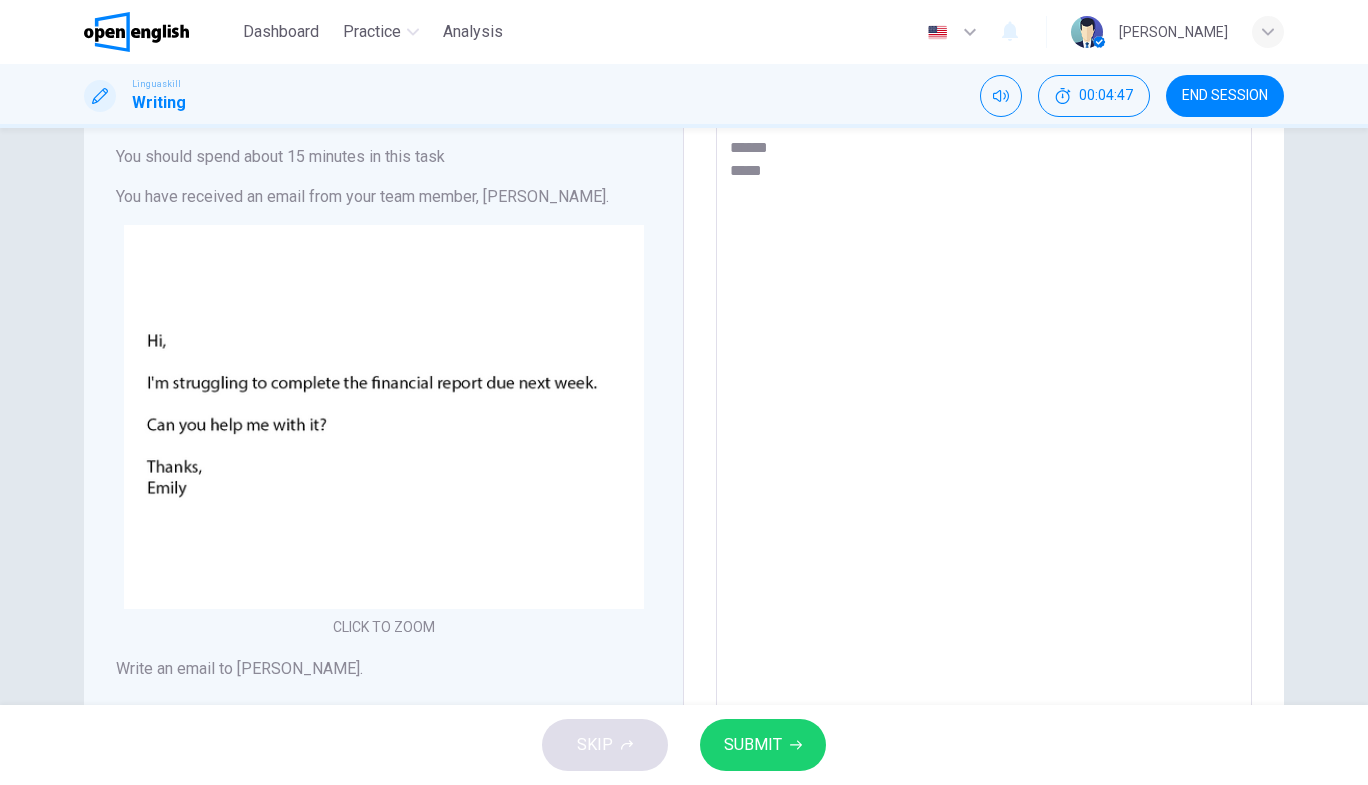 type on "*" 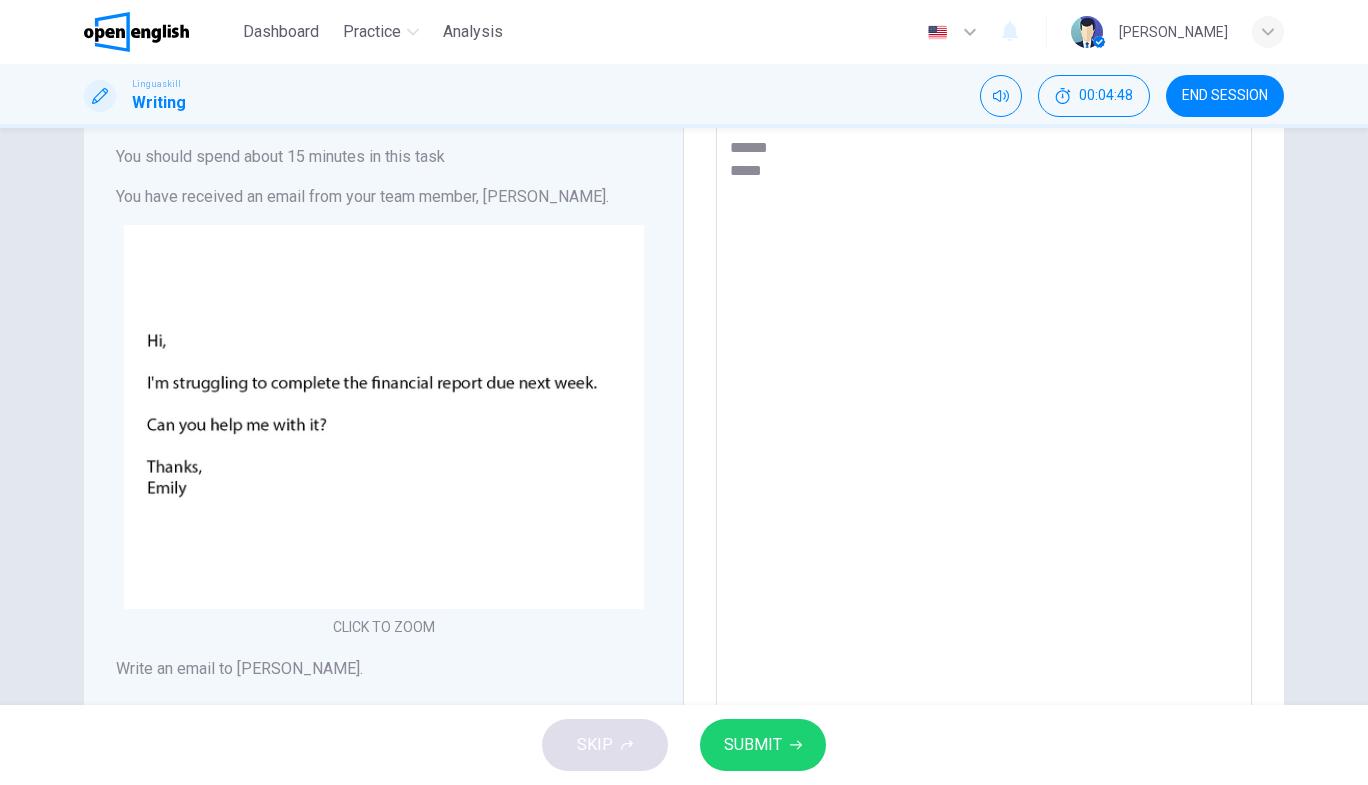 type on "******
******" 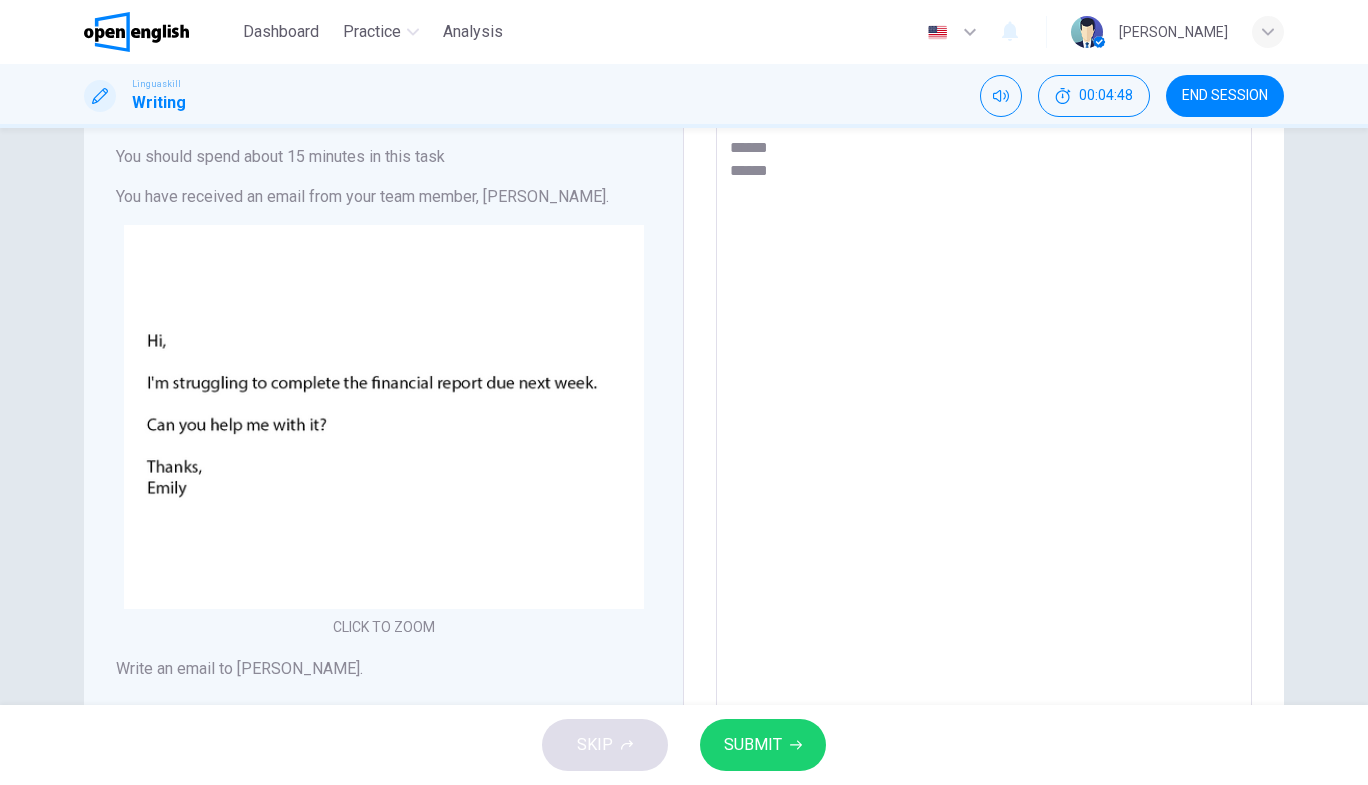 type on "*" 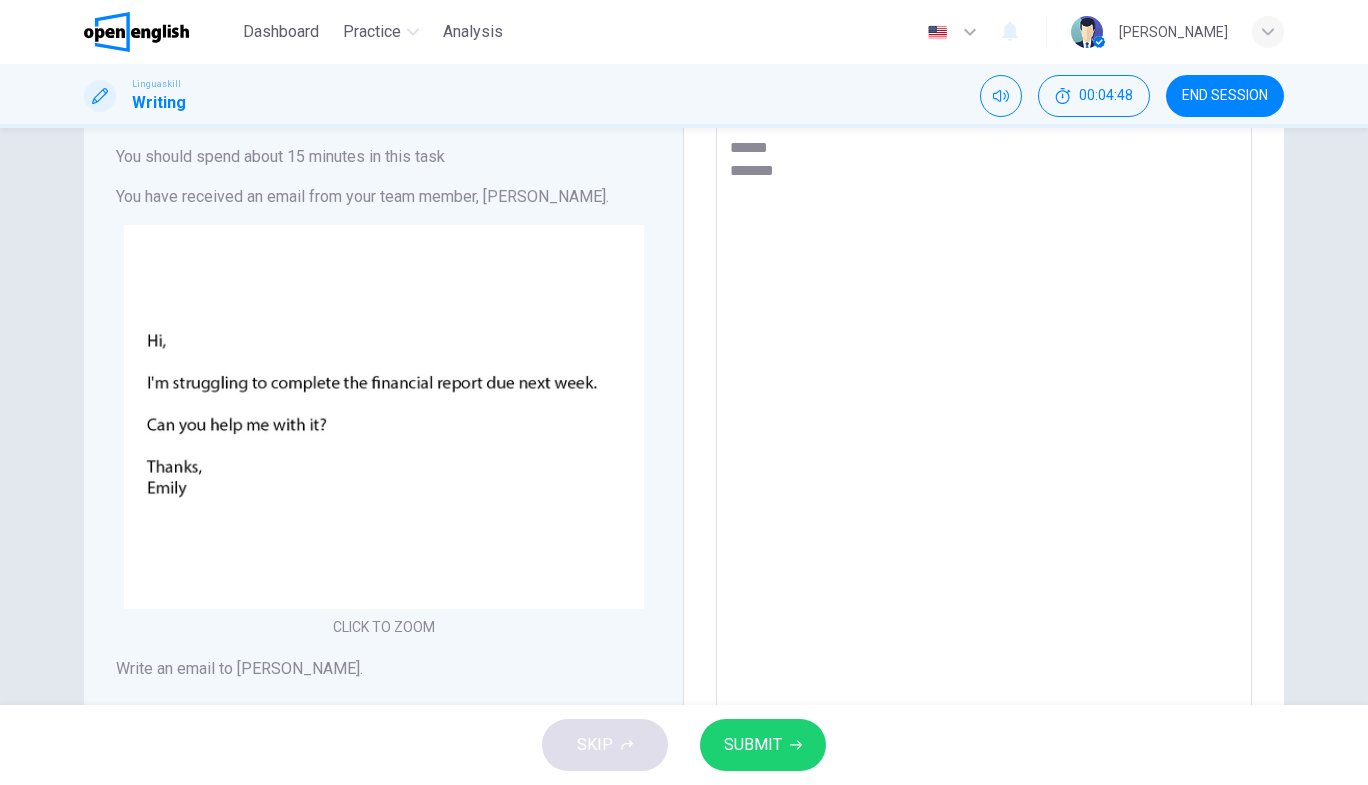 type on "*" 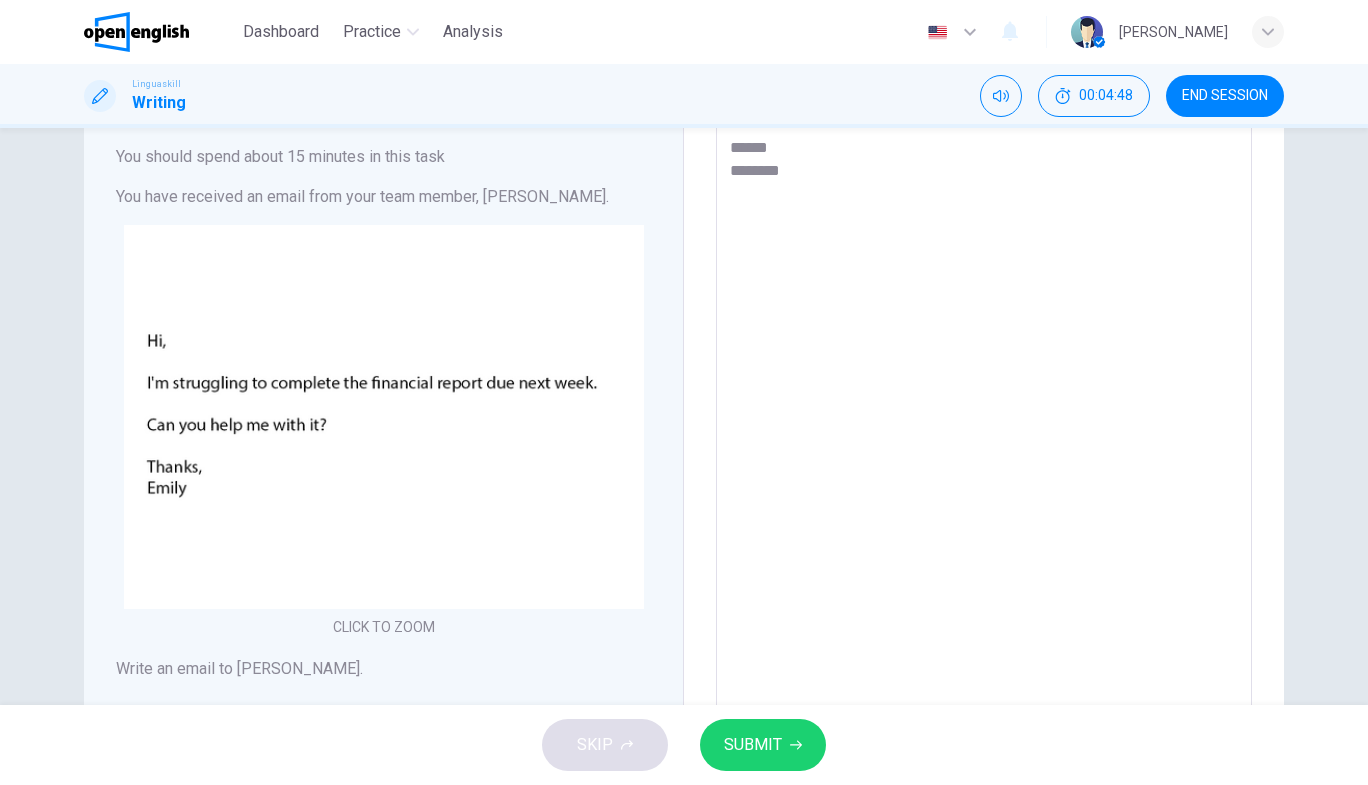 type on "*" 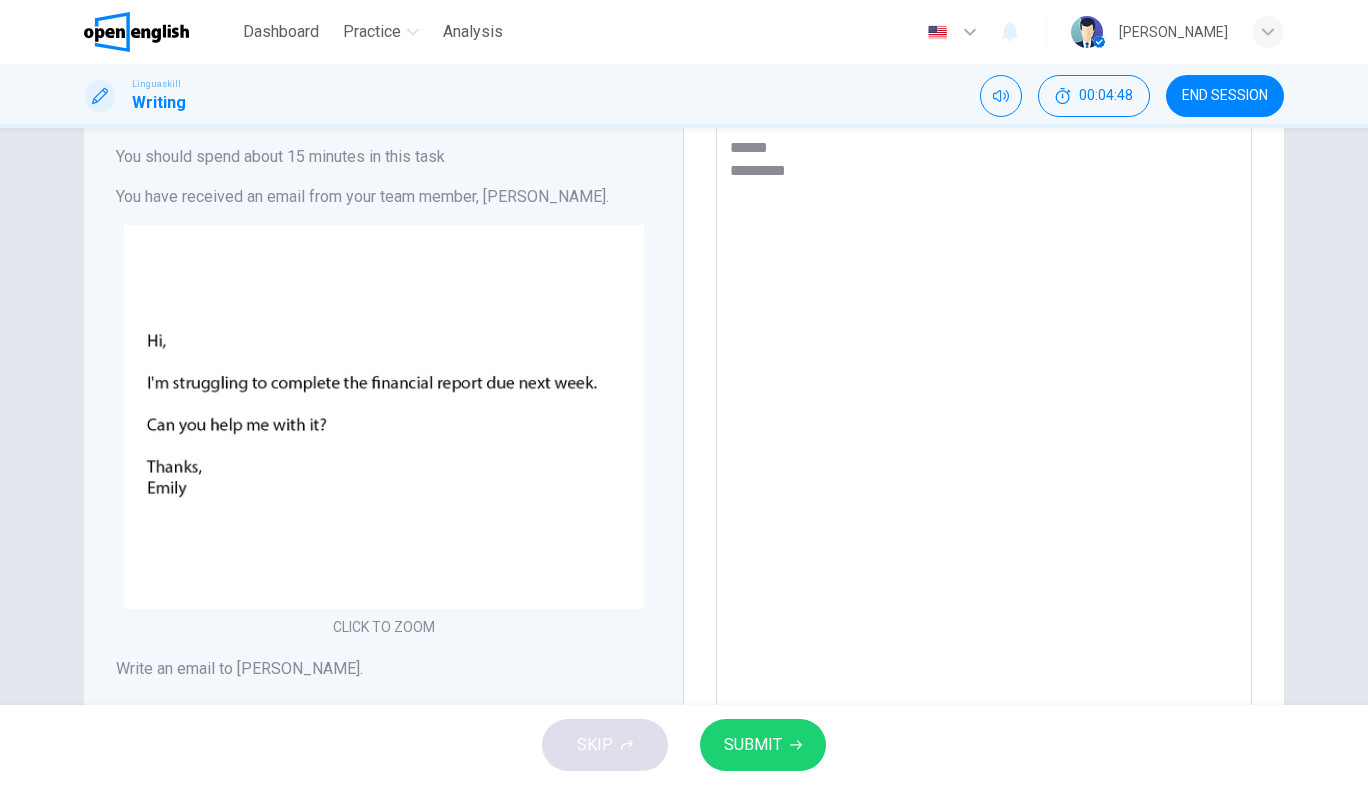type on "*" 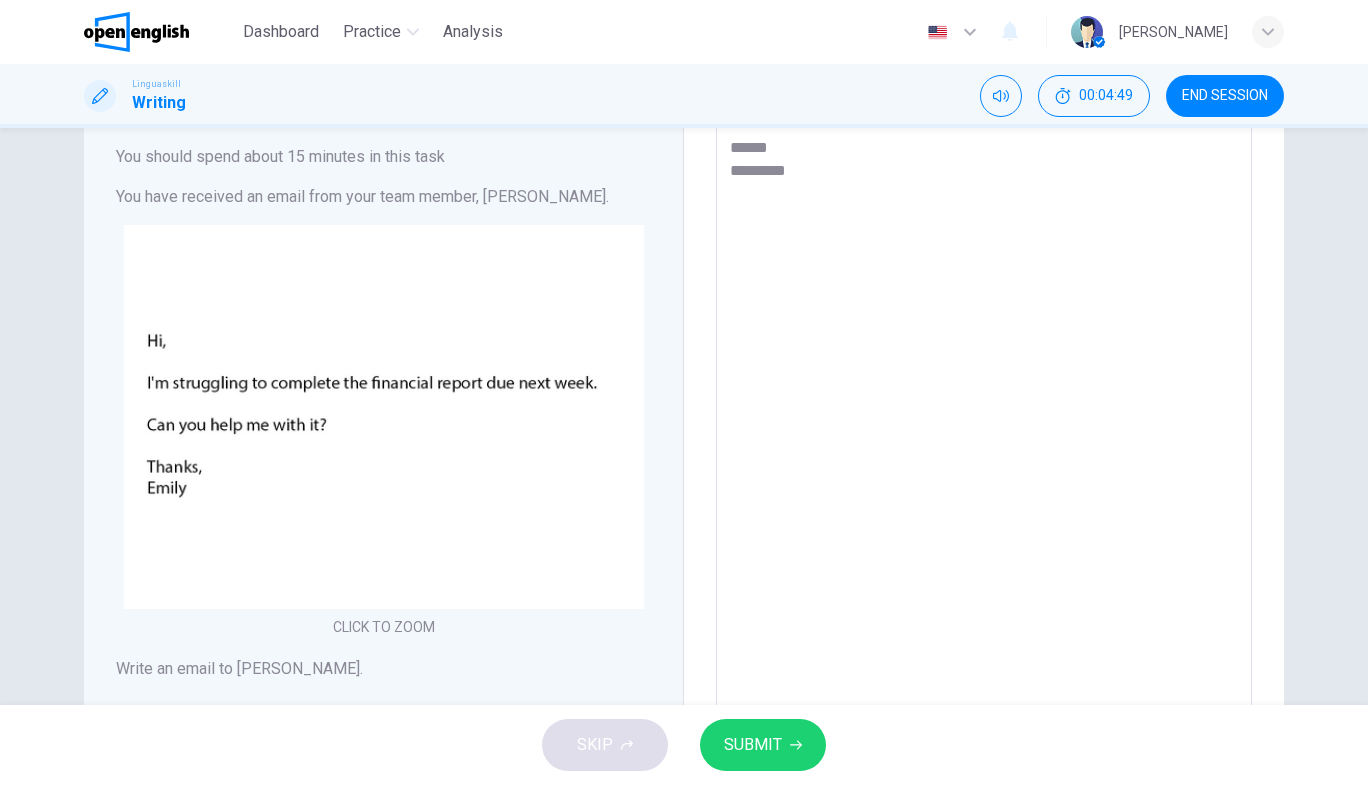 type on "**********" 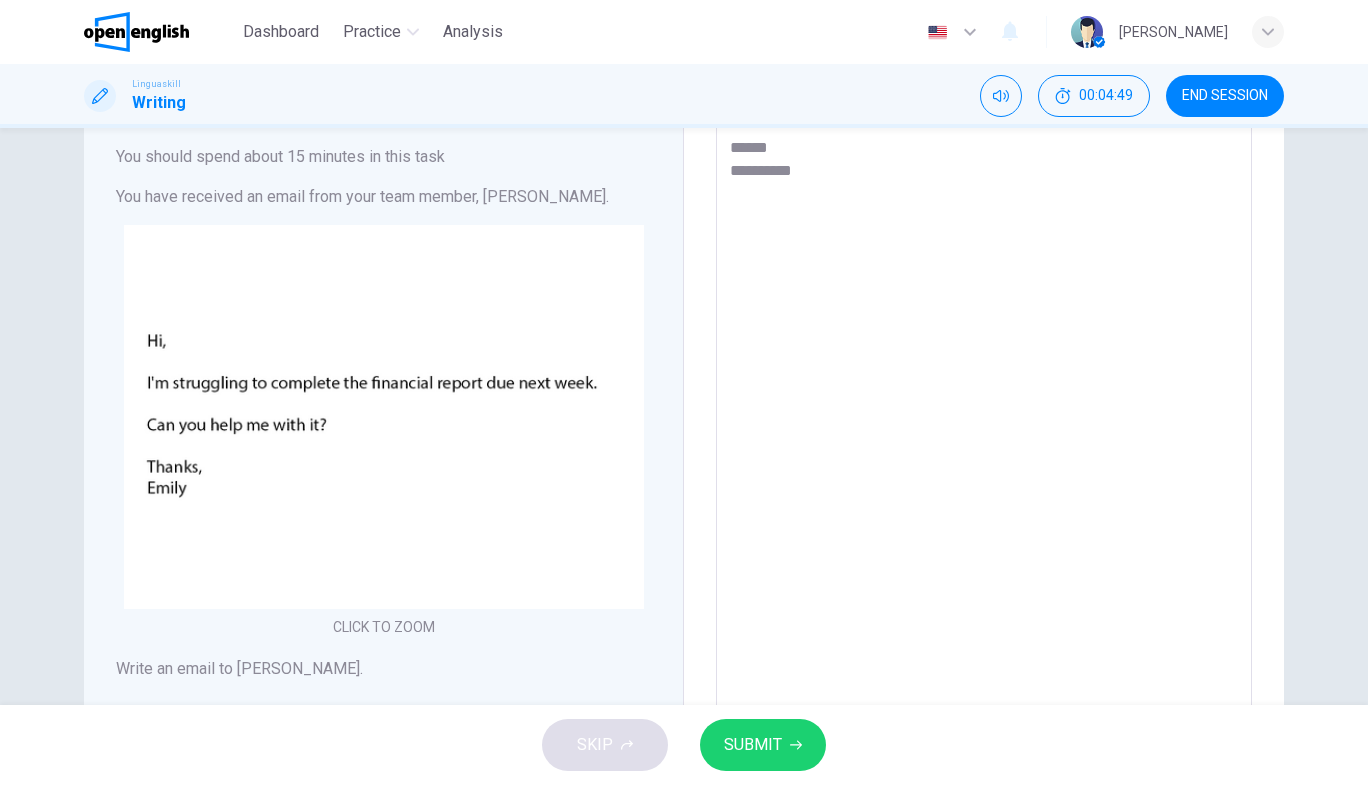 type on "*" 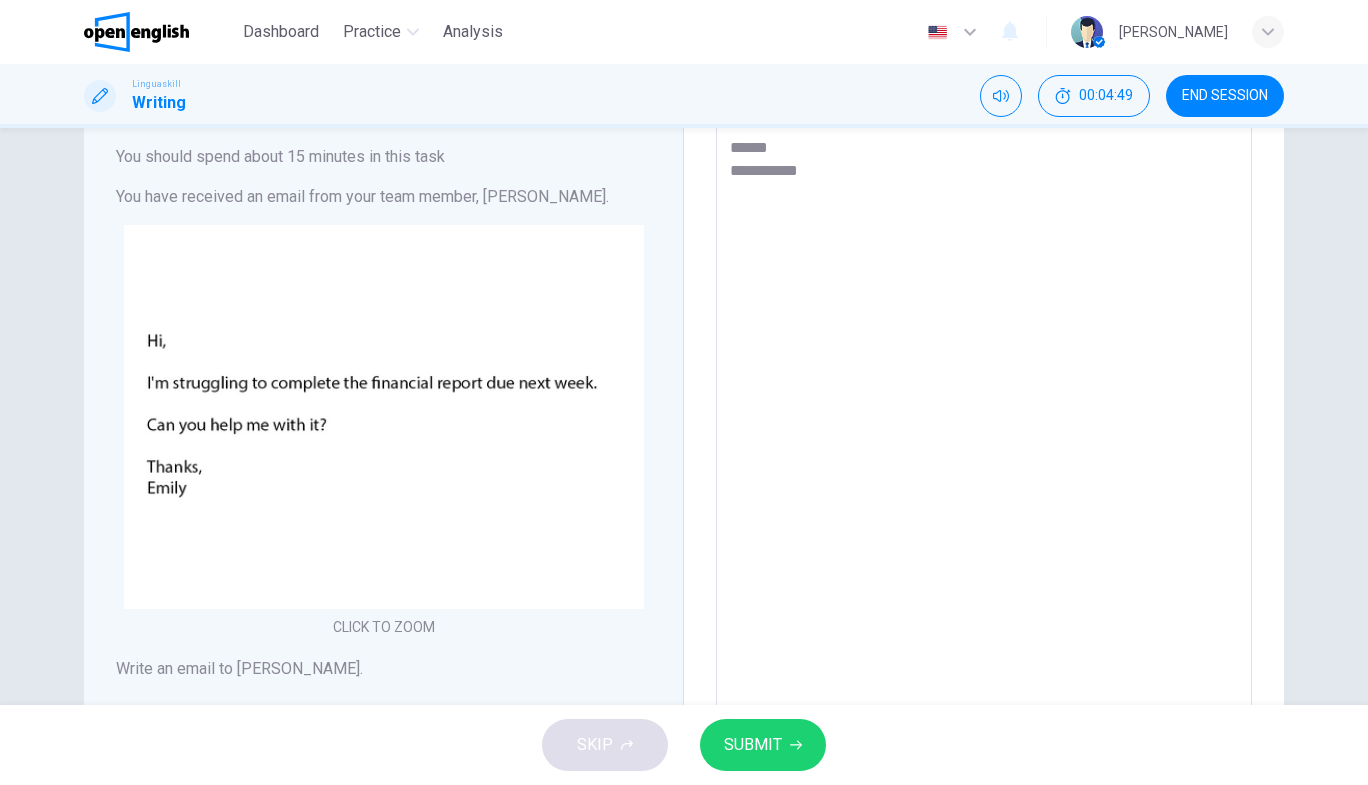 type on "*" 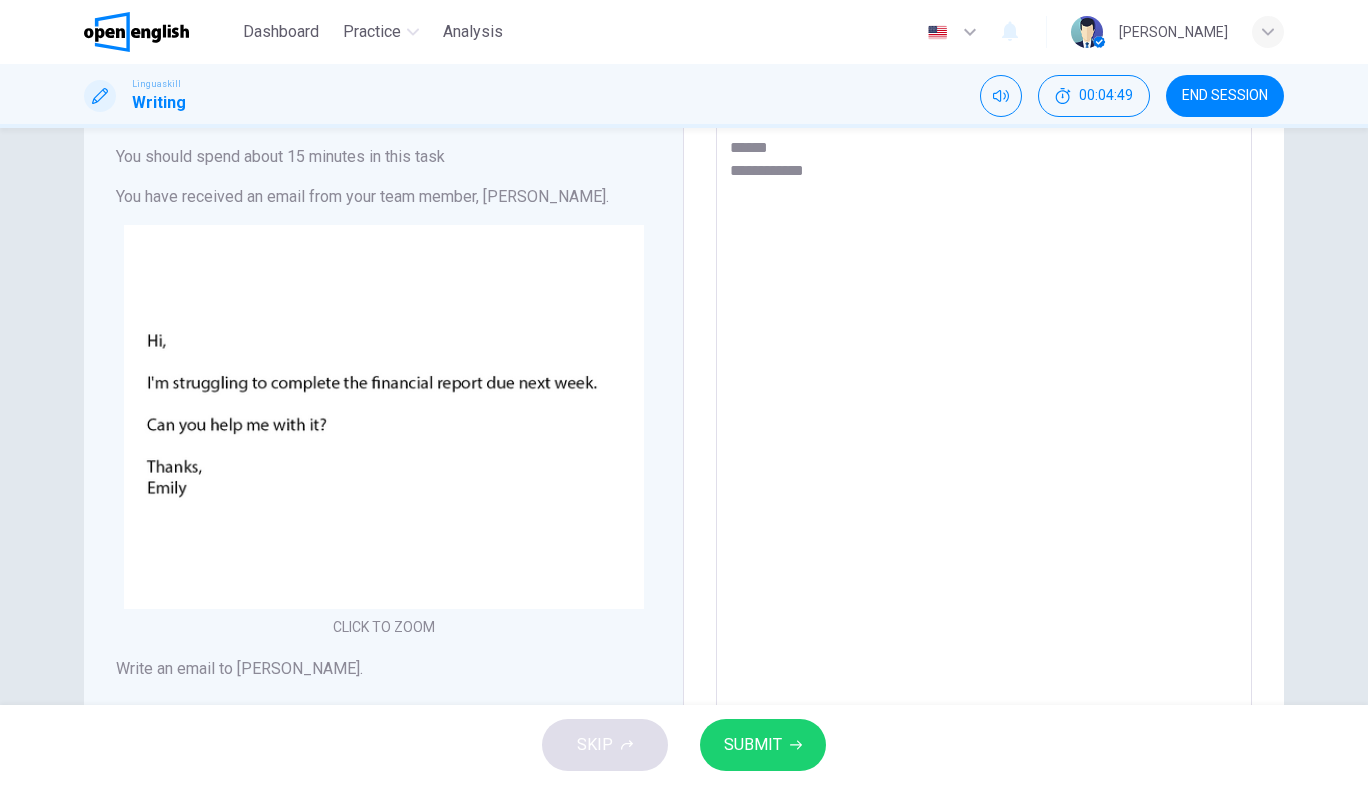 type on "*" 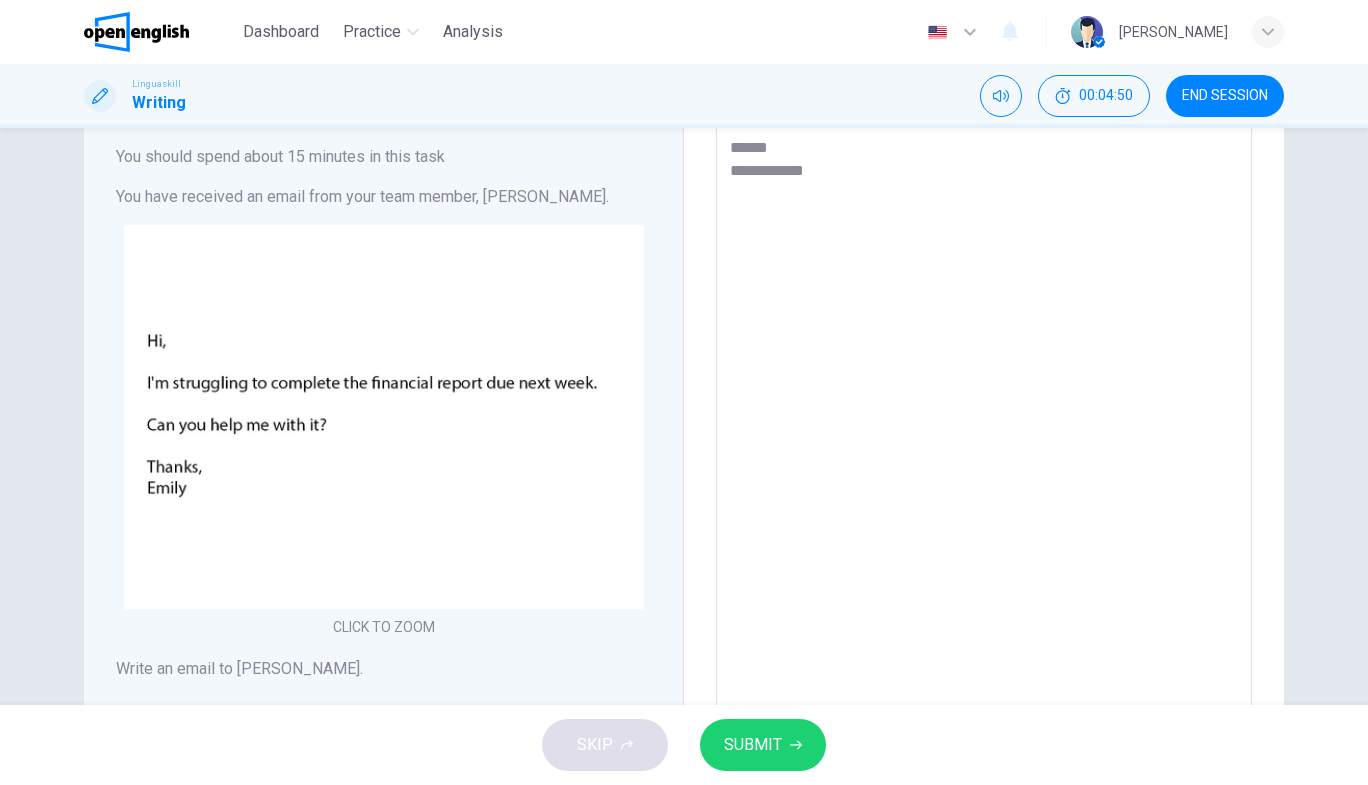 type on "**********" 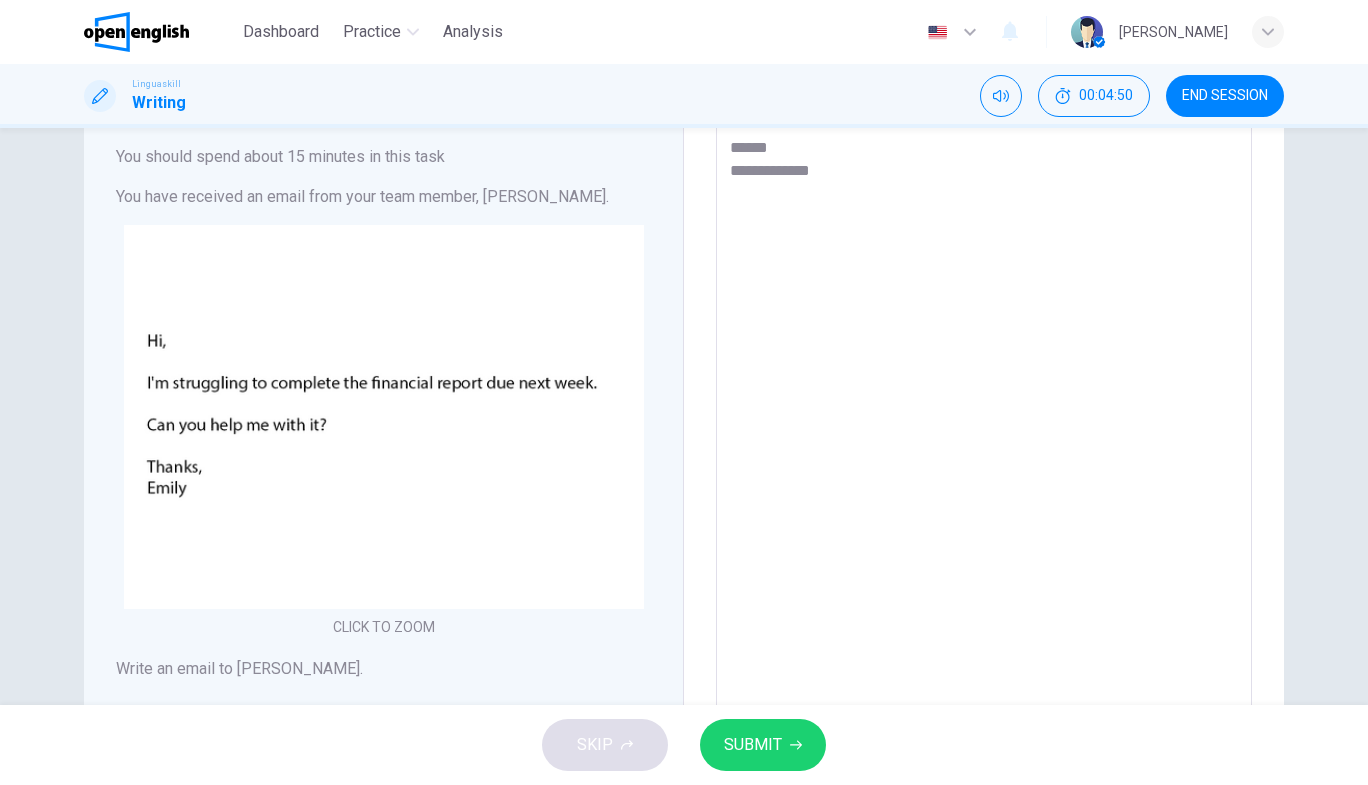 type on "*" 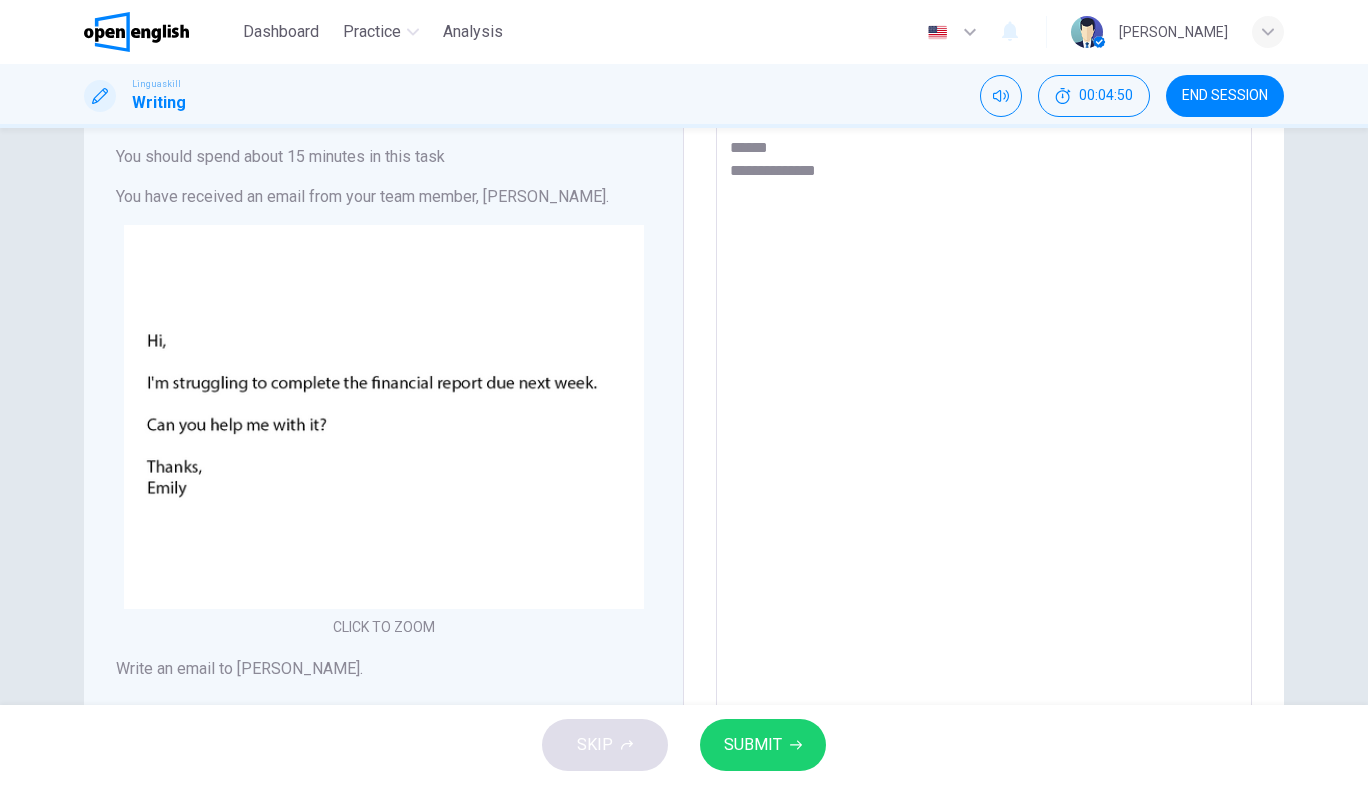 type on "*" 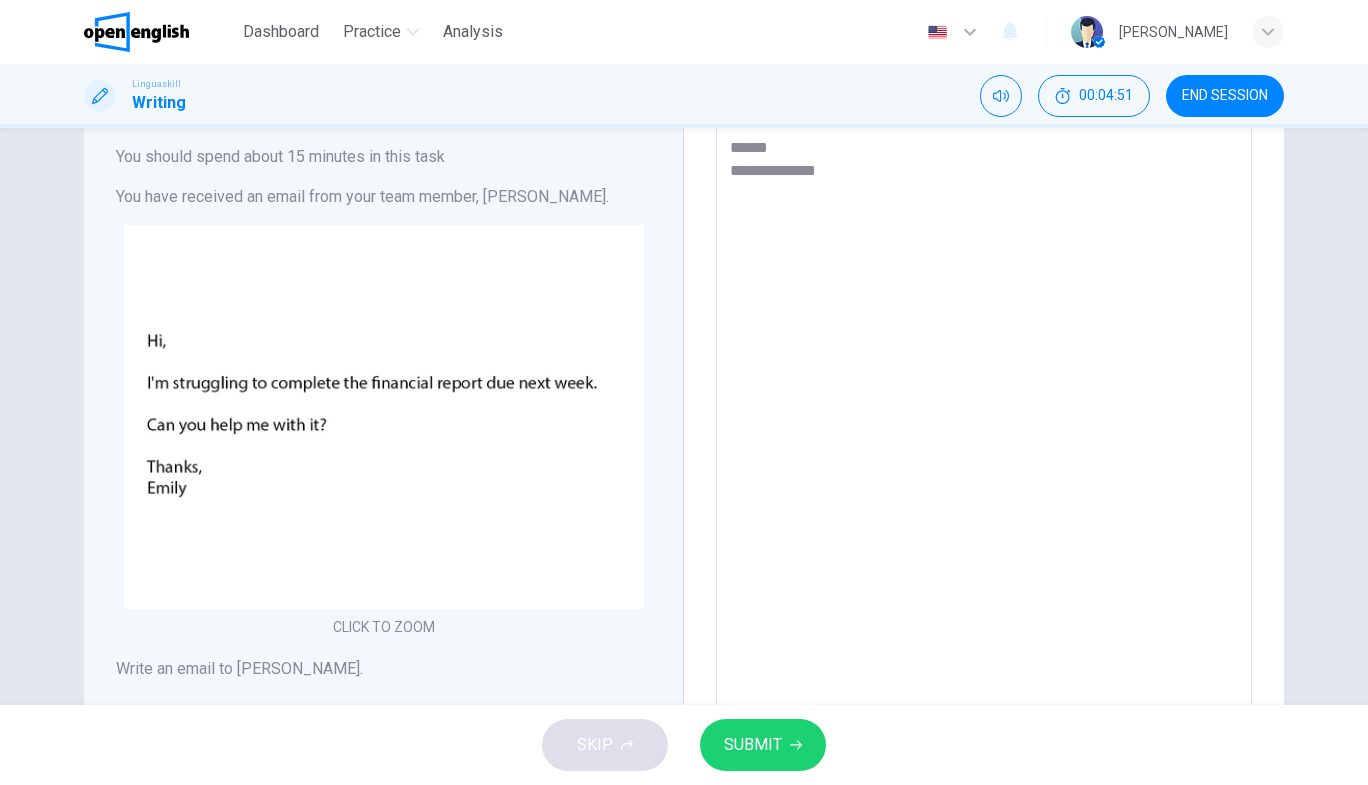 type on "**********" 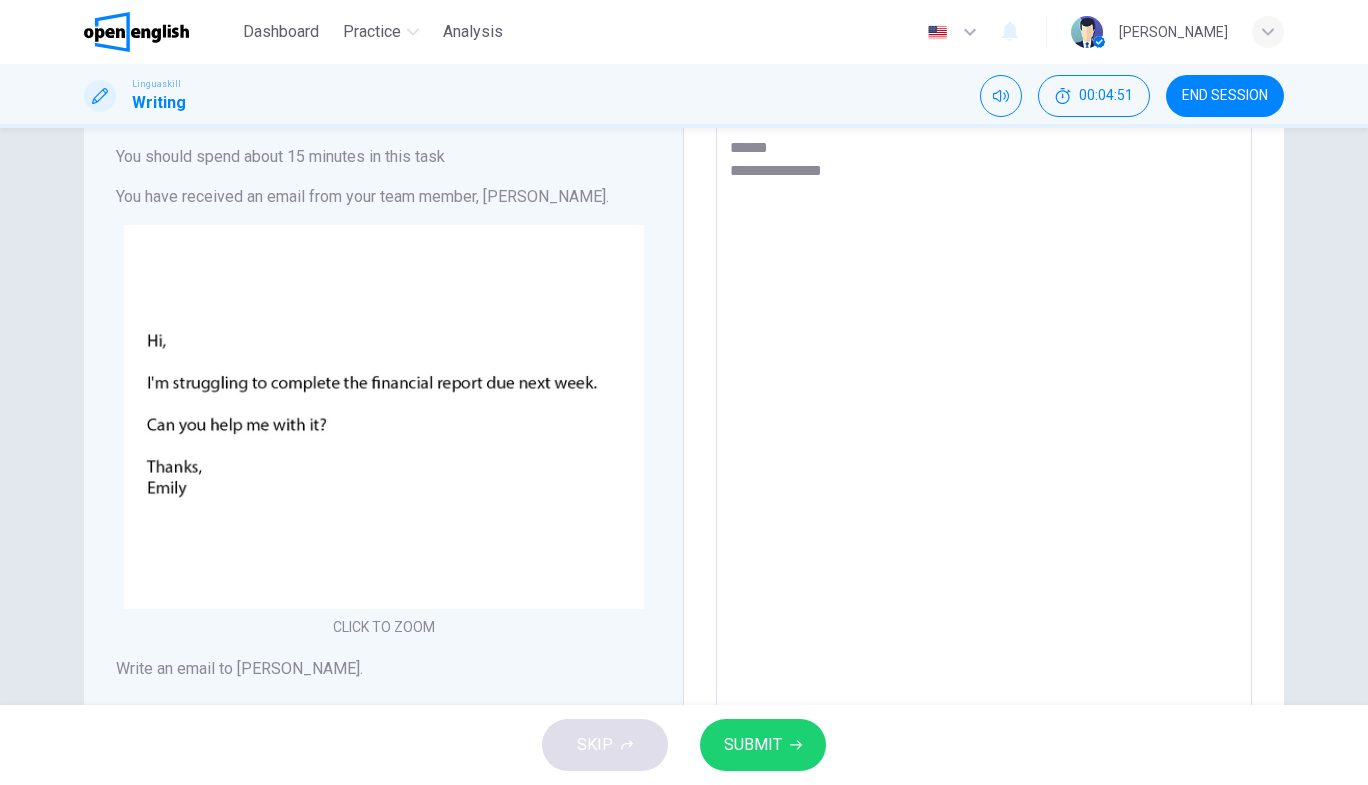 type on "*" 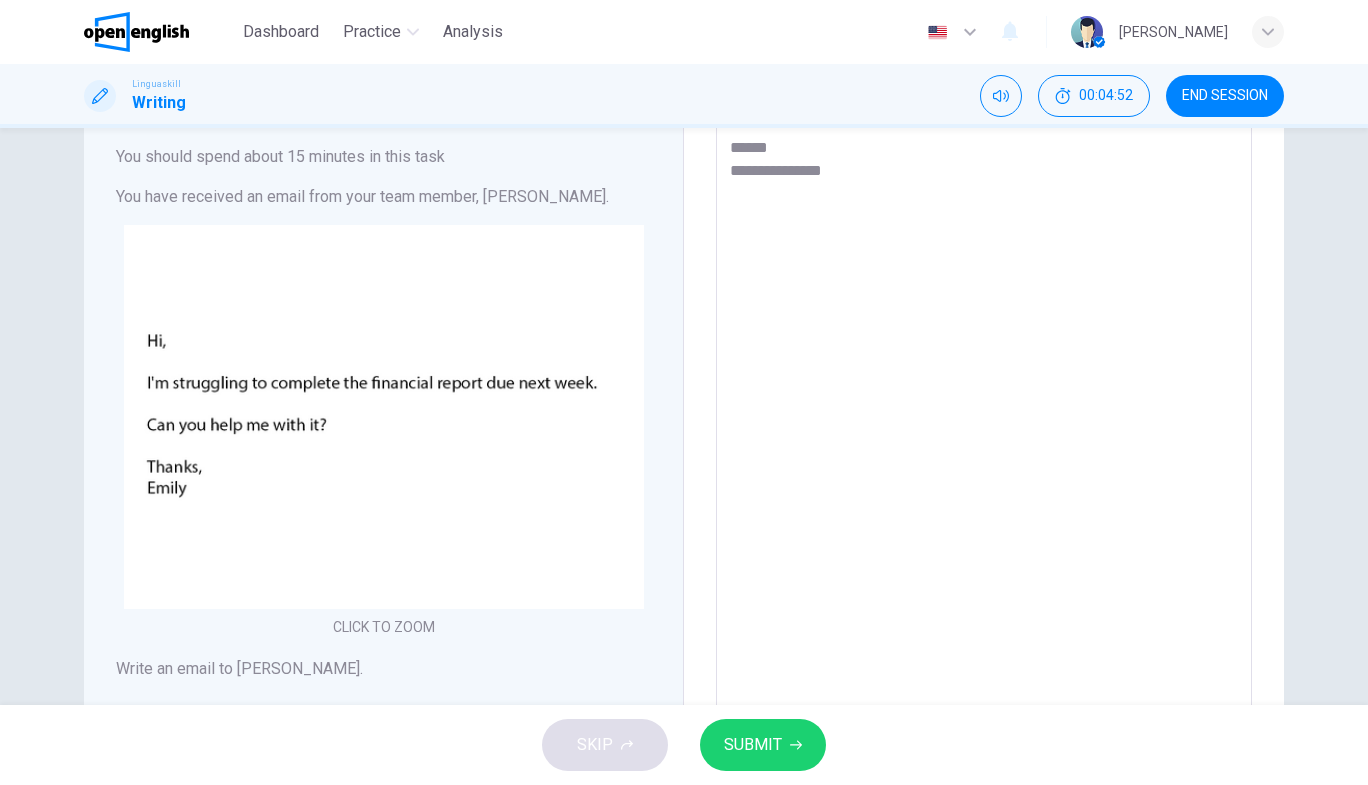type on "**********" 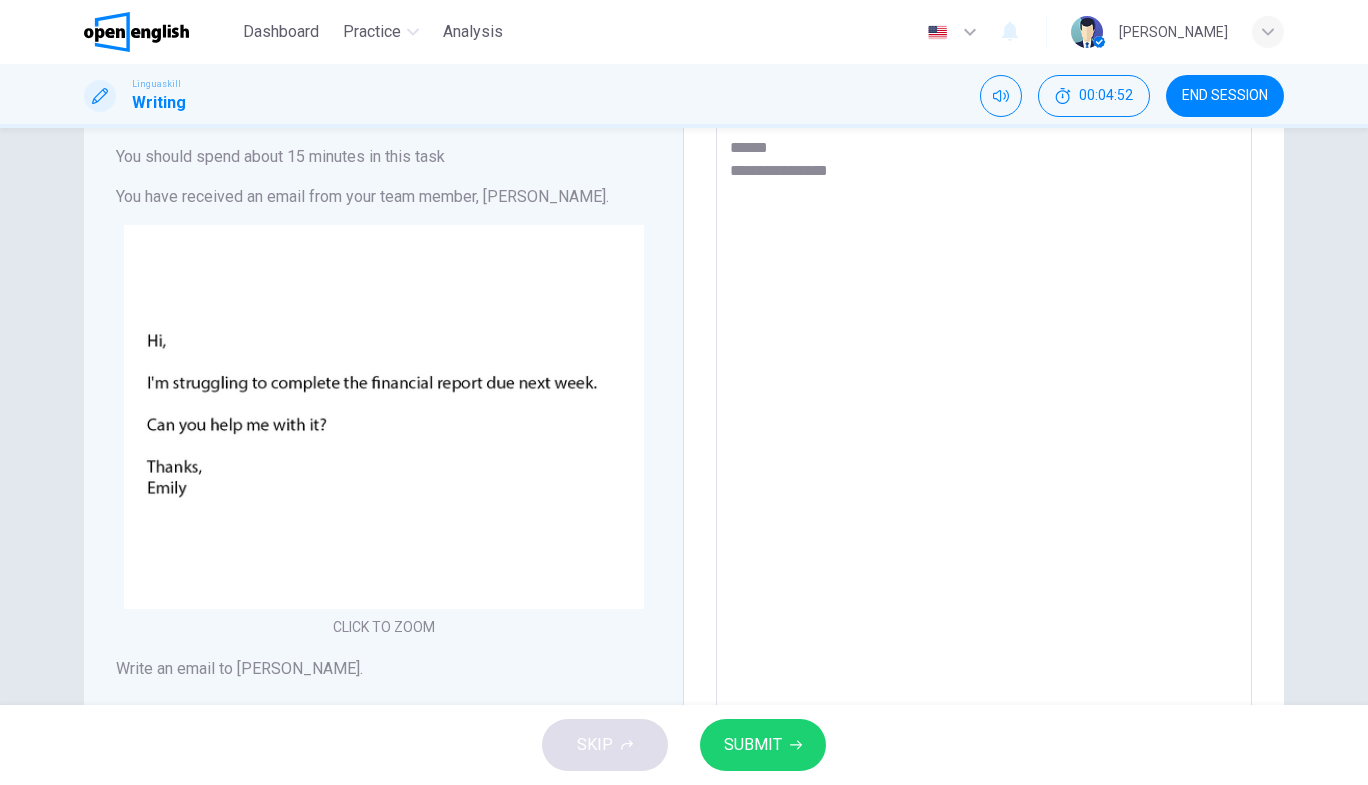 type on "*" 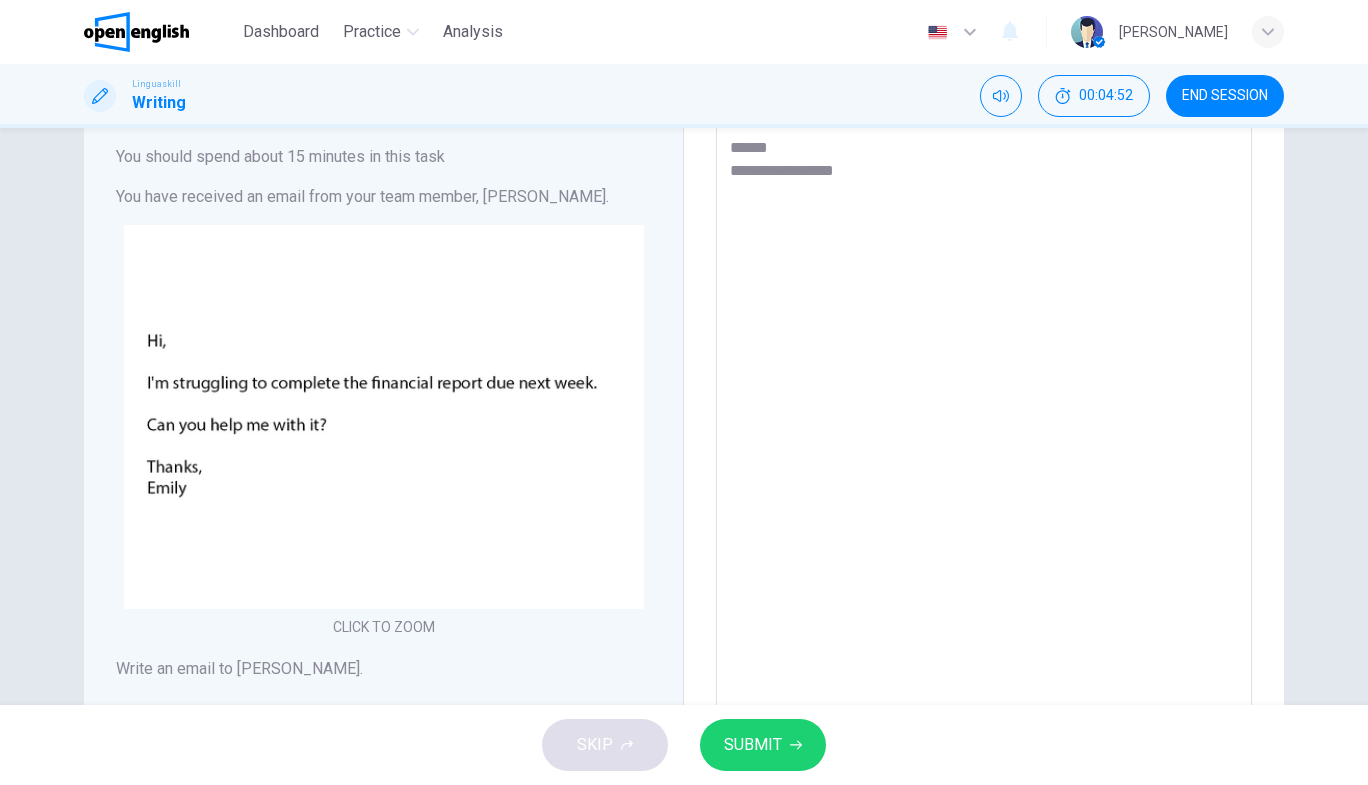 type on "*" 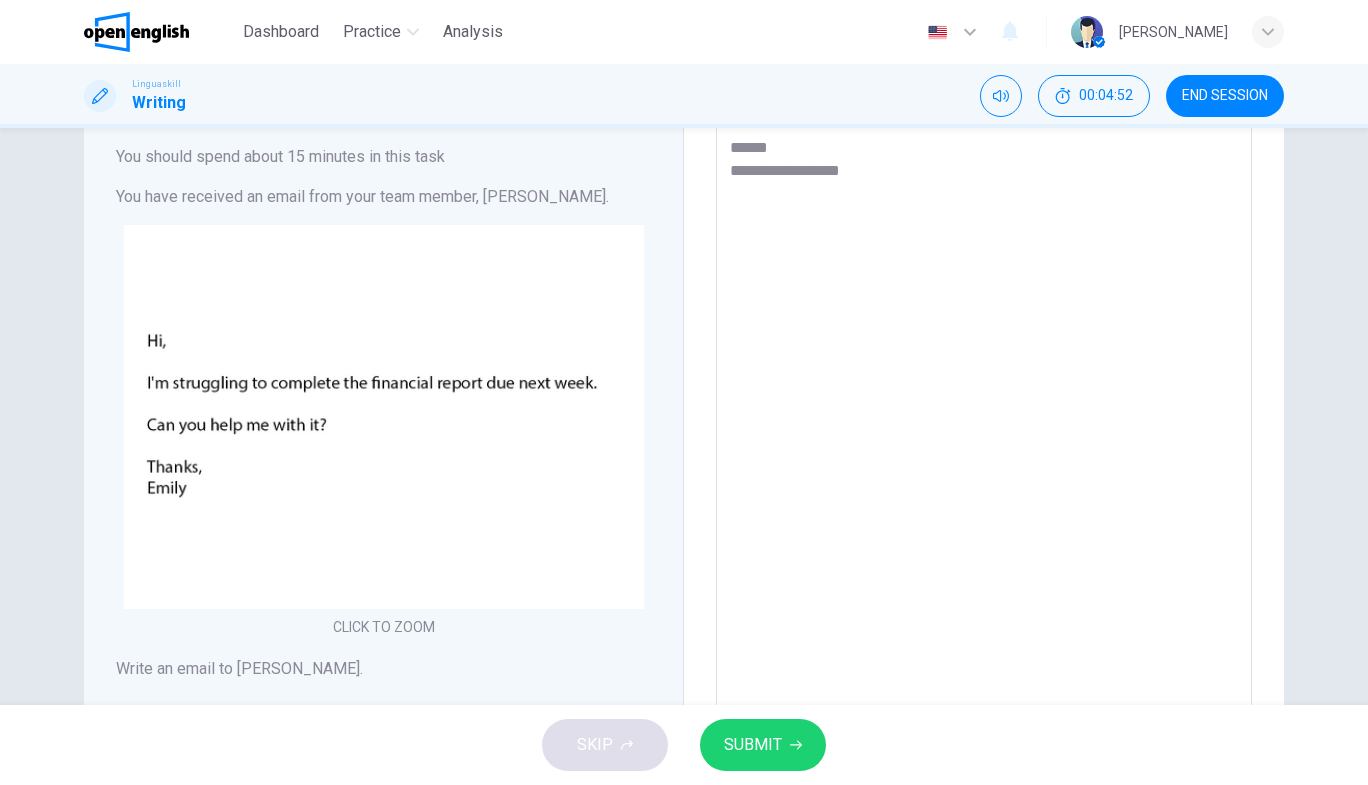 type on "*" 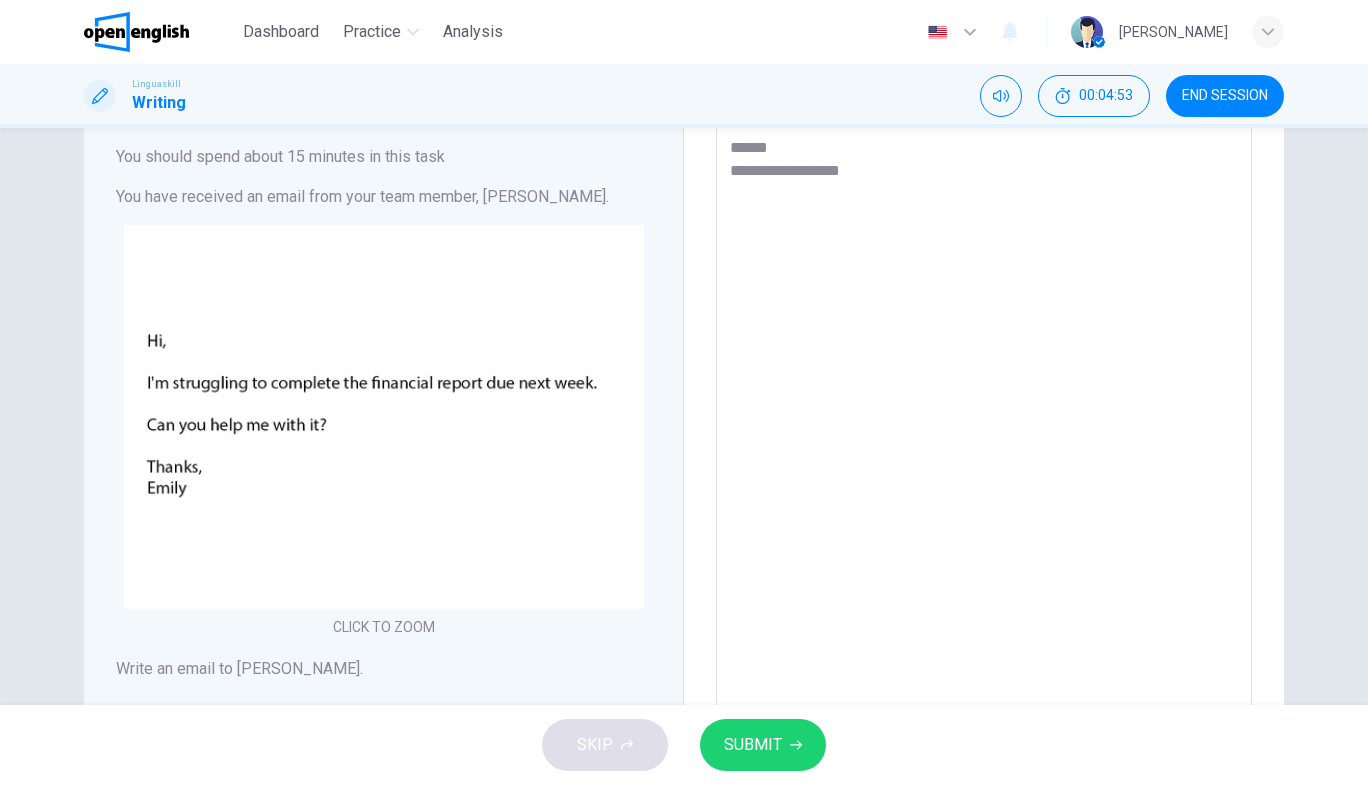 type on "**********" 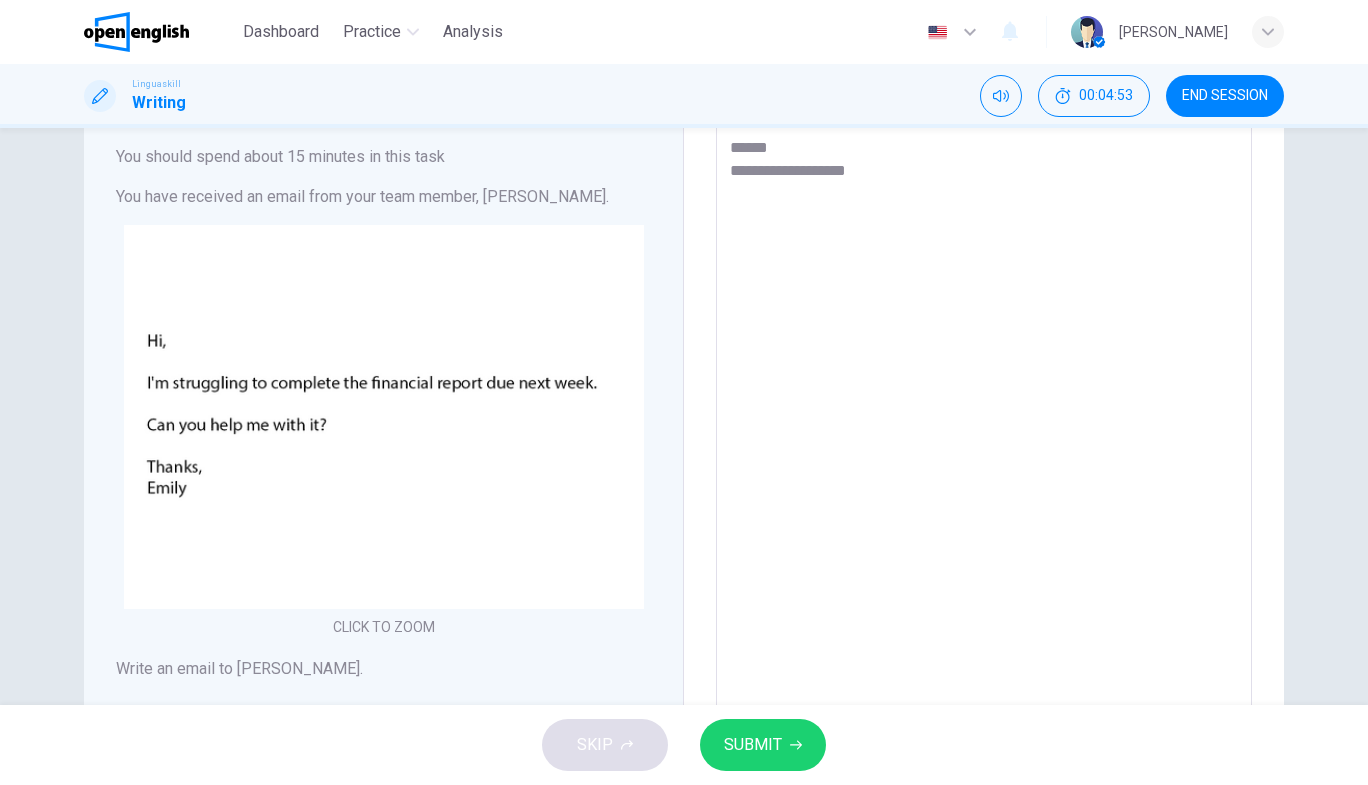 type on "*" 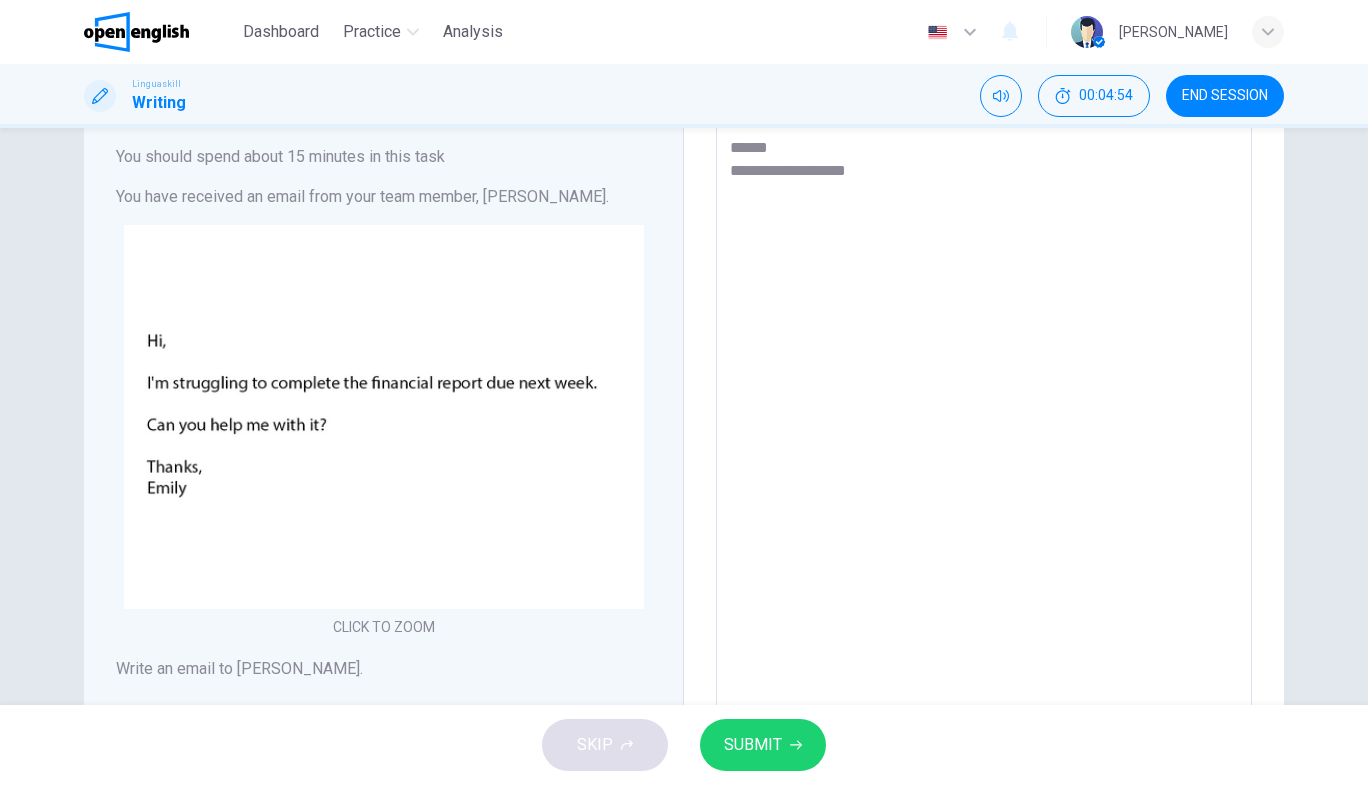 type on "**********" 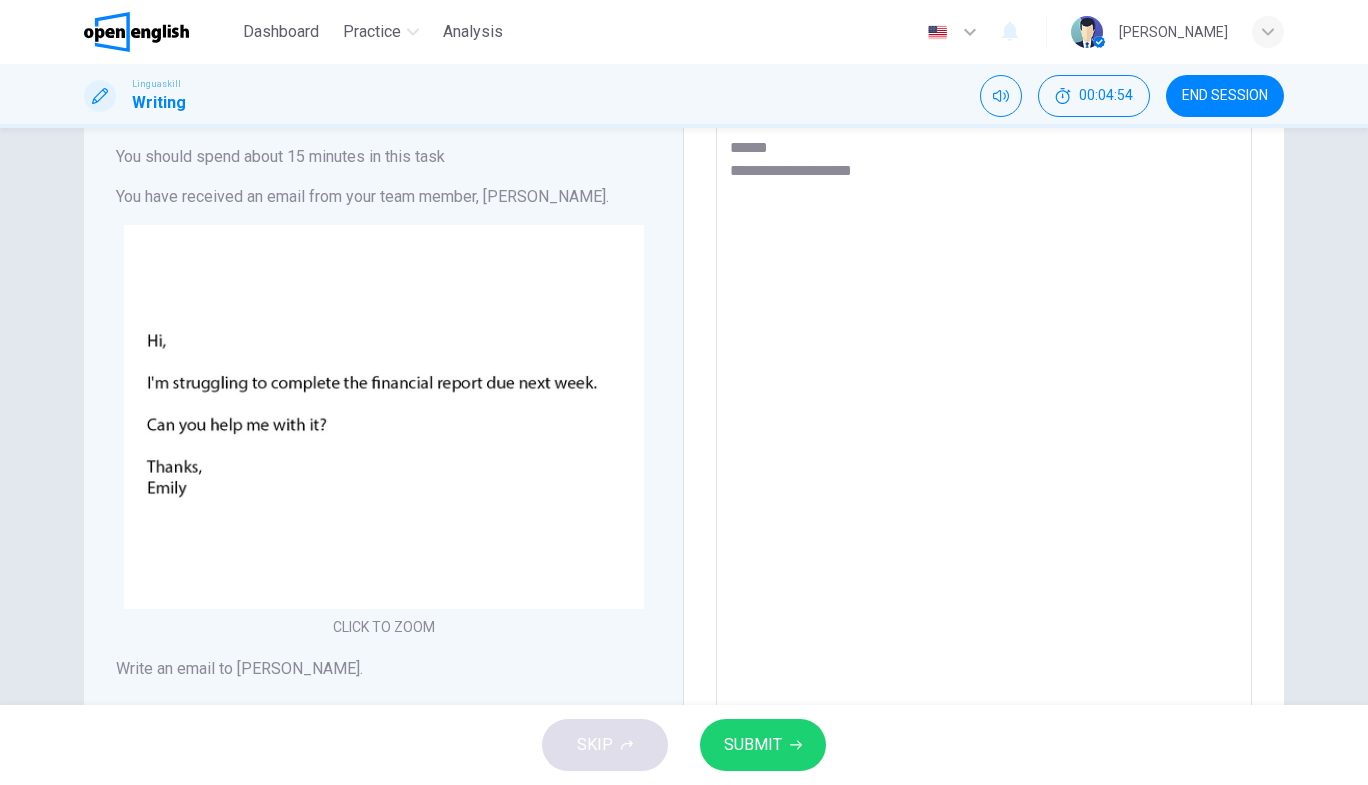 type on "*" 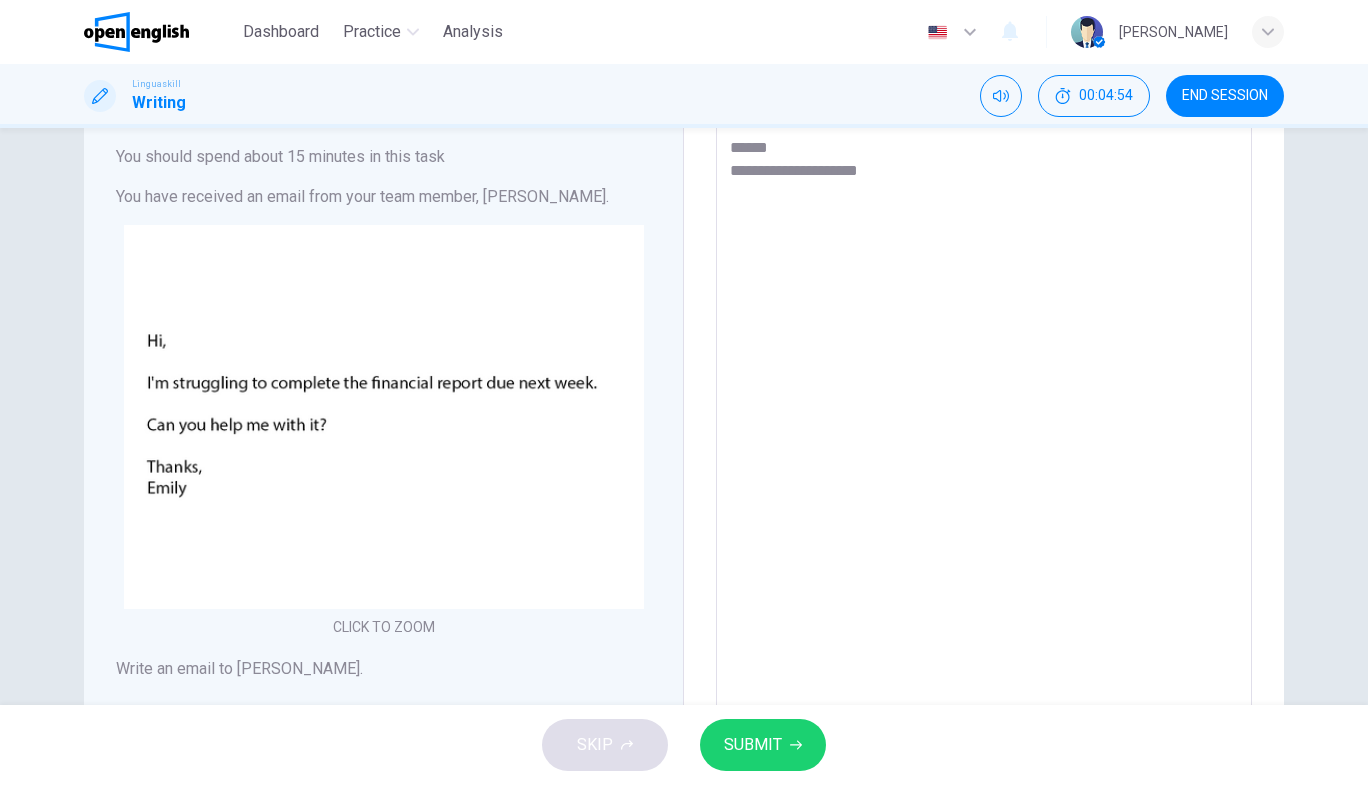 type on "*" 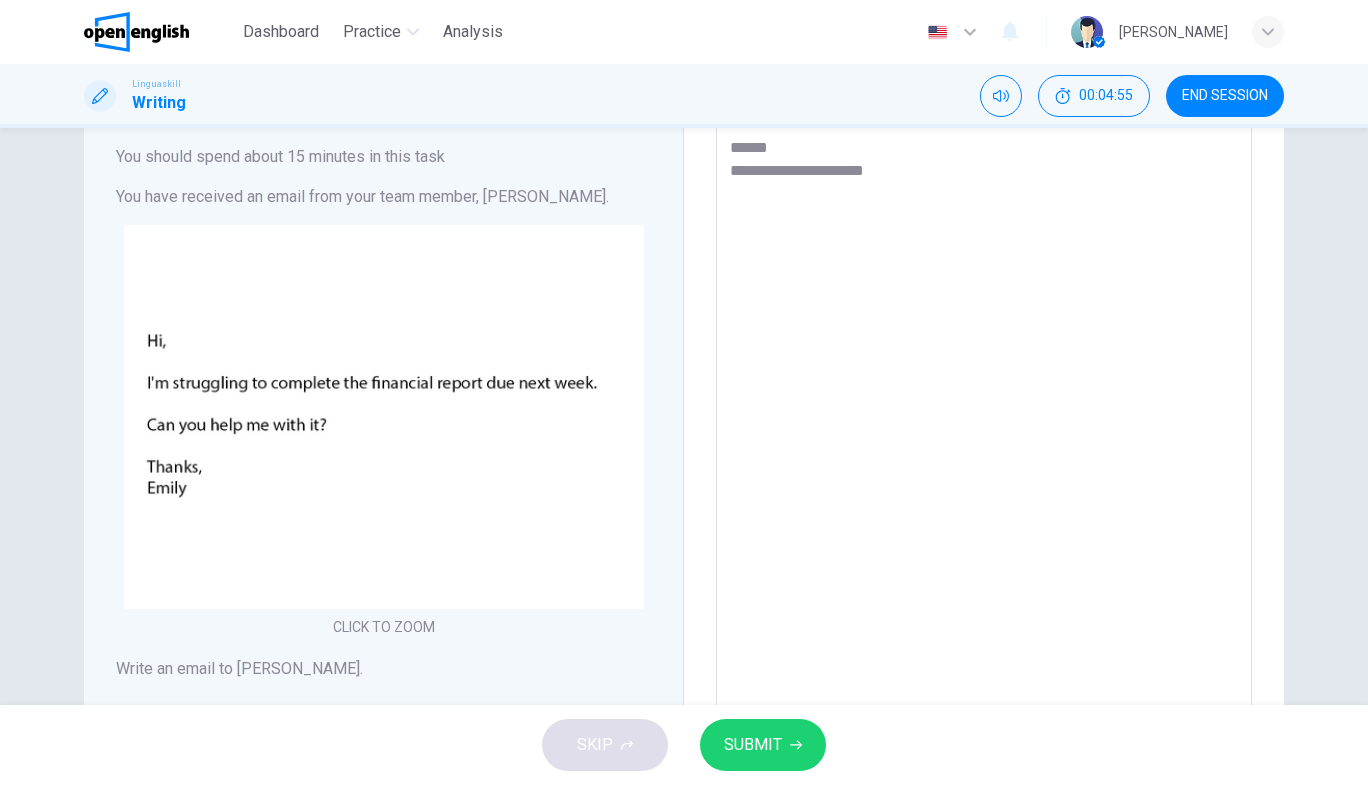type on "*" 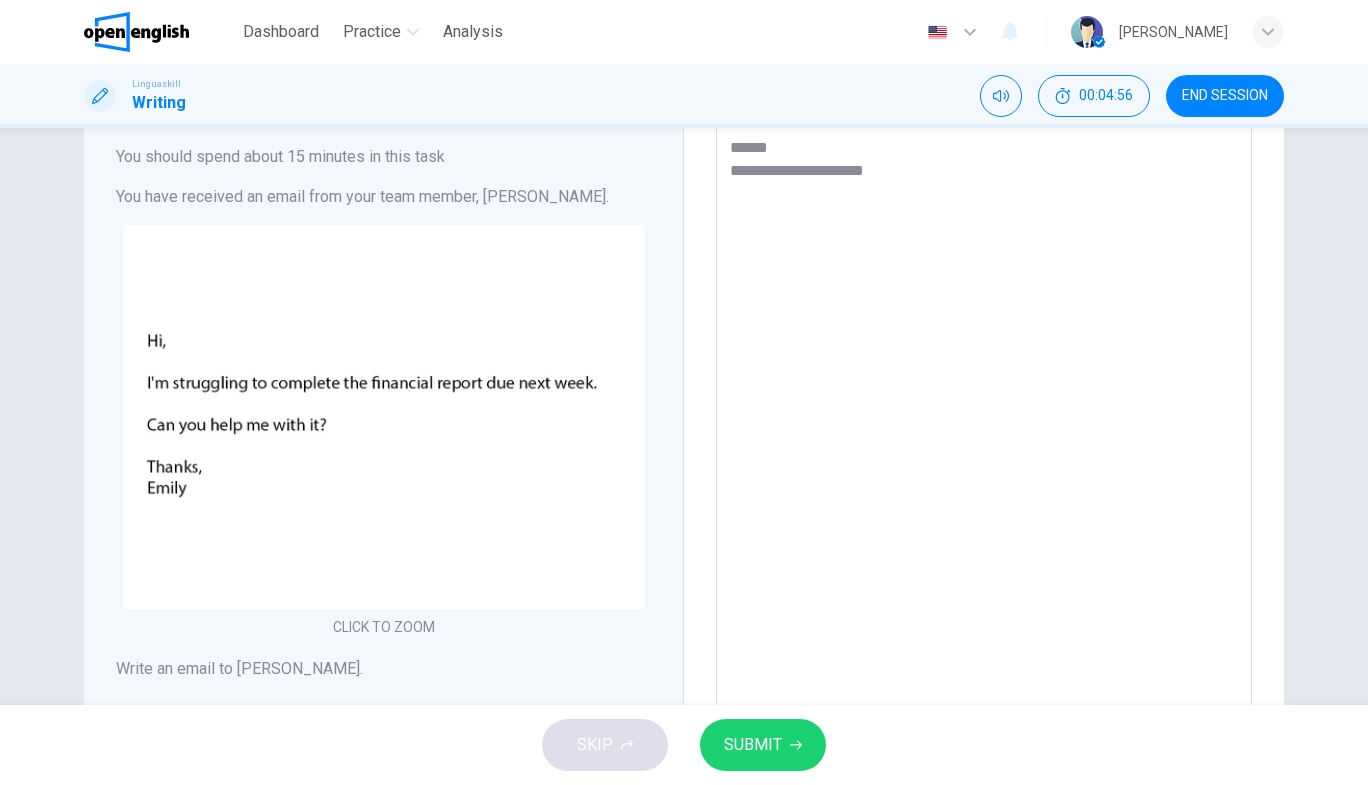 type on "**********" 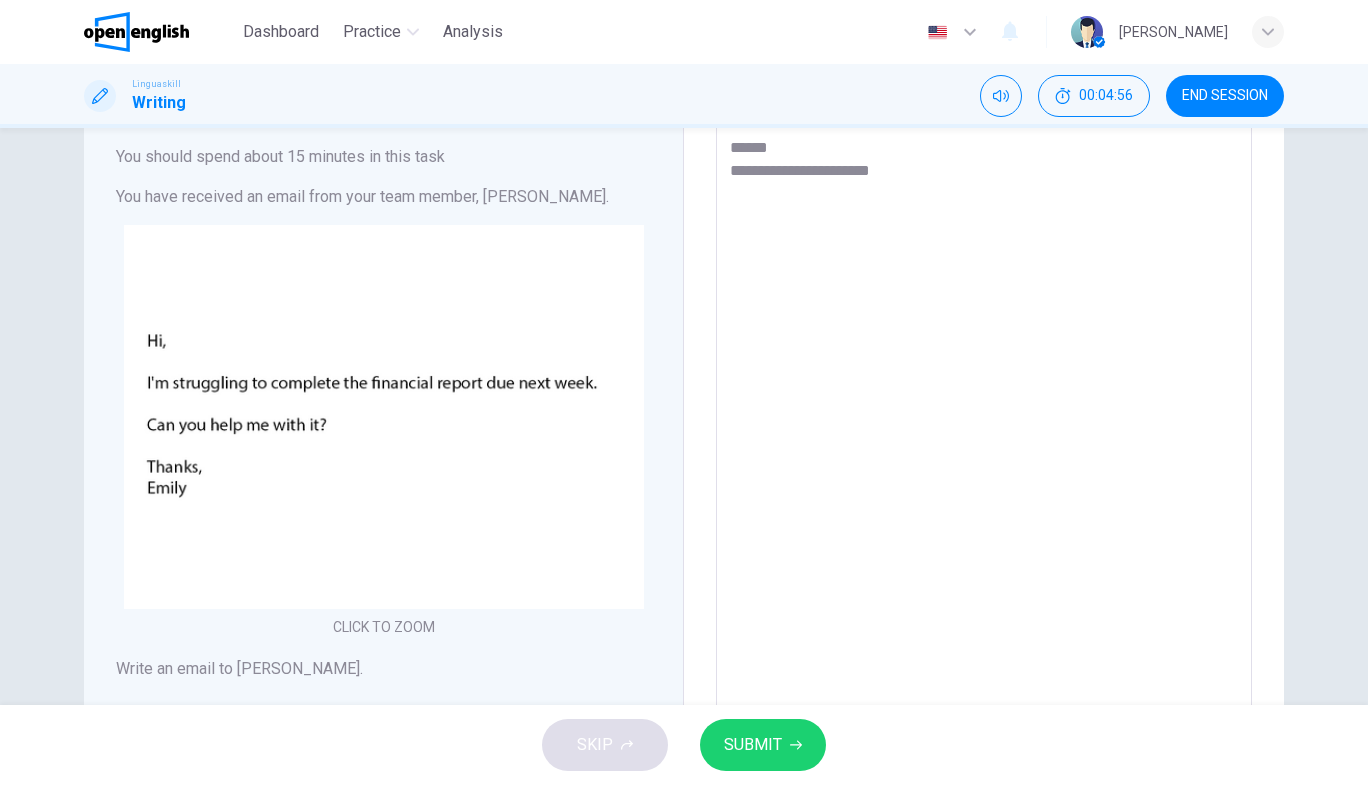 type on "*" 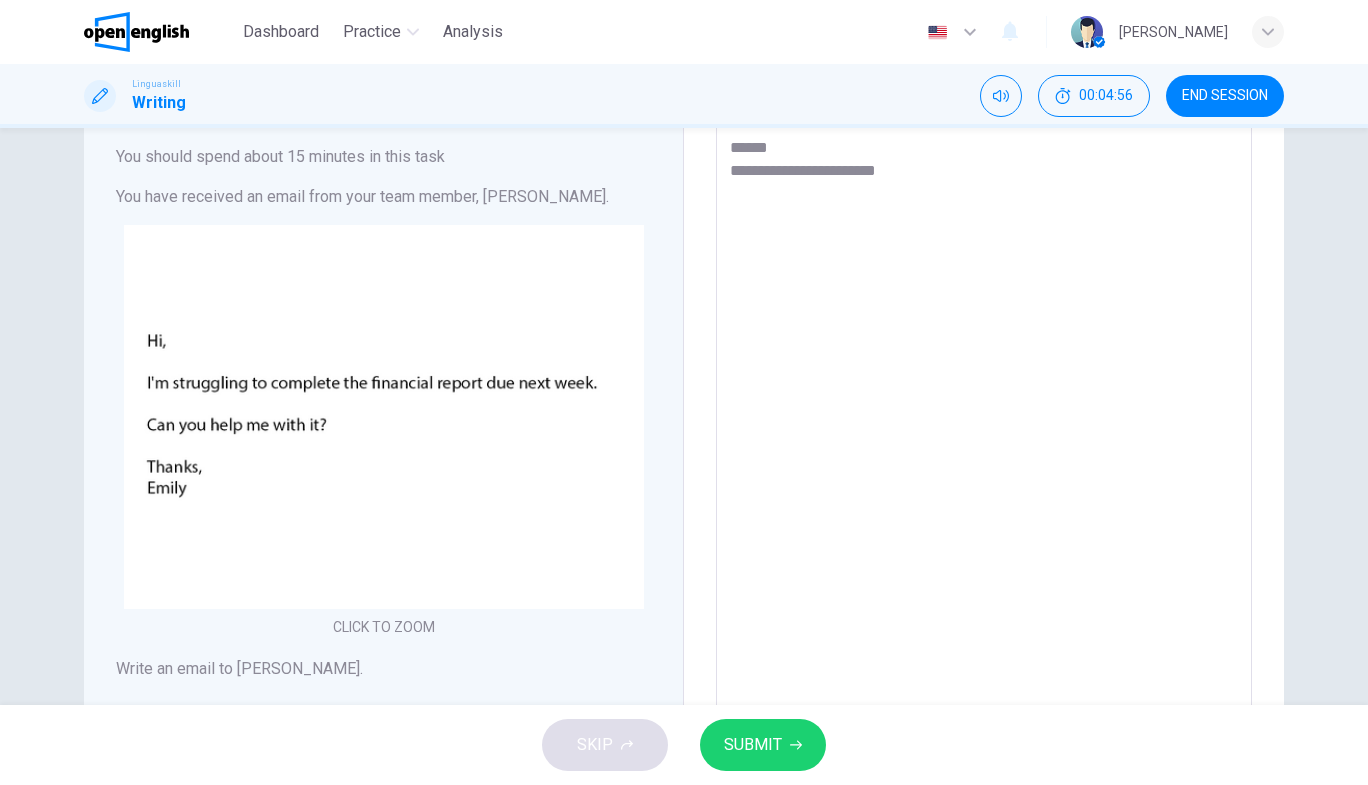 type on "*" 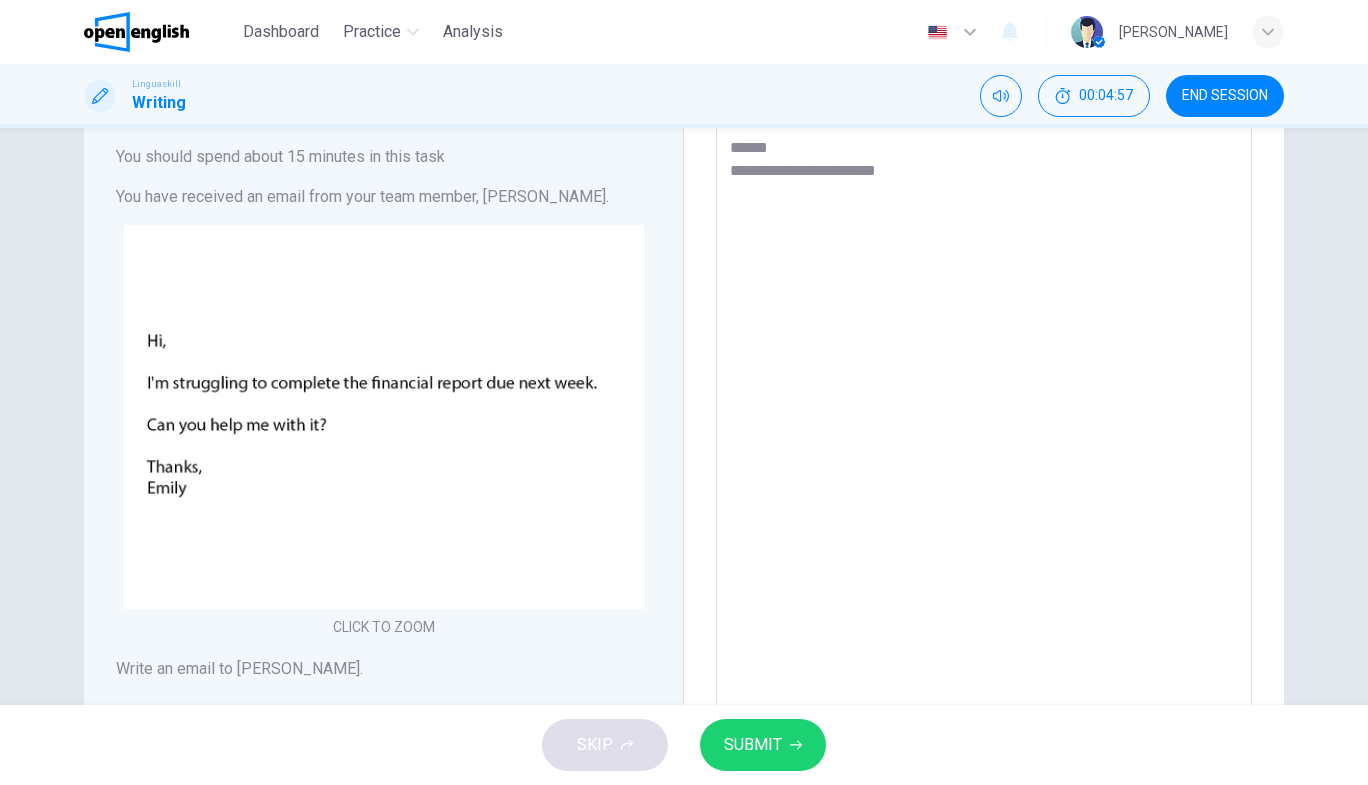 type on "**********" 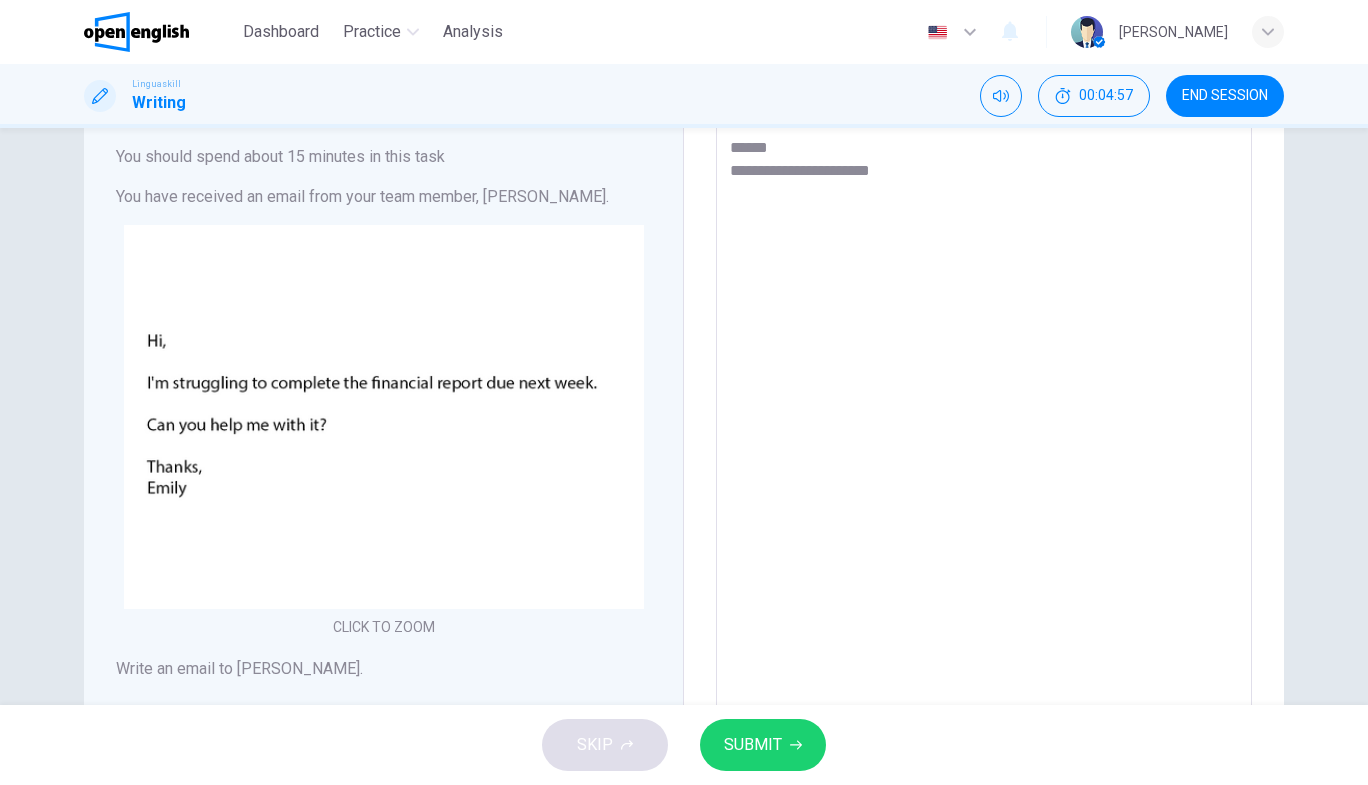 type on "*" 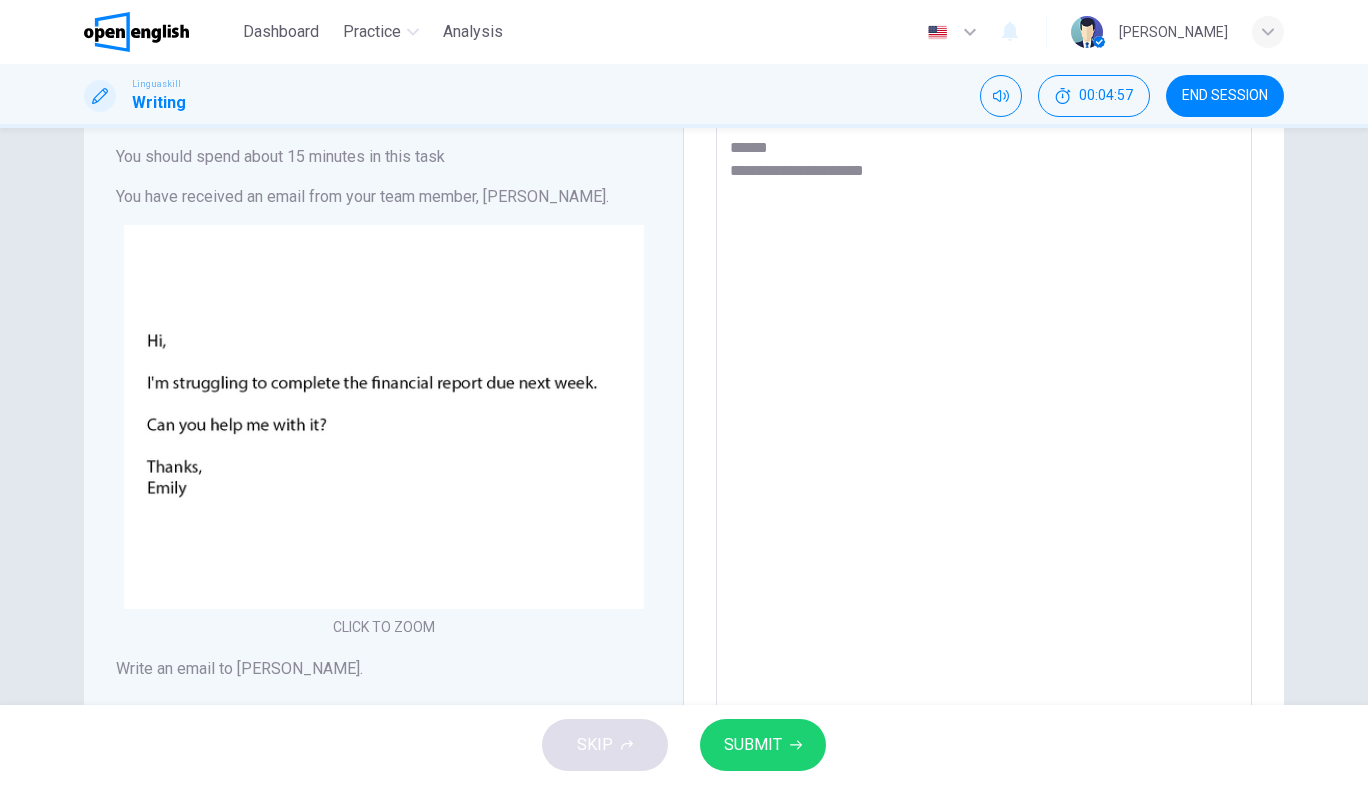 type on "*" 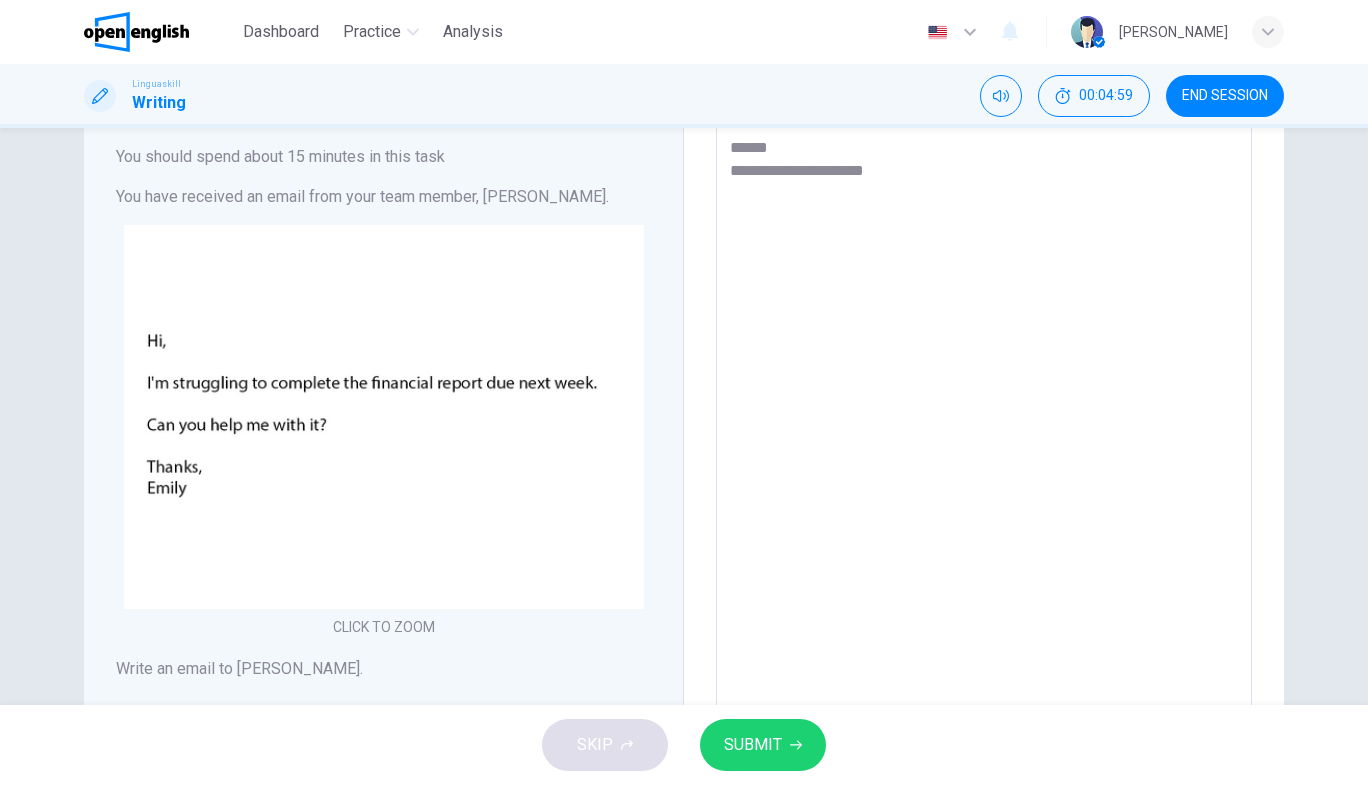 type on "**********" 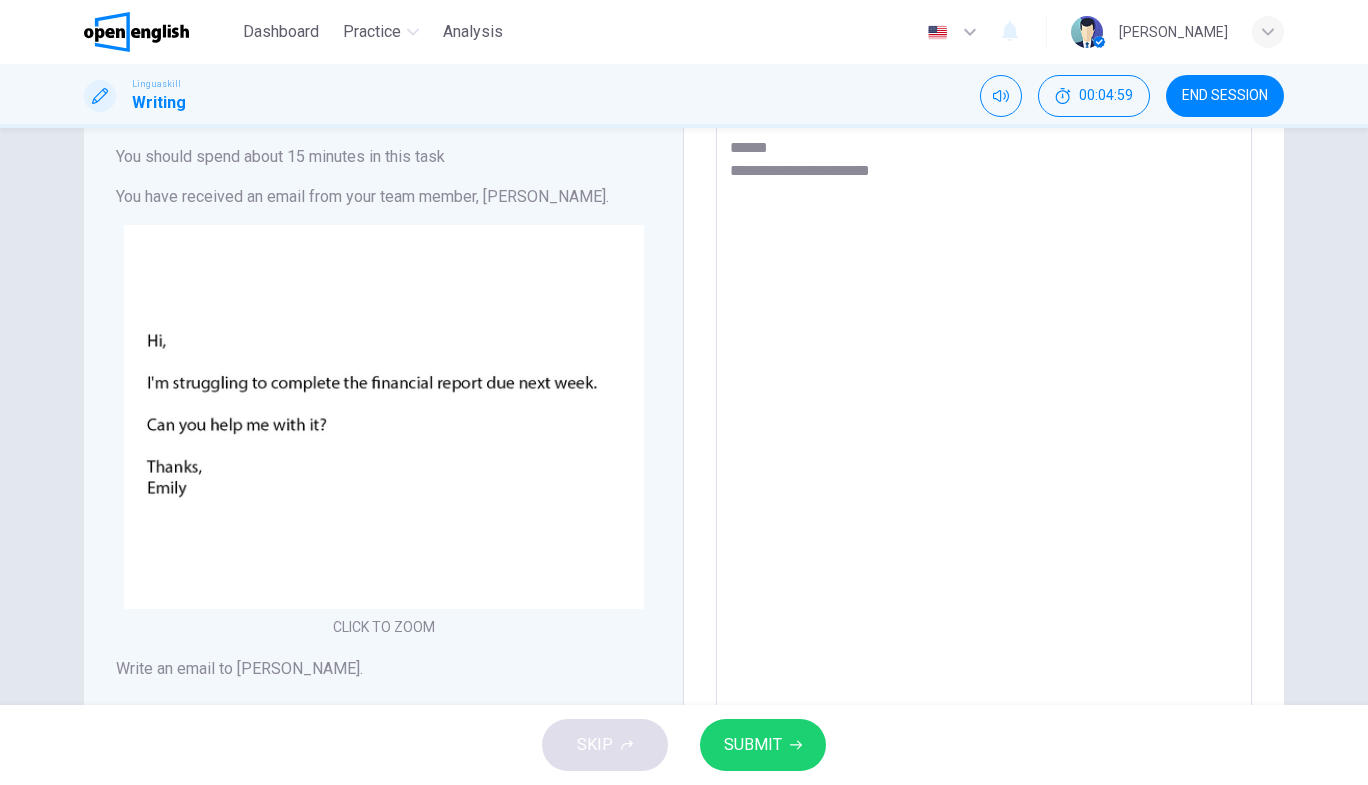 type on "*" 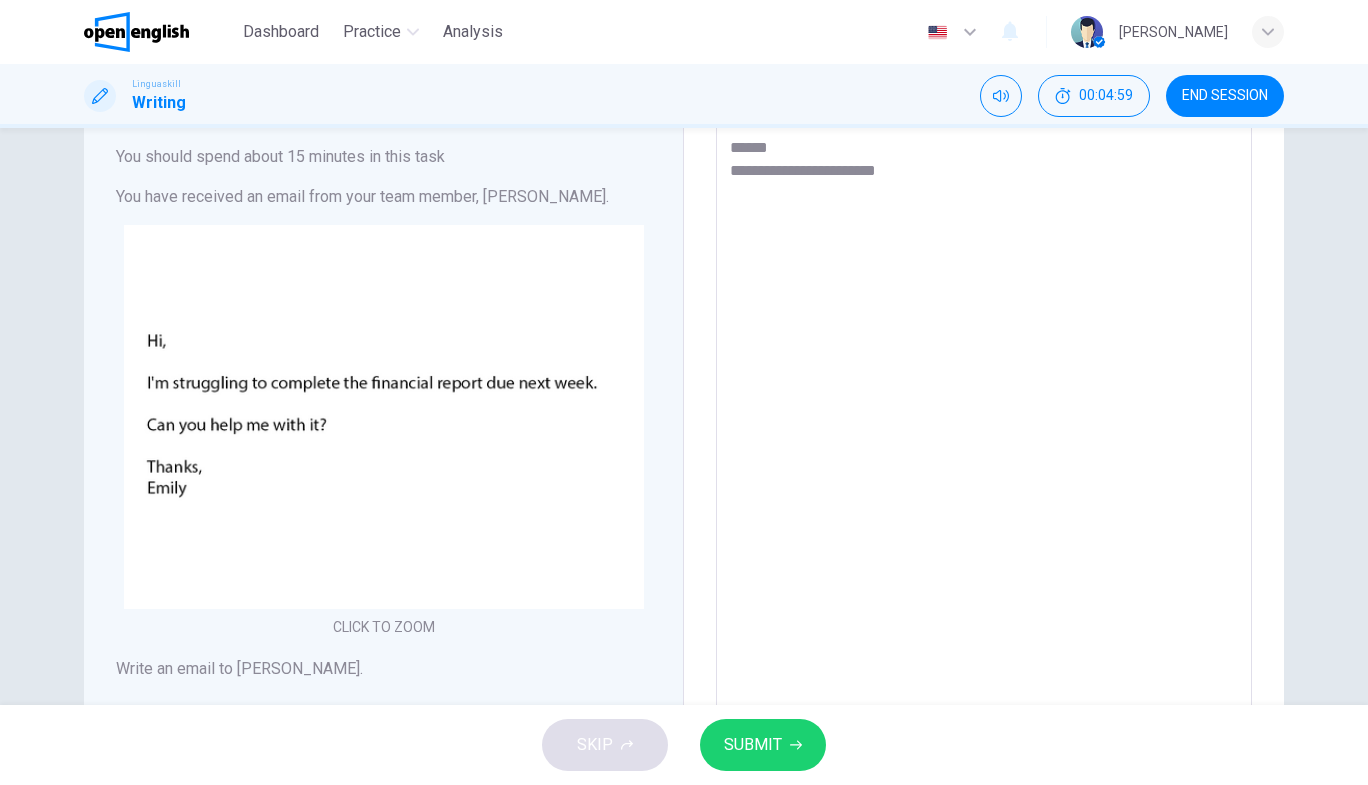 type on "*" 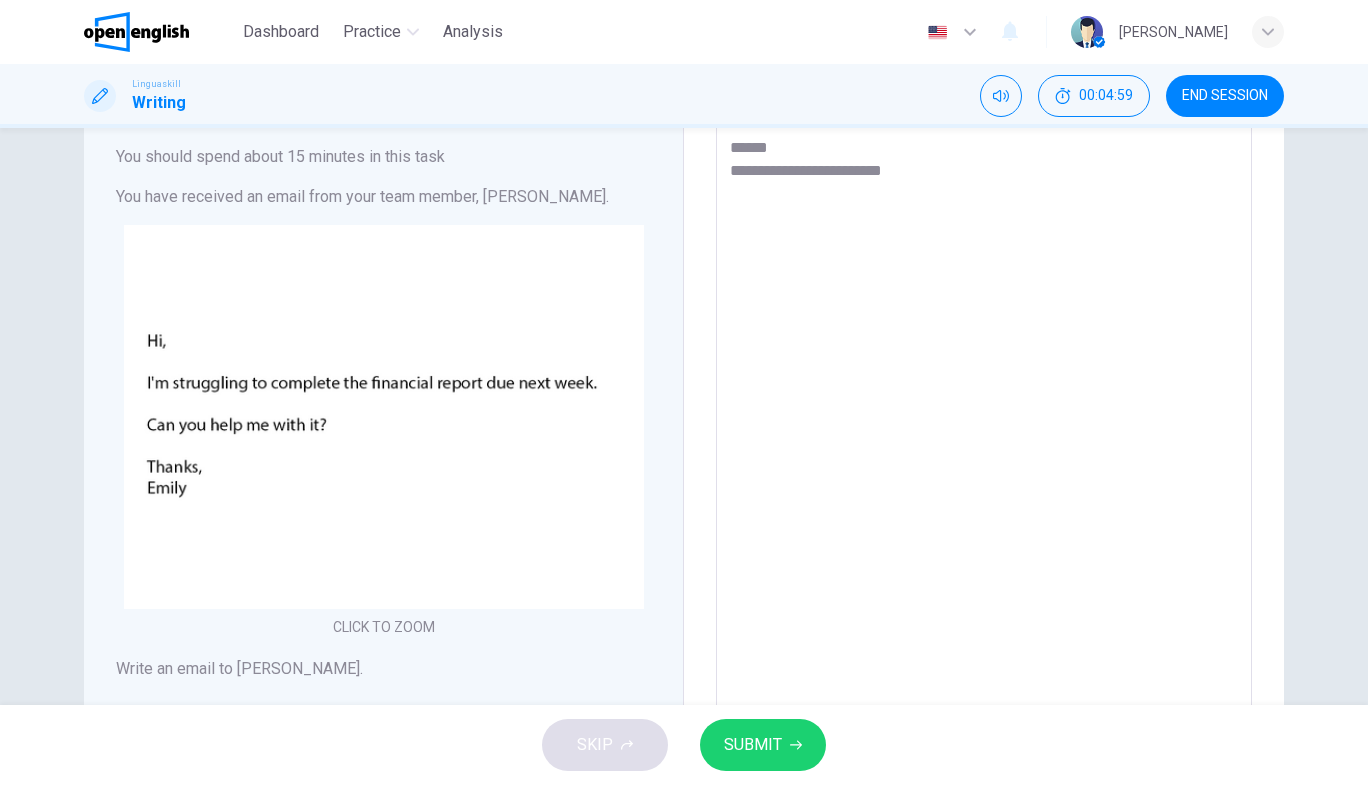 type on "*" 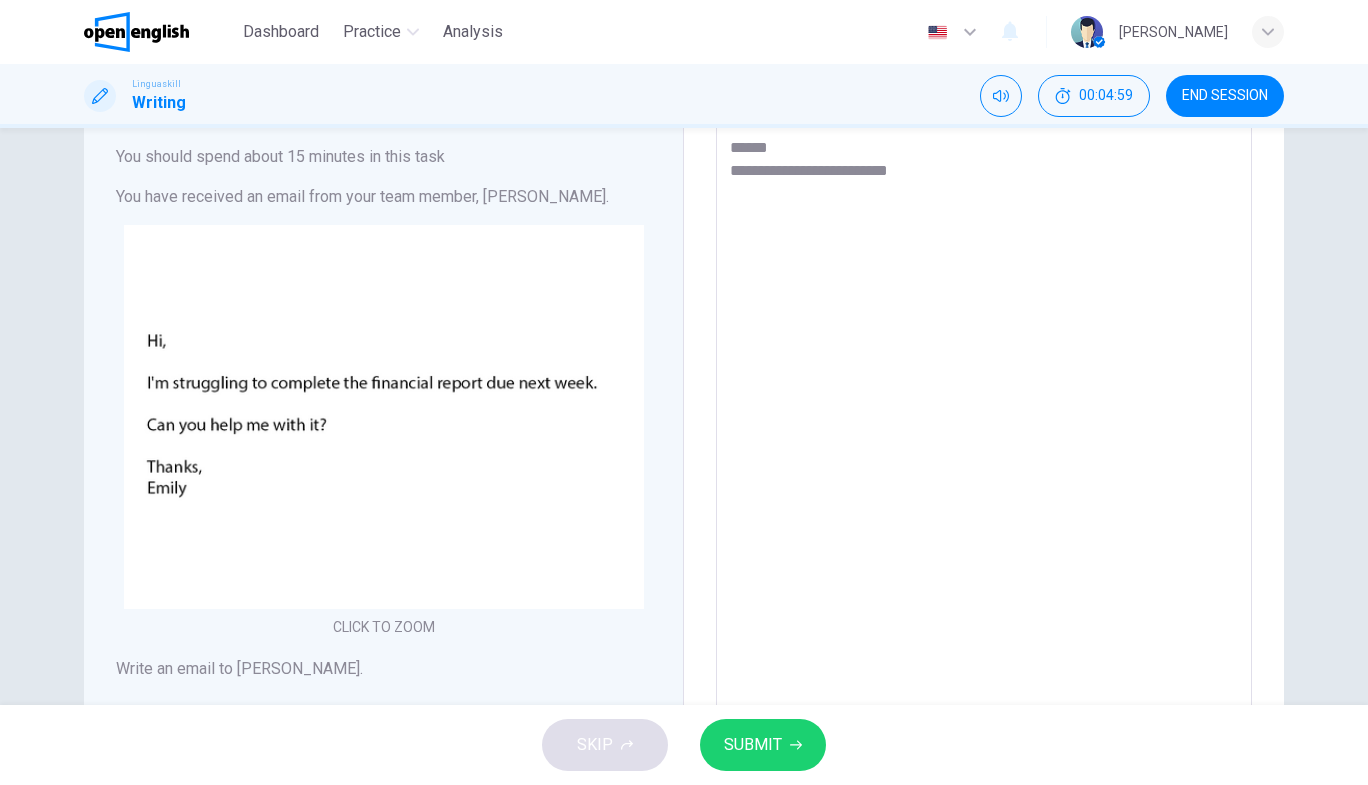 type on "*" 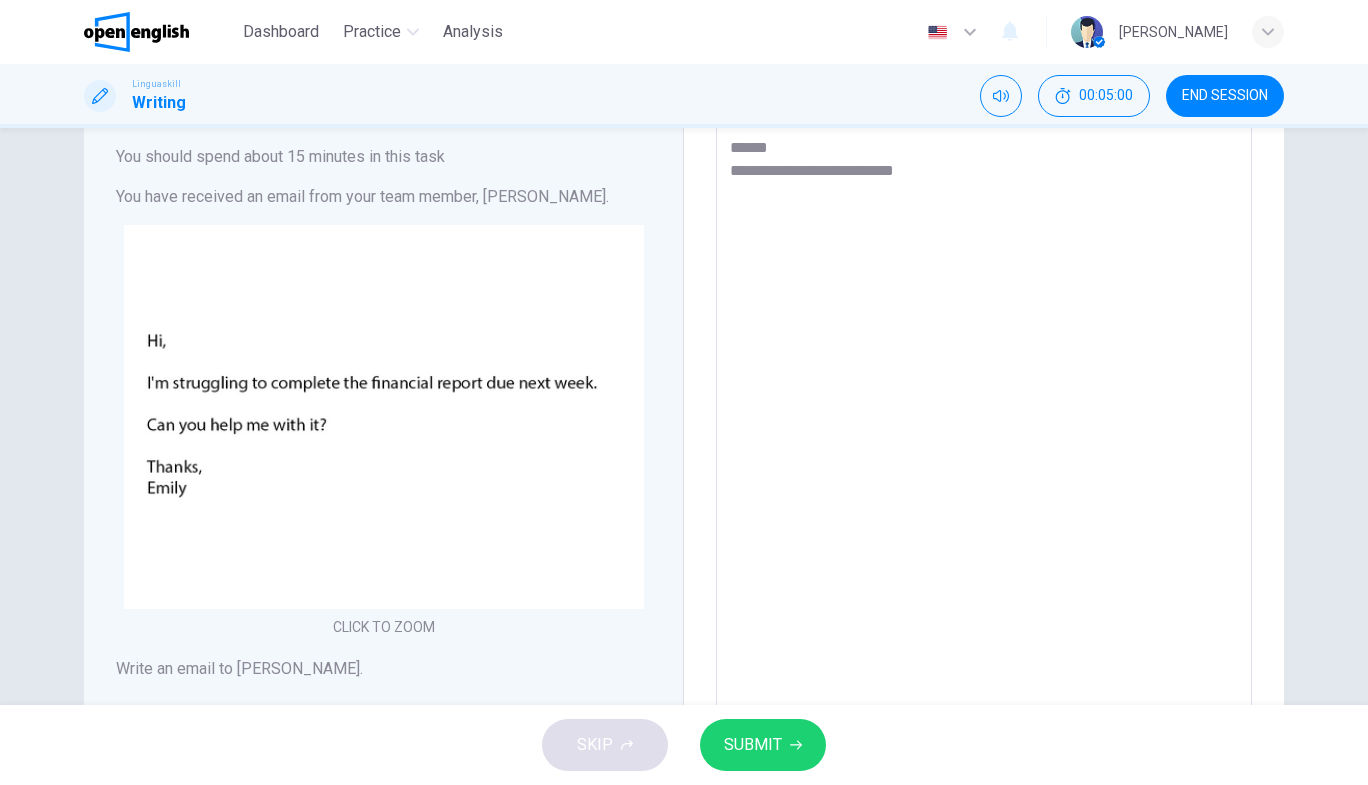 type on "*" 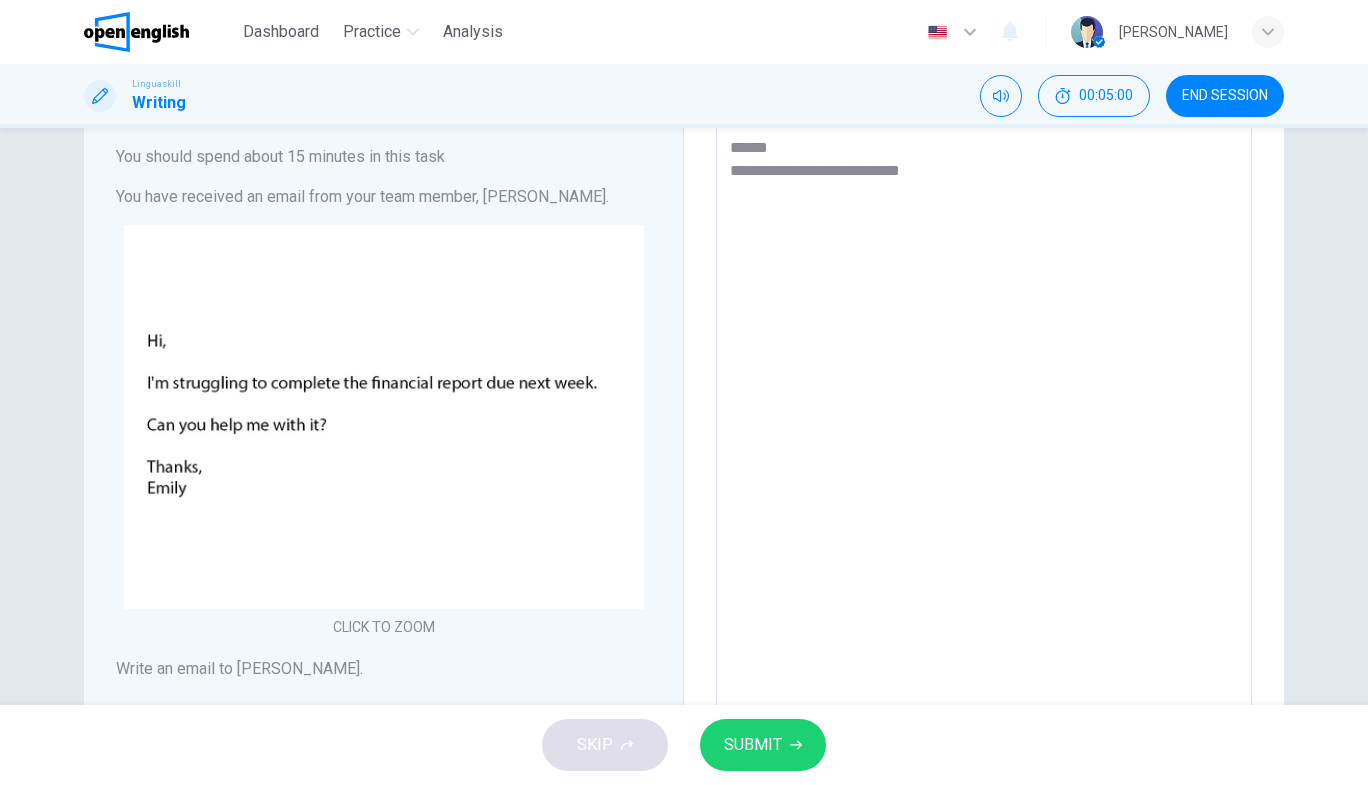 type on "*" 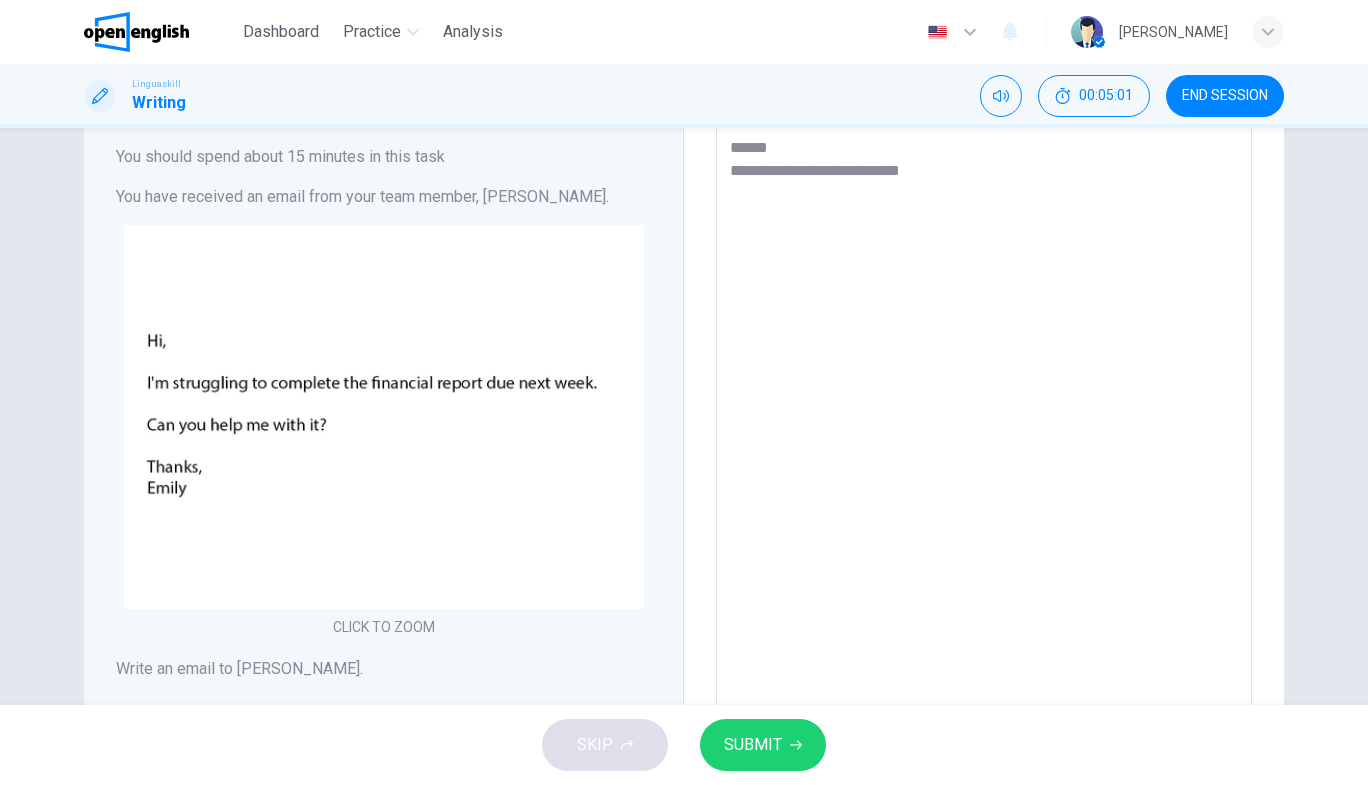 type on "**********" 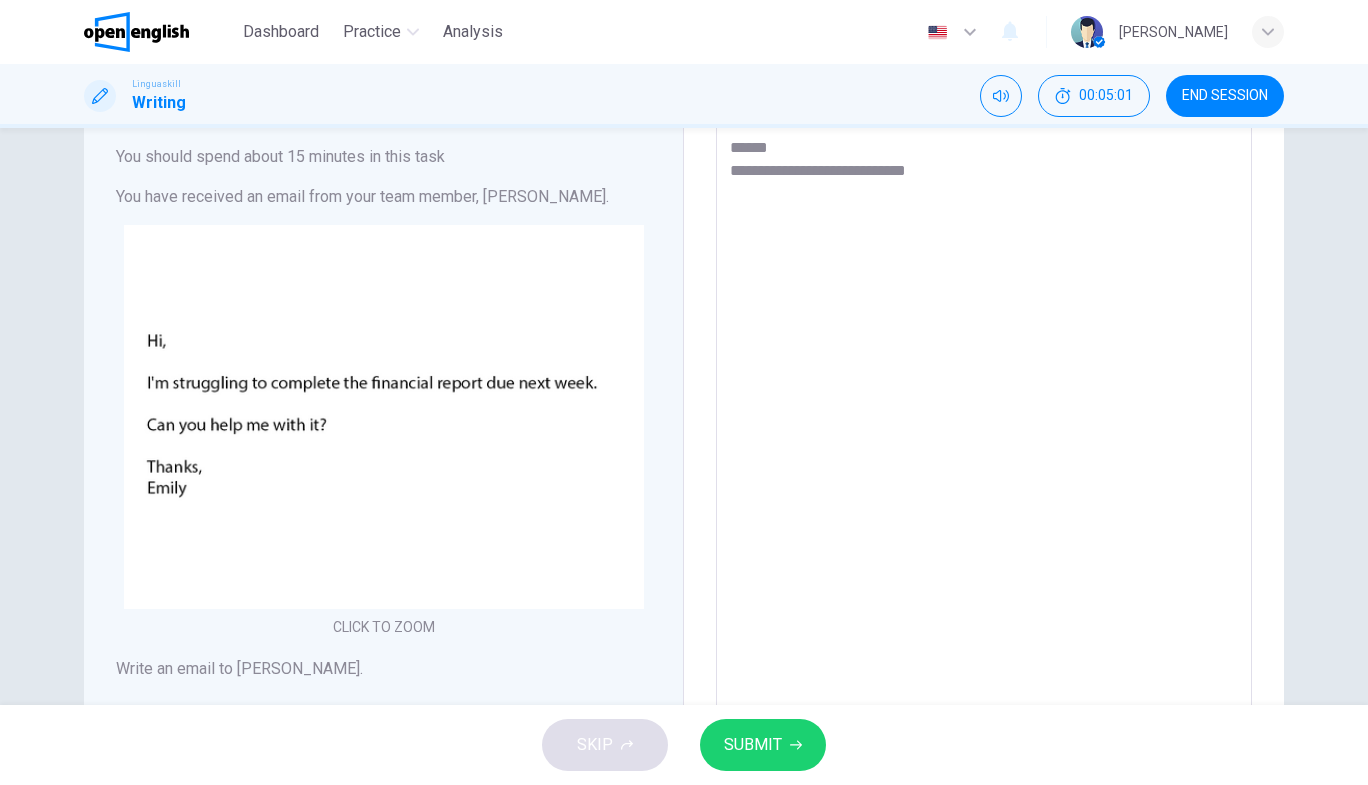 type on "*" 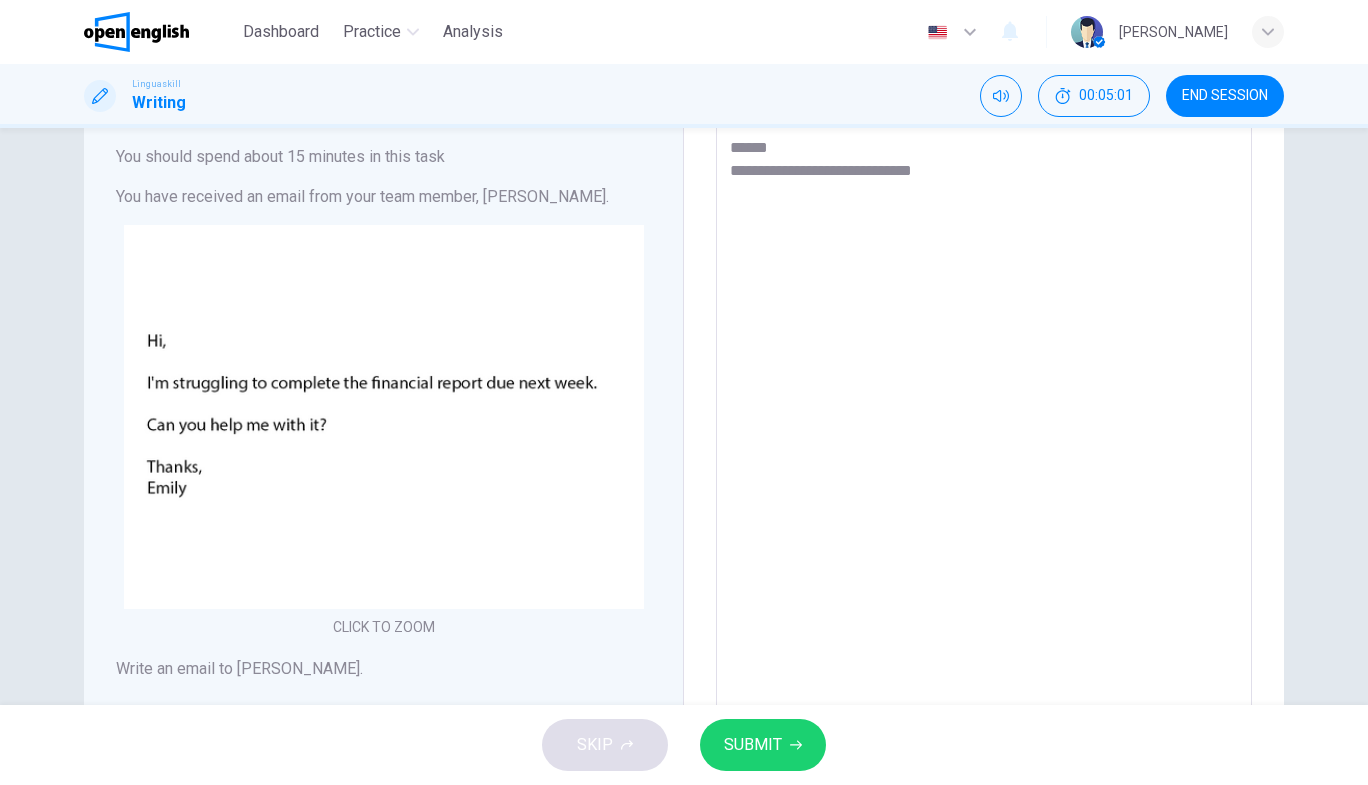 type on "*" 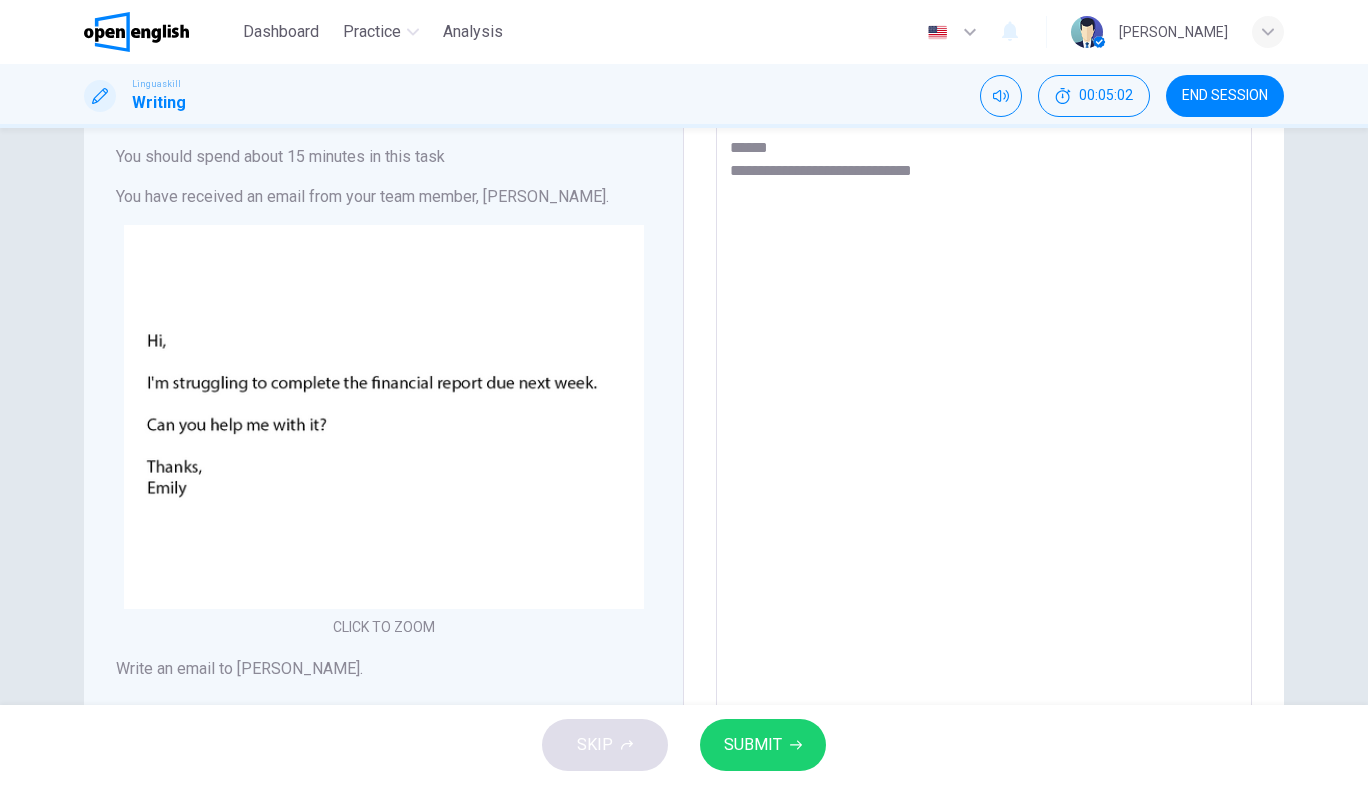 type on "**********" 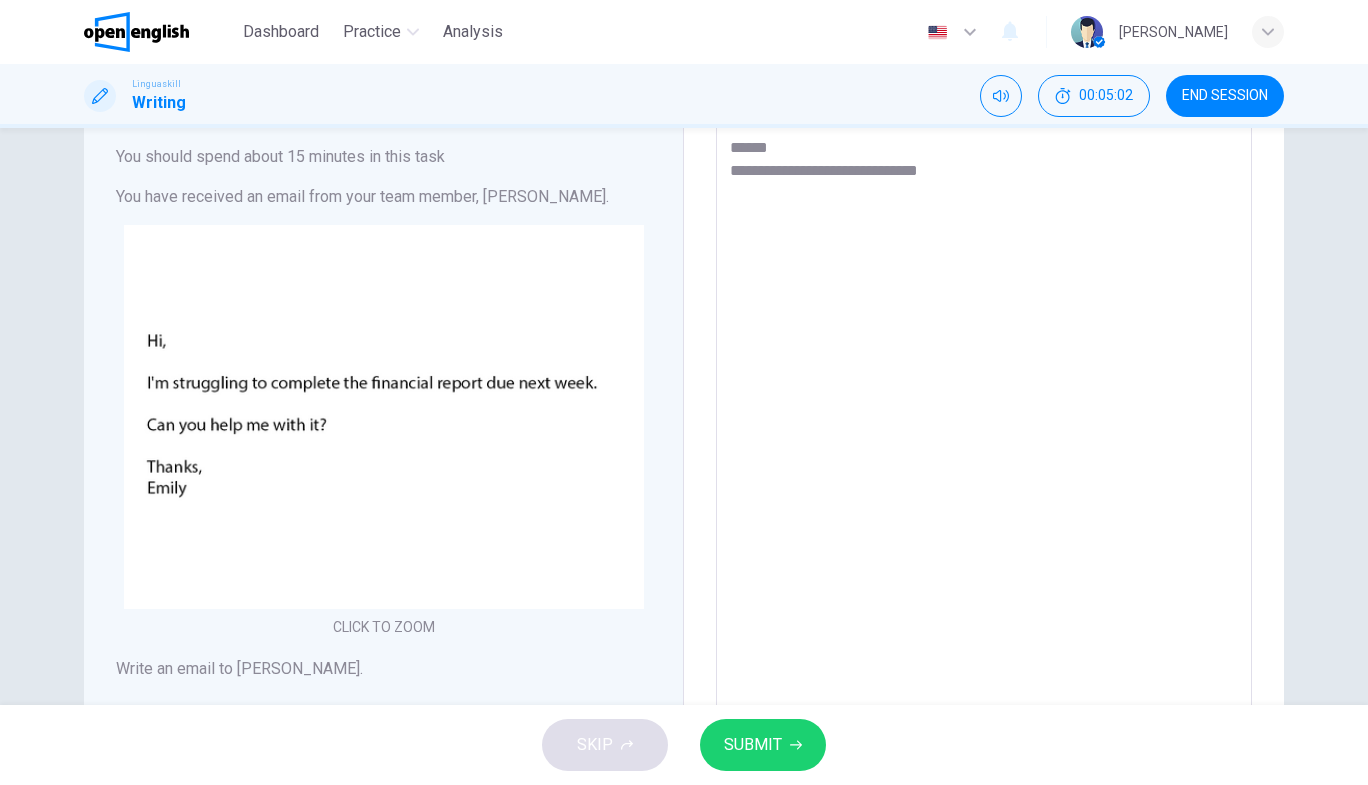 type on "*" 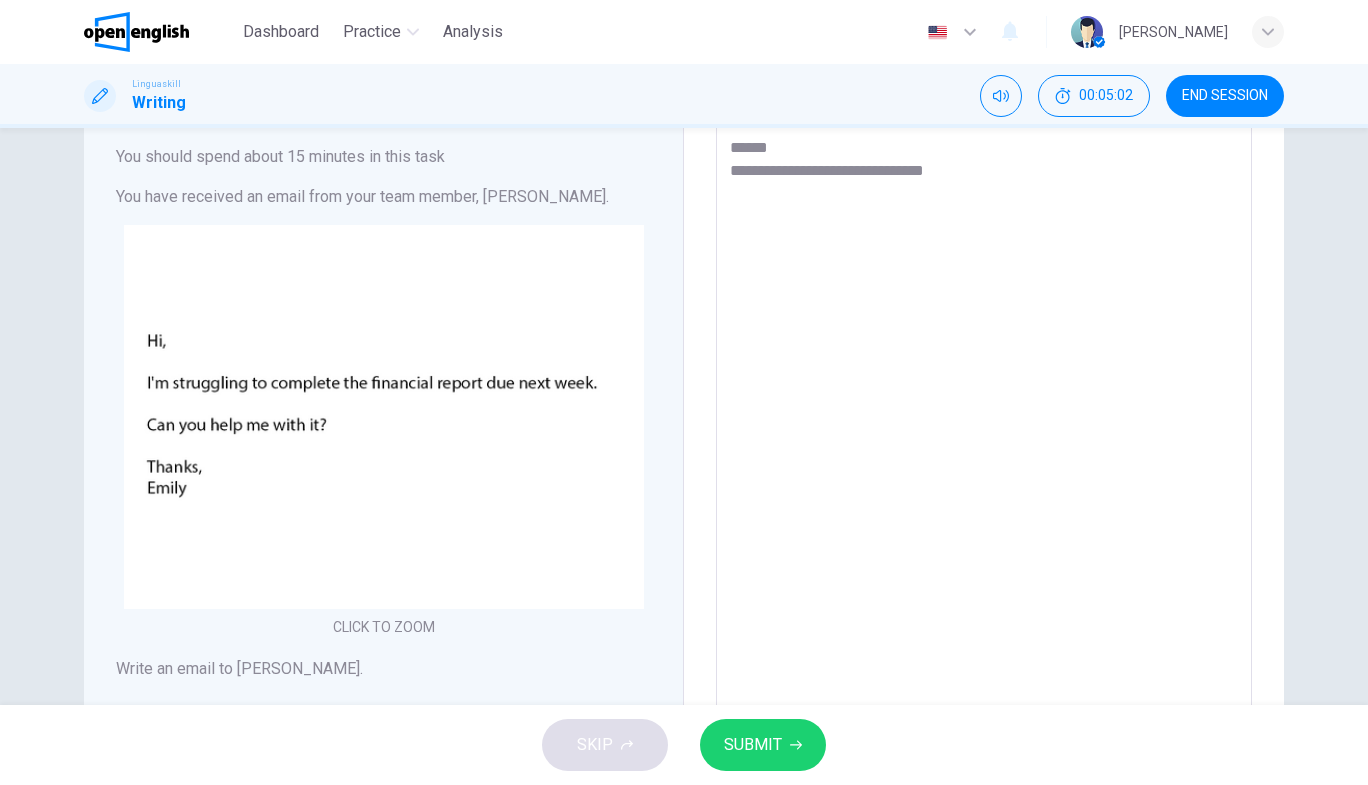 type on "*" 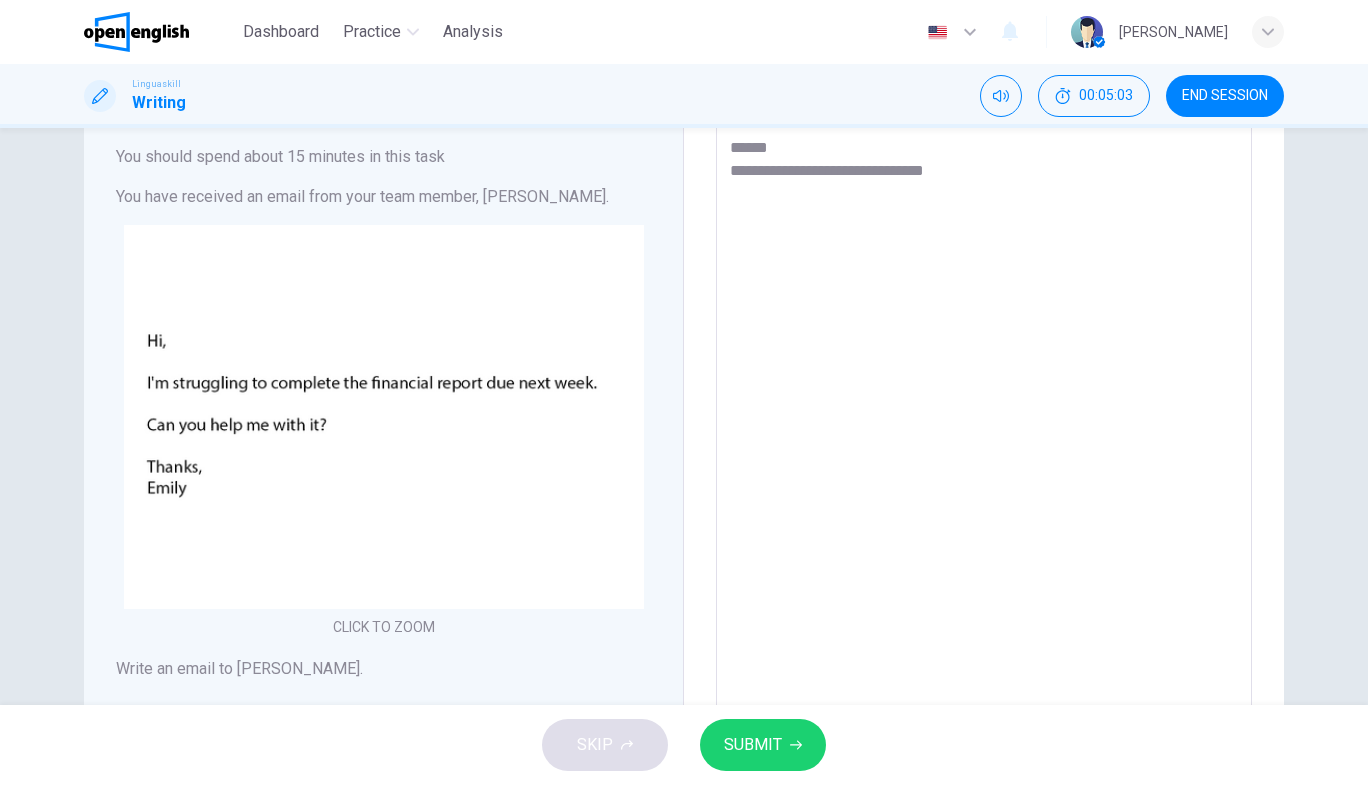 type on "**********" 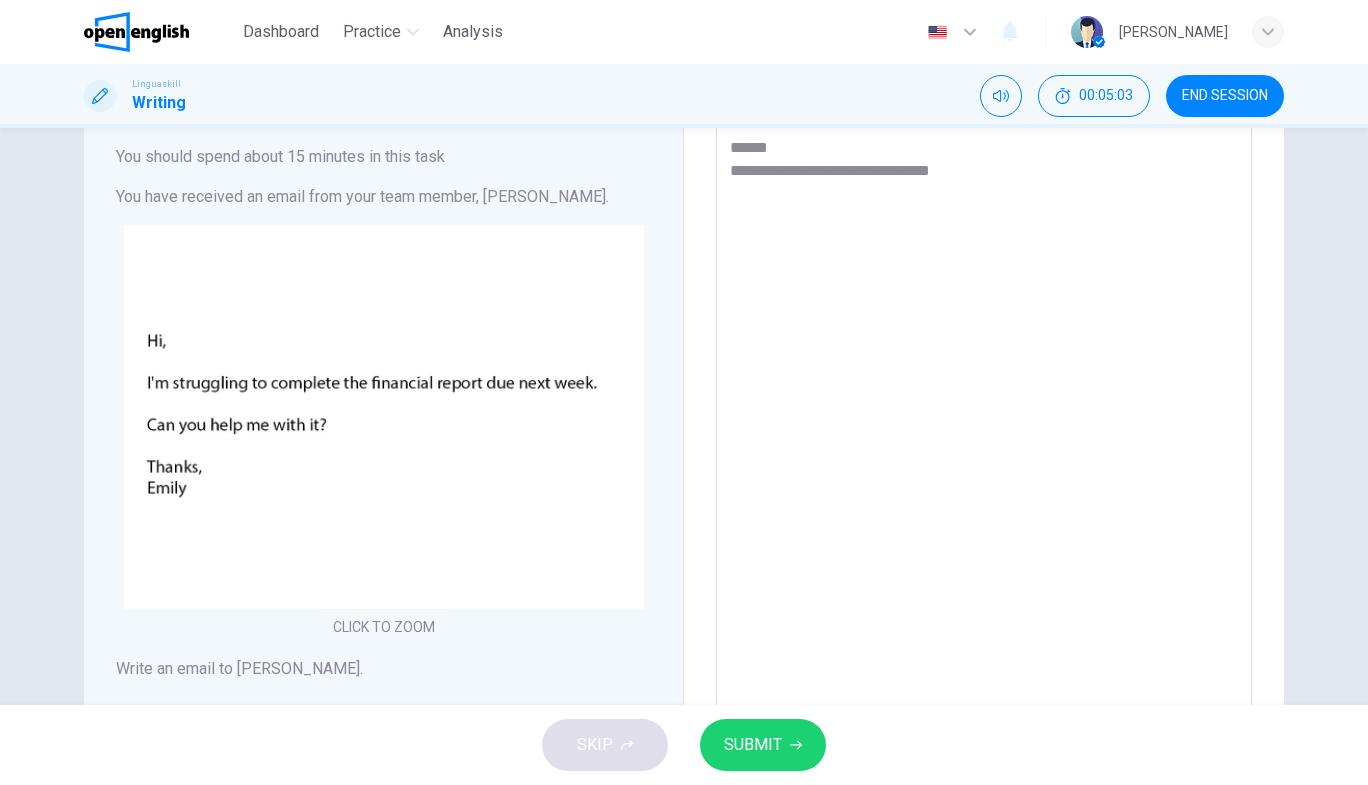 type on "*" 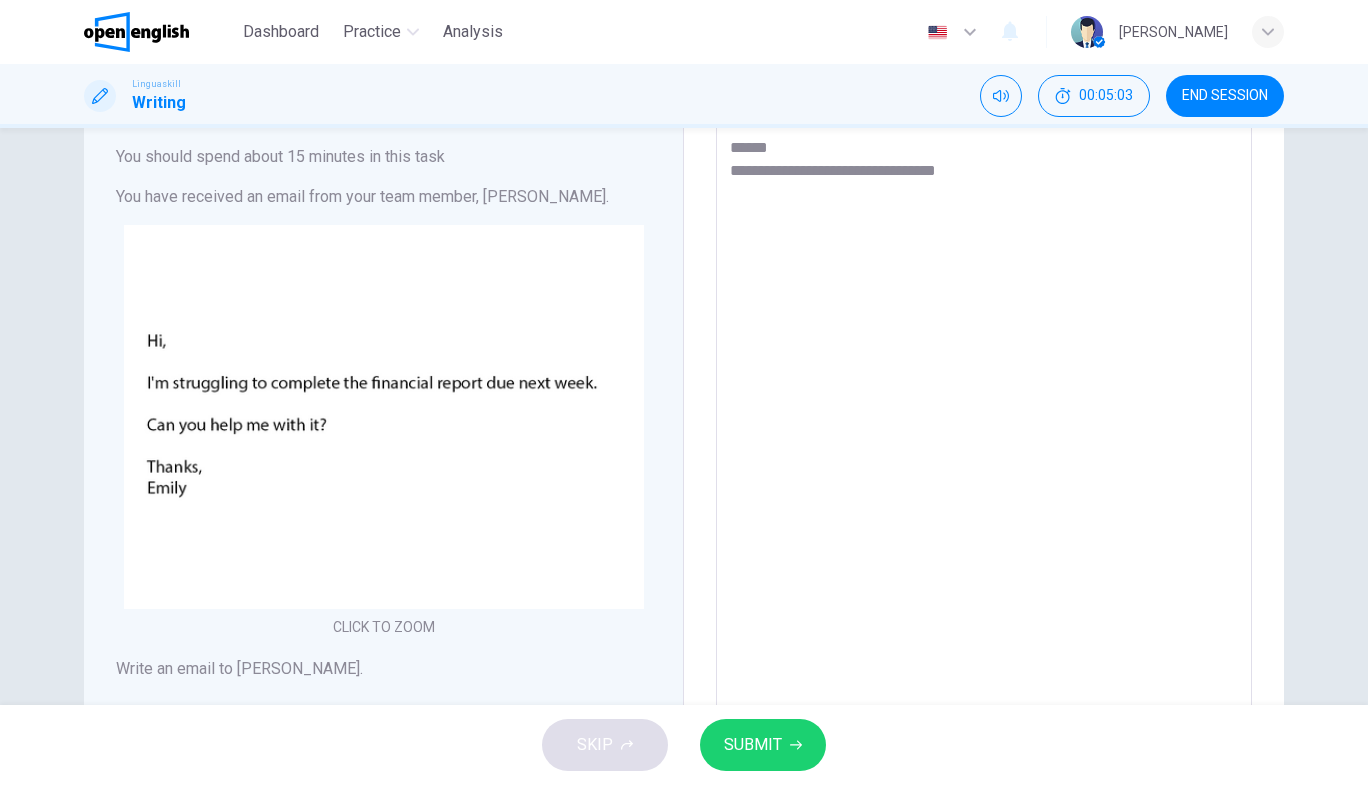 type on "*" 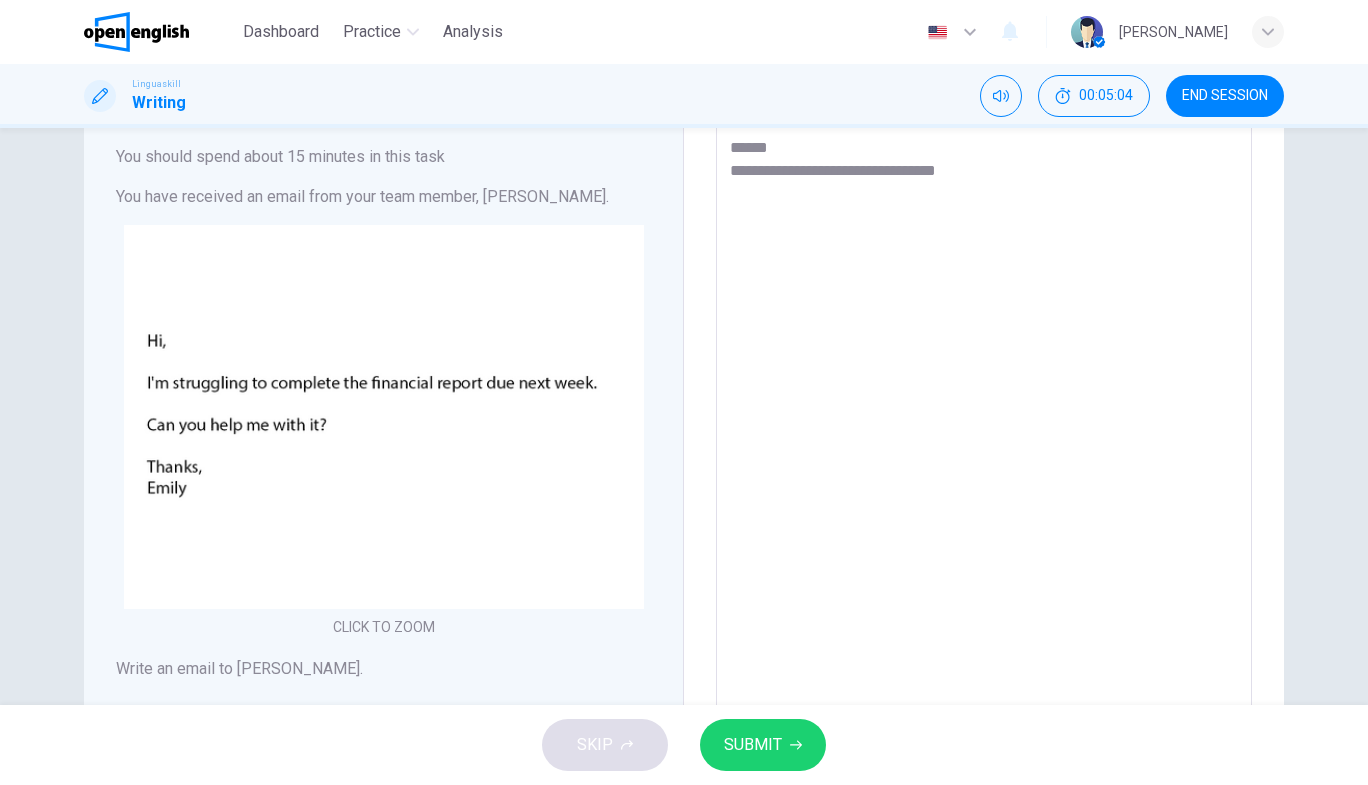 type on "**********" 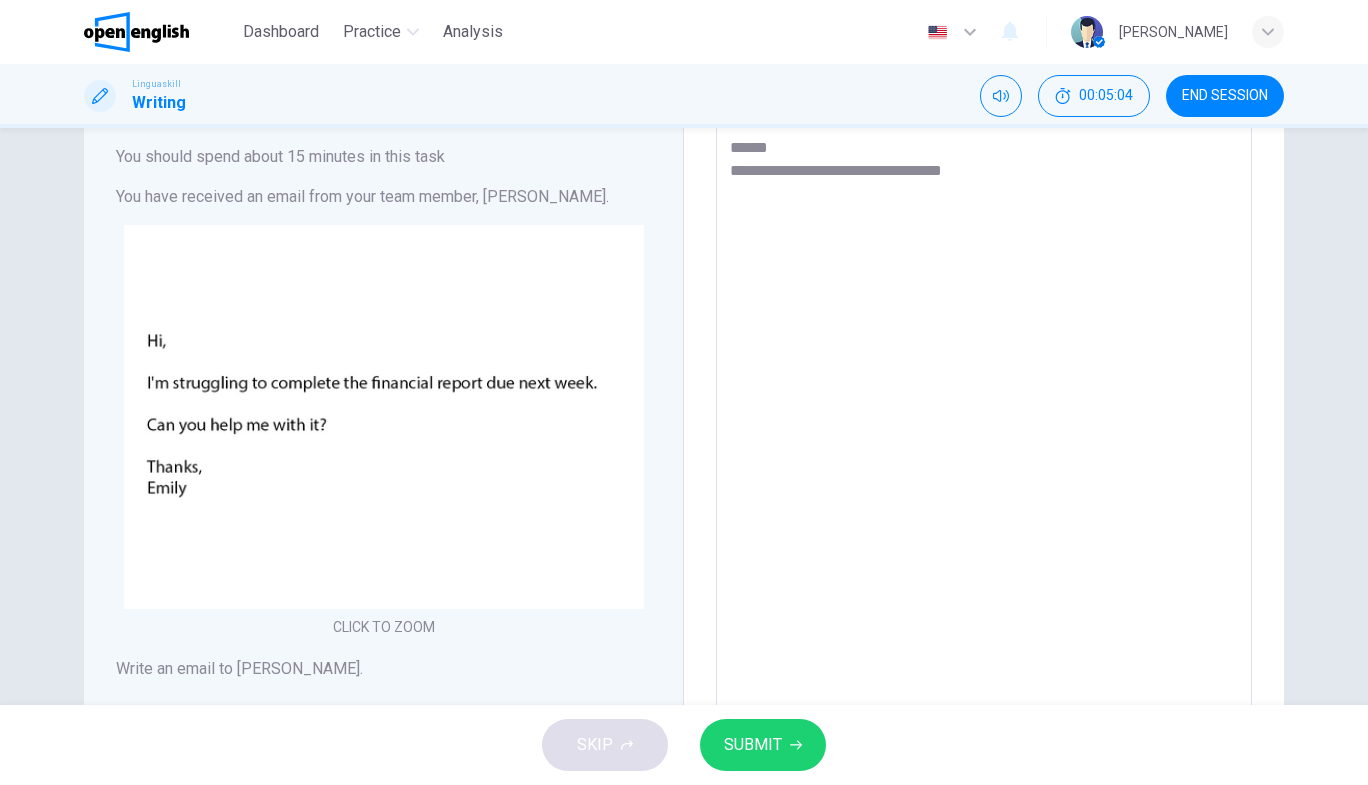 type on "*" 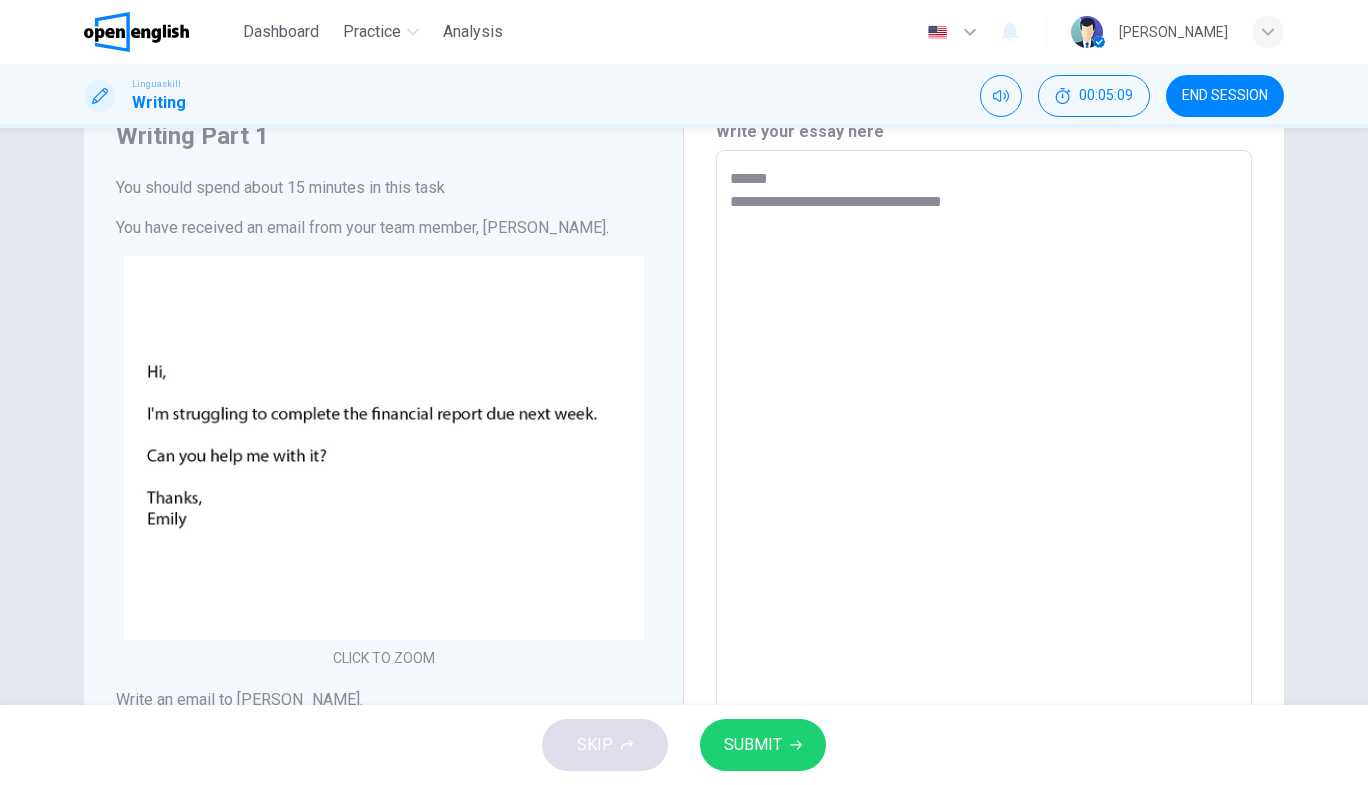scroll, scrollTop: 85, scrollLeft: 0, axis: vertical 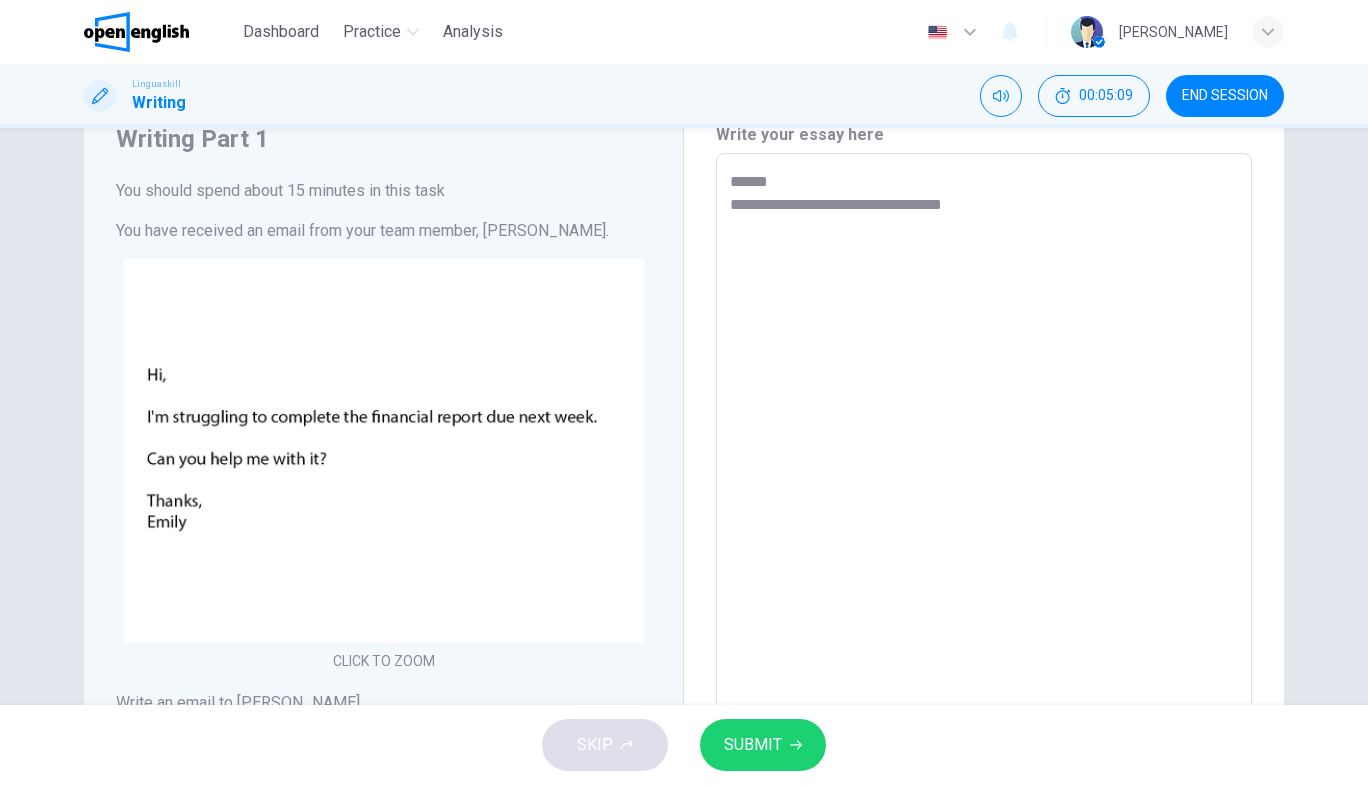 type on "**********" 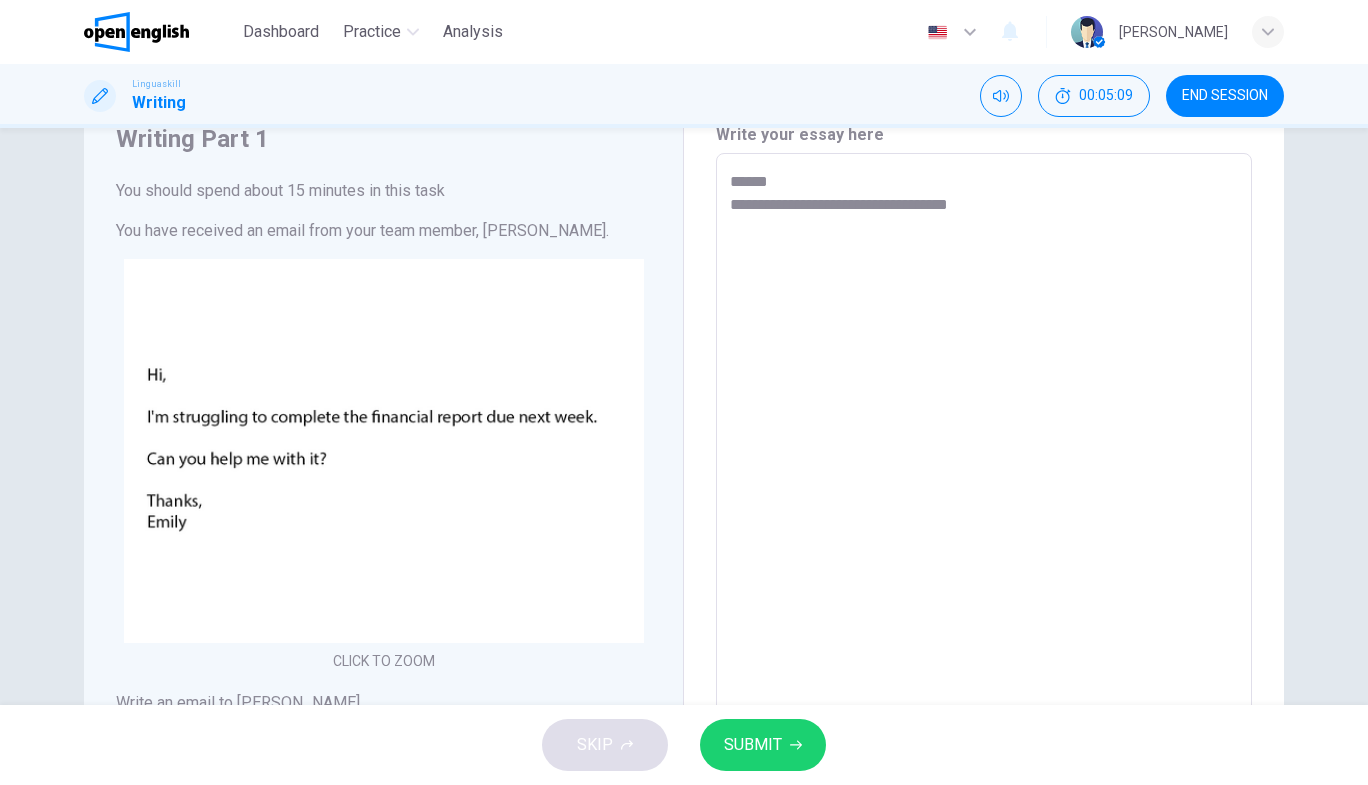 type on "*" 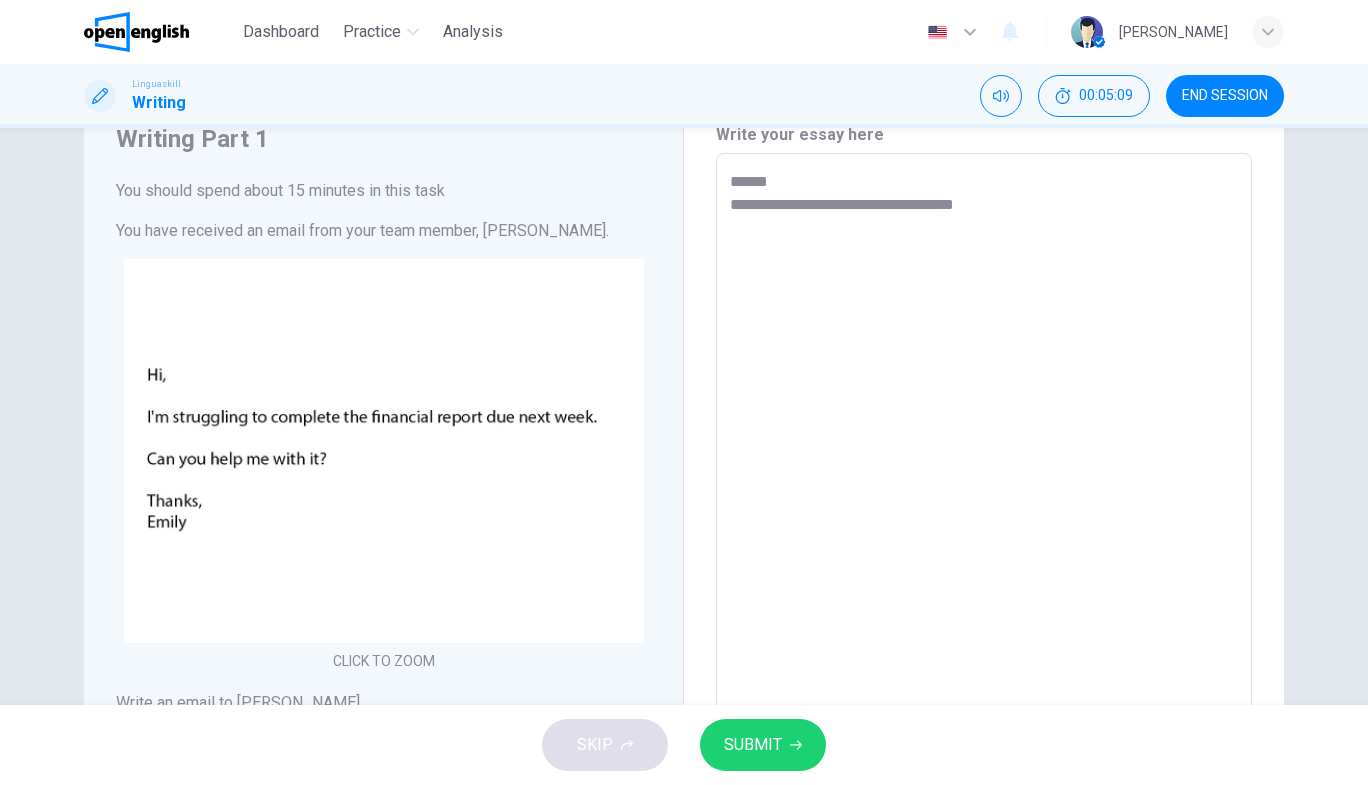 type on "*" 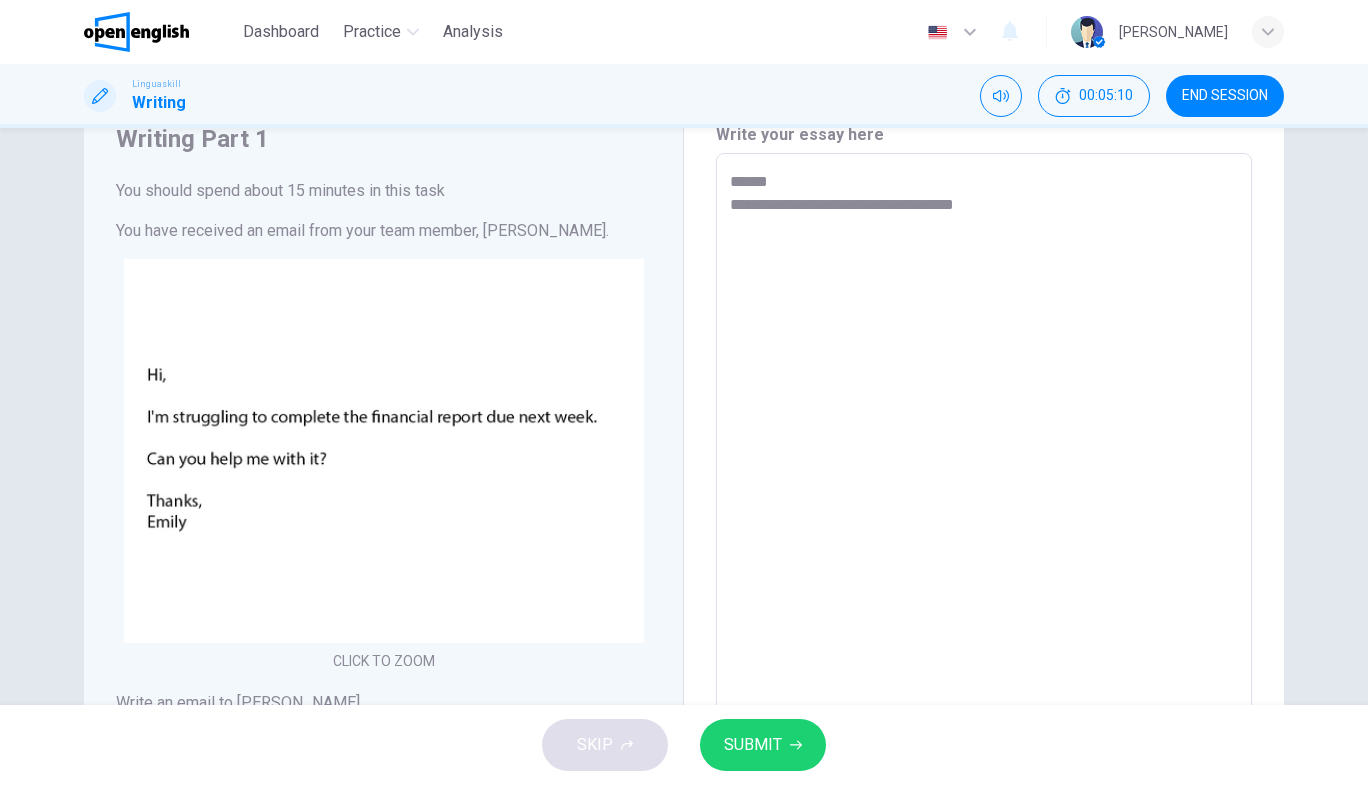type on "**********" 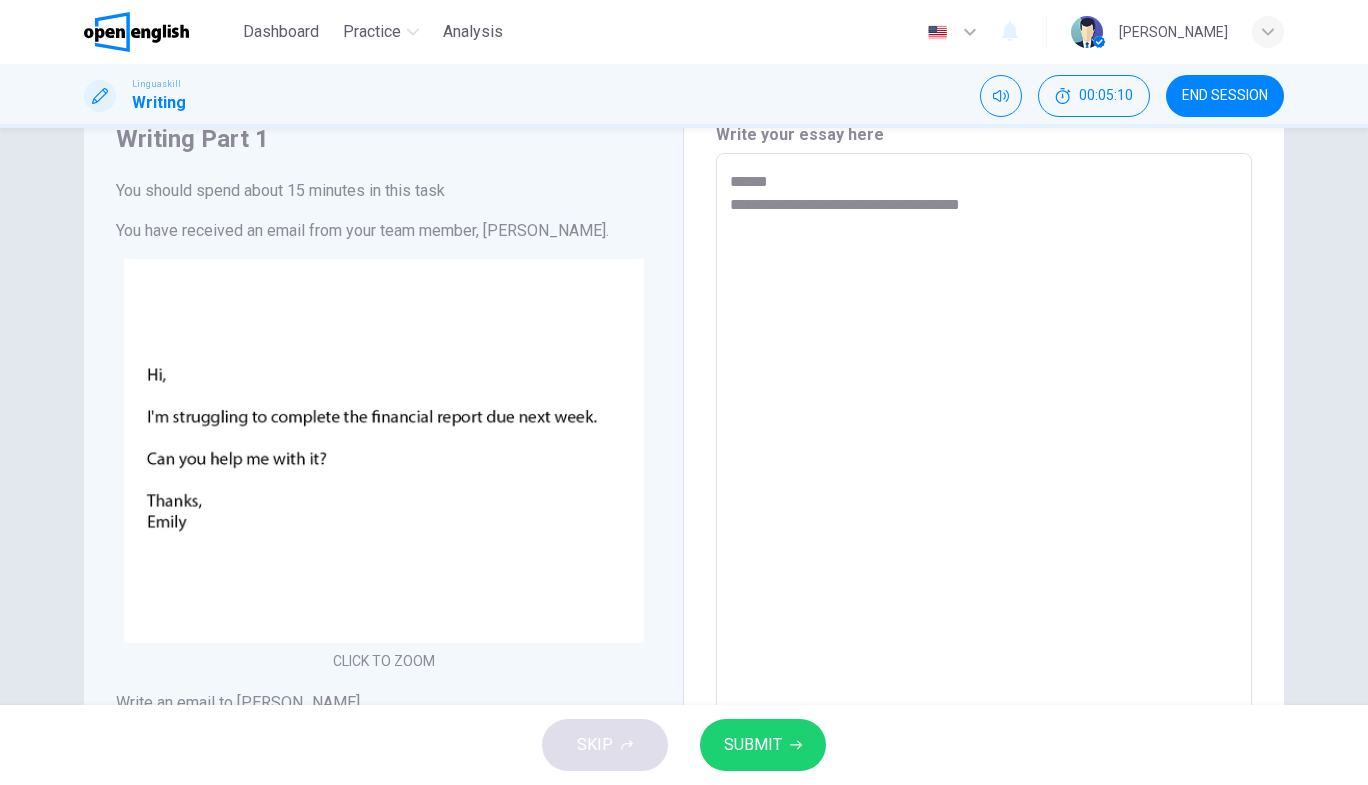 type on "*" 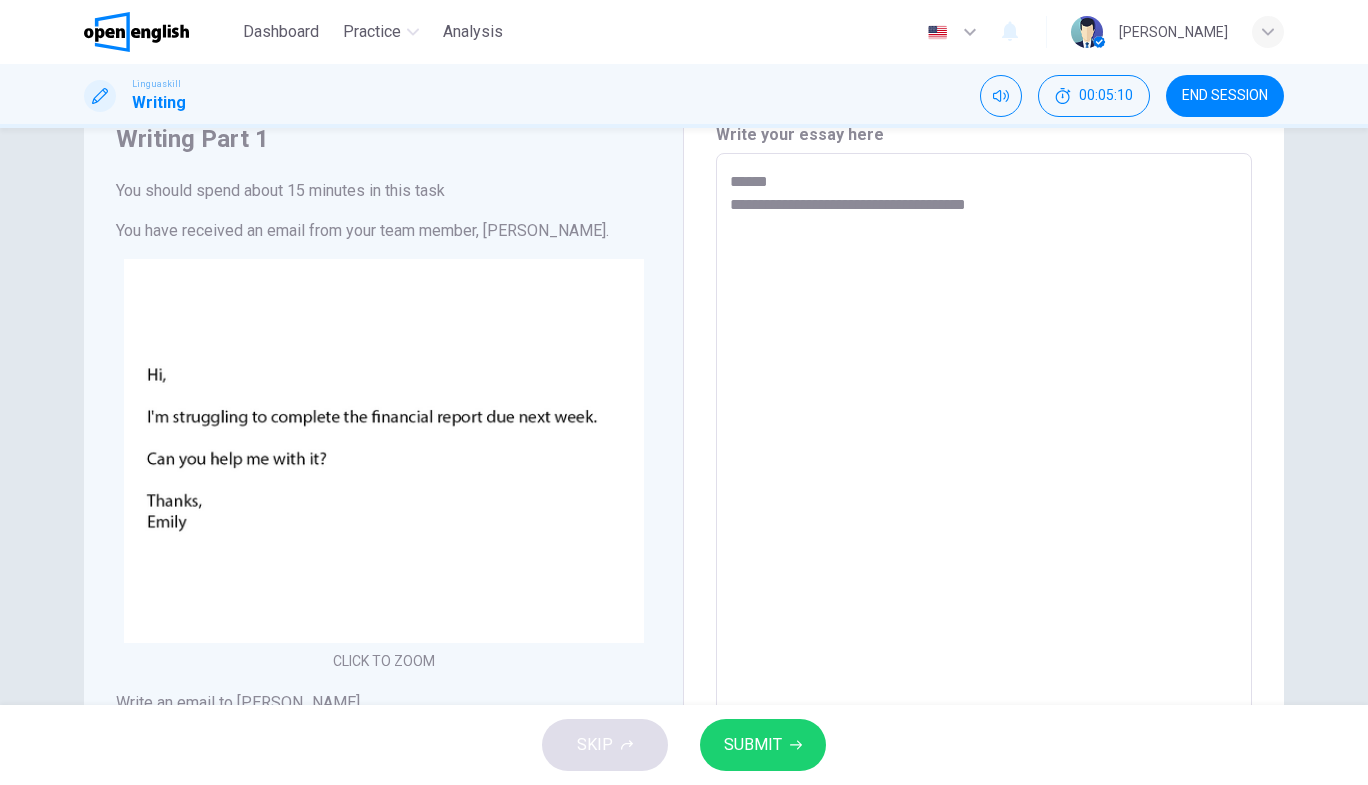 type on "*" 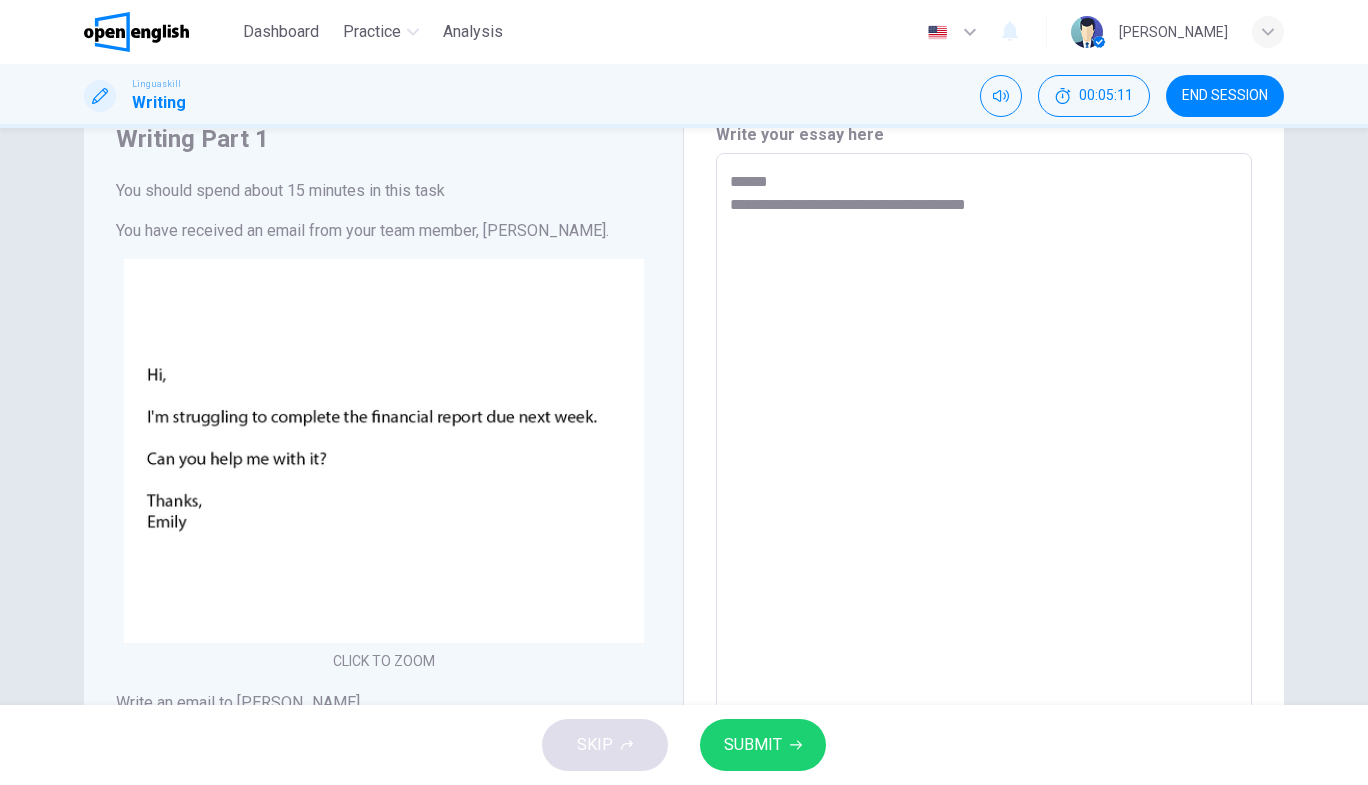 type on "**********" 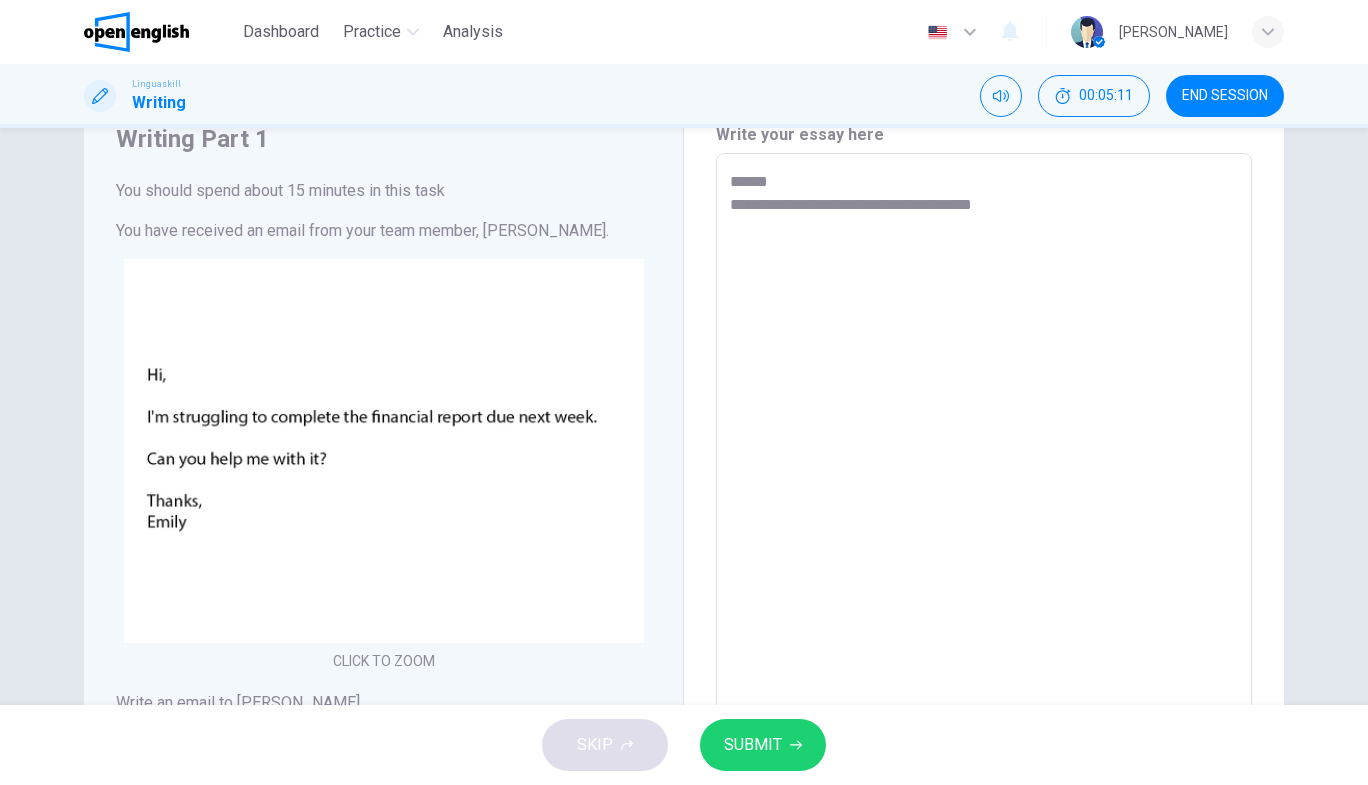 type on "*" 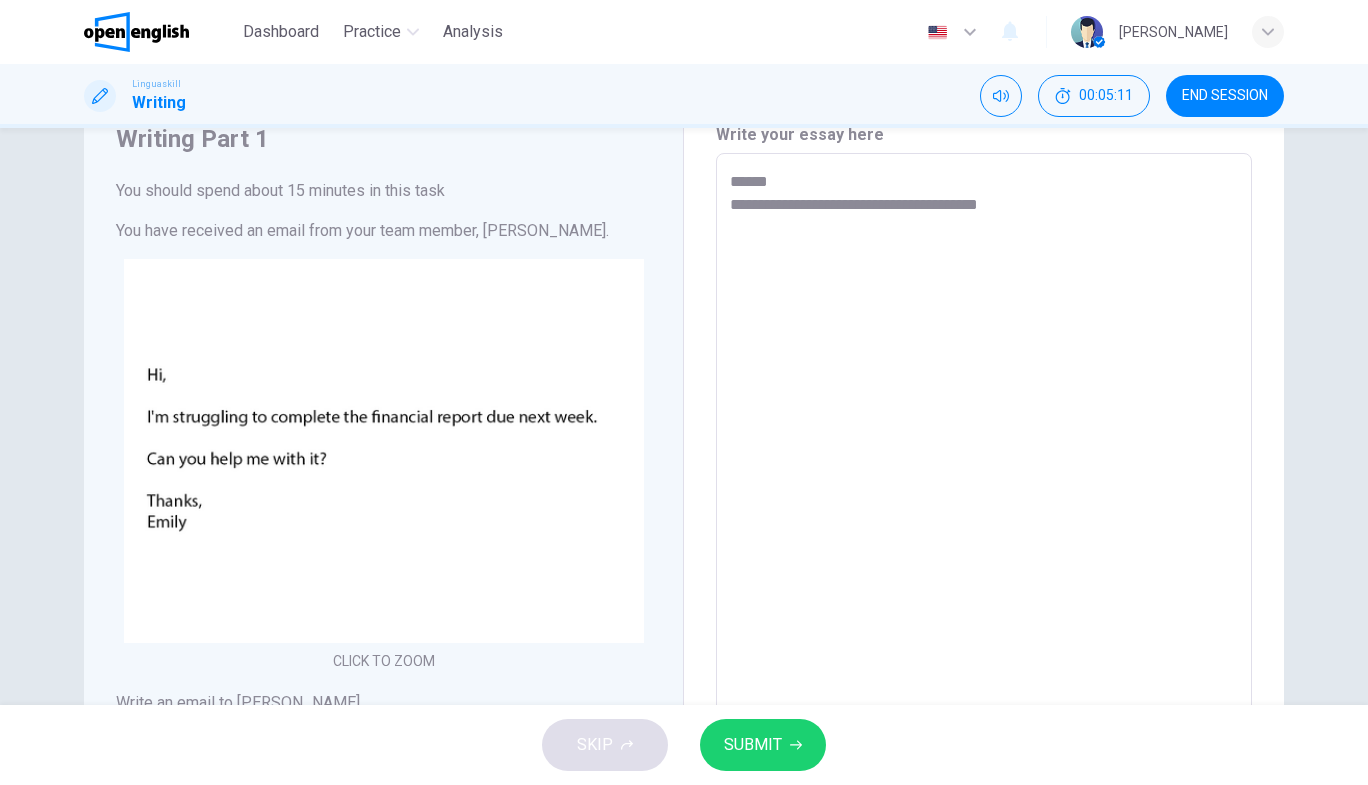 type on "*" 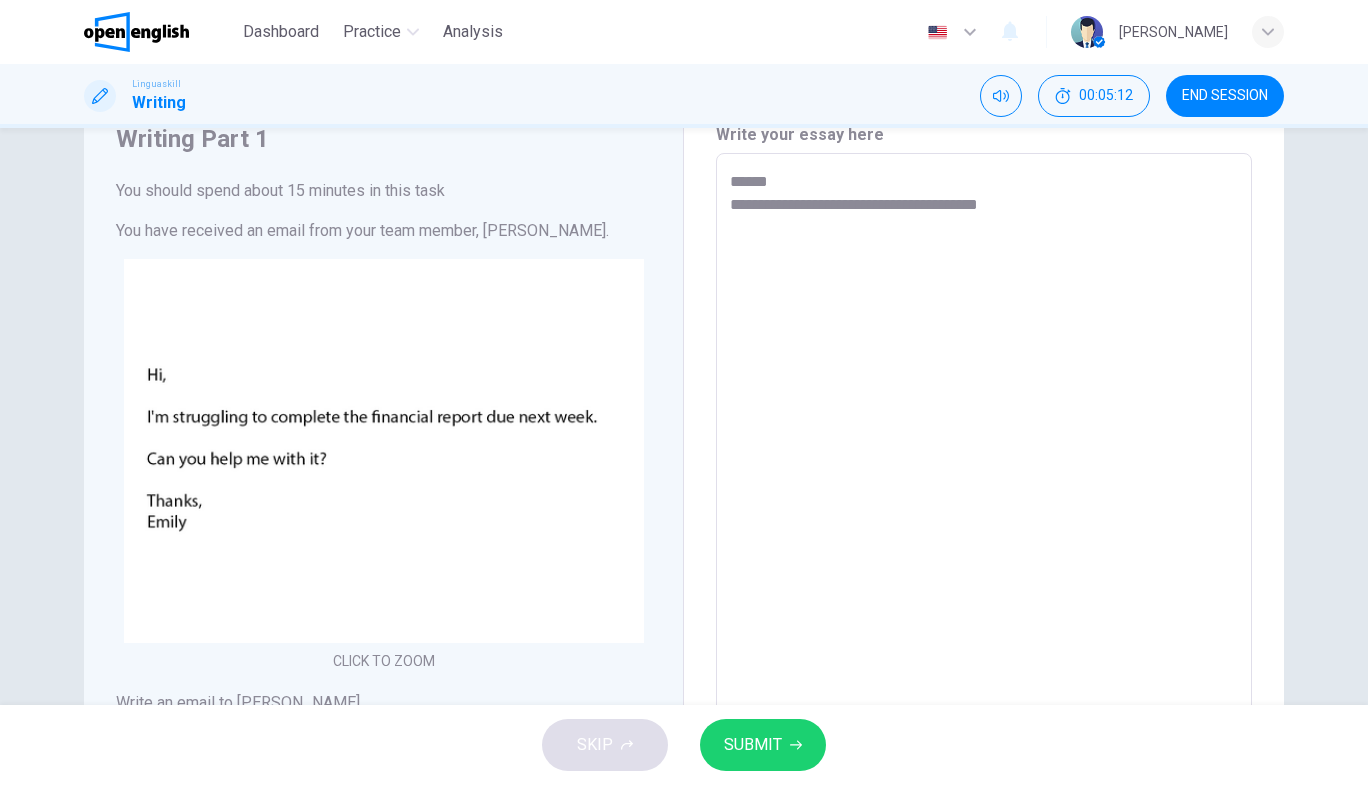 type on "**********" 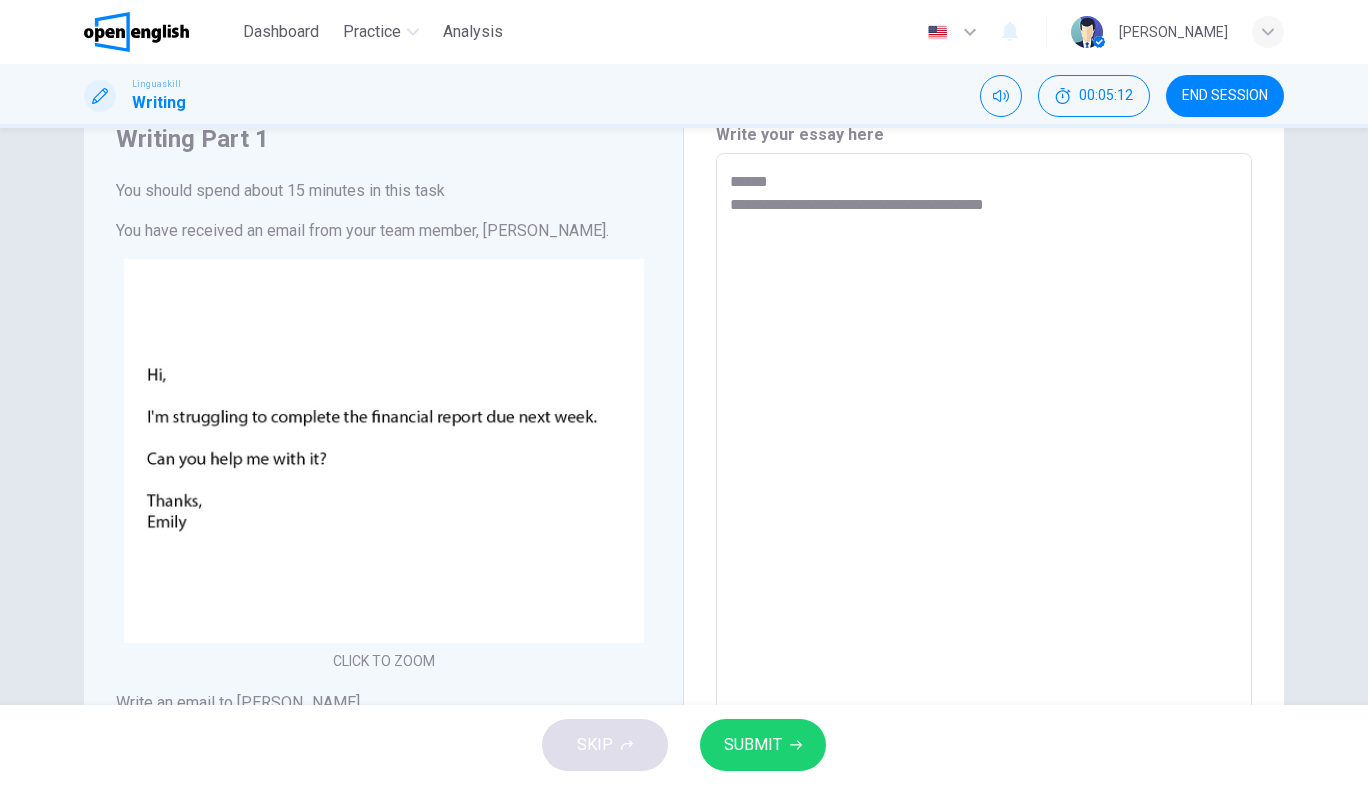 type on "*" 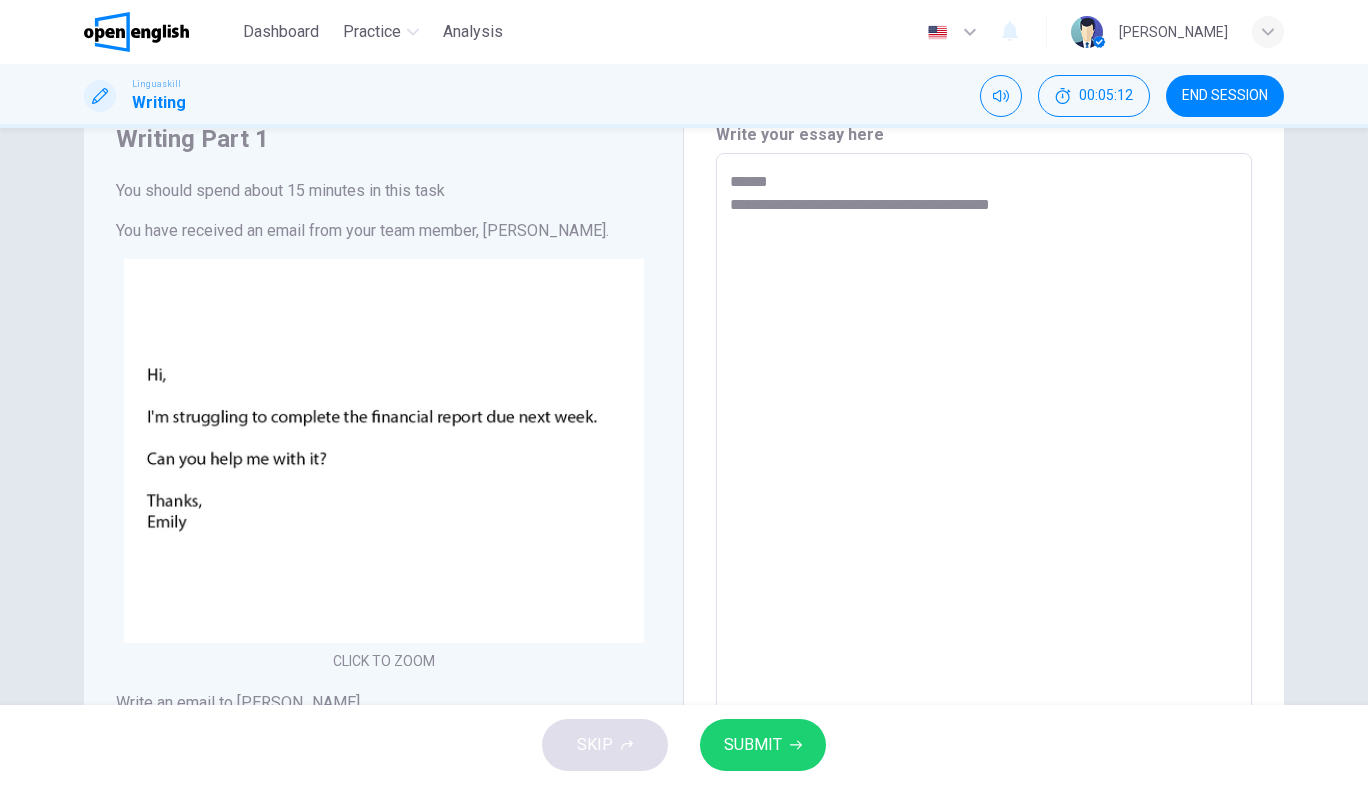 type on "*" 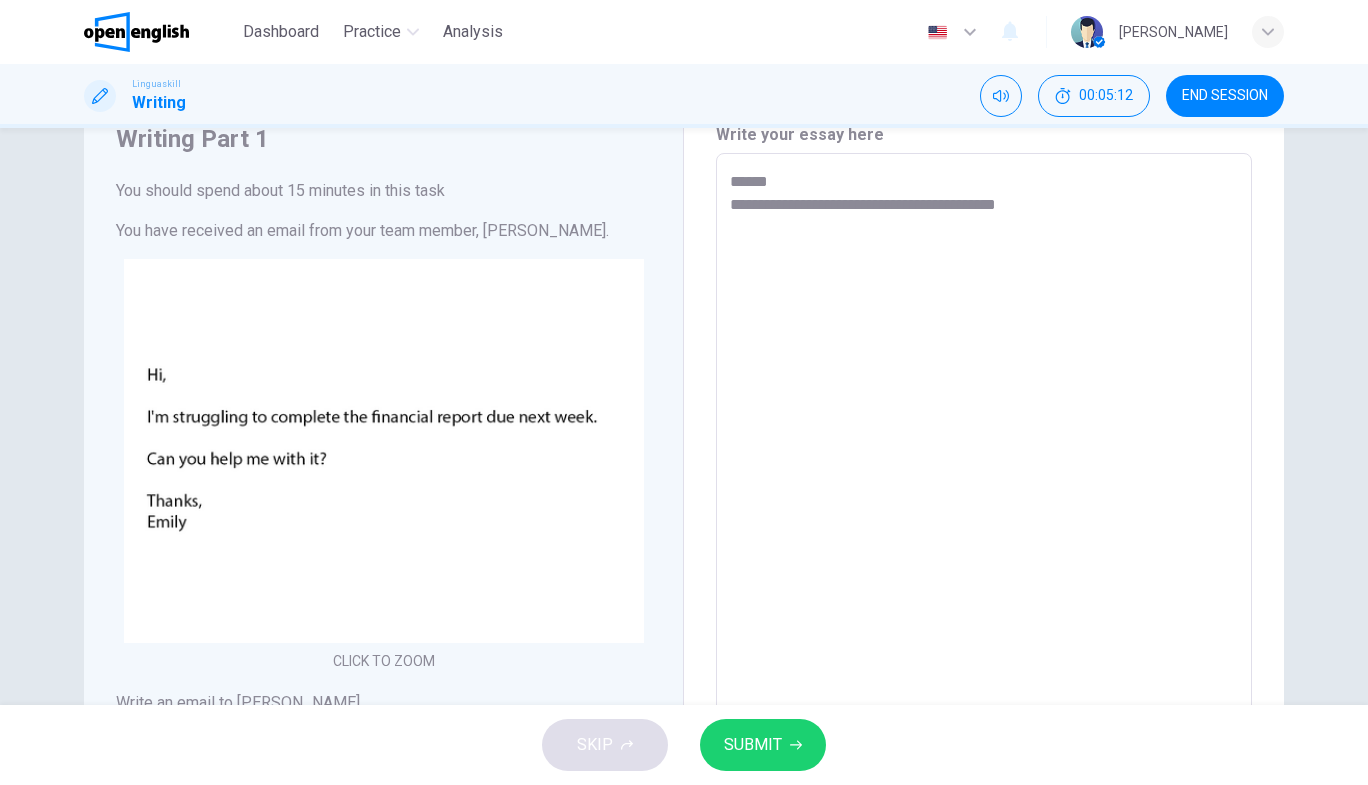type on "*" 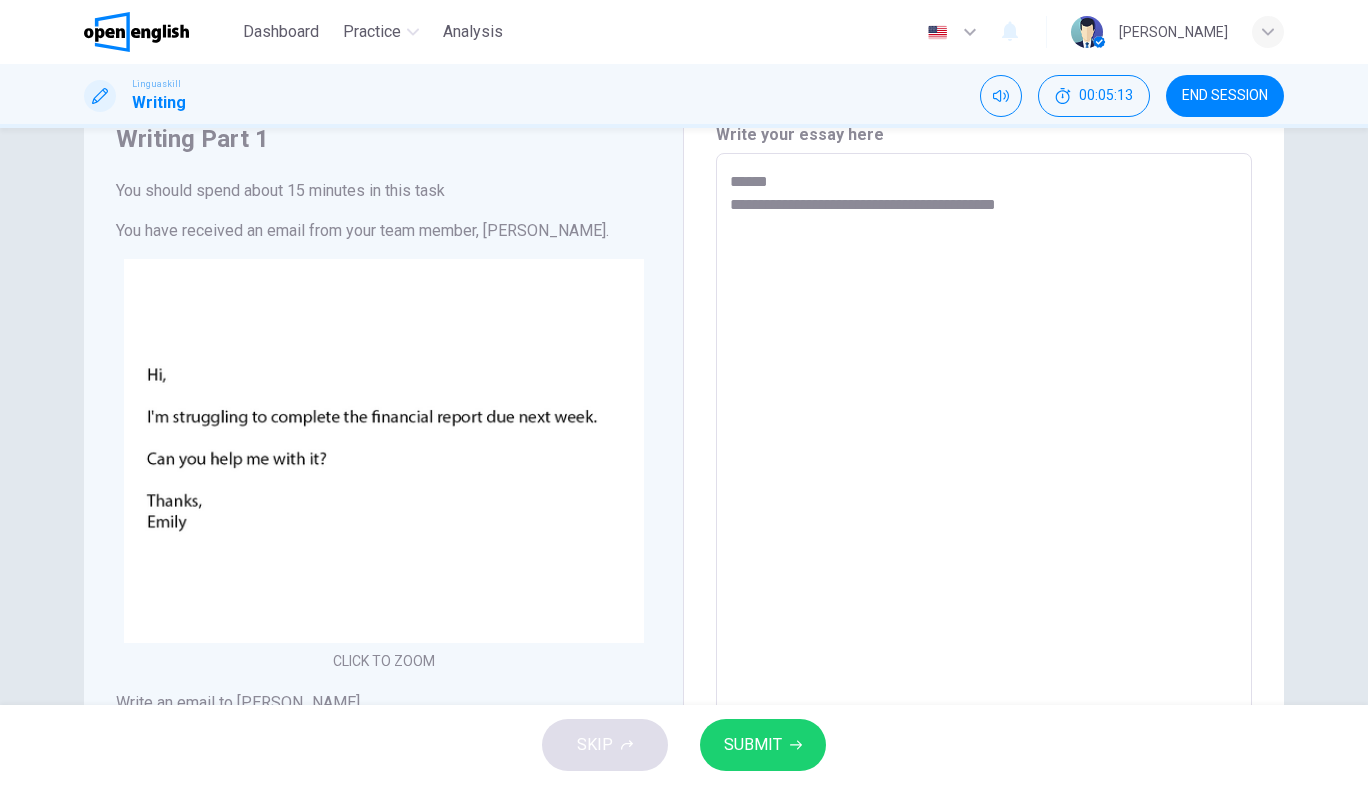 type on "**********" 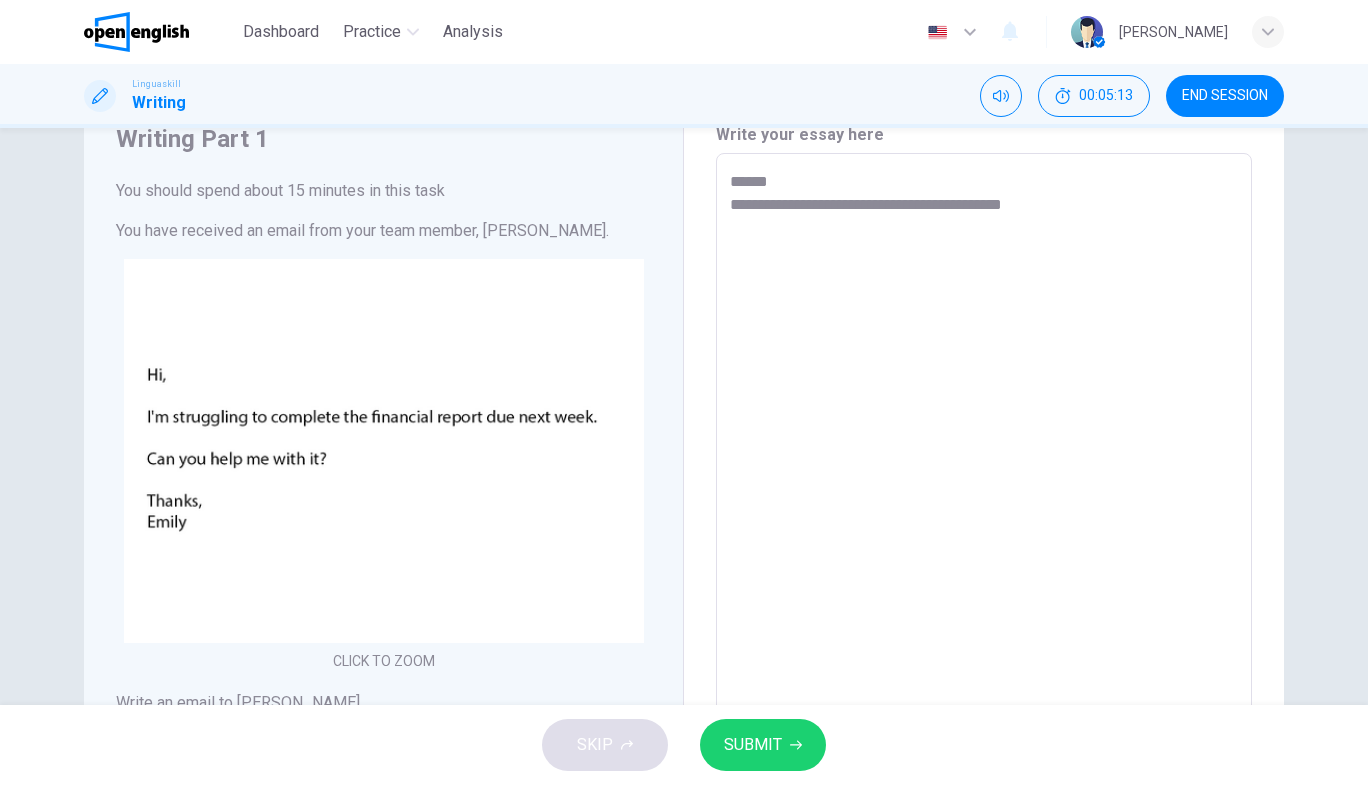 type on "*" 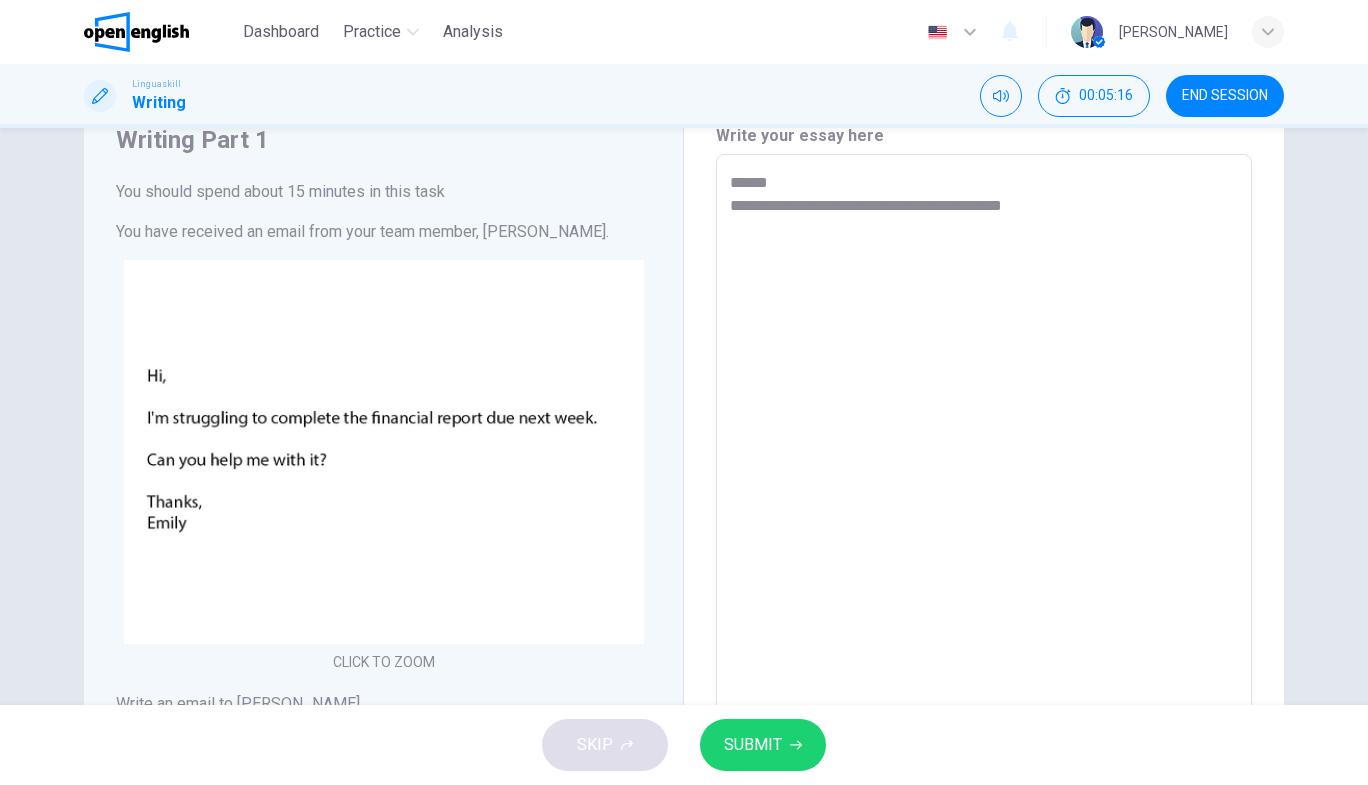 scroll, scrollTop: 84, scrollLeft: 0, axis: vertical 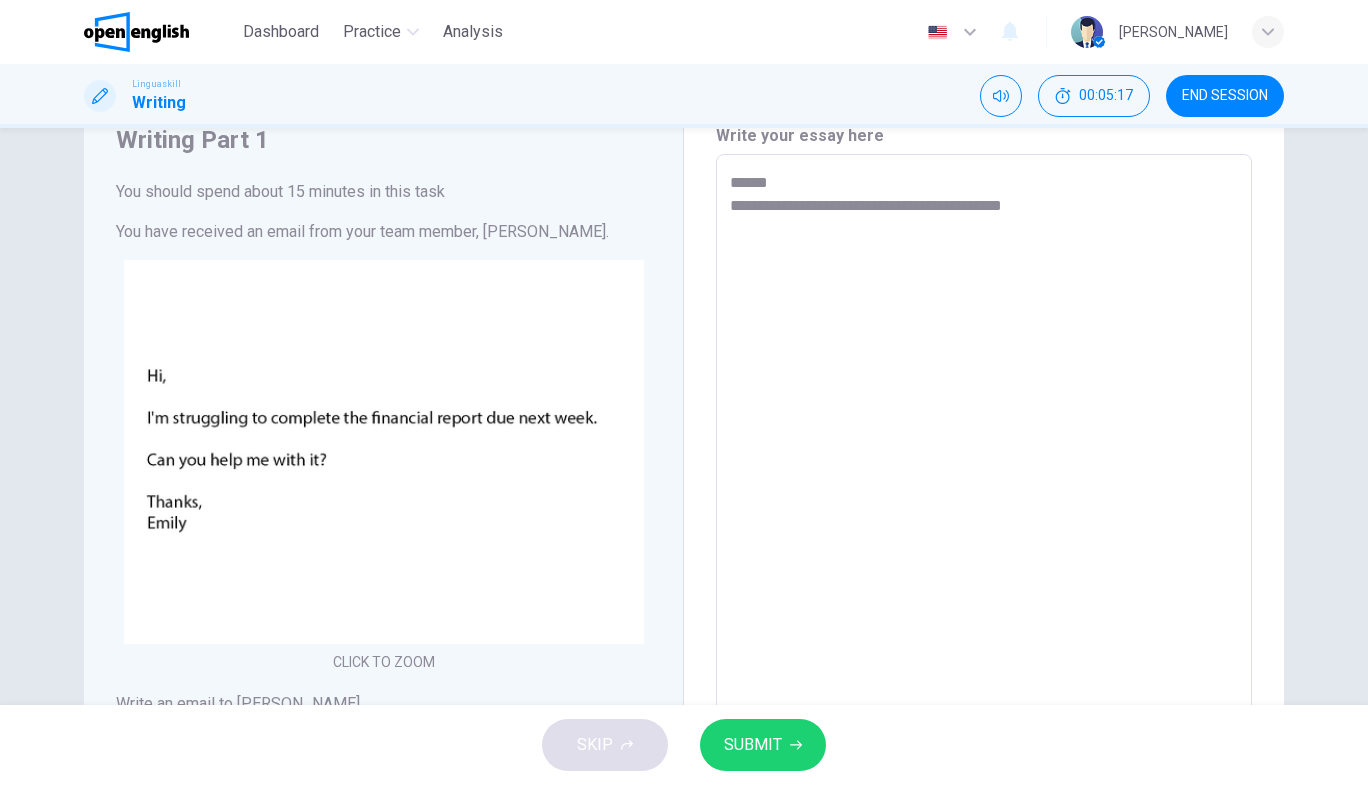 type on "**********" 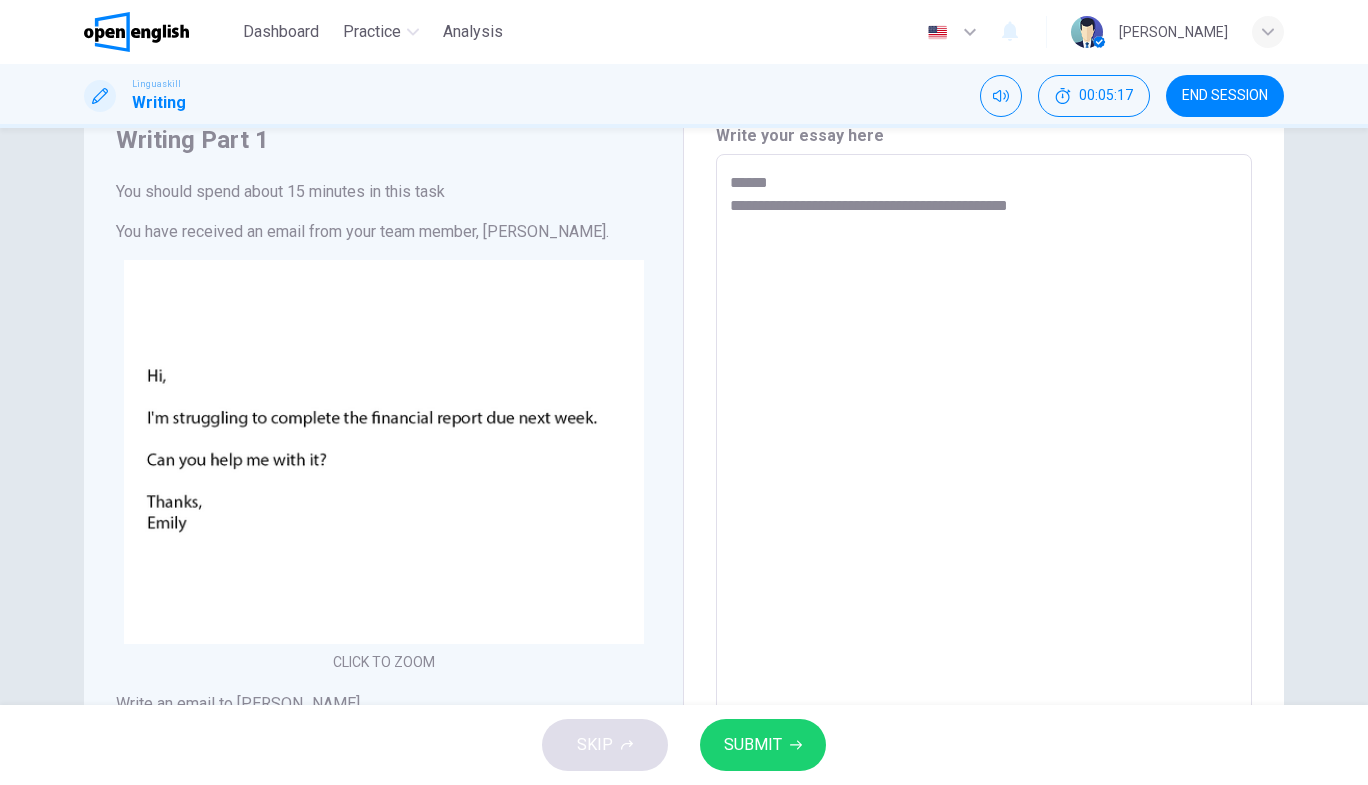 type on "*" 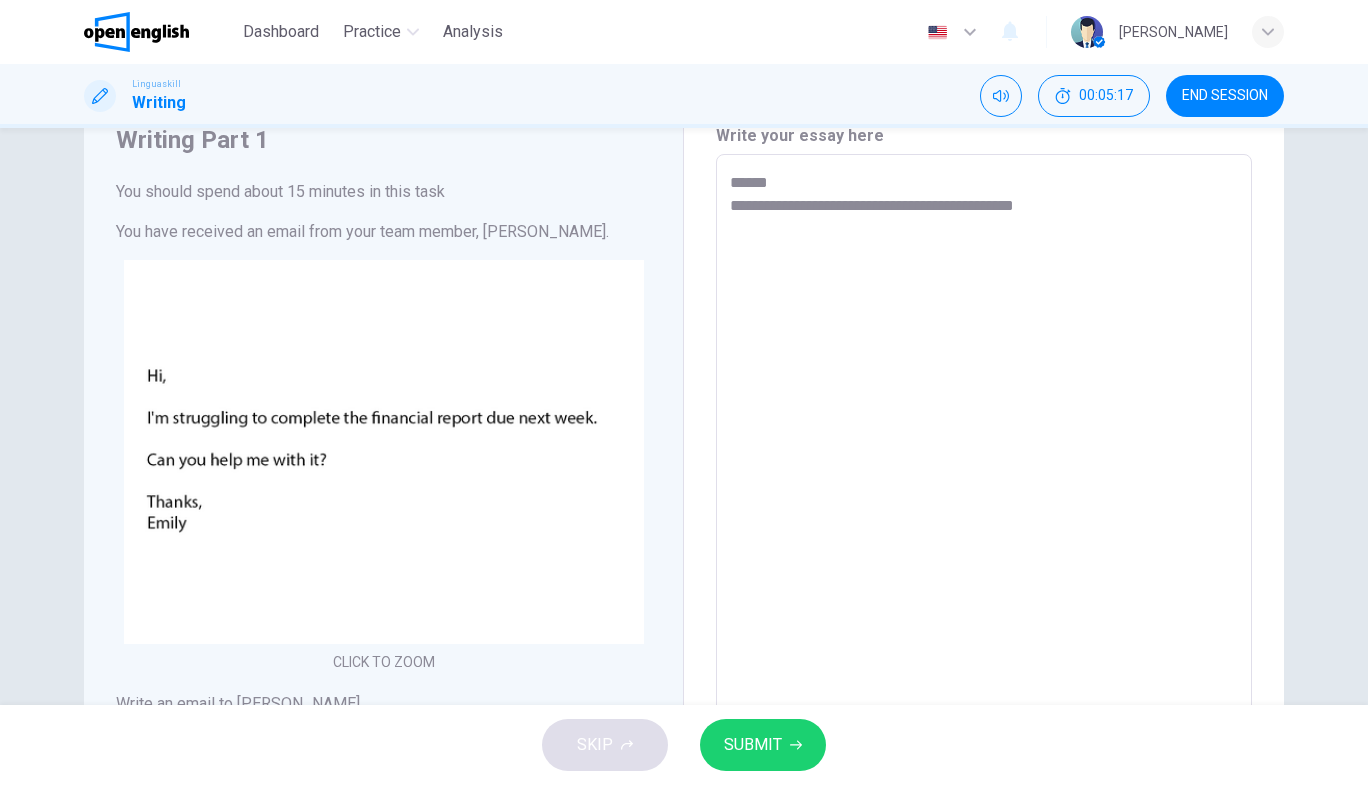 type on "*" 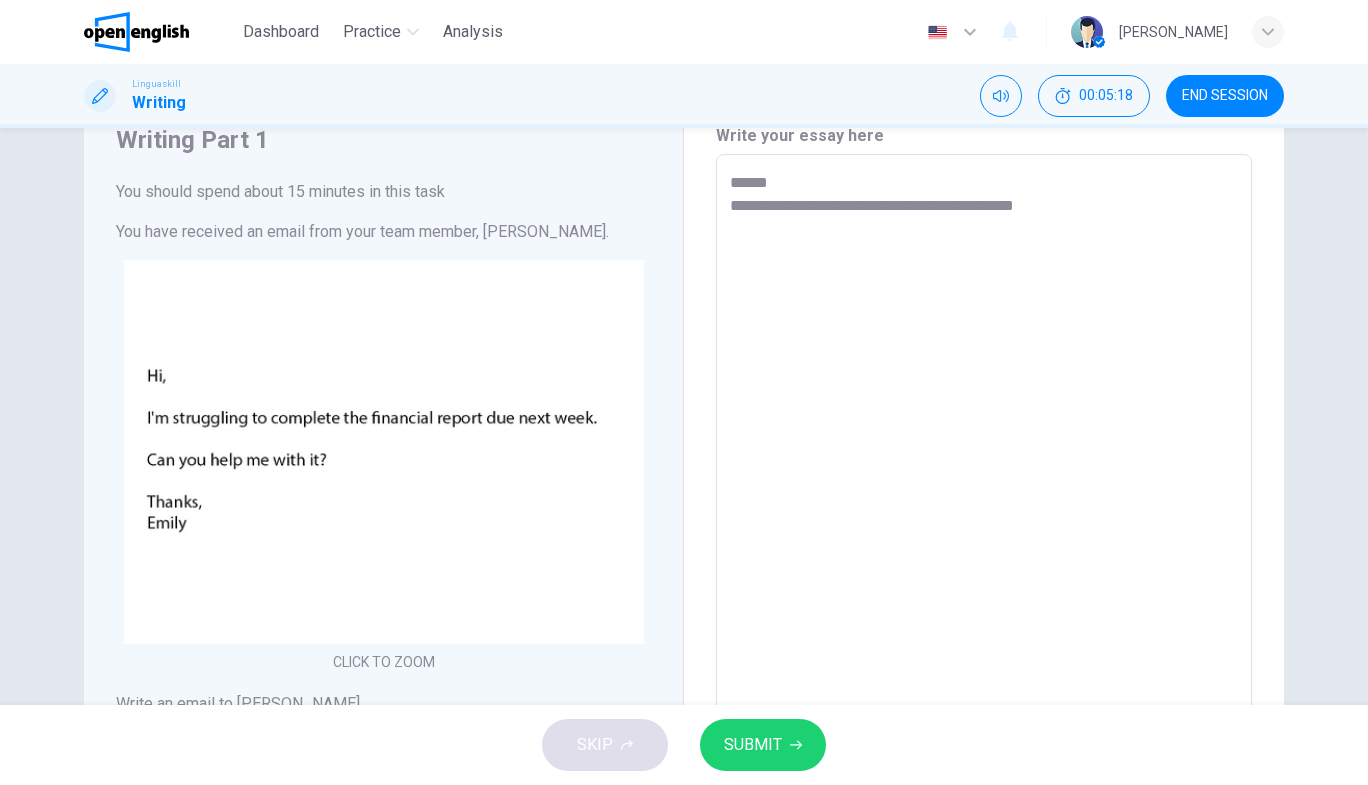 type on "**********" 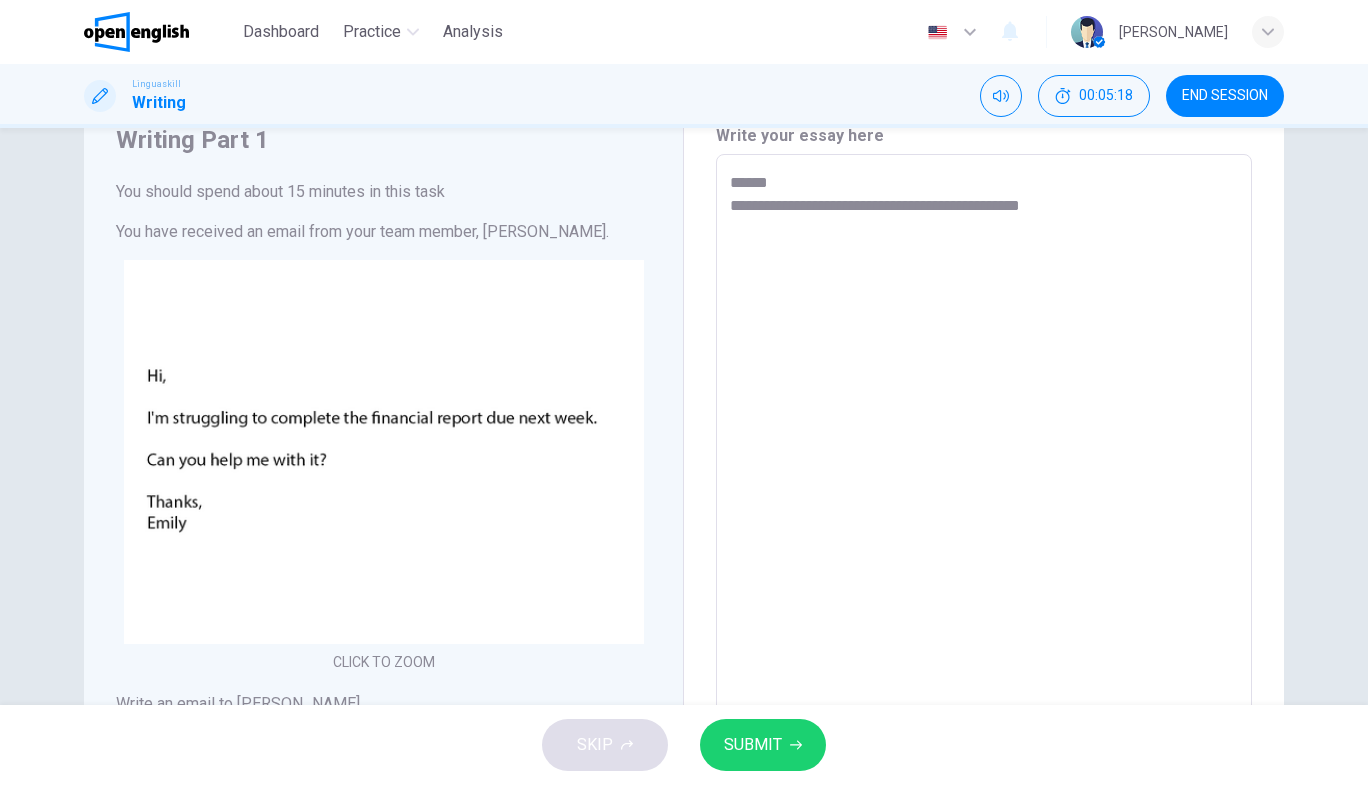 type on "*" 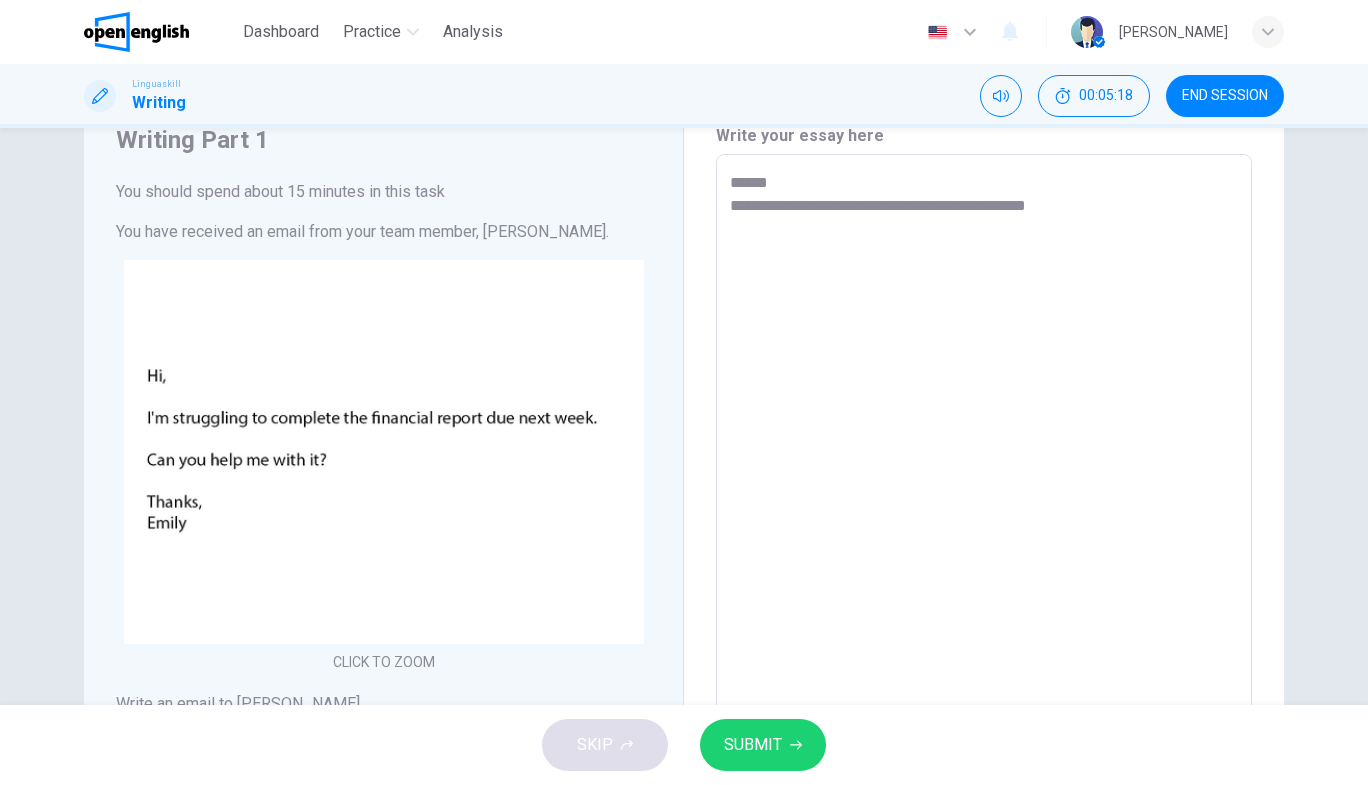 type on "*" 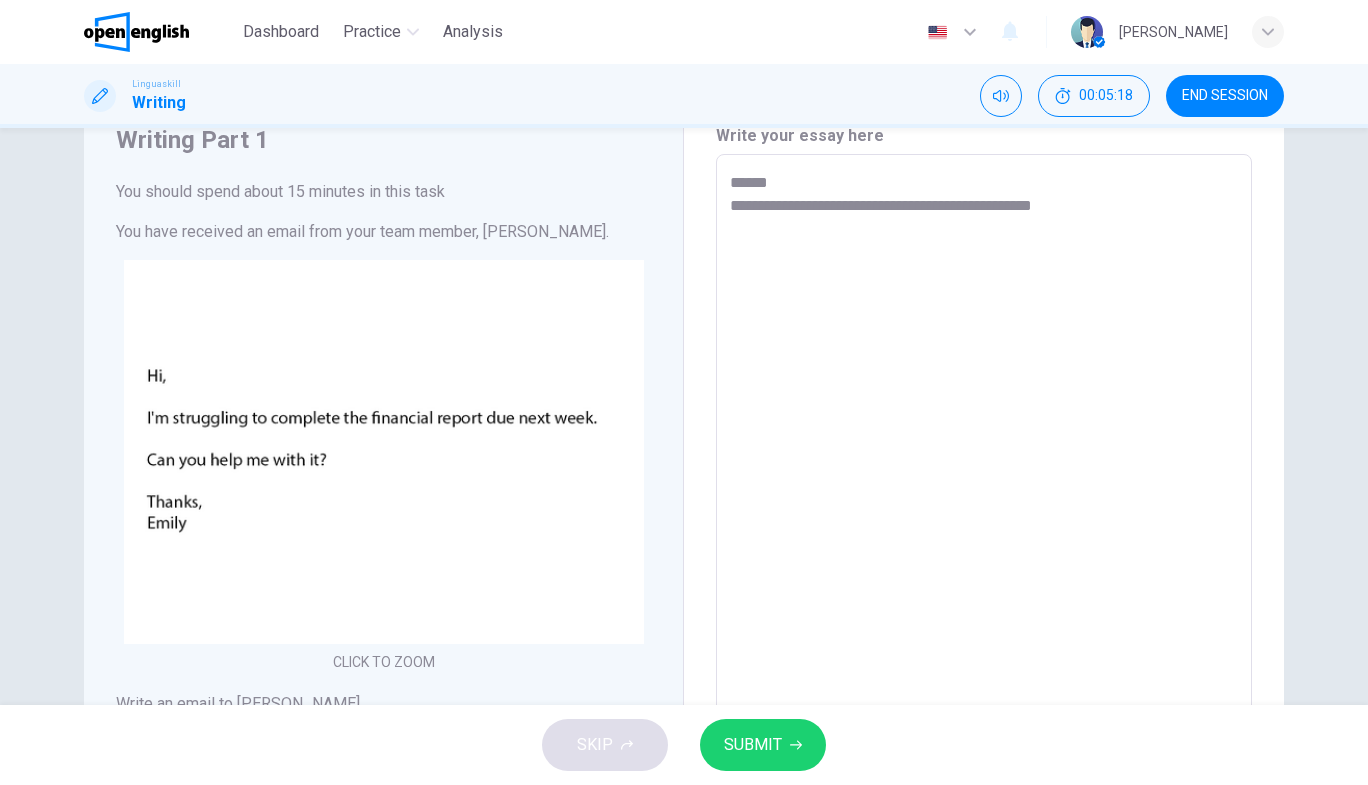 type on "*" 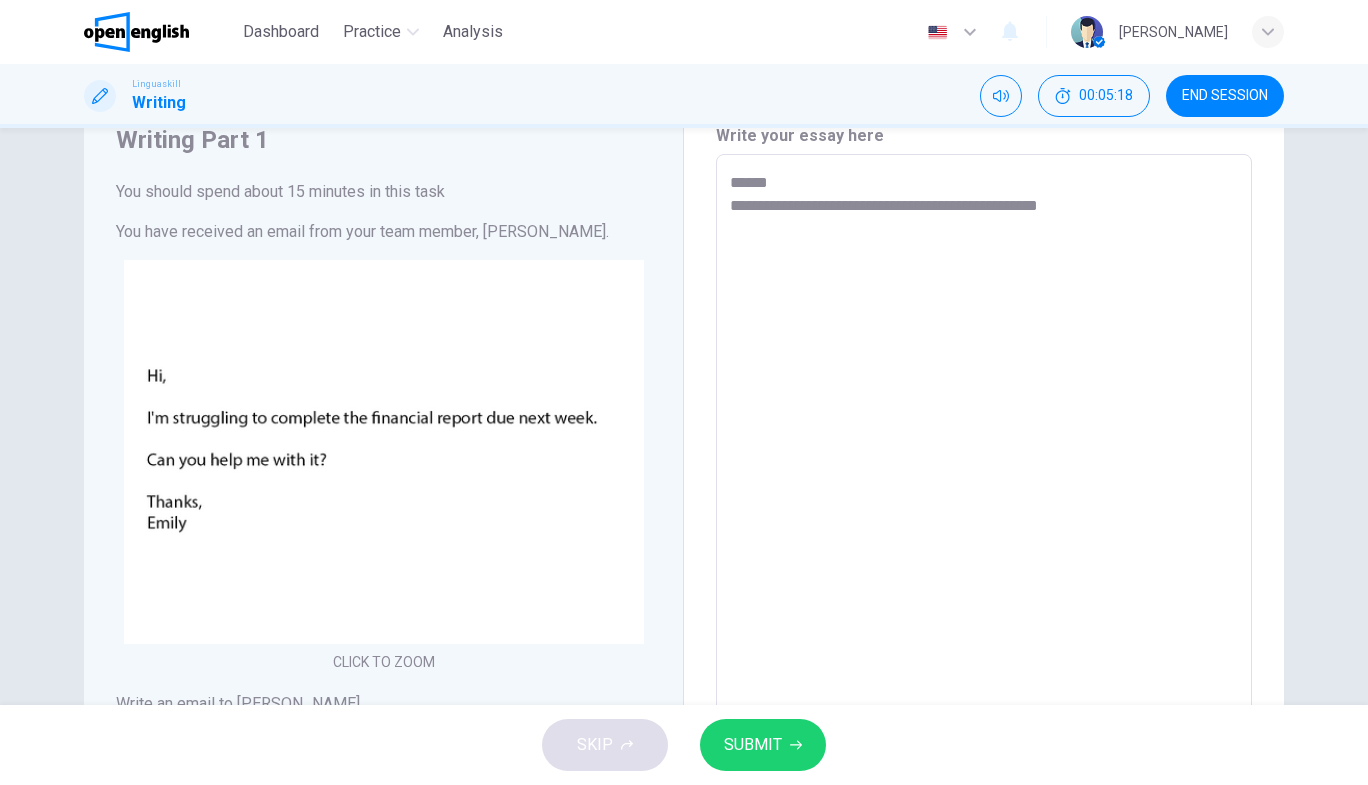 type on "*" 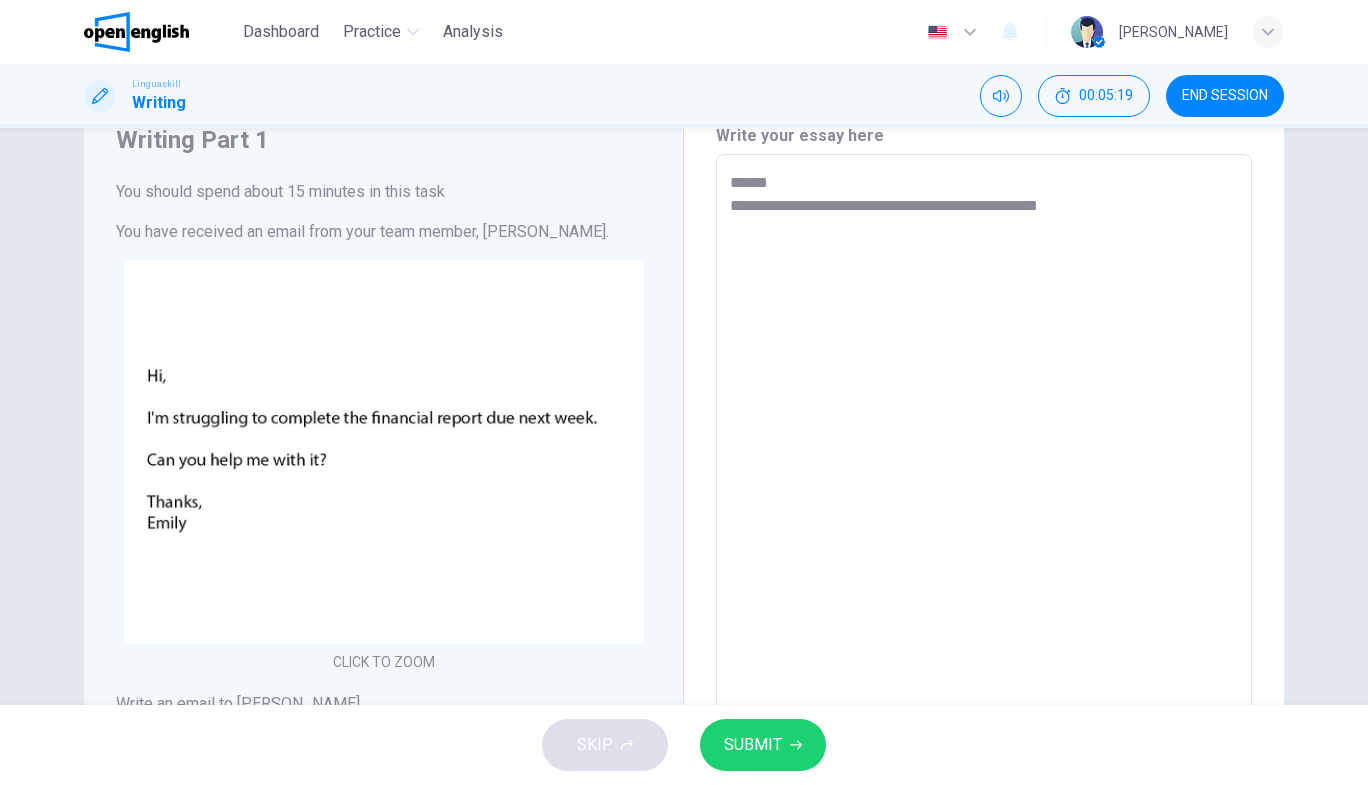 type on "**********" 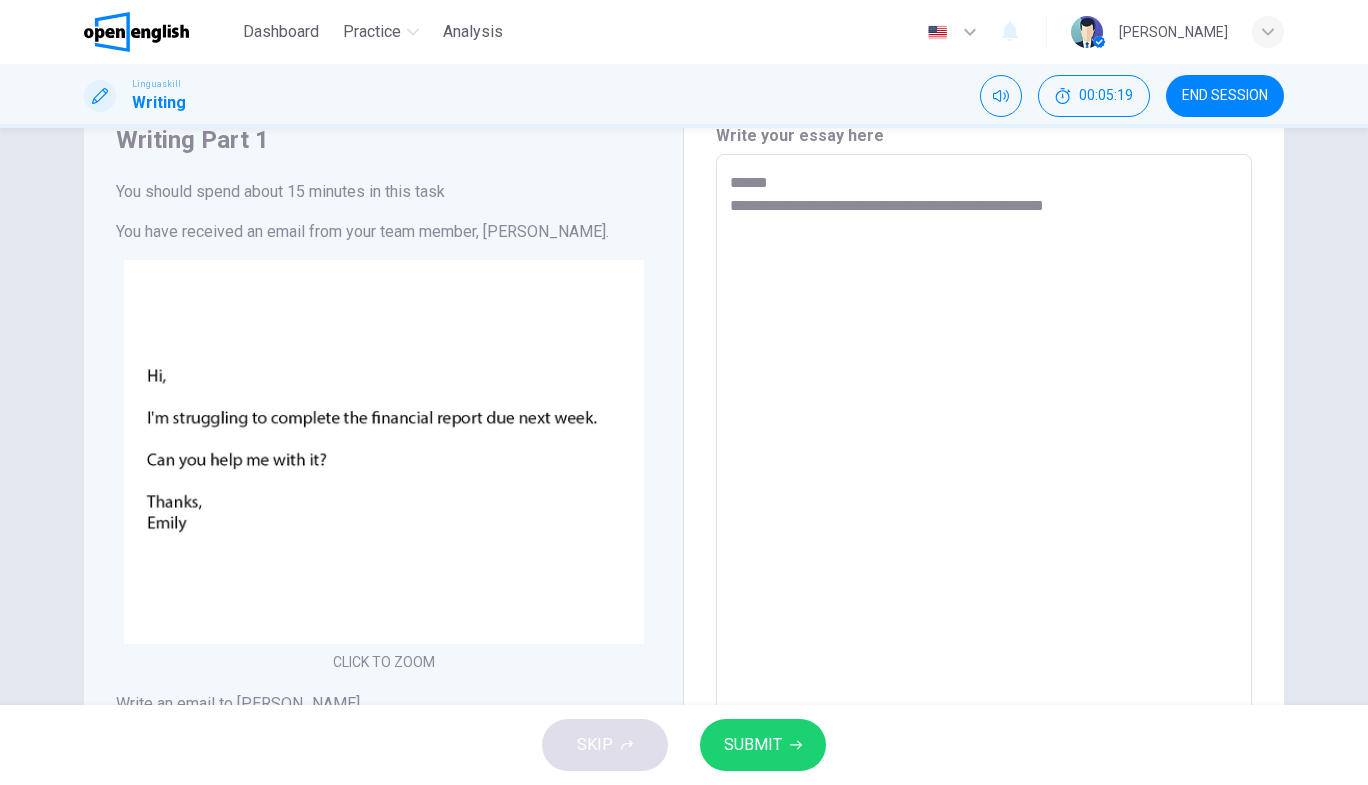 type on "*" 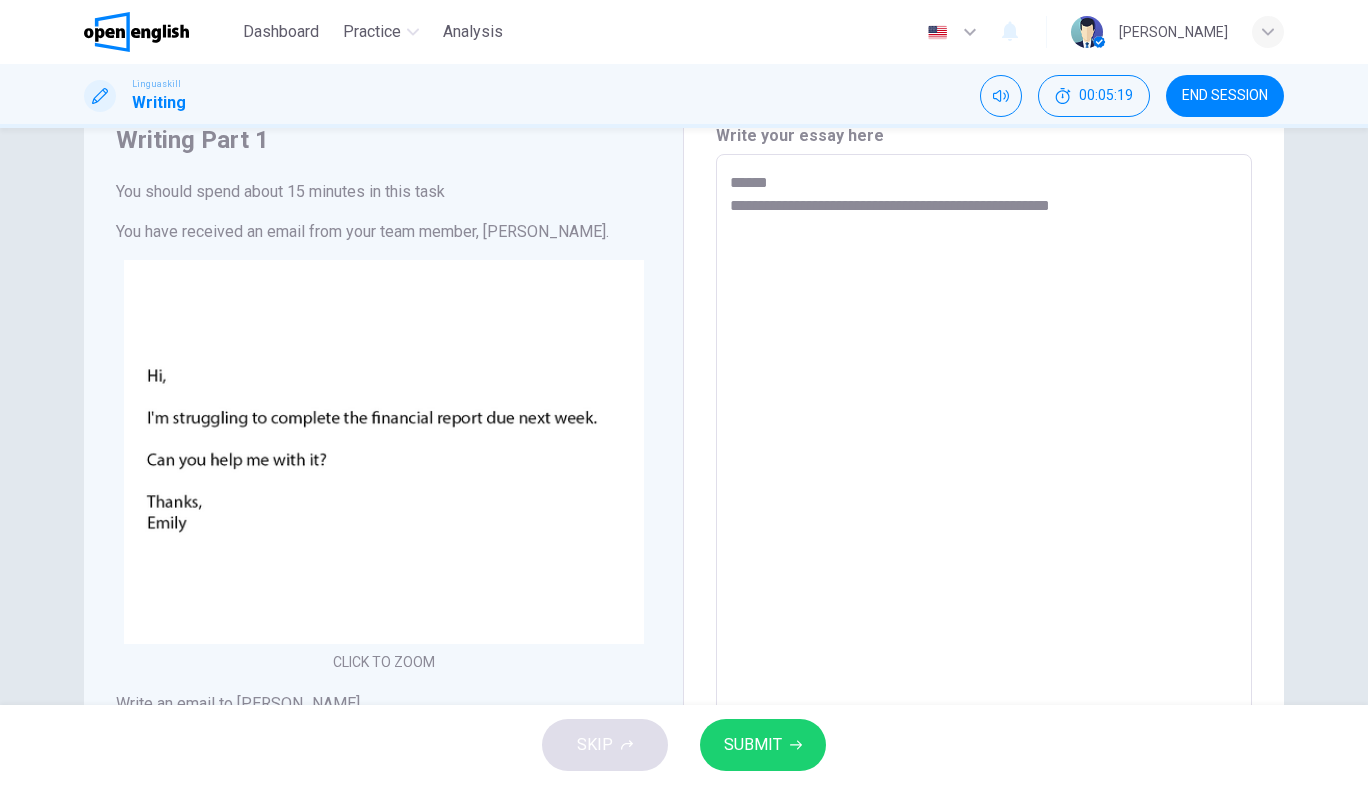 type on "*" 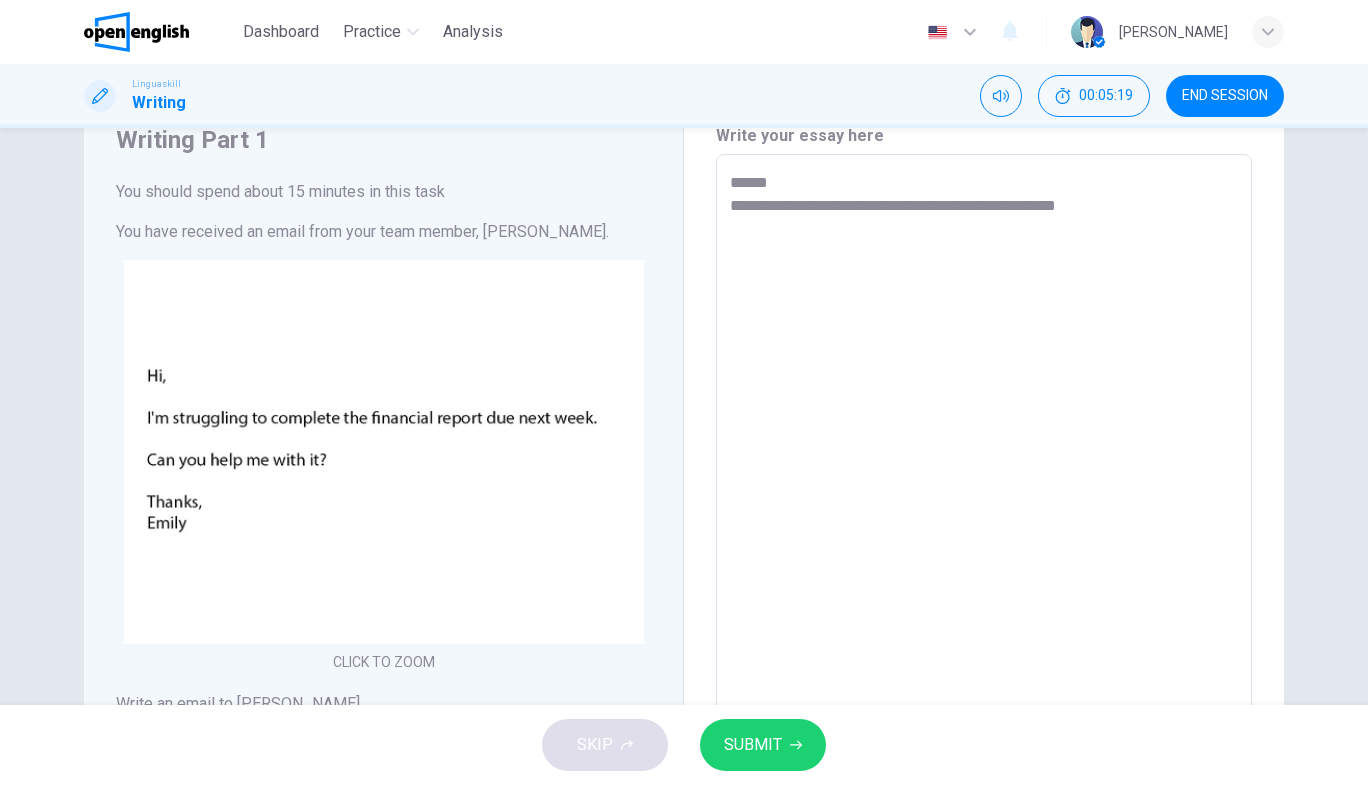 type on "*" 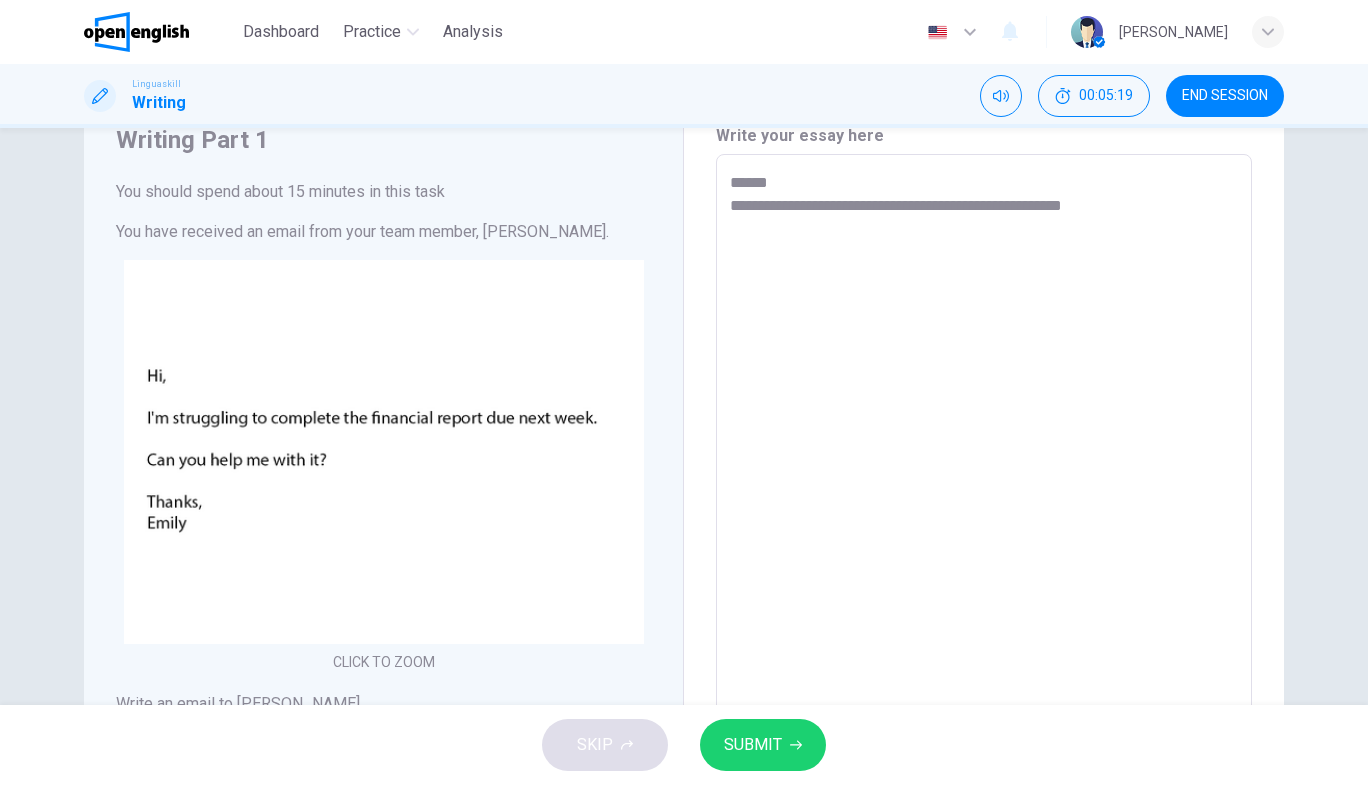 type on "*" 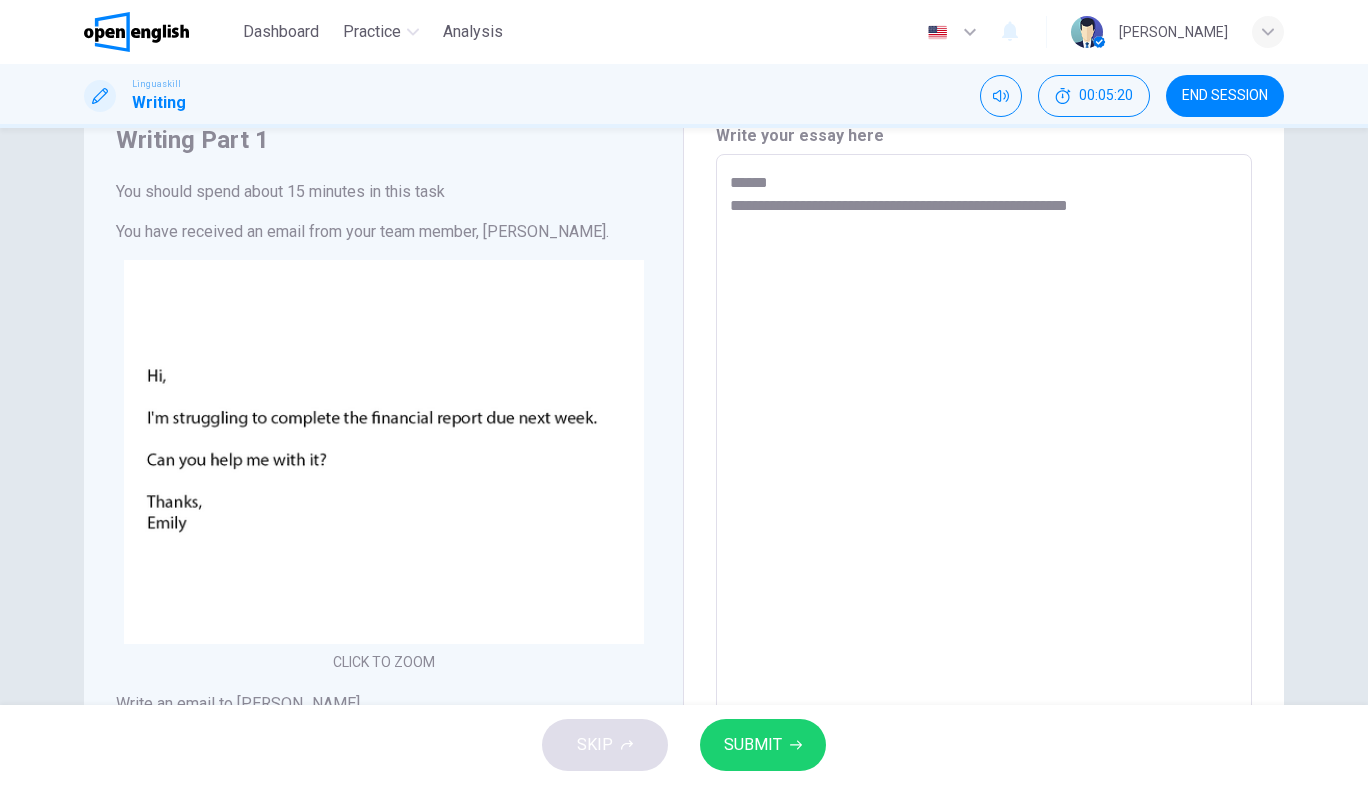 type on "**********" 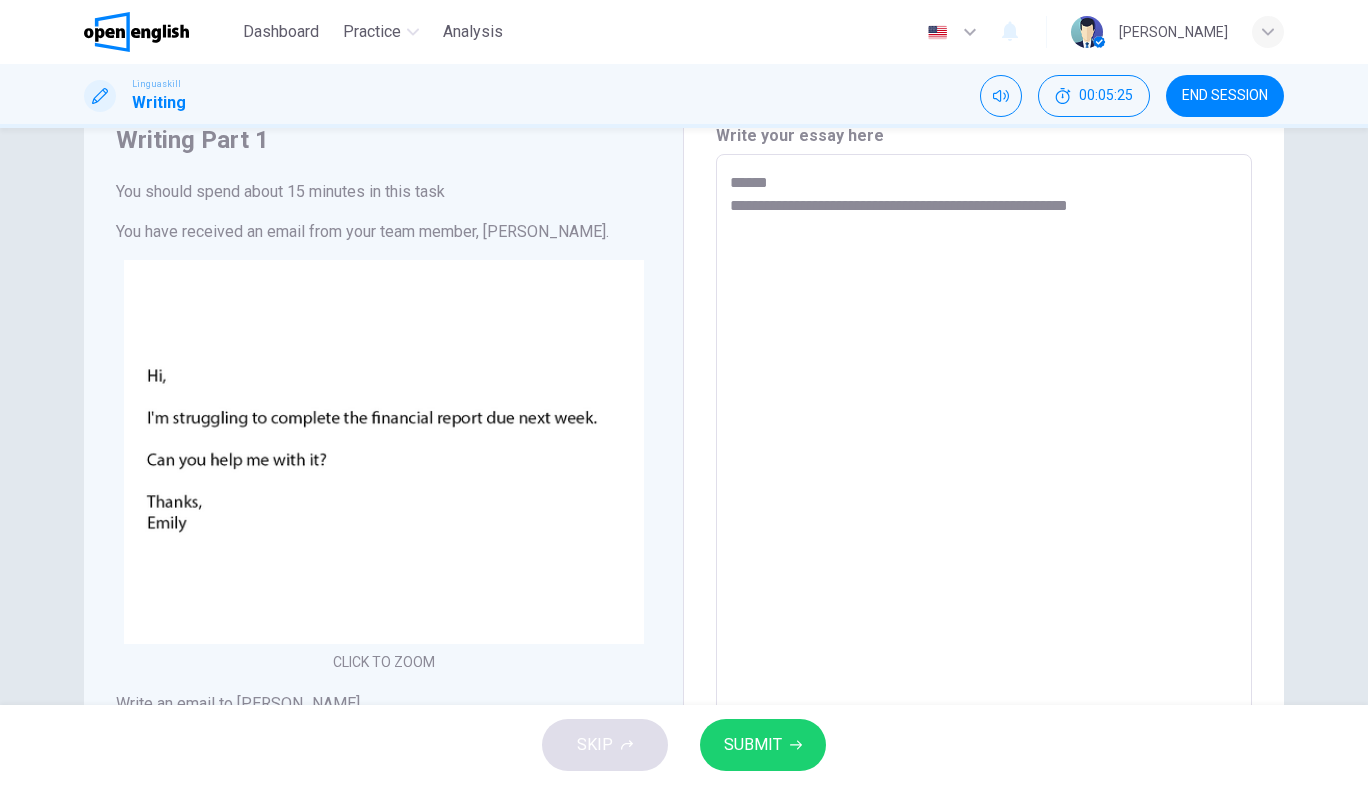 type on "**********" 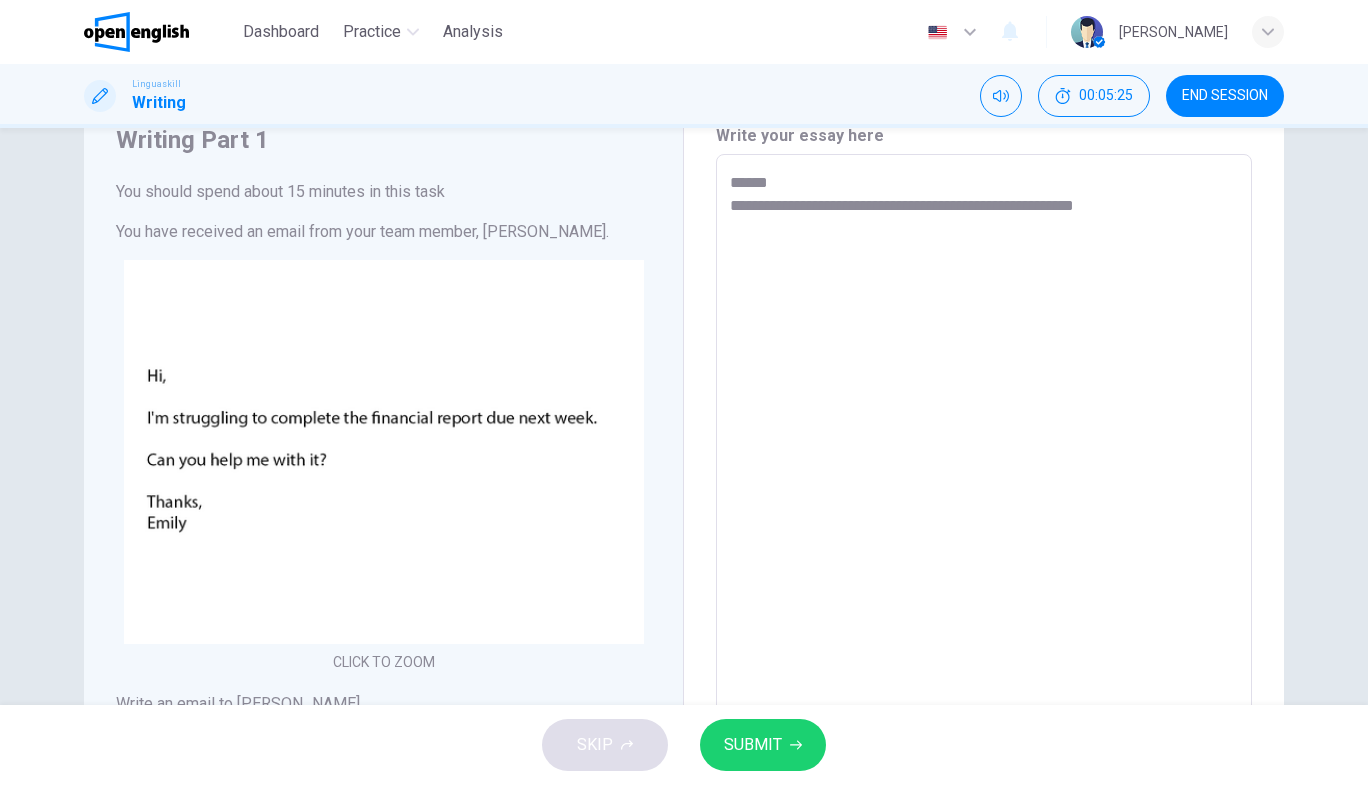 type on "*" 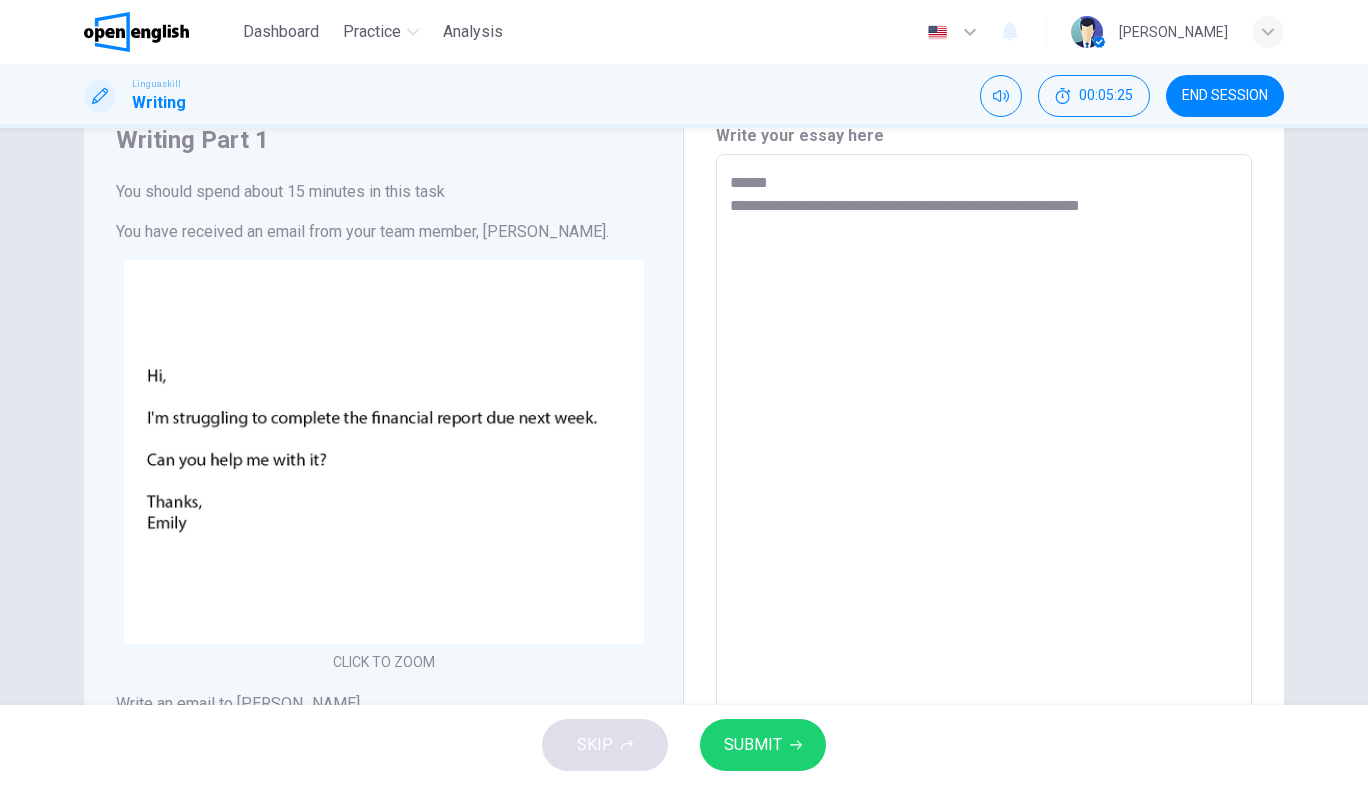 type on "*" 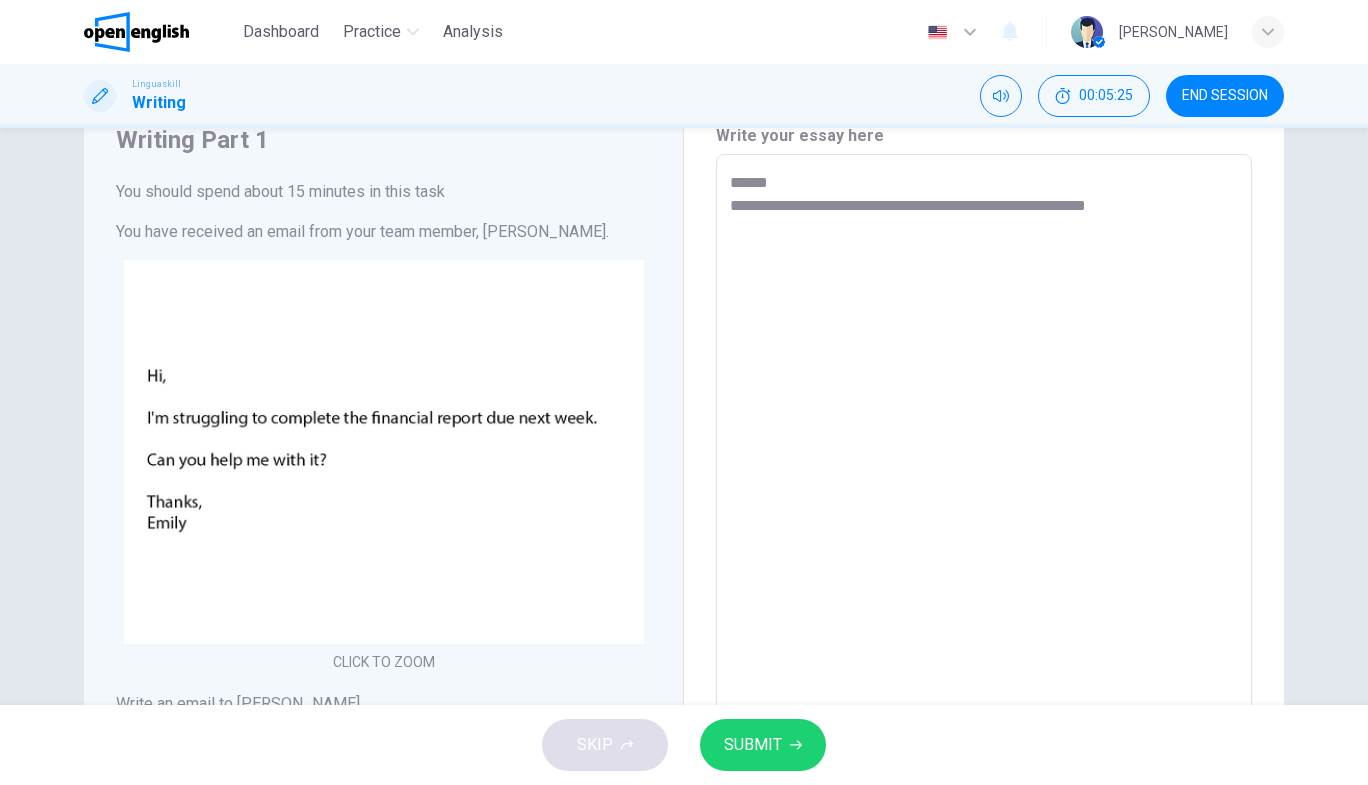 type on "*" 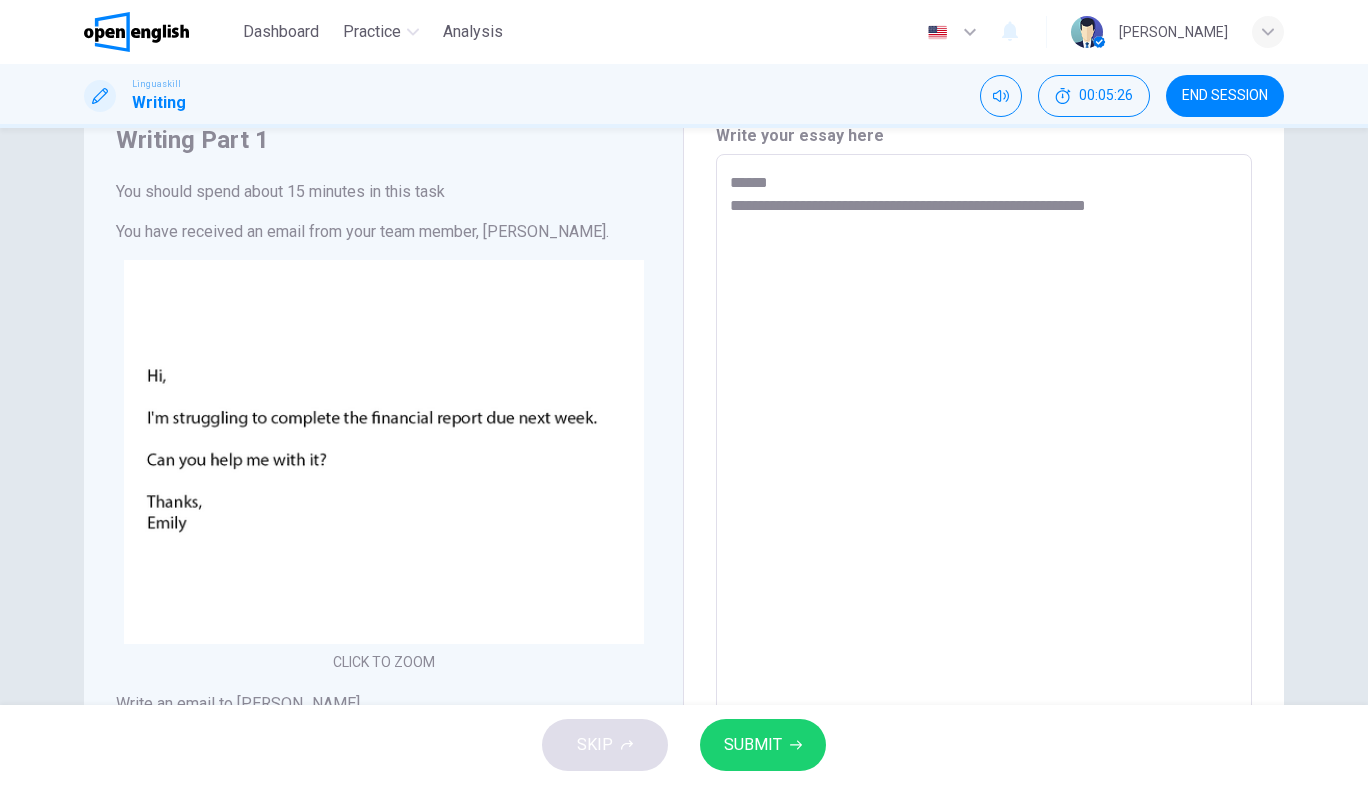 type on "**********" 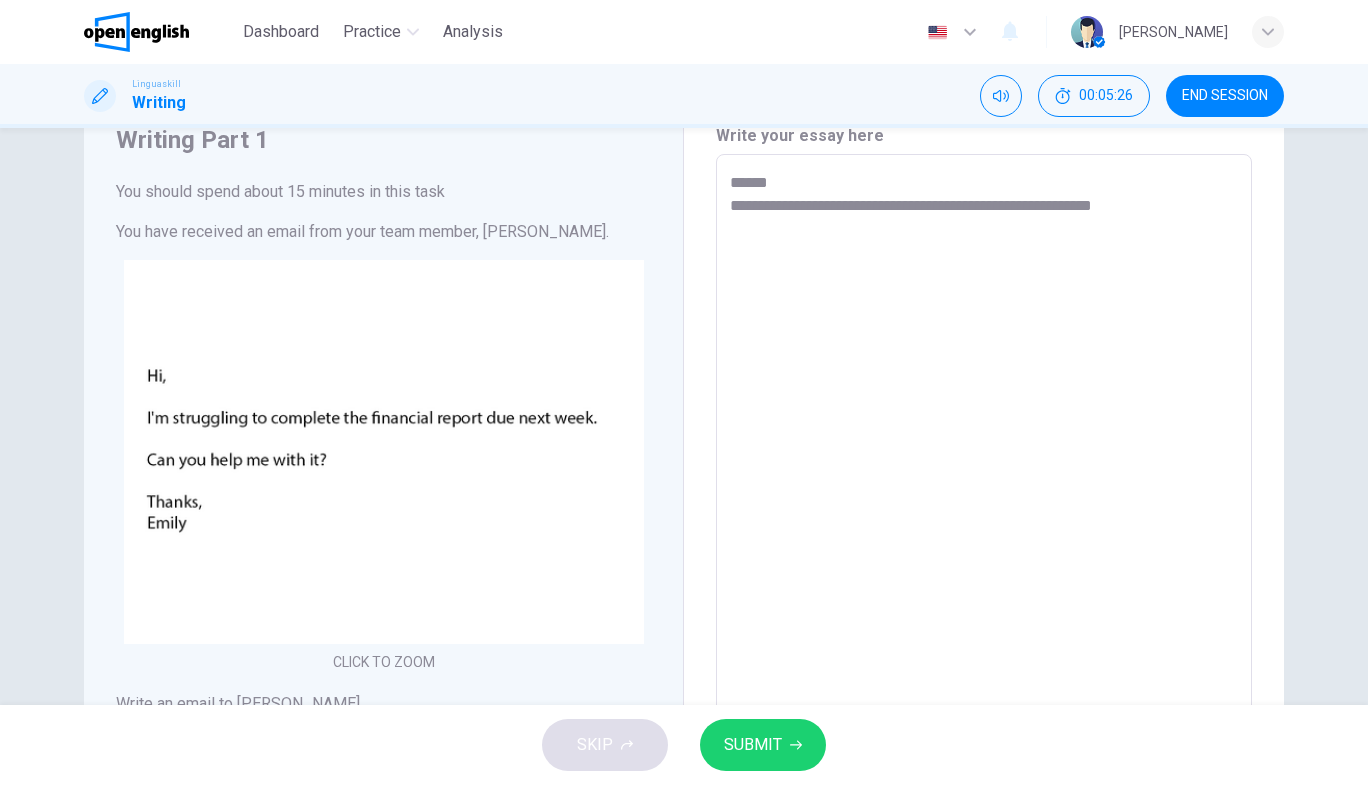 type on "*" 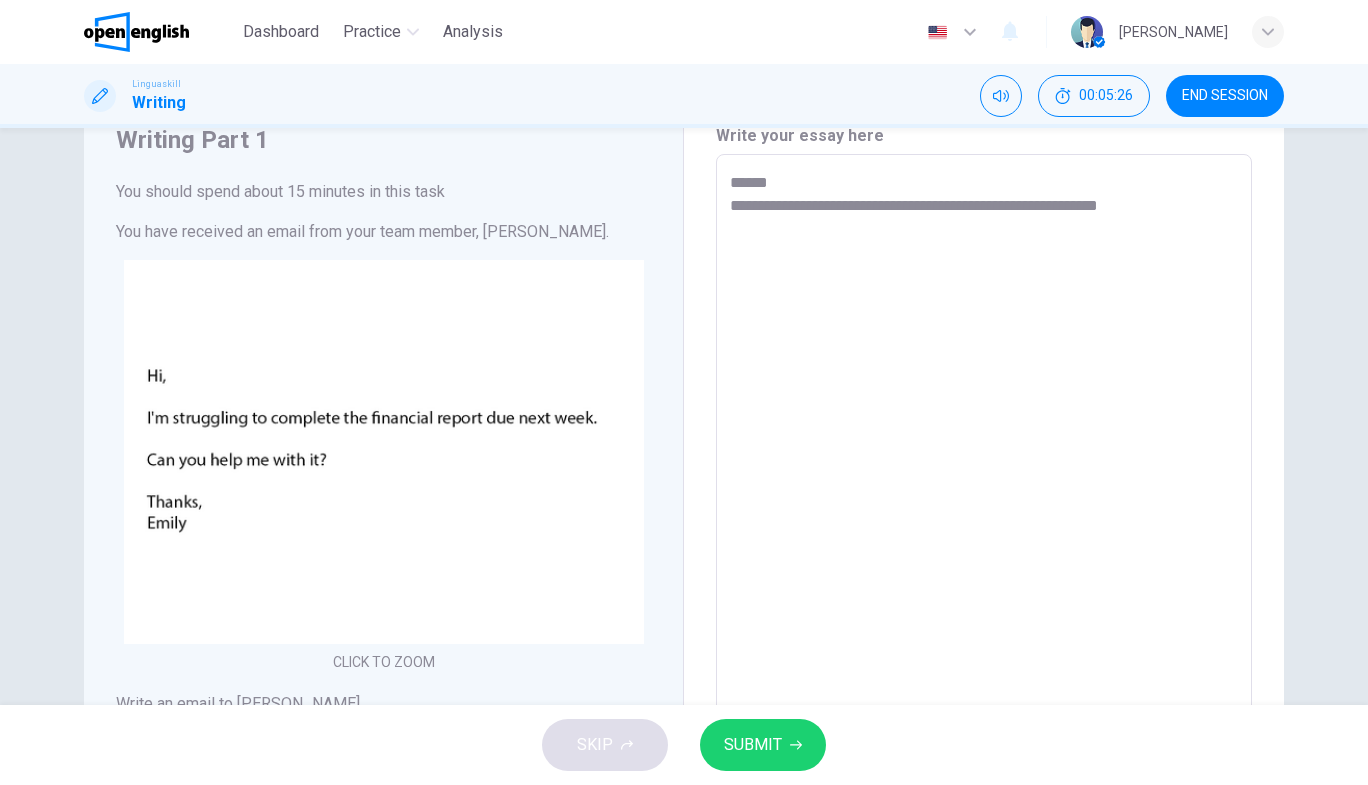 type on "*" 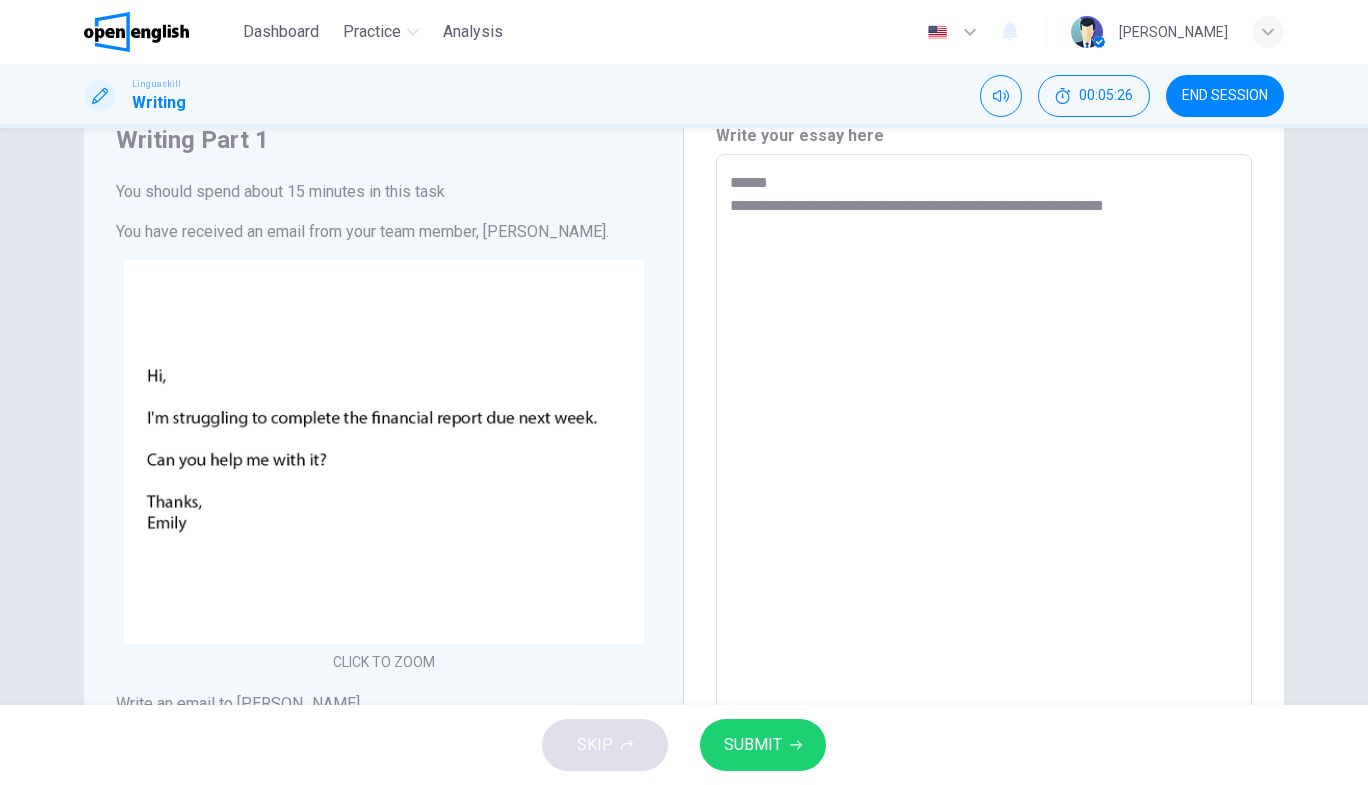type on "*" 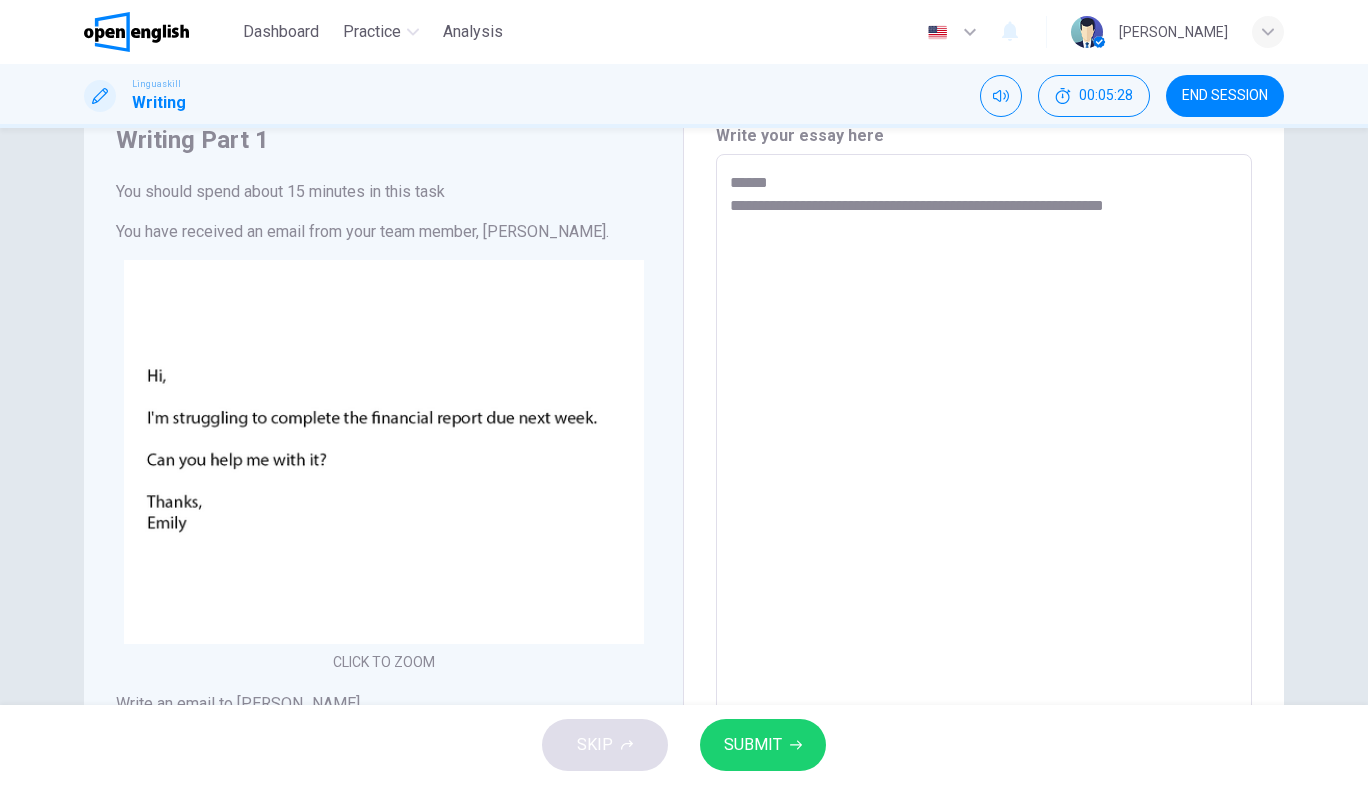 type on "**********" 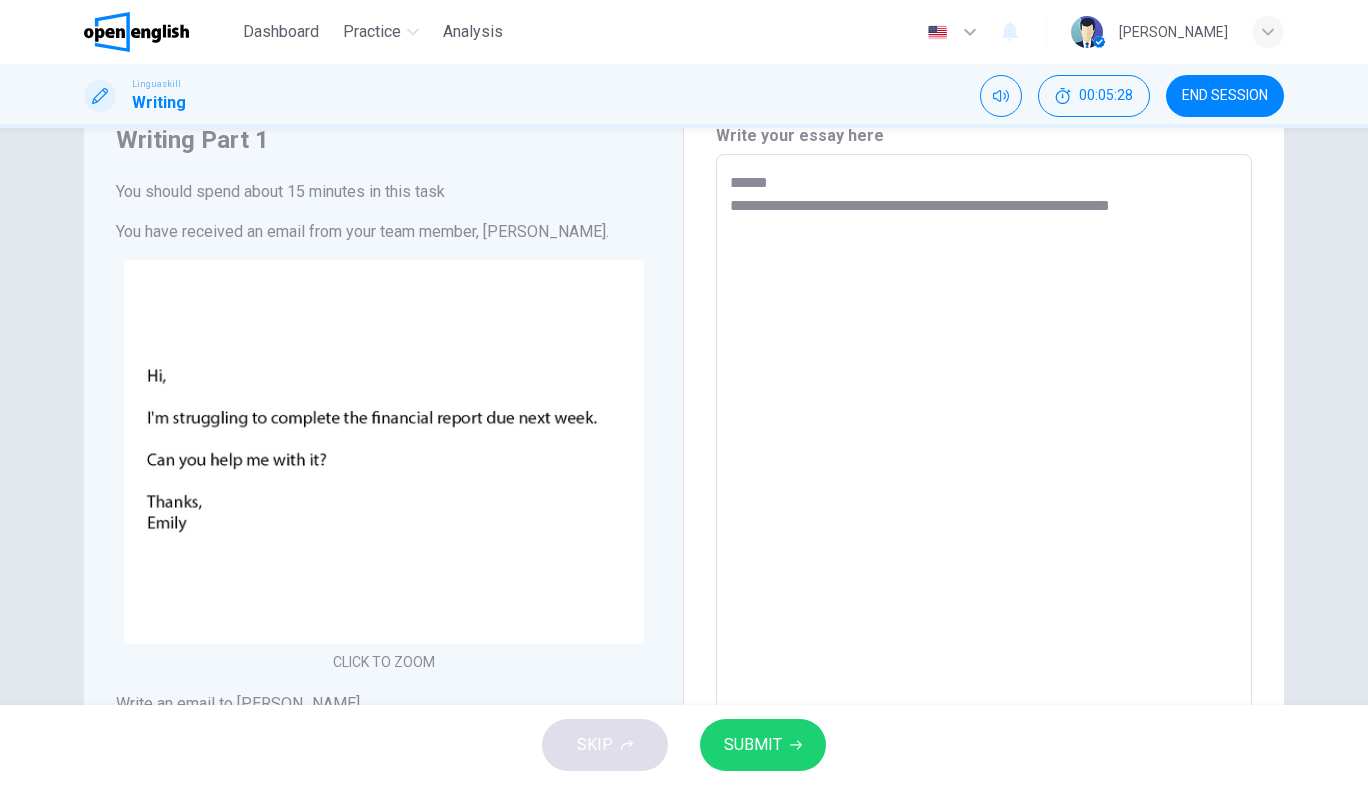 type on "*" 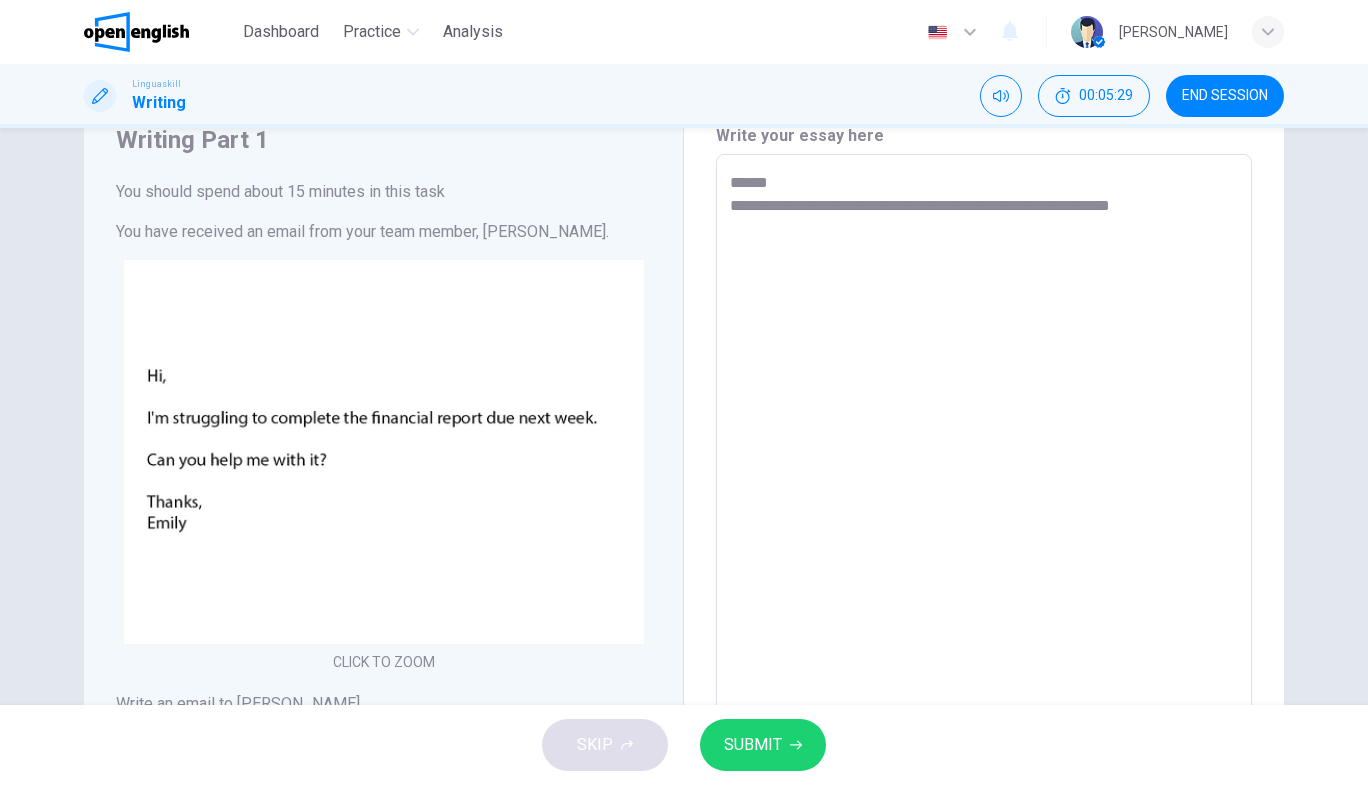 type on "**********" 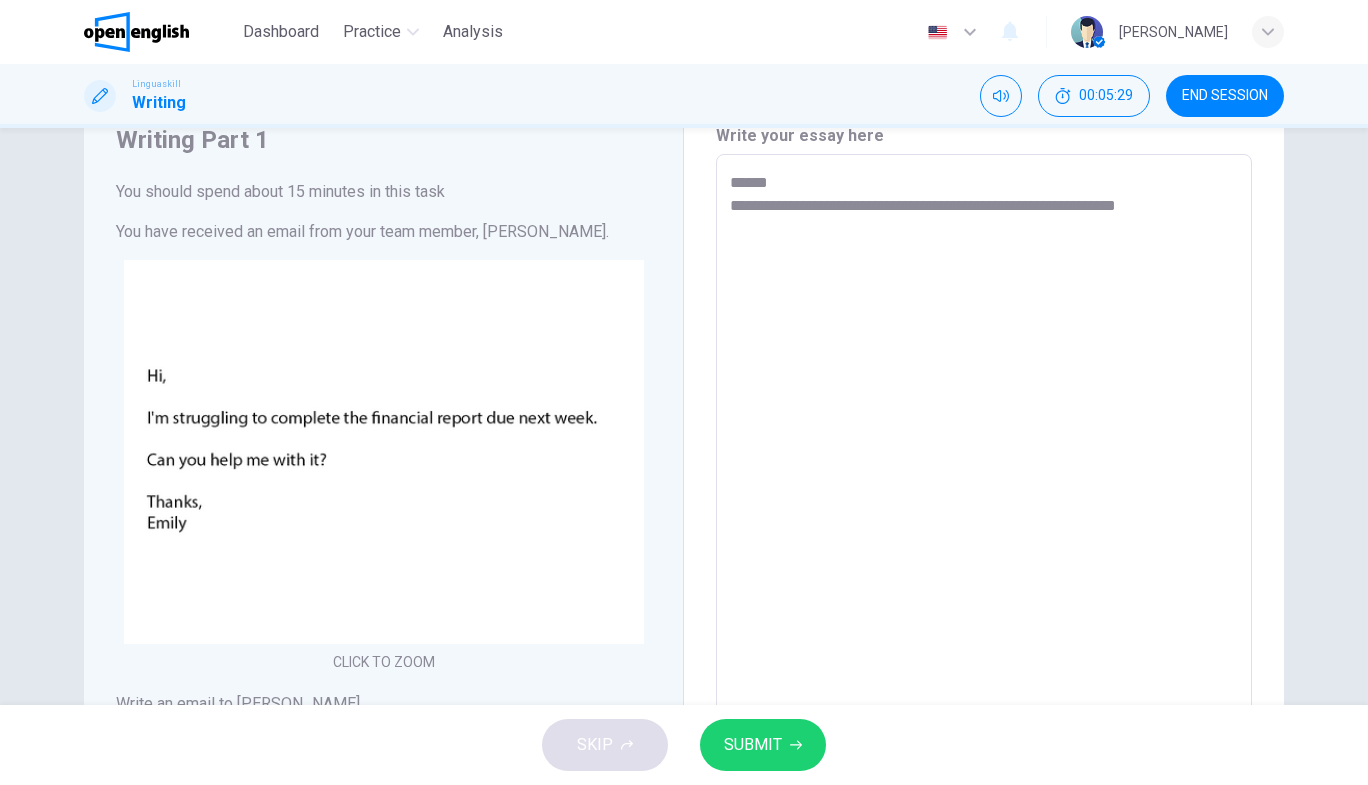 type on "*" 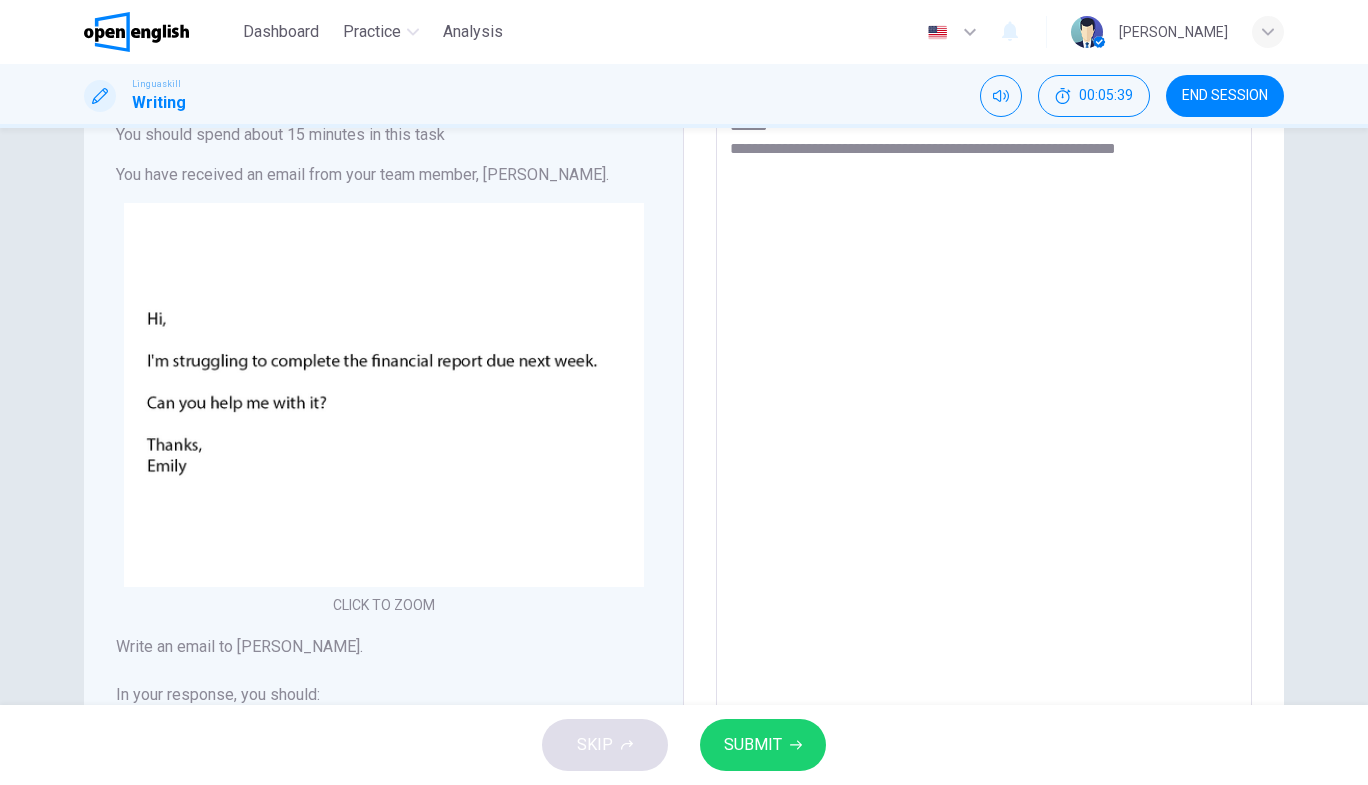 scroll, scrollTop: 136, scrollLeft: 0, axis: vertical 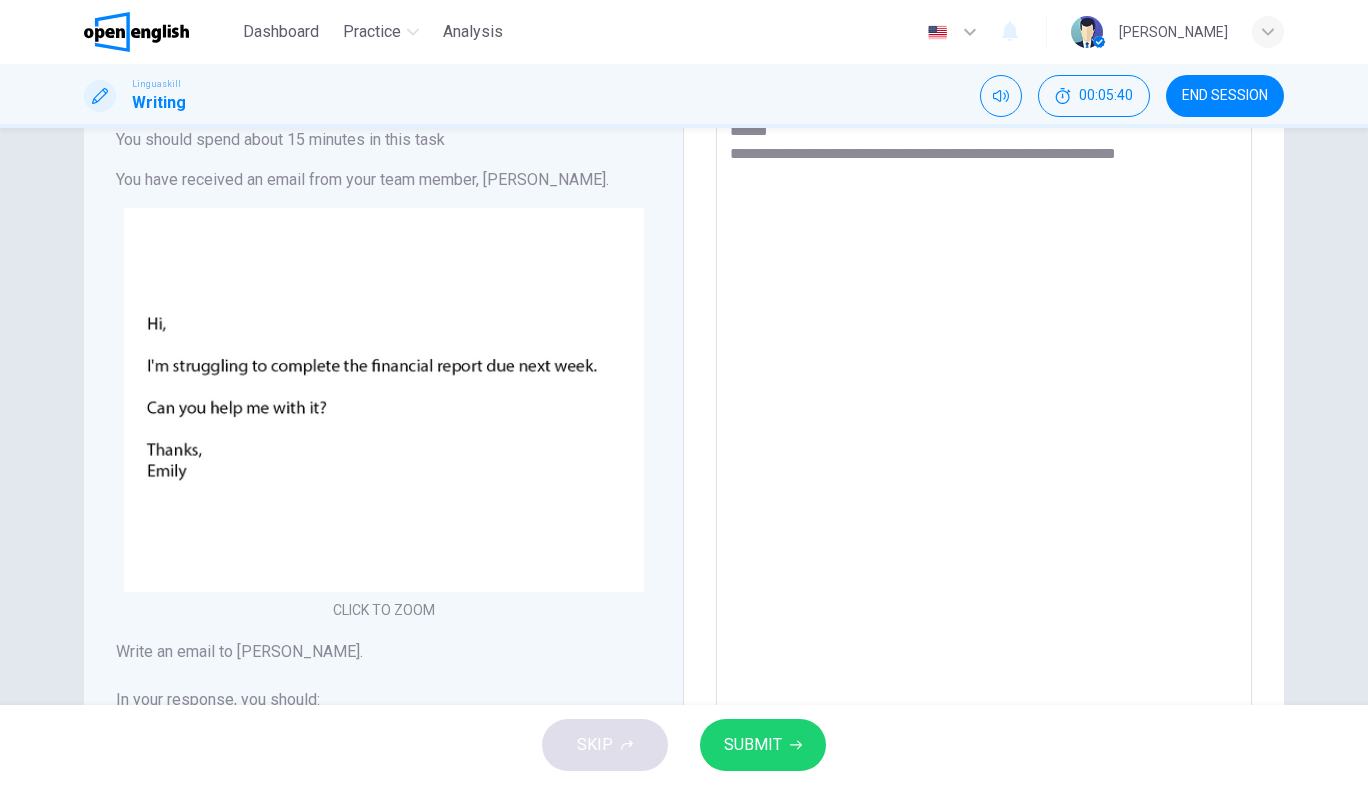 type on "**********" 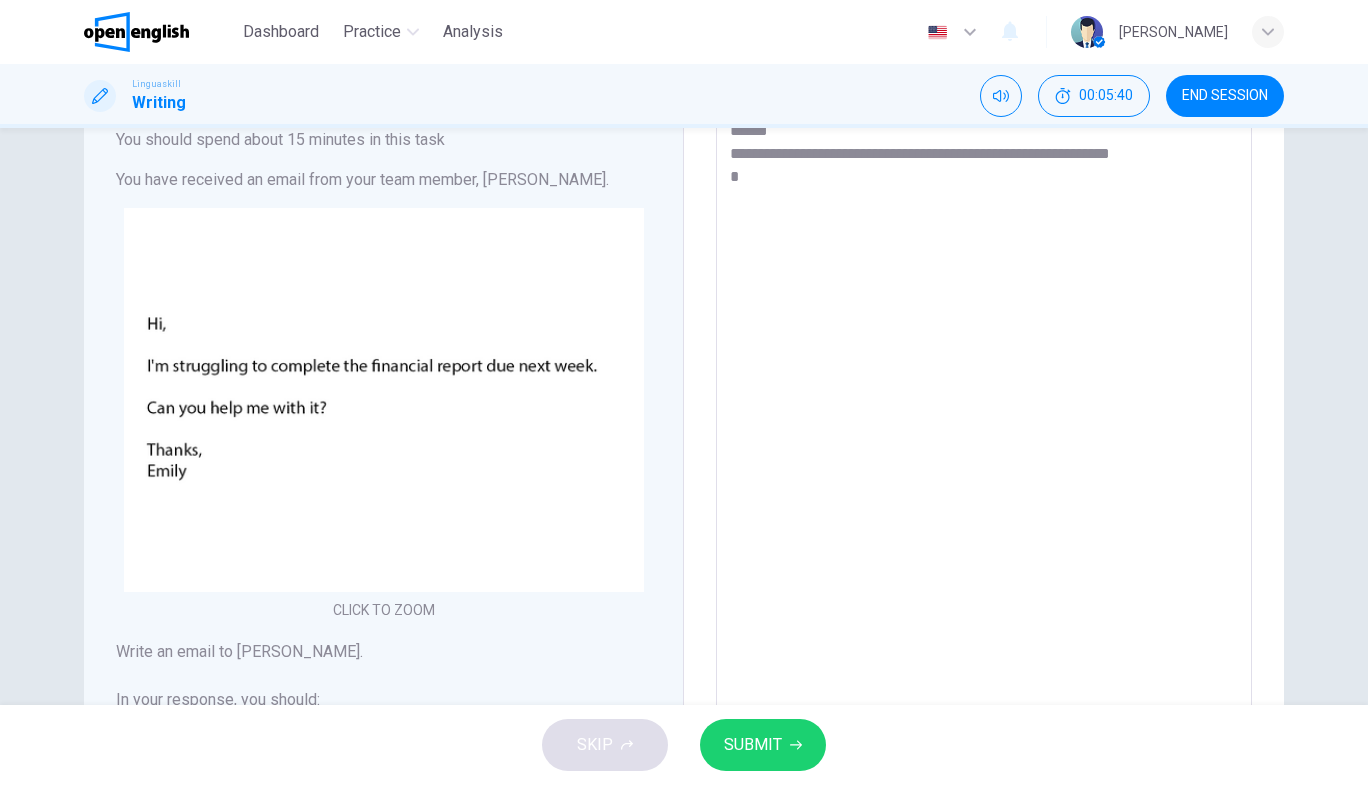 type on "*" 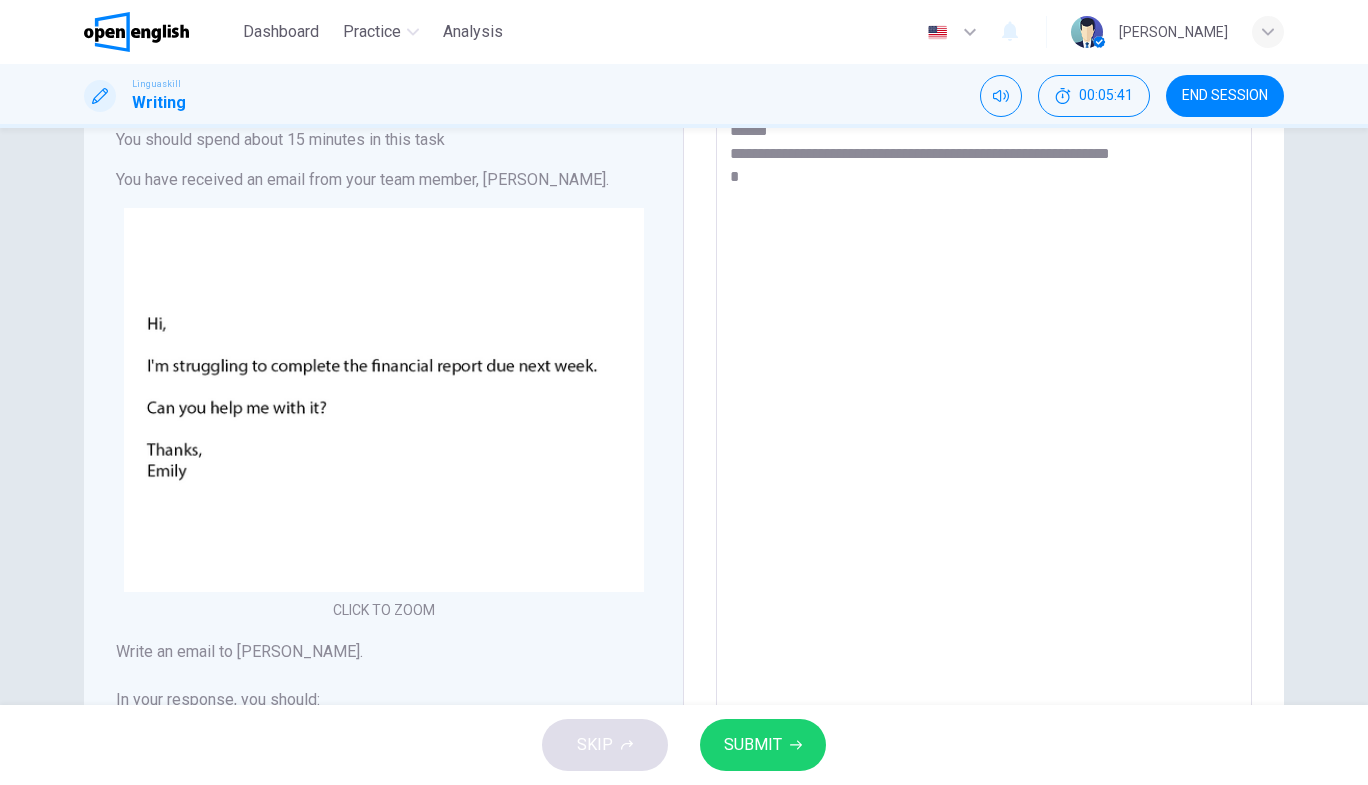 type on "**********" 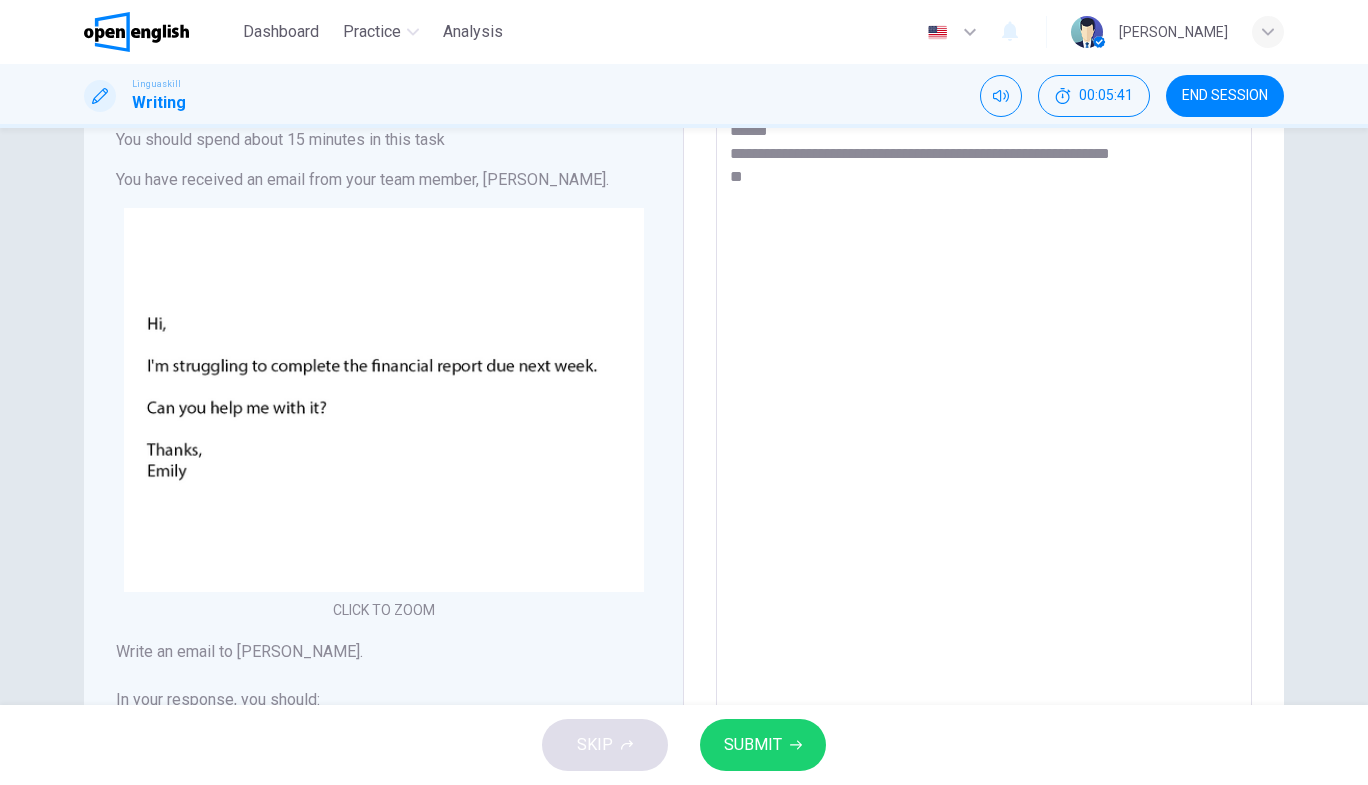 type on "*" 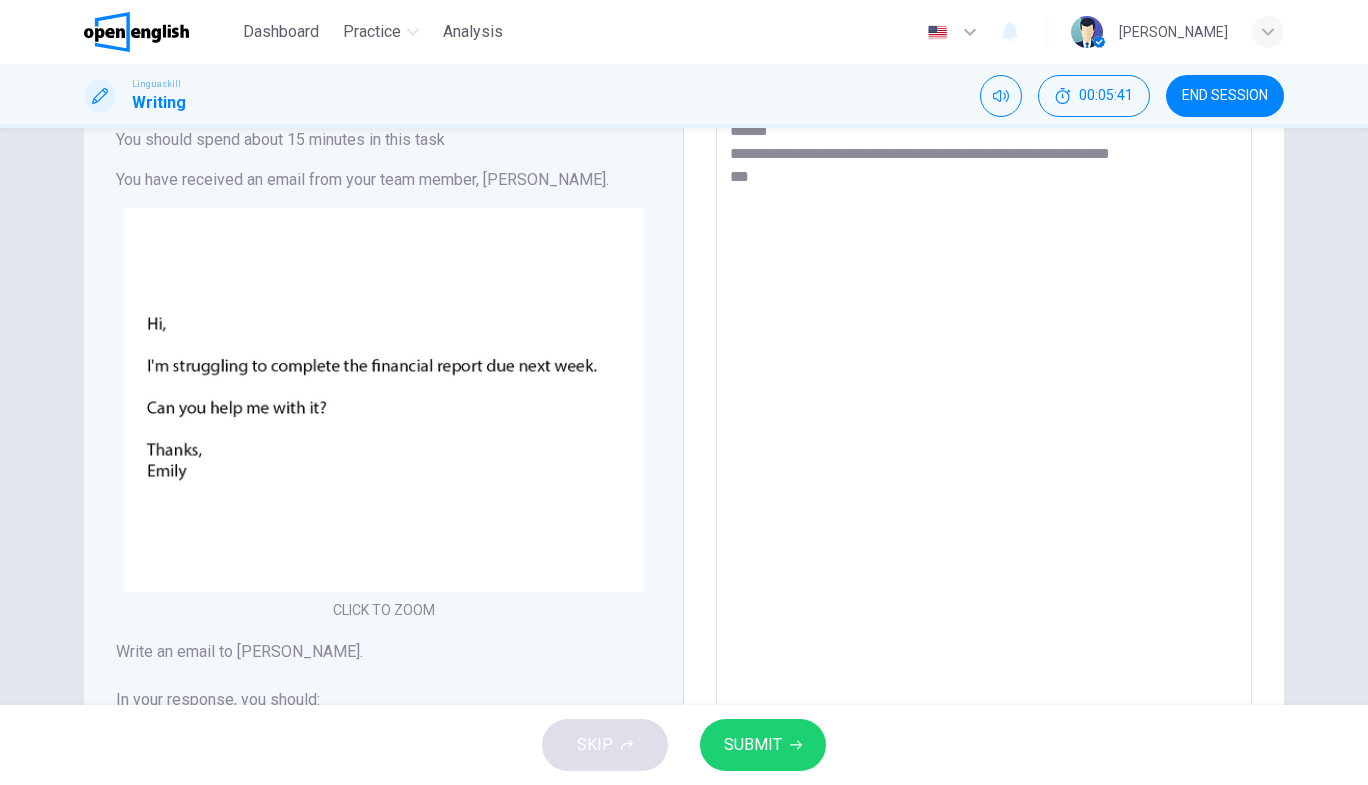 type on "*" 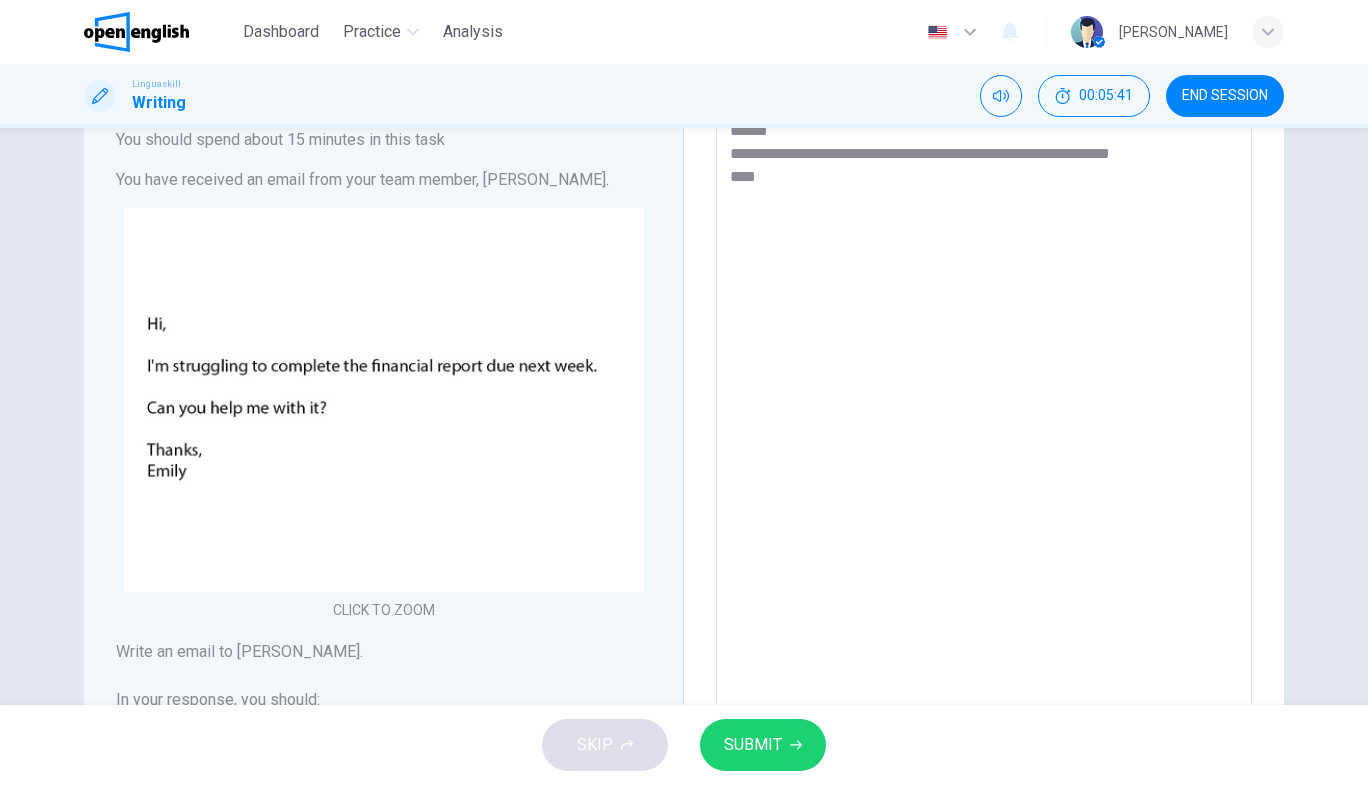 type on "*" 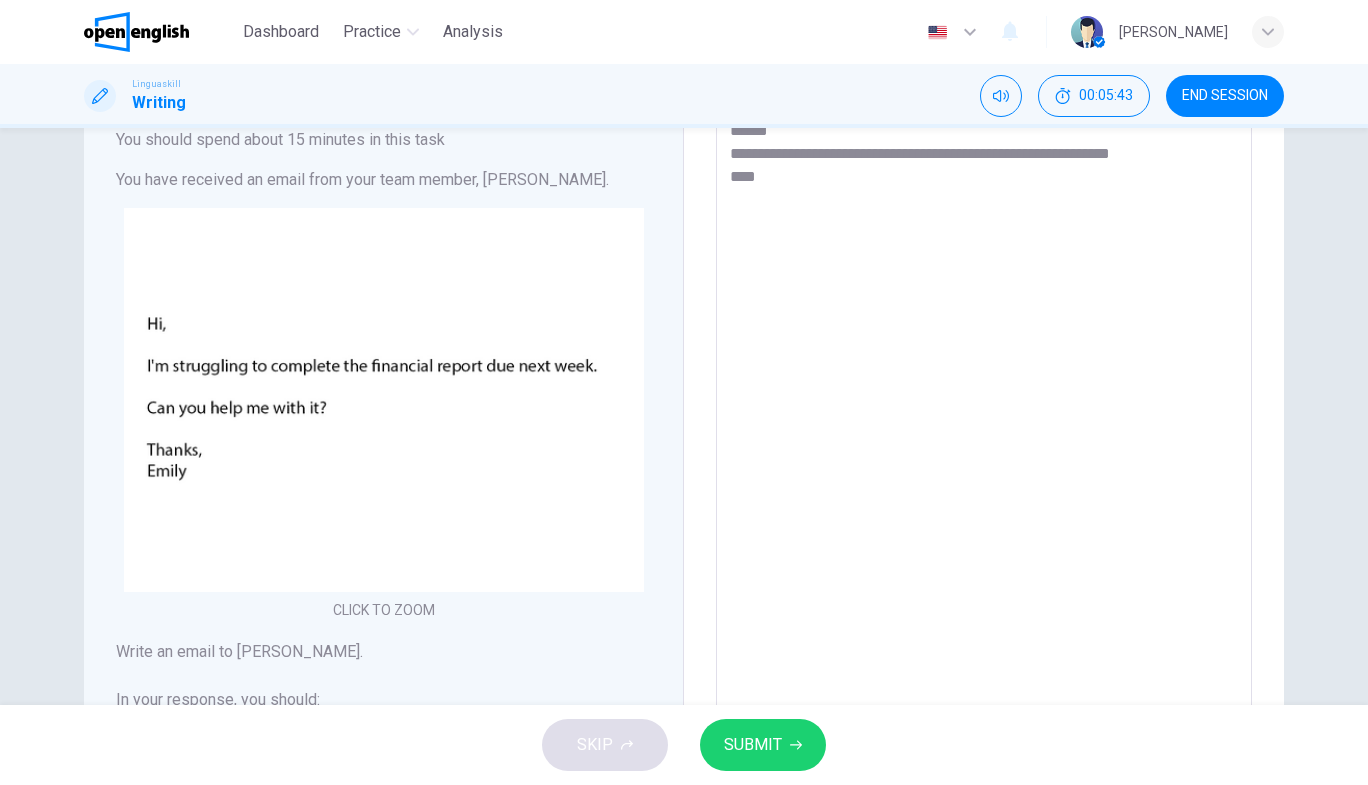 type on "**********" 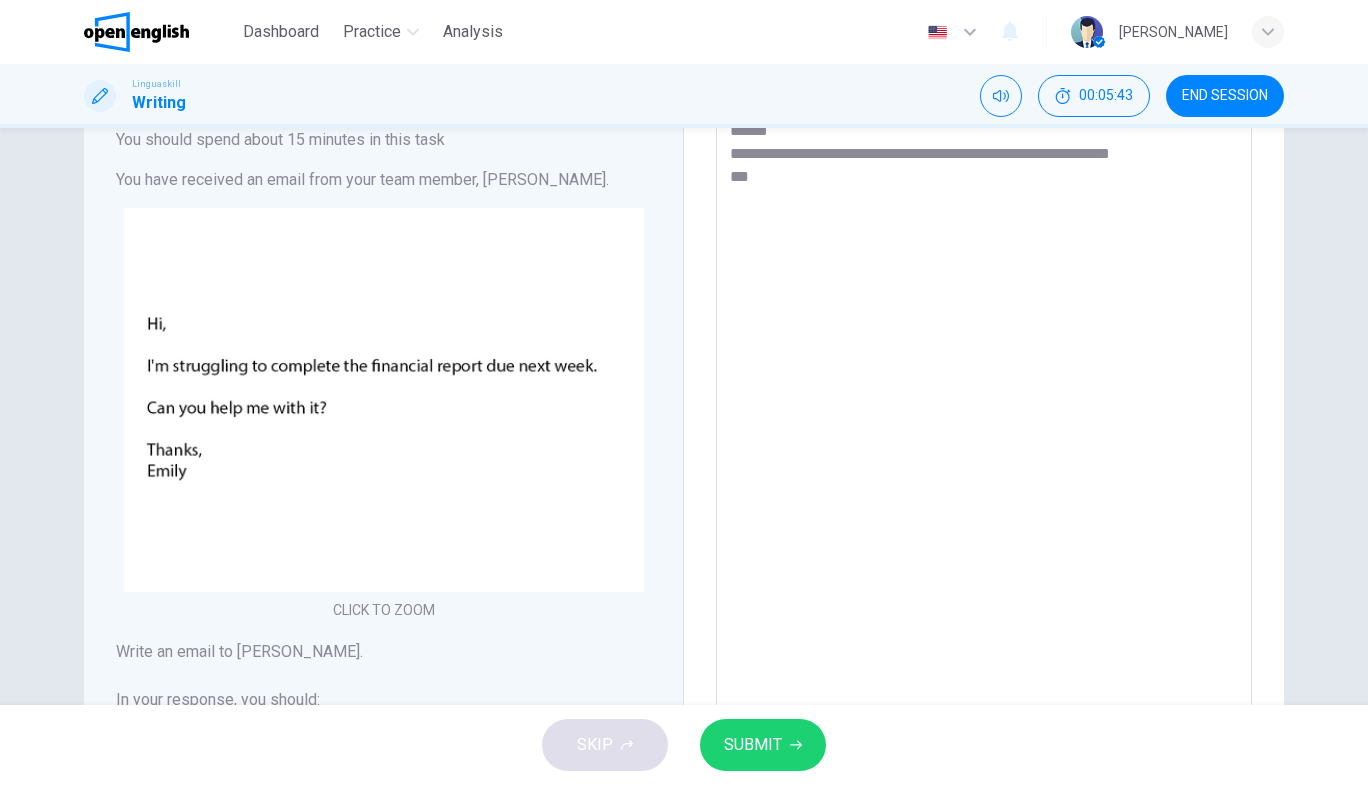 type on "*" 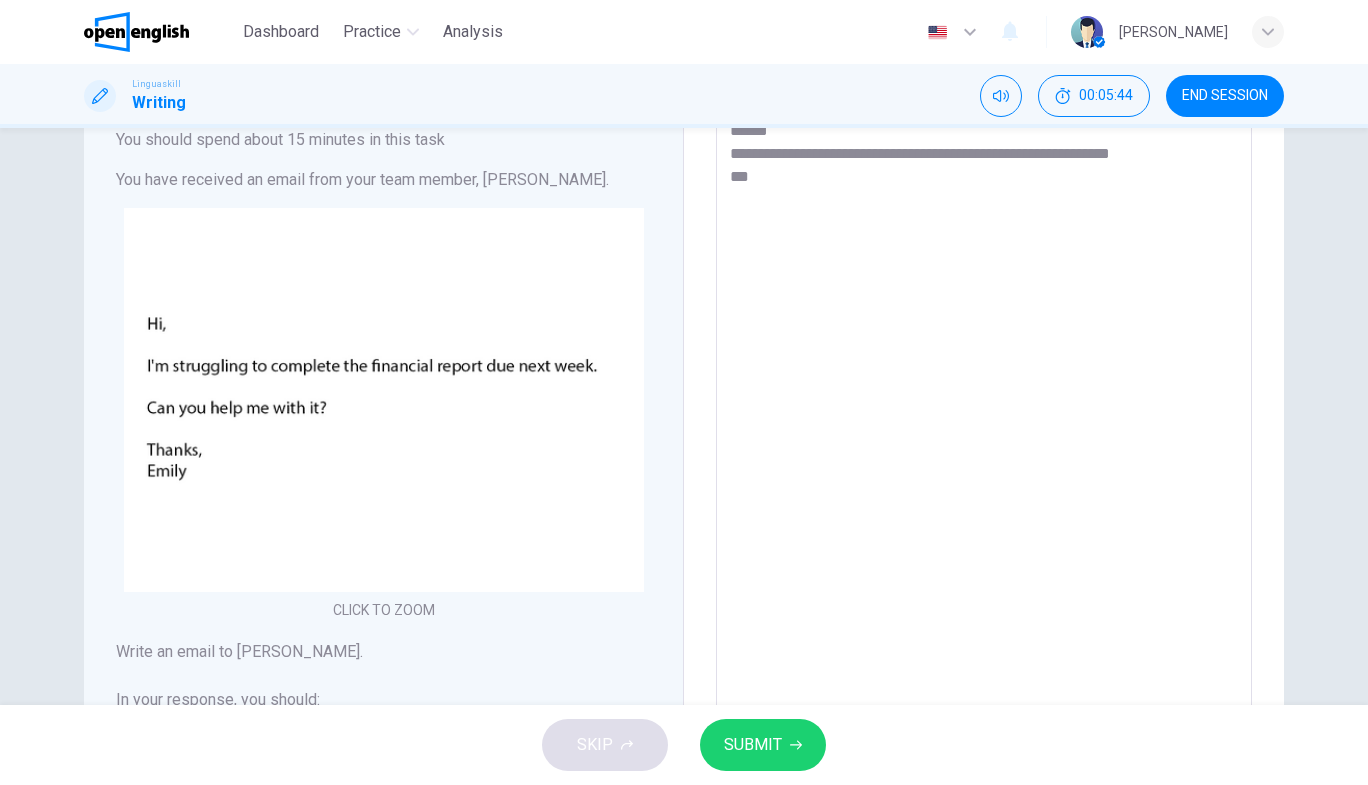 type on "**********" 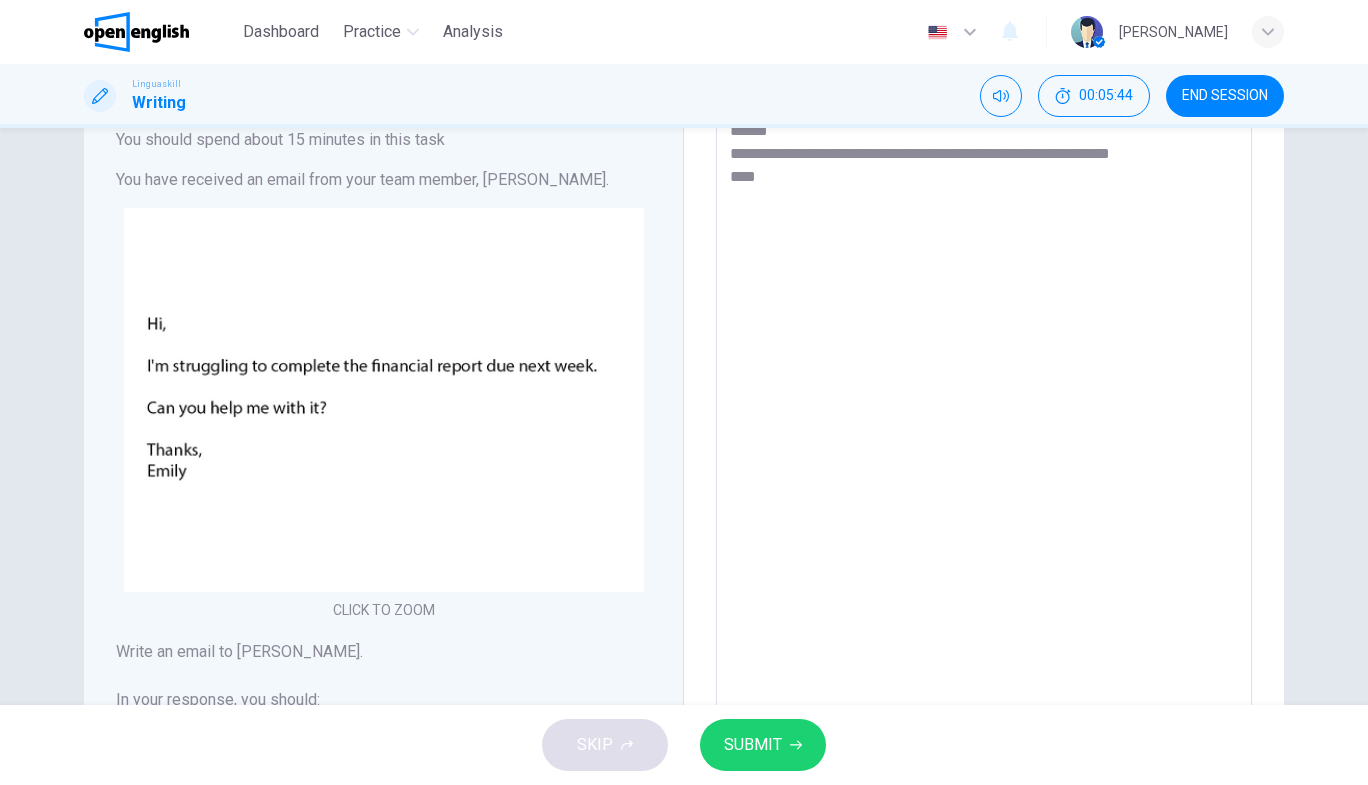 type on "*" 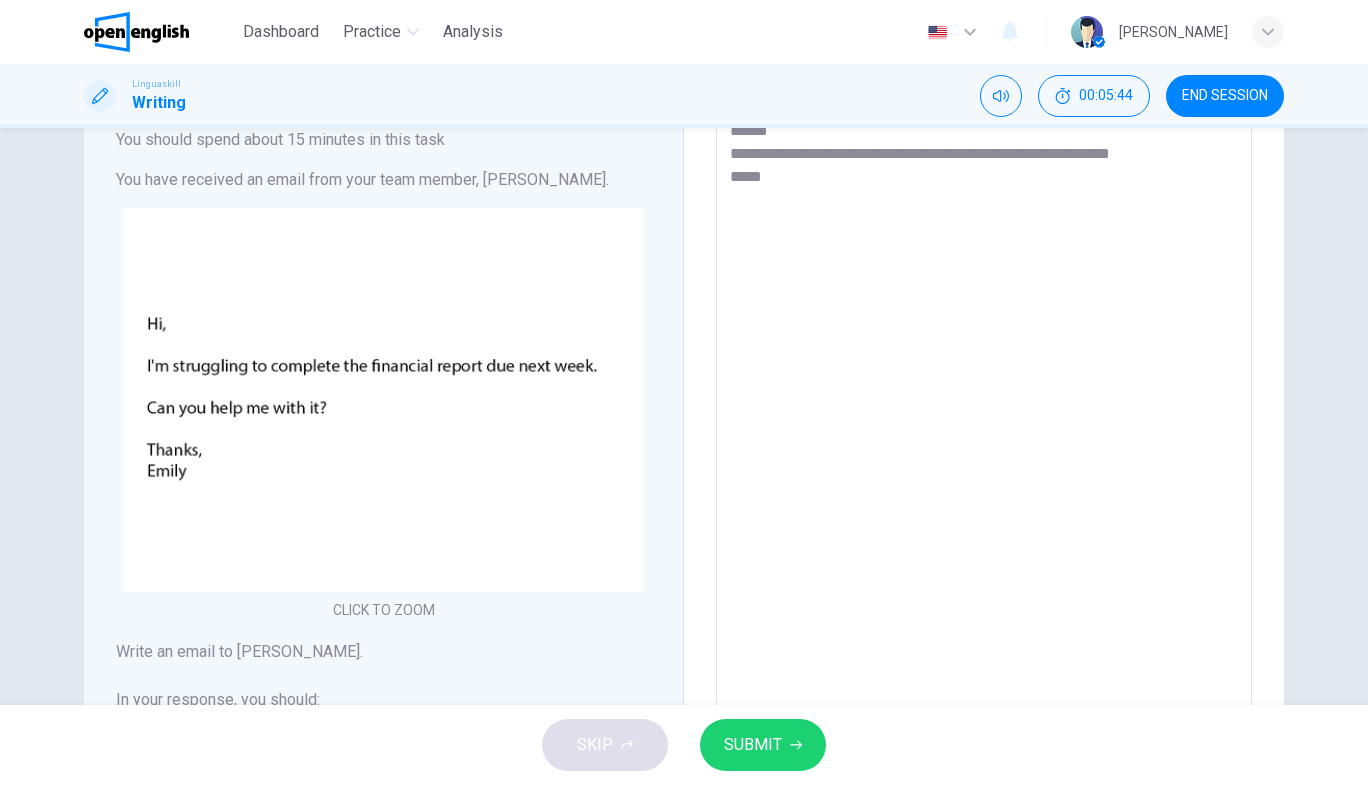 type on "*" 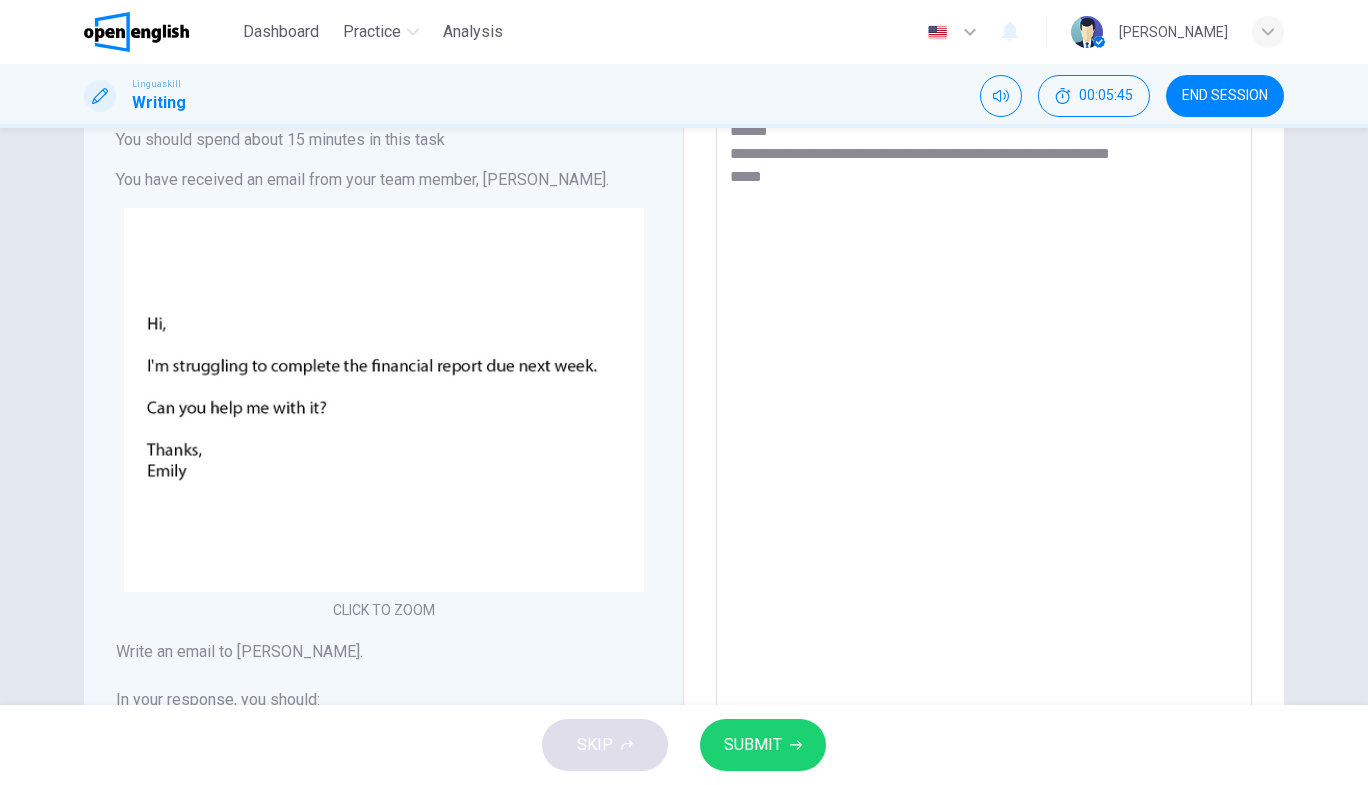type on "**********" 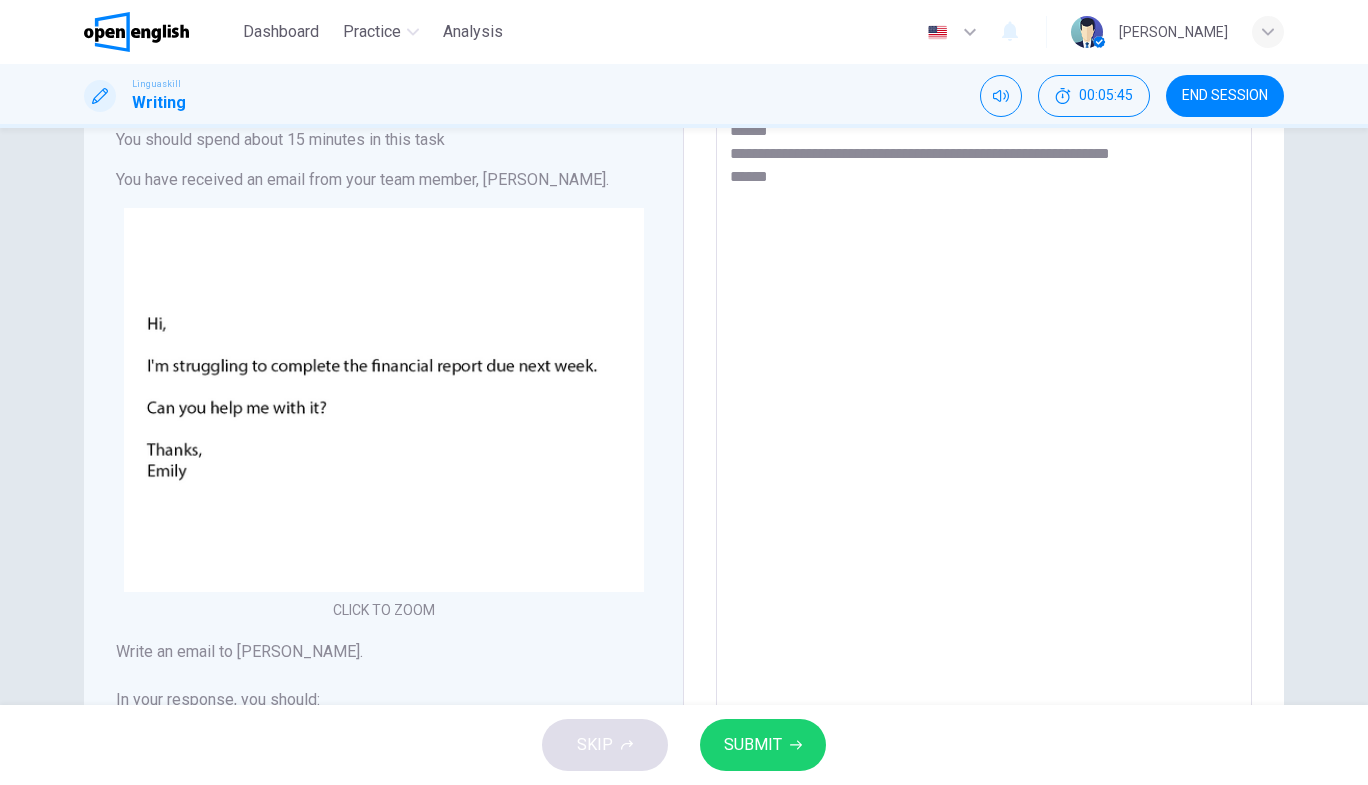 type on "*" 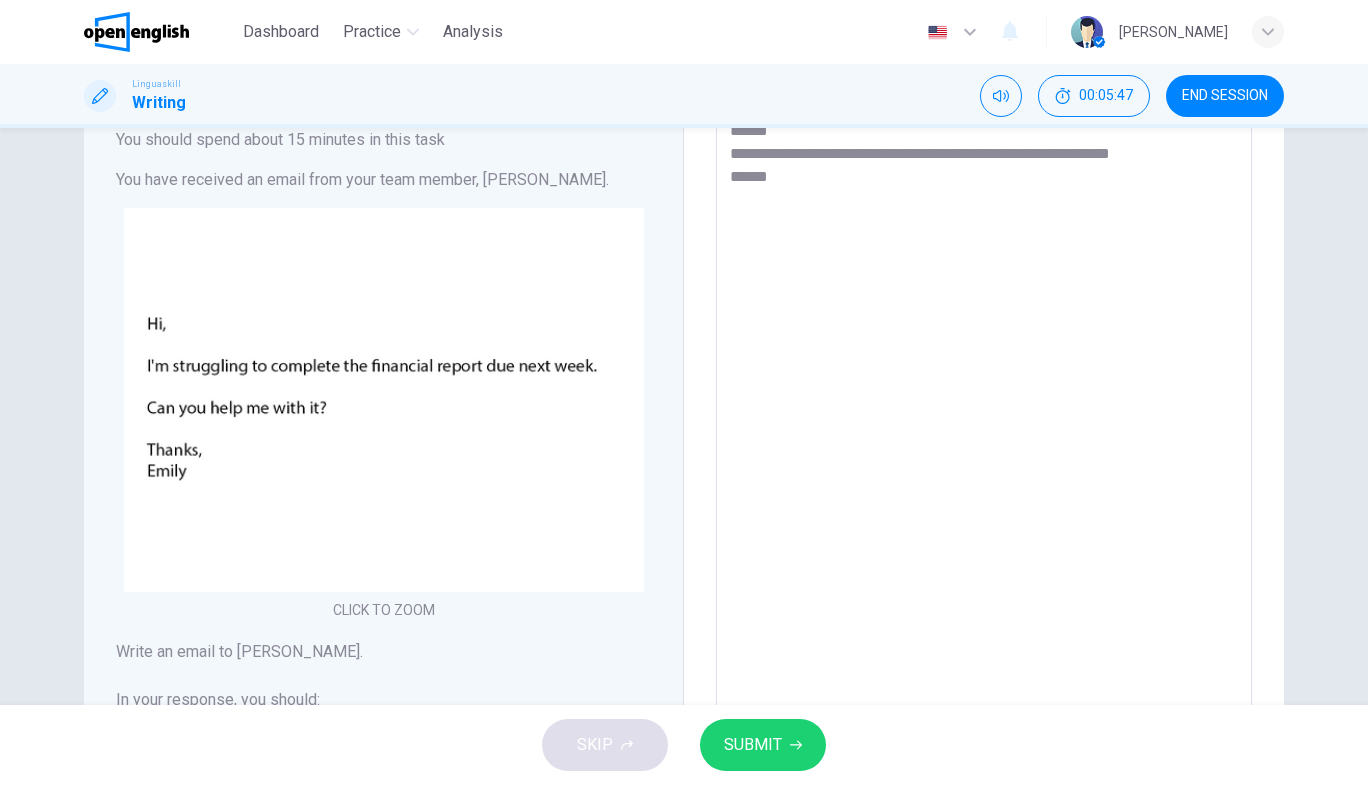 type on "**********" 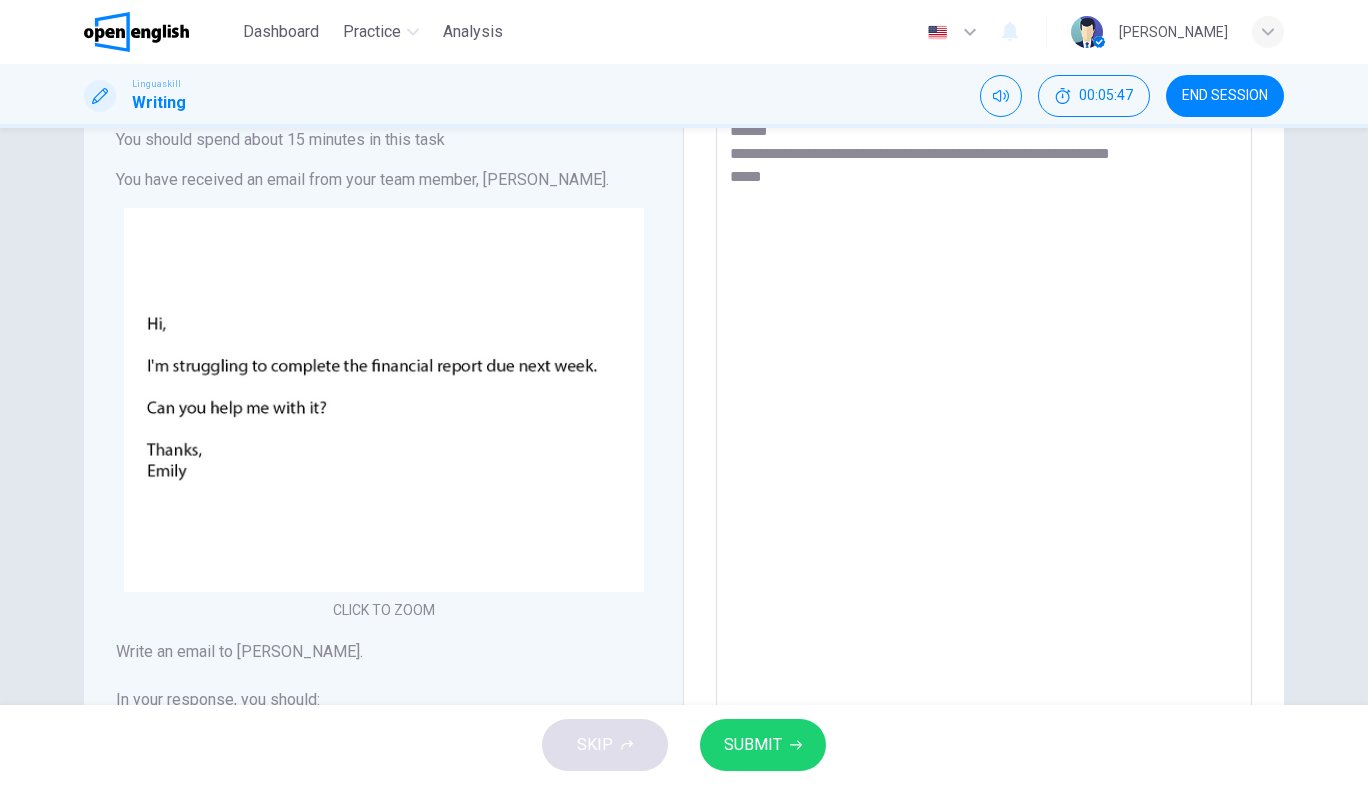 type on "*" 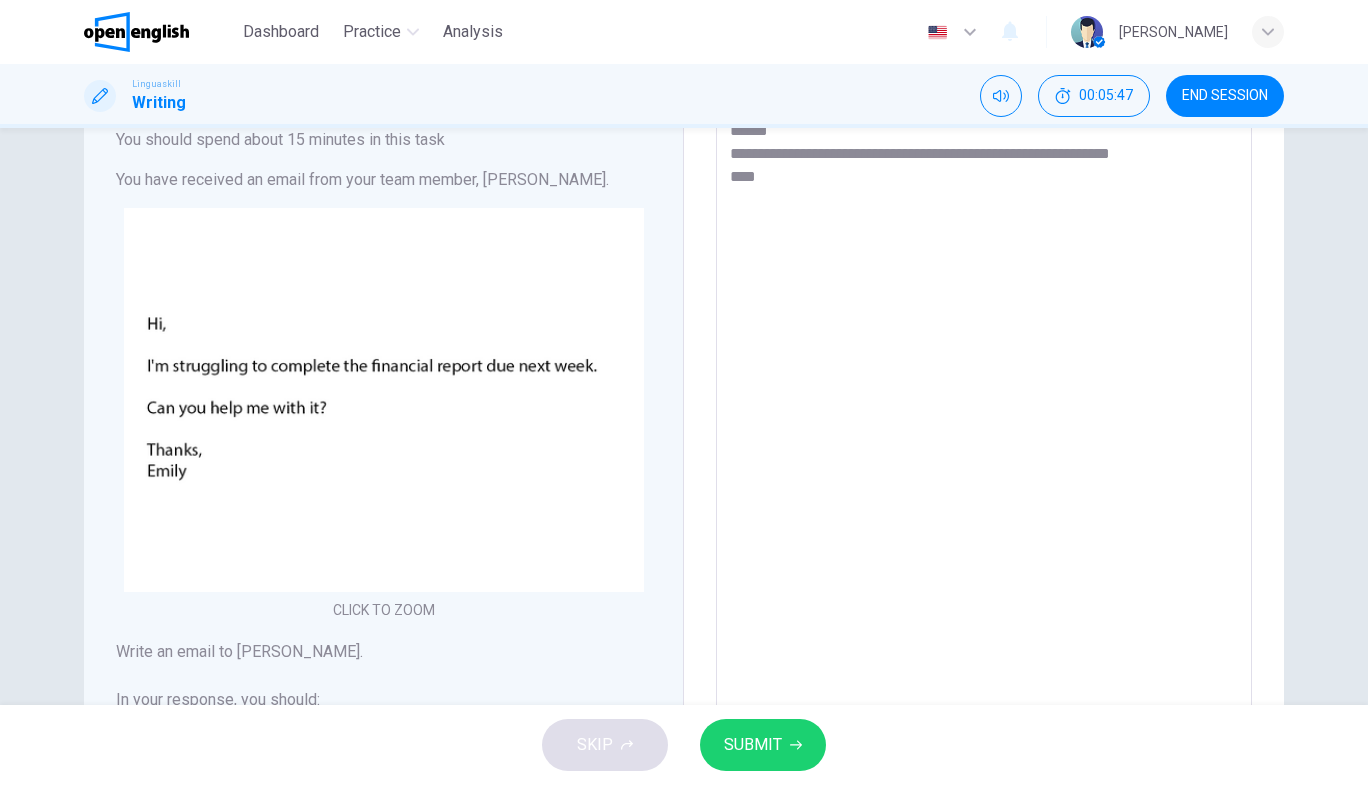 type on "*" 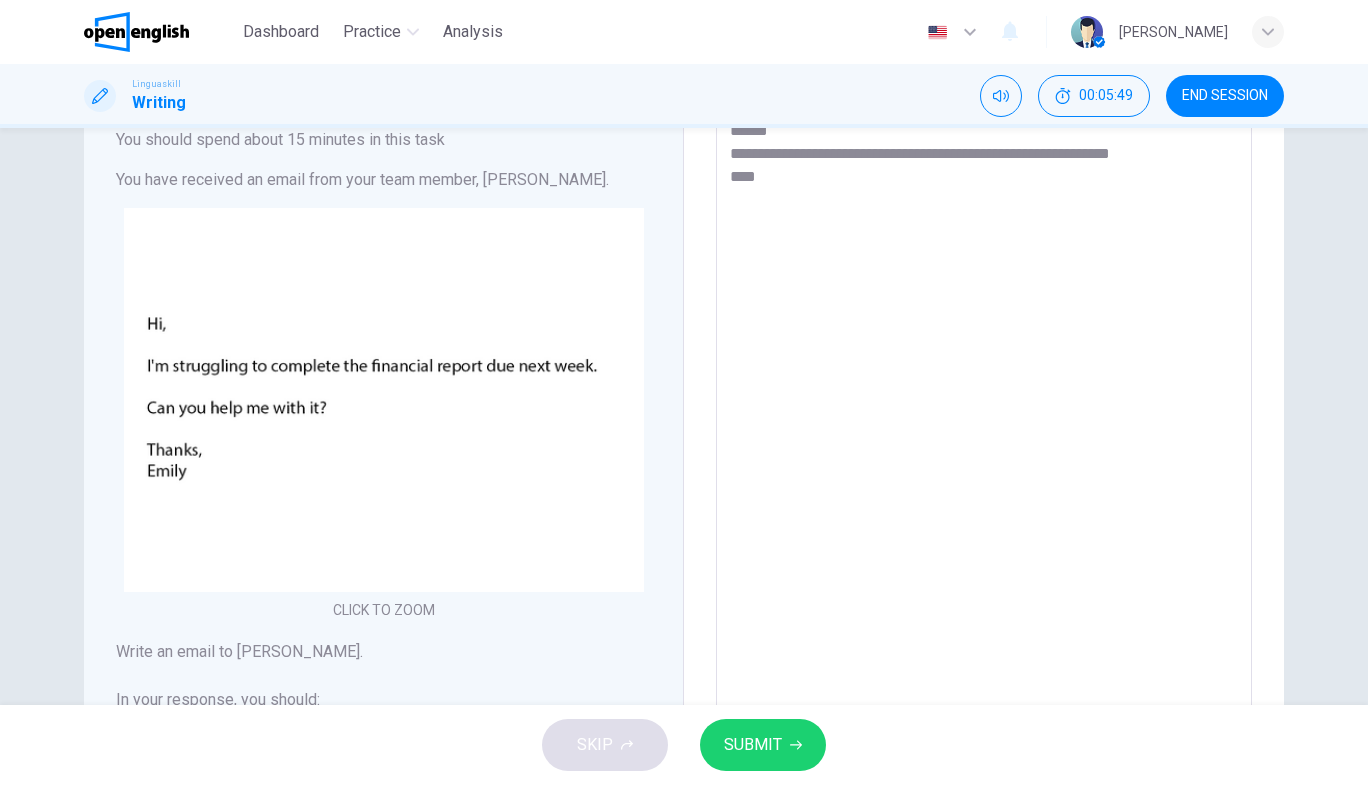 type on "**********" 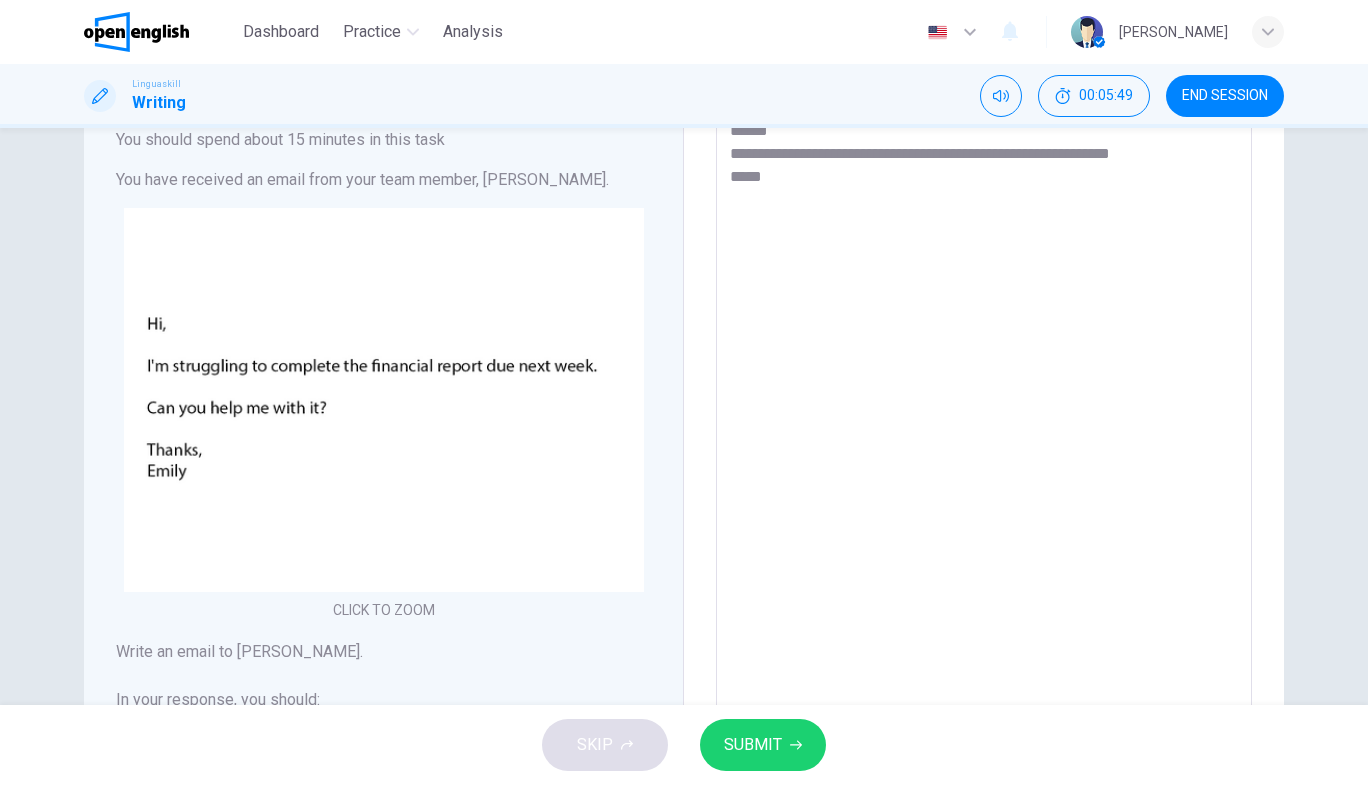 type on "*" 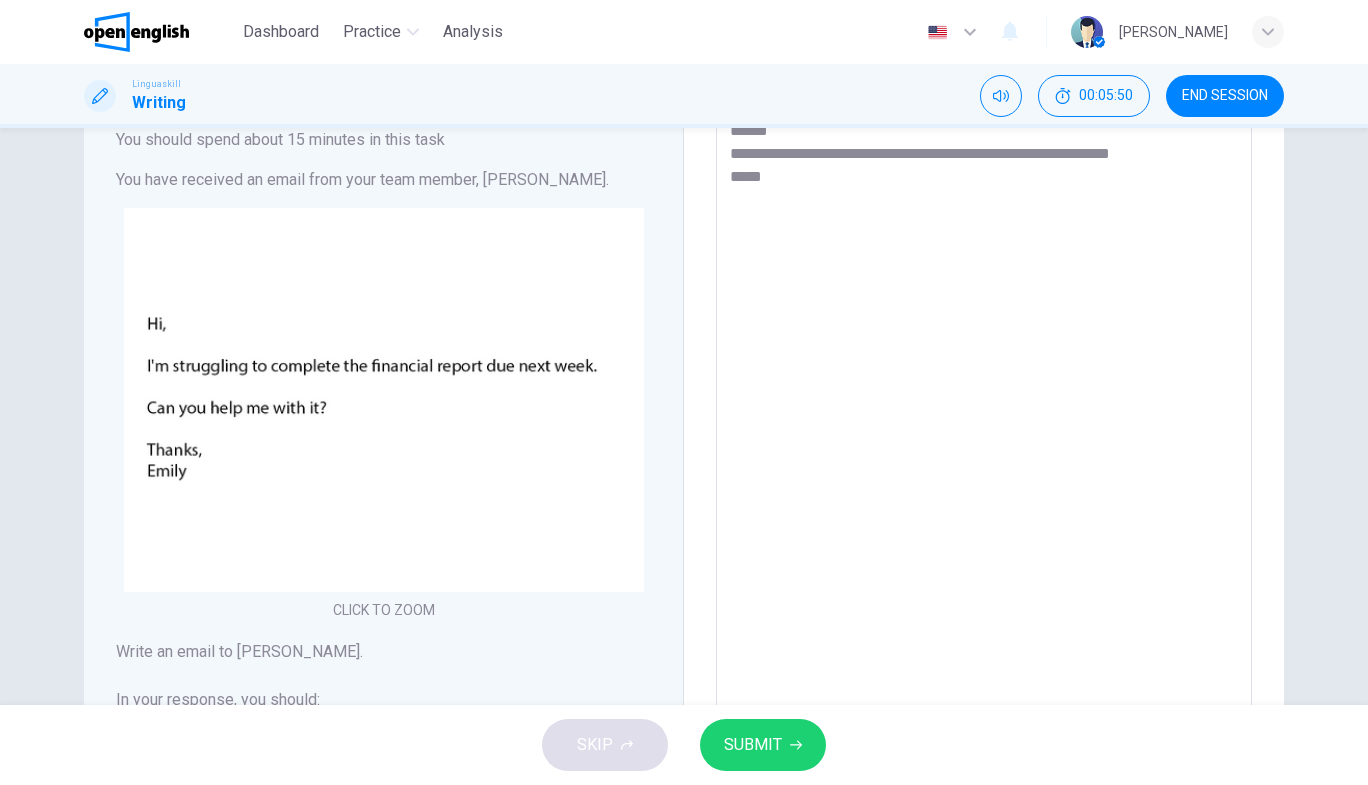 type on "**********" 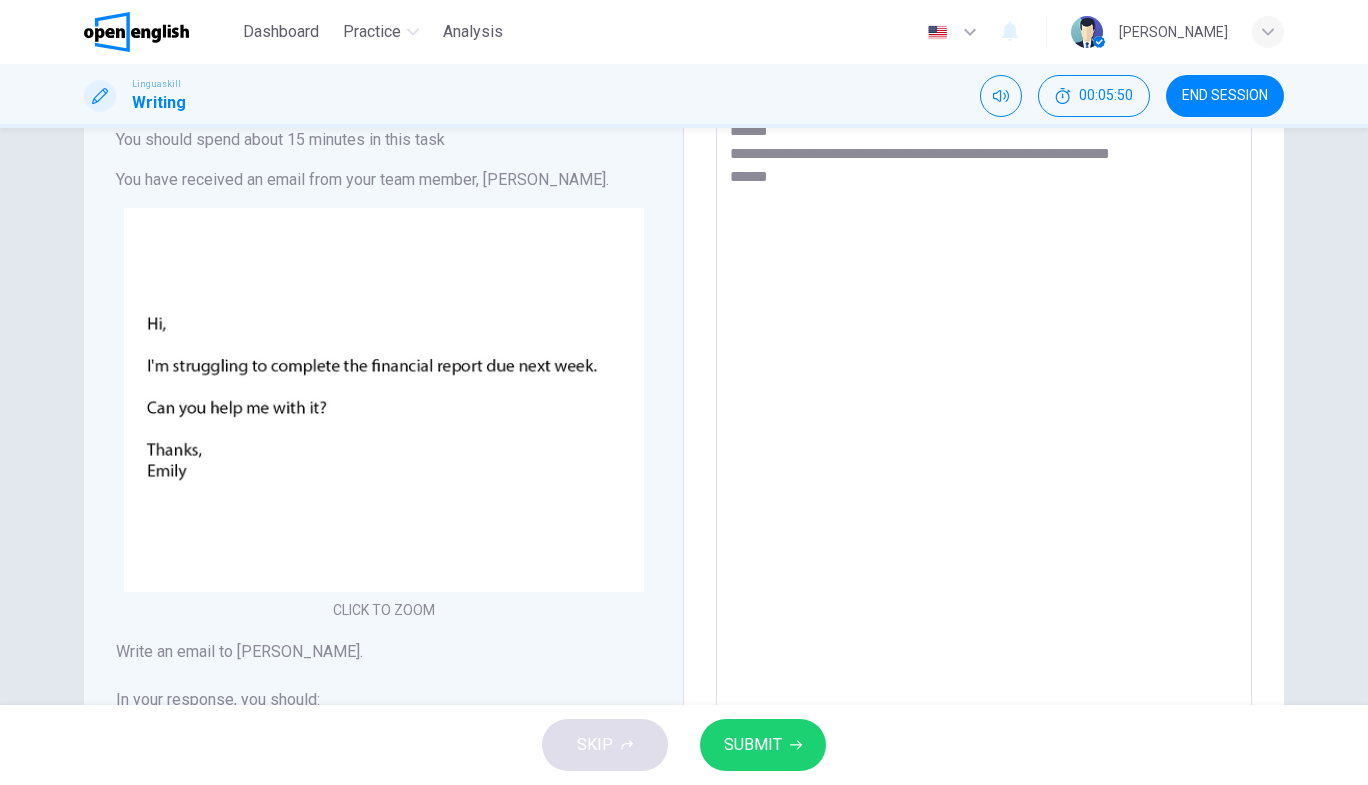 type on "*" 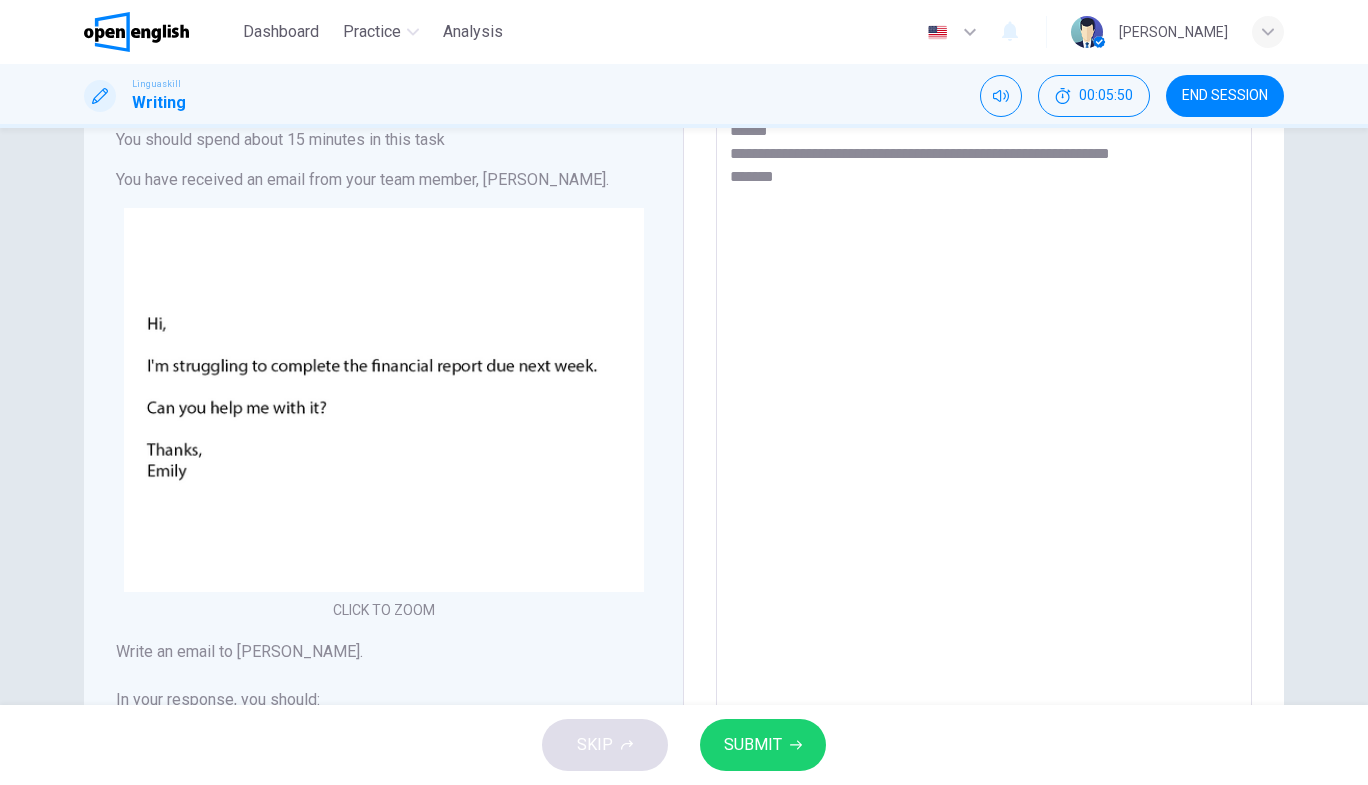 type on "**********" 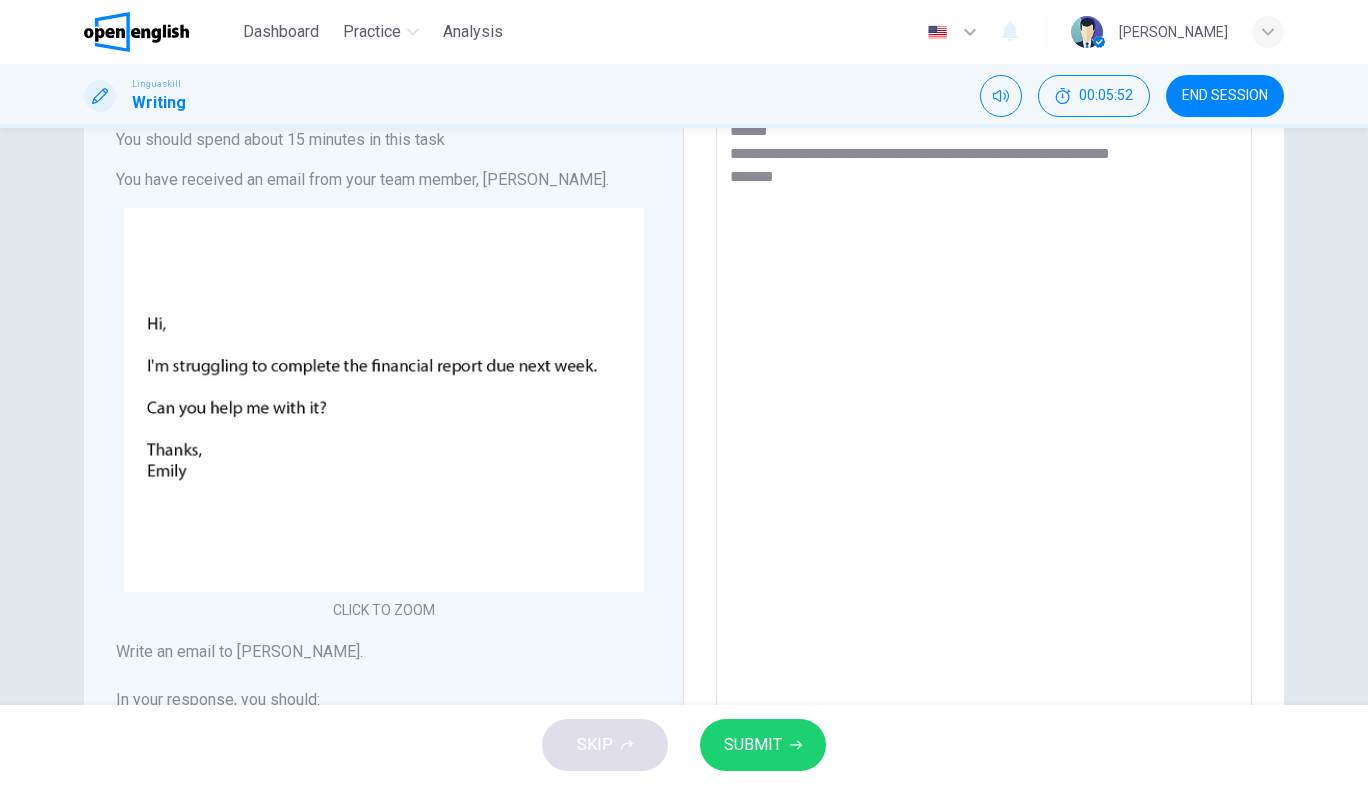 type on "**********" 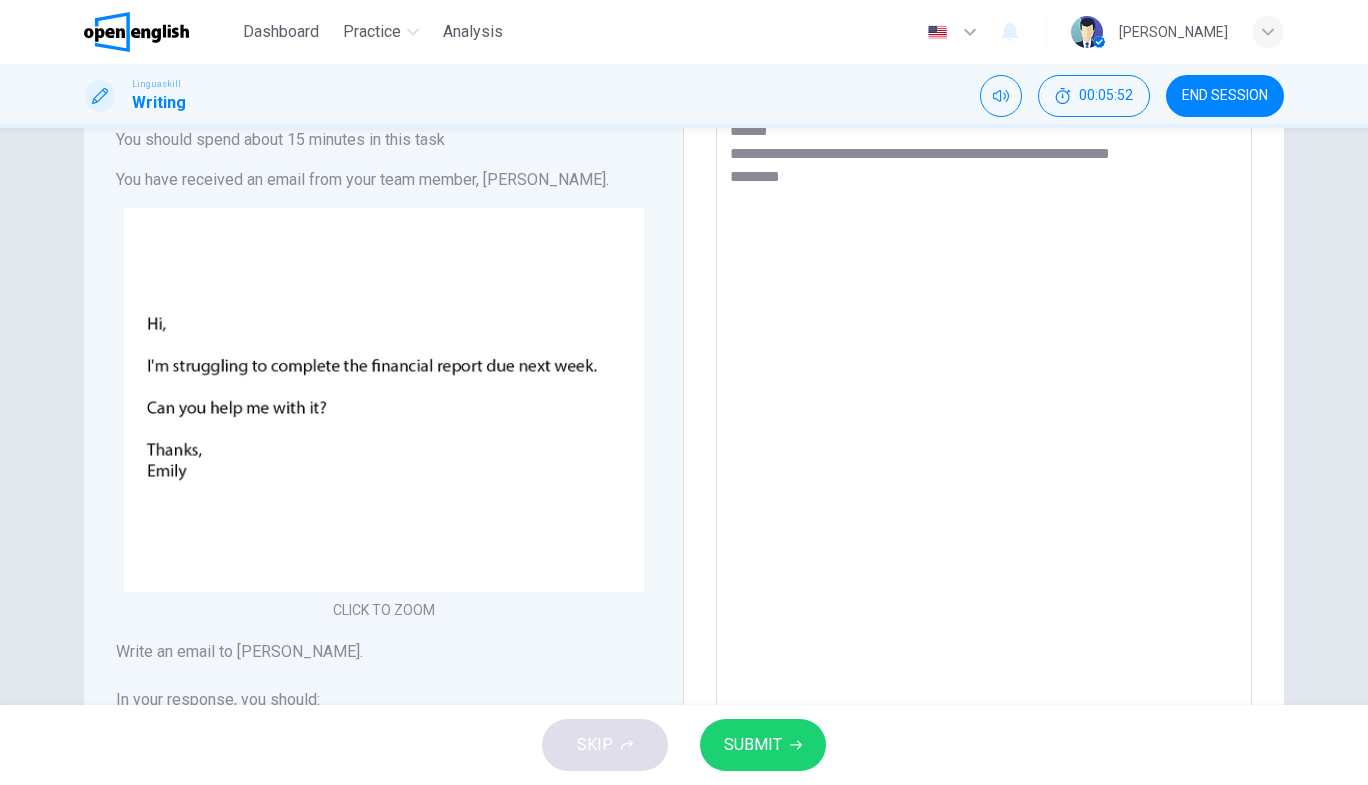 type on "*" 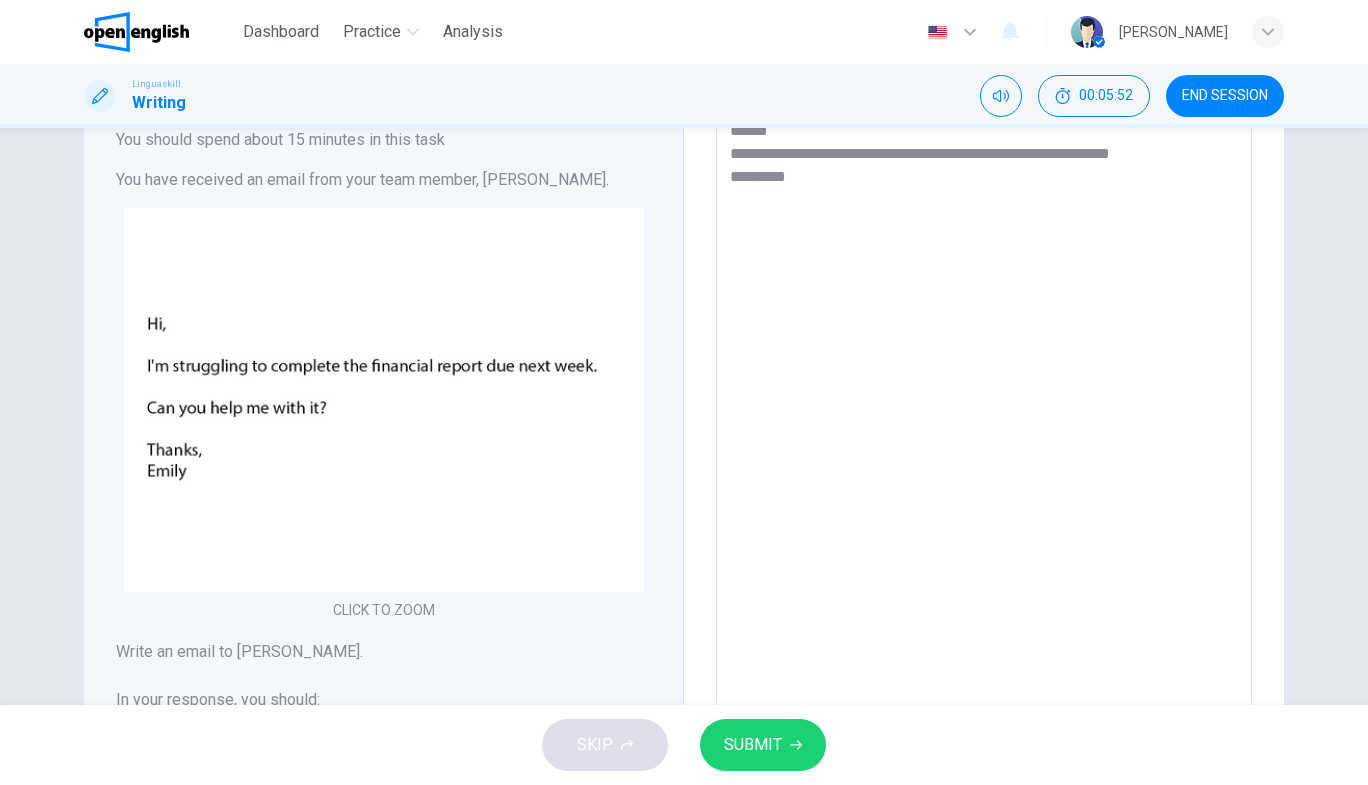 type on "*" 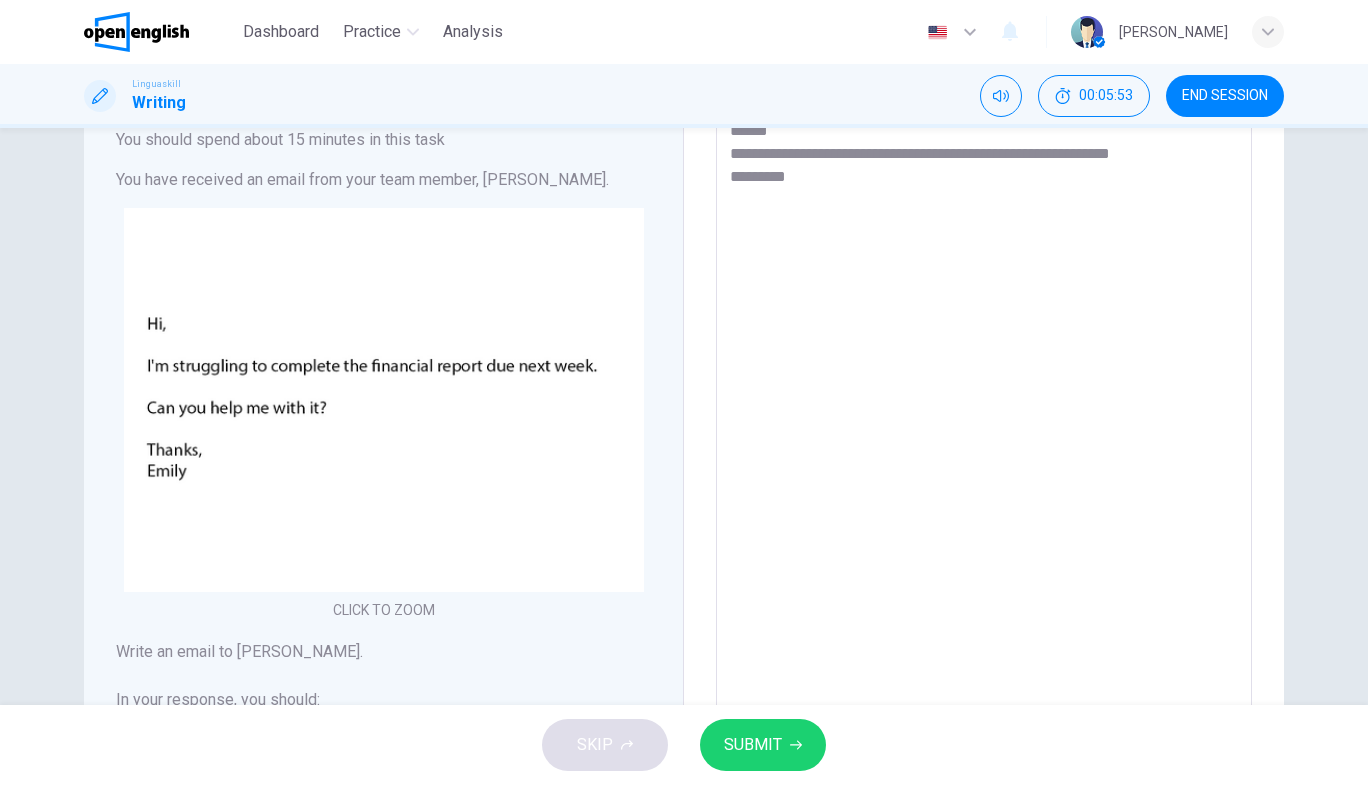 type on "**********" 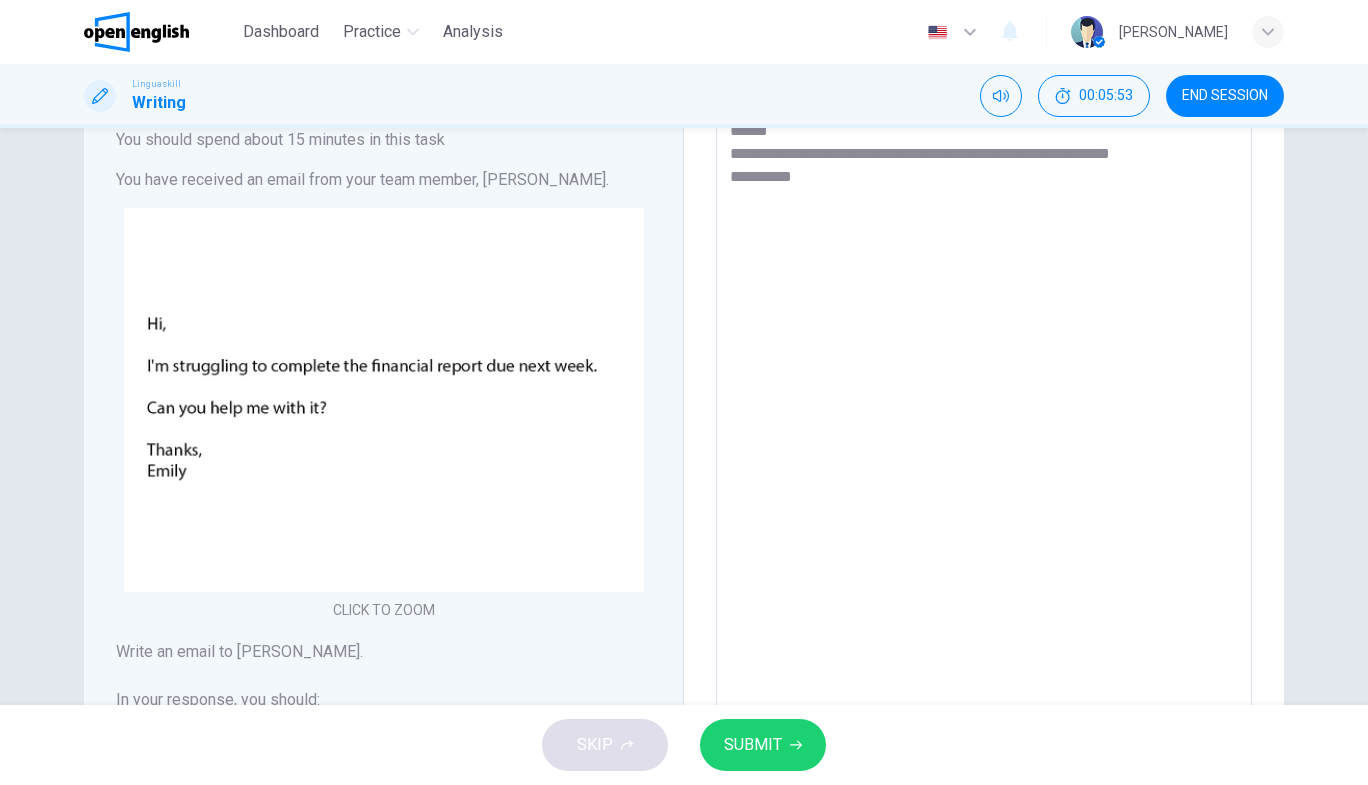 type on "*" 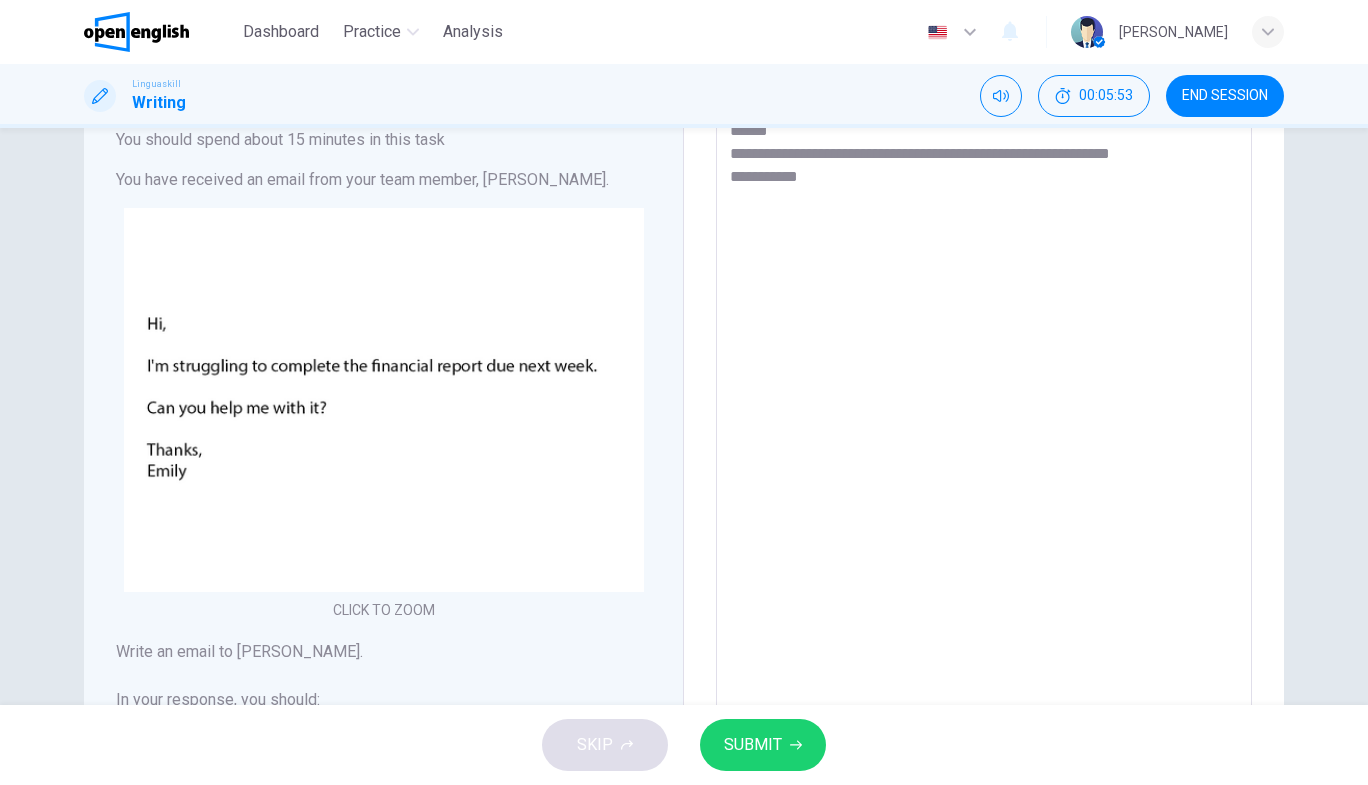 type on "*" 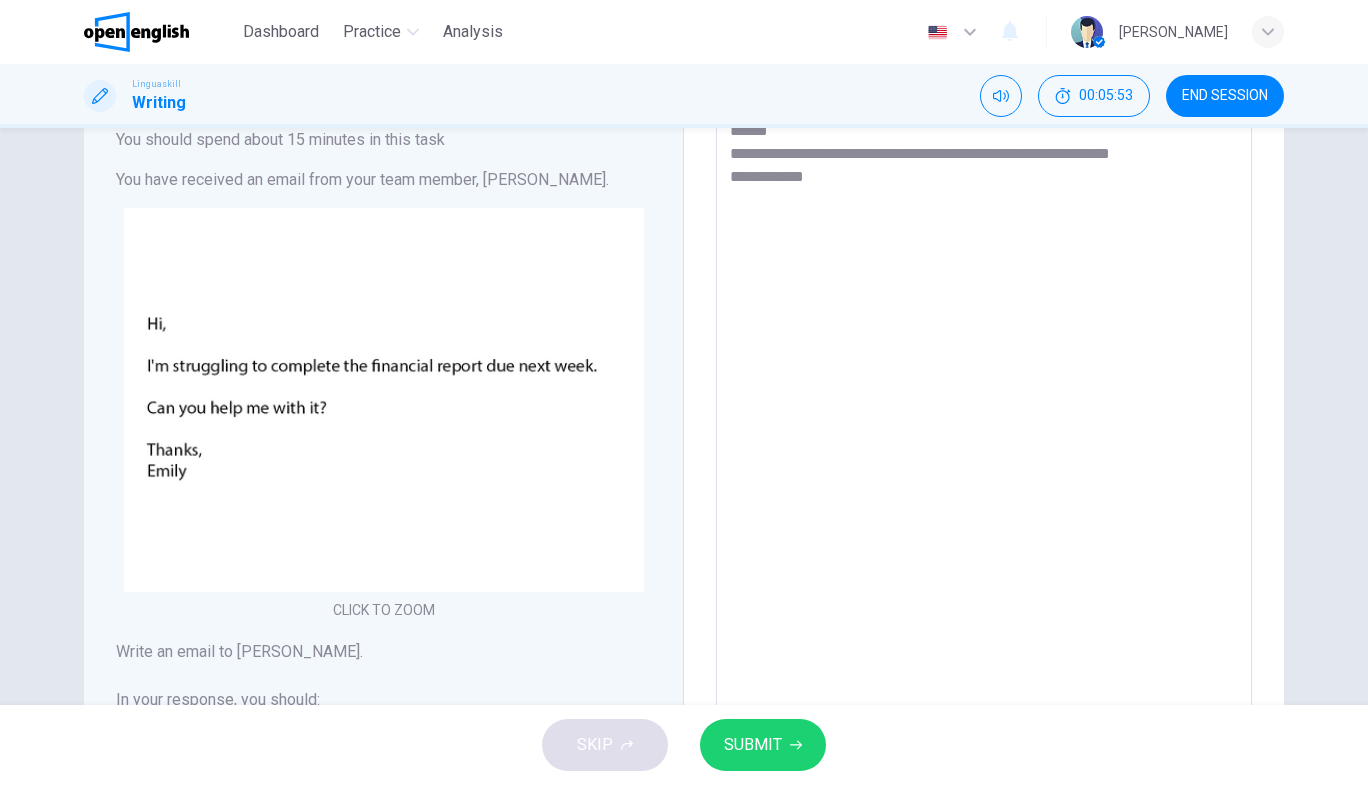 type on "*" 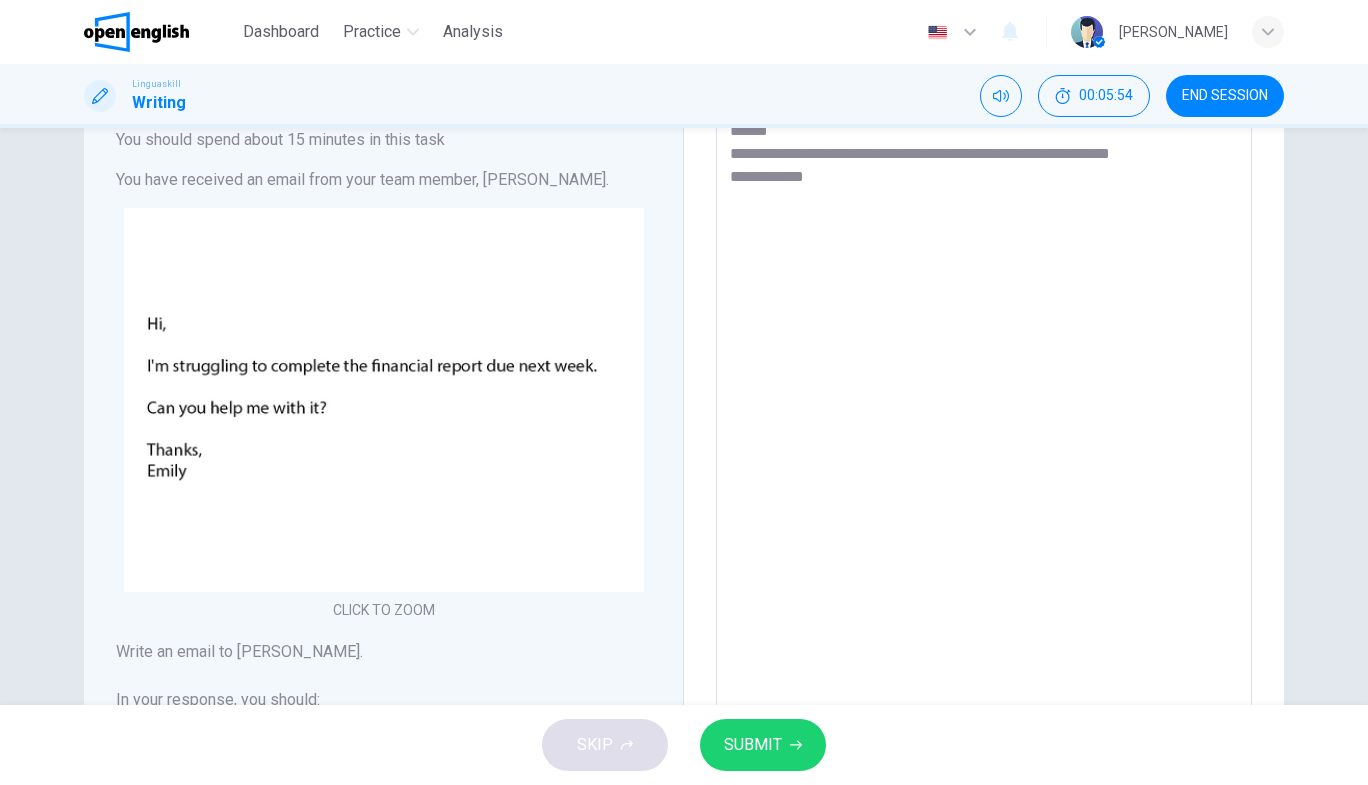 type on "**********" 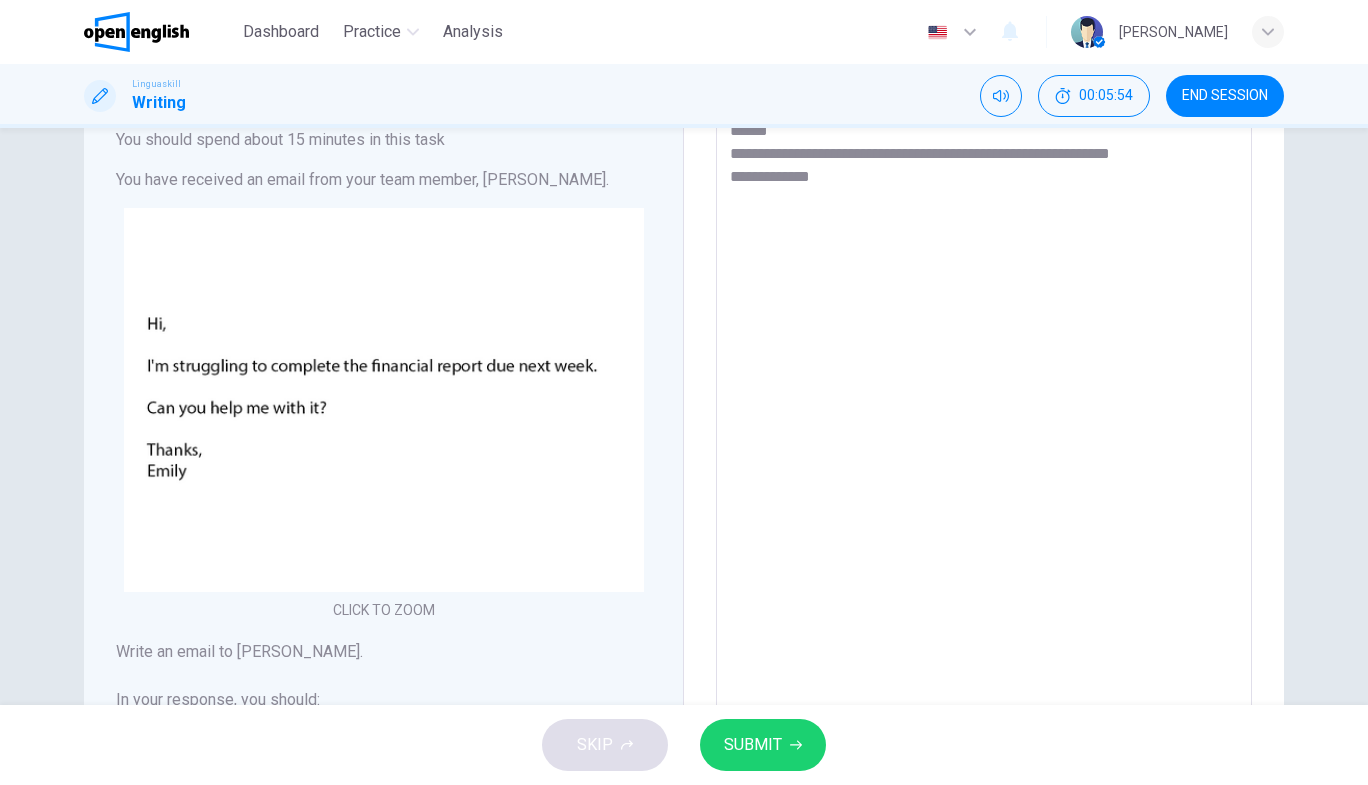 type on "*" 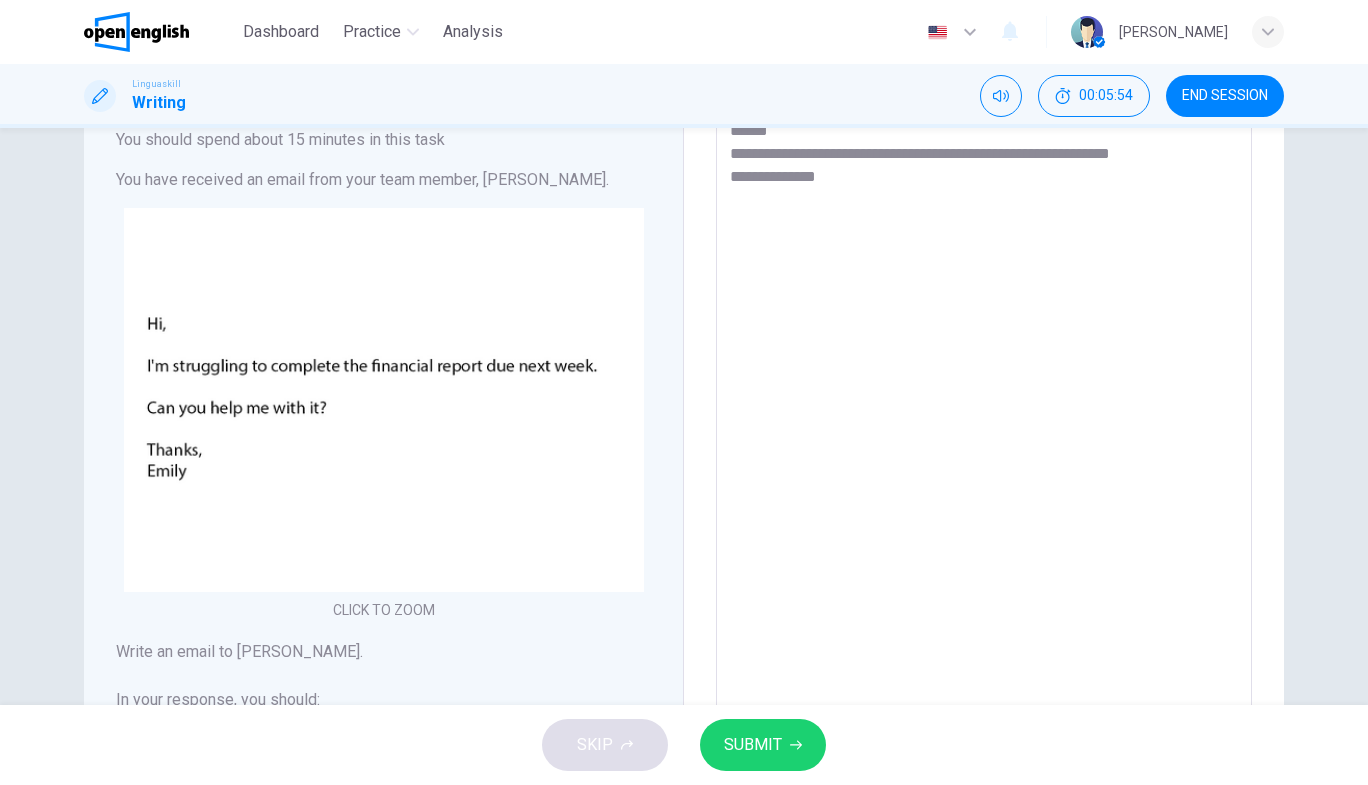 type on "*" 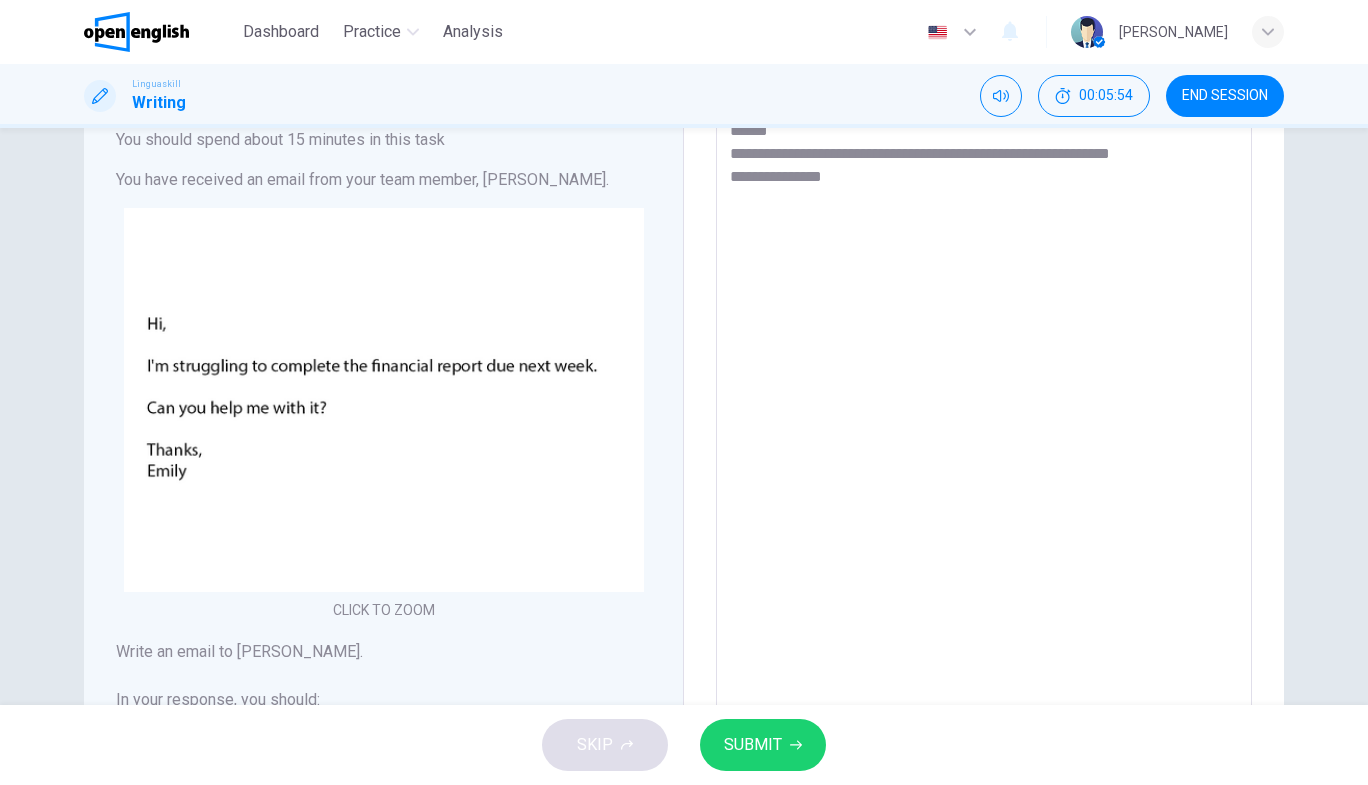 type on "*" 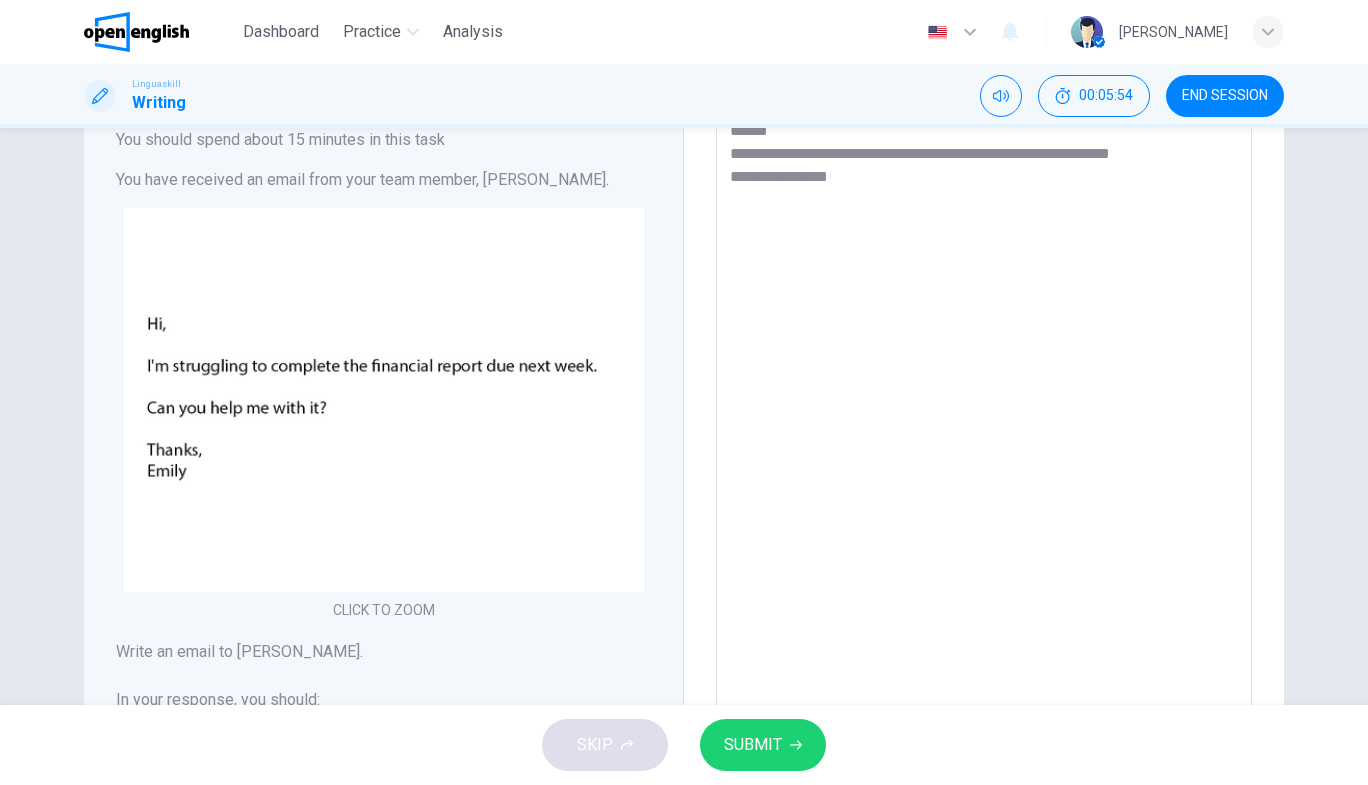 type on "*" 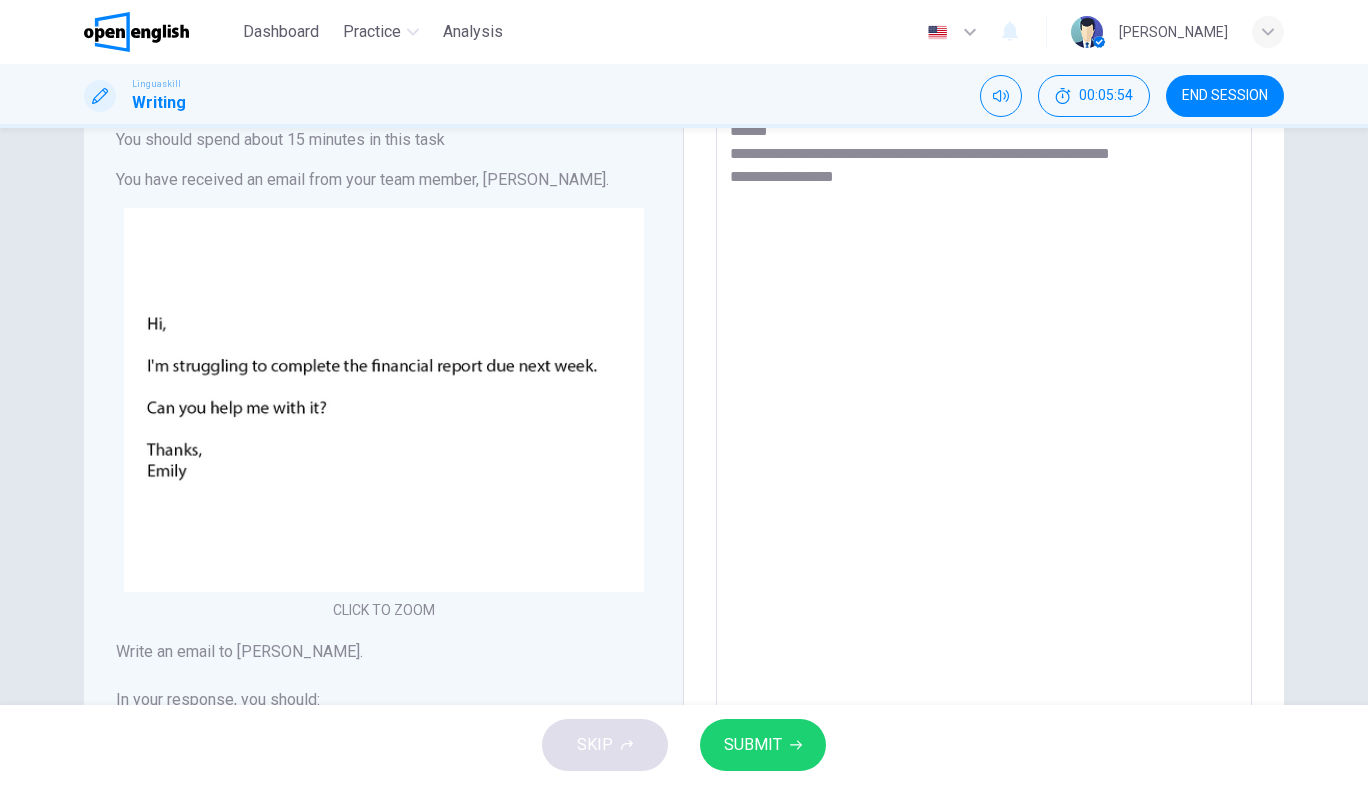 type on "*" 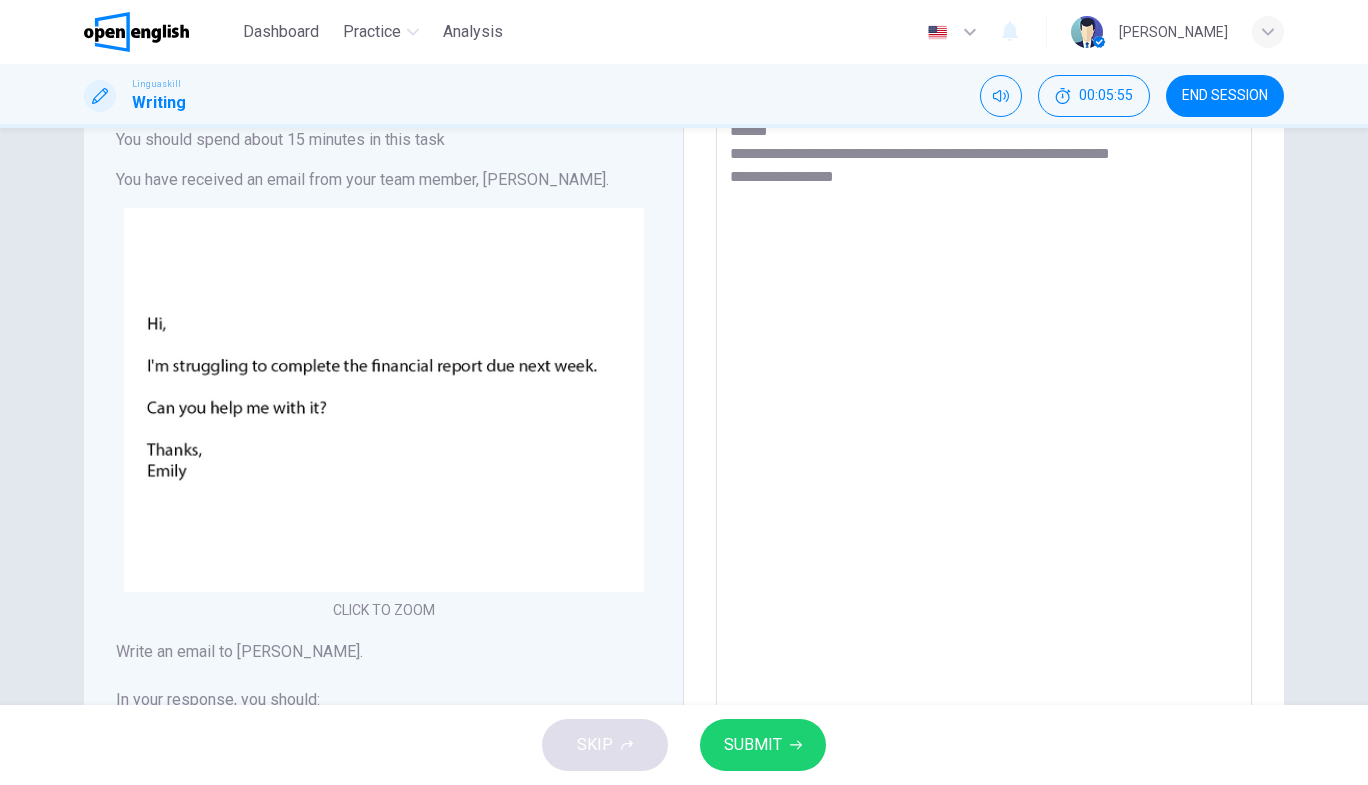 type on "**********" 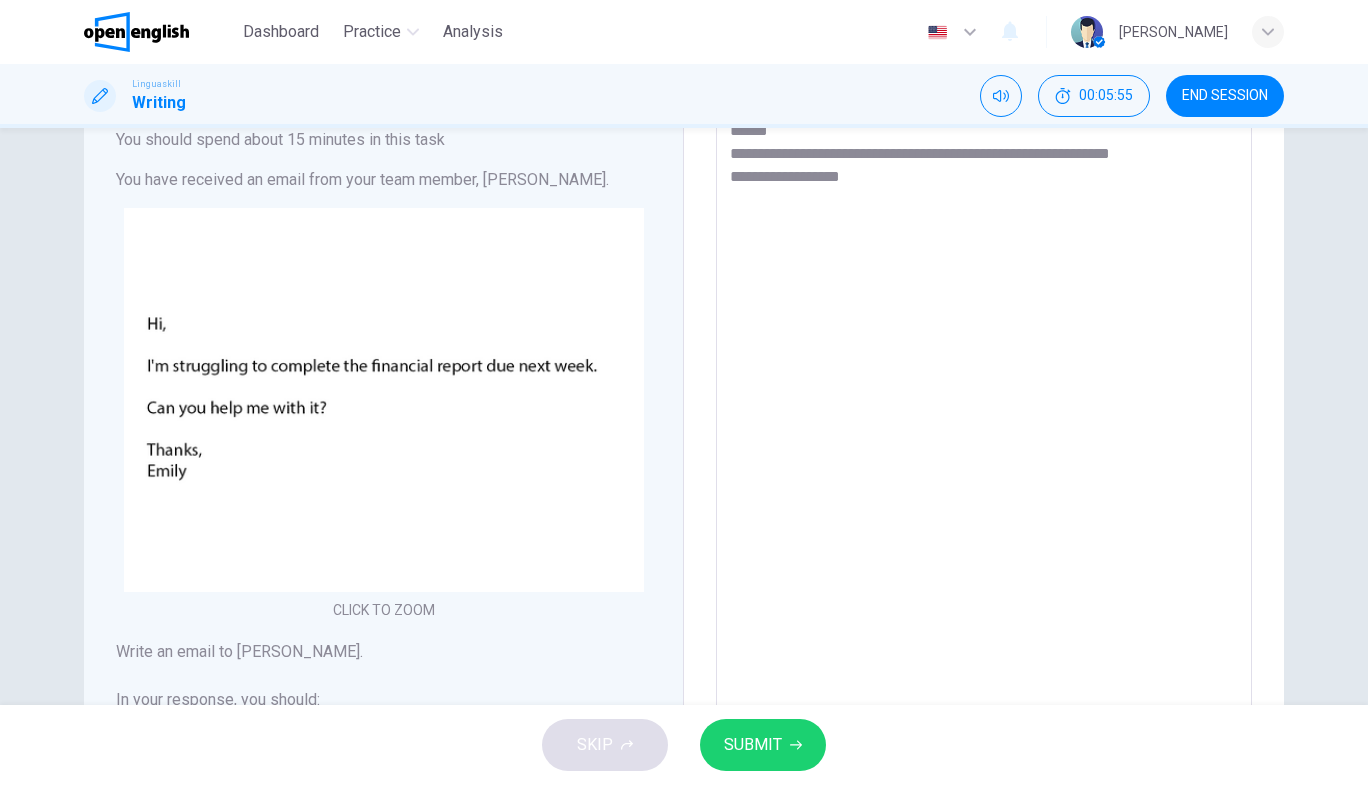 type on "*" 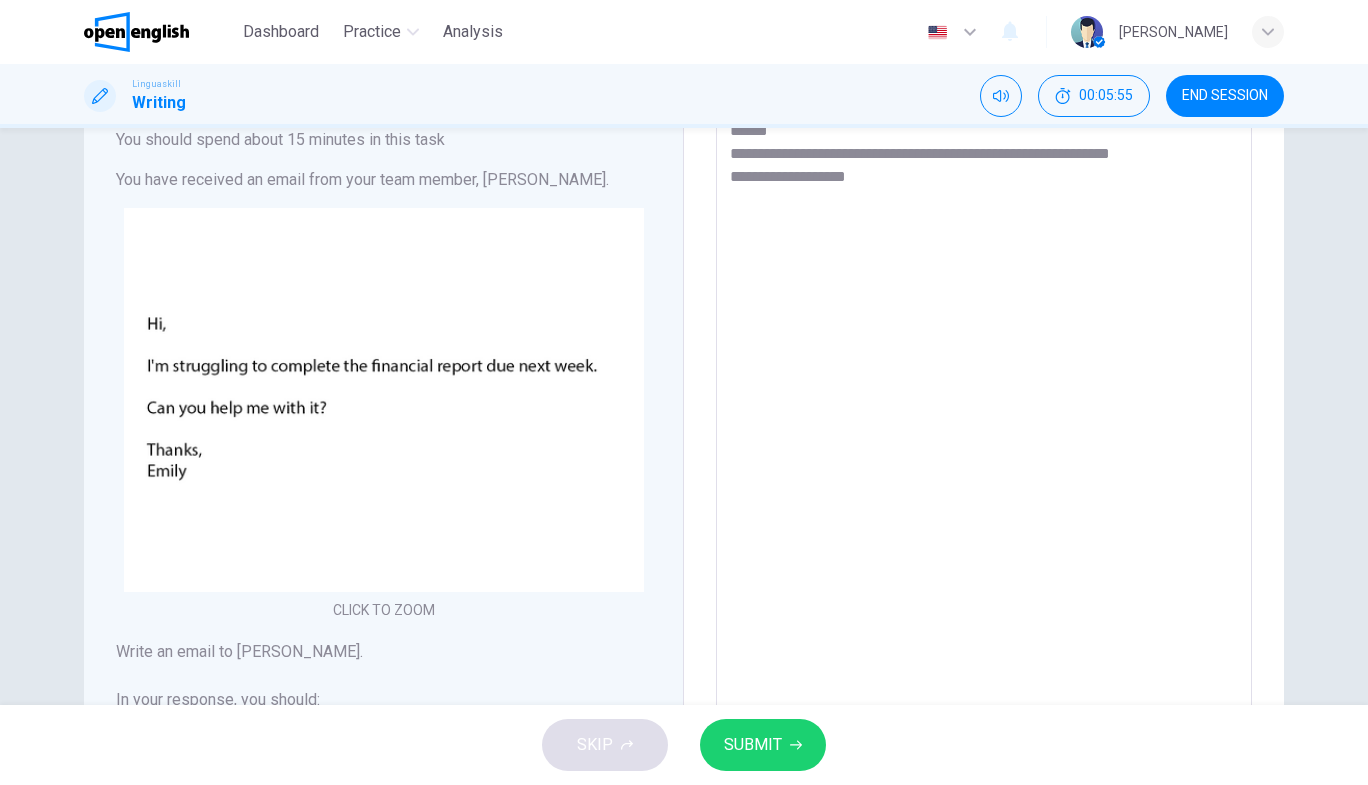 type on "*" 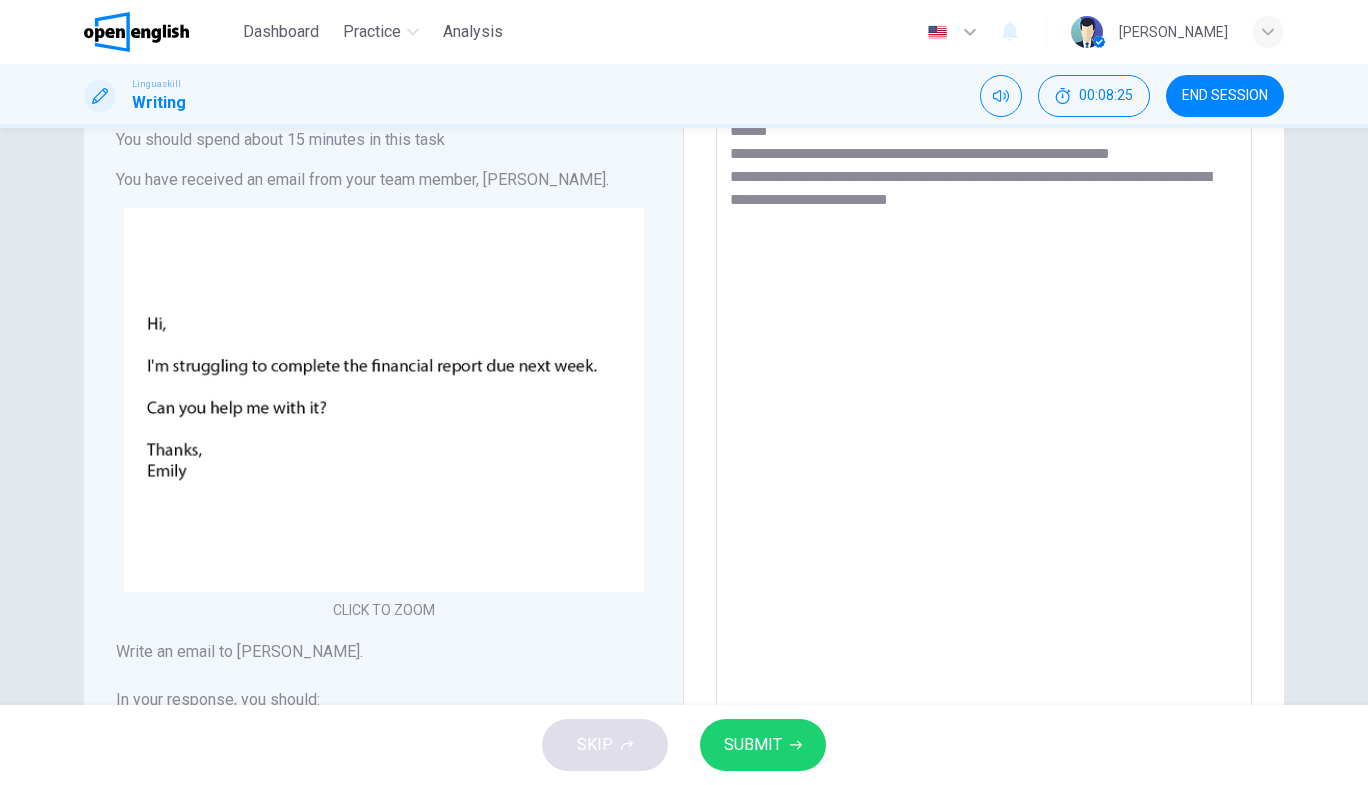 click on "**********" at bounding box center (984, 475) 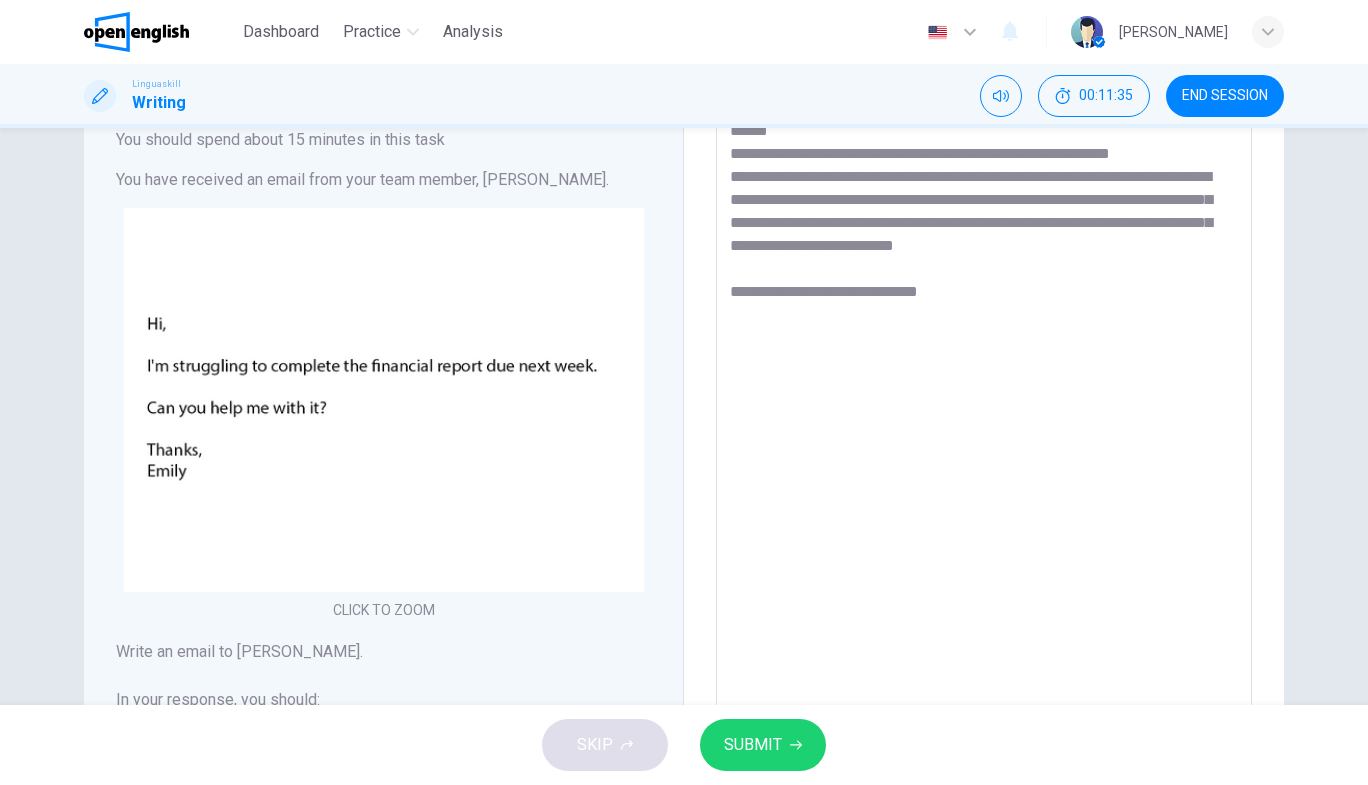 click on "**********" at bounding box center [984, 475] 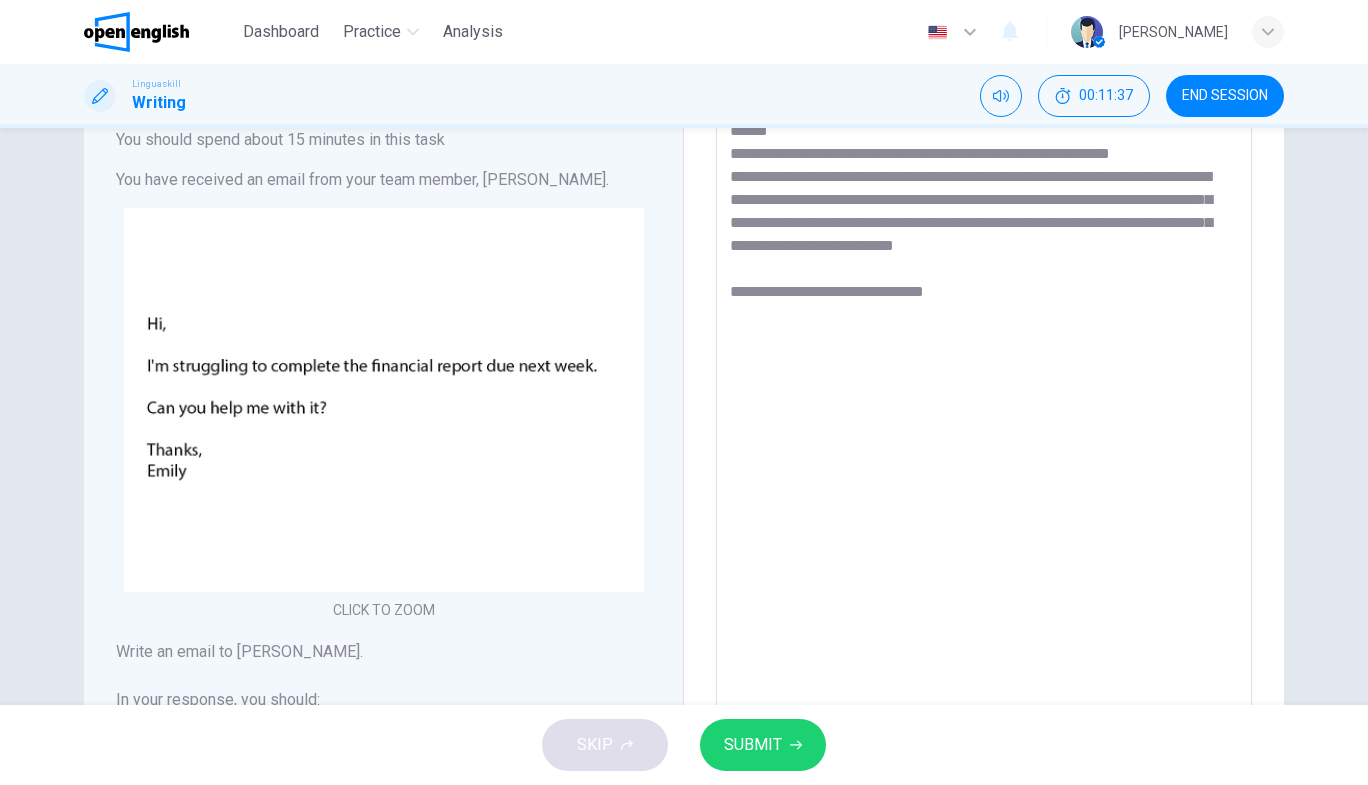 click on "**********" at bounding box center (984, 475) 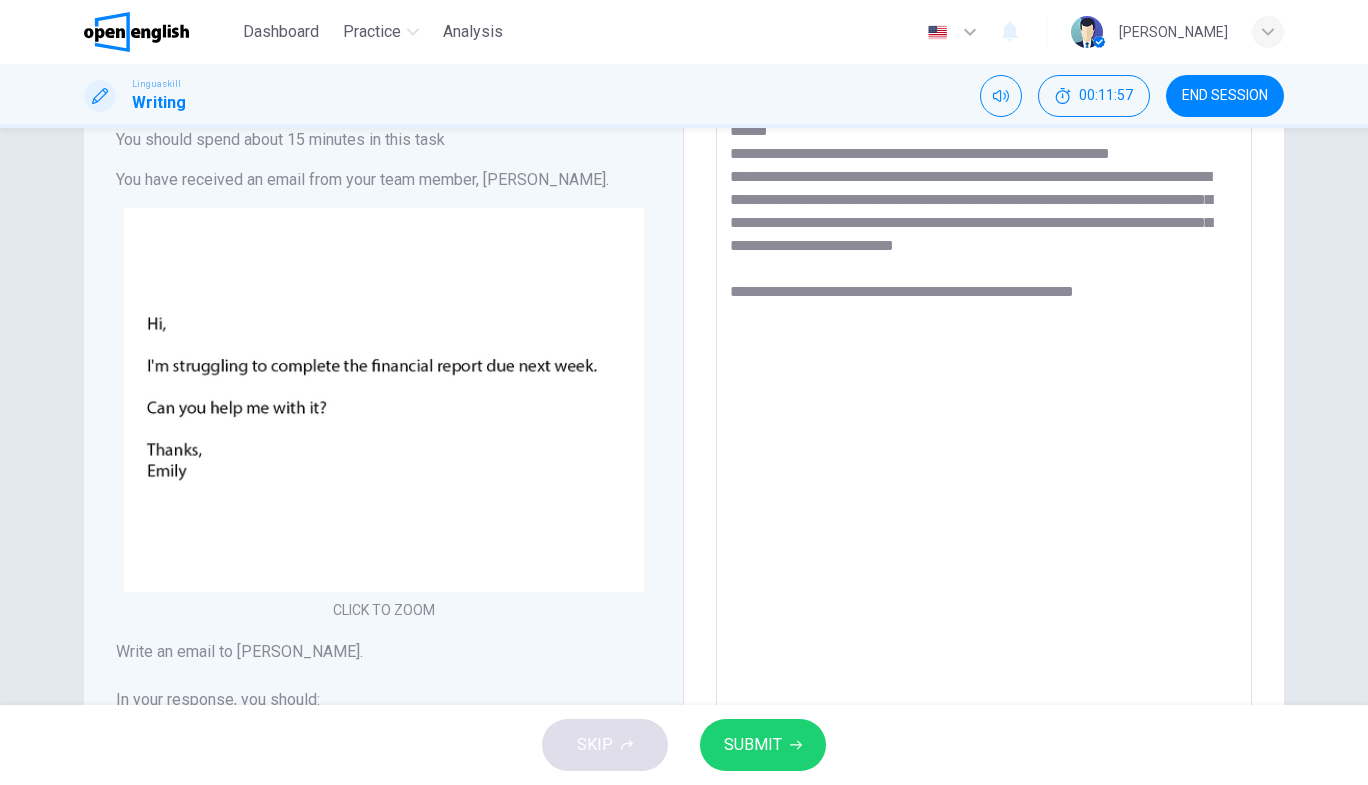 click on "**********" at bounding box center (984, 475) 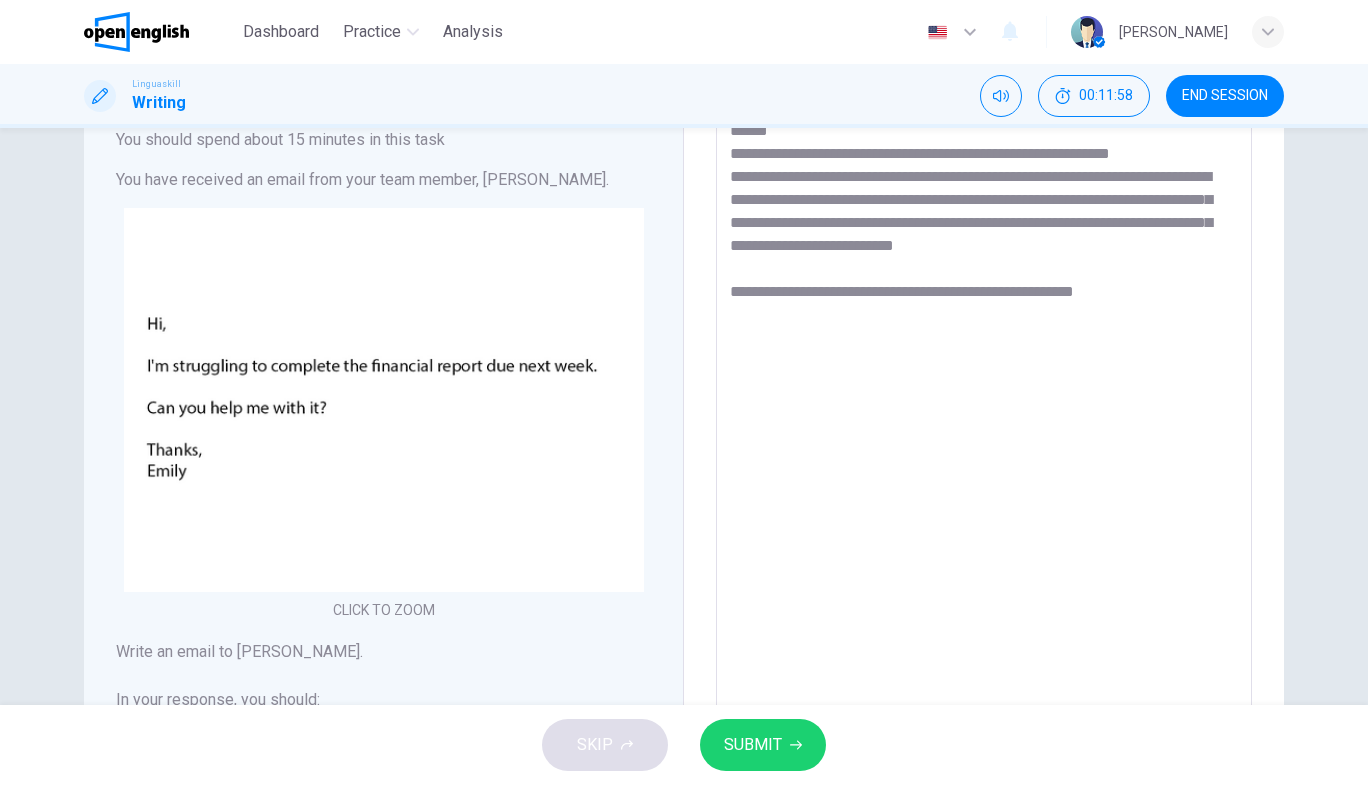 click on "**********" at bounding box center (984, 475) 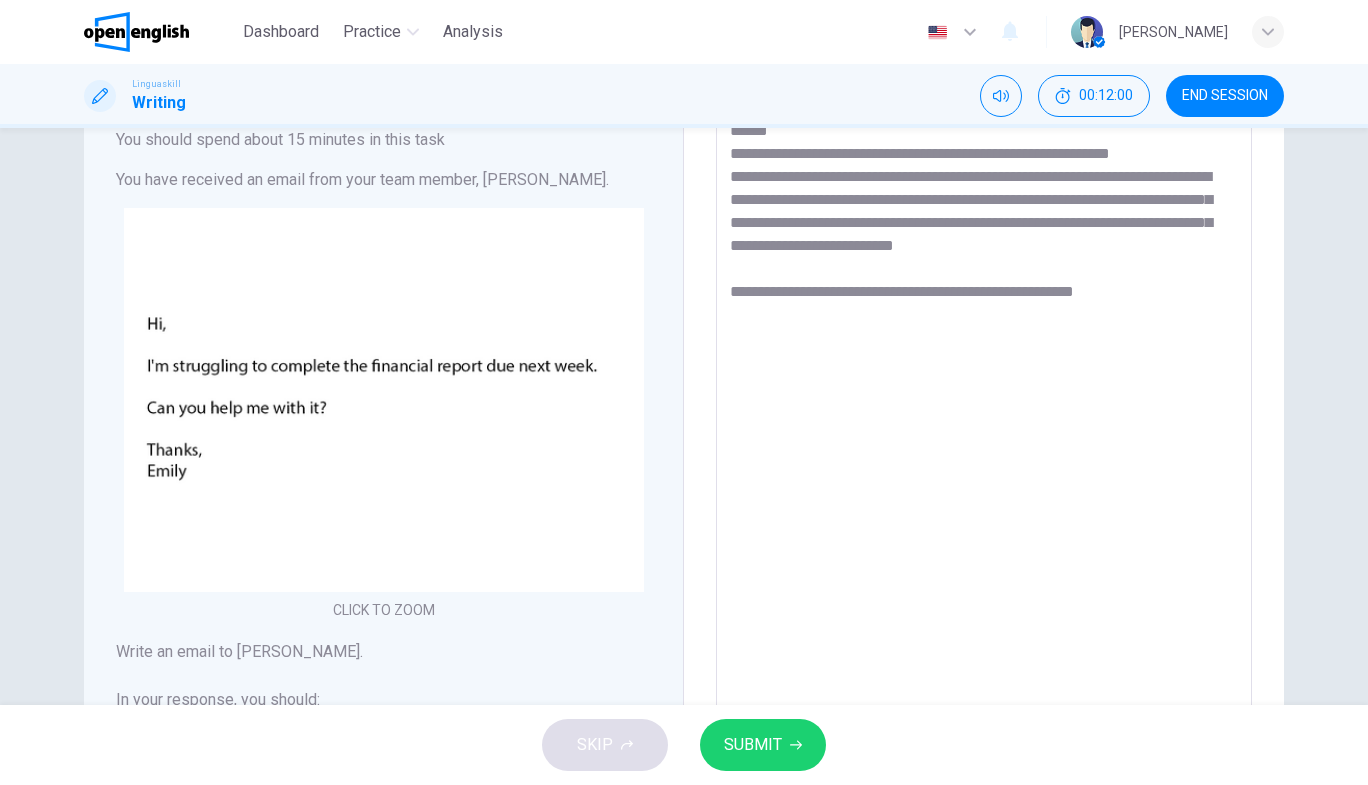 click on "**********" at bounding box center (984, 475) 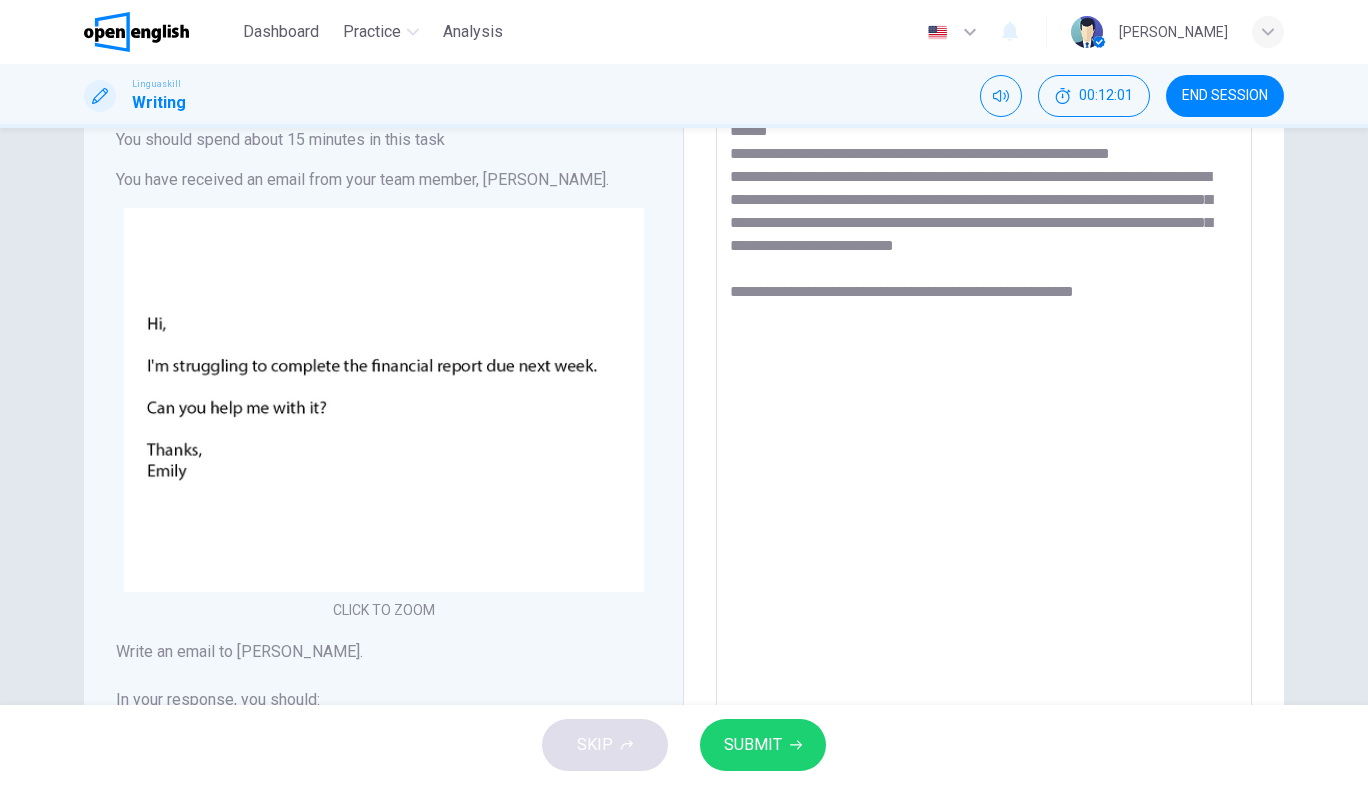 click on "**********" at bounding box center (984, 475) 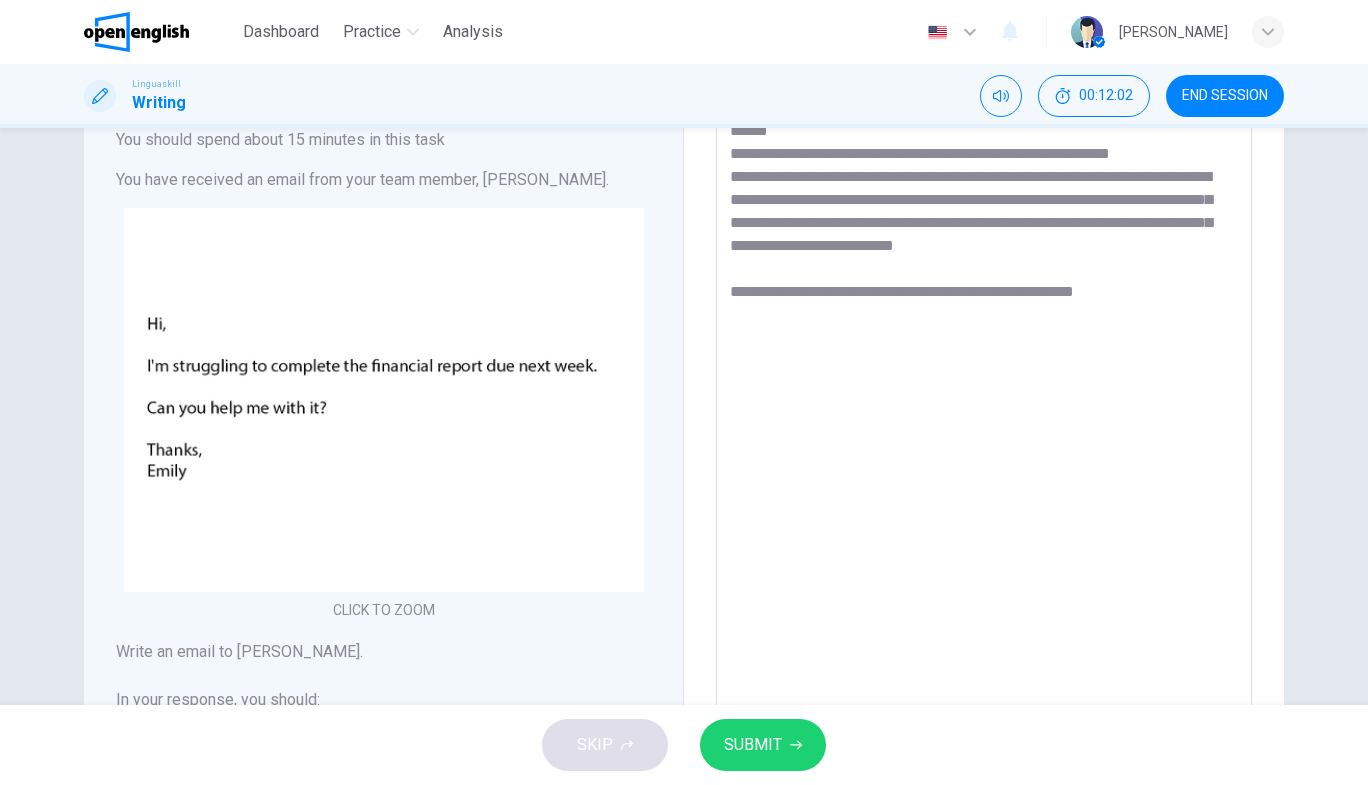 click on "**********" at bounding box center [984, 475] 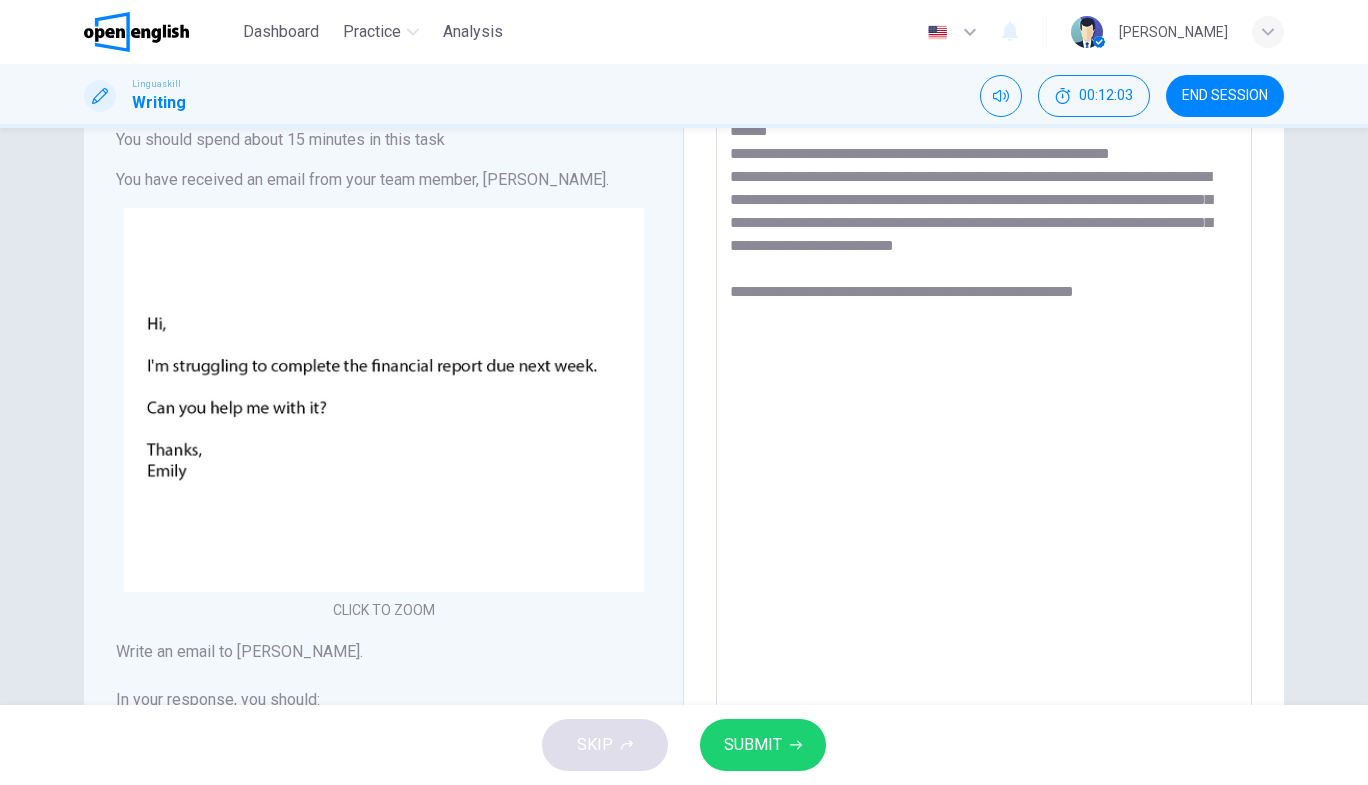 click on "**********" at bounding box center [984, 475] 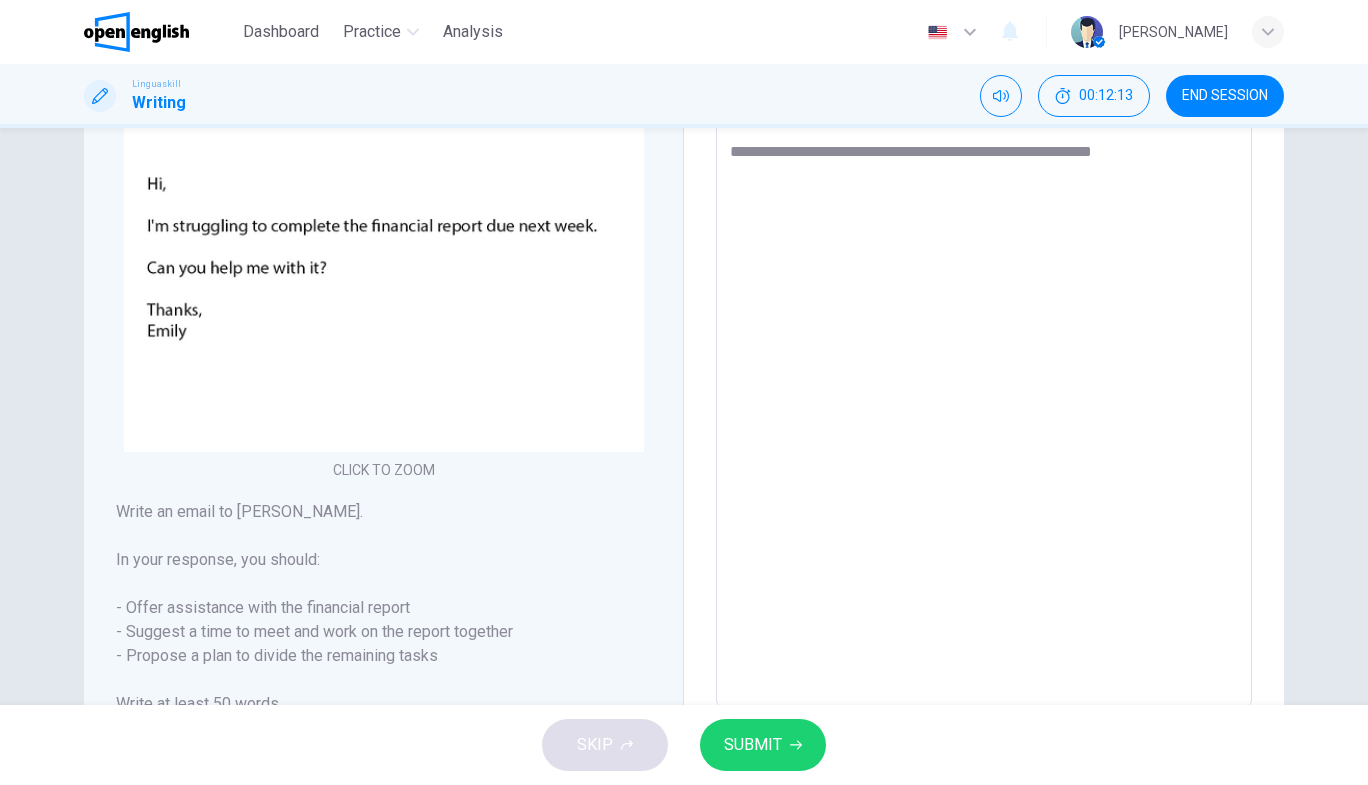 scroll, scrollTop: 266, scrollLeft: 0, axis: vertical 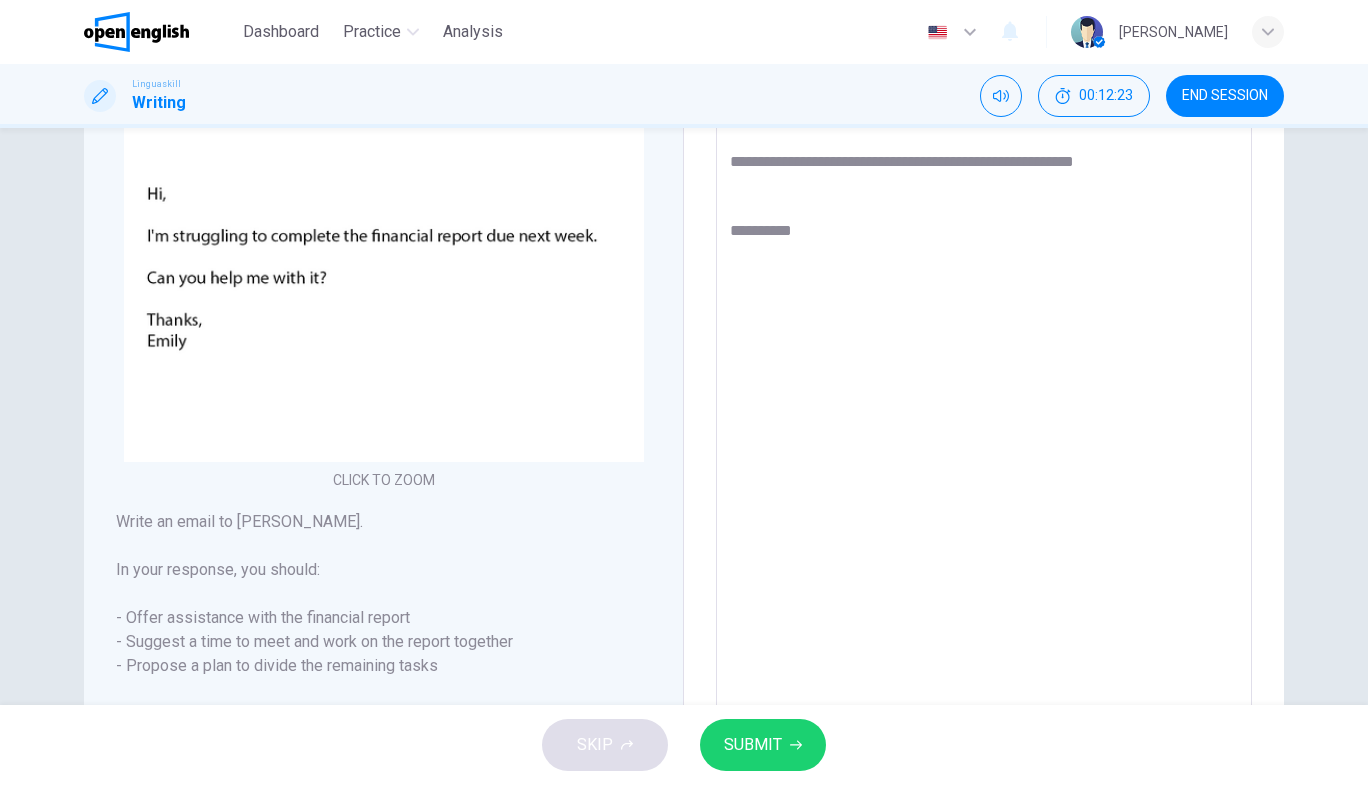 click on "**********" at bounding box center [984, 345] 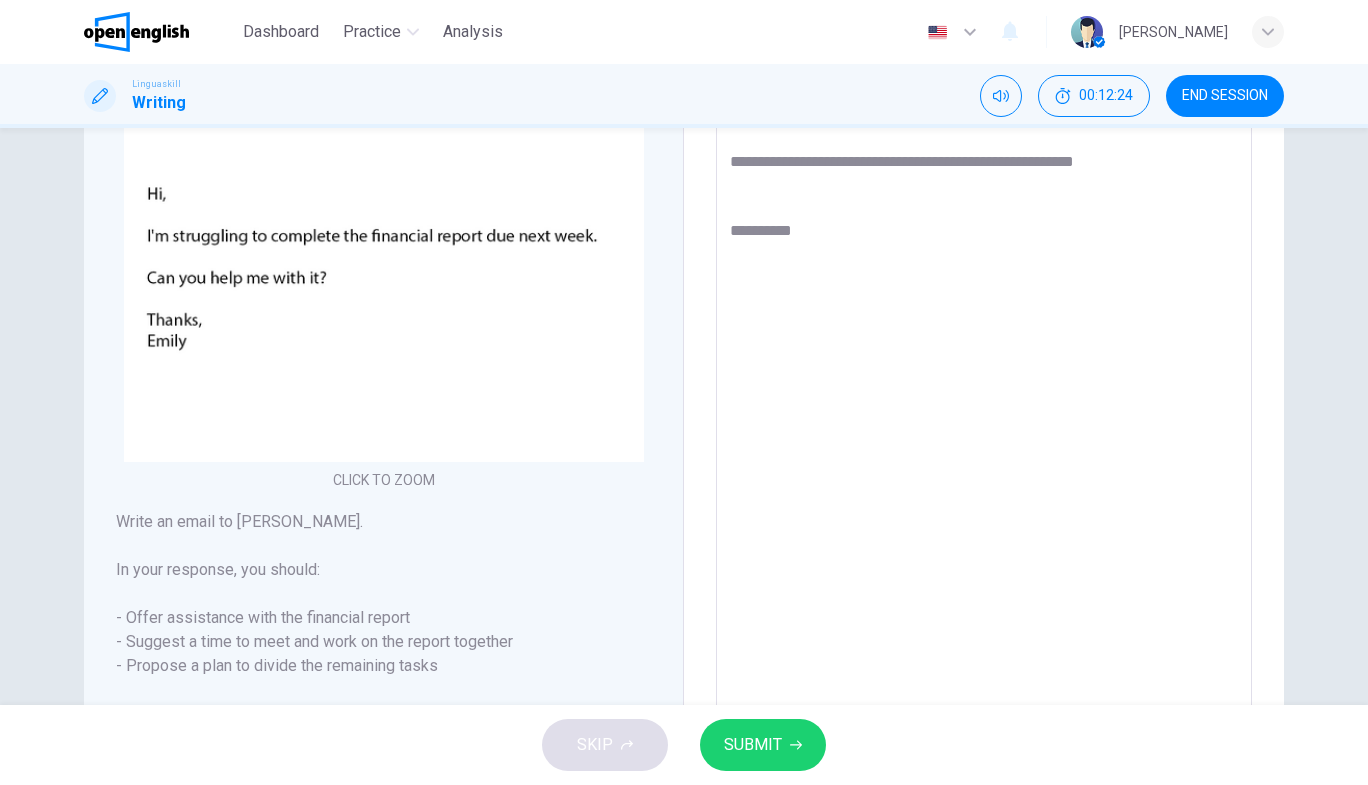 click on "**********" at bounding box center (984, 345) 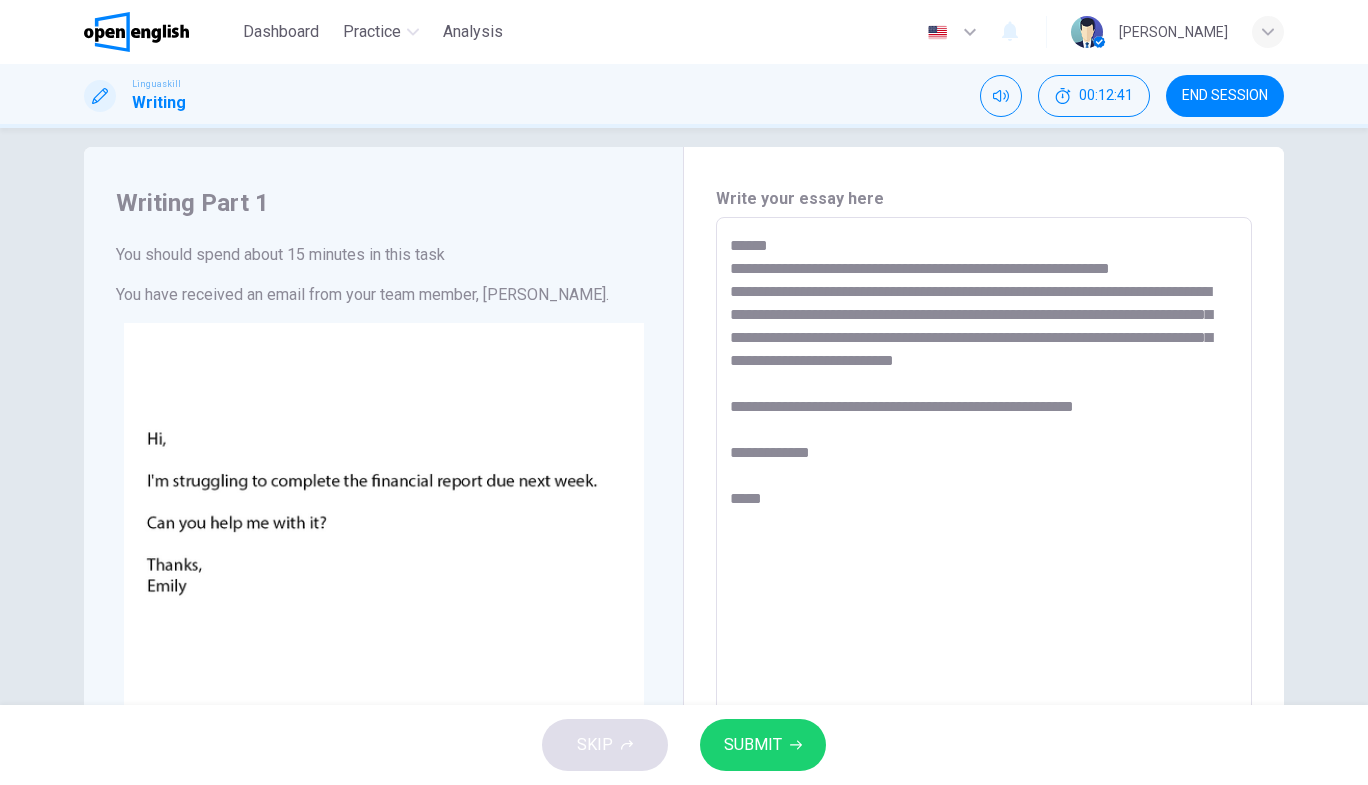 scroll, scrollTop: 0, scrollLeft: 0, axis: both 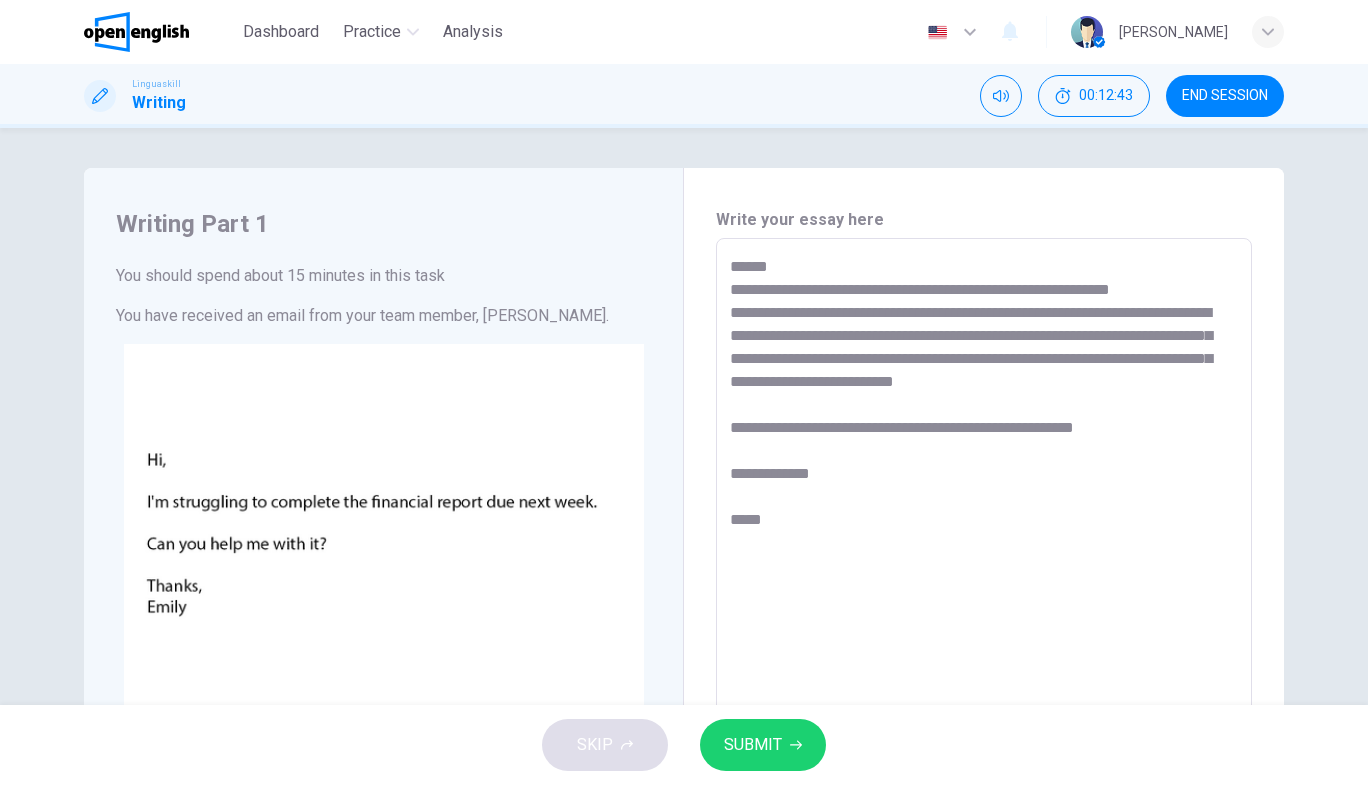 click on "**********" at bounding box center [984, 611] 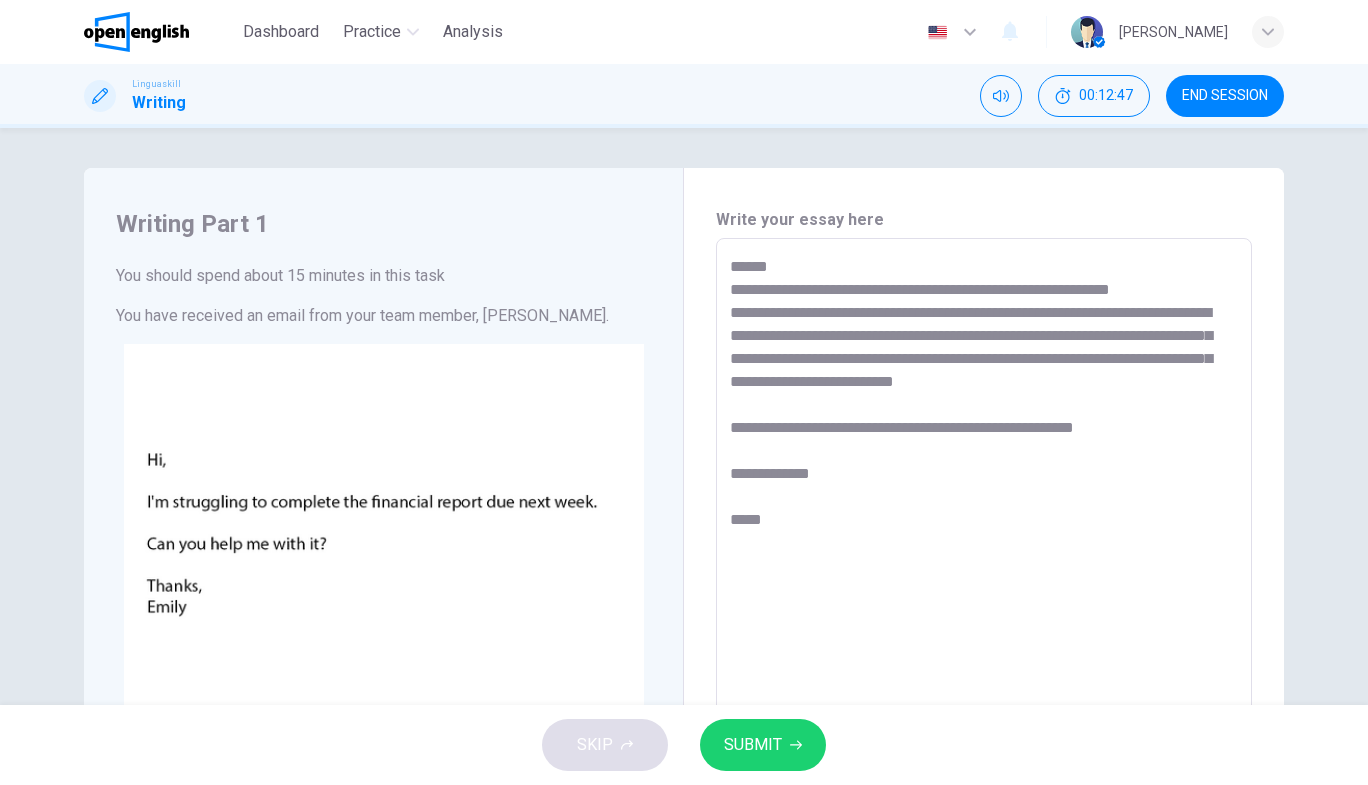drag, startPoint x: 723, startPoint y: 265, endPoint x: 816, endPoint y: 443, distance: 200.83078 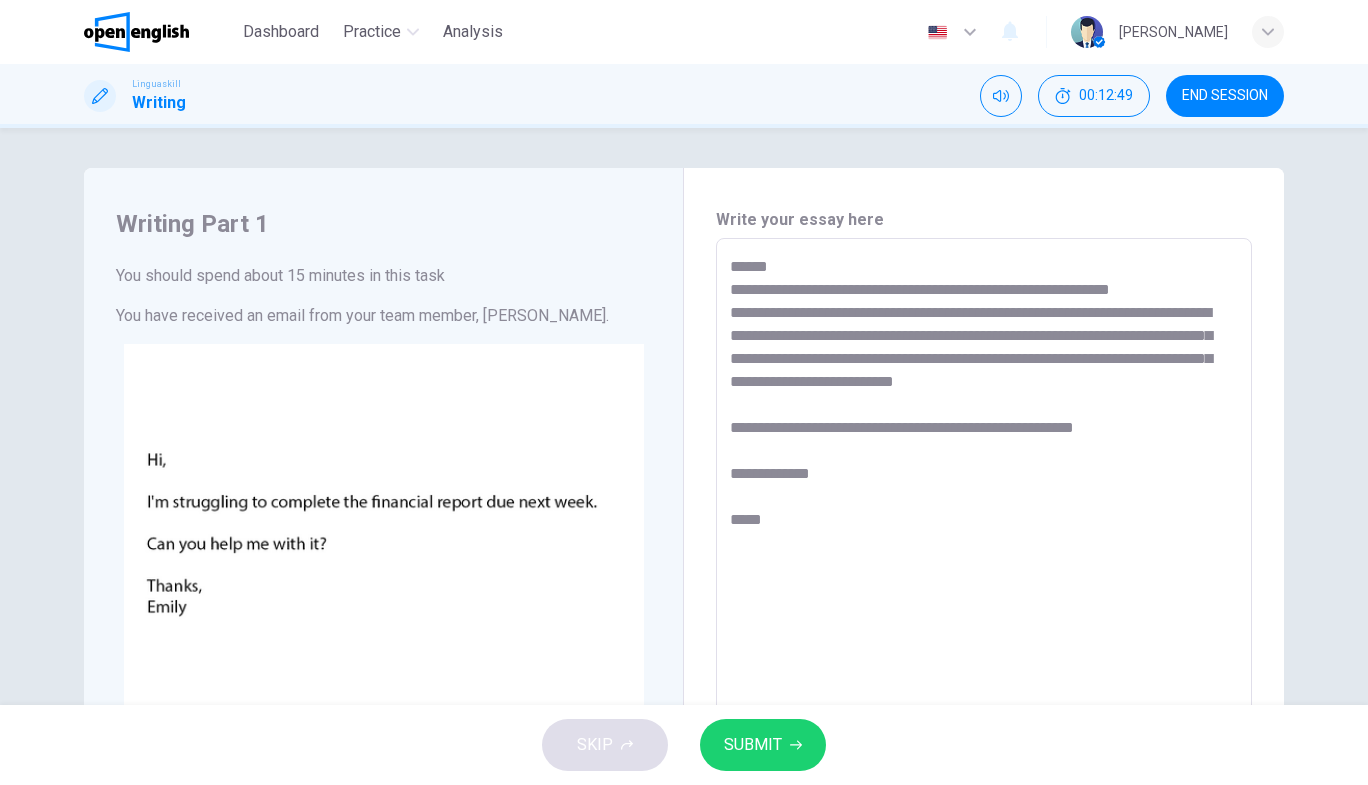 drag, startPoint x: 786, startPoint y: 533, endPoint x: 704, endPoint y: 249, distance: 295.60107 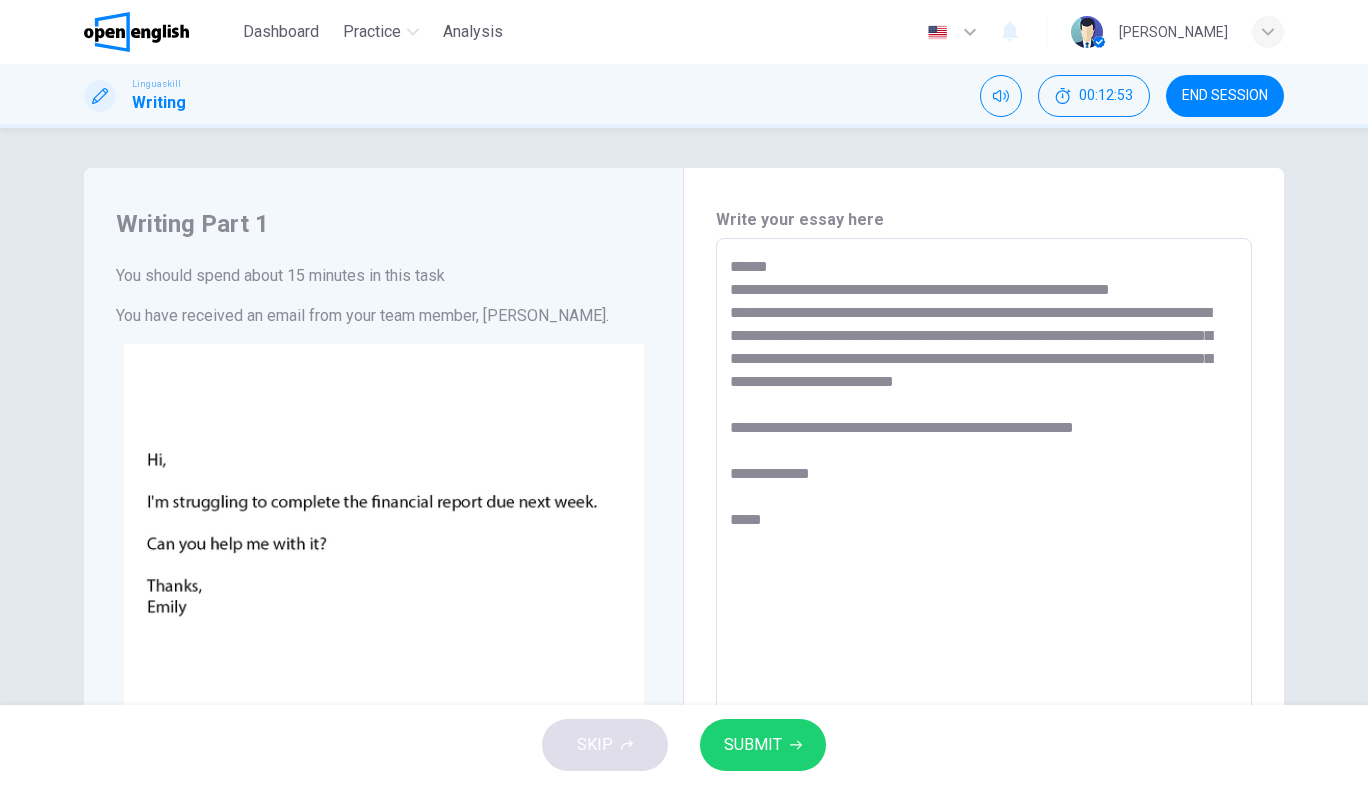 click on "**********" at bounding box center (984, 611) 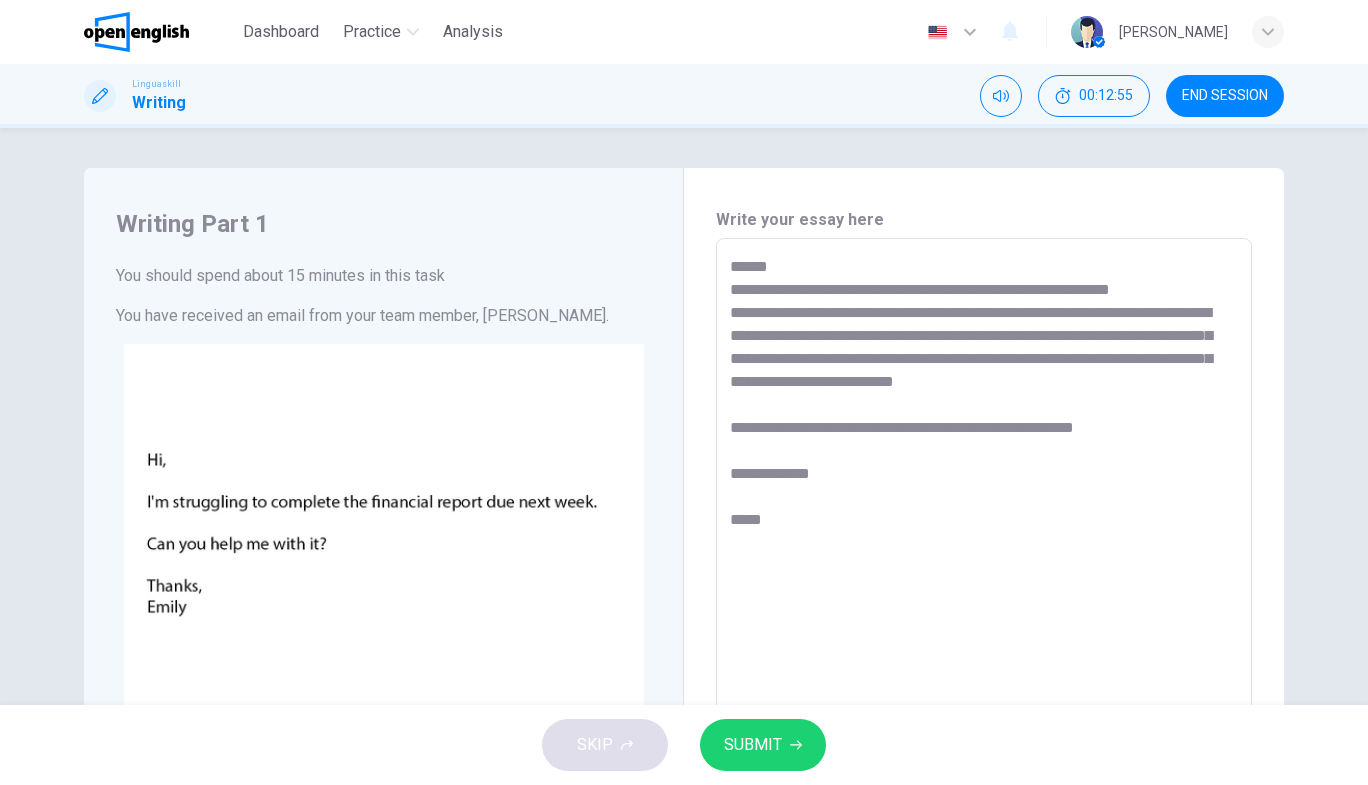 drag, startPoint x: 726, startPoint y: 268, endPoint x: 784, endPoint y: 520, distance: 258.58847 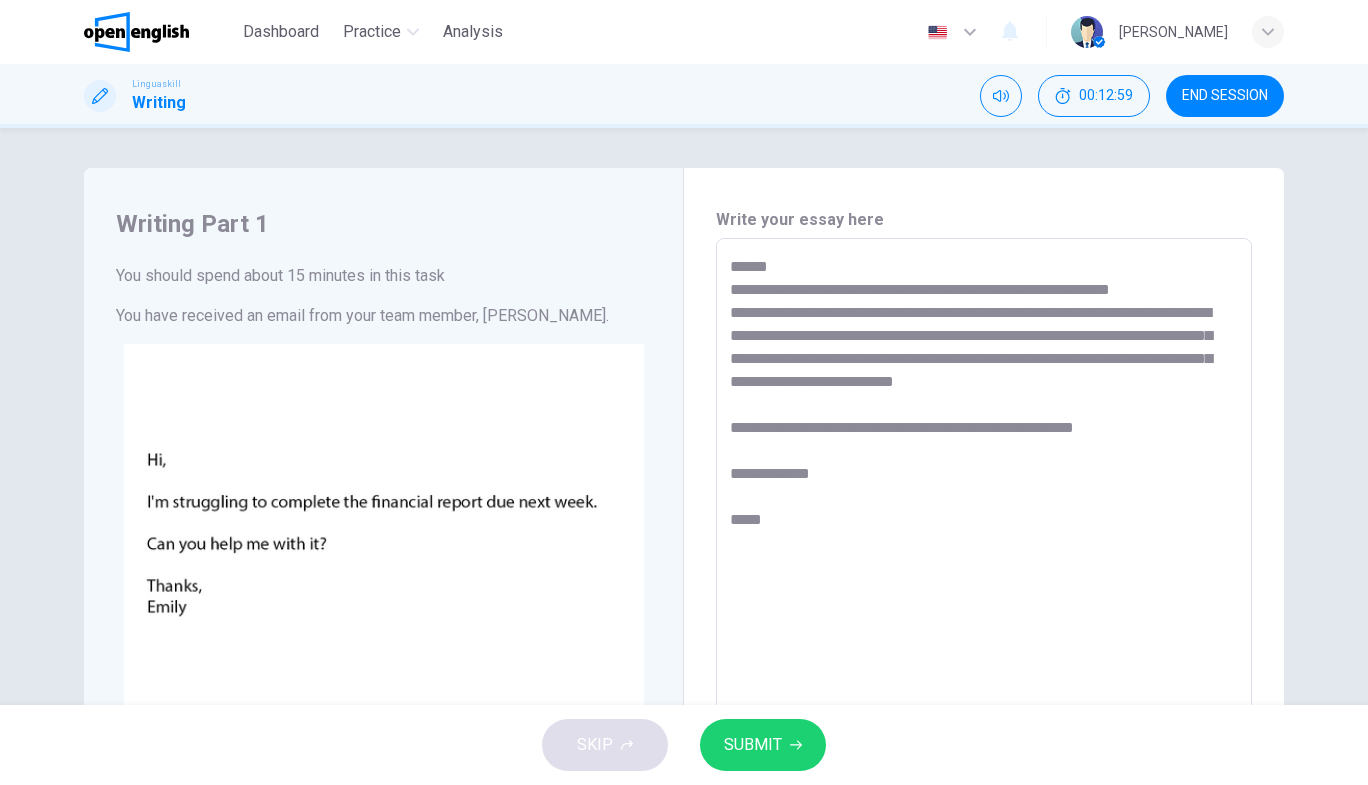 click on "**********" at bounding box center (984, 611) 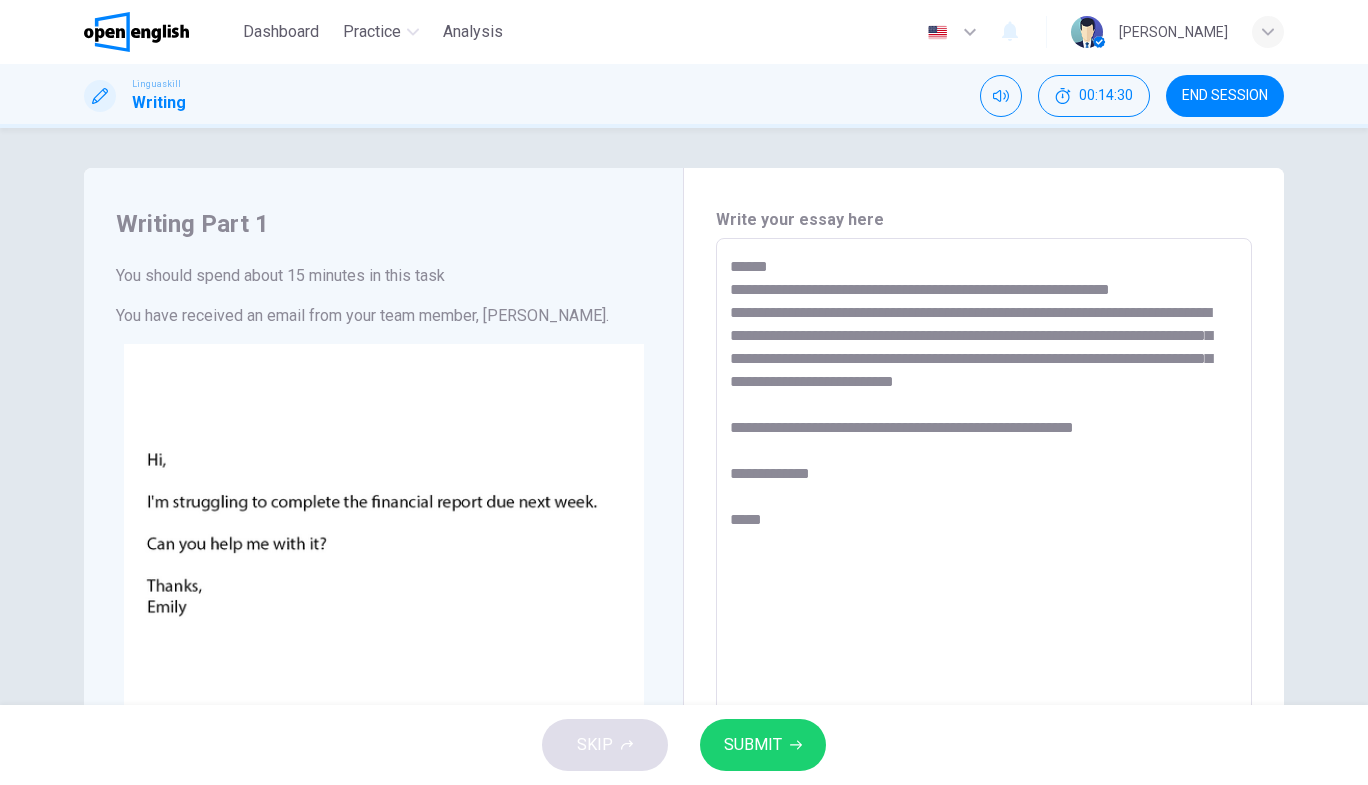 click on "**********" at bounding box center [984, 611] 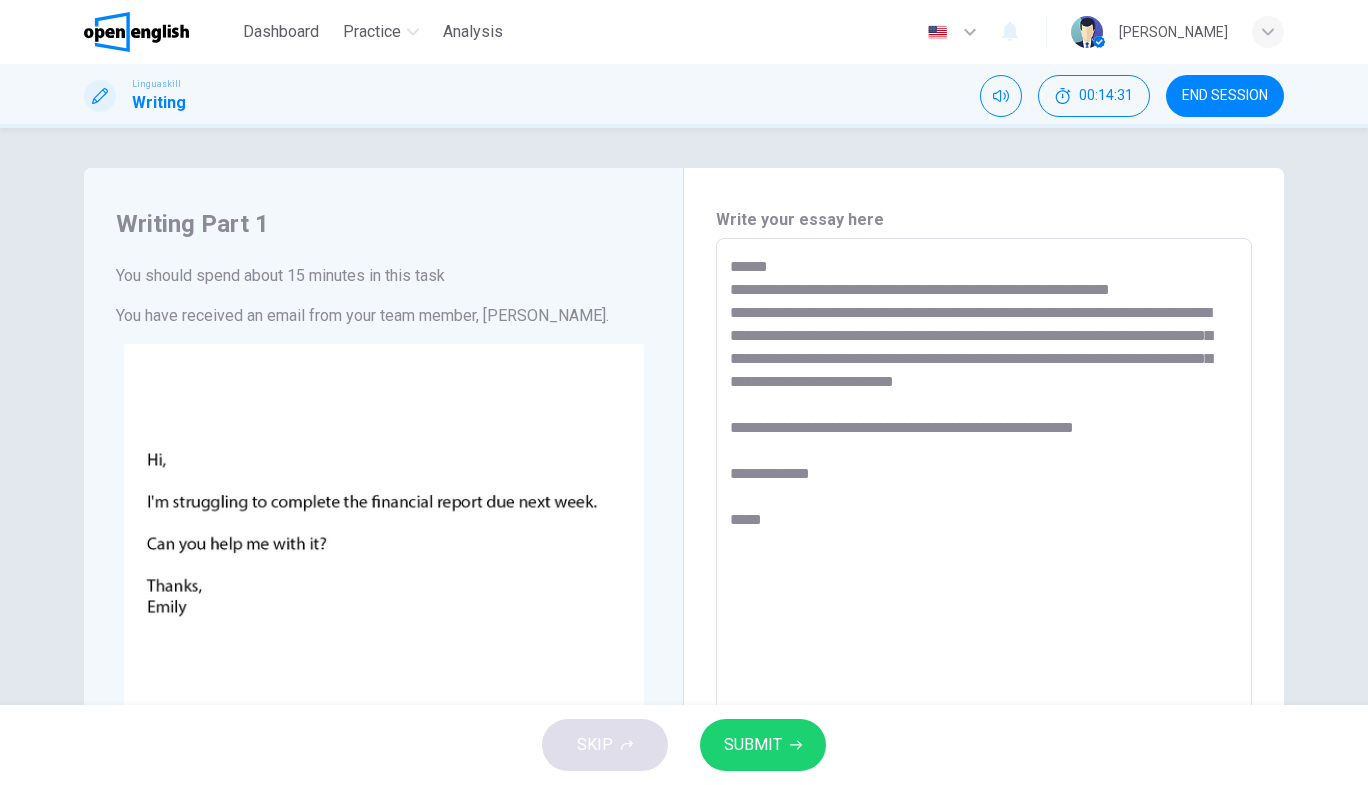 click on "**********" at bounding box center [984, 611] 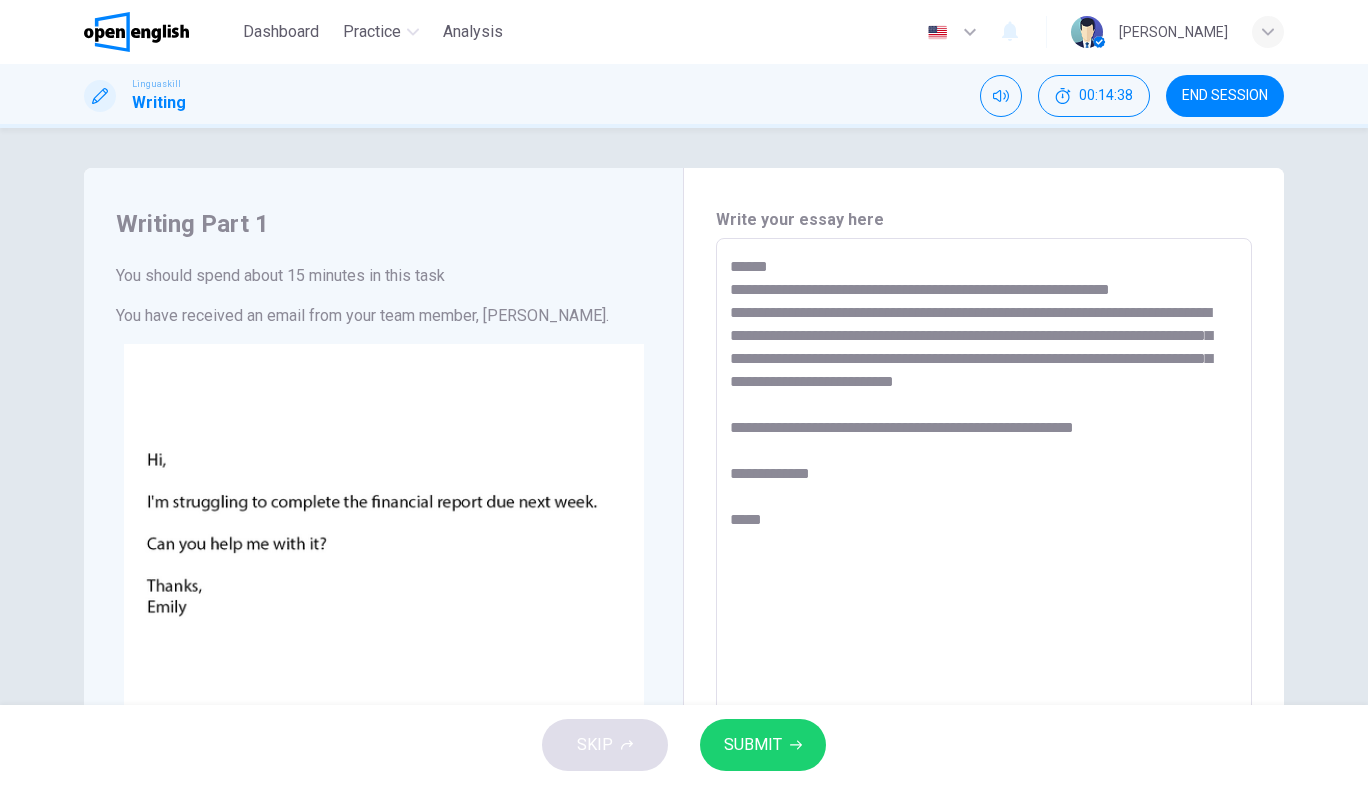 click on "**********" at bounding box center (984, 611) 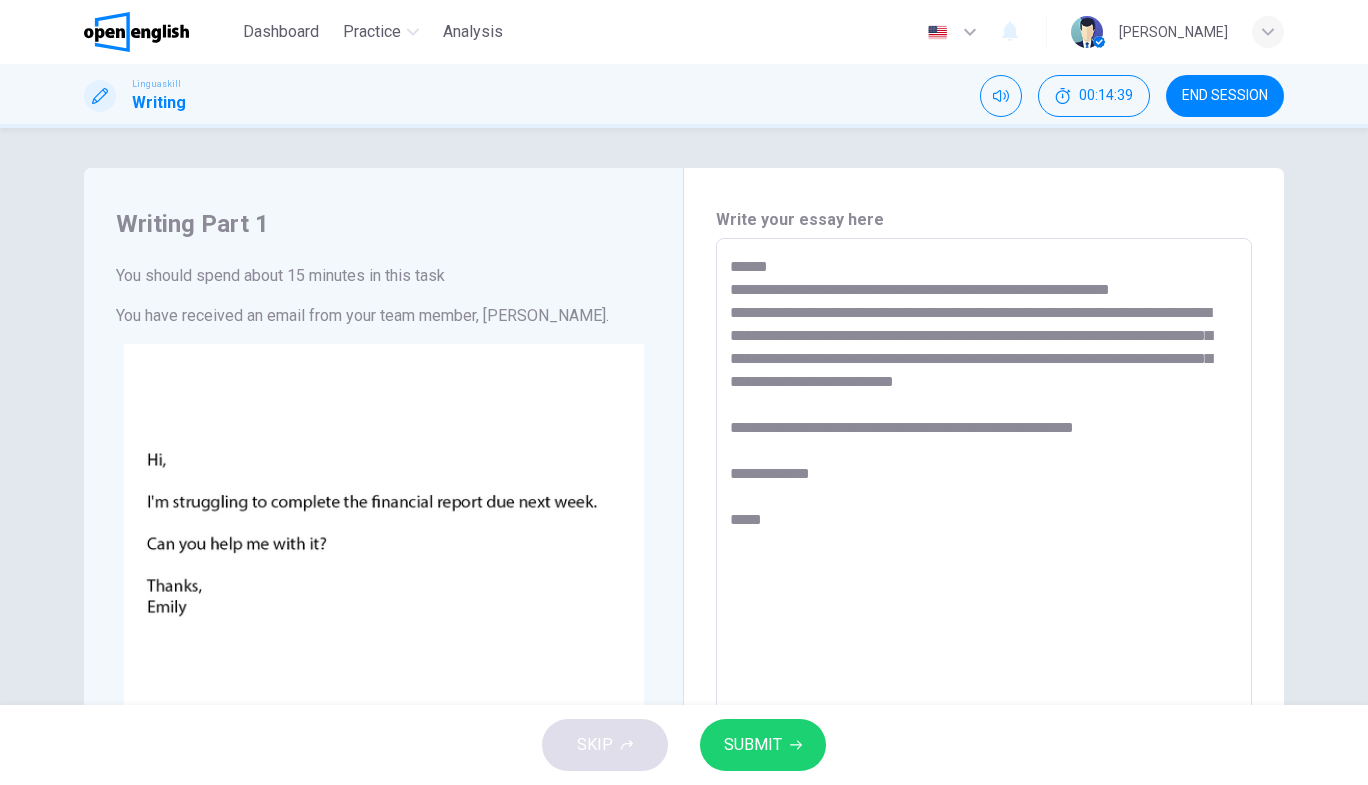 click on "**********" at bounding box center [984, 611] 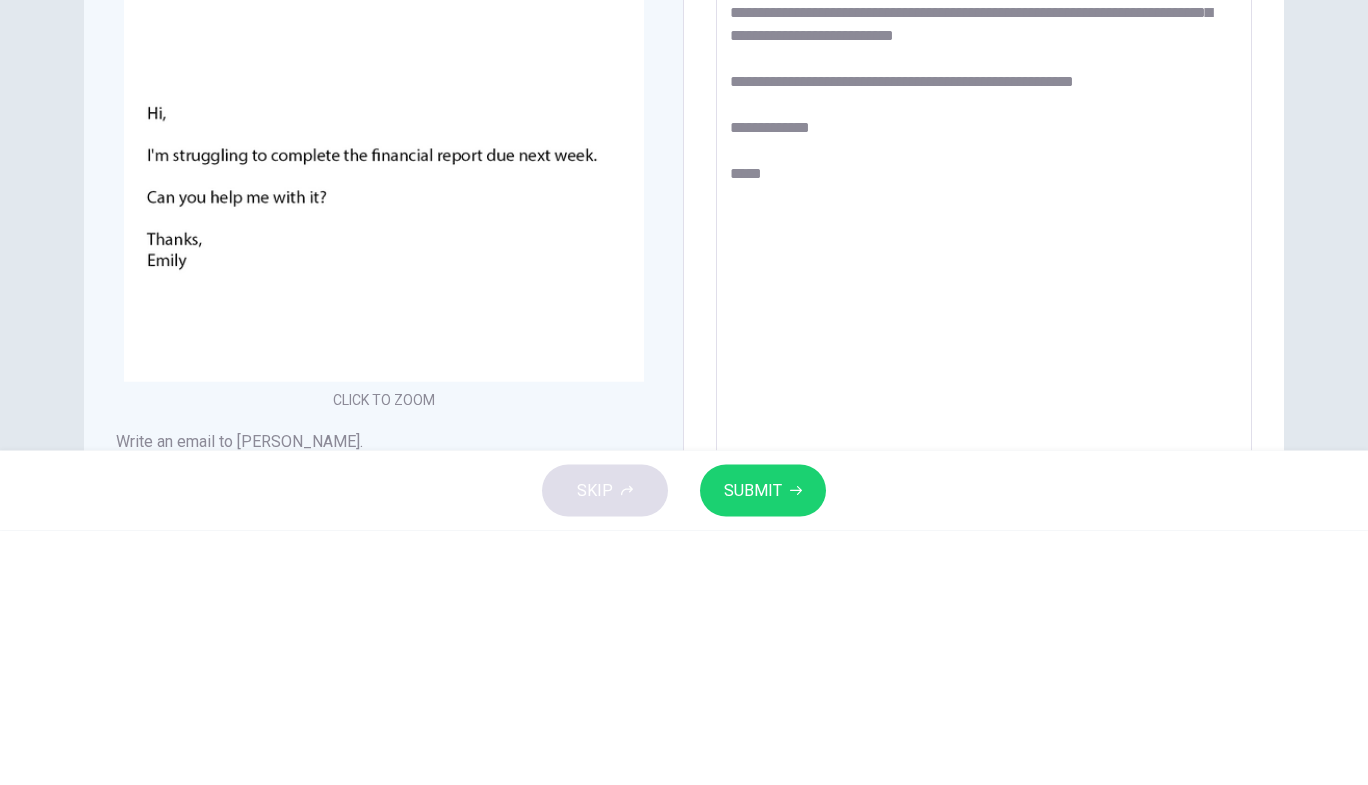 scroll, scrollTop: 89, scrollLeft: 0, axis: vertical 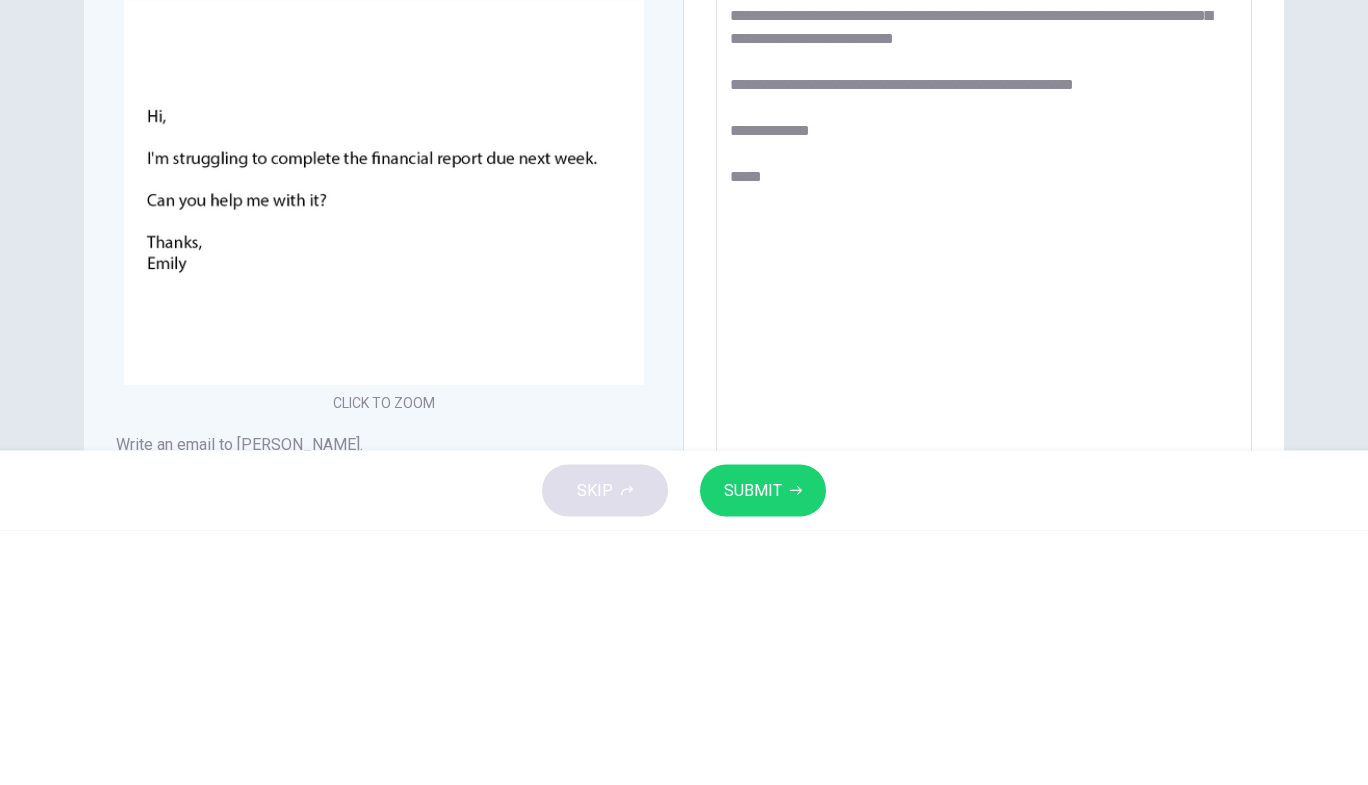 click on "**********" at bounding box center (984, 522) 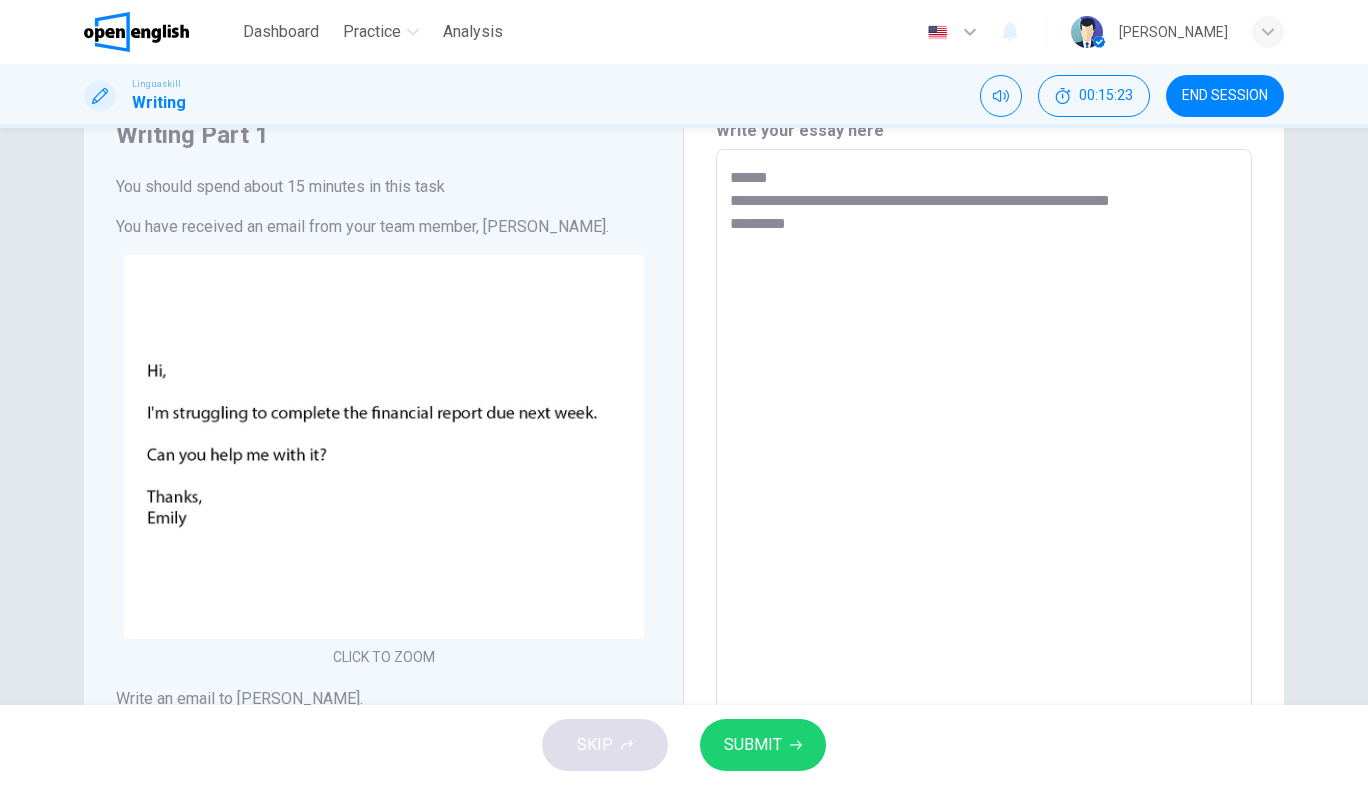 click on "**********" at bounding box center [984, 522] 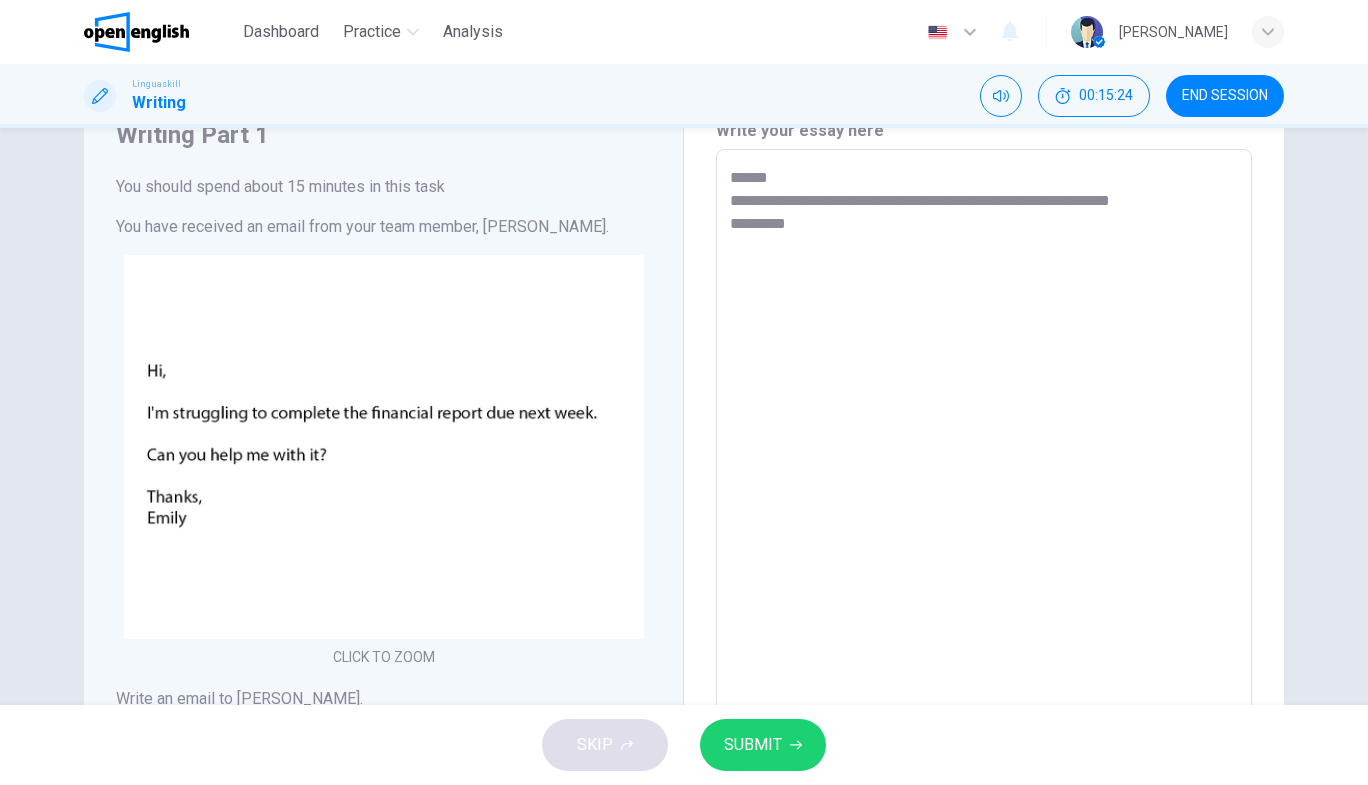 click on "**********" at bounding box center [984, 522] 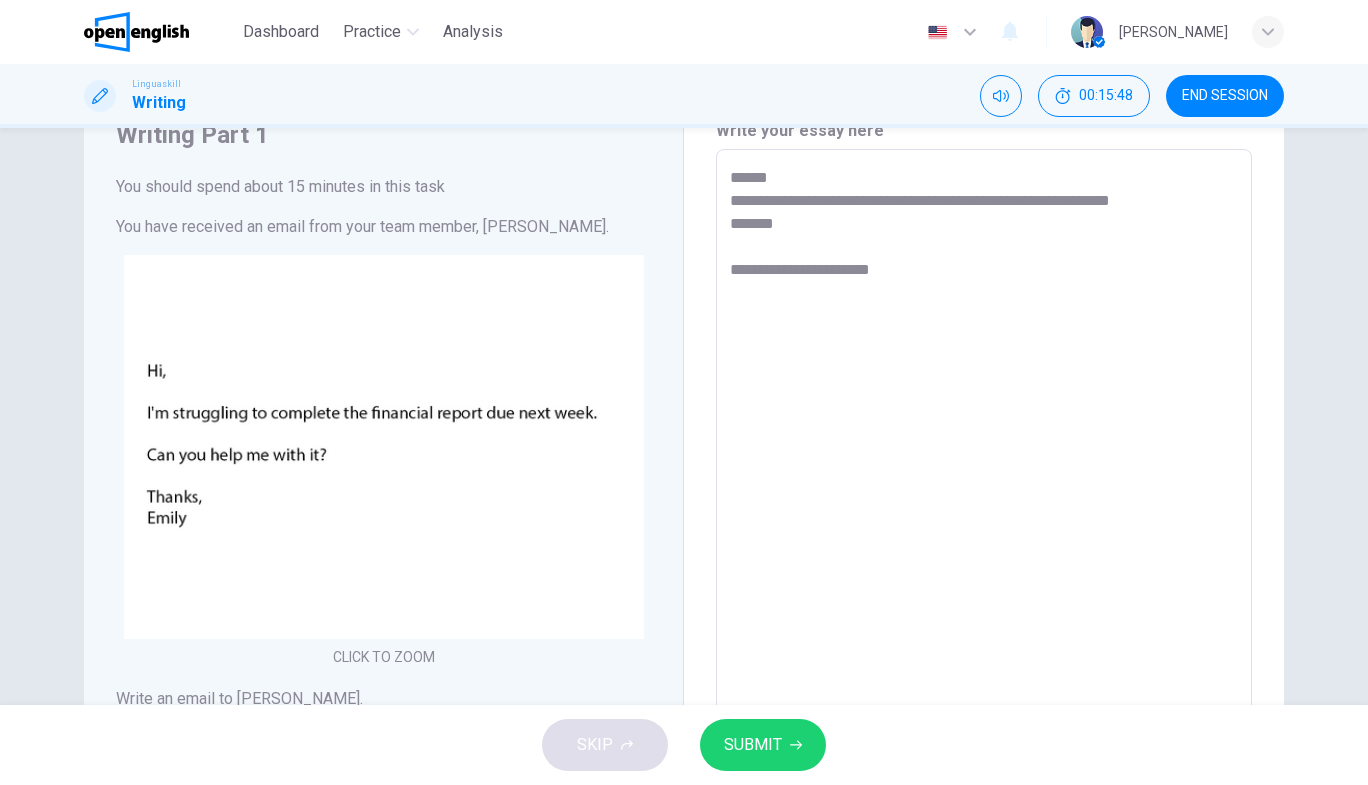 click on "**********" at bounding box center (984, 522) 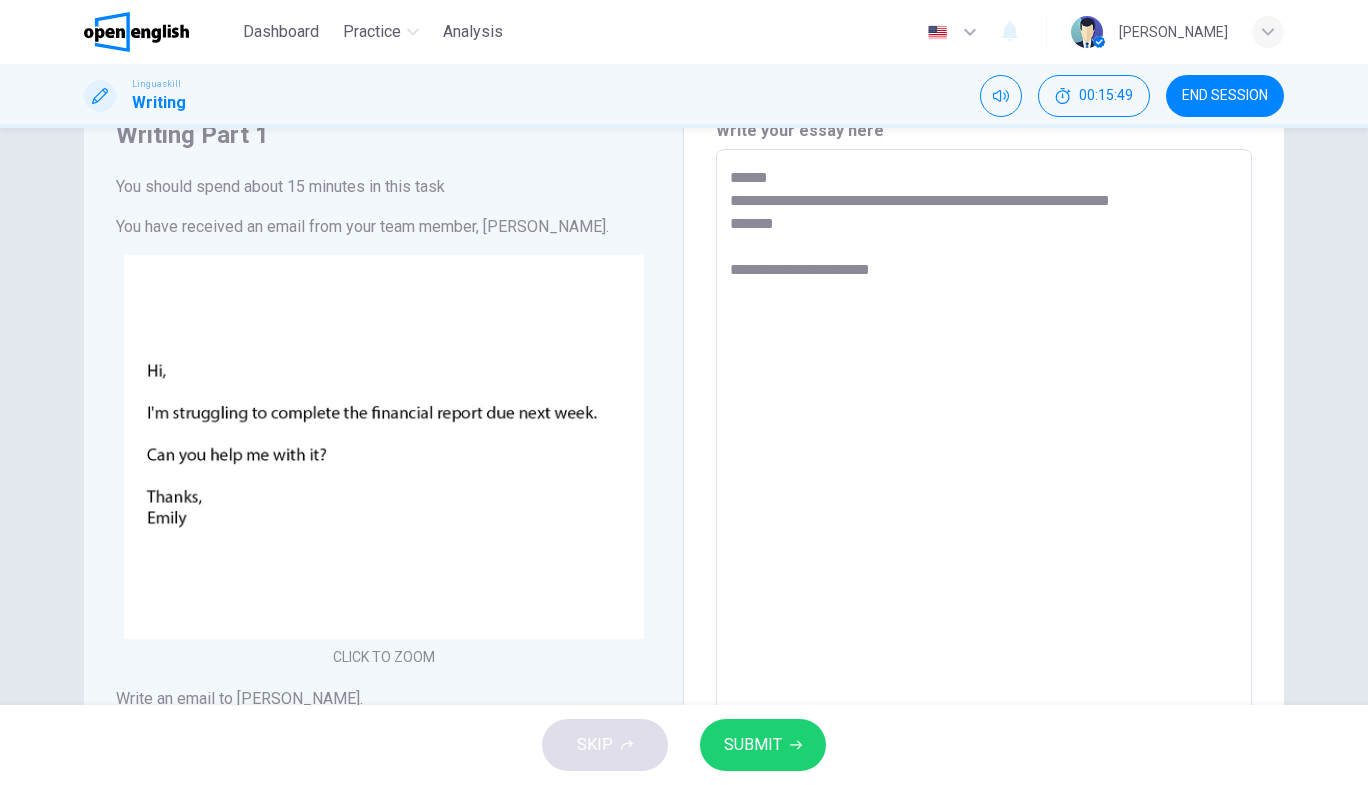 click on "**********" at bounding box center [984, 522] 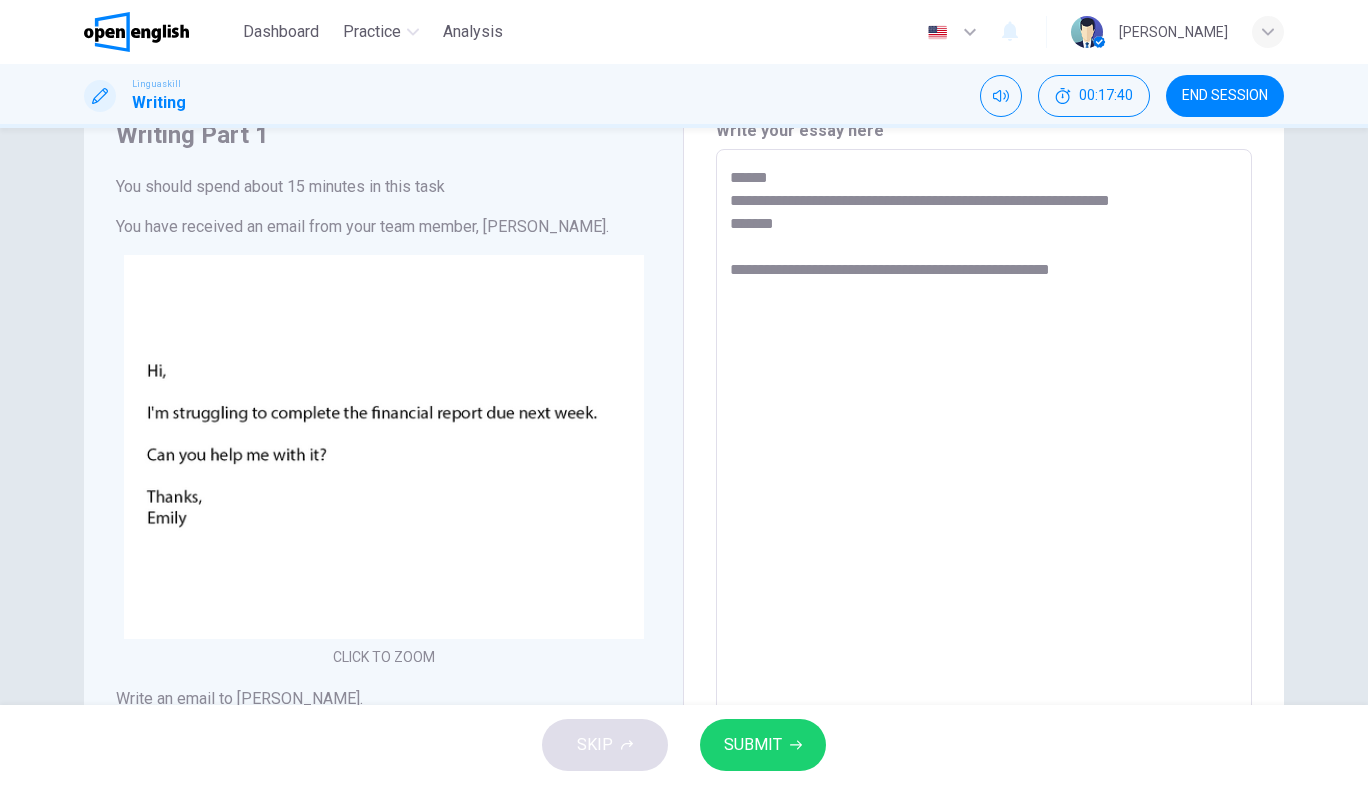 click on "**********" at bounding box center [984, 522] 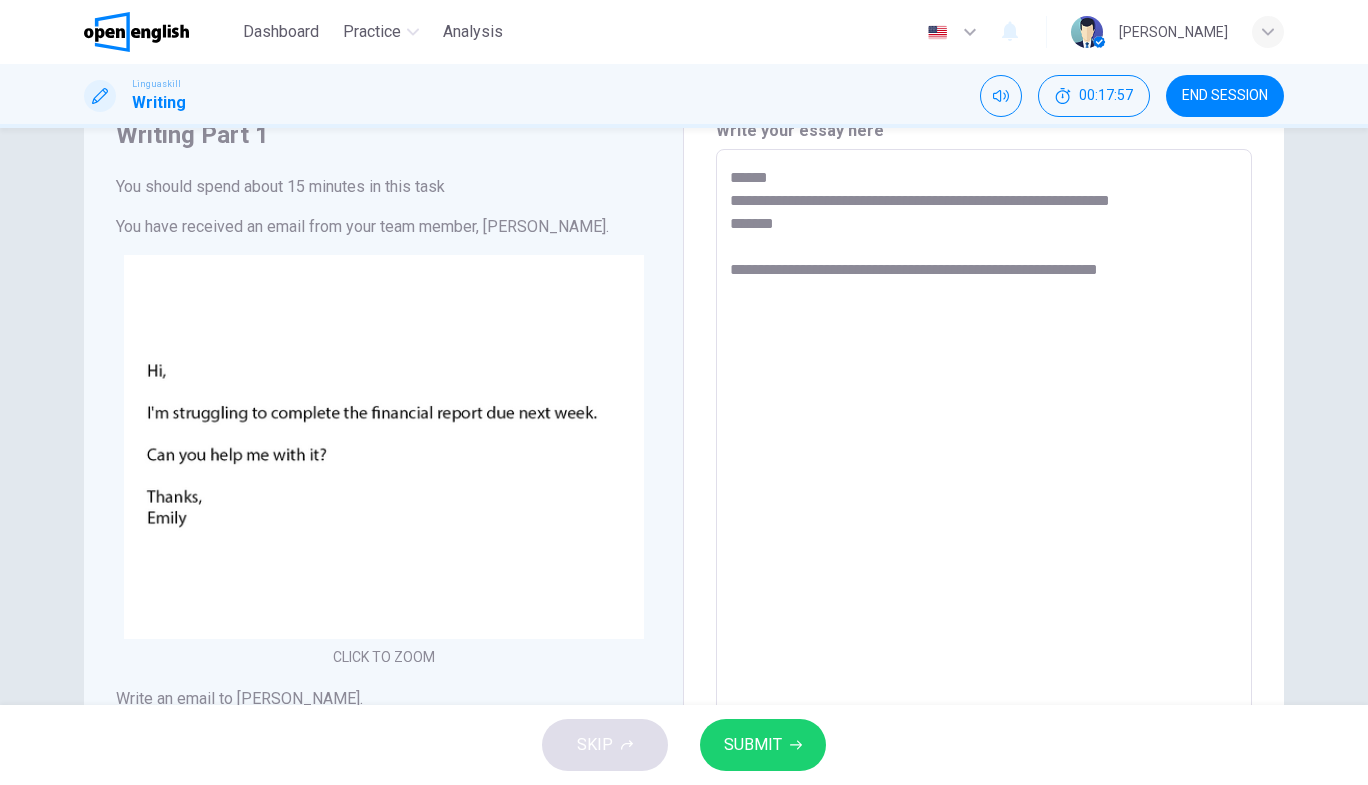 click on "**********" at bounding box center (984, 522) 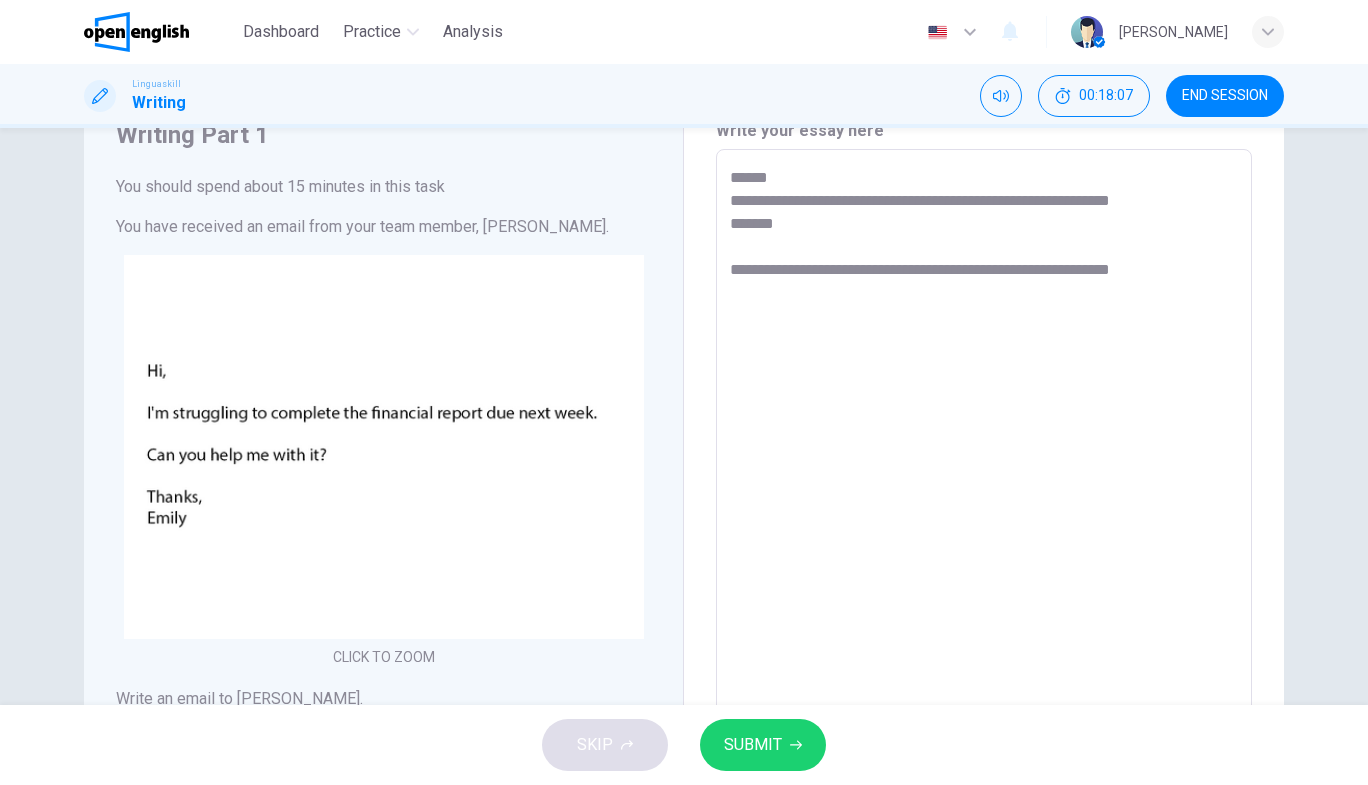 click on "**********" at bounding box center [984, 522] 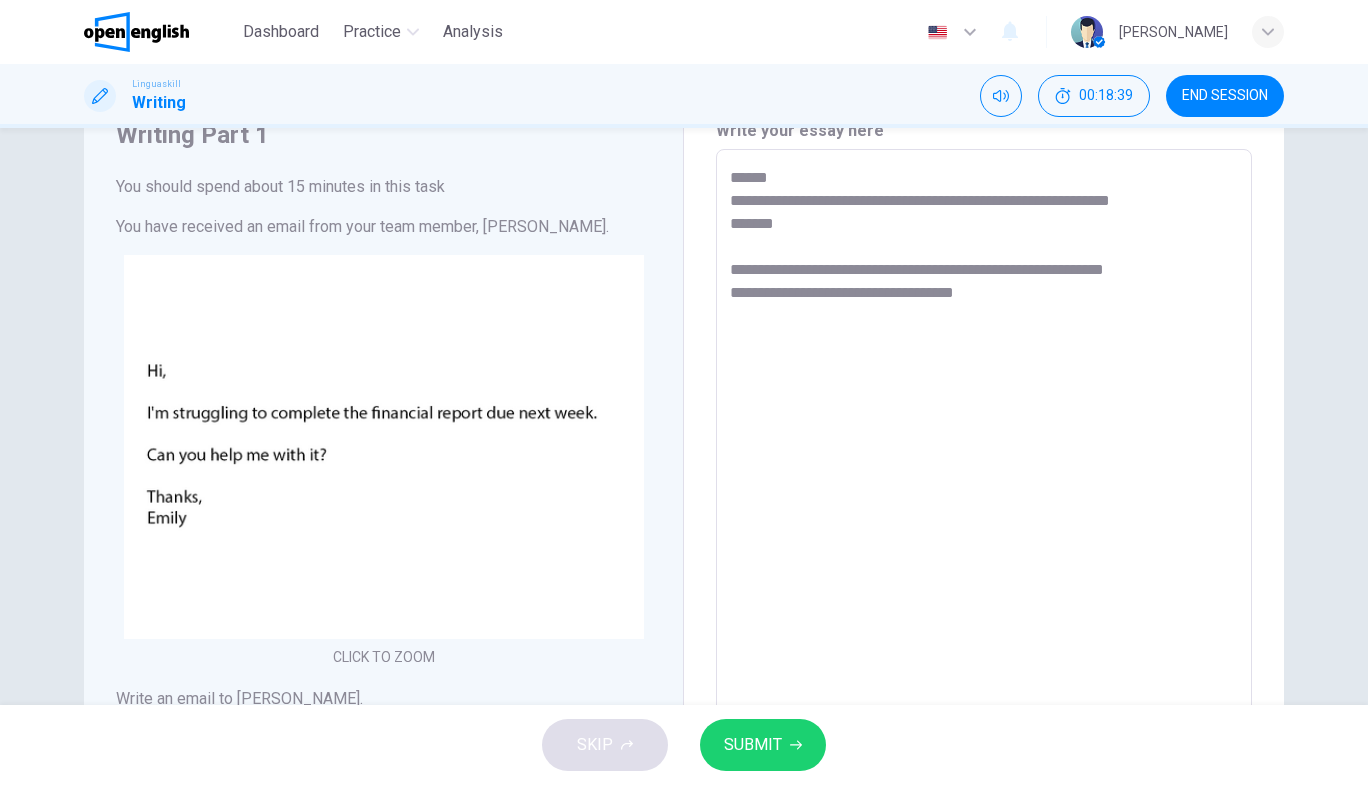 click on "**********" at bounding box center [984, 522] 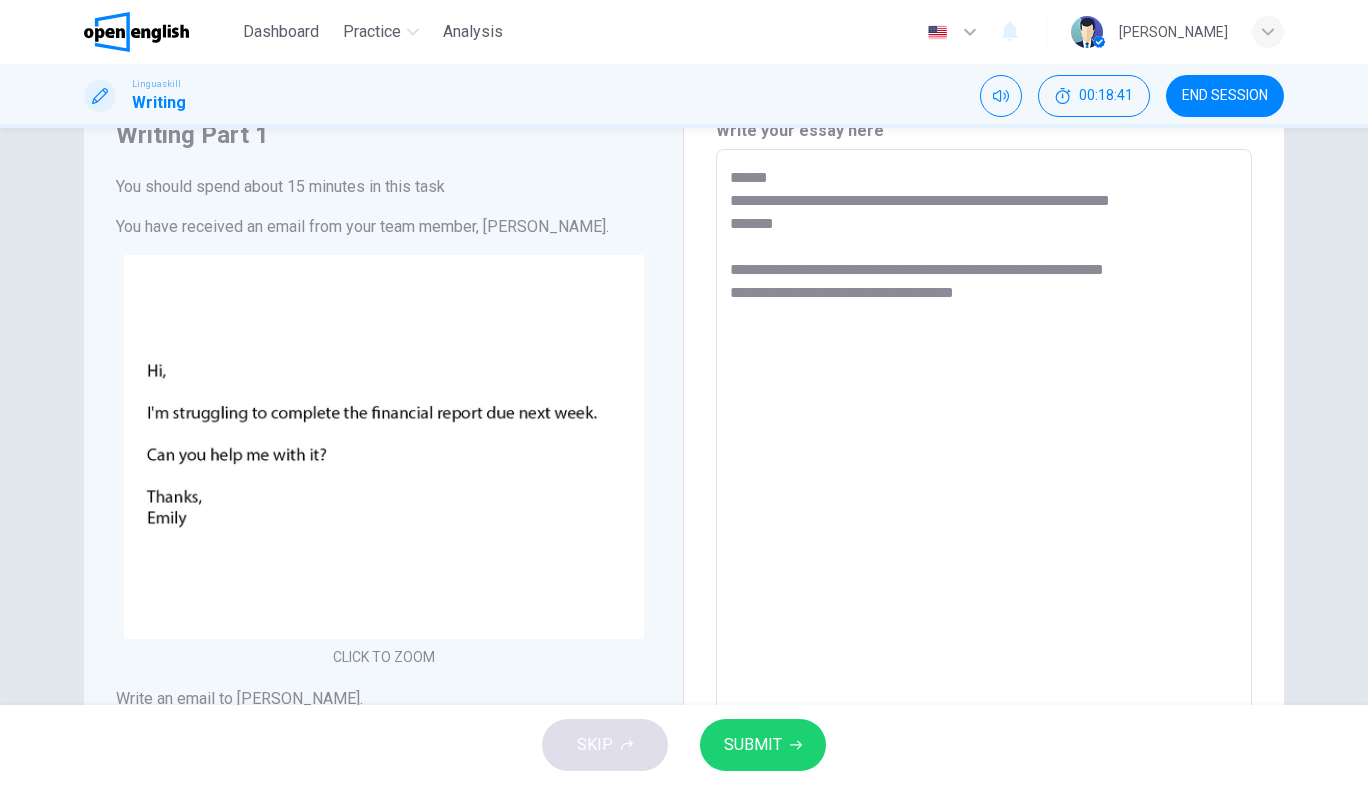 click on "**********" at bounding box center [984, 522] 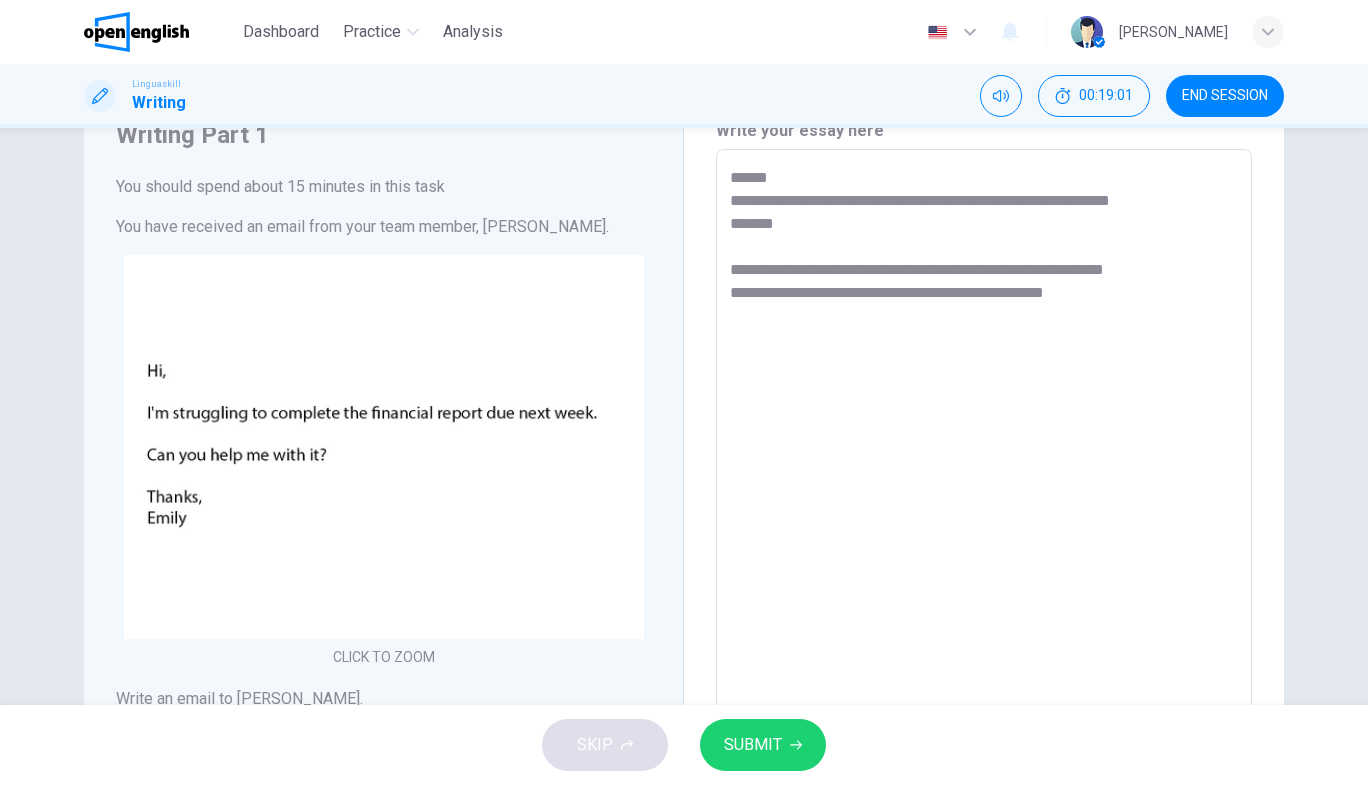 click on "**********" at bounding box center [984, 522] 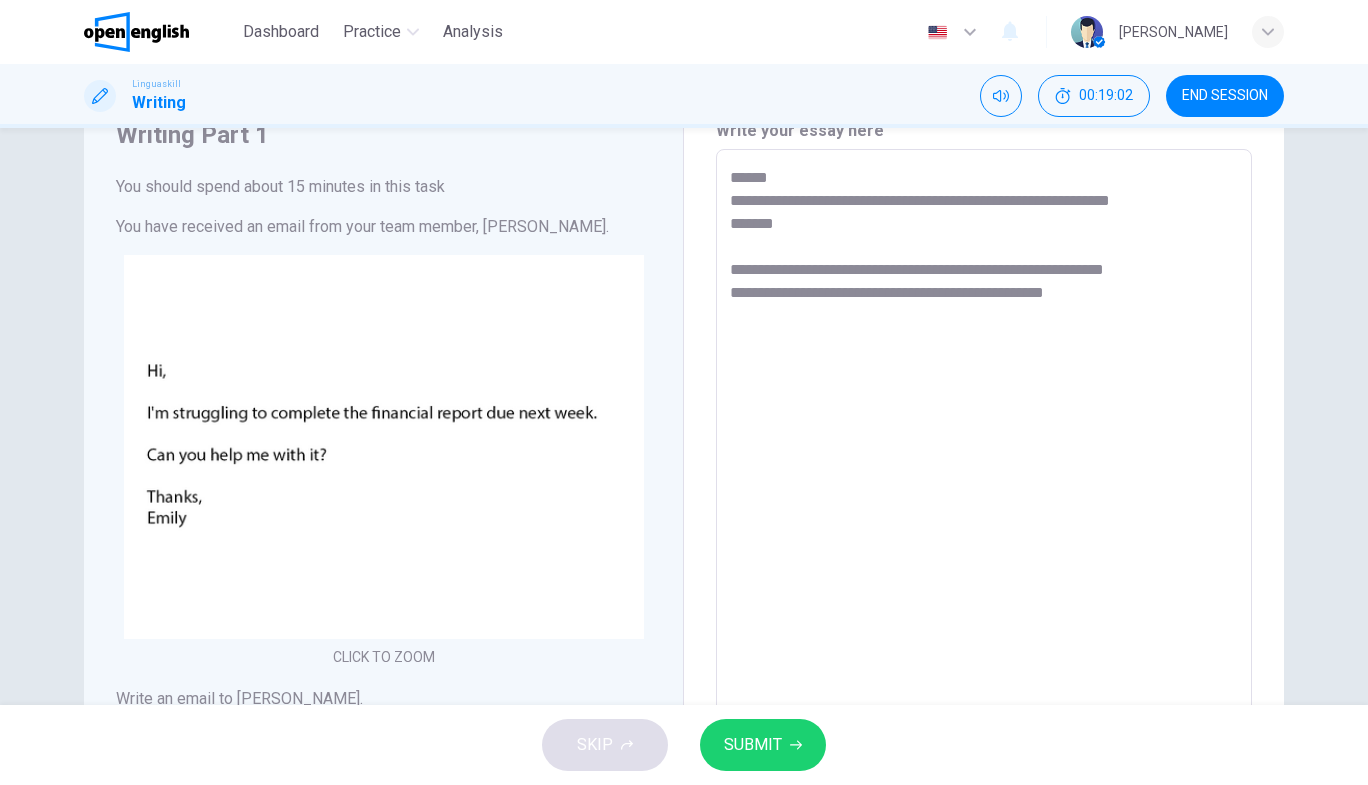 click on "**********" at bounding box center (984, 522) 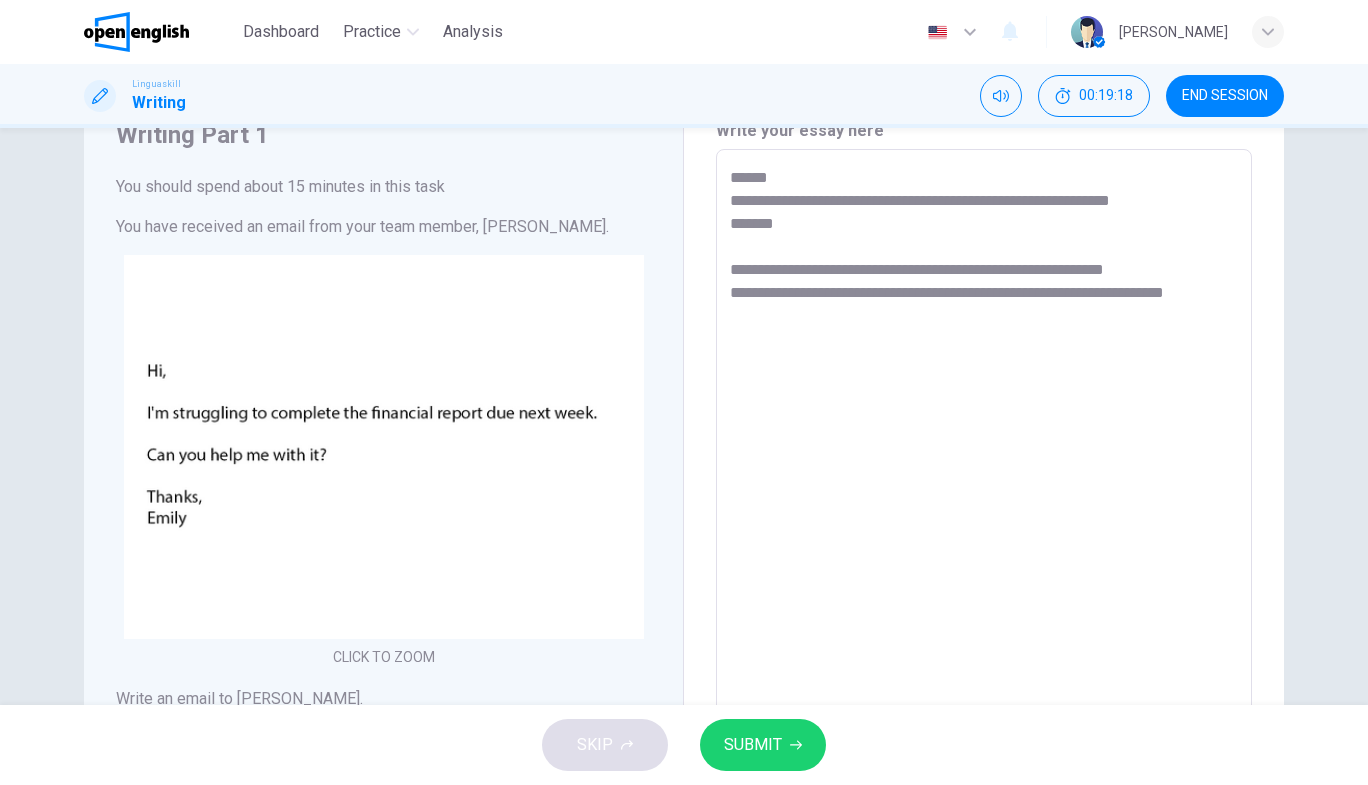 click on "**********" at bounding box center [984, 522] 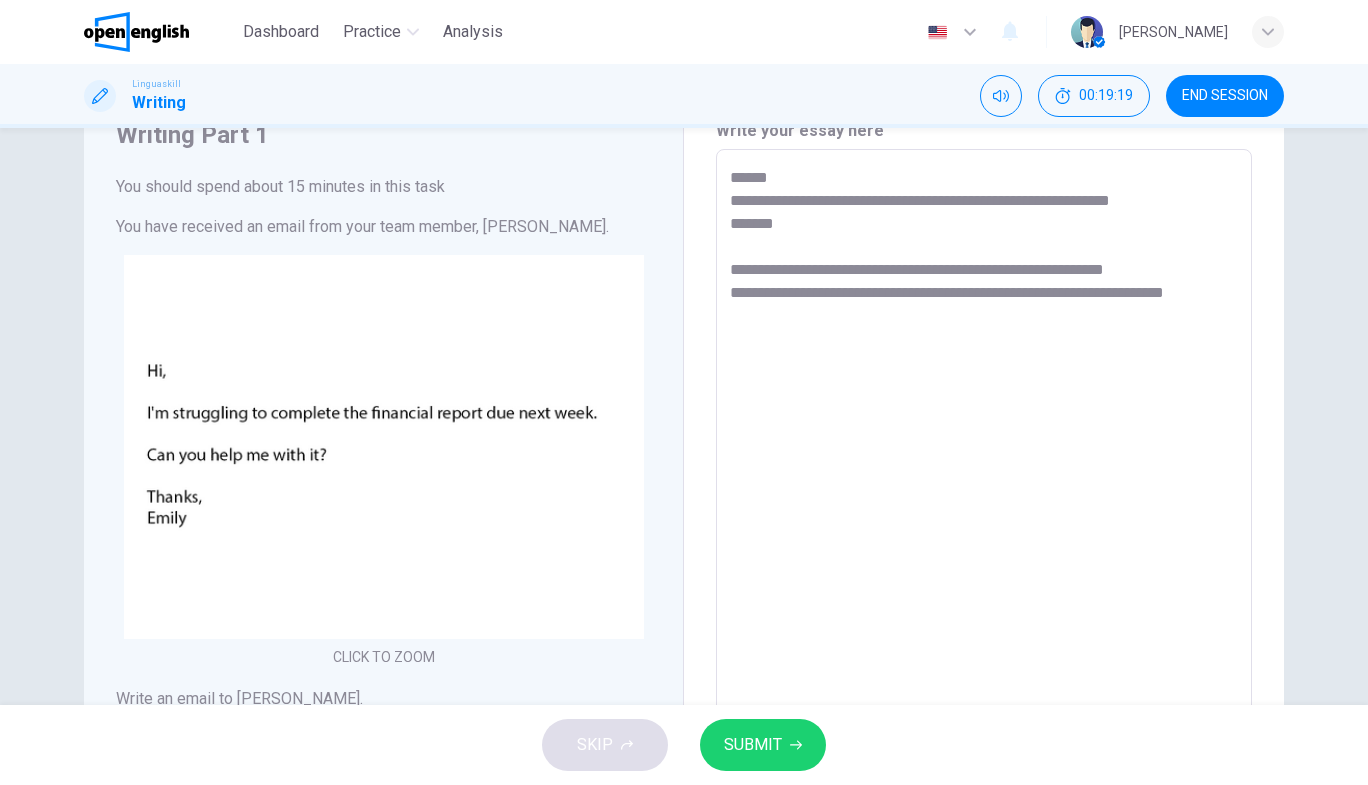 click on "**********" at bounding box center [984, 522] 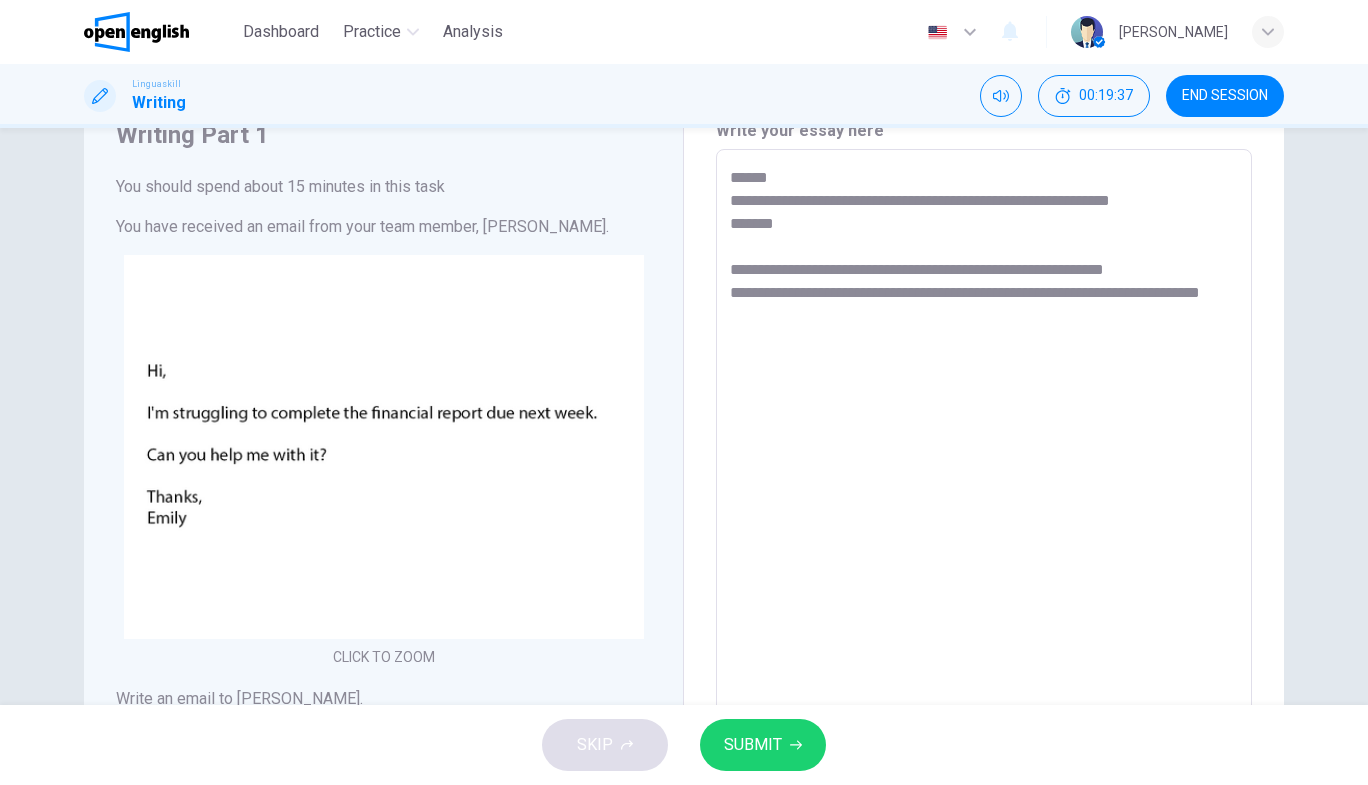 click on "**********" at bounding box center (984, 522) 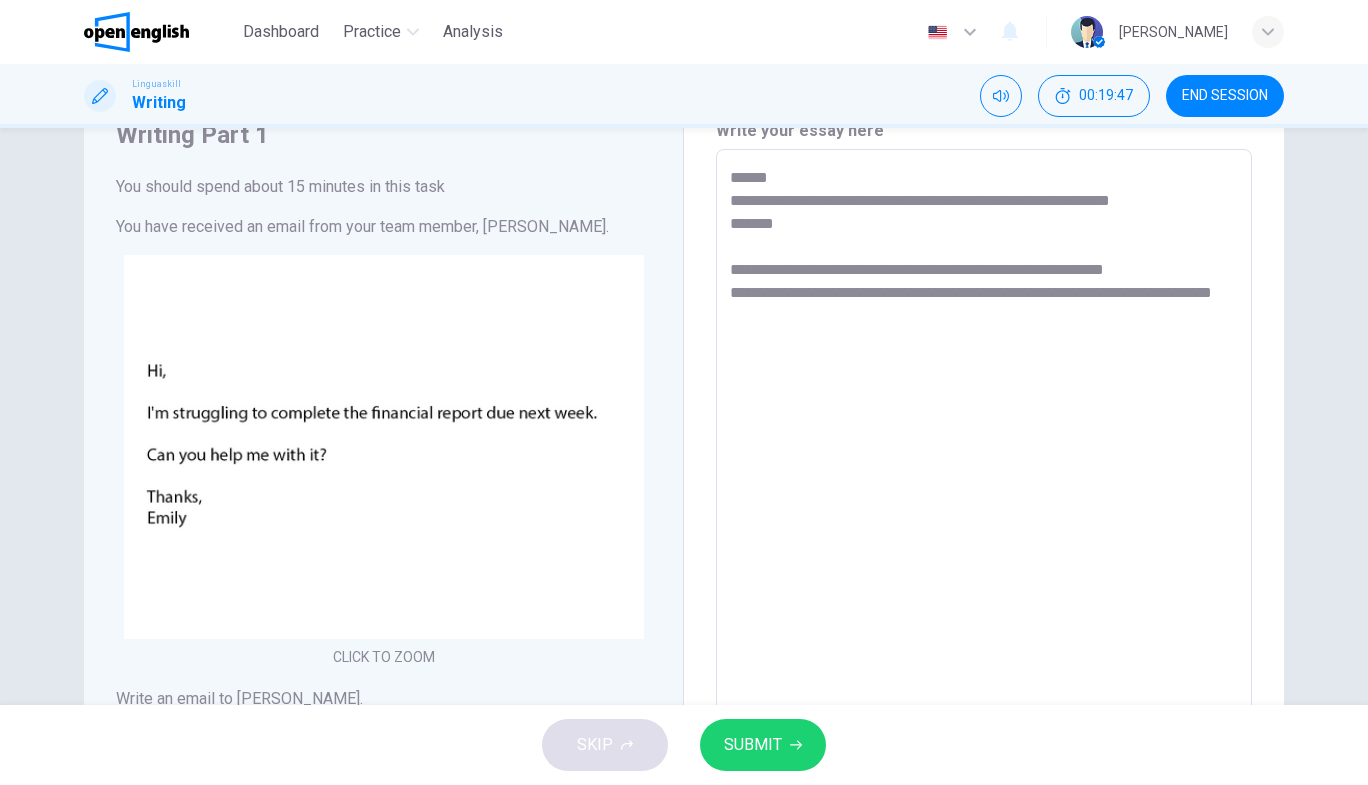 click on "**********" at bounding box center [984, 522] 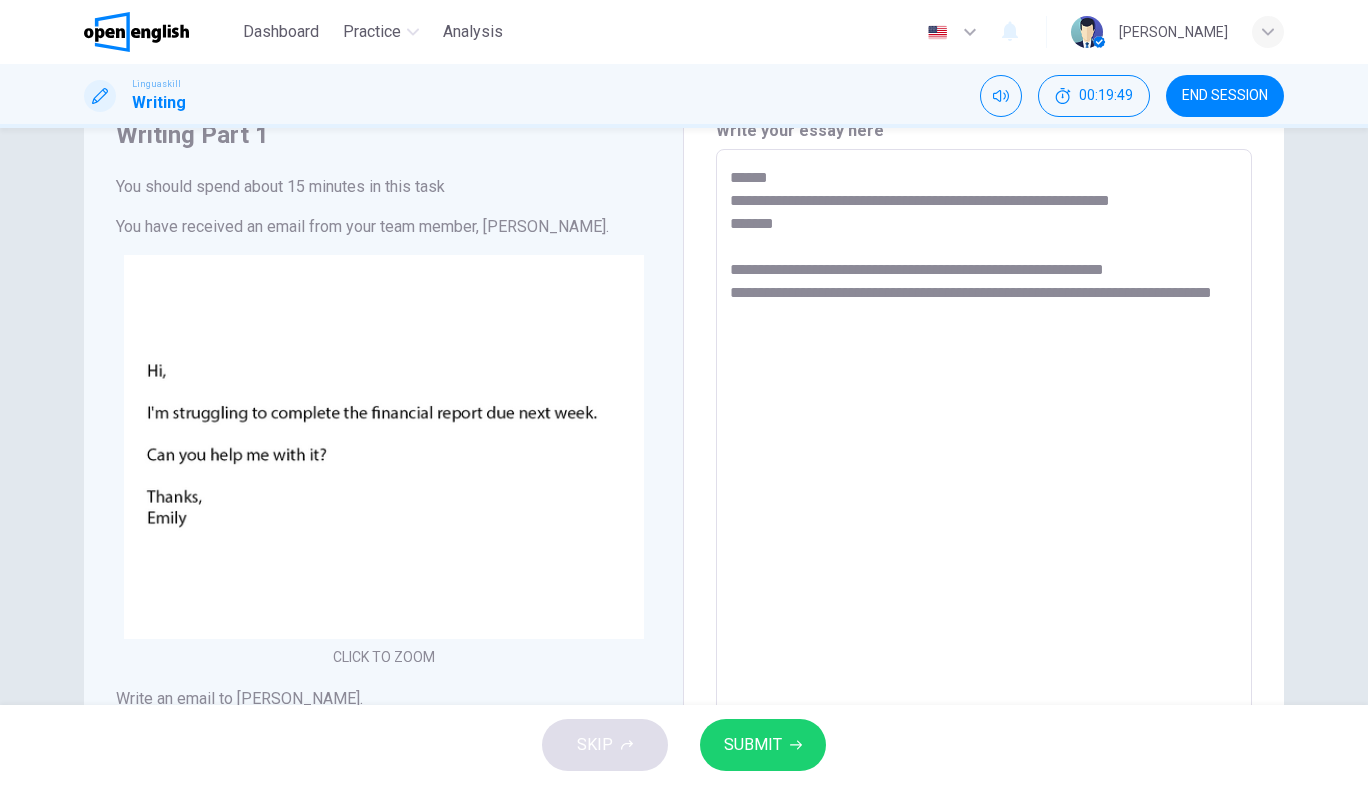 click on "**********" at bounding box center [984, 522] 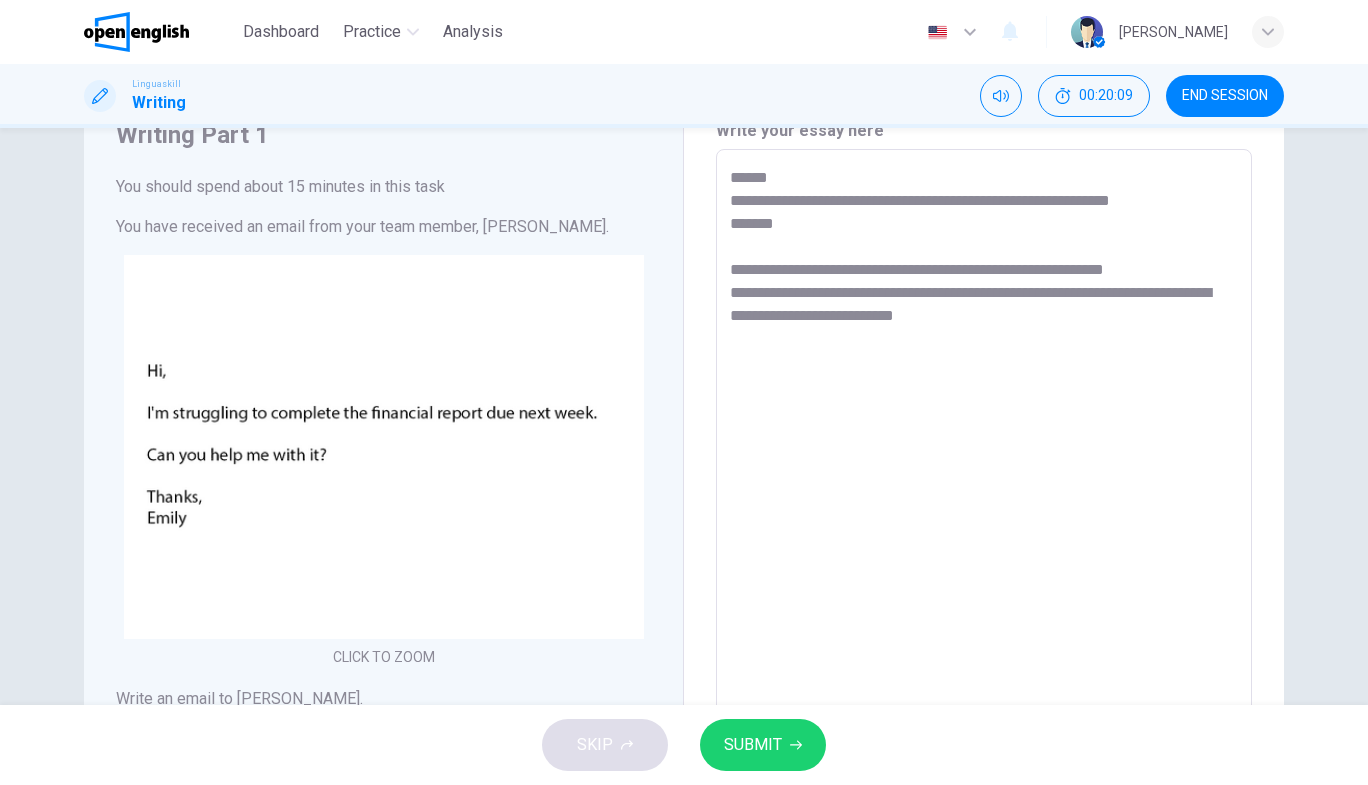 click on "**********" at bounding box center (984, 522) 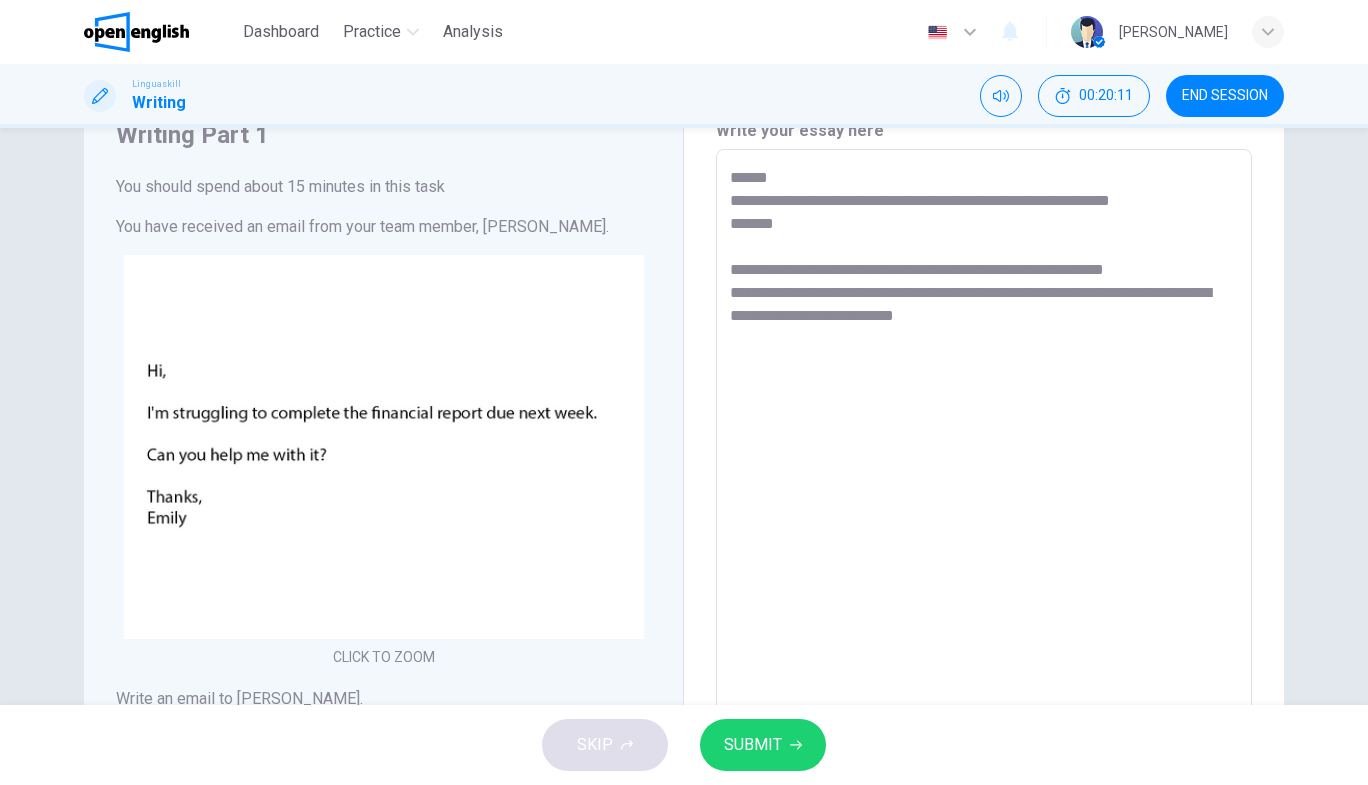 click on "**********" at bounding box center [984, 522] 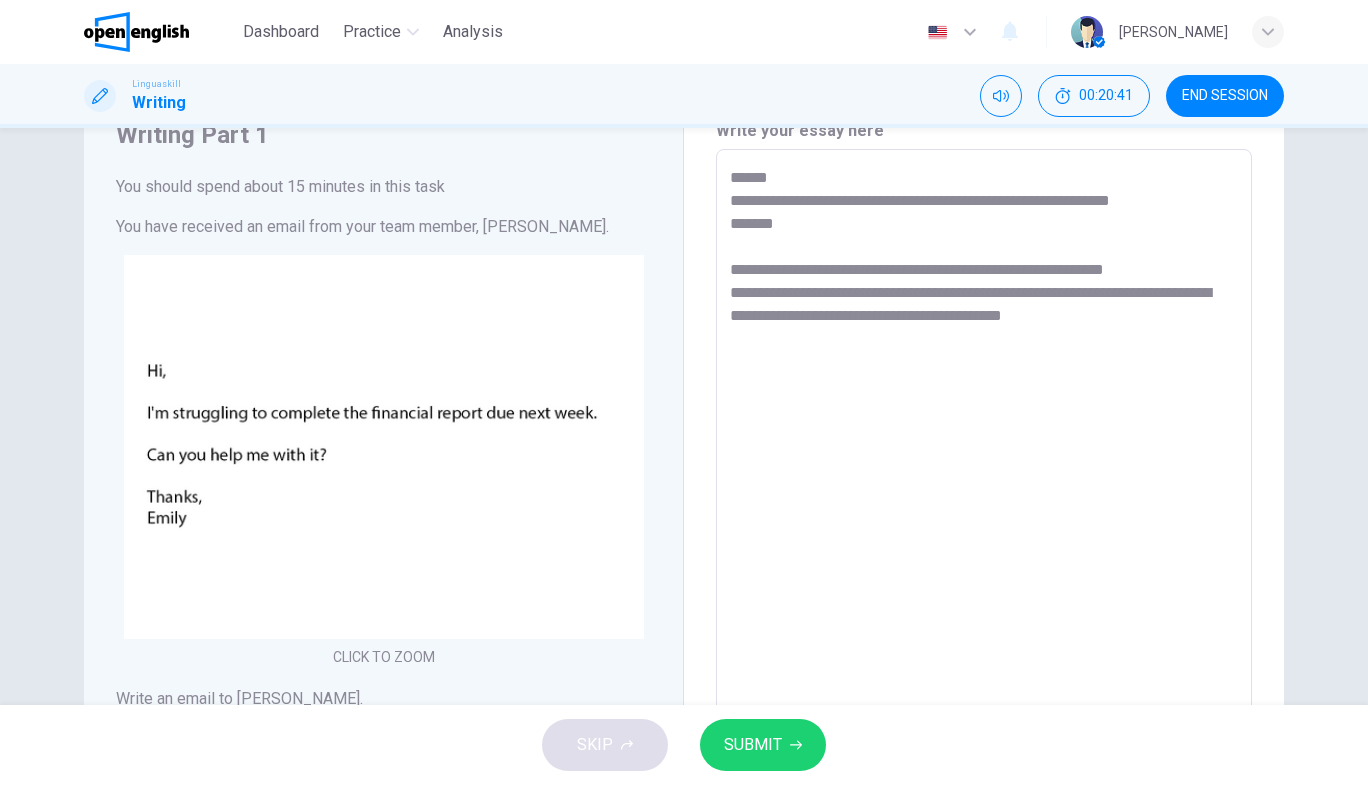 click on "**********" at bounding box center (984, 522) 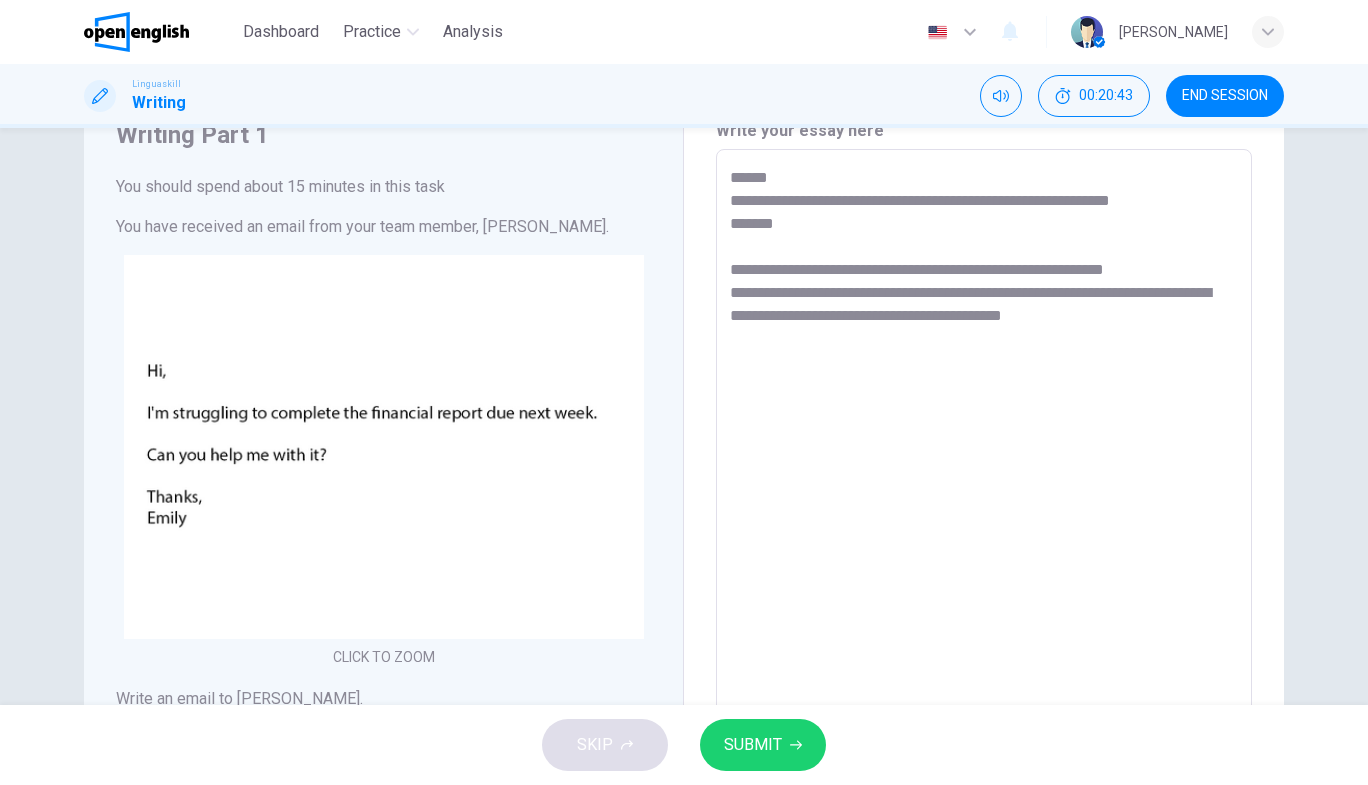 click on "**********" at bounding box center [984, 522] 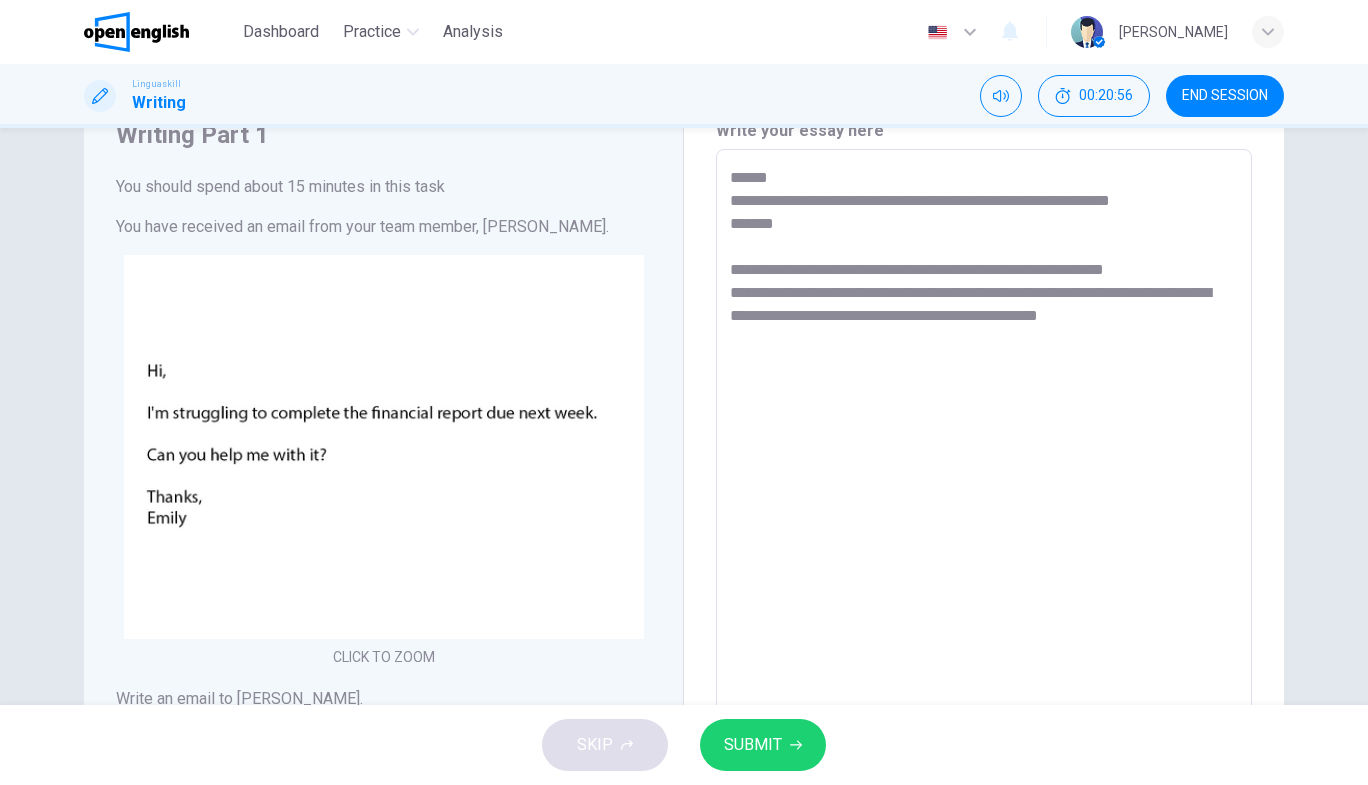 click on "**********" at bounding box center (984, 522) 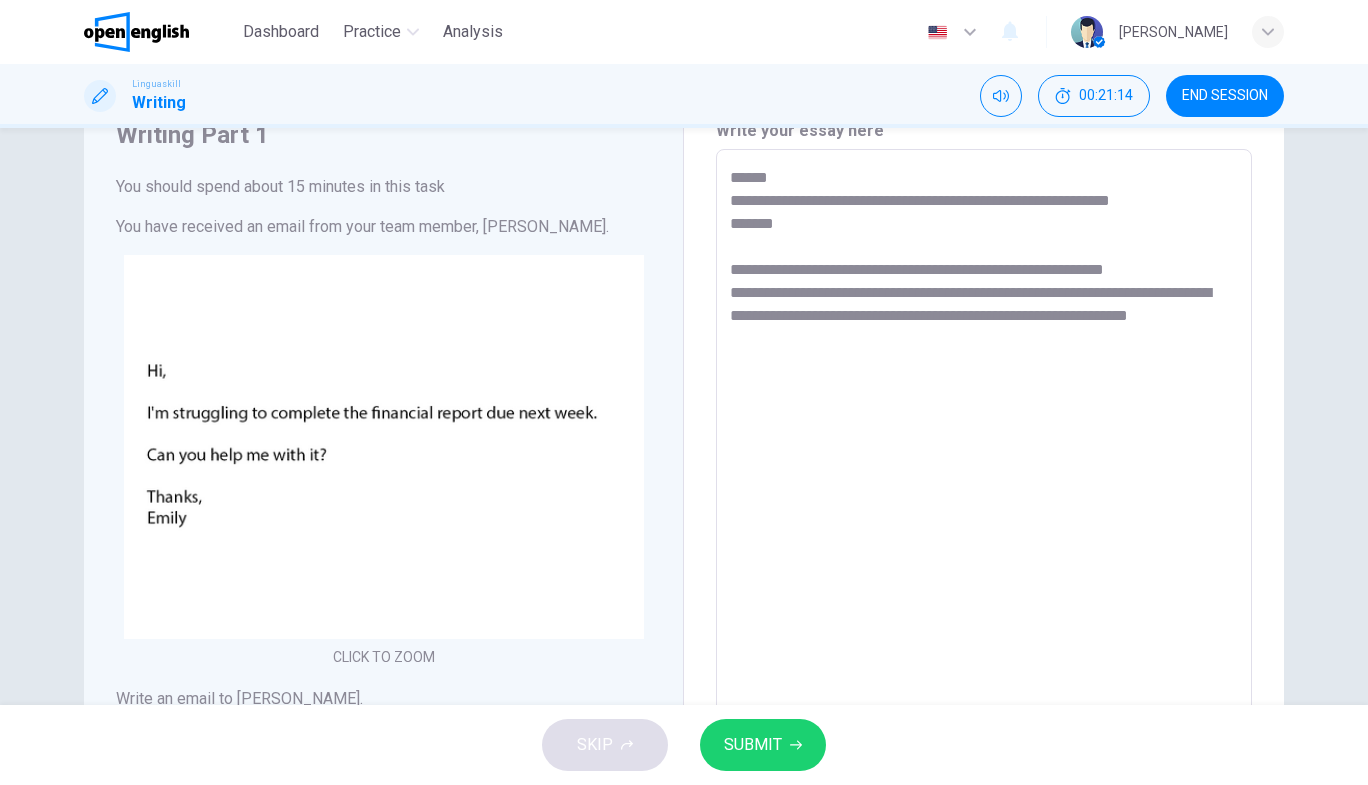 click on "**********" at bounding box center (984, 522) 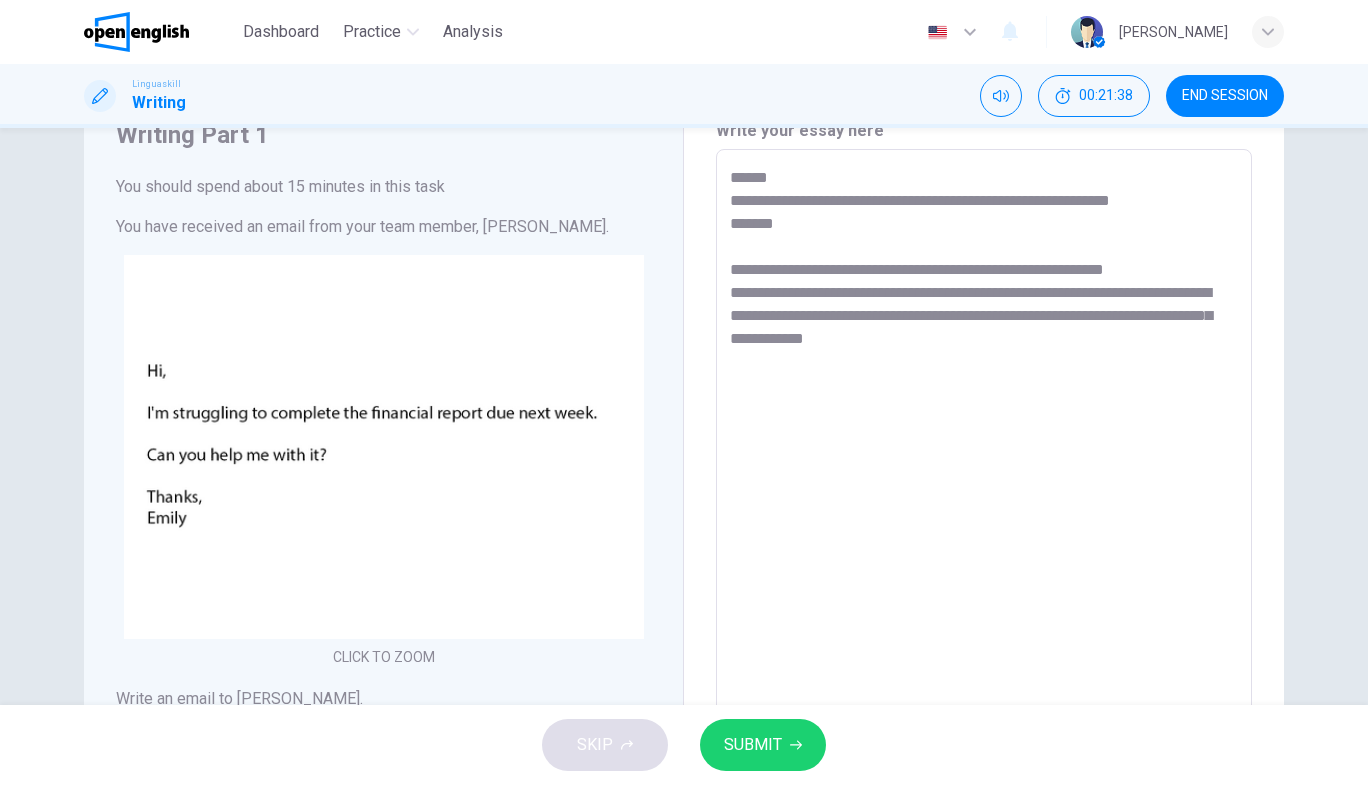 click on "**********" at bounding box center [984, 522] 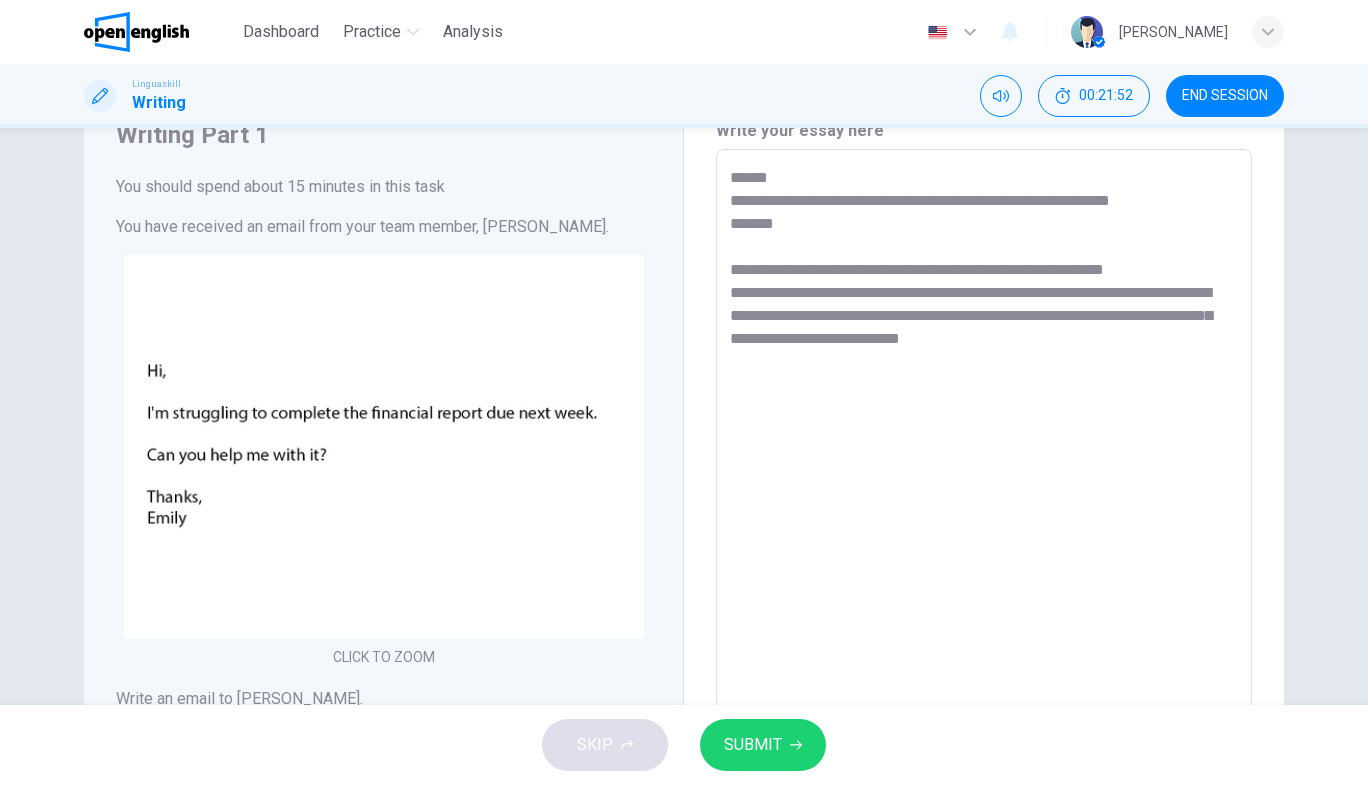 click on "**********" at bounding box center [984, 522] 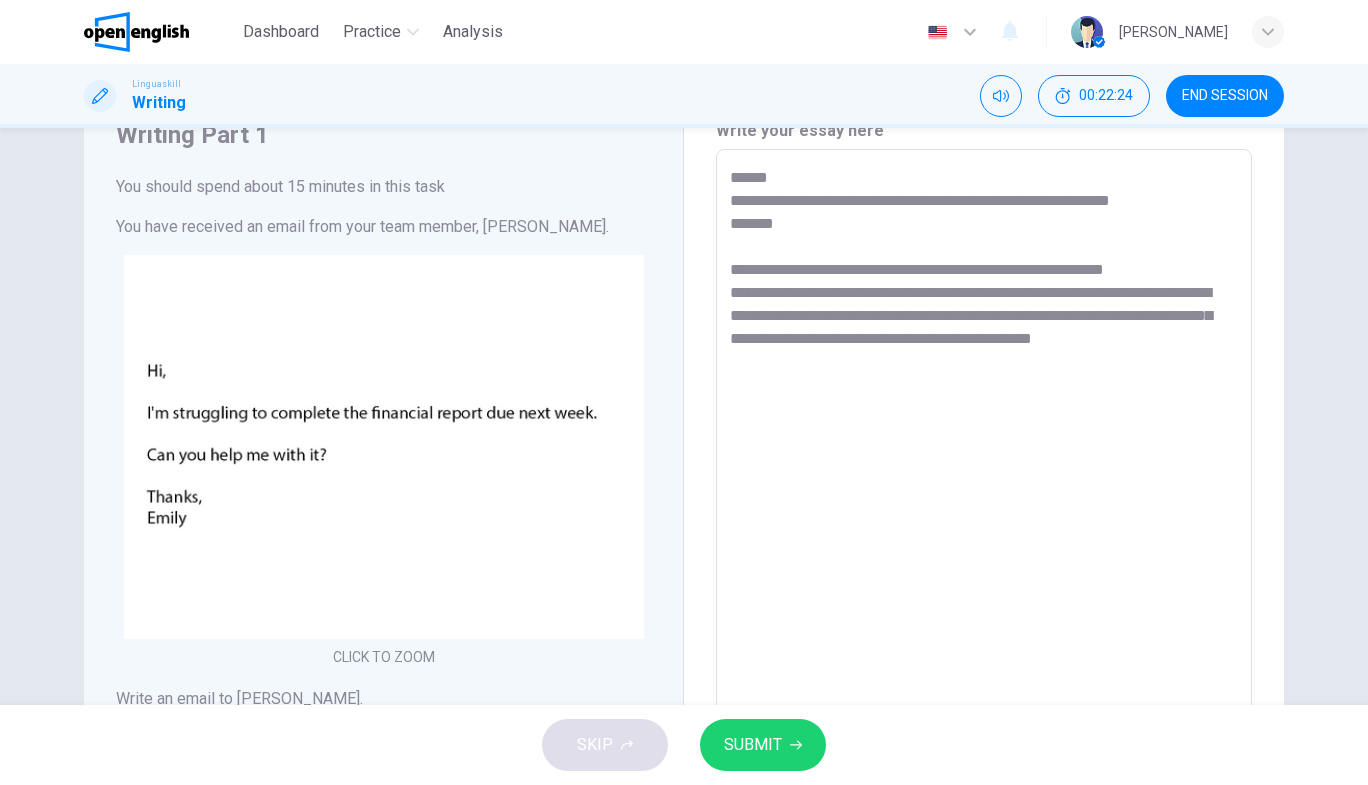 click on "**********" at bounding box center (984, 522) 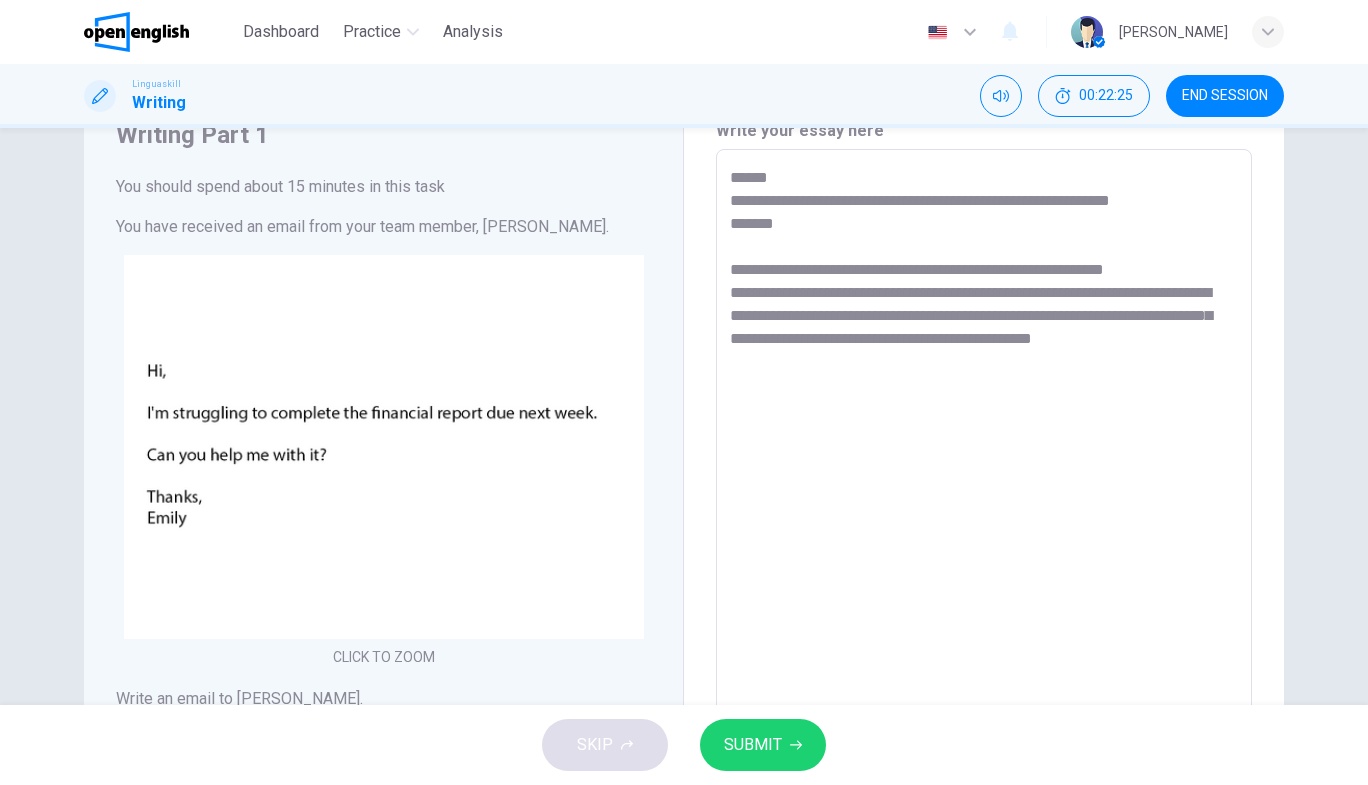 click on "**********" at bounding box center [984, 522] 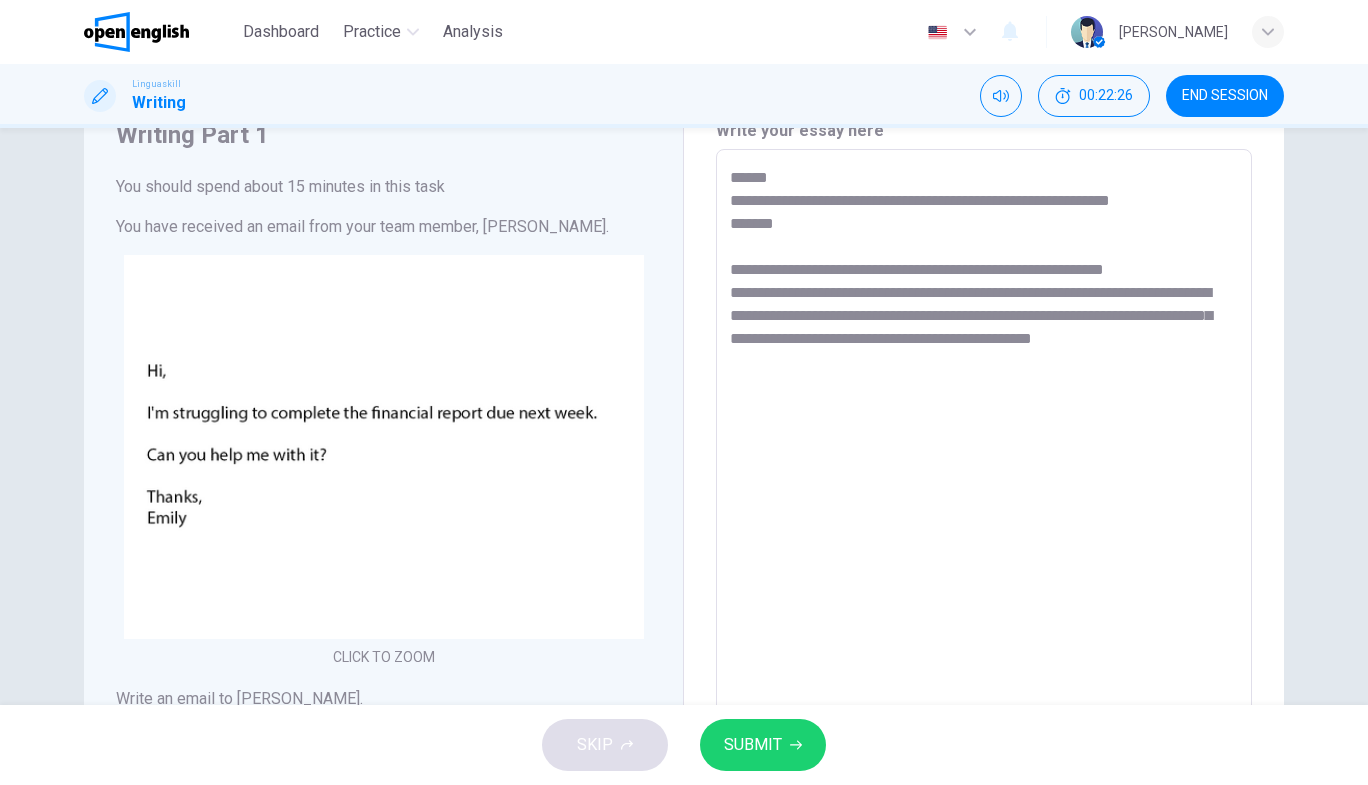 click on "**********" at bounding box center (984, 522) 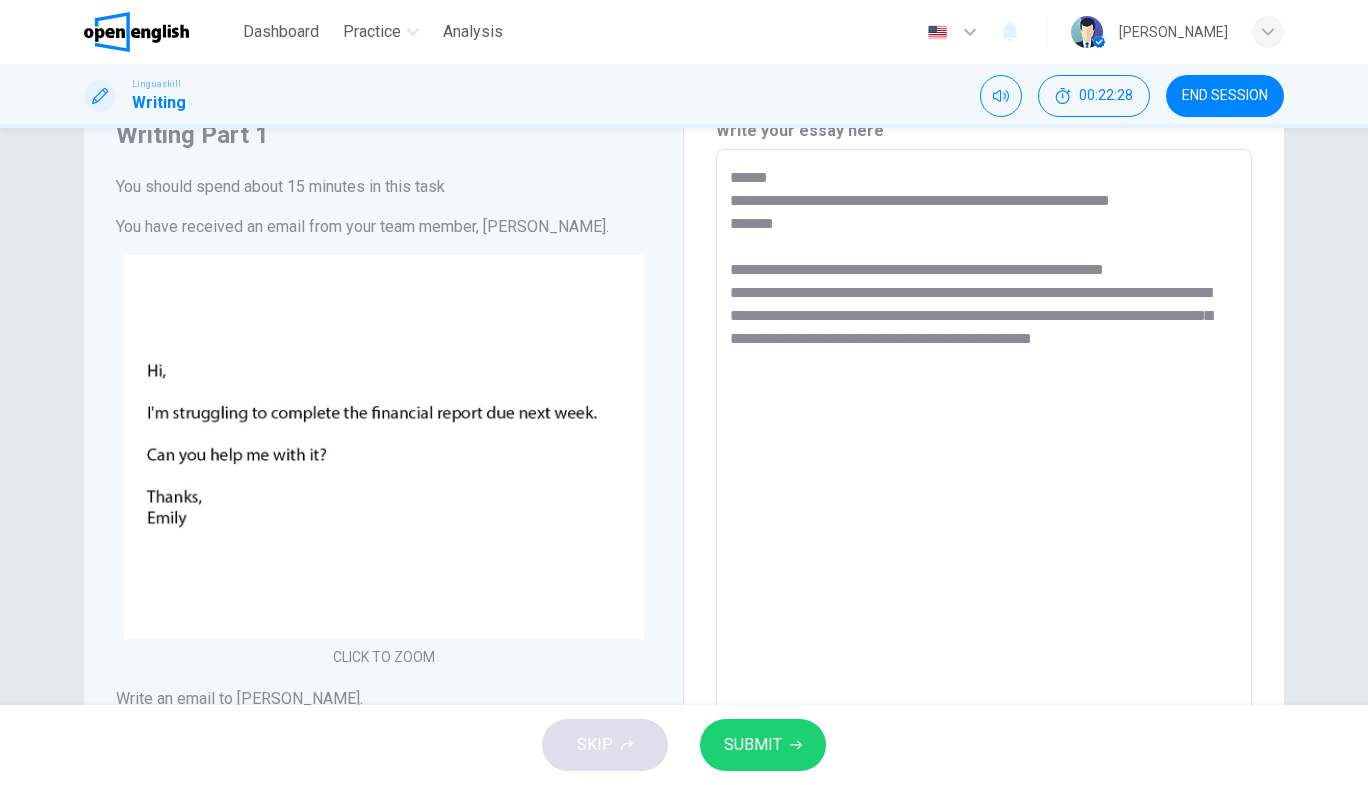 click on "**********" at bounding box center (984, 522) 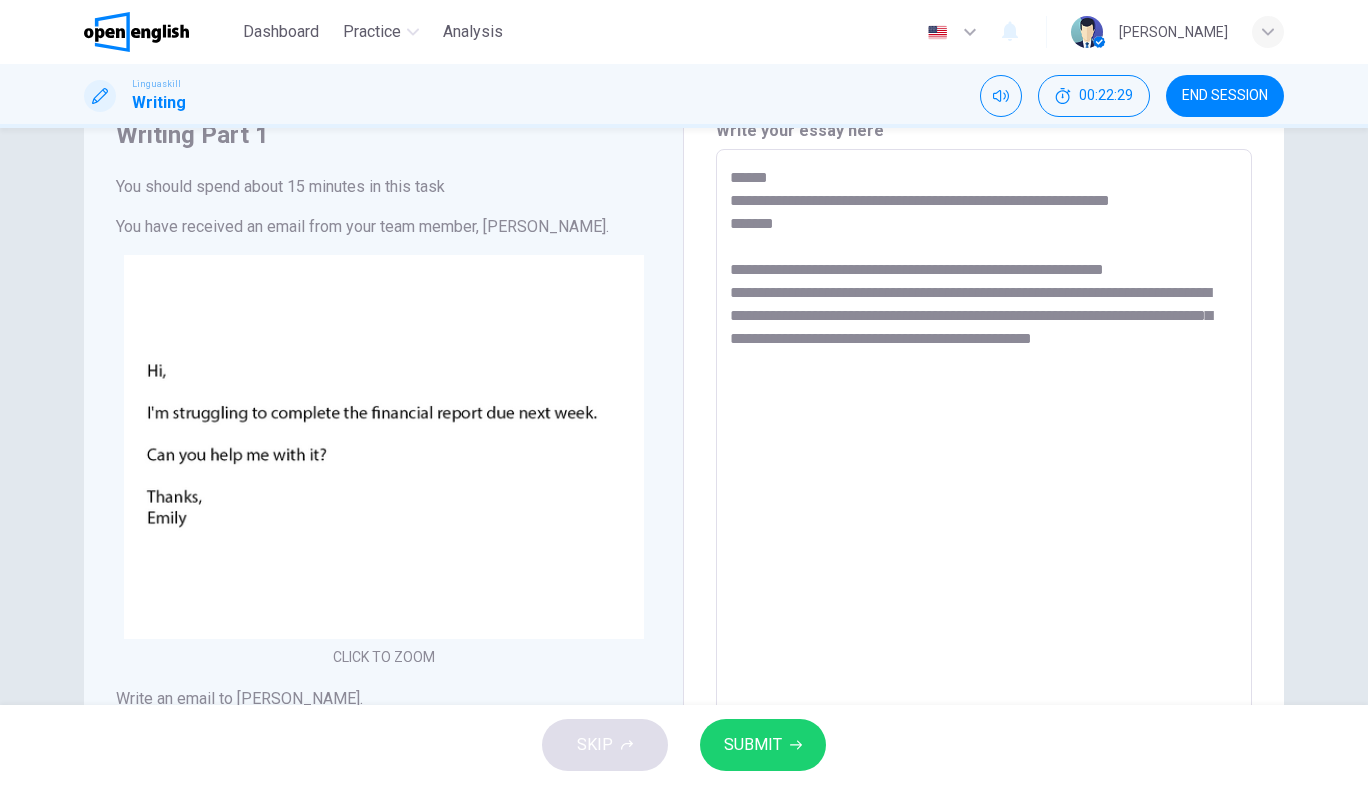 click on "**********" at bounding box center (984, 522) 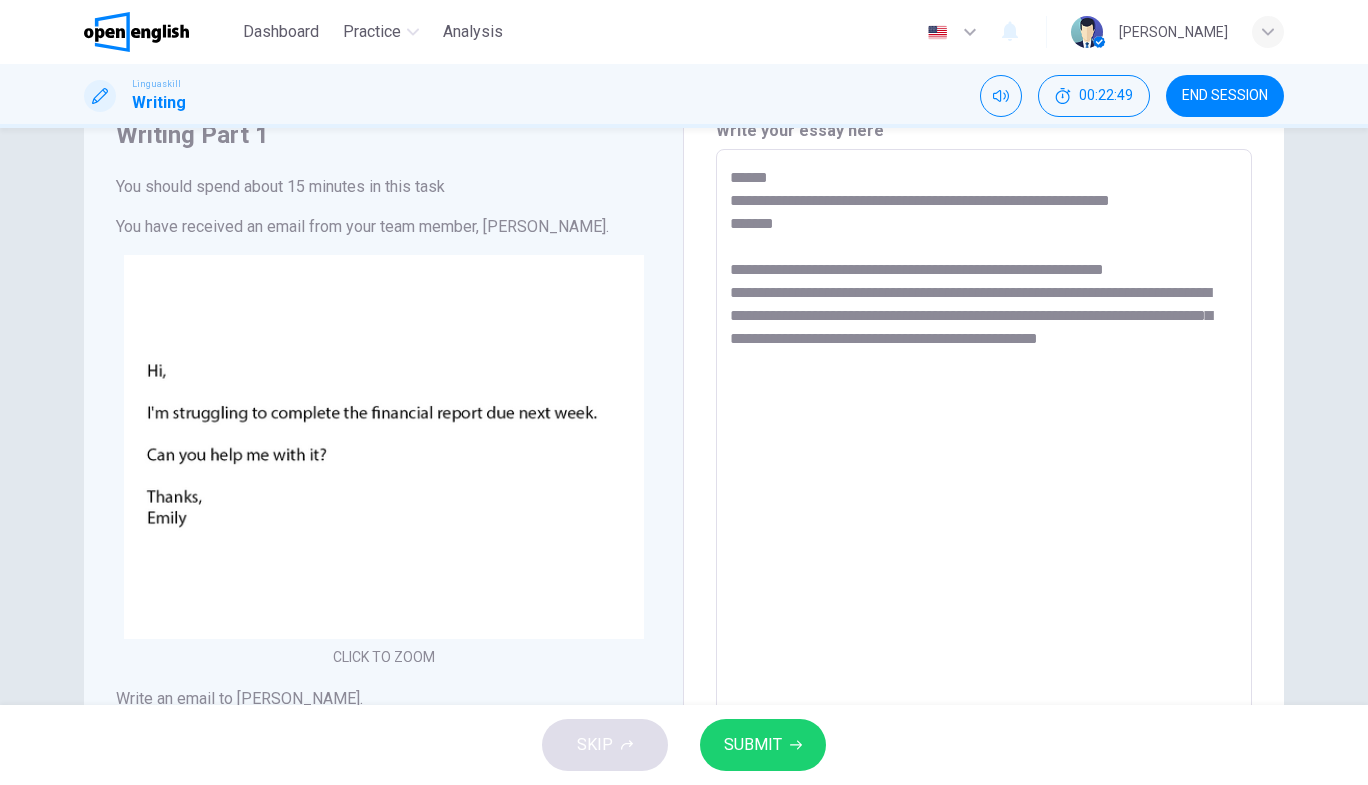 click on "**********" at bounding box center (984, 522) 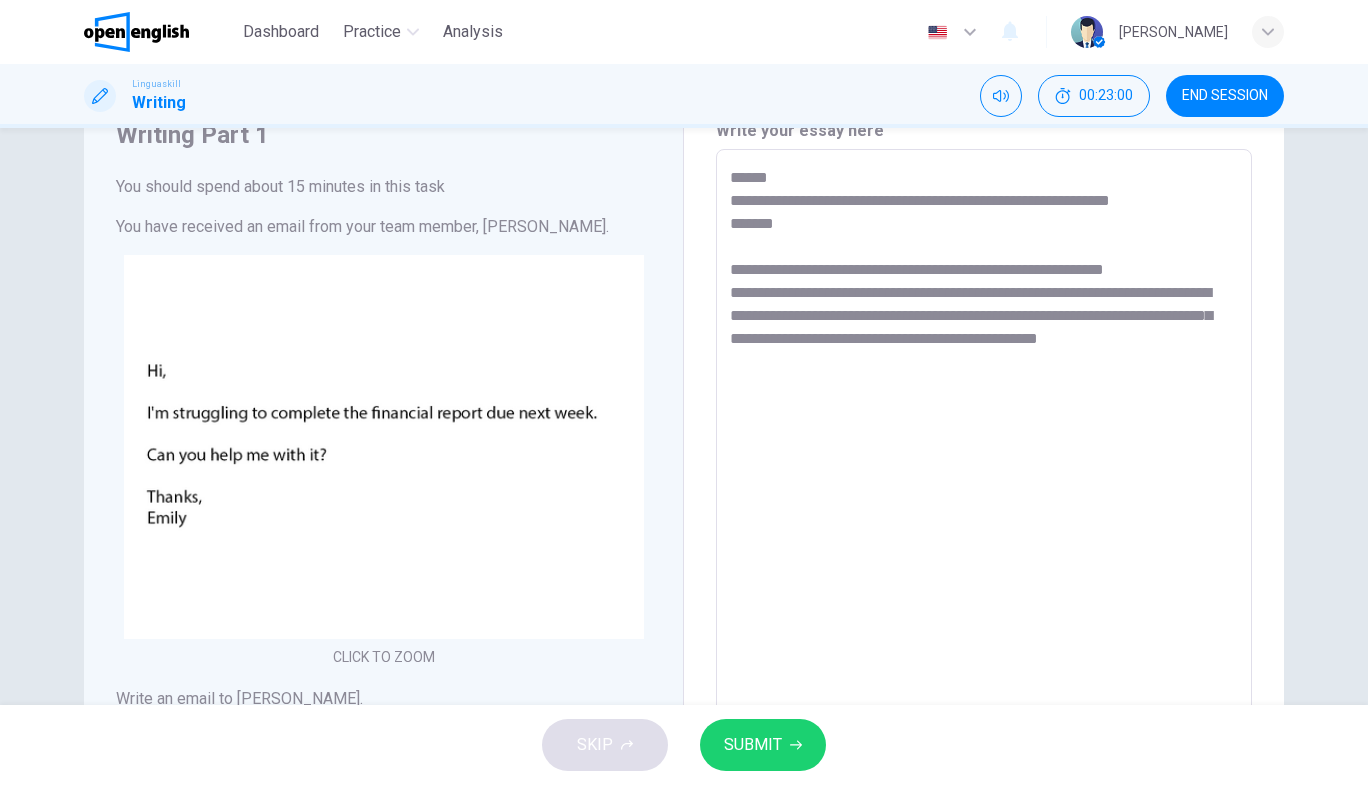 click on "**********" at bounding box center [984, 522] 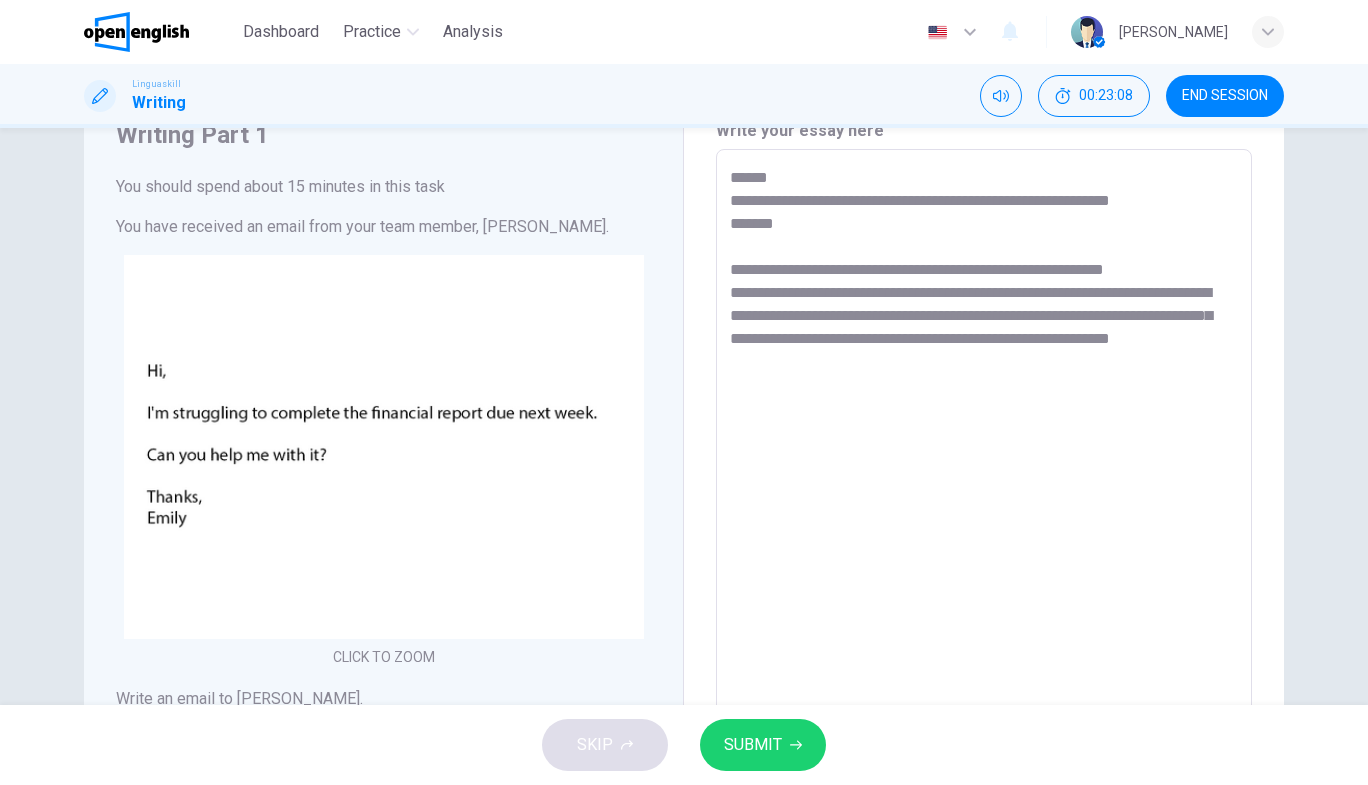 click on "**********" at bounding box center (984, 522) 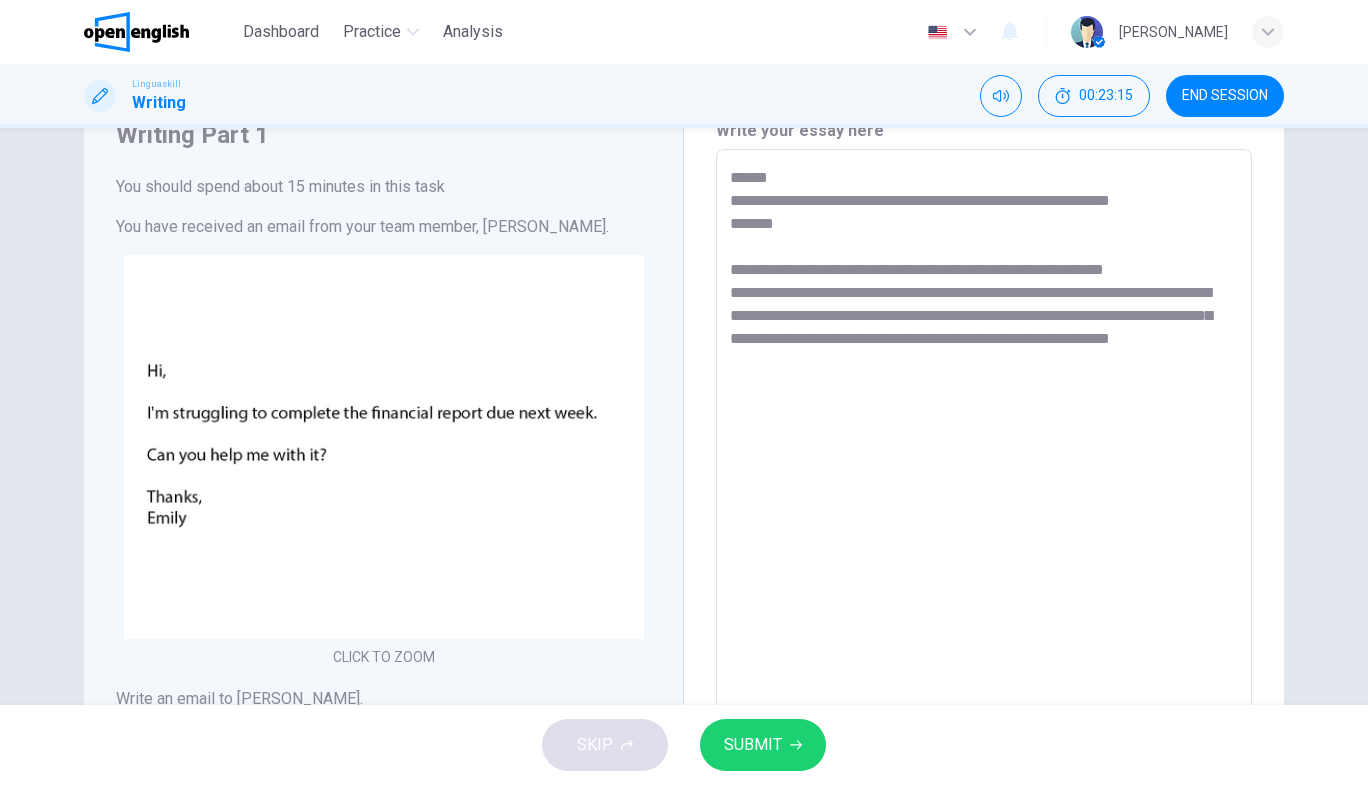 click on "**********" at bounding box center [984, 522] 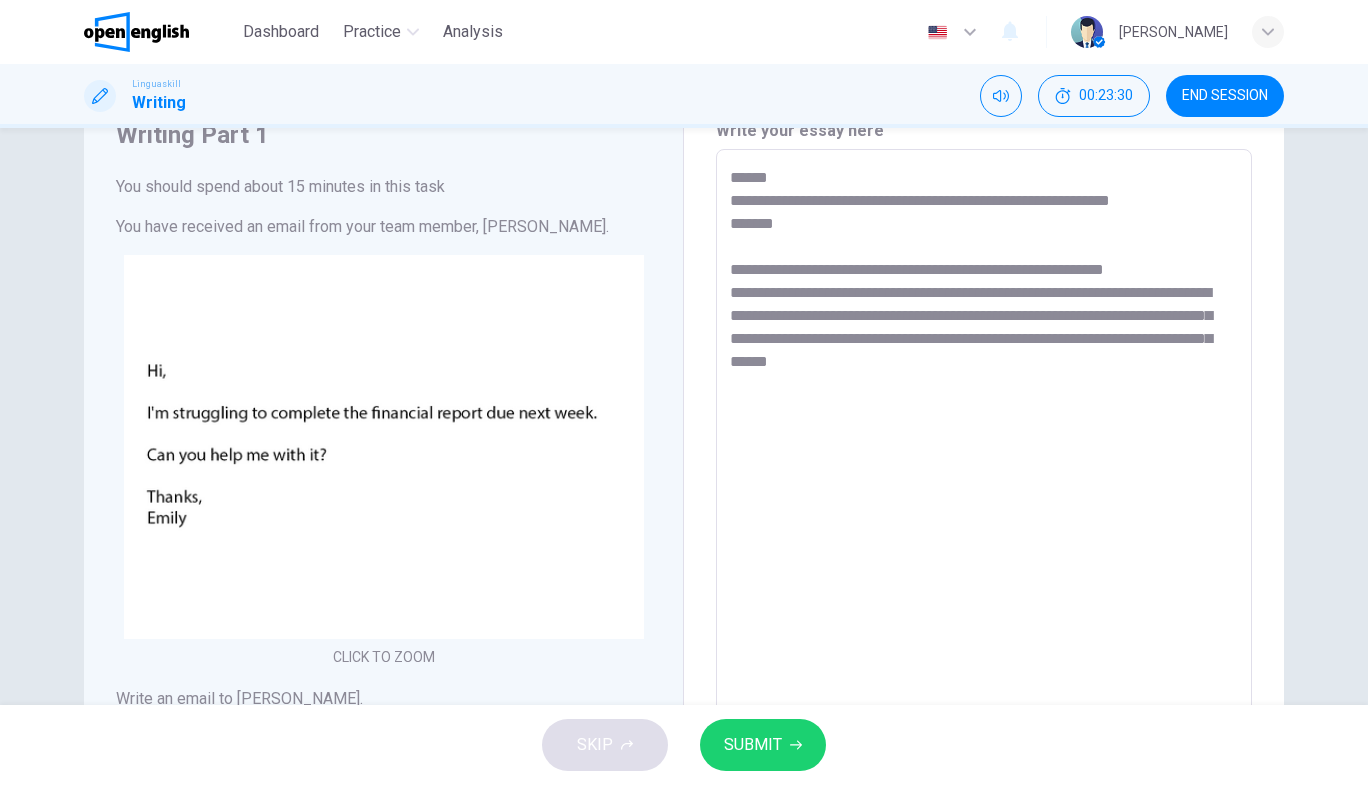 click on "**********" at bounding box center (984, 522) 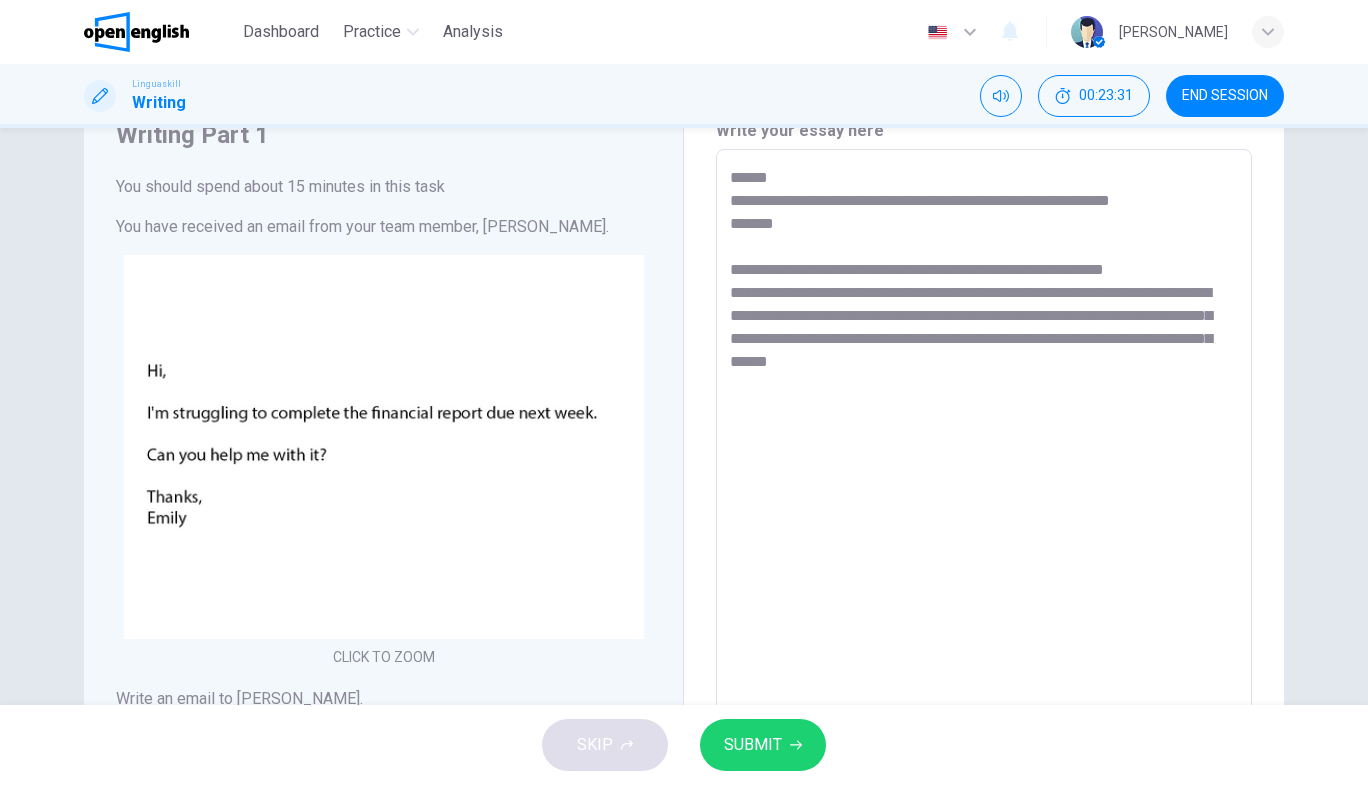 click on "**********" at bounding box center (984, 522) 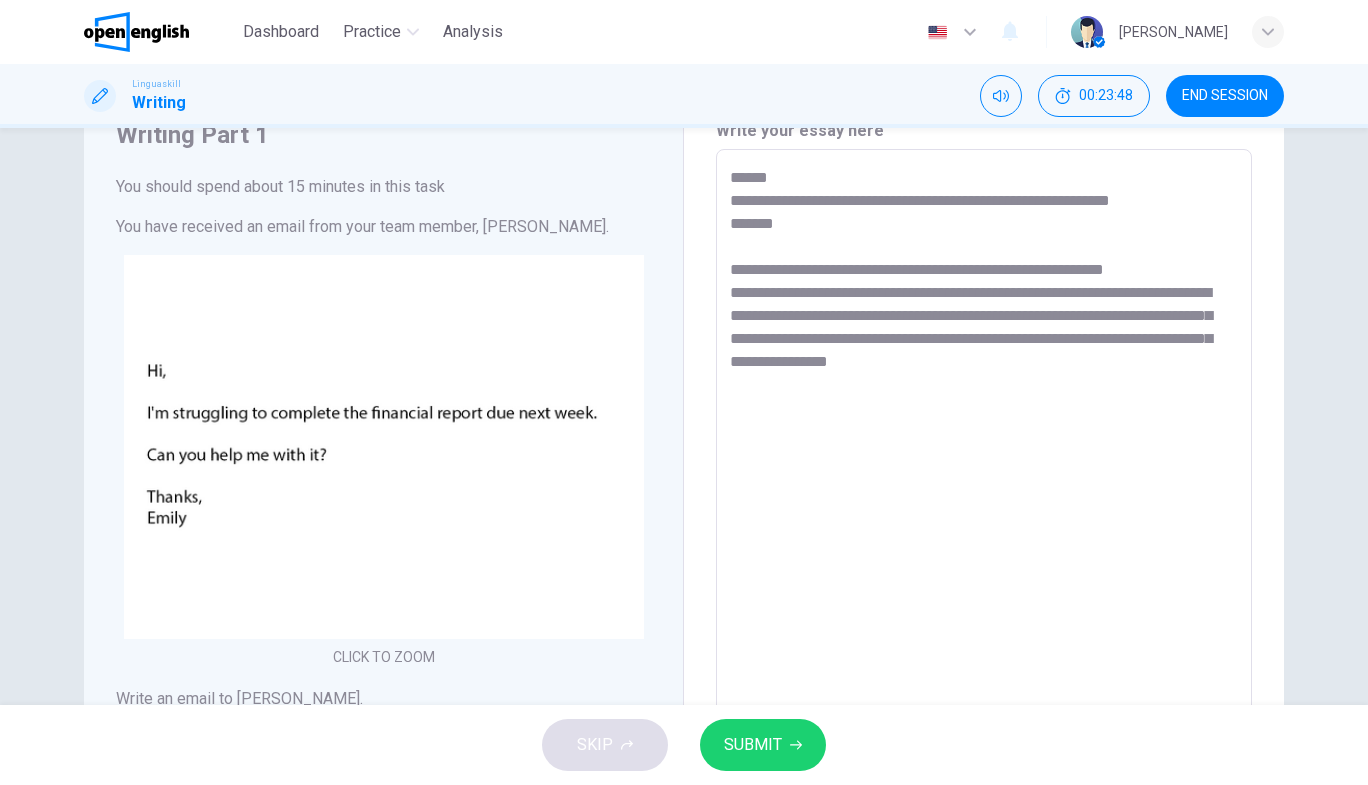 click on "**********" at bounding box center (984, 522) 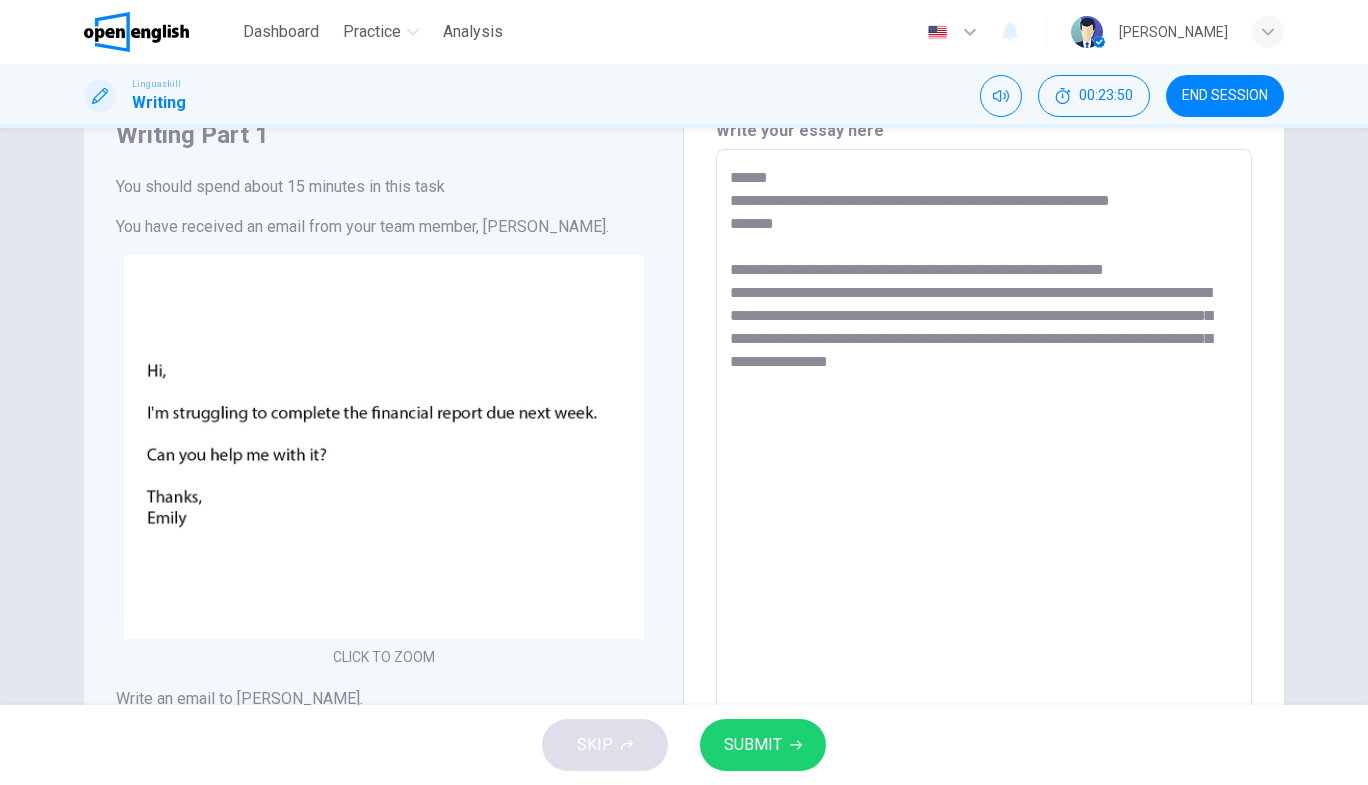 click on "**********" at bounding box center (984, 522) 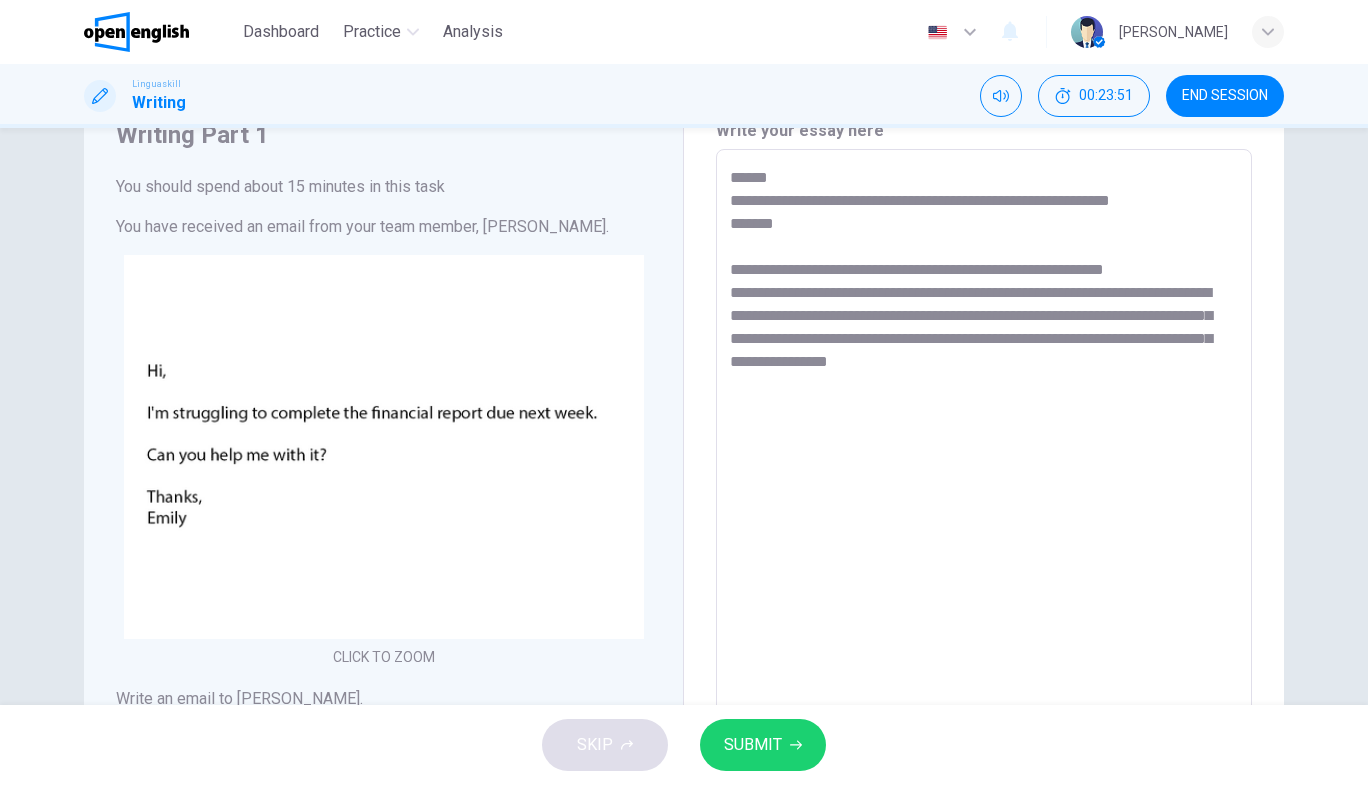 click on "**********" at bounding box center [984, 522] 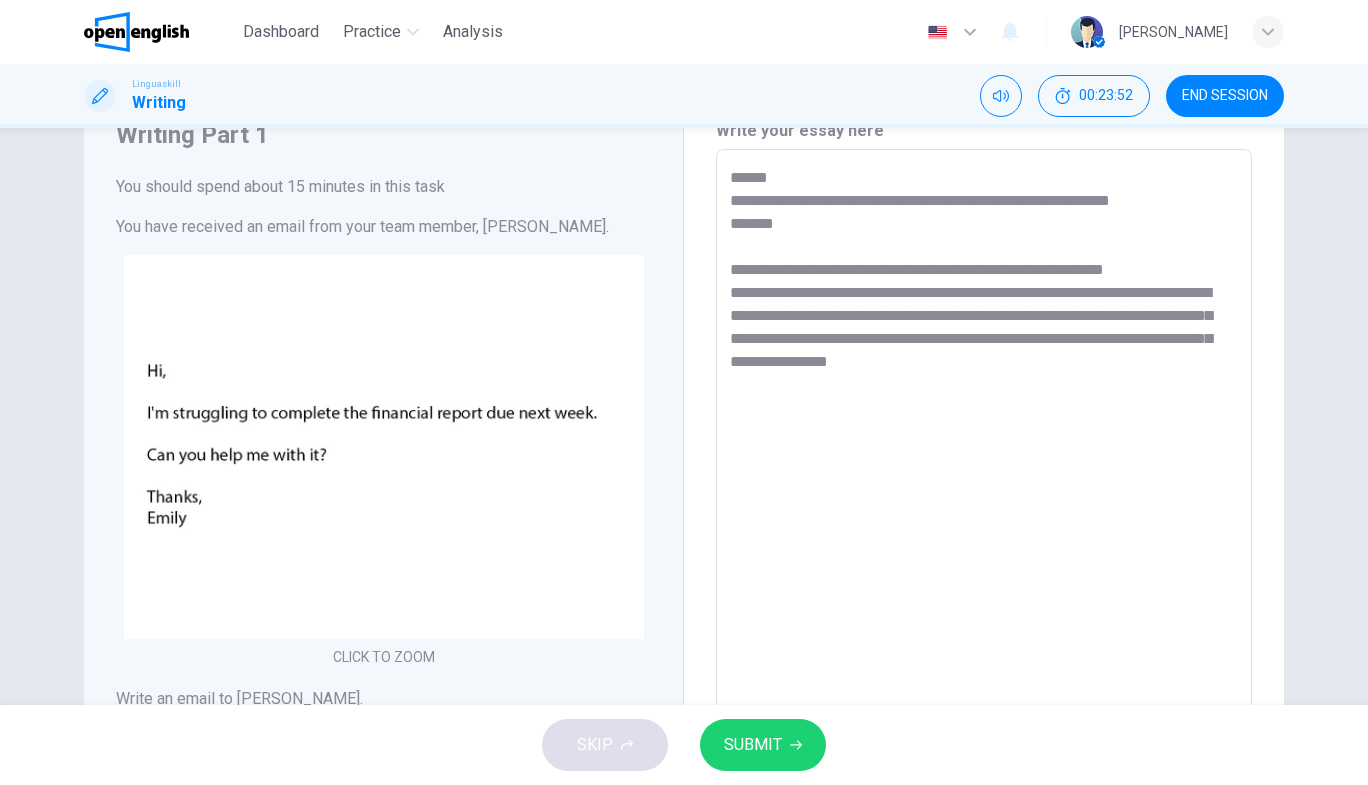 click on "**********" at bounding box center (984, 522) 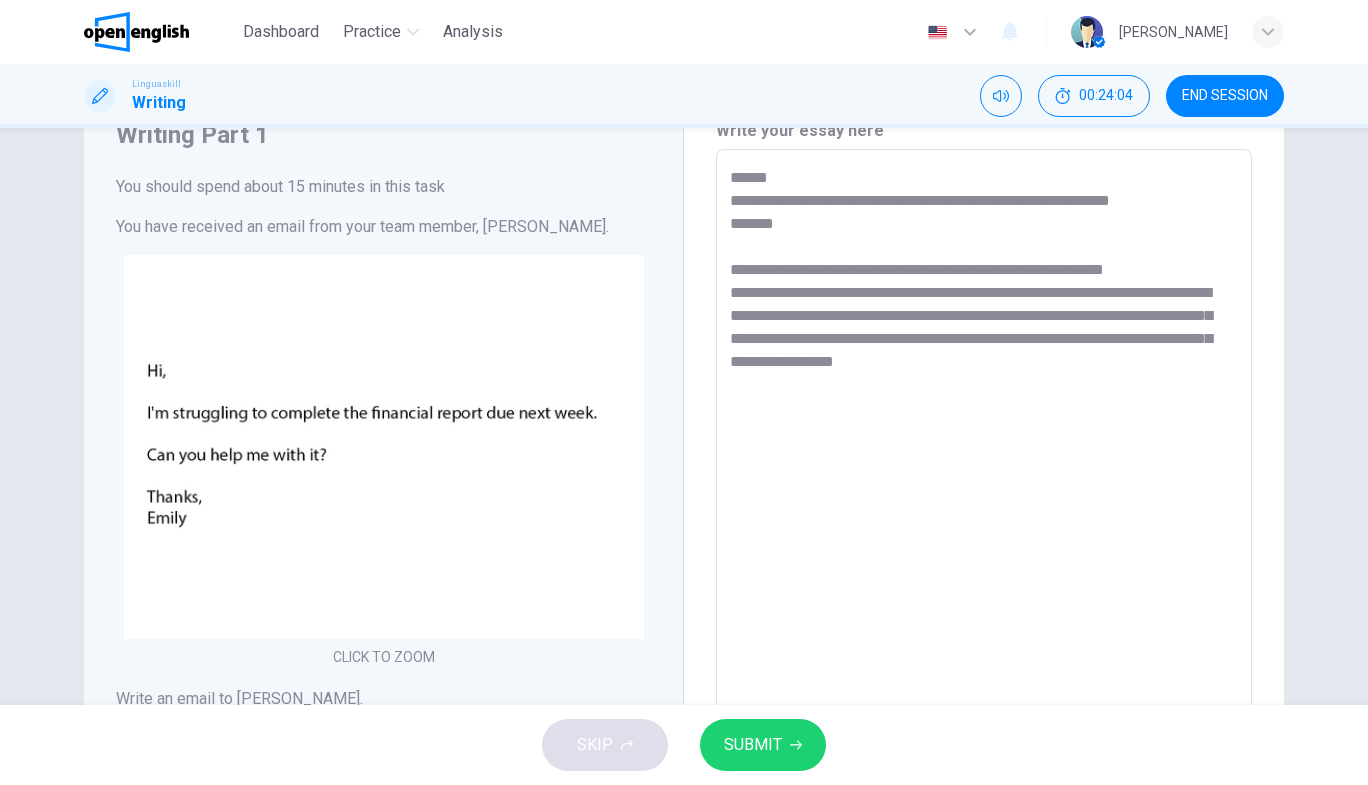 click on "**********" at bounding box center [984, 522] 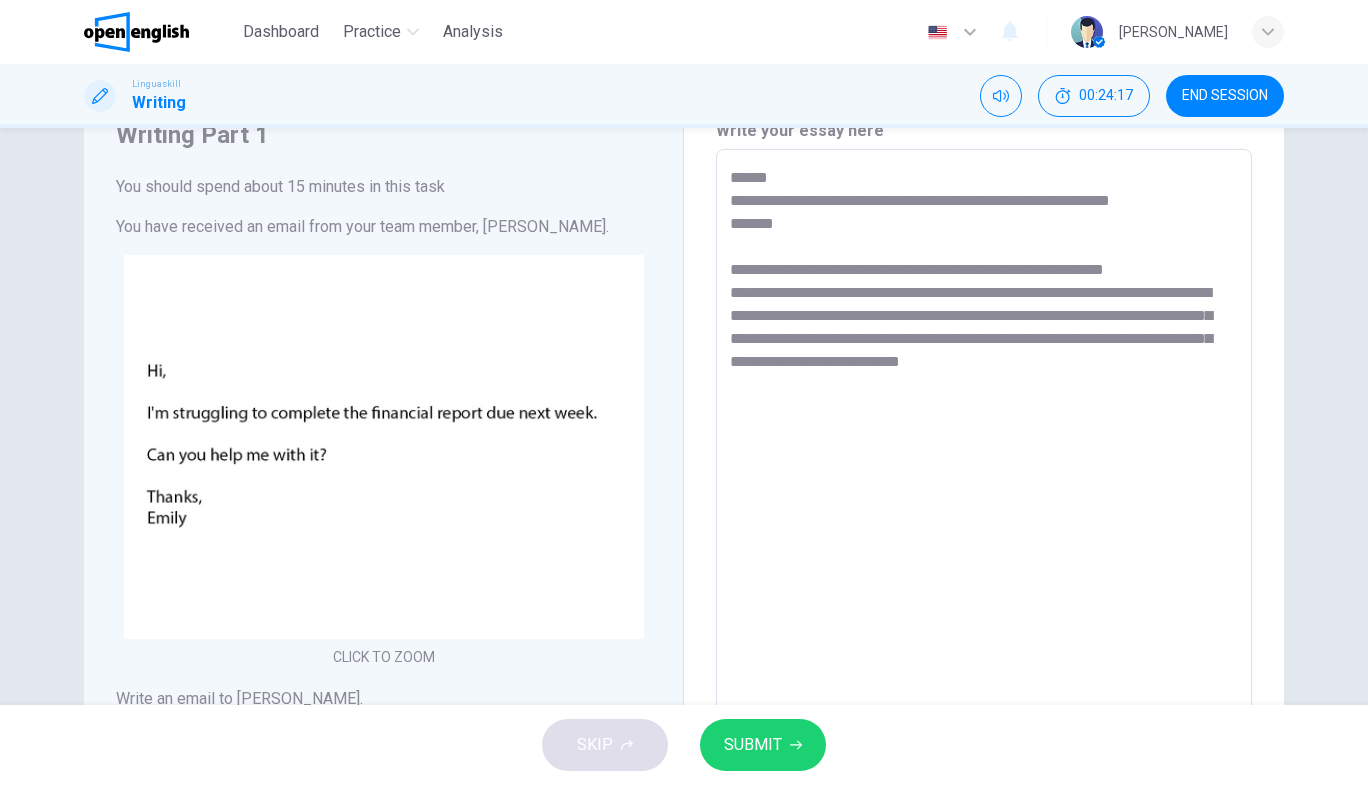 click on "**********" at bounding box center (984, 522) 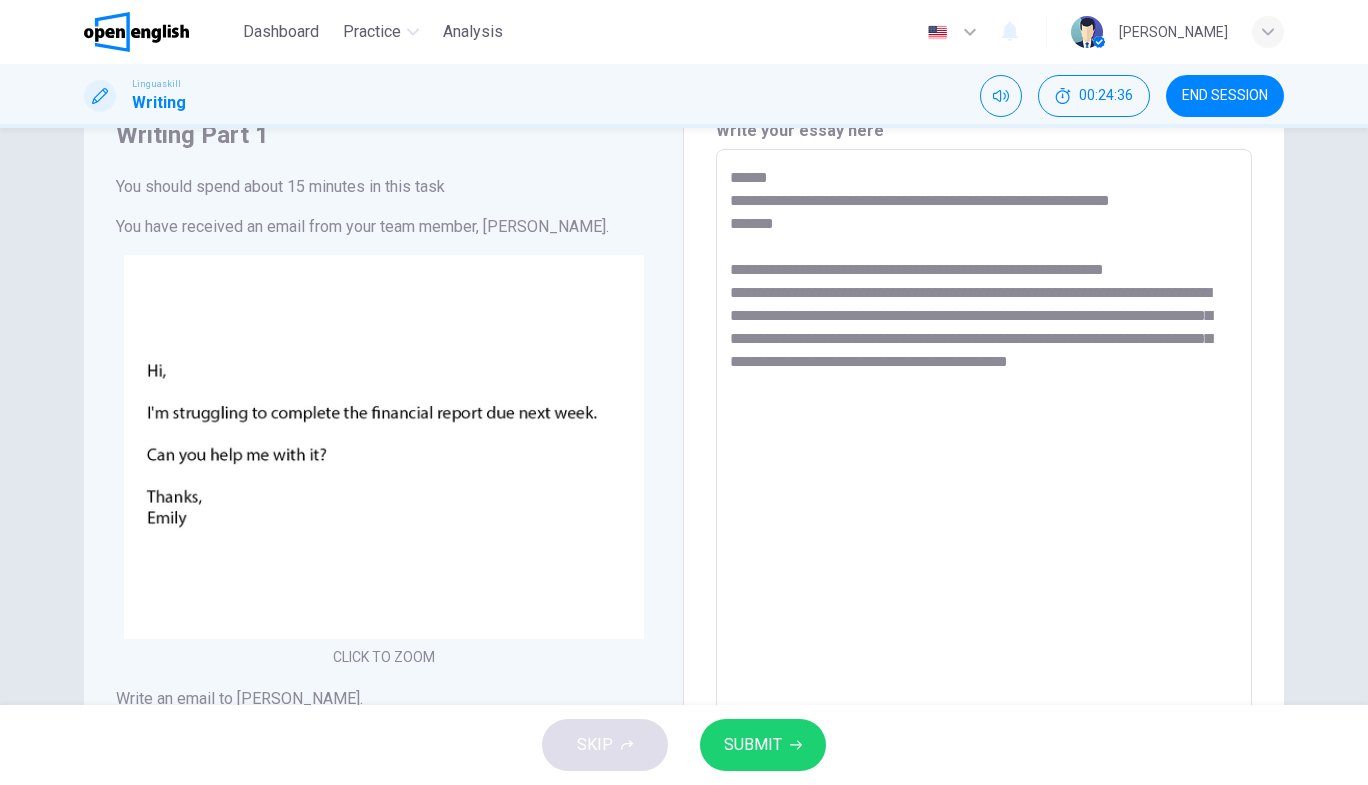 click on "**********" at bounding box center (984, 522) 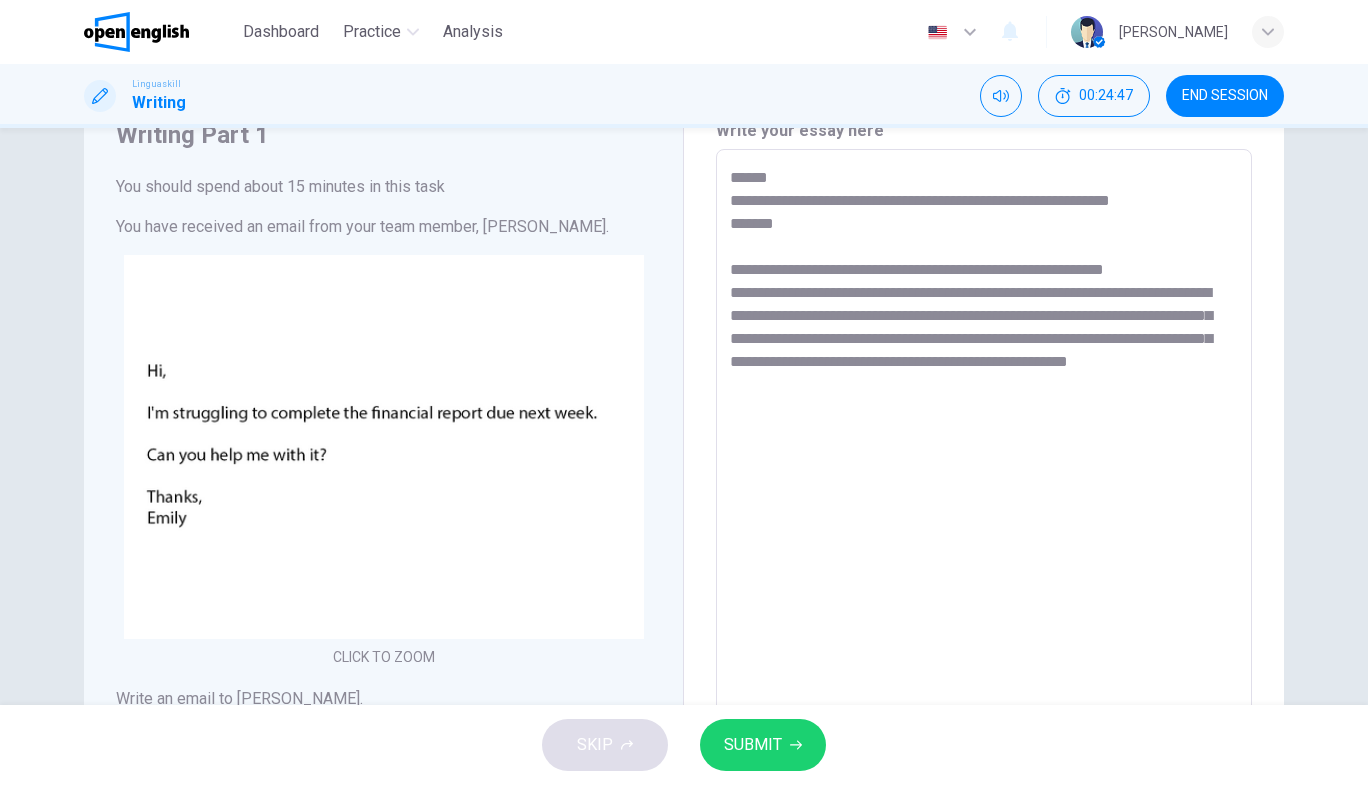 click on "**********" at bounding box center (984, 522) 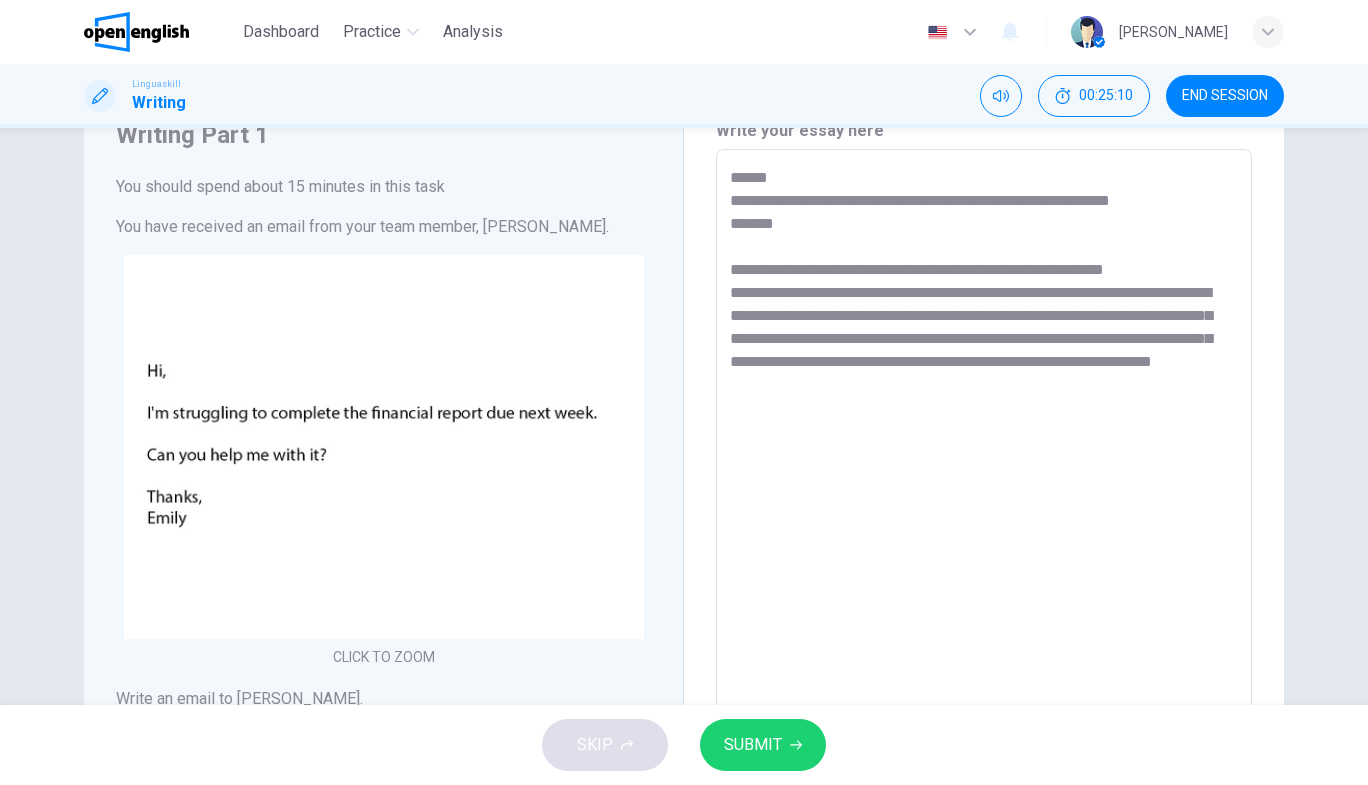 click on "**********" at bounding box center [984, 522] 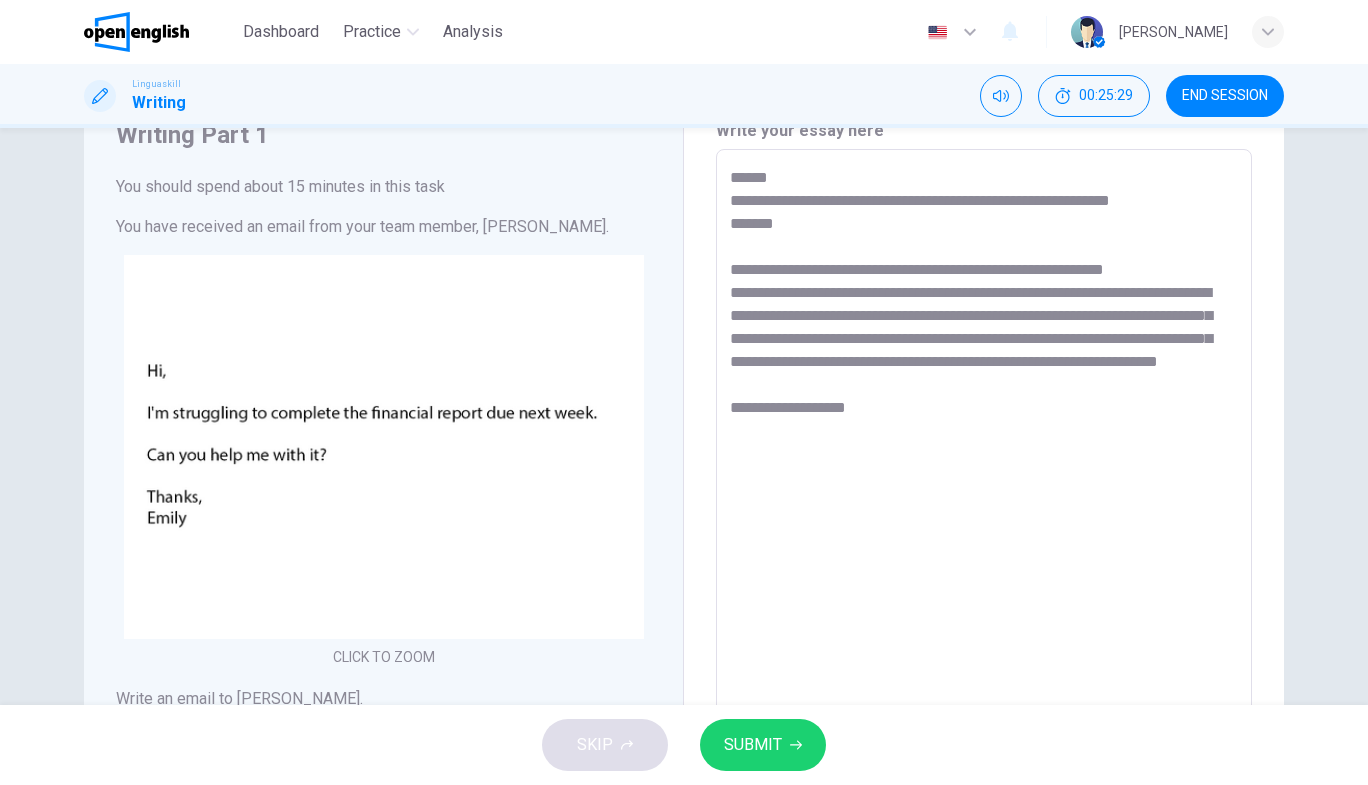 click on "**********" at bounding box center [984, 522] 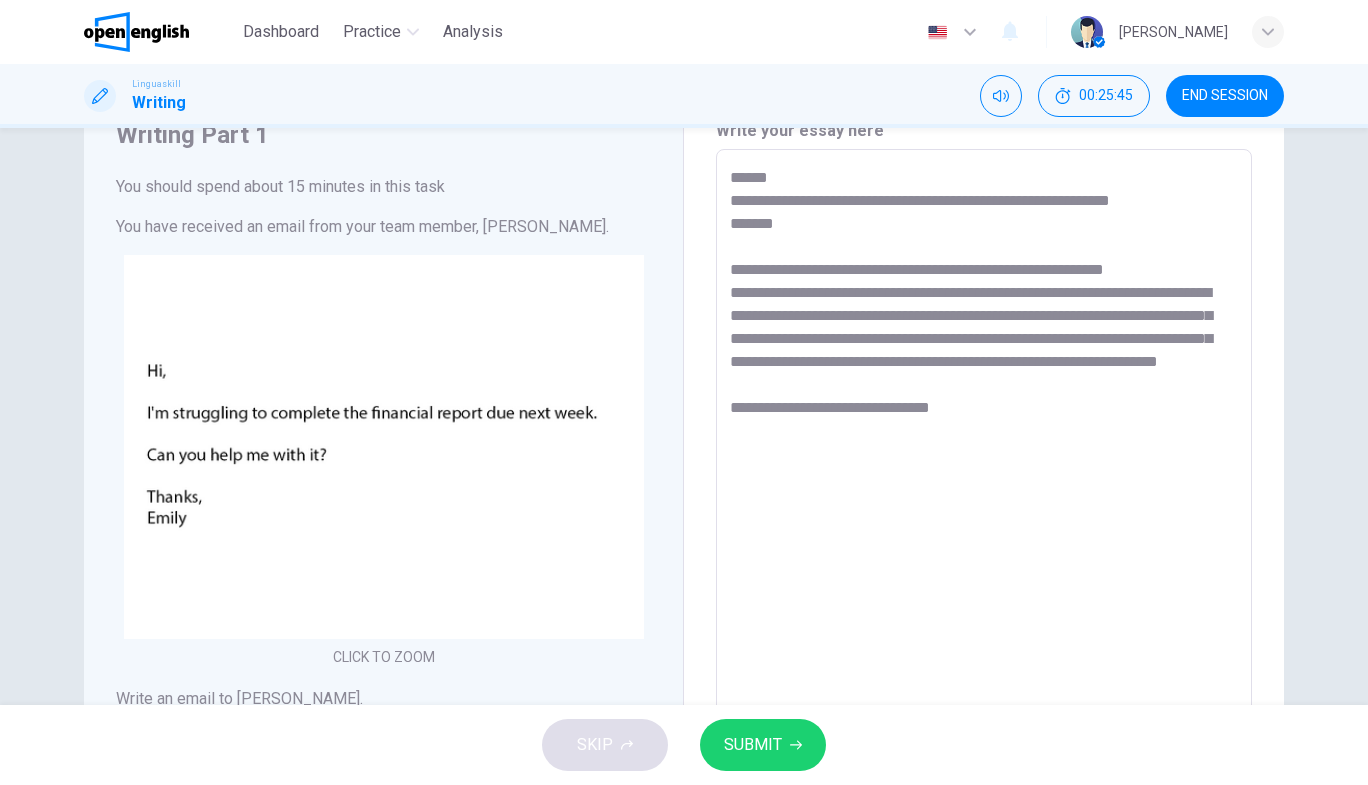 click on "**********" at bounding box center [984, 522] 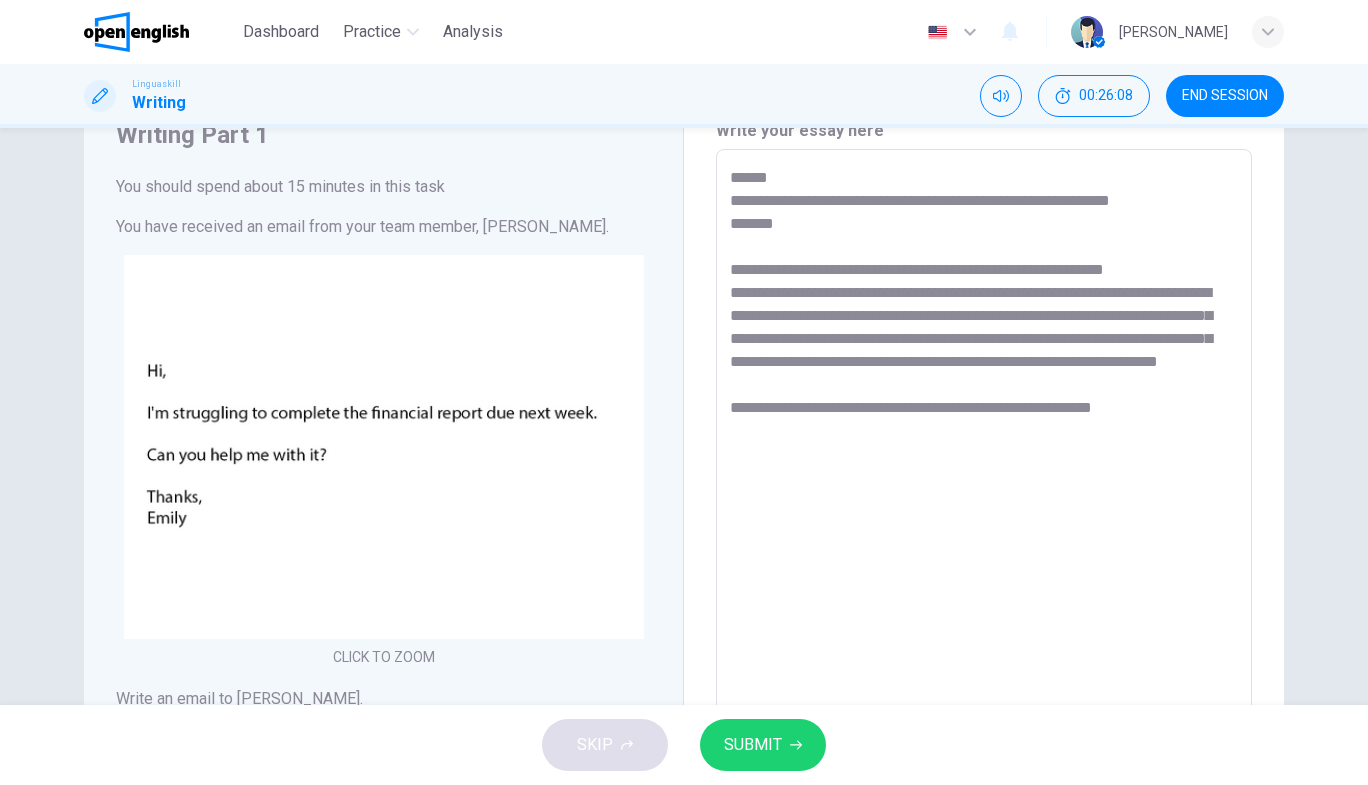 click on "**********" at bounding box center (984, 522) 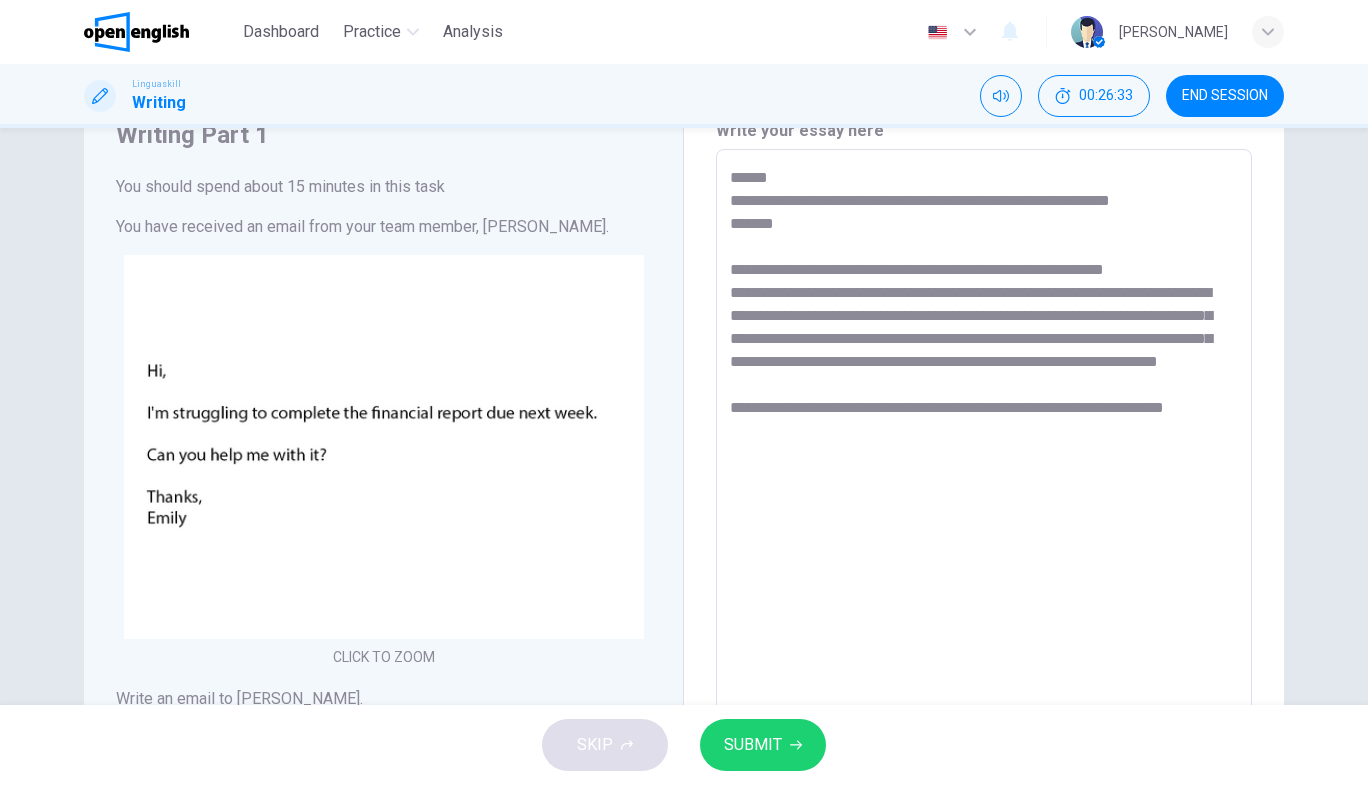 click on "**********" at bounding box center (984, 522) 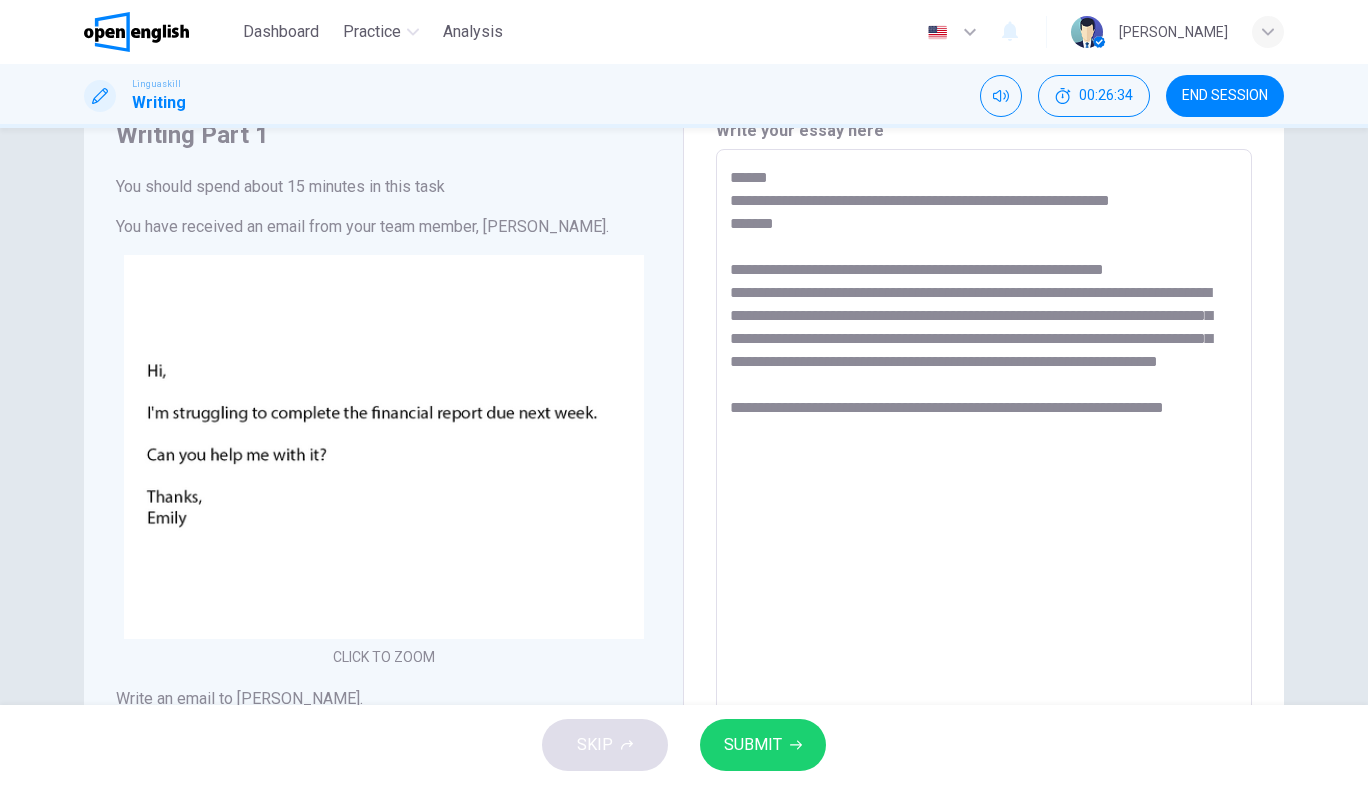 click on "**********" at bounding box center [984, 522] 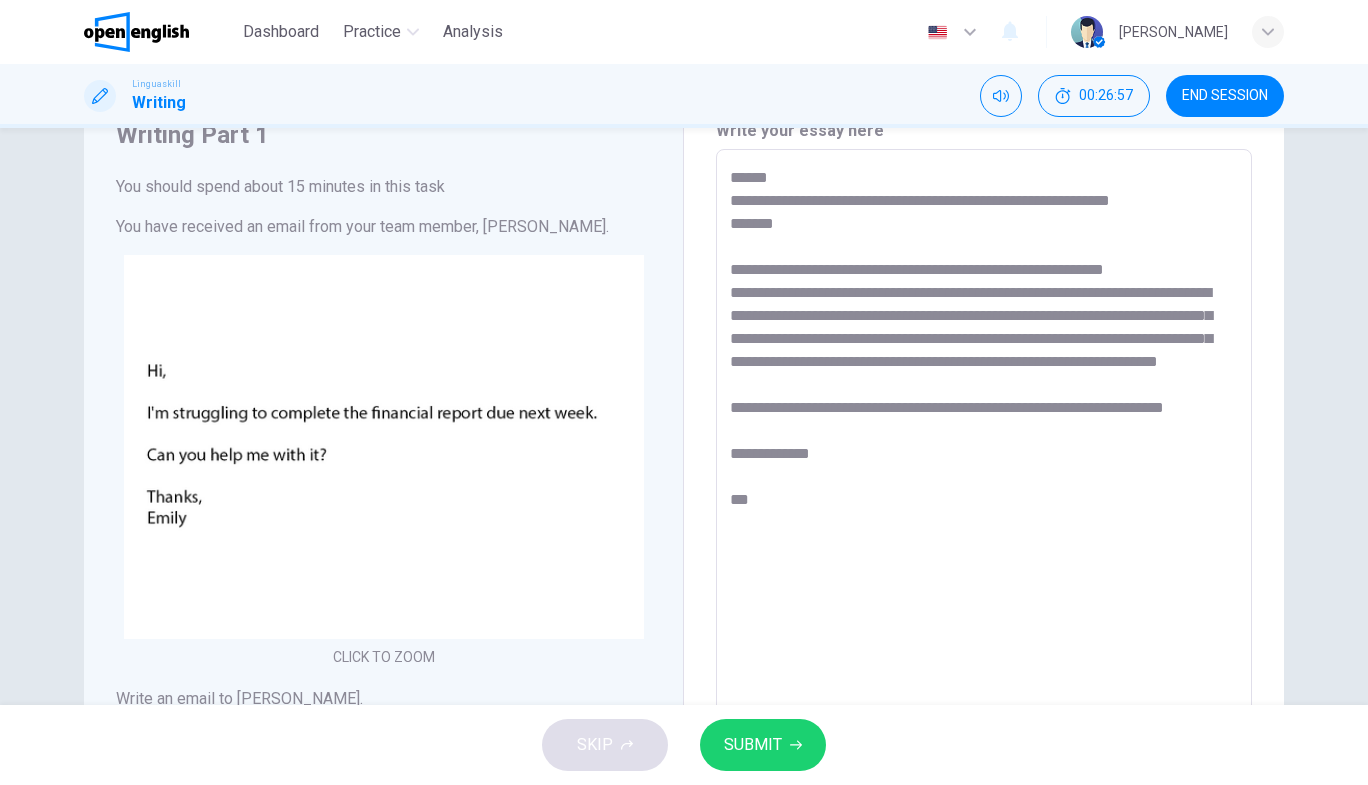 click on "**********" at bounding box center [984, 522] 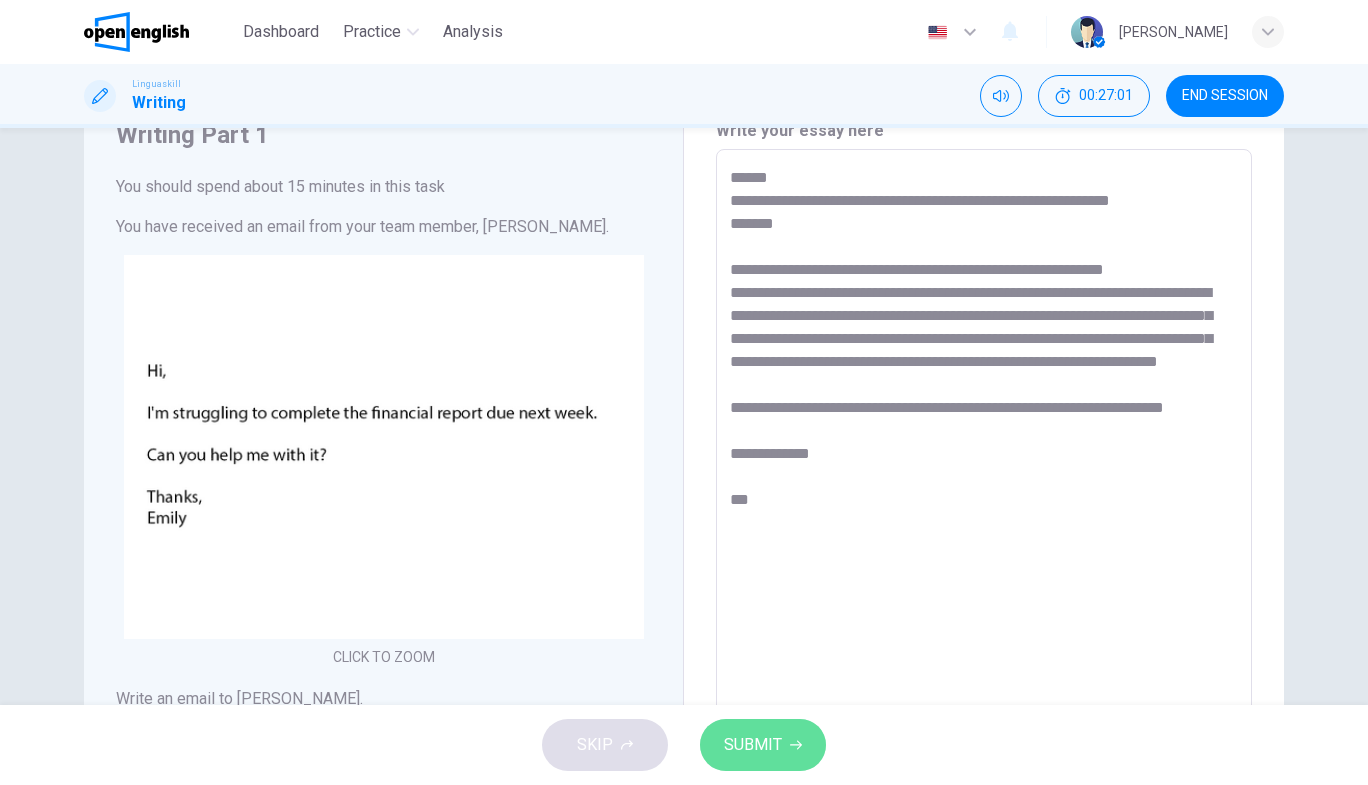 click on "SUBMIT" at bounding box center (753, 745) 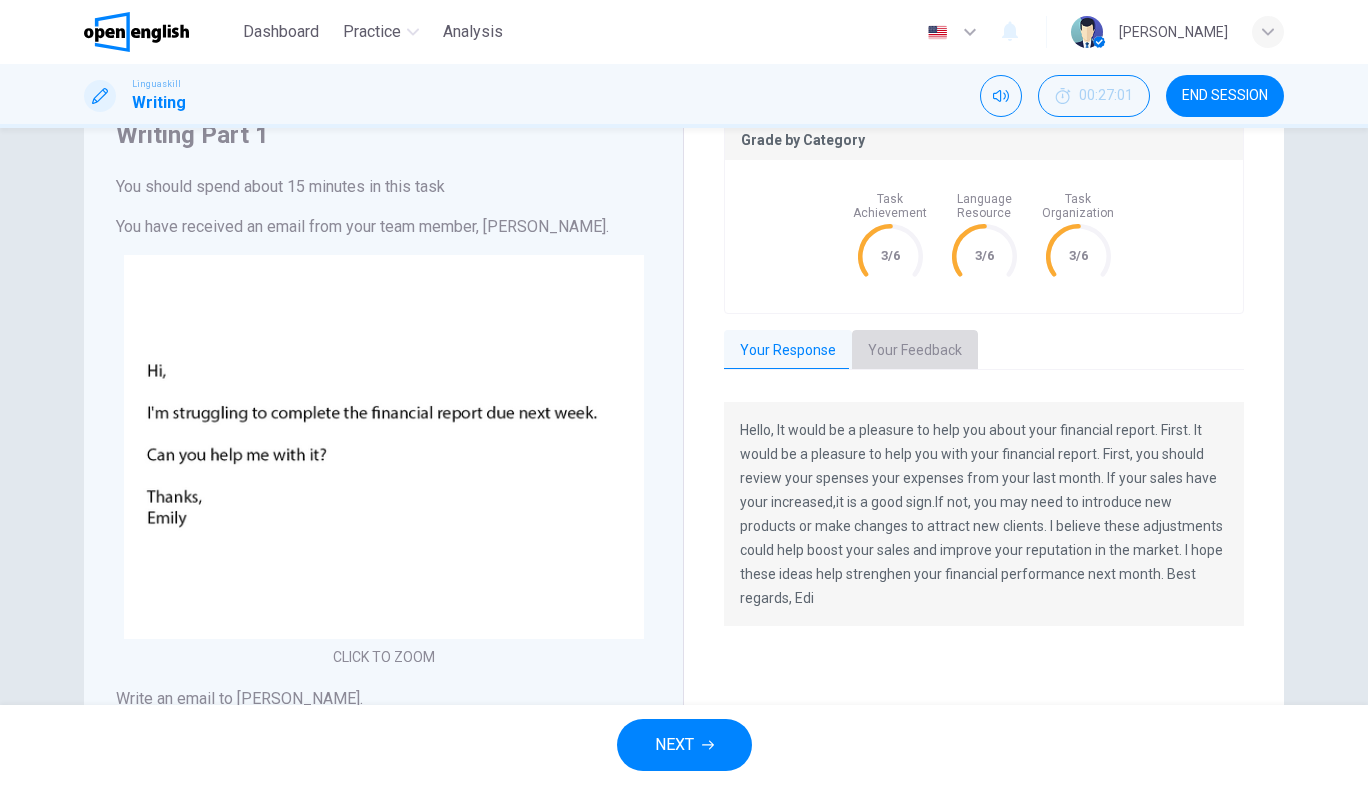 click on "Your Feedback" at bounding box center (915, 351) 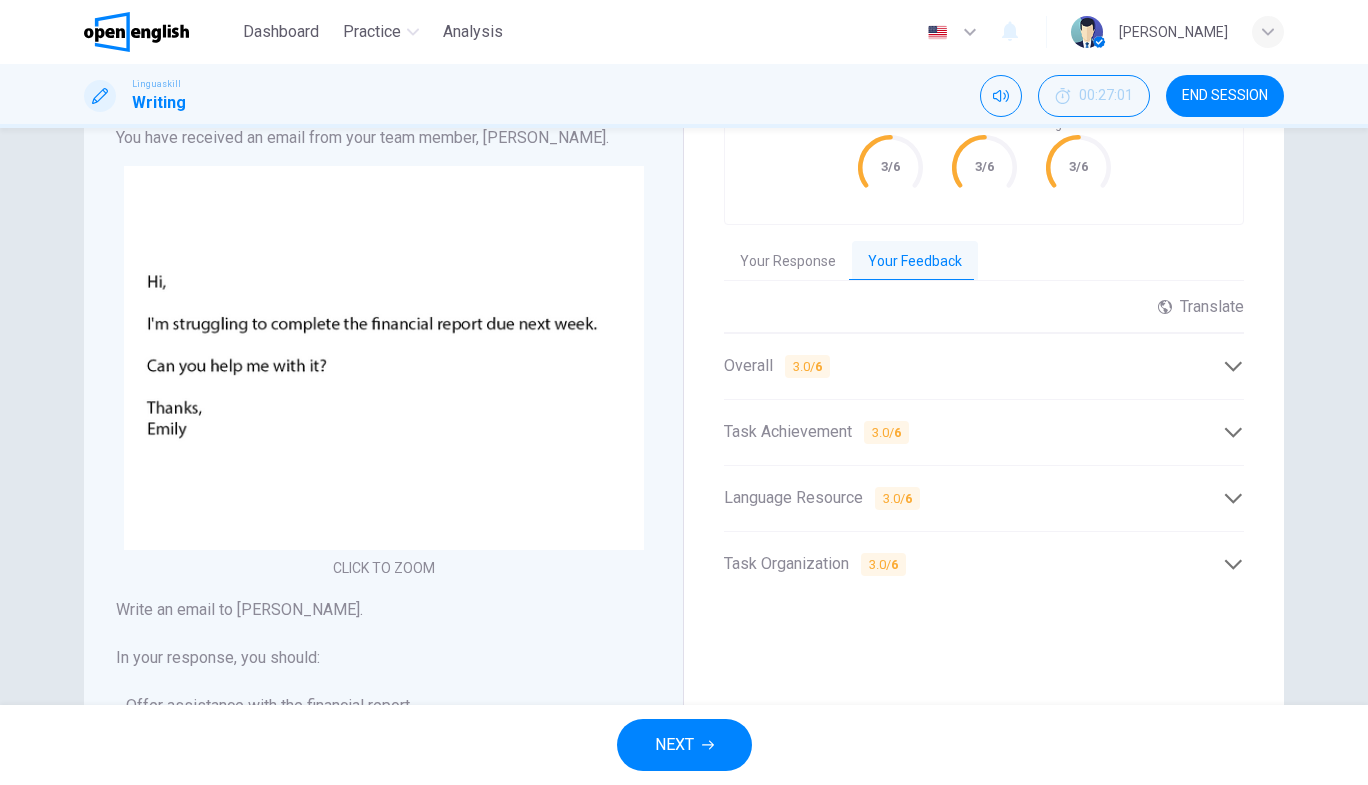 scroll, scrollTop: 180, scrollLeft: 0, axis: vertical 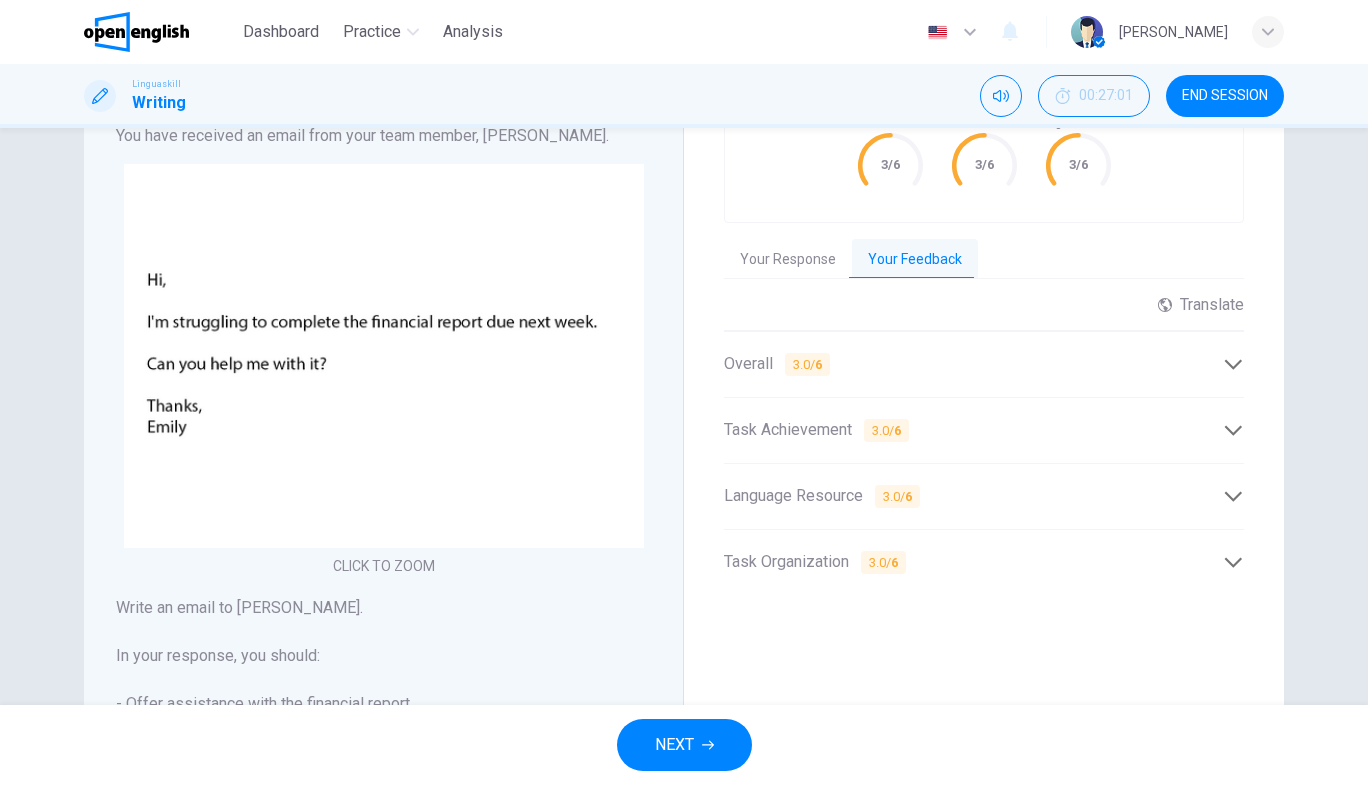 click on "3.0 / 6" at bounding box center (807, 364) 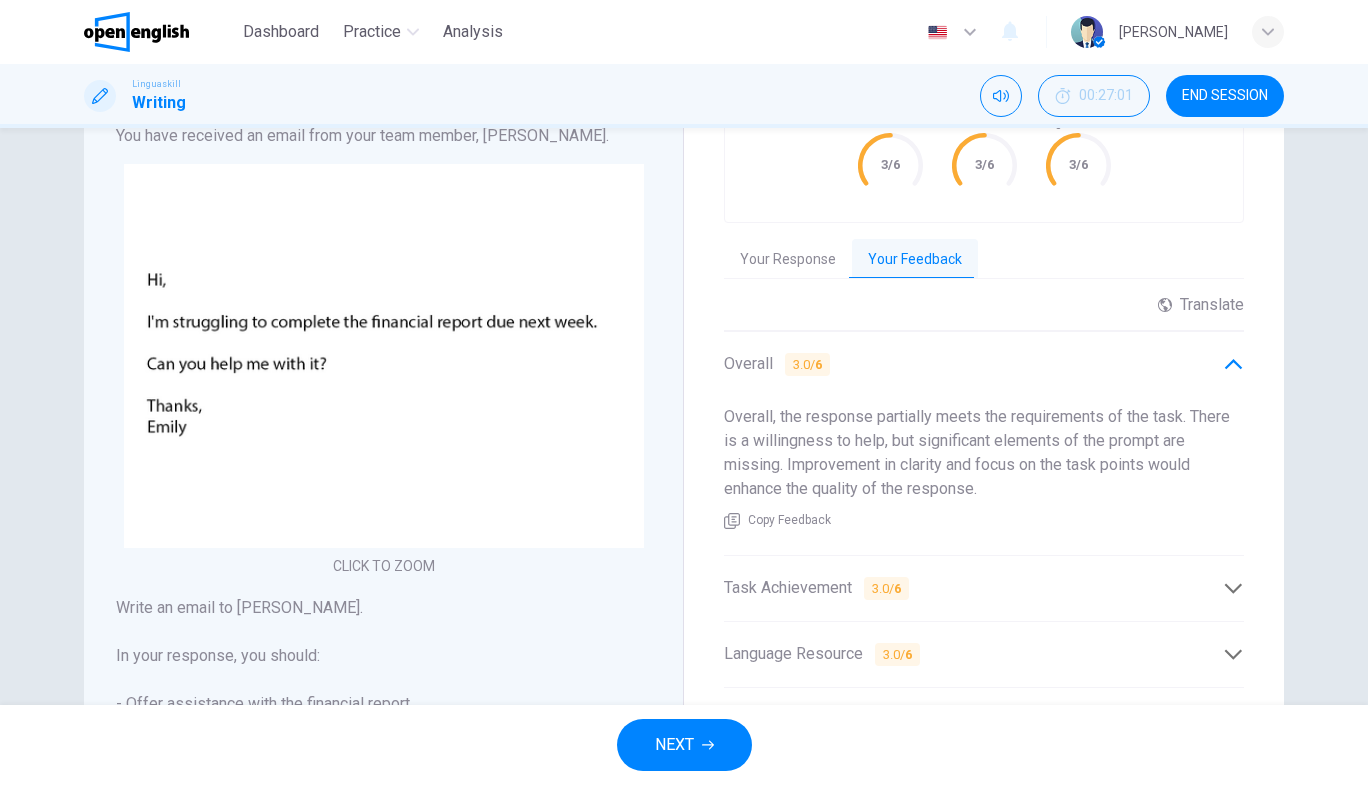 click 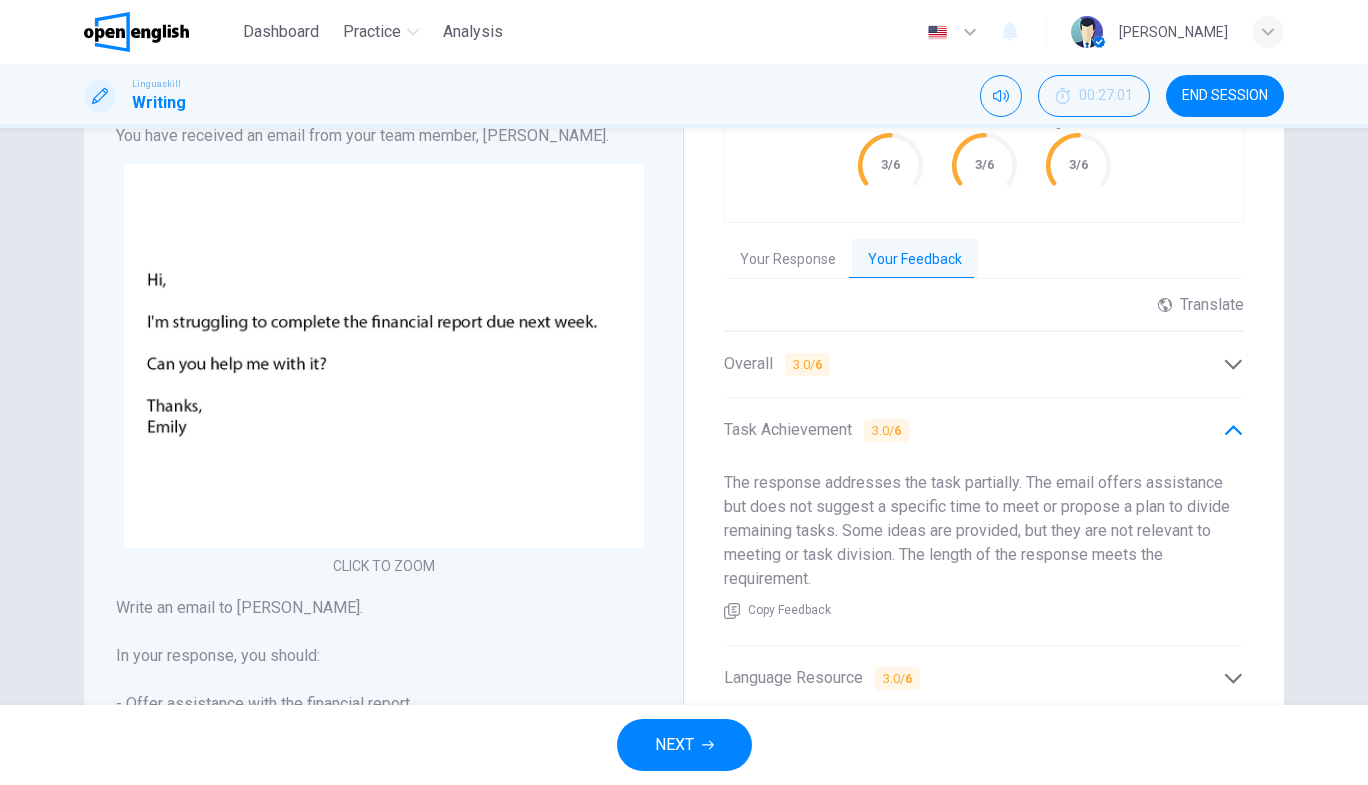 click 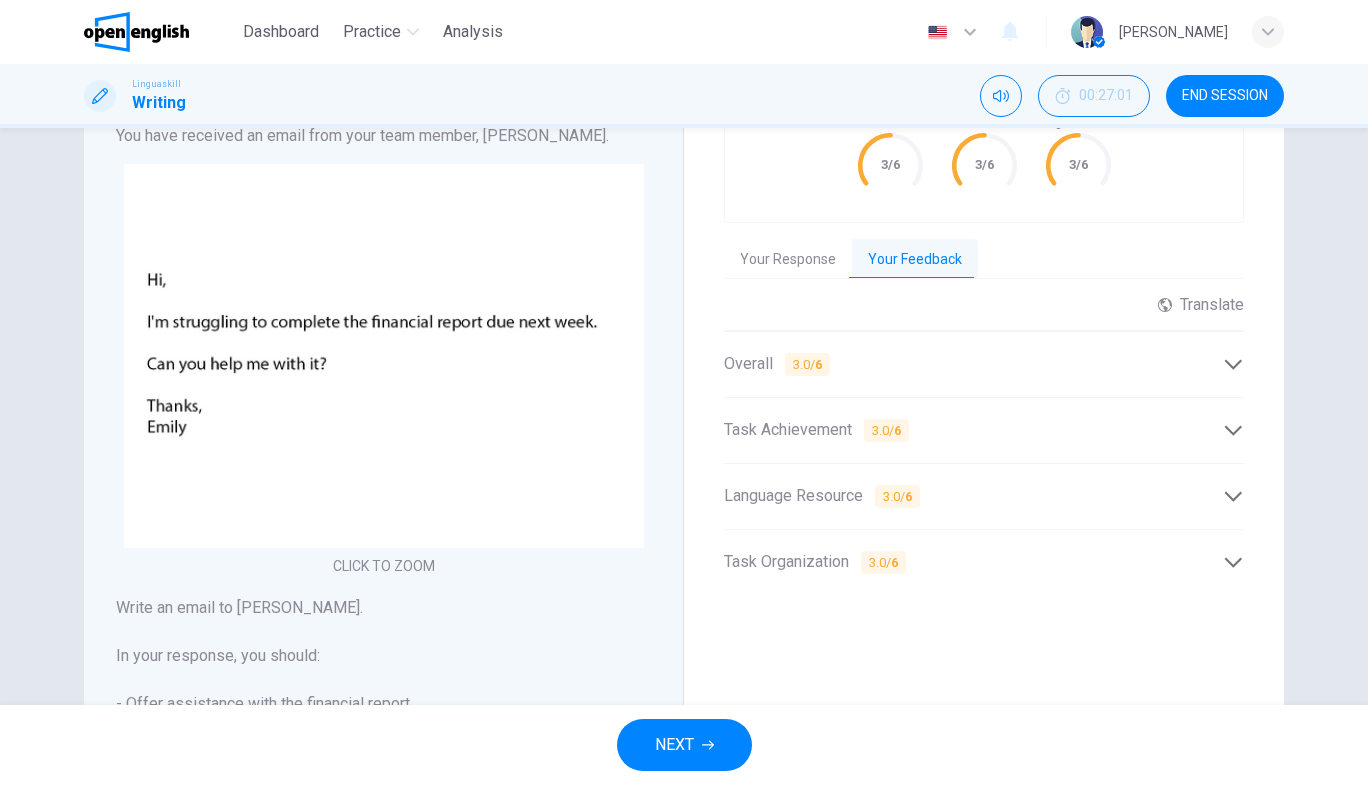 click 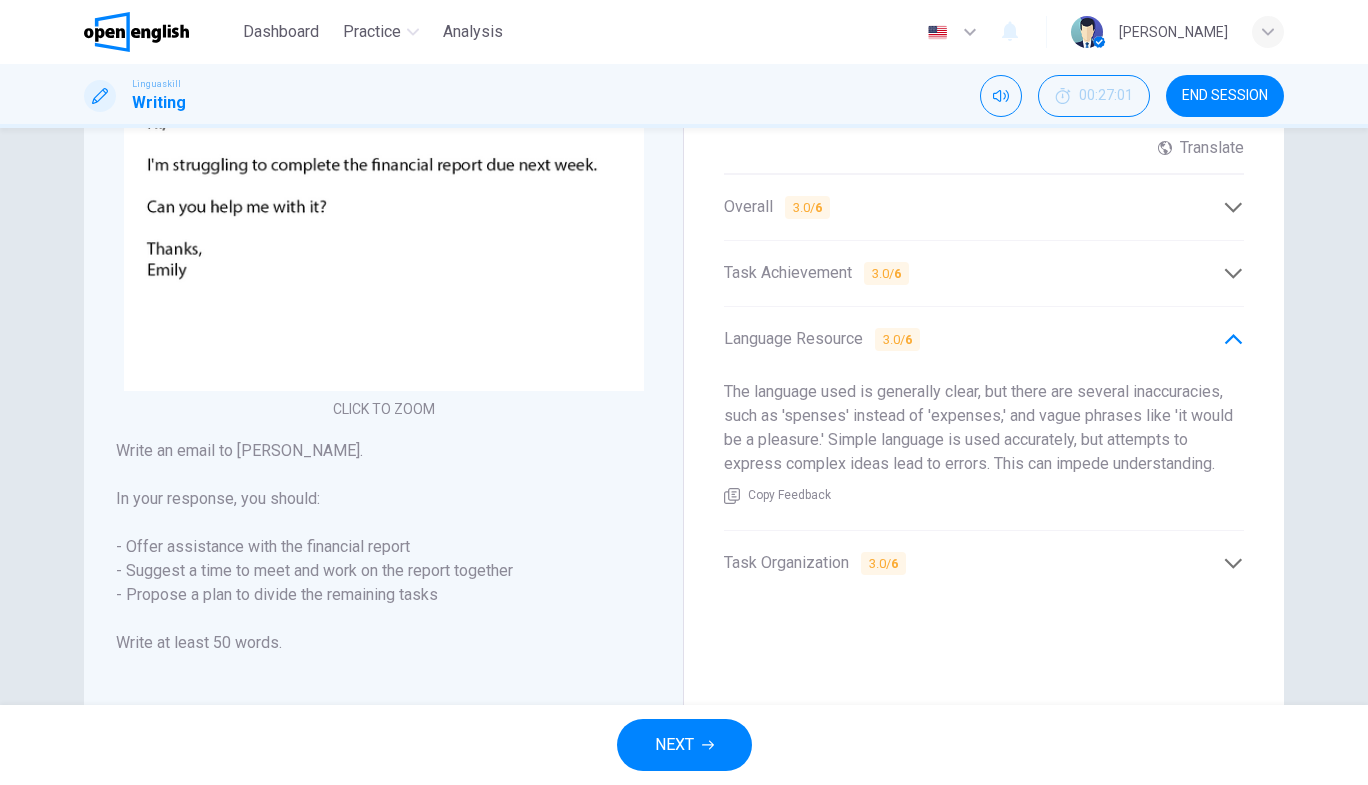 scroll, scrollTop: 339, scrollLeft: 0, axis: vertical 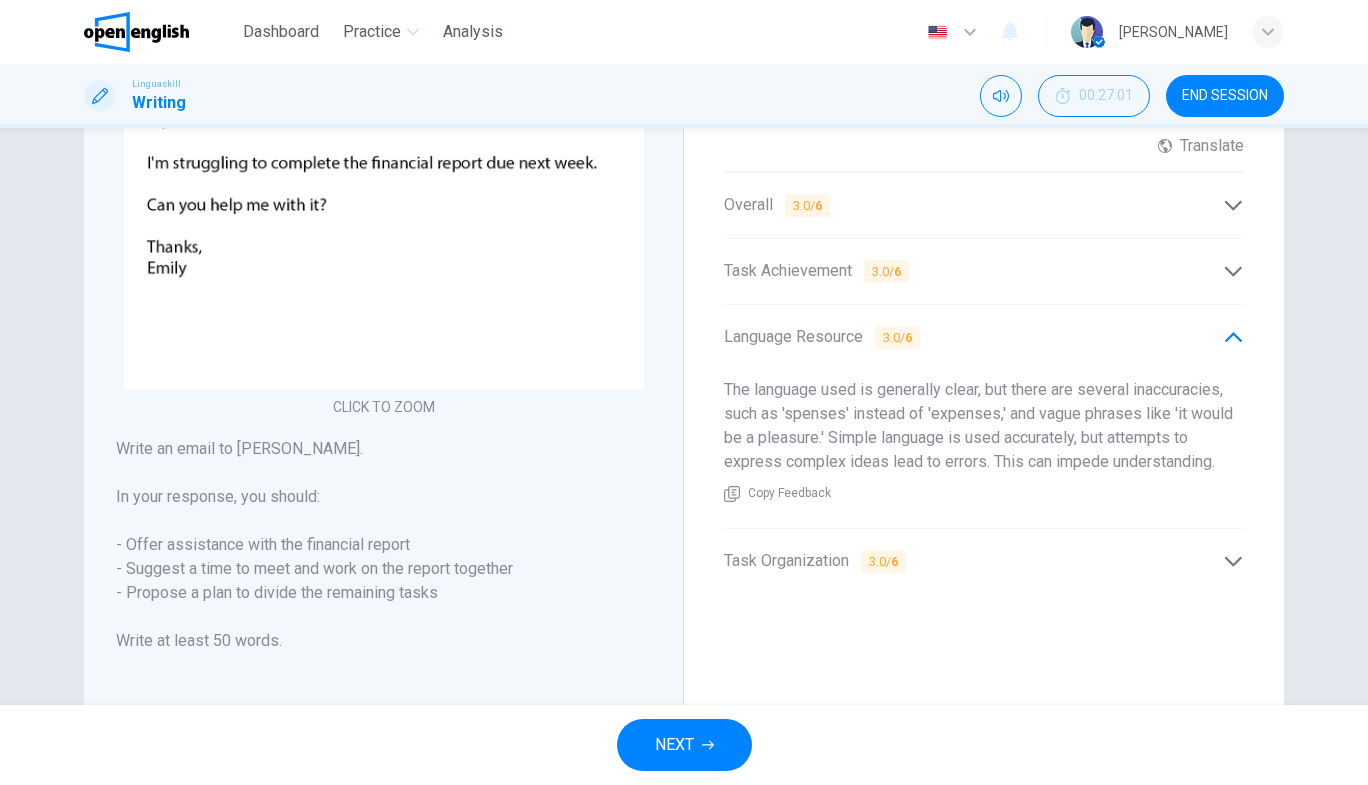 click 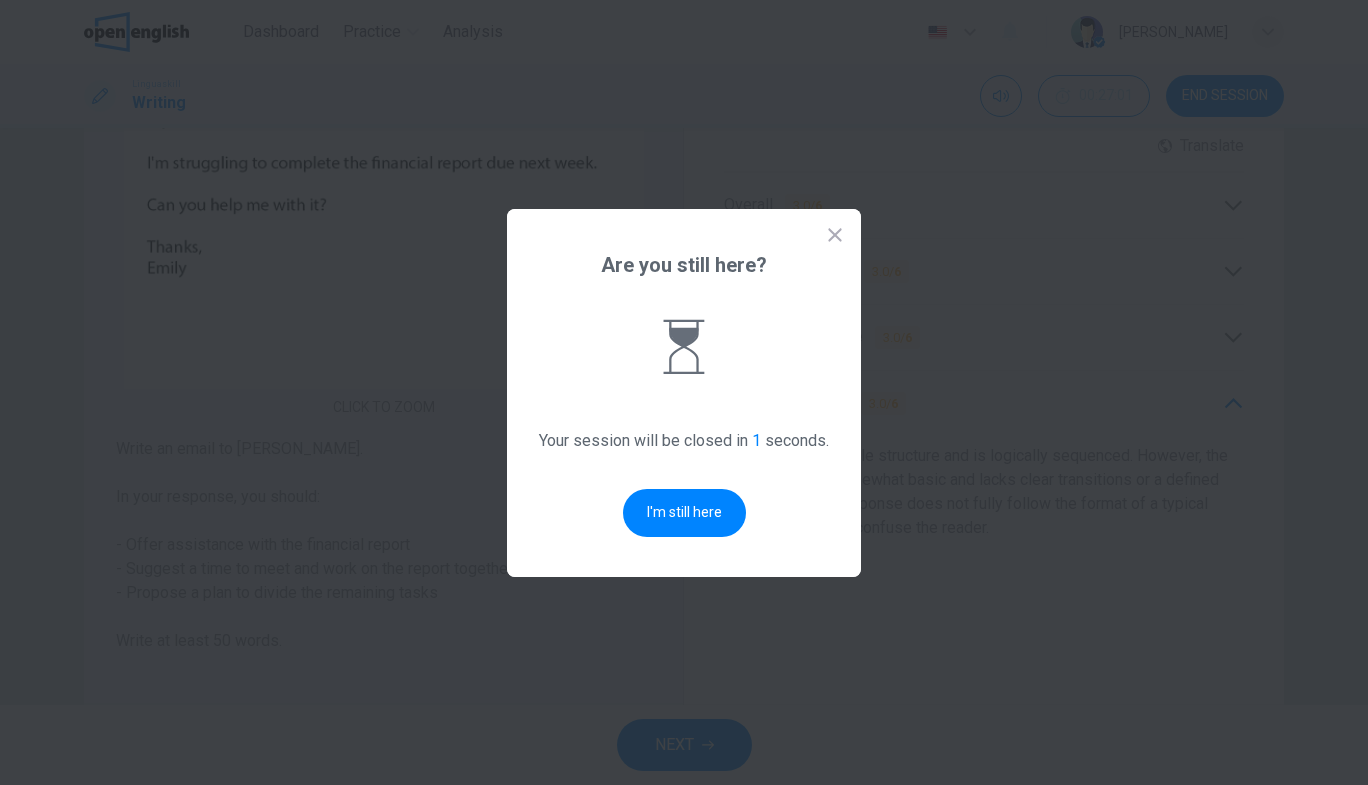 scroll, scrollTop: 0, scrollLeft: 0, axis: both 